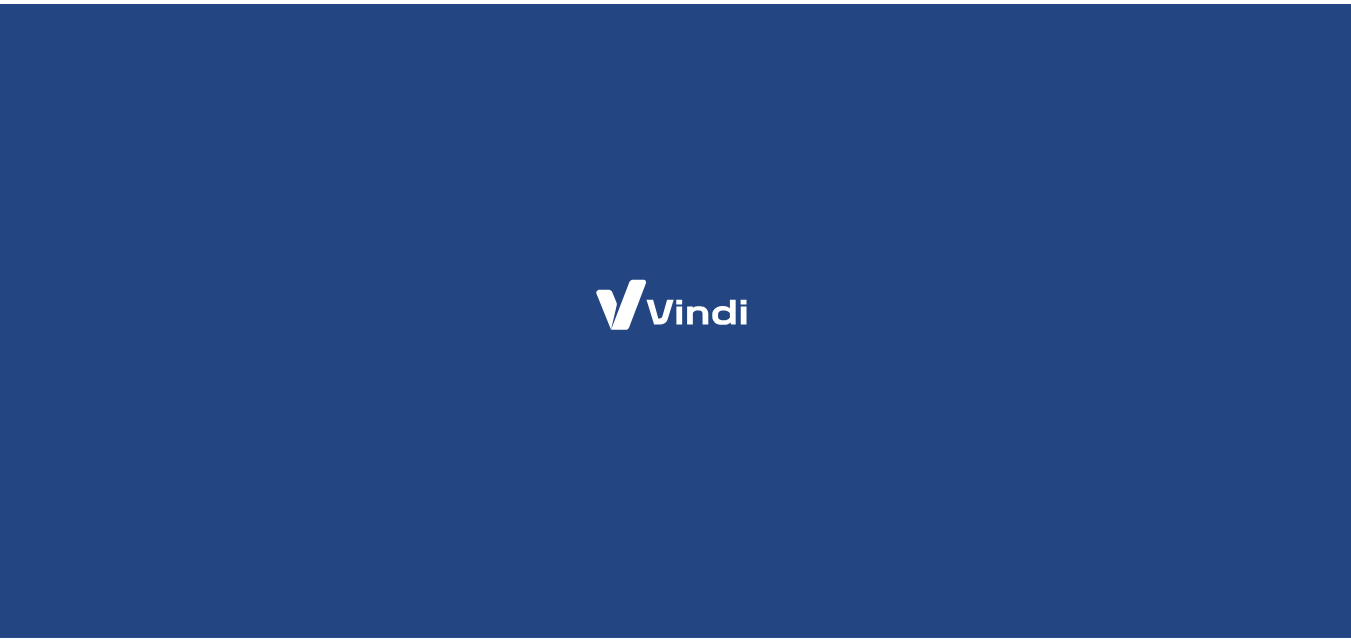 scroll, scrollTop: 0, scrollLeft: 0, axis: both 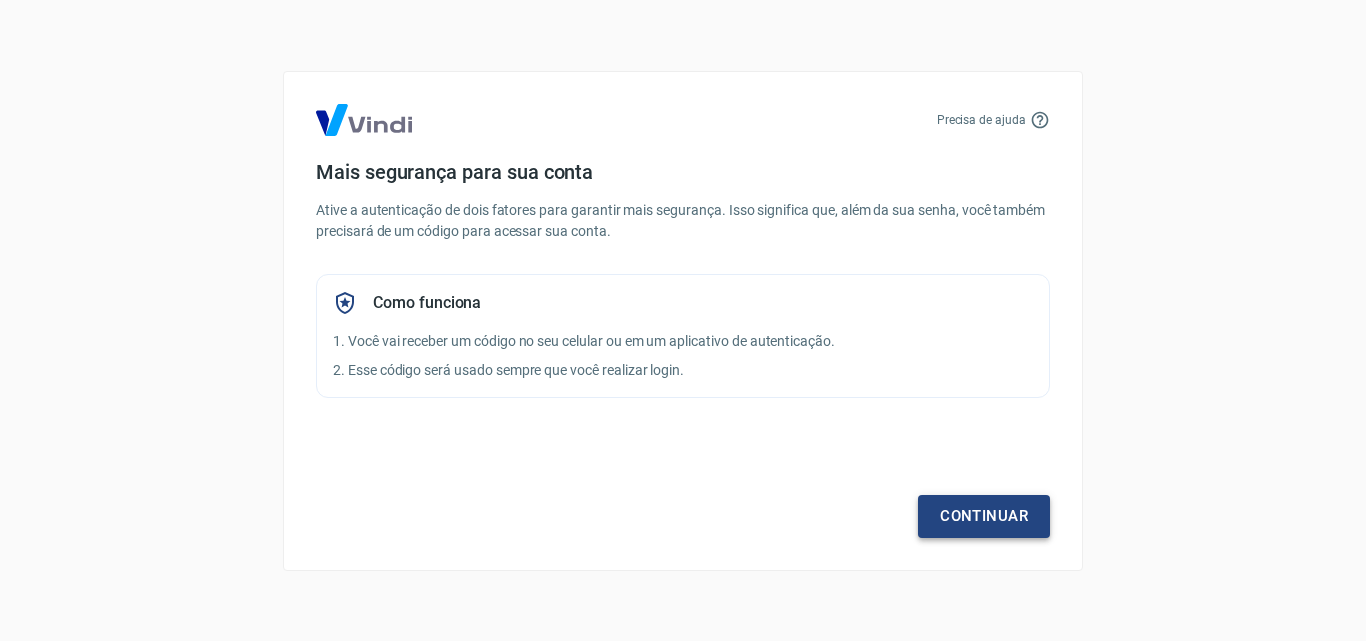 click on "Continuar" at bounding box center [984, 516] 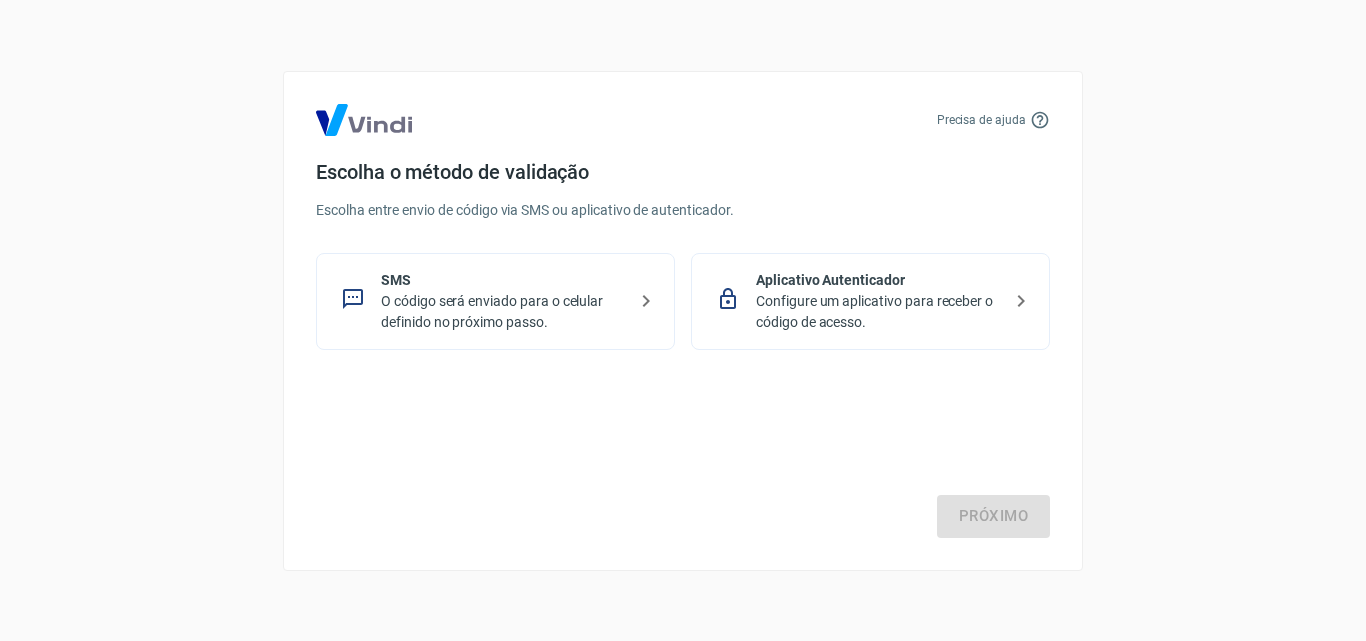 click on "O código será enviado para o celular definido no próximo passo." at bounding box center [503, 312] 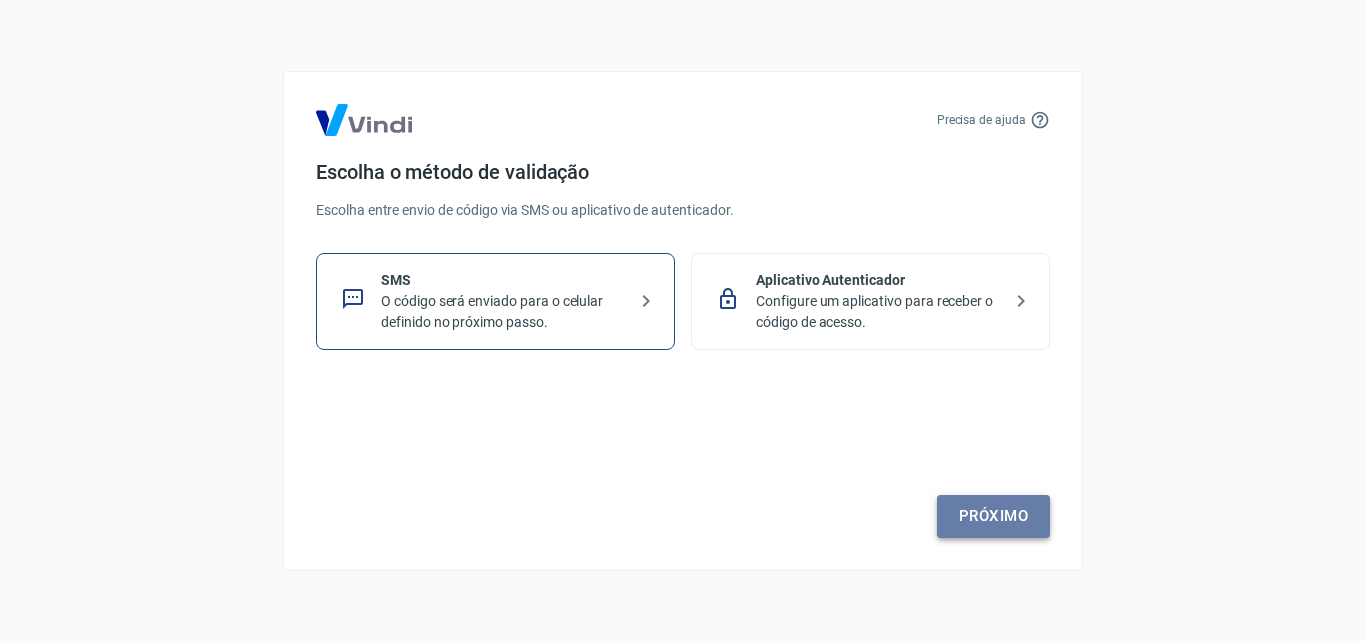 click on "Próximo" at bounding box center (993, 516) 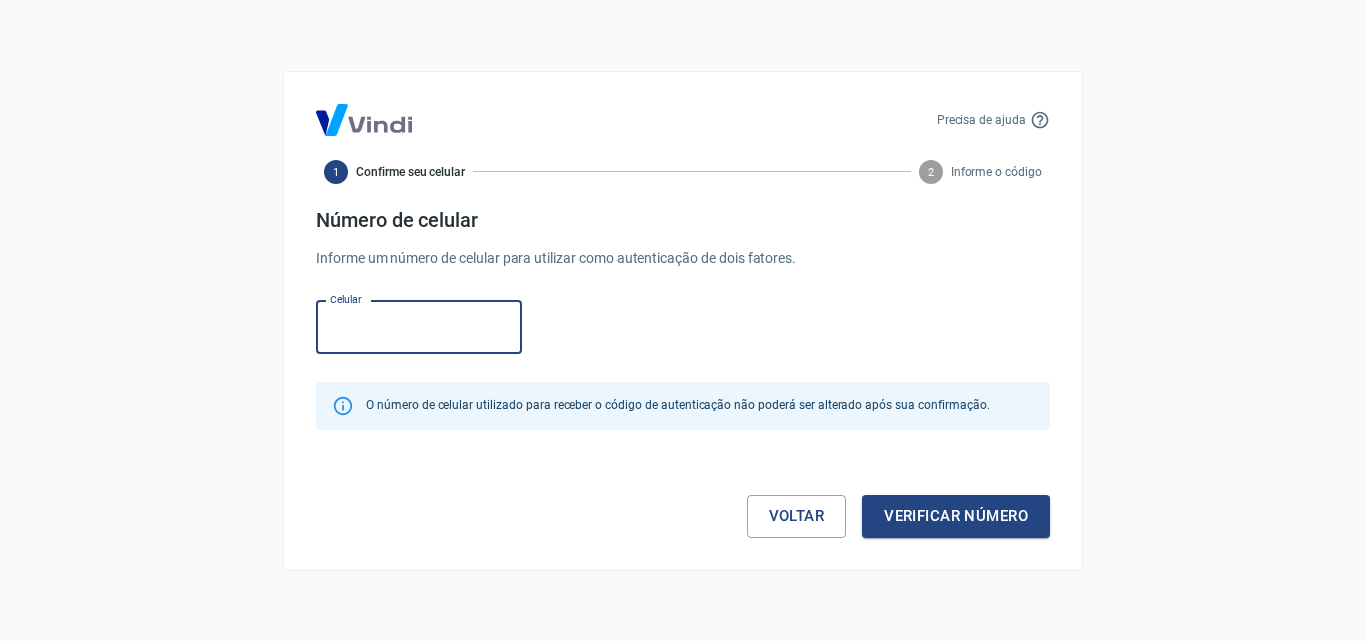 click on "Celular" at bounding box center (419, 327) 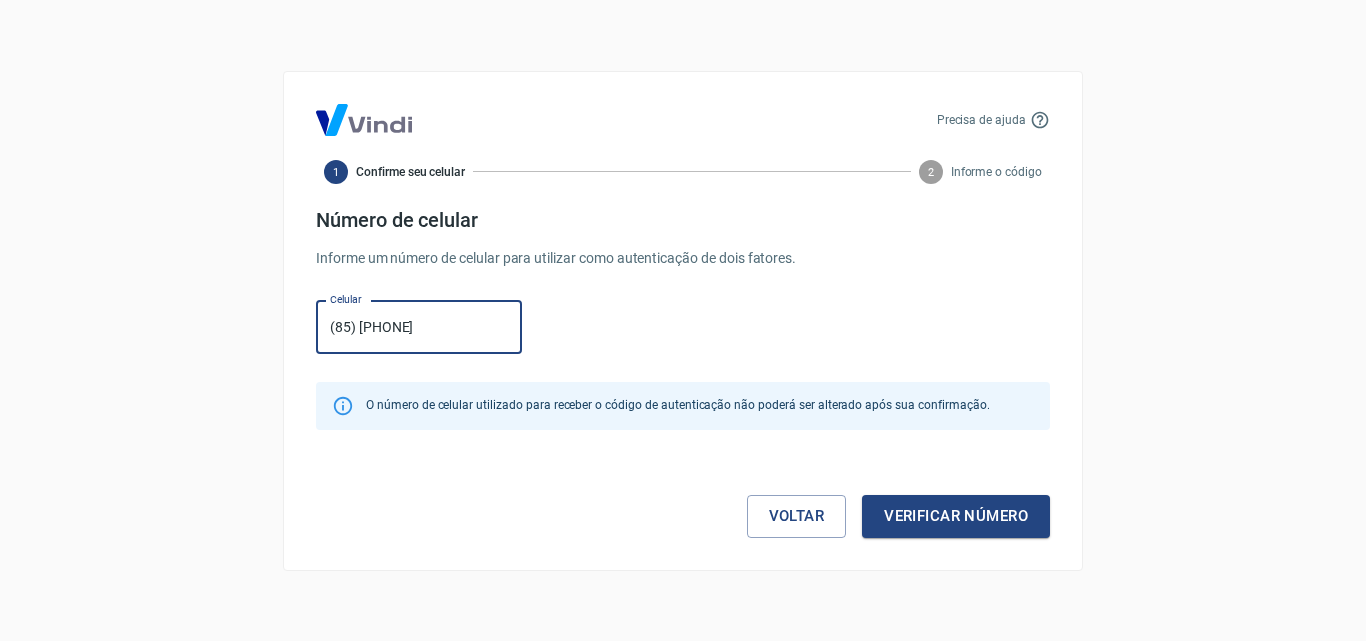 click on "(85) [PHONE]" at bounding box center (419, 327) 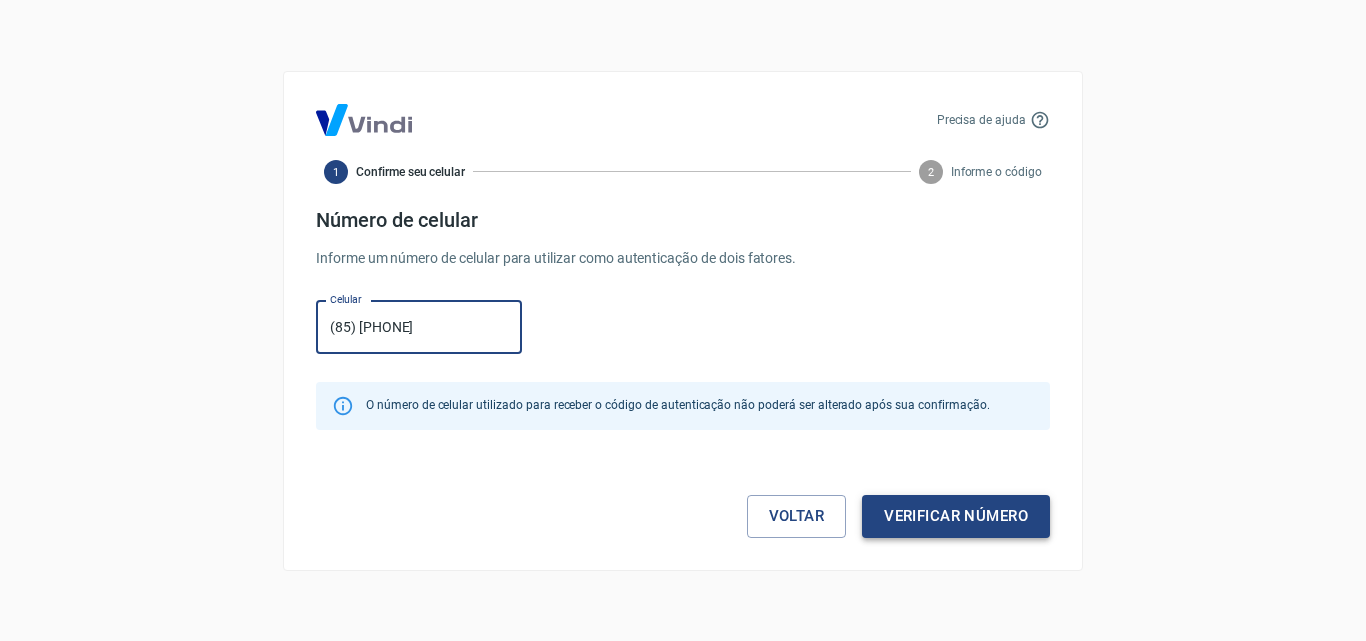 type on "(85) [PHONE]" 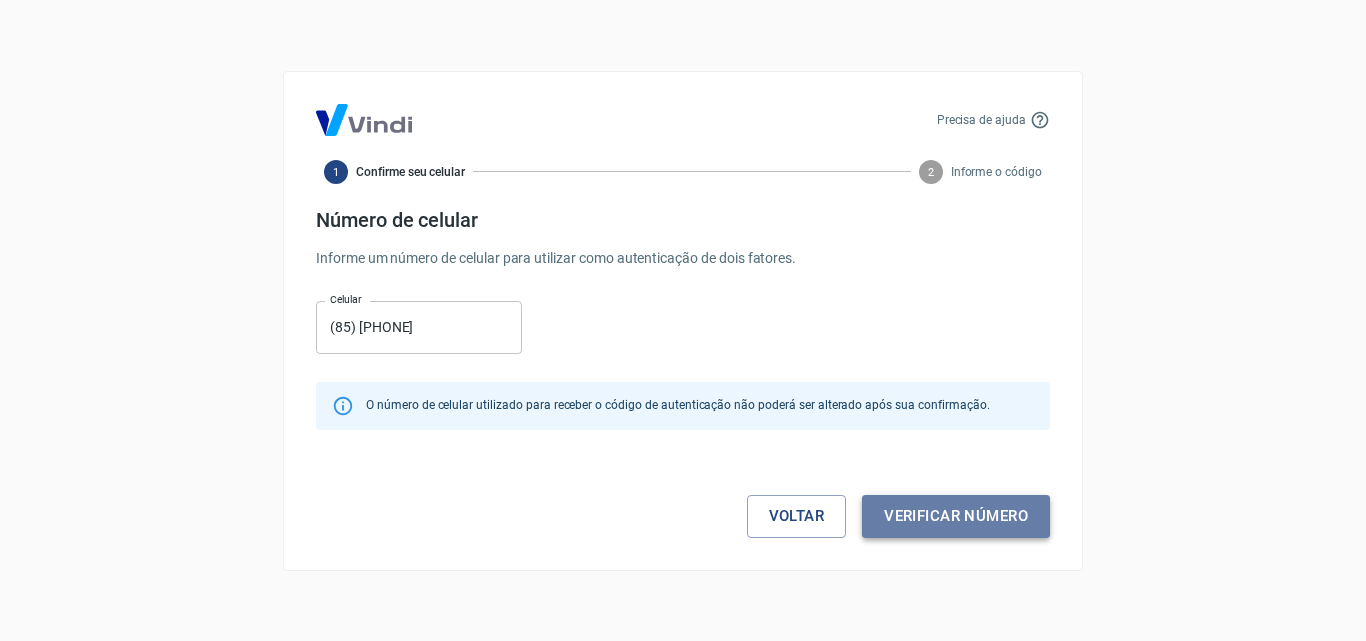 click on "Verificar número" at bounding box center [956, 516] 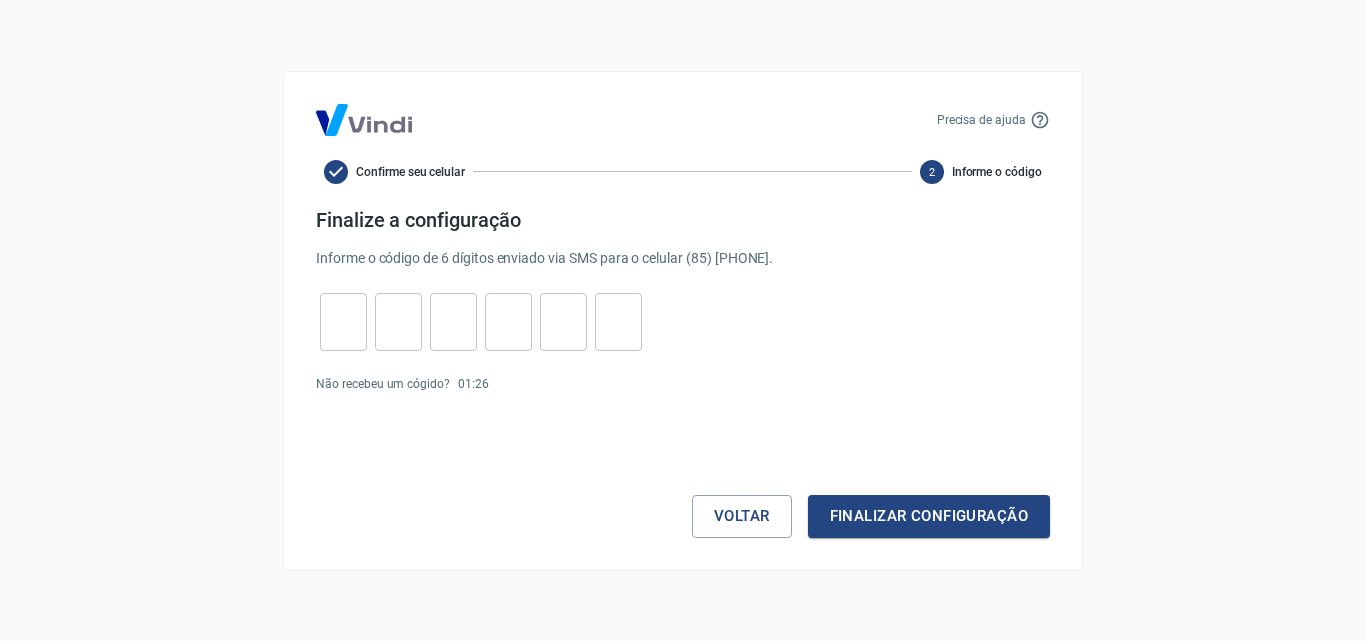 click at bounding box center [343, 321] 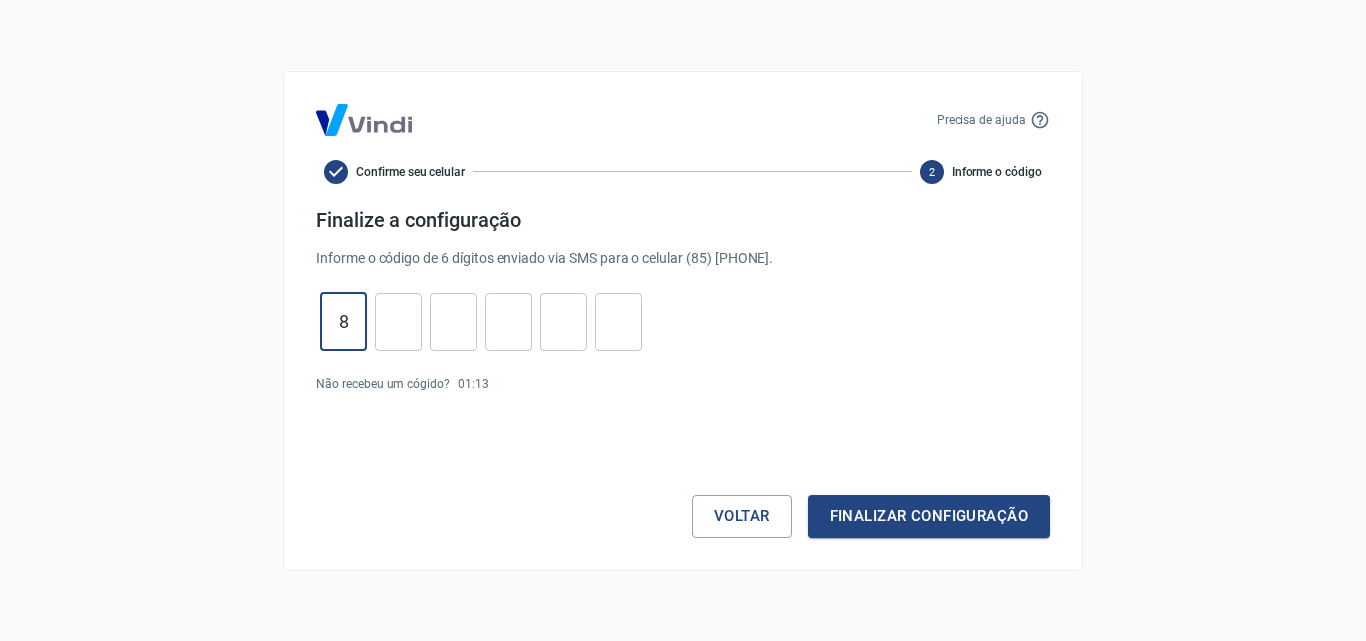 type on "8" 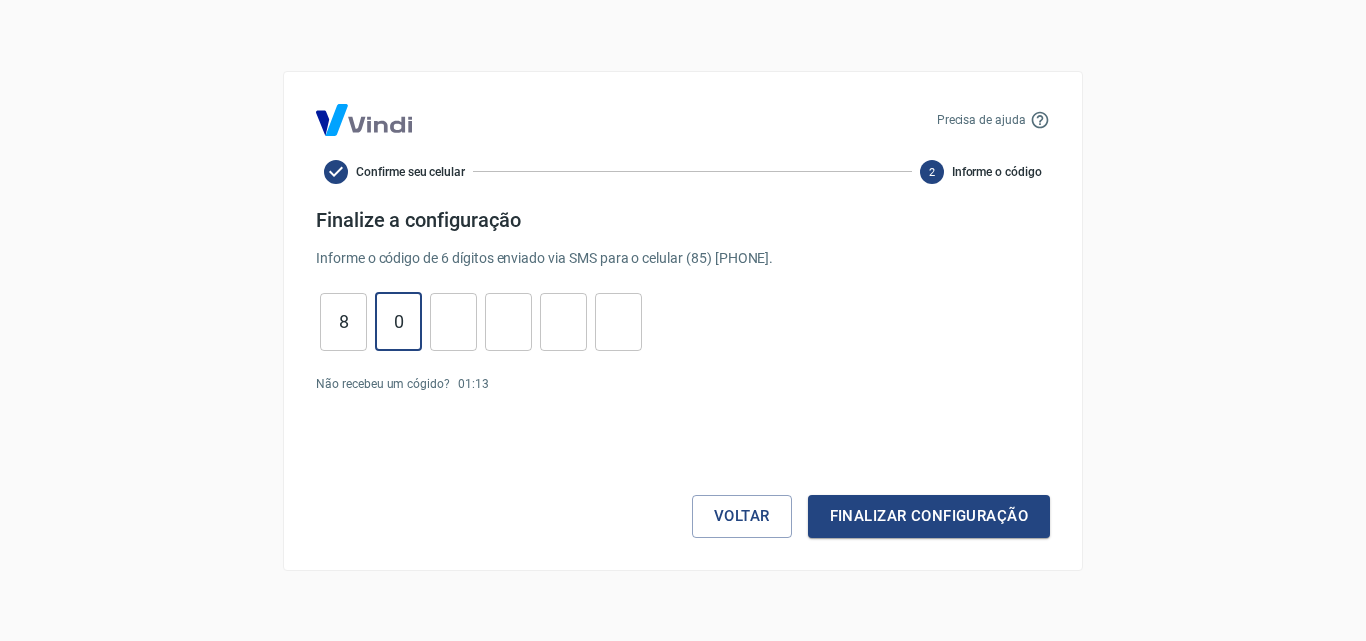 type on "0" 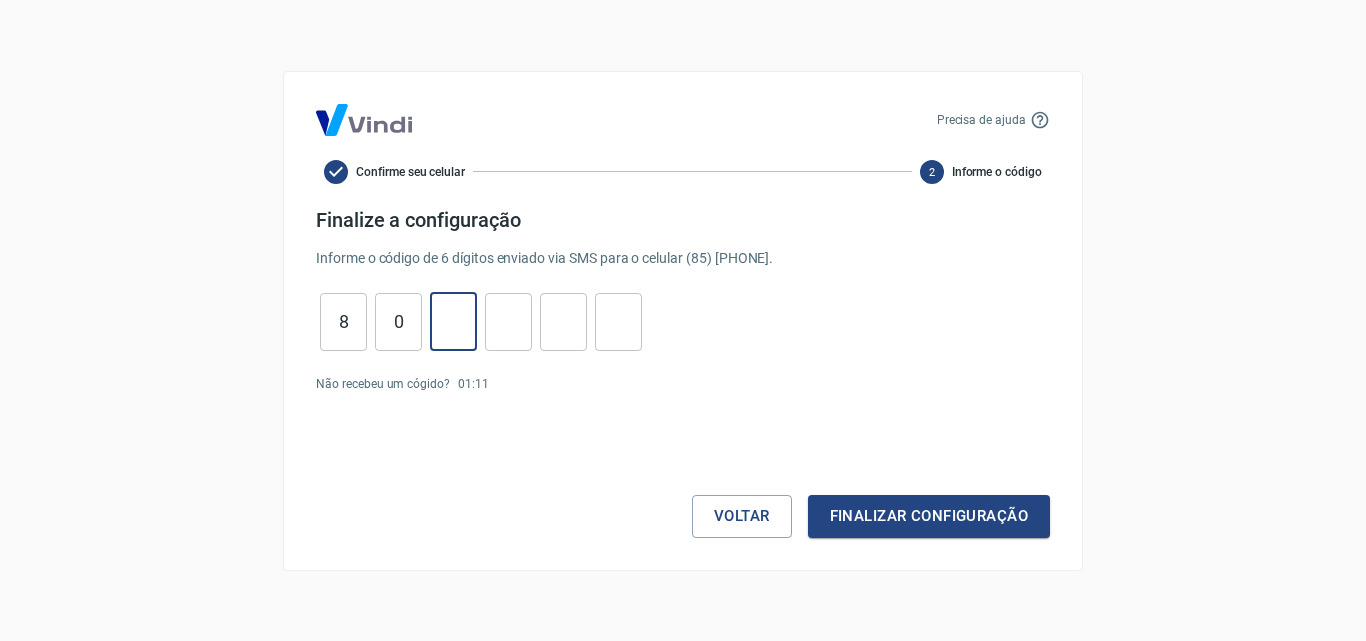 type on "9" 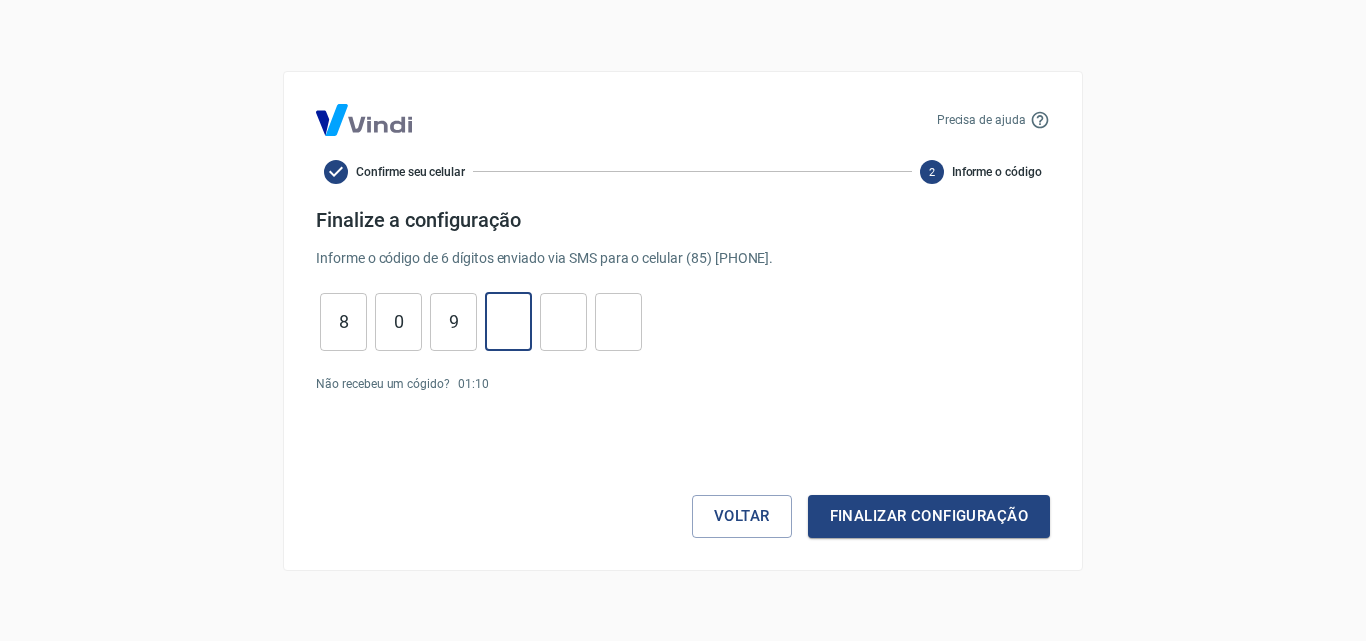 type on "4" 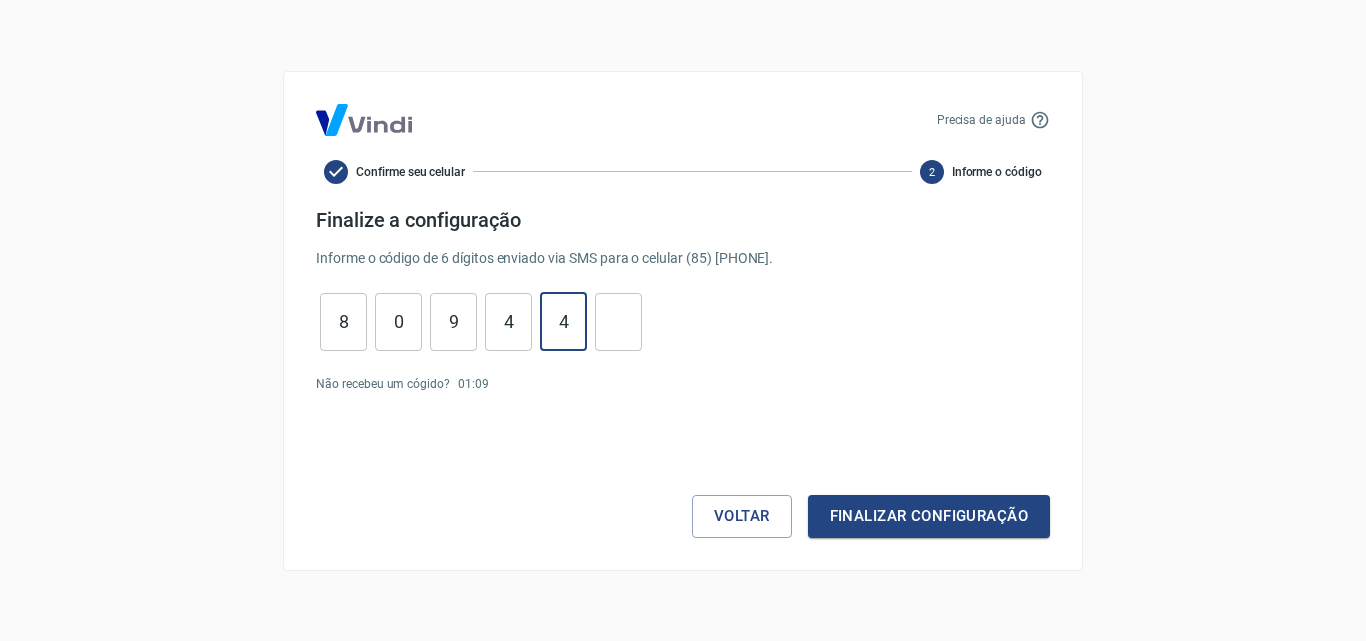type on "4" 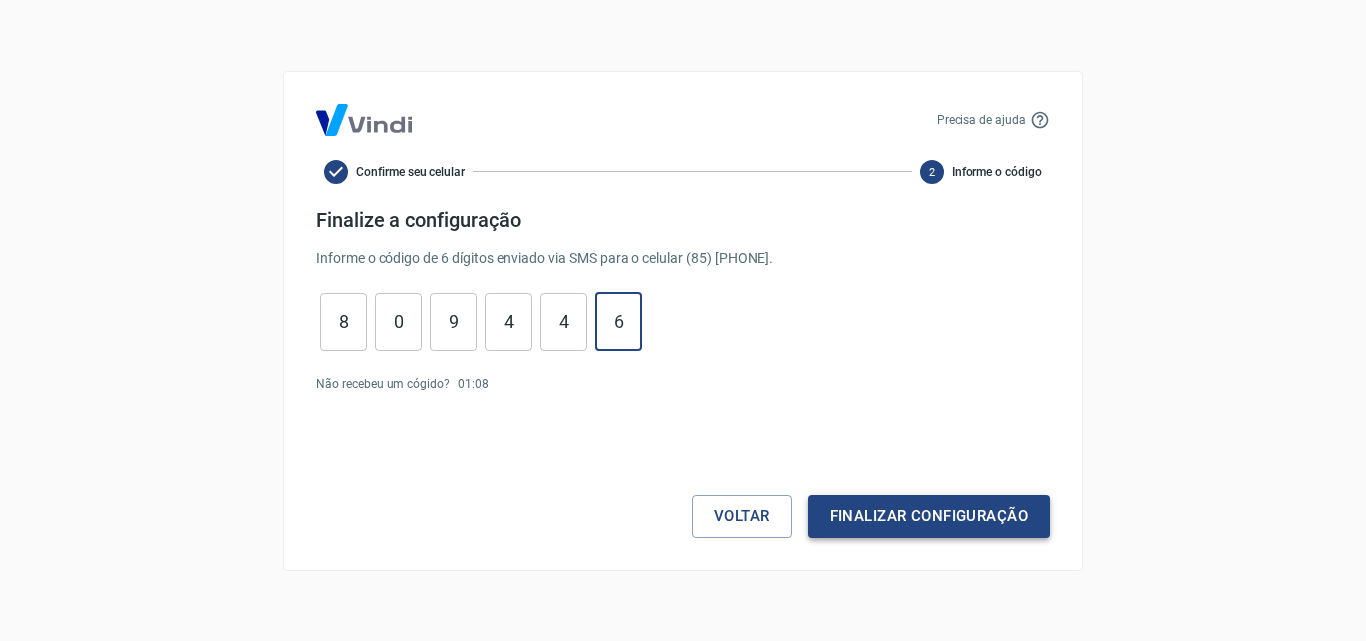 type on "6" 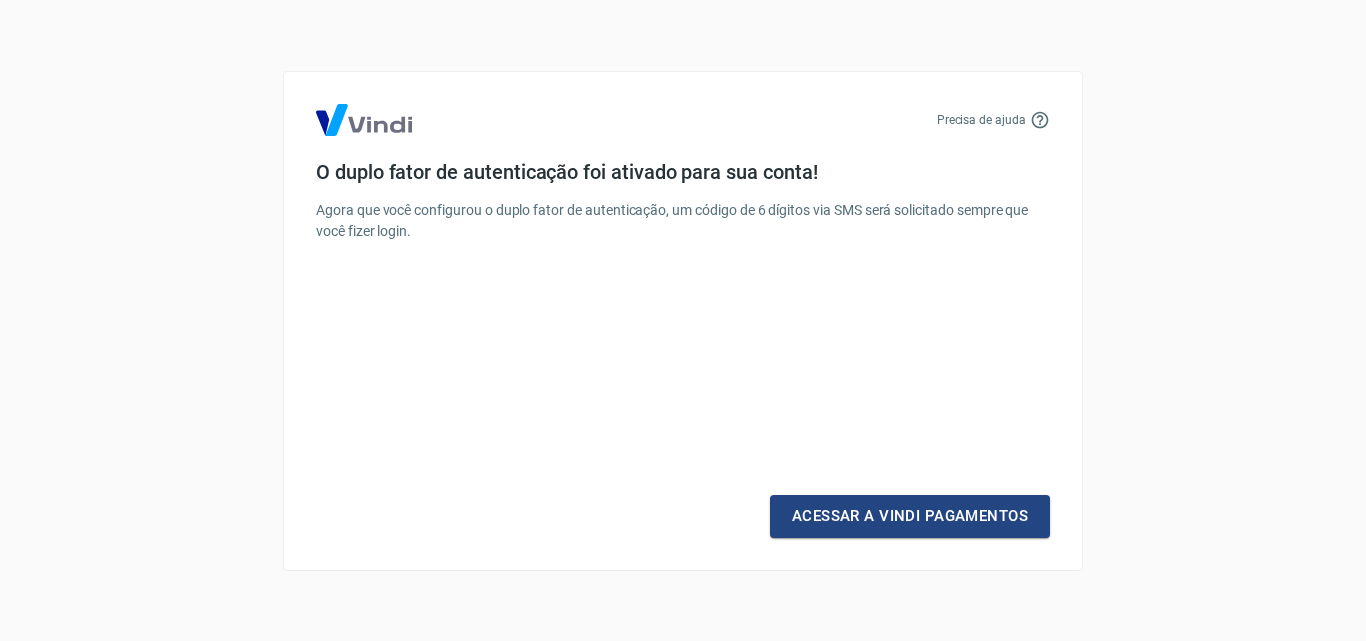 click on "Acessar a Vindi Pagamentos" at bounding box center (910, 516) 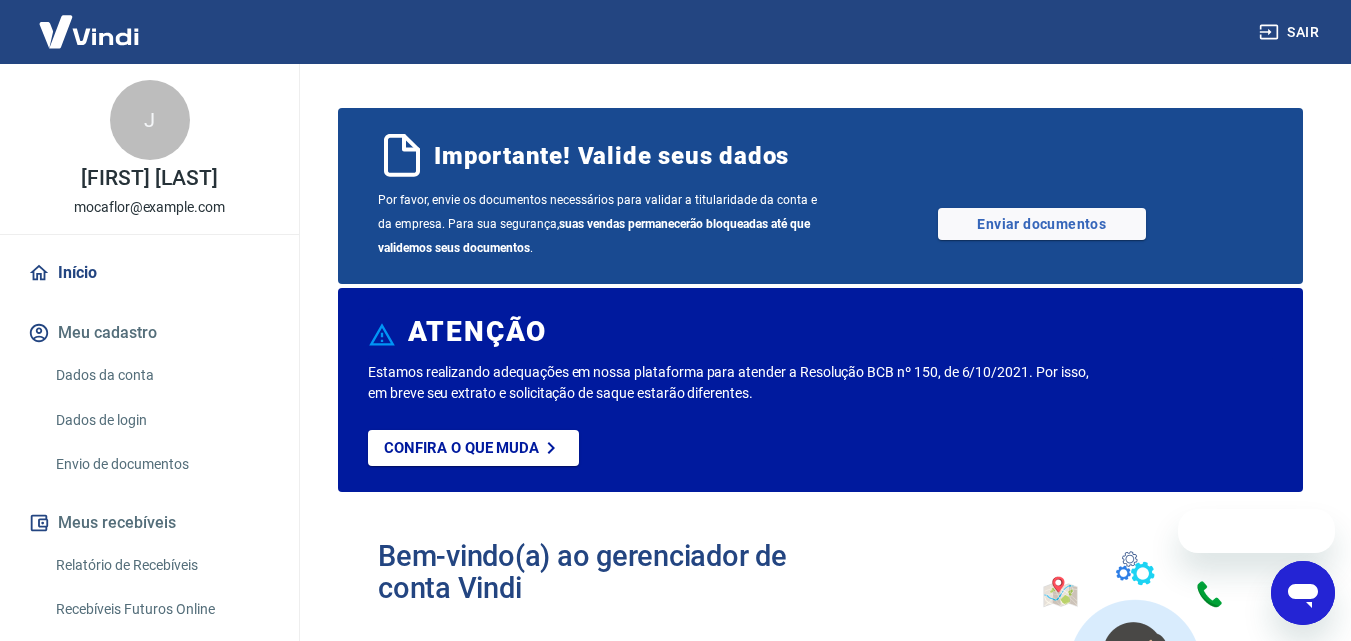 scroll, scrollTop: 0, scrollLeft: 0, axis: both 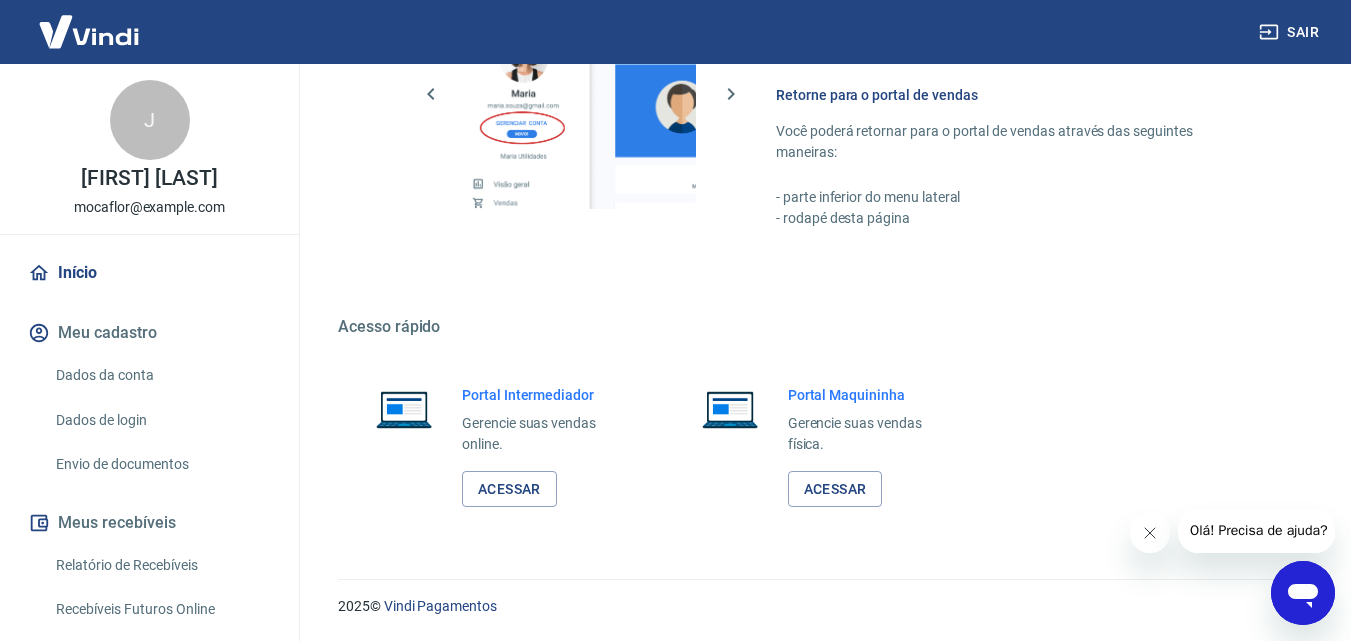 drag, startPoint x: 282, startPoint y: 173, endPoint x: 286, endPoint y: 257, distance: 84.095184 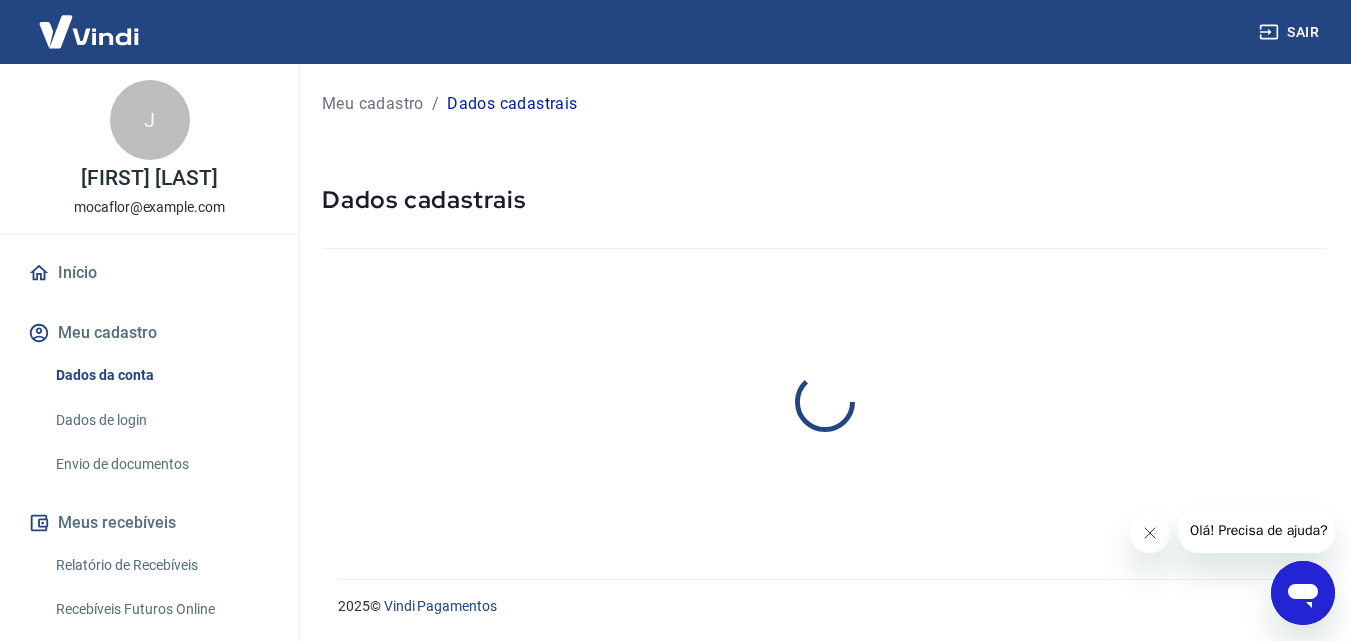 scroll, scrollTop: 0, scrollLeft: 0, axis: both 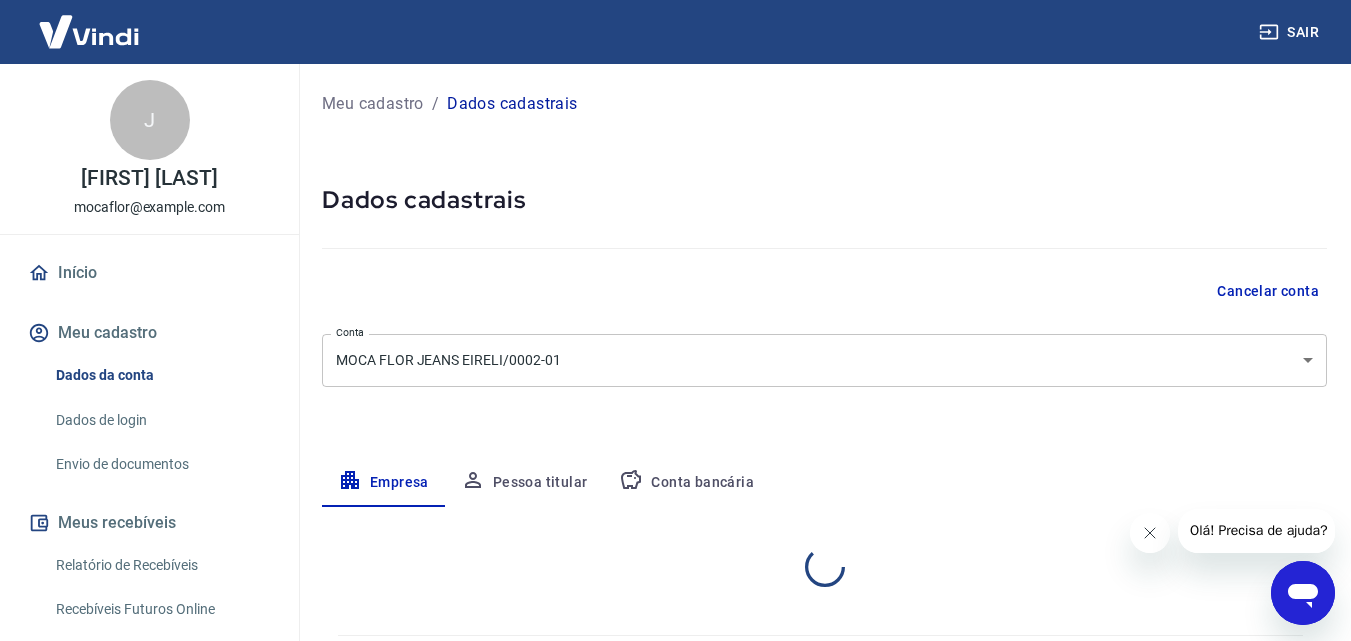 select on "CE" 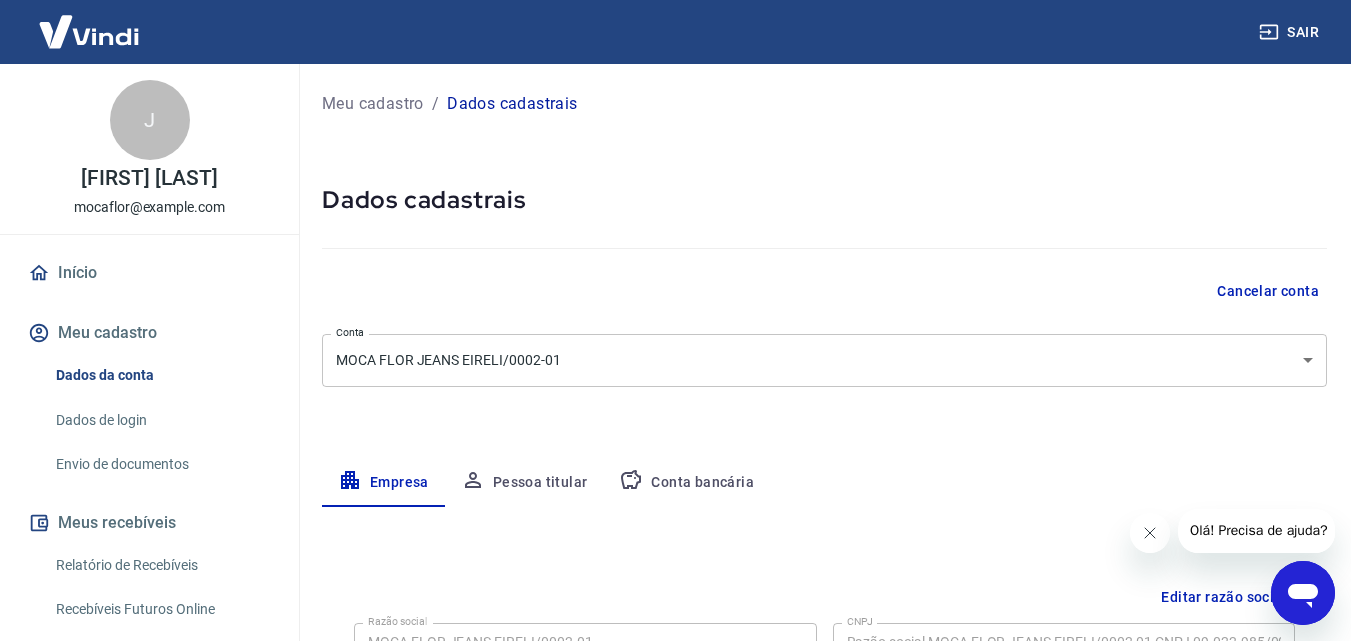 click on "Sair J [FIRST] [LAST] mocaflor@example.com Início Meu cadastro Dados da conta Dados de login Envio de documentos Meus recebíveis Relatório de Recebíveis Recebíveis Futuros Online Contratos com credores Disponibilização de agenda Segurança Fale conosco Meu cadastro / Dados cadastrais Dados cadastrais Cancelar conta Conta MOCA FLOR JEANS EIRELI/0002-01 [object Object] Conta Empresa Pessoa titular Conta bancária Editar razão social Razão social MOCA FLOR JEANS EIRELI/0002-01 Razão social CNPJ 09.022.985/0002-01 CNPJ Endereço da empresa Editar endereço CEP 60711-055 CEP Rua Rua Francisco Glicério até 1468/1469 Rua Número 290 Número Complemento LOJA 135 E 136 Complemento Bairro Maraponga Bairro Cidade Fortaleza Cidade Estado Acre Alagoas Amapá Amazonas Bahia Ceará Distrito Federal Espírito Santo Goiás Maranhão Mato Grosso Mato Grosso do Sul Minas Gerais Pará Paraíba Paraná Pernambuco Piauí Rio de Janeiro Rio Grande do Norte Rio Grande do Sul Rondônia Roraima Santa Catarina" at bounding box center [675, 320] 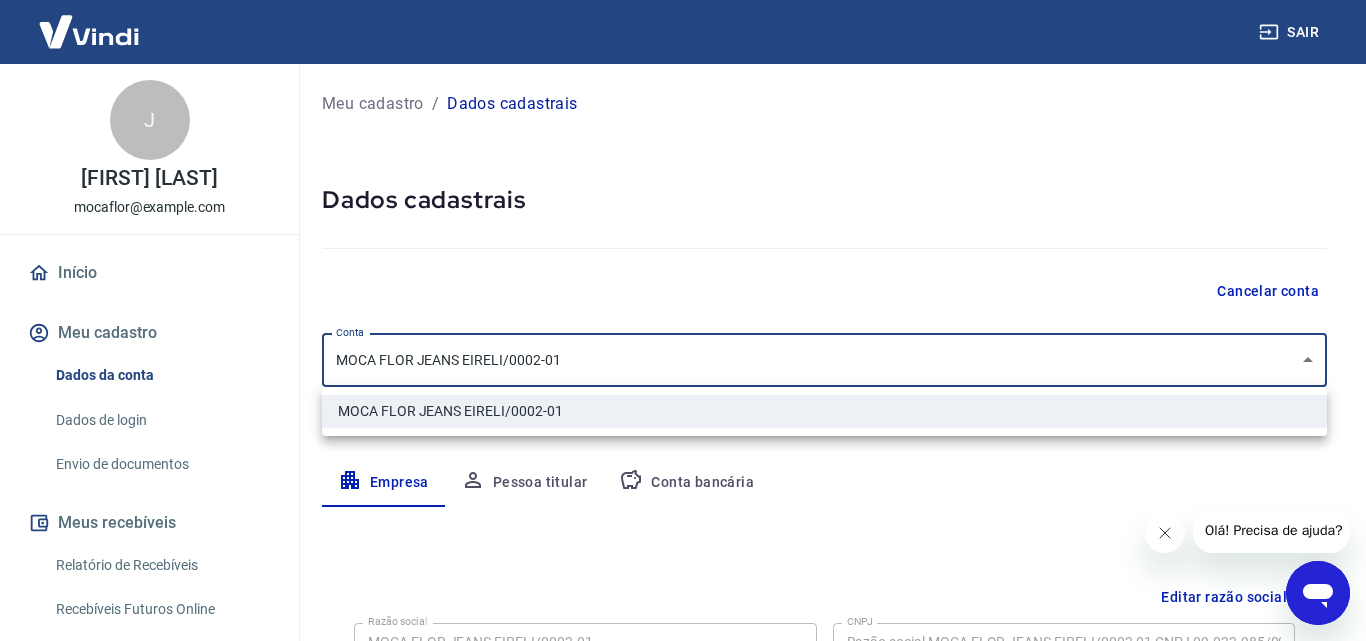 click at bounding box center (683, 320) 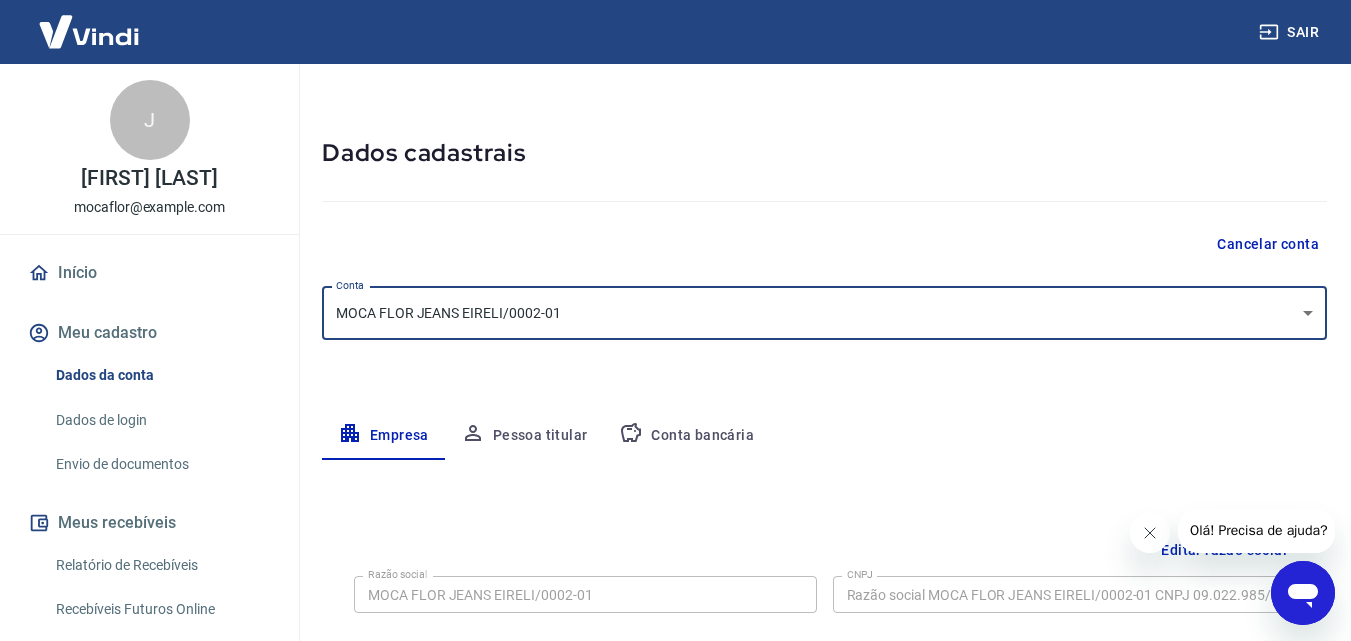 scroll, scrollTop: 61, scrollLeft: 0, axis: vertical 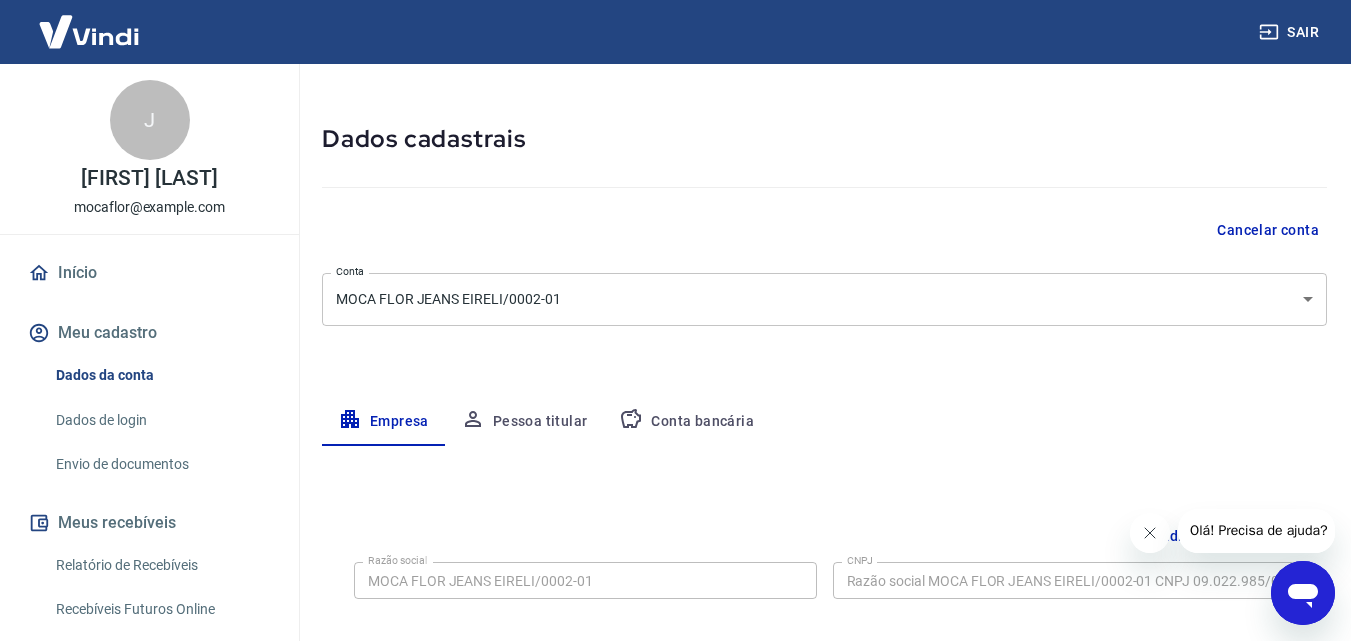 click on "Cancelar conta" at bounding box center [1268, 230] 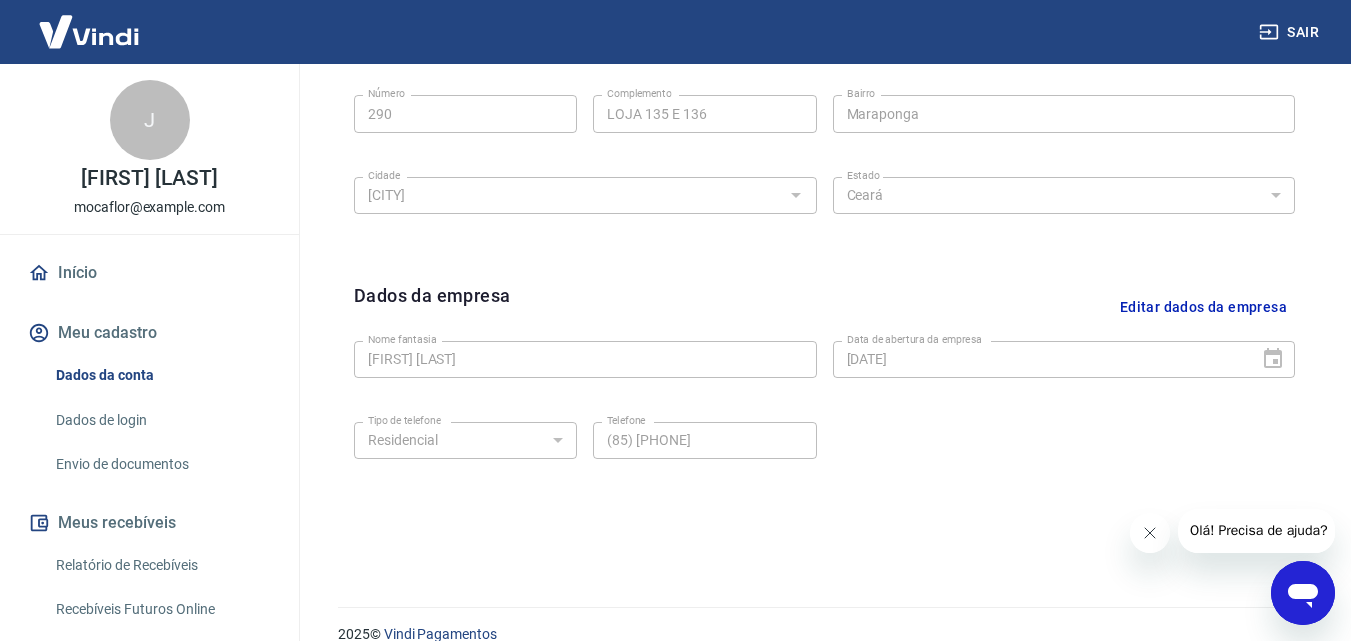 scroll, scrollTop: 776, scrollLeft: 0, axis: vertical 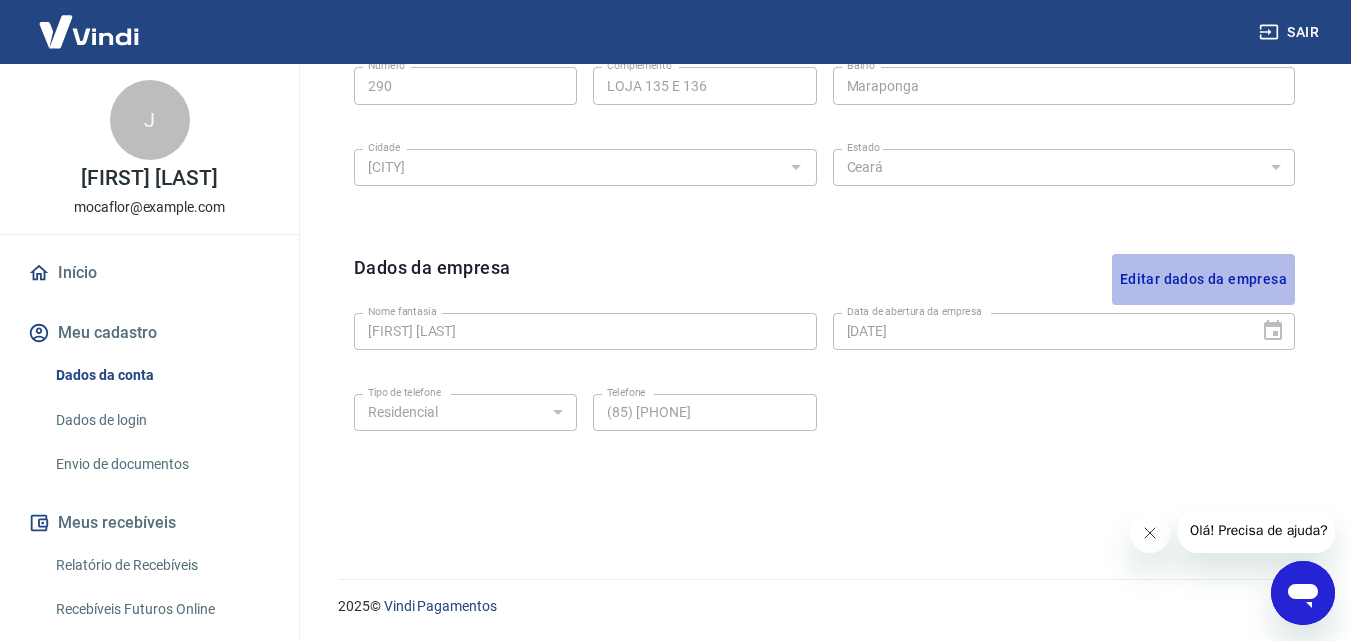click on "Editar dados da empresa" at bounding box center [1203, 279] 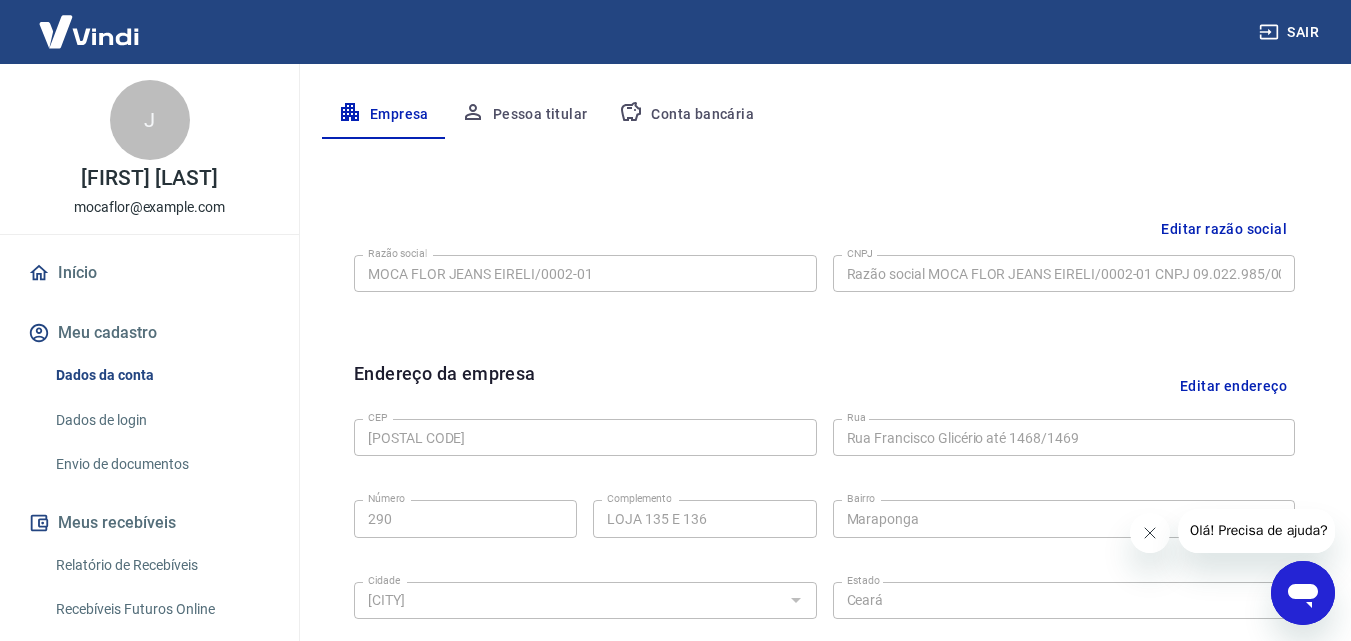 scroll, scrollTop: 333, scrollLeft: 0, axis: vertical 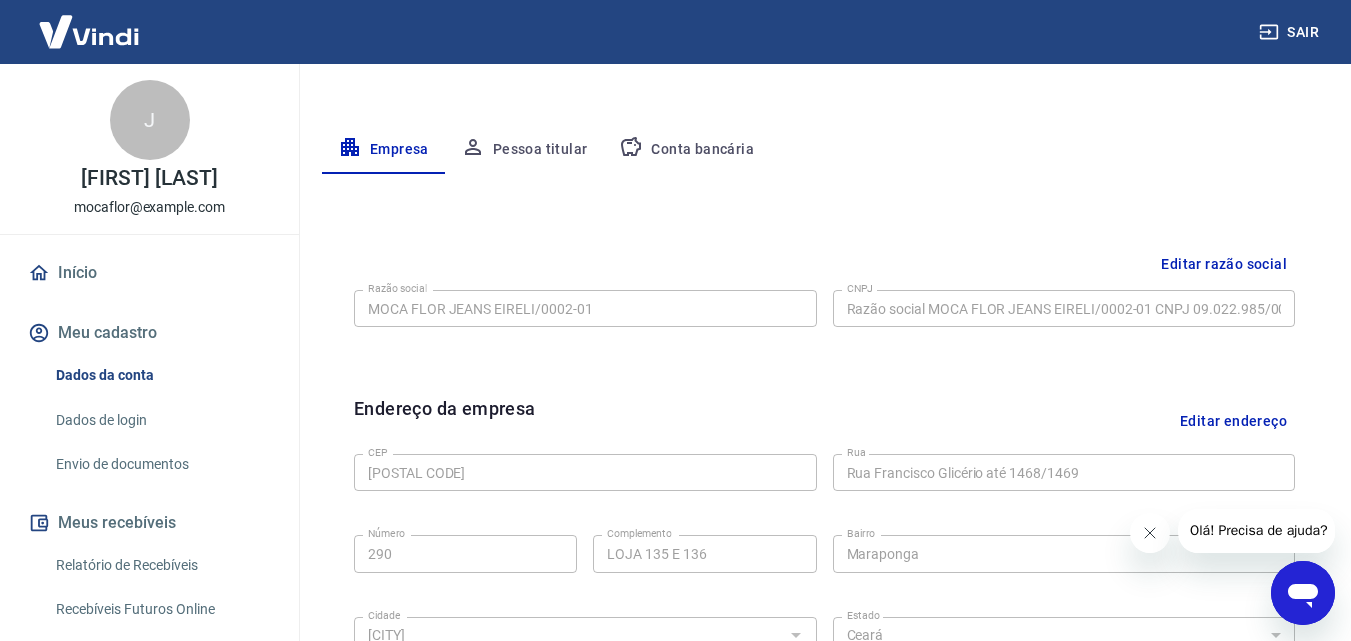 click on "Editar razão social" at bounding box center [1224, 264] 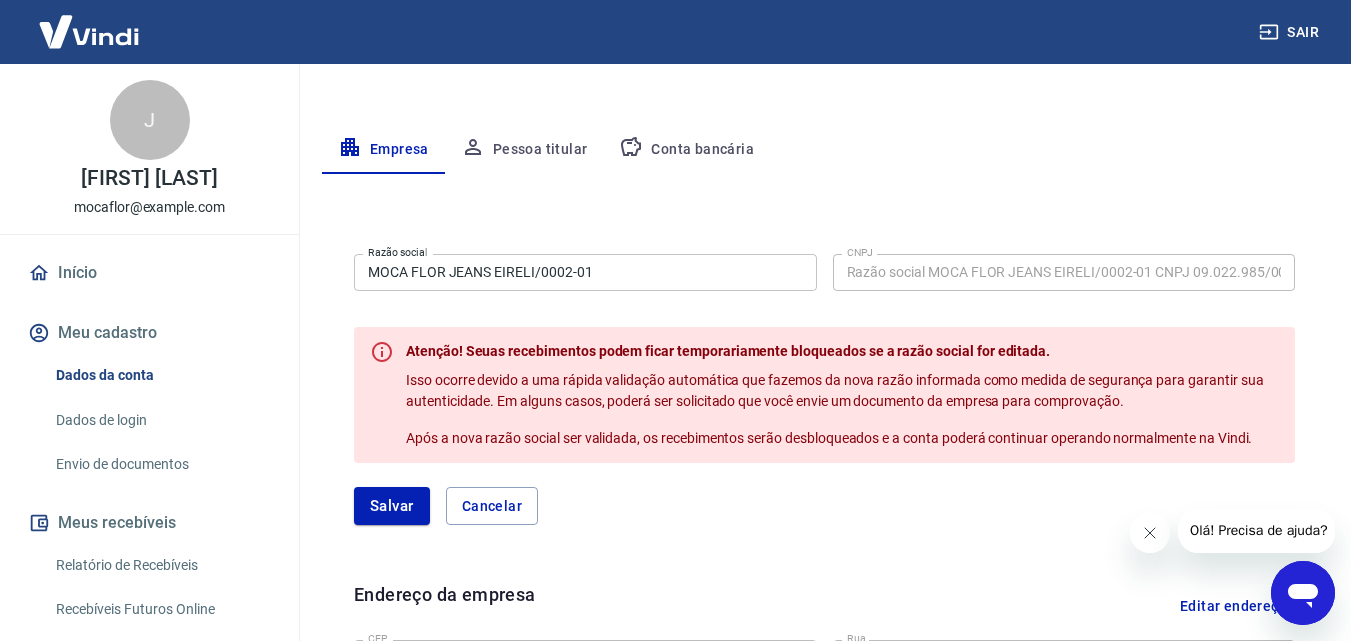 click on "MOCA FLOR JEANS EIRELI/0002-01" at bounding box center [585, 272] 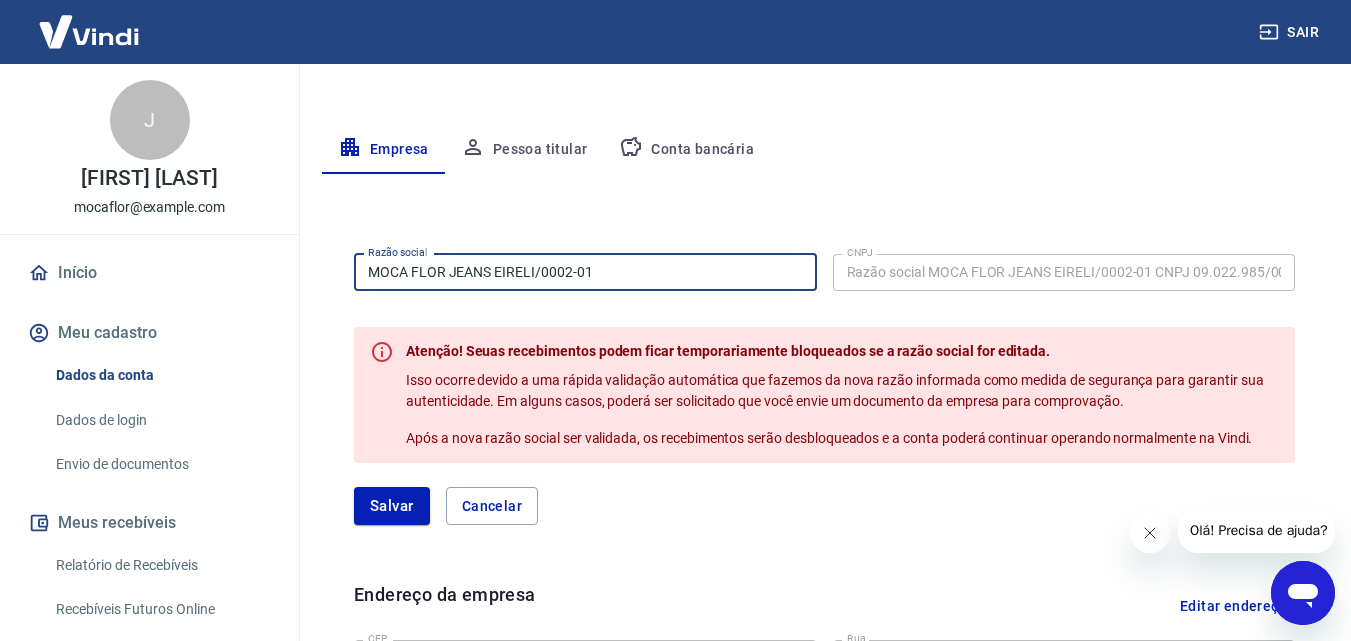 click on "MOCA FLOR JEANS EIRELI/0002-01" at bounding box center (585, 272) 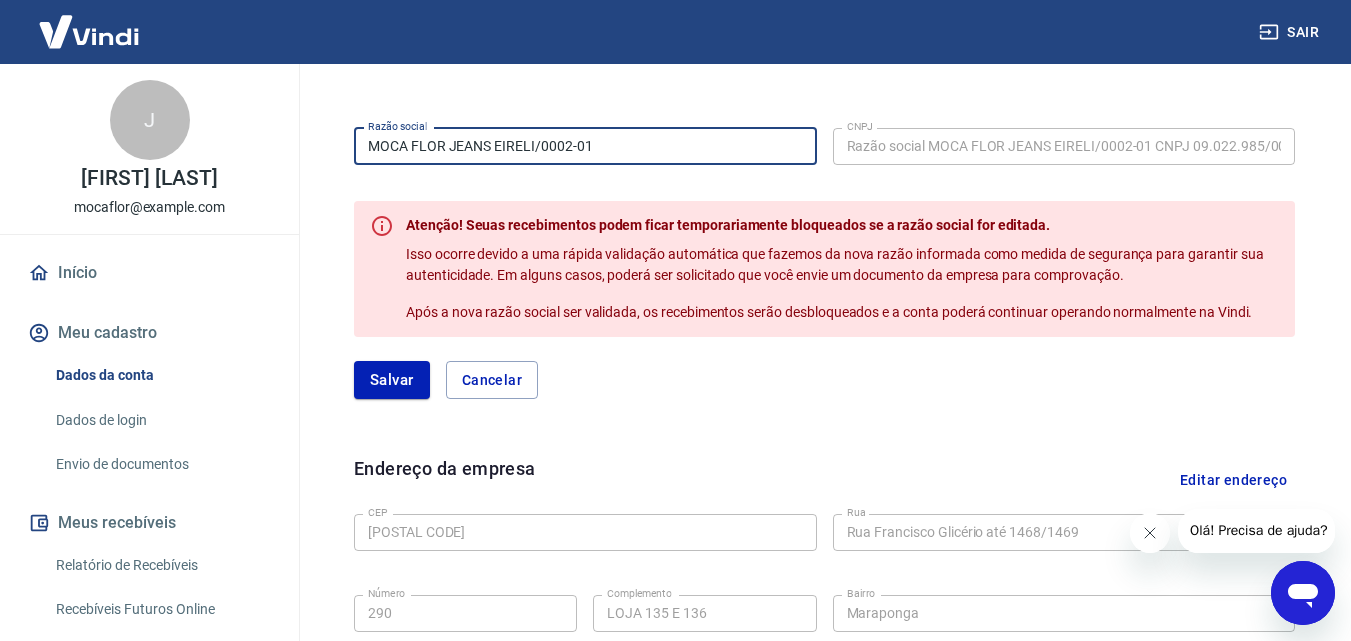 scroll, scrollTop: 358, scrollLeft: 0, axis: vertical 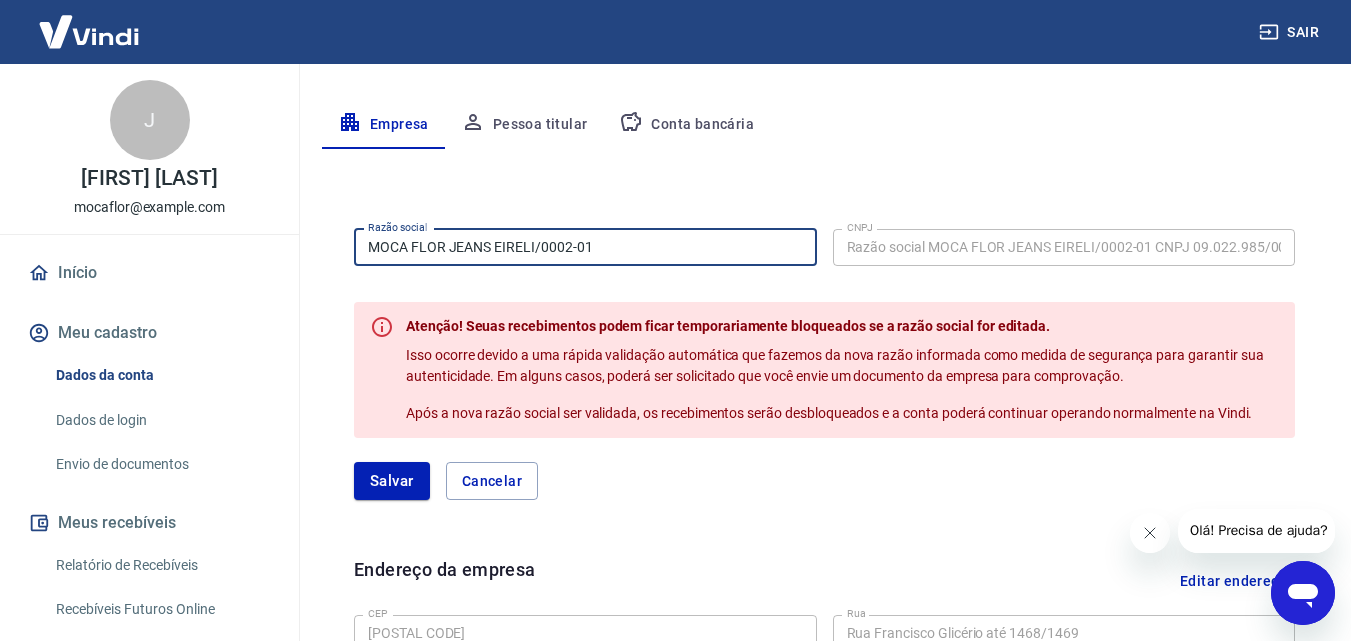 click on "MOCA FLOR JEANS EIRELI/0002-01" at bounding box center (585, 247) 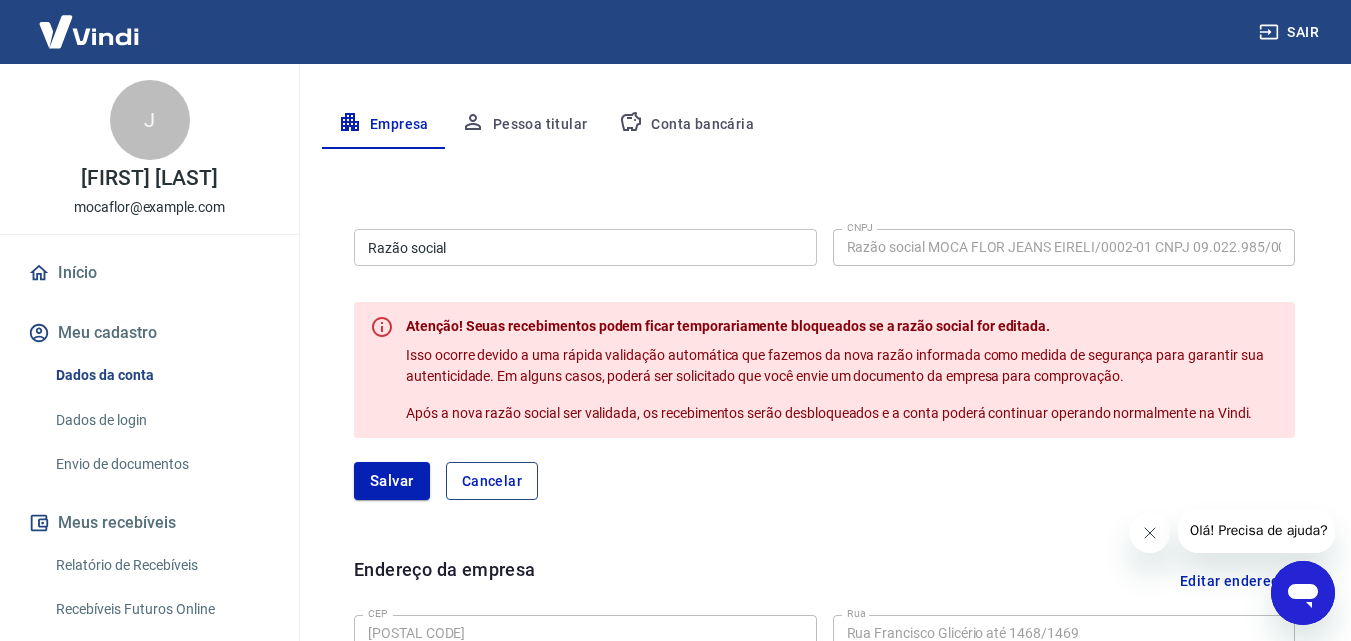 click on "Cancelar" at bounding box center (492, 481) 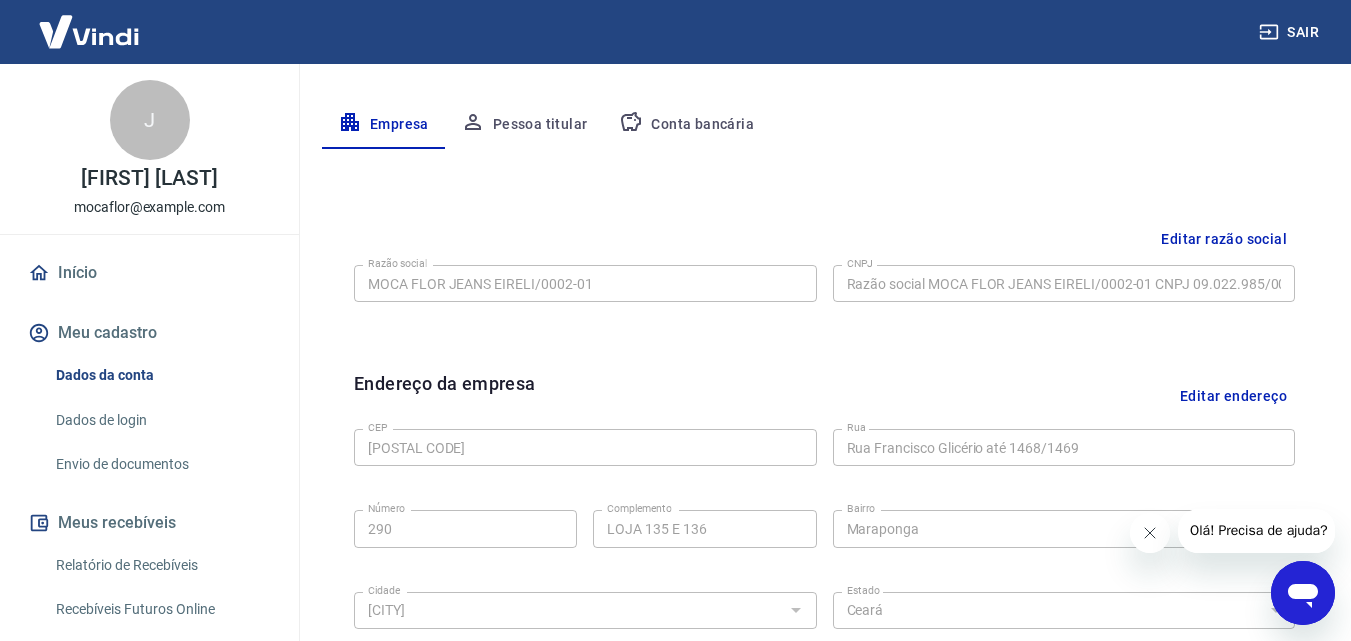 click on "Editar razão social" at bounding box center (1224, 239) 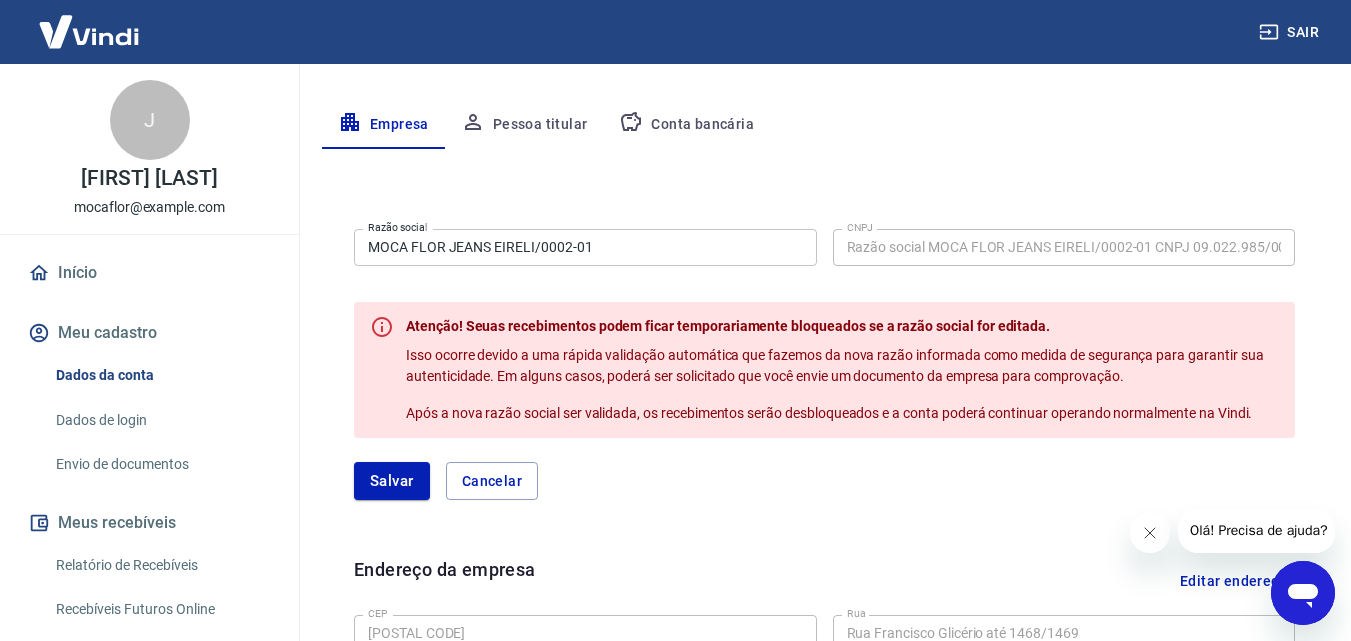 click on "Razão social MOCA FLOR JEANS EIRELI/0002-01 Razão social CNPJ 09.022.985/0002-01 CNPJ Atenção! Seuas recebimentos podem ficar temporariamente bloqueados se a razão social for editada. Isso ocorre devido a uma rápida validação automática que fazemos da nova razão informada como medida de segurança para garantir sua autenticidade. Em alguns casos, poderá ser solicitado que você envie um documento da empresa para comprovação. Após a nova razão social ser validada, os recebimentos serão desbloqueados e a conta poderá continuar operando normalmente na Vindi. Salvar Cancelar" at bounding box center [824, 360] 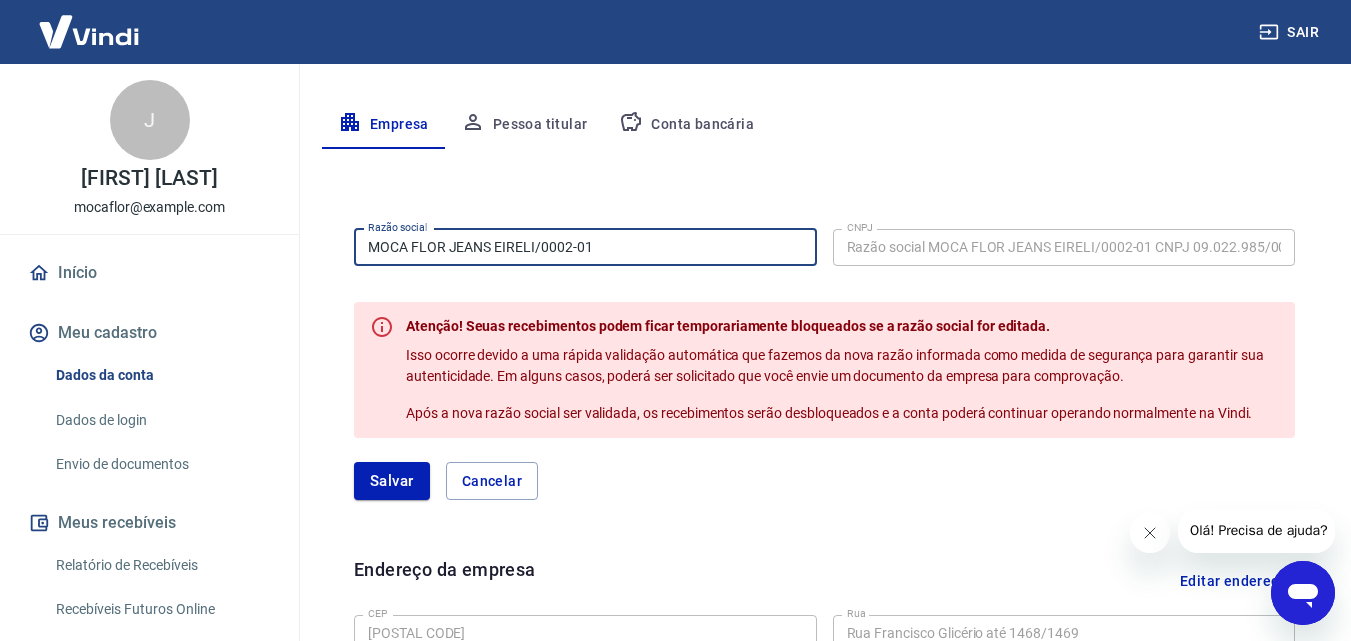 click on "MOCA FLOR JEANS EIRELI/0002-01" at bounding box center (585, 247) 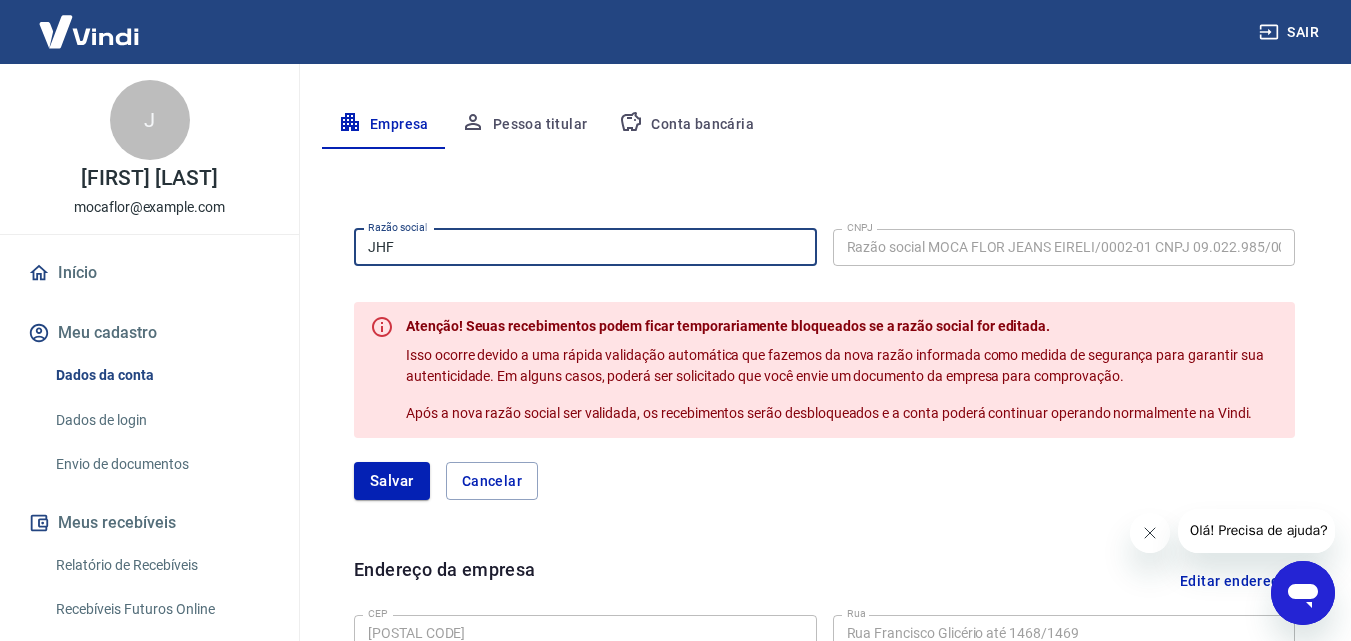 drag, startPoint x: 616, startPoint y: 253, endPoint x: 99, endPoint y: 222, distance: 517.9286 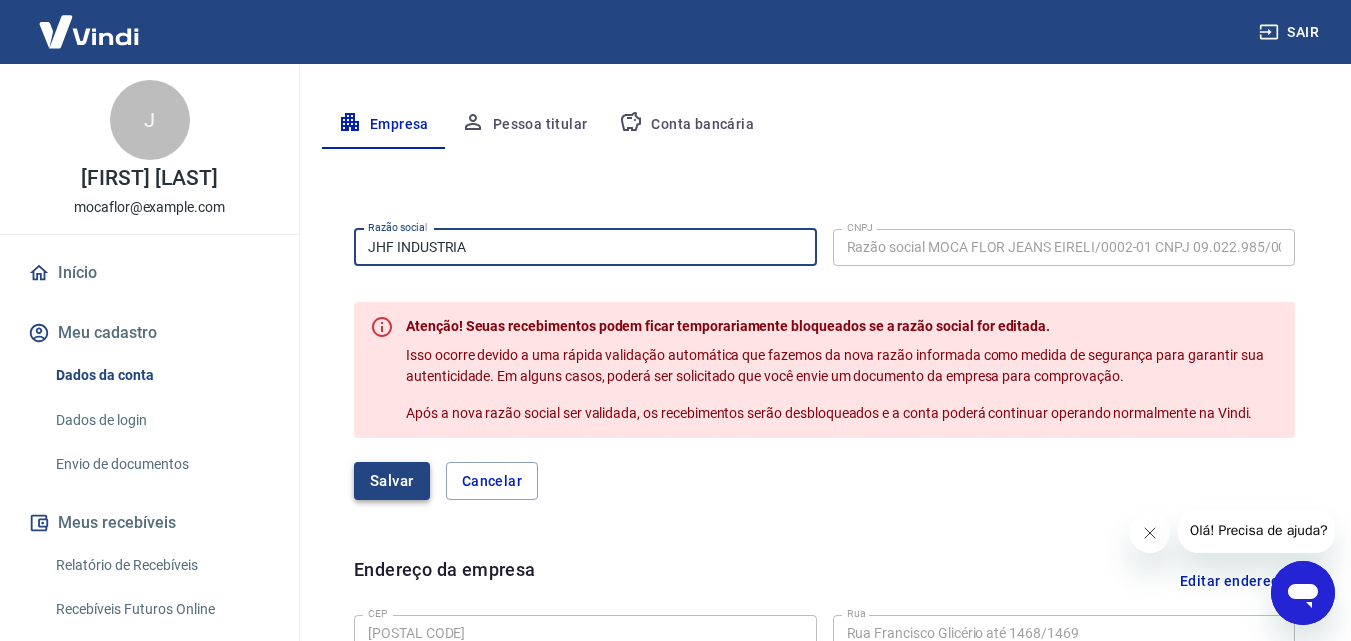 click on "Salvar" at bounding box center [392, 481] 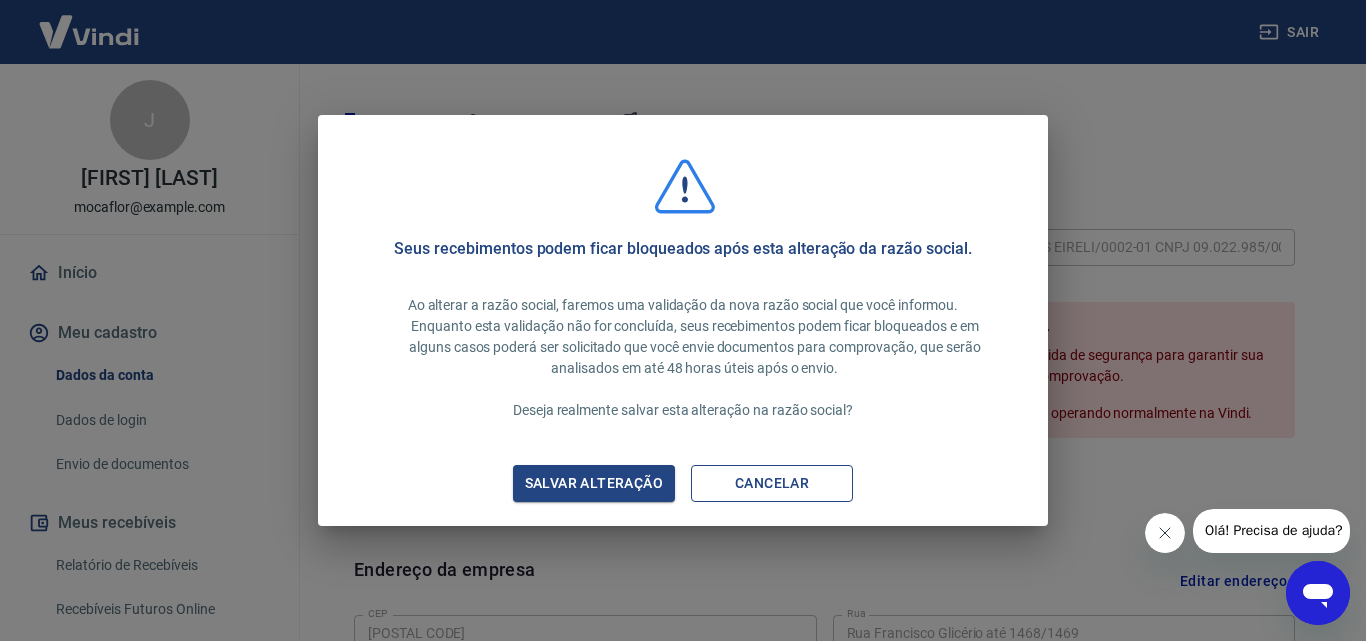 click on "Cancelar" at bounding box center (772, 483) 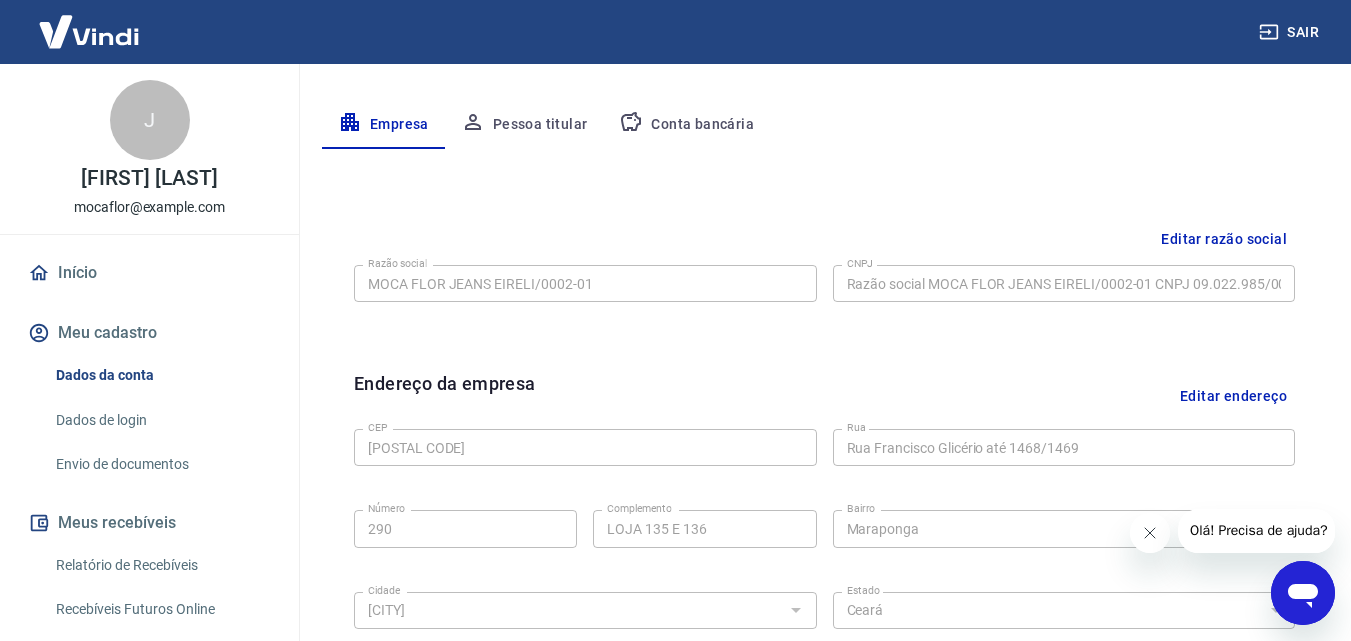 click on "Editar razão social" at bounding box center [1224, 239] 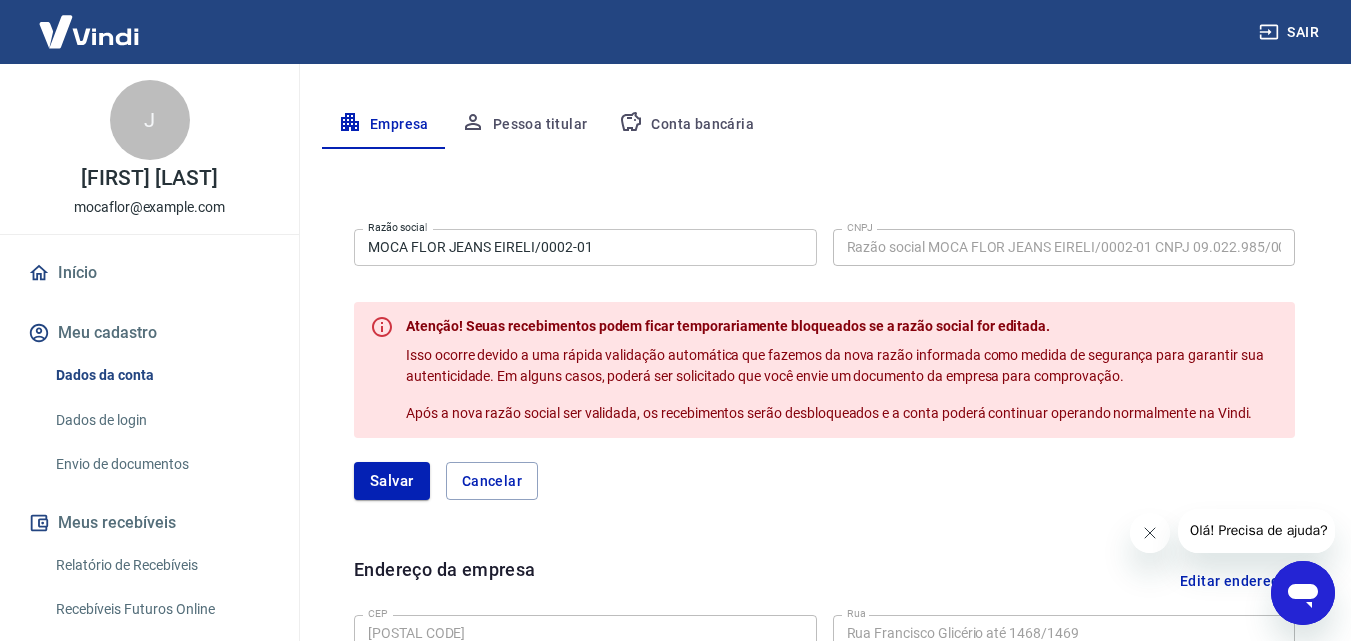 click on "Razão social MOCA FLOR JEANS EIRELI/0002-01 Razão social CNPJ 09.022.985/0002-01 CNPJ Atenção! Seuas recebimentos podem ficar temporariamente bloqueados se a razão social for editada. Isso ocorre devido a uma rápida validação automática que fazemos da nova razão informada como medida de segurança para garantir sua autenticidade. Em alguns casos, poderá ser solicitado que você envie um documento da empresa para comprovação. Após a nova razão social ser validada, os recebimentos serão desbloqueados e a conta poderá continuar operando normalmente na Vindi. Salvar Cancelar" at bounding box center [824, 360] 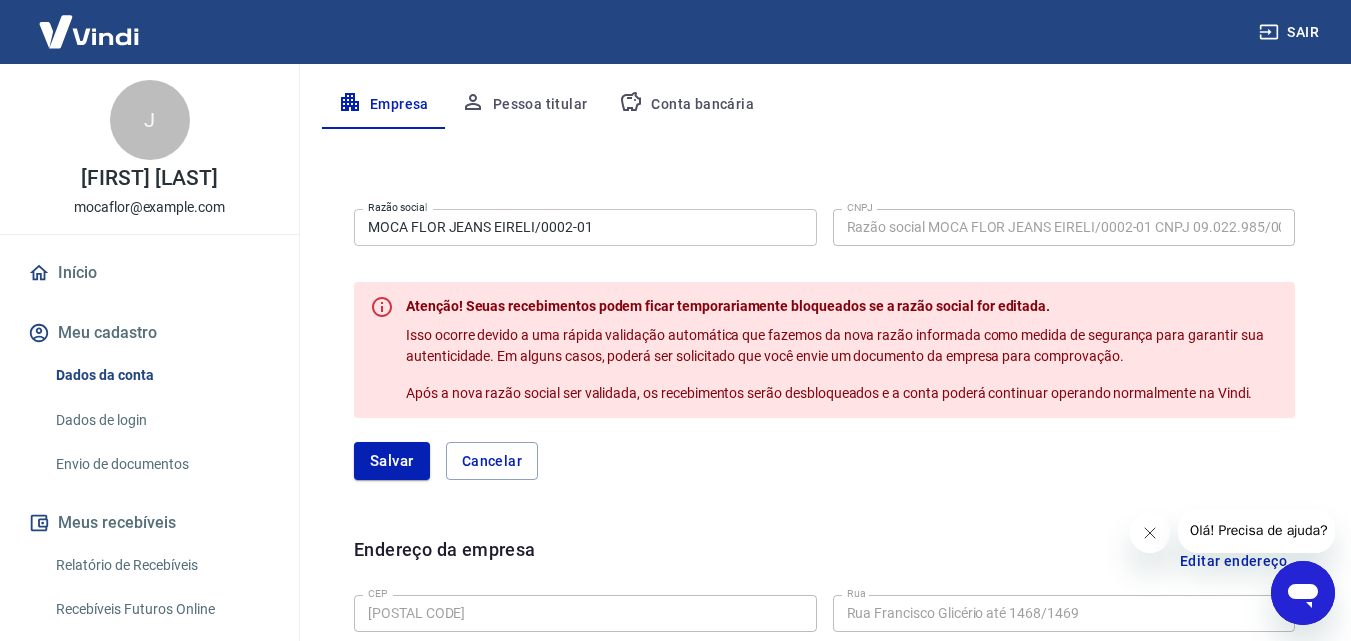 scroll, scrollTop: 382, scrollLeft: 0, axis: vertical 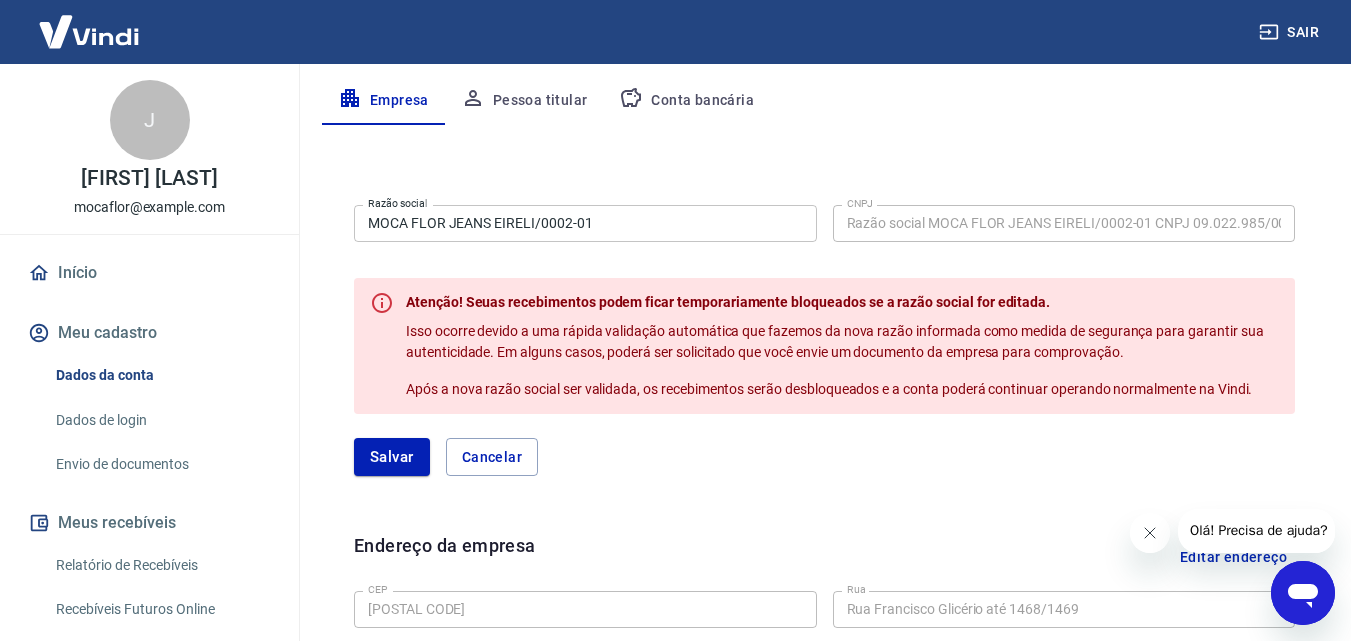click on "MOCA FLOR JEANS EIRELI/0002-01" at bounding box center (585, 223) 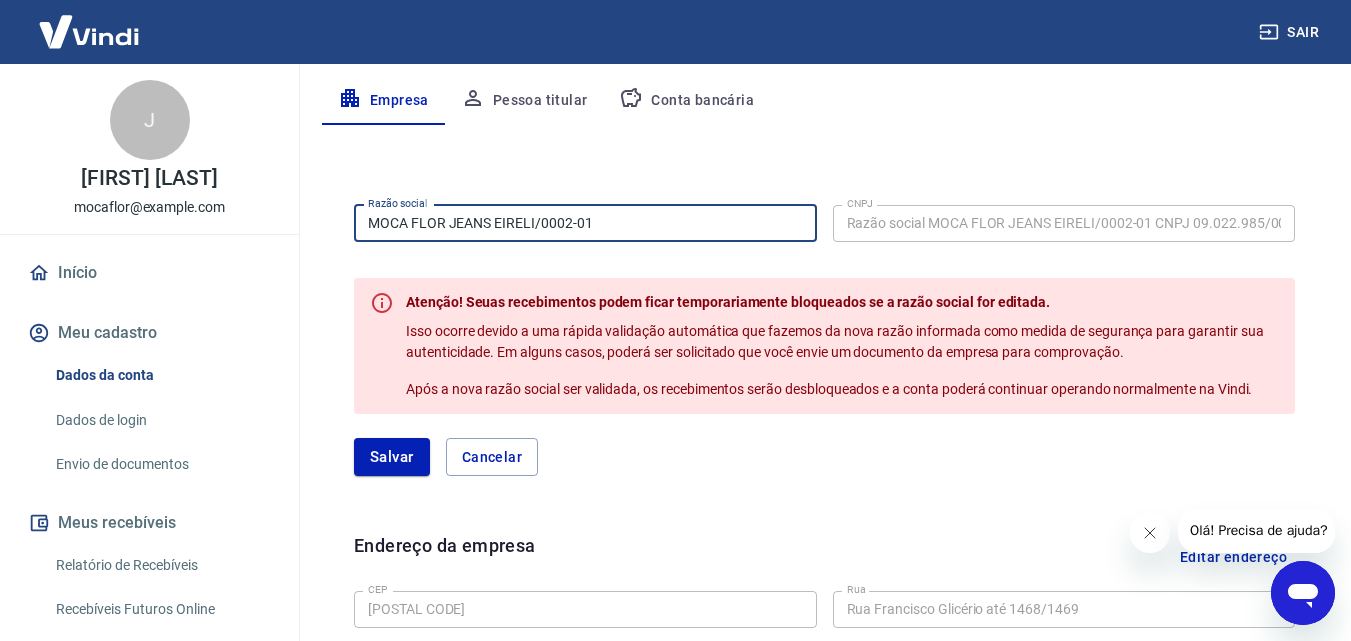 click on "MOCA FLOR JEANS EIRELI/0002-01" at bounding box center (585, 223) 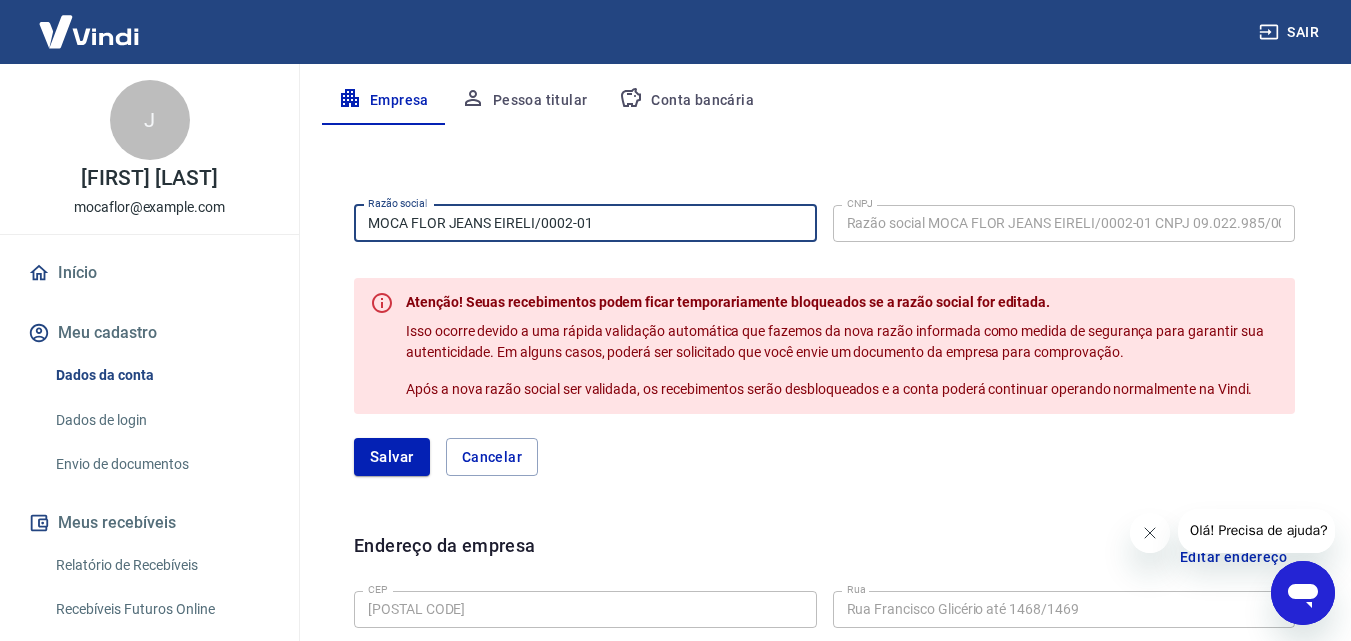 click on "Pessoa titular" at bounding box center (524, 101) 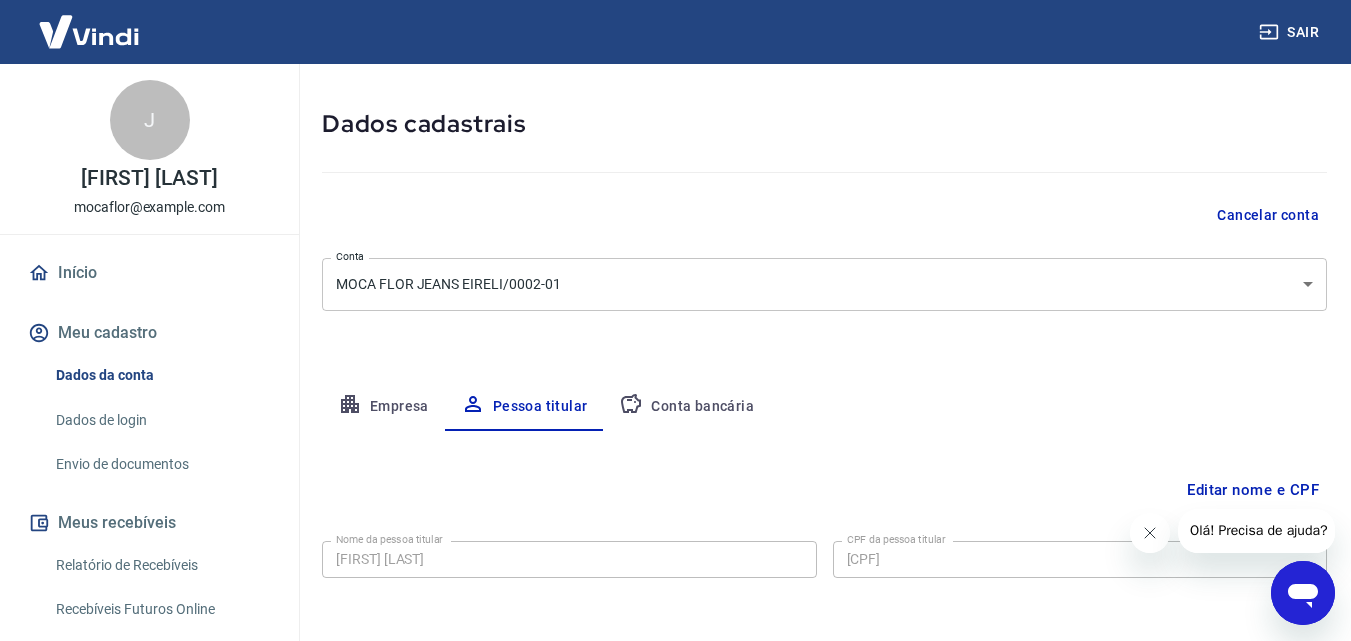 scroll, scrollTop: 159, scrollLeft: 0, axis: vertical 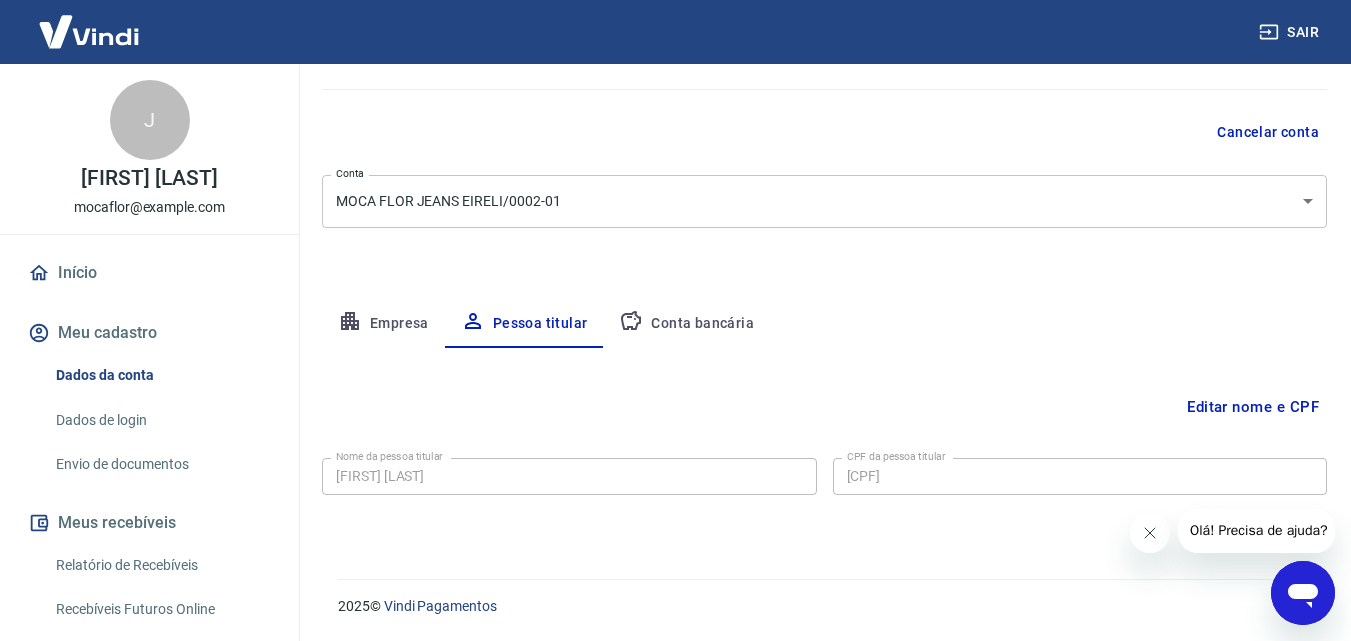 click on "Conta bancária" at bounding box center [686, 324] 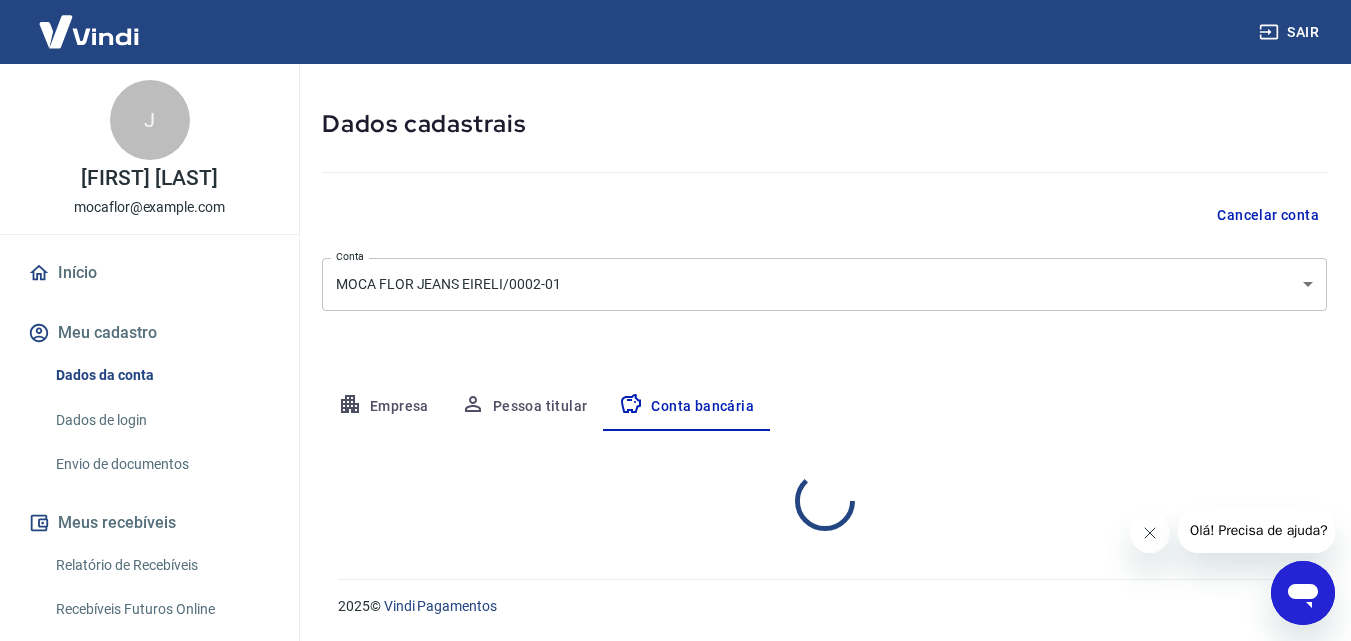 select on "1" 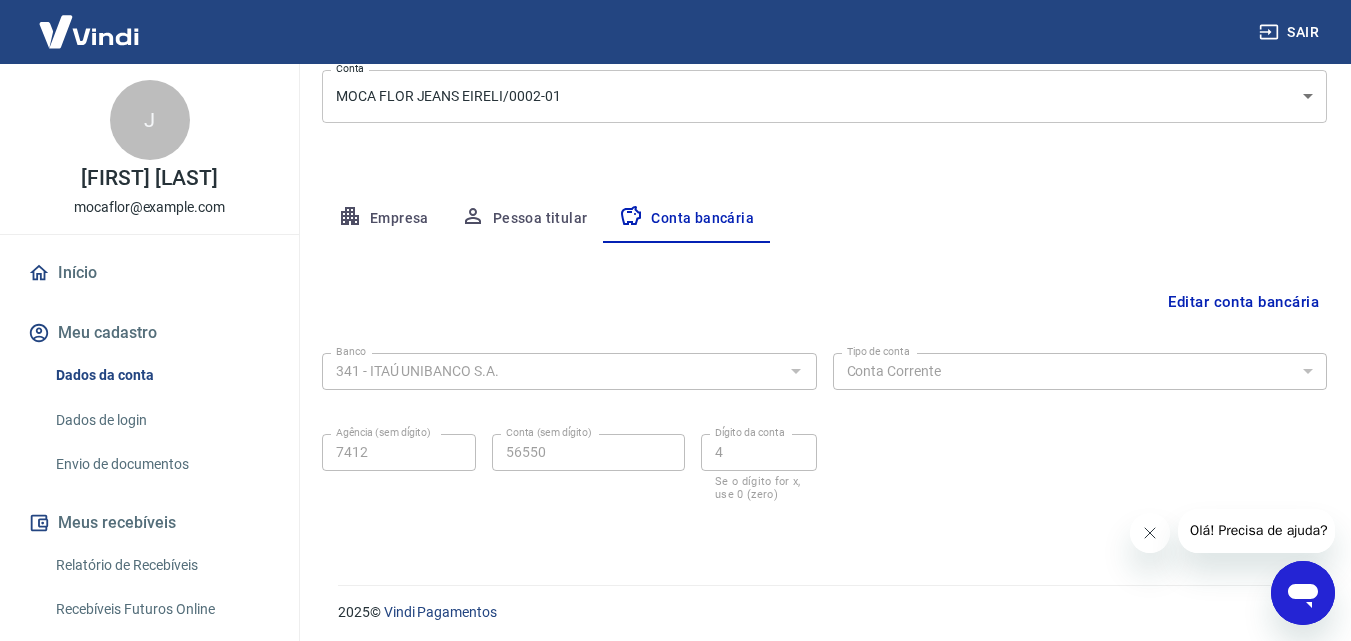 scroll, scrollTop: 270, scrollLeft: 0, axis: vertical 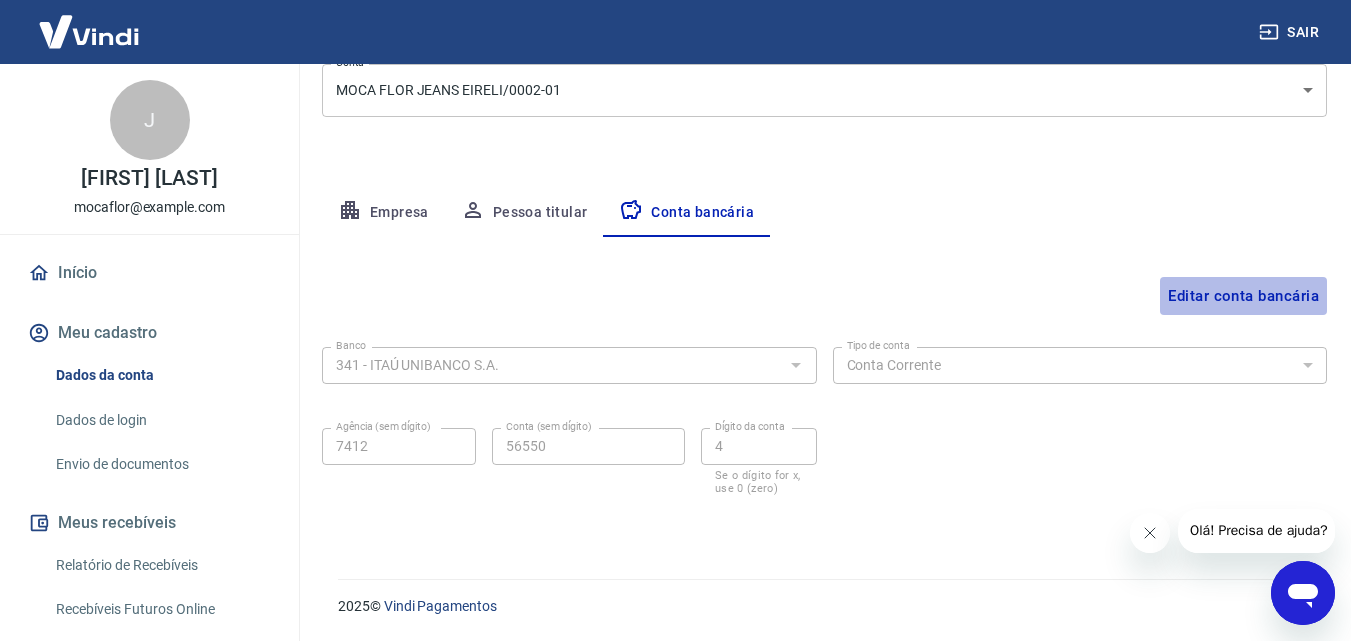 click on "Editar conta bancária" at bounding box center [1243, 296] 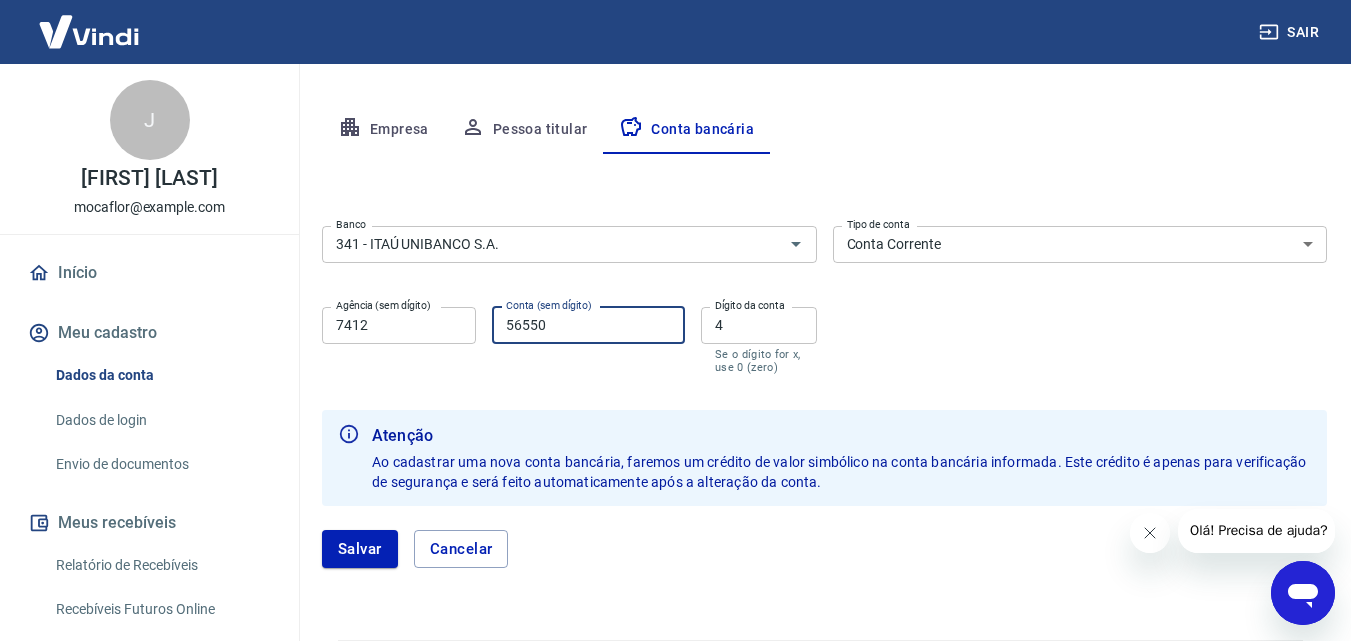 scroll, scrollTop: 362, scrollLeft: 0, axis: vertical 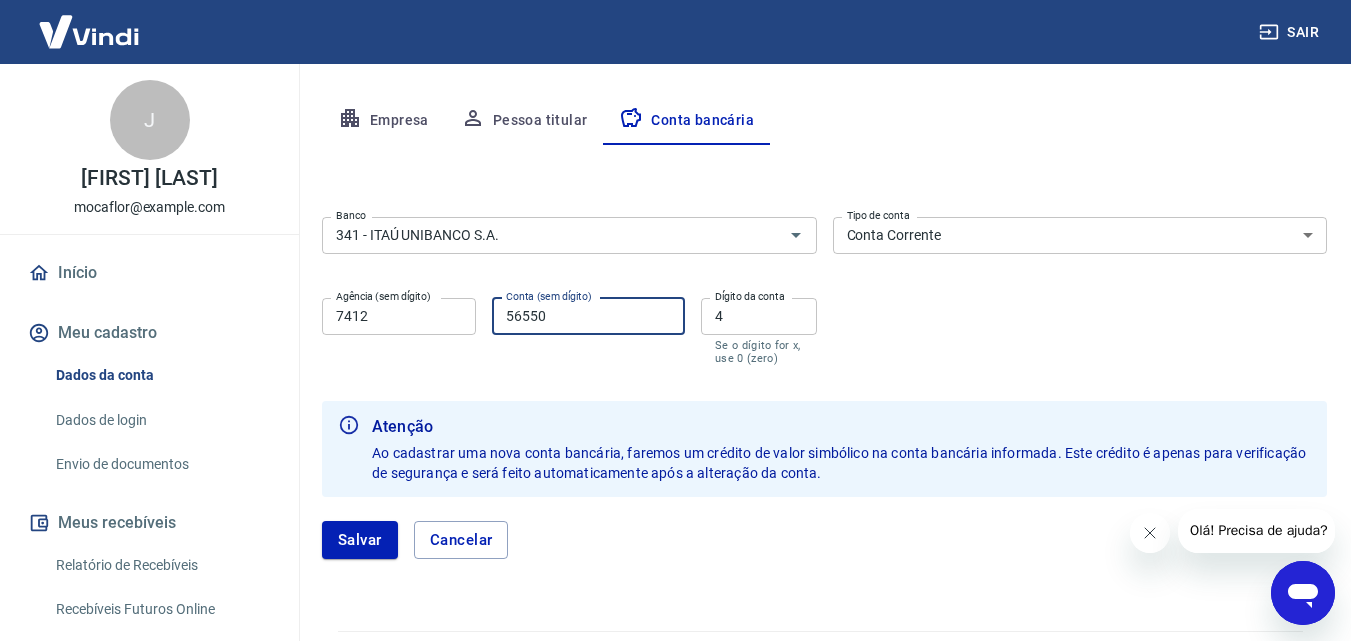 click on "56550" at bounding box center [588, 316] 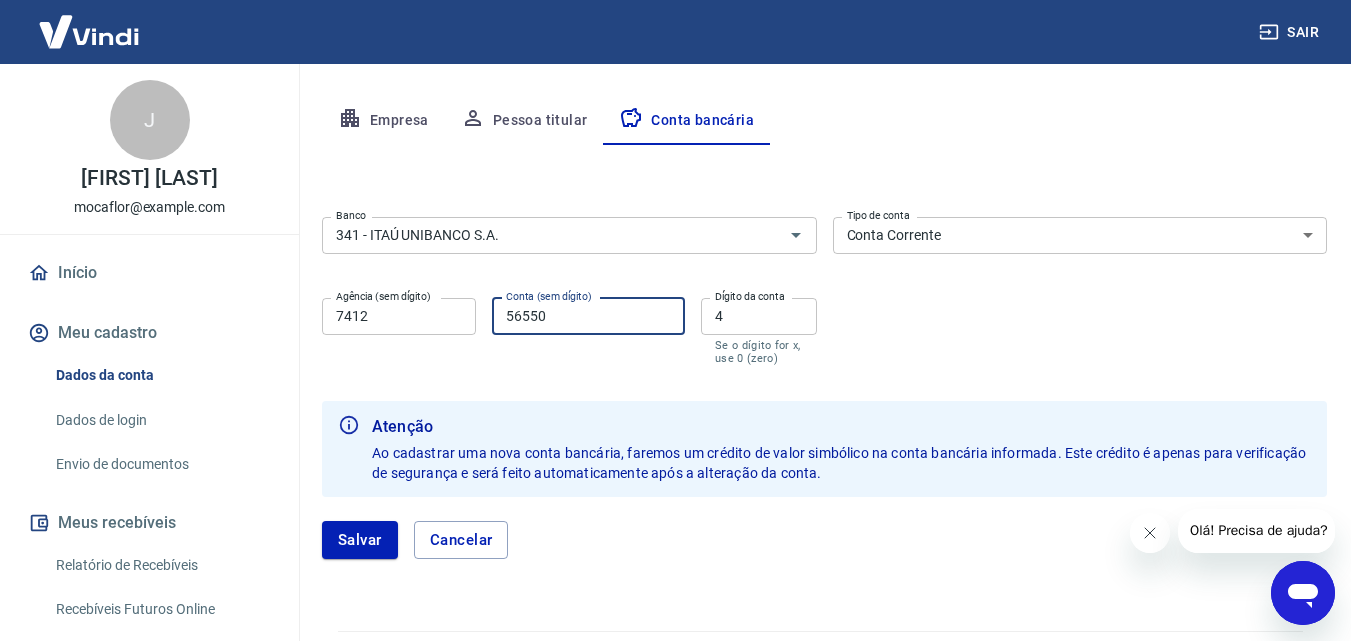 click on "56550" at bounding box center (588, 316) 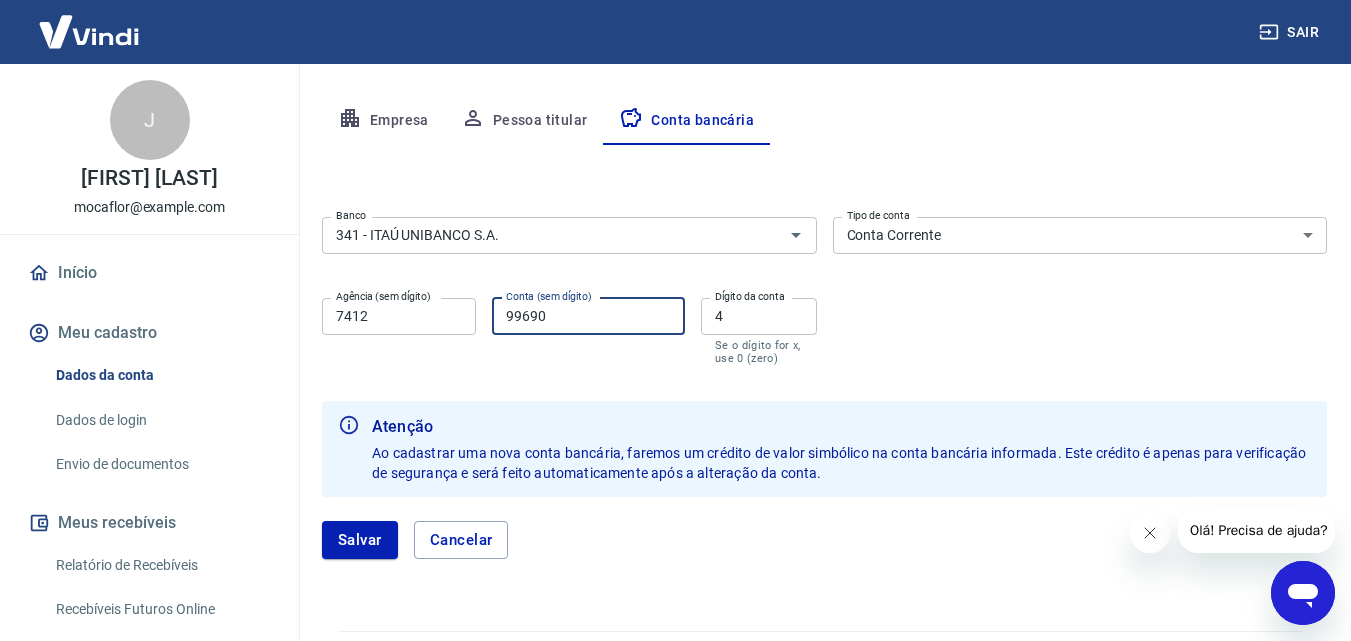 type on "99690" 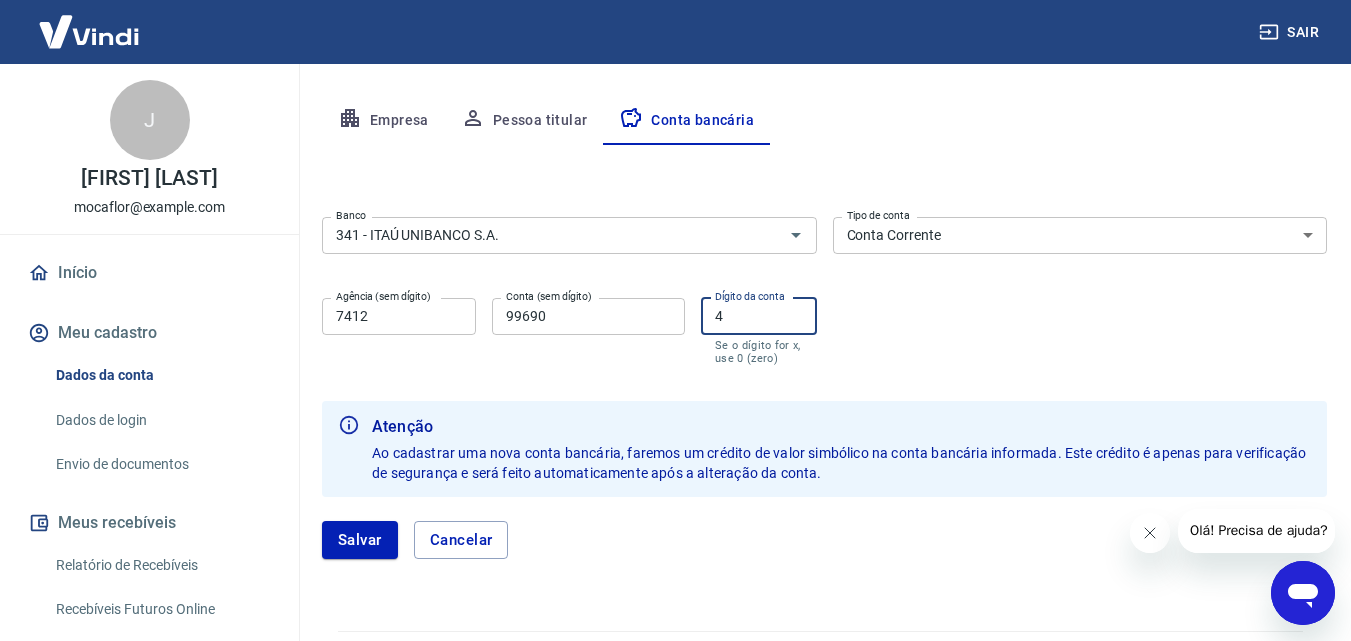 drag, startPoint x: 764, startPoint y: 307, endPoint x: 597, endPoint y: 322, distance: 167.6723 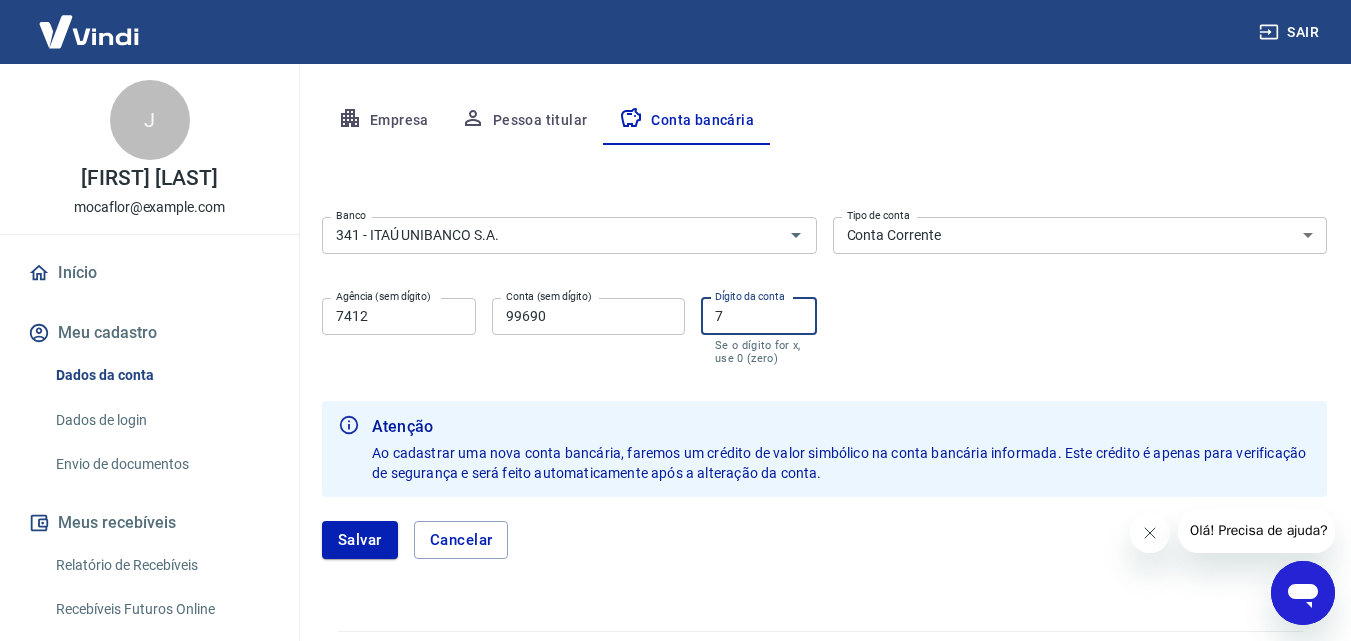 type on "7" 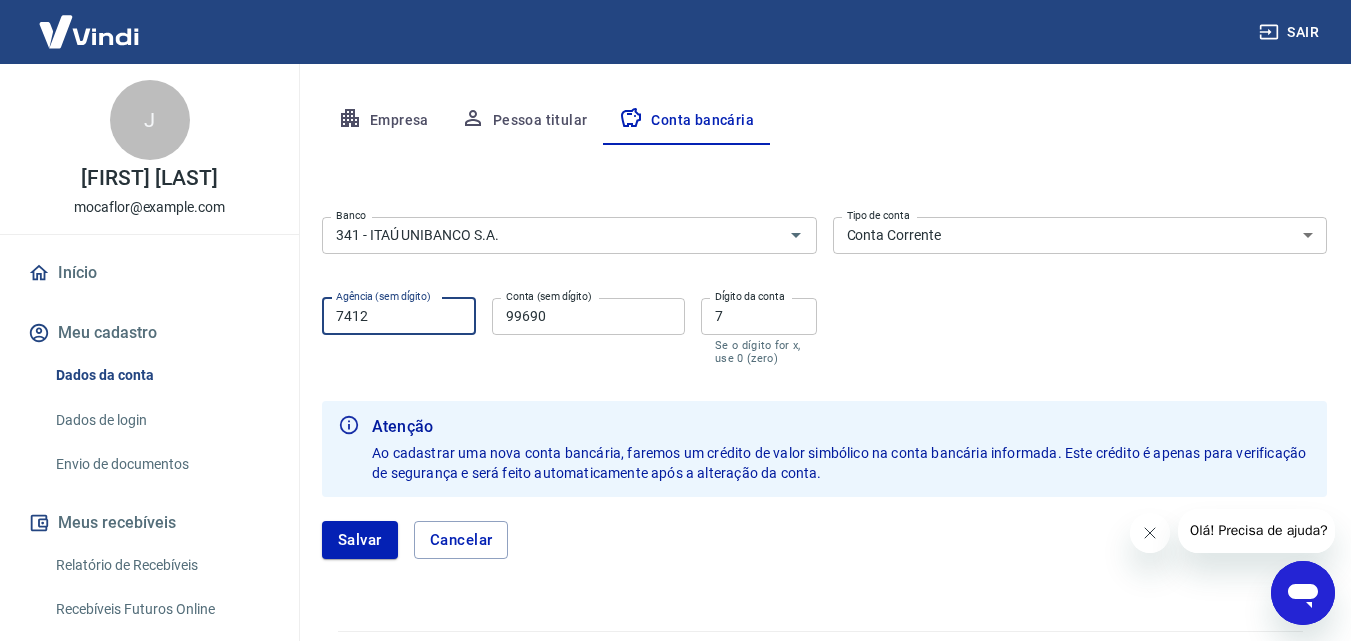 drag, startPoint x: 375, startPoint y: 320, endPoint x: 229, endPoint y: 235, distance: 168.94081 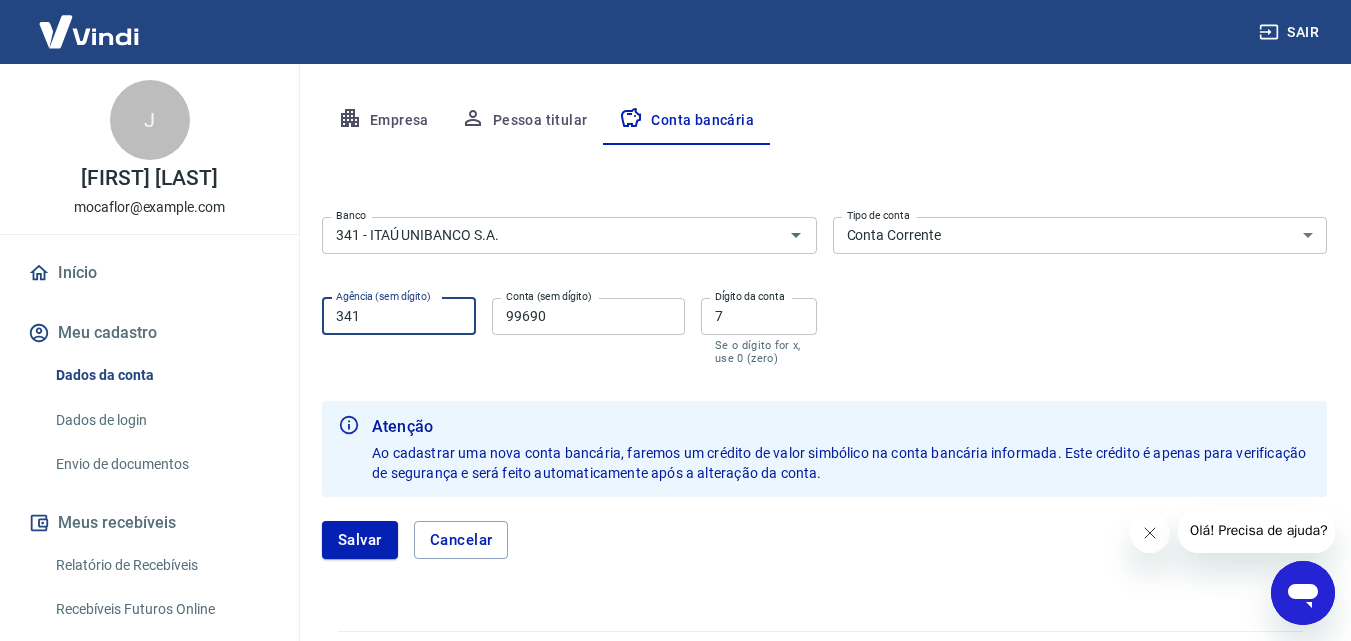 click on "Banco 341 - ITAÚ UNIBANCO S.A. Banco Tipo de conta Conta Corrente Conta Poupança Tipo de conta Agência (sem dígito) 341 Agência (sem dígito) Conta (sem dígito) 99690 Conta (sem dígito) Dígito da conta 7 Dígito da conta Se o dígito for x, use 0 (zero)" at bounding box center (824, 289) 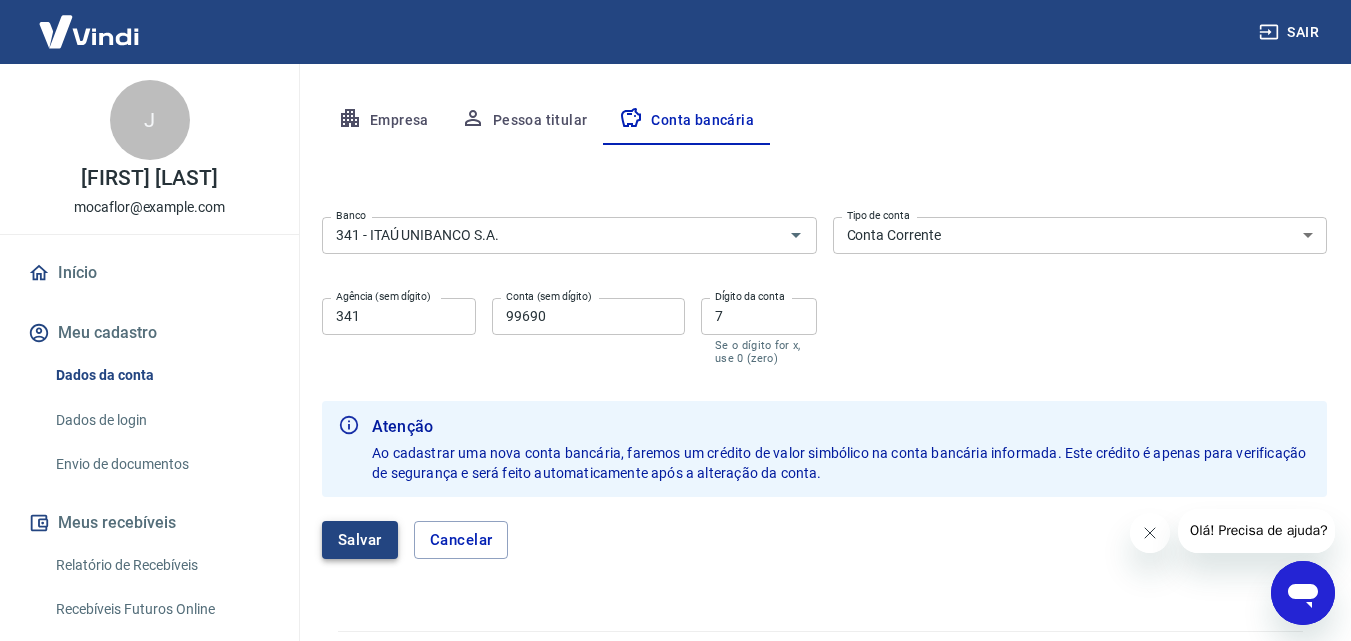 click on "Salvar" at bounding box center (360, 540) 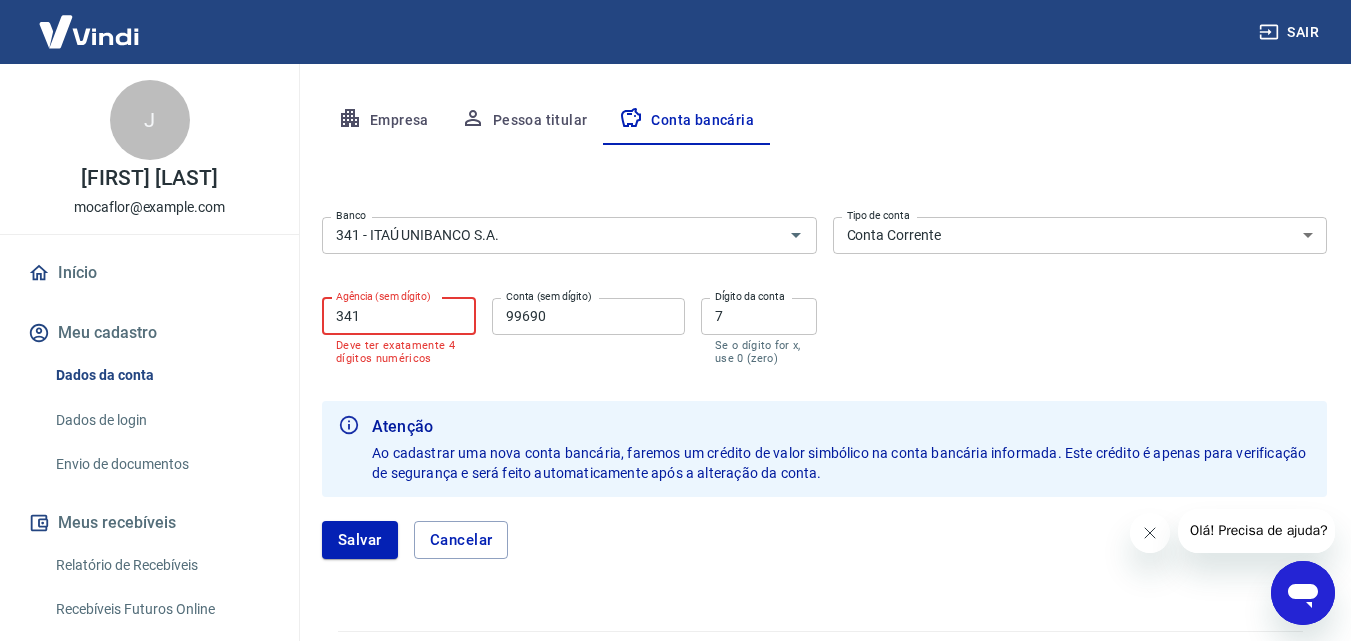 click on "341" at bounding box center [399, 316] 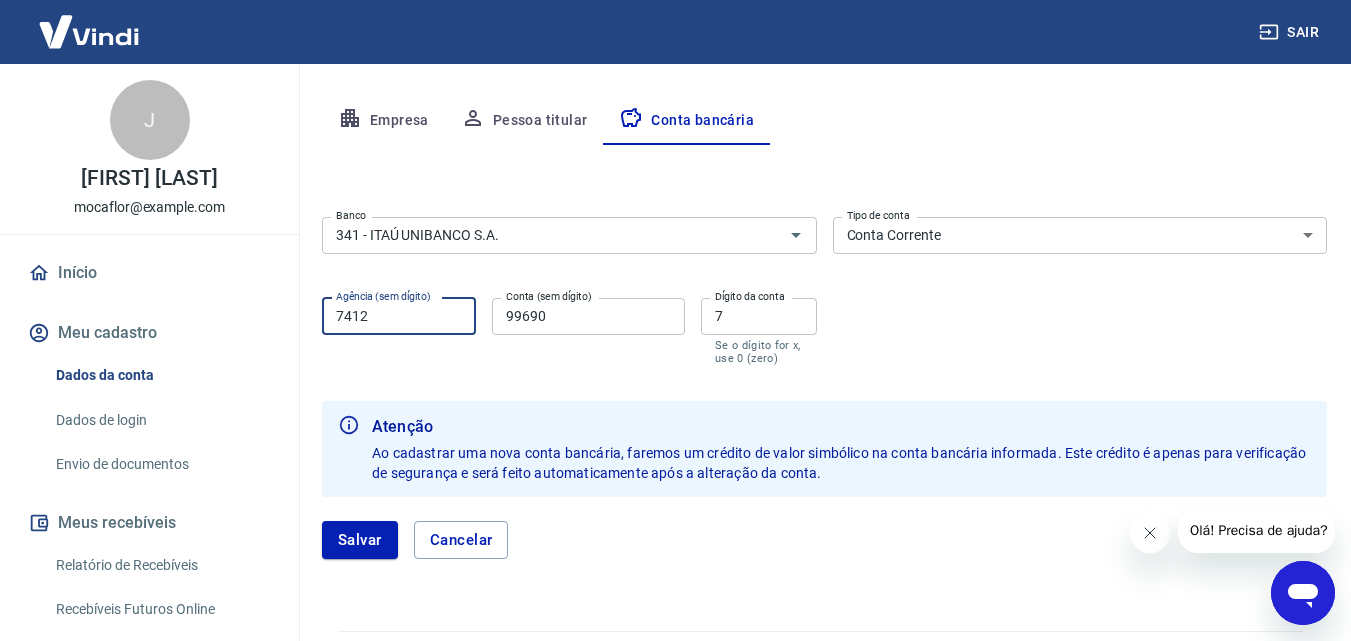 type on "7412" 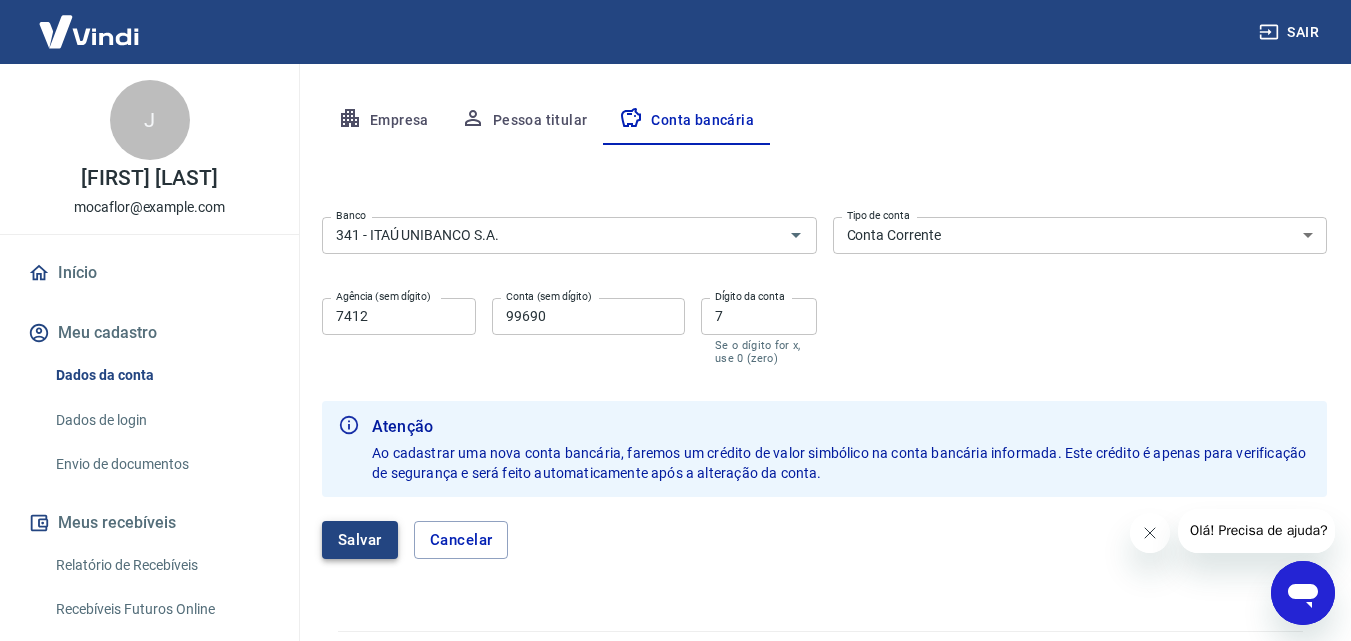 click on "Salvar" at bounding box center (360, 540) 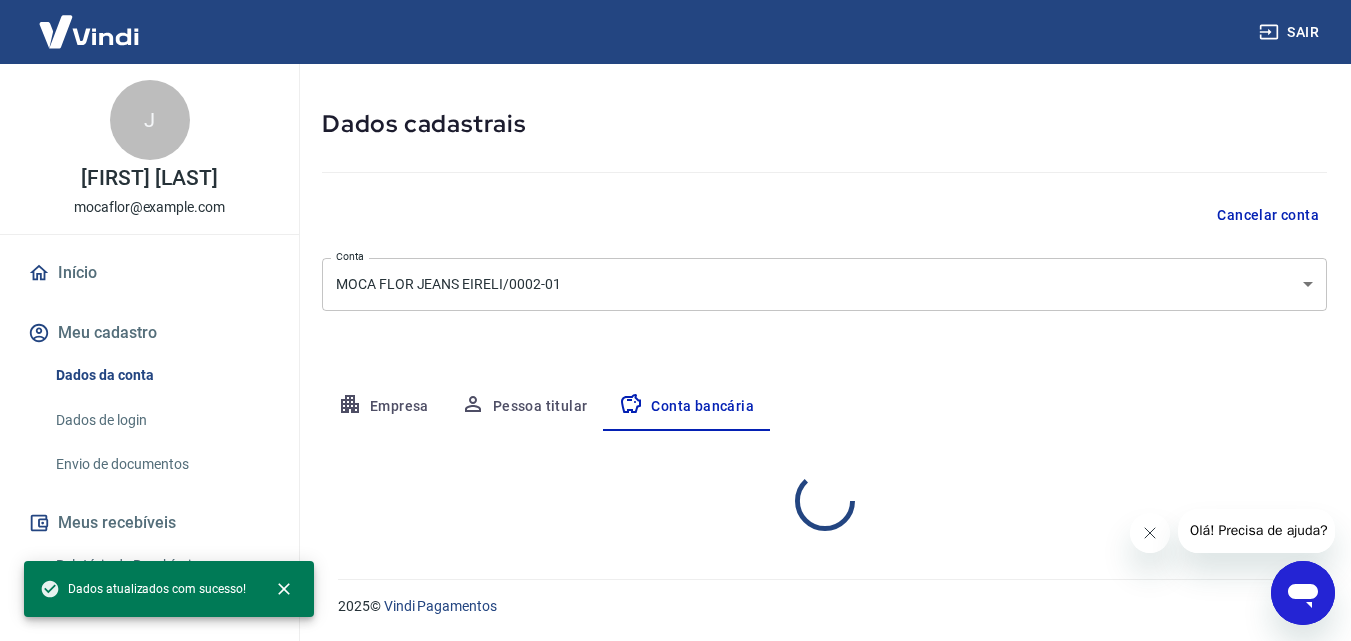 select on "1" 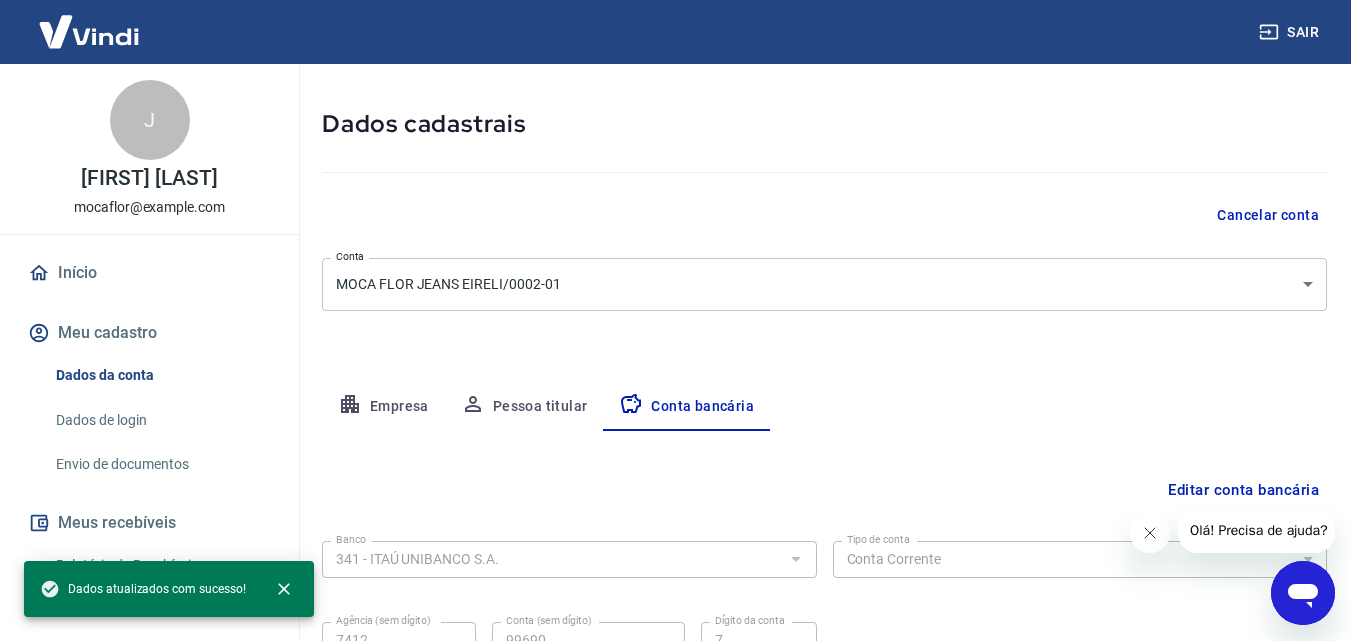 scroll, scrollTop: 270, scrollLeft: 0, axis: vertical 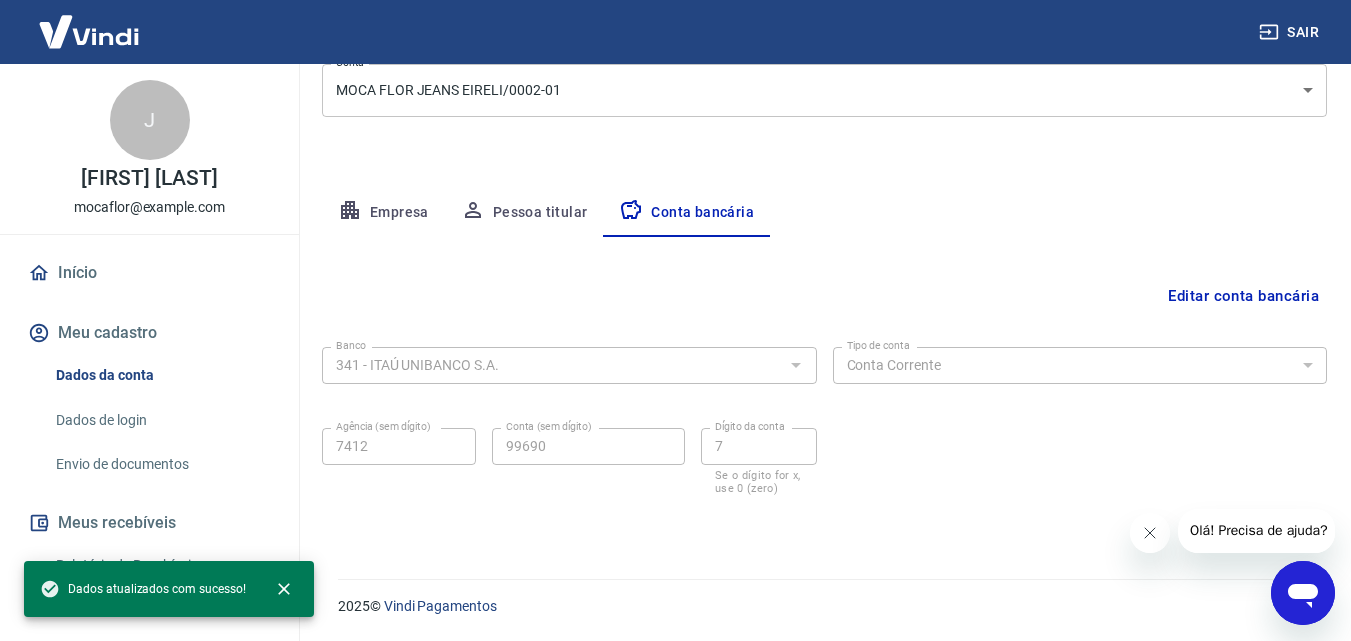 click on "Pessoa titular" at bounding box center [524, 213] 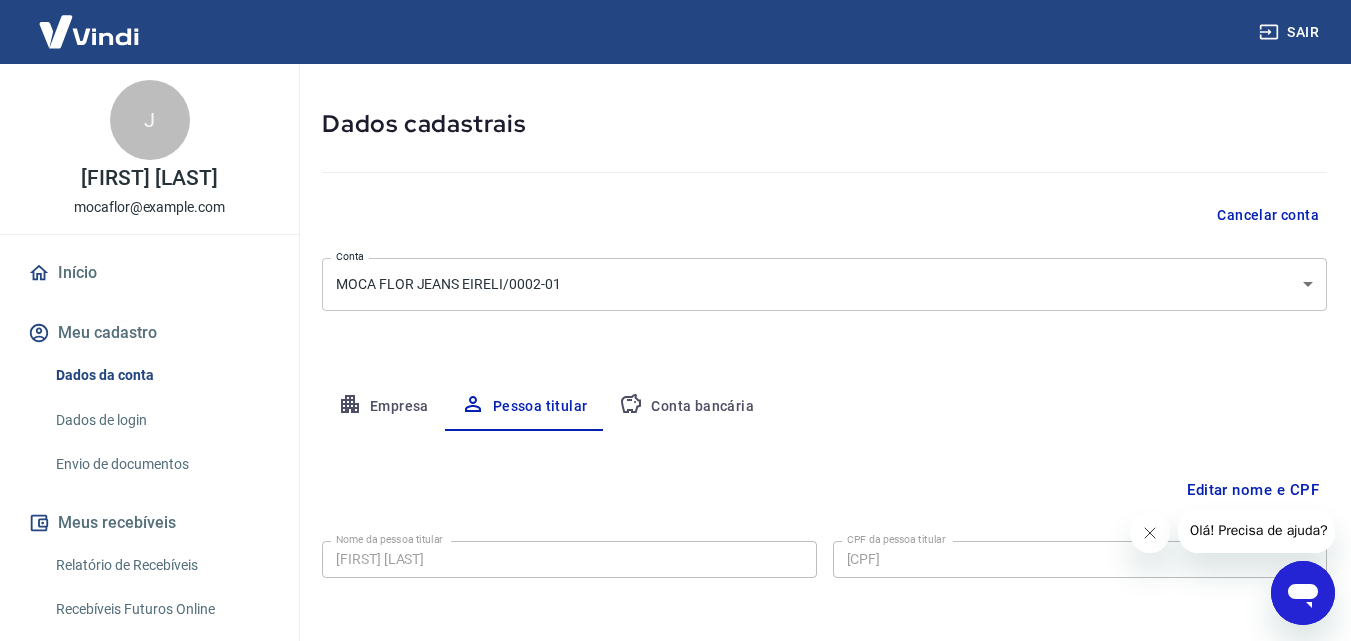 scroll, scrollTop: 159, scrollLeft: 0, axis: vertical 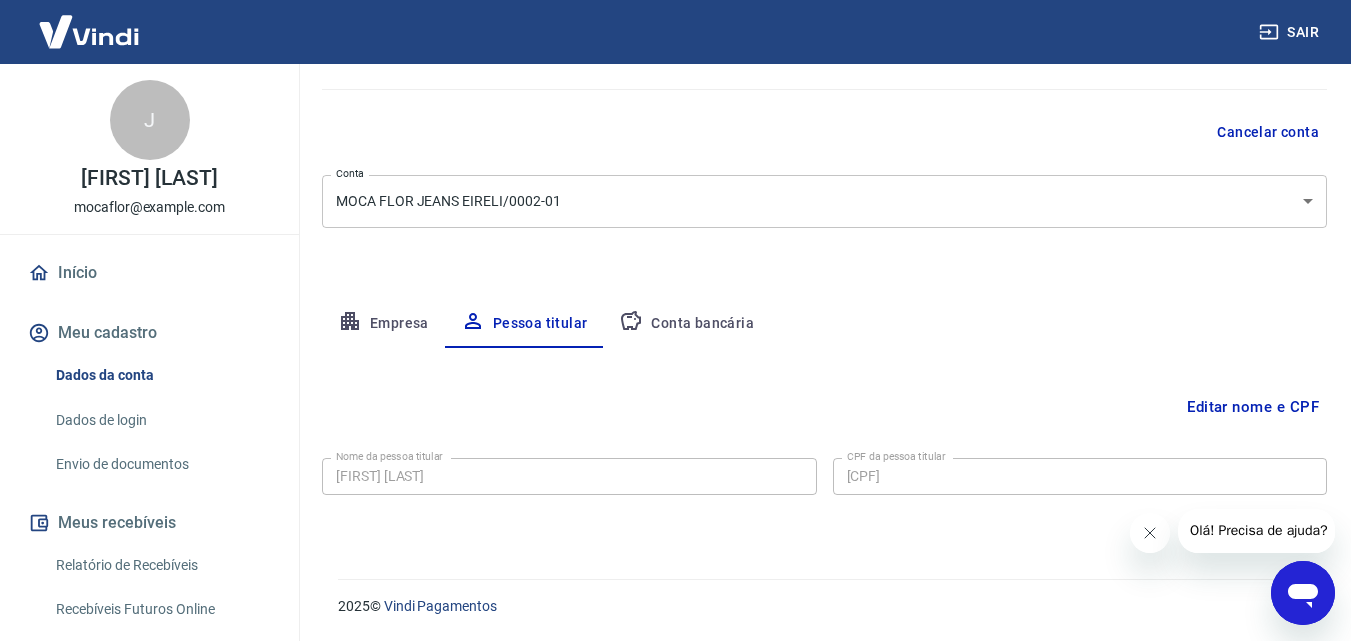 click on "Empresa" at bounding box center (383, 324) 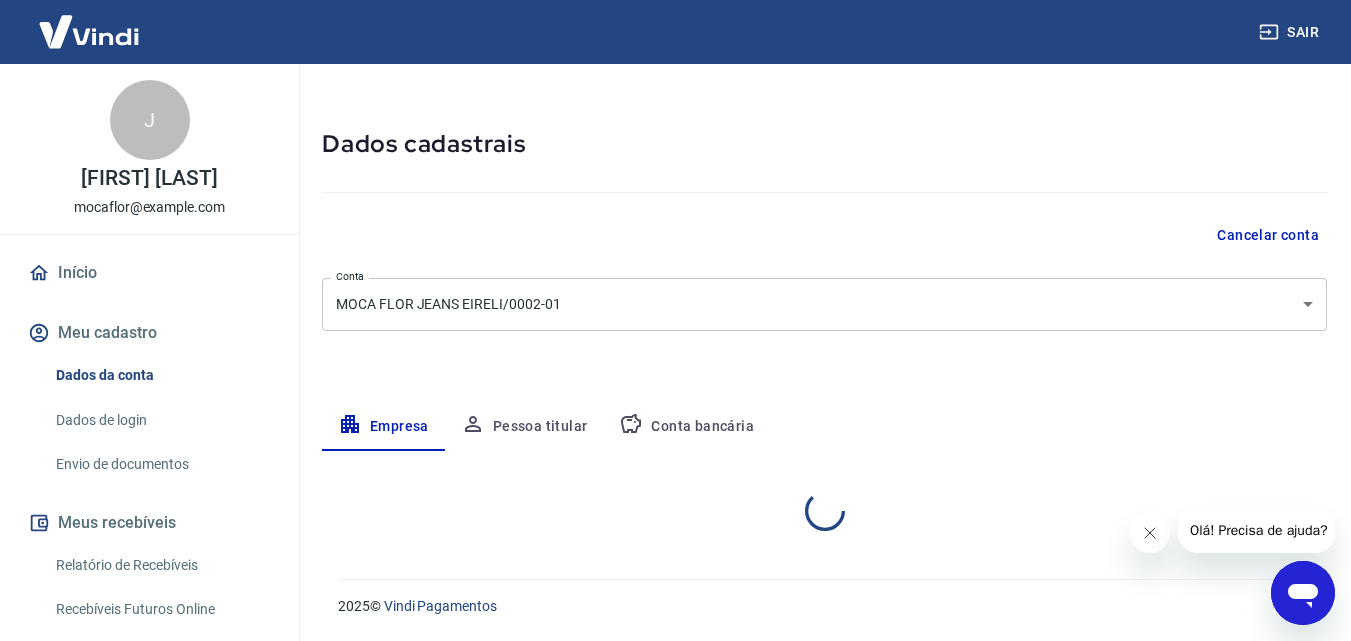 select on "CE" 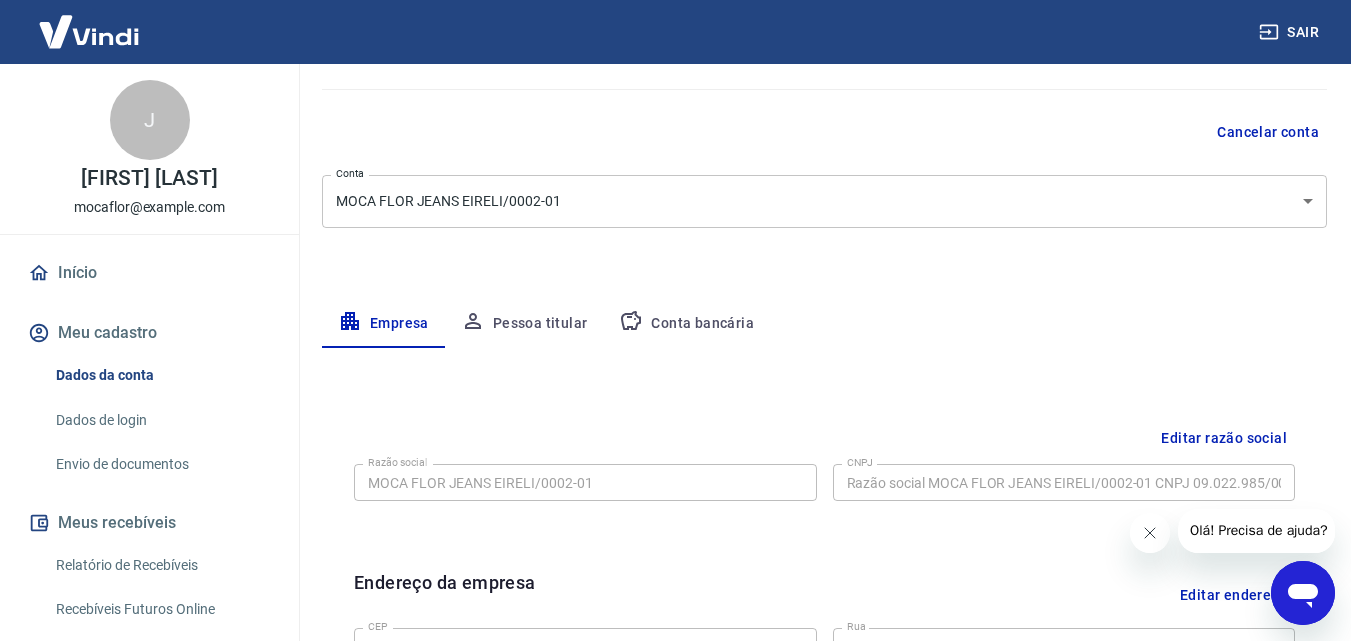 click on "Editar razão social" at bounding box center [1224, 438] 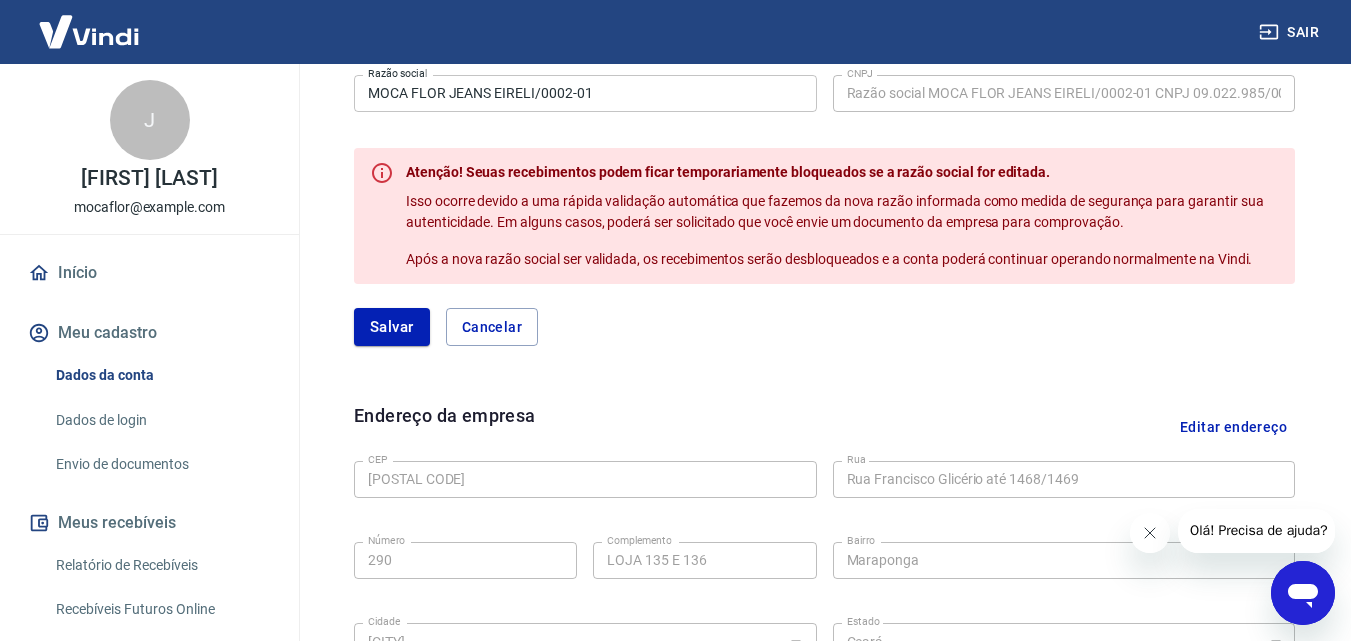scroll, scrollTop: 533, scrollLeft: 0, axis: vertical 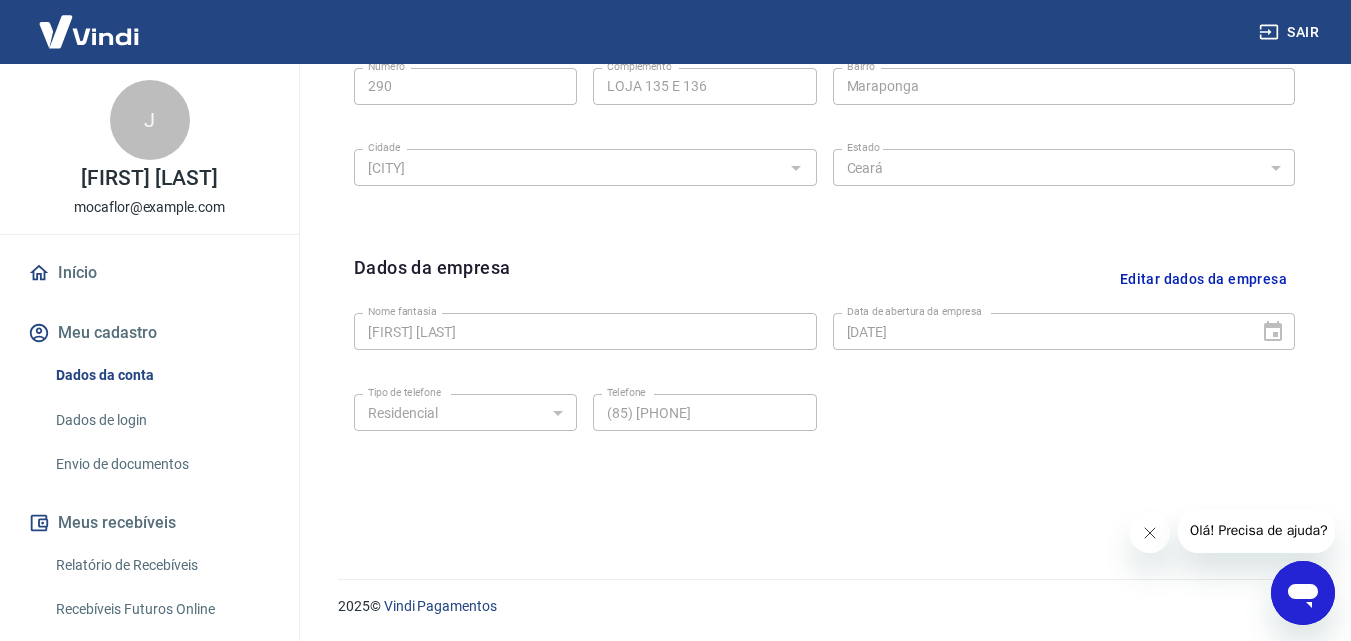 click on "Envio de documentos" at bounding box center (161, 464) 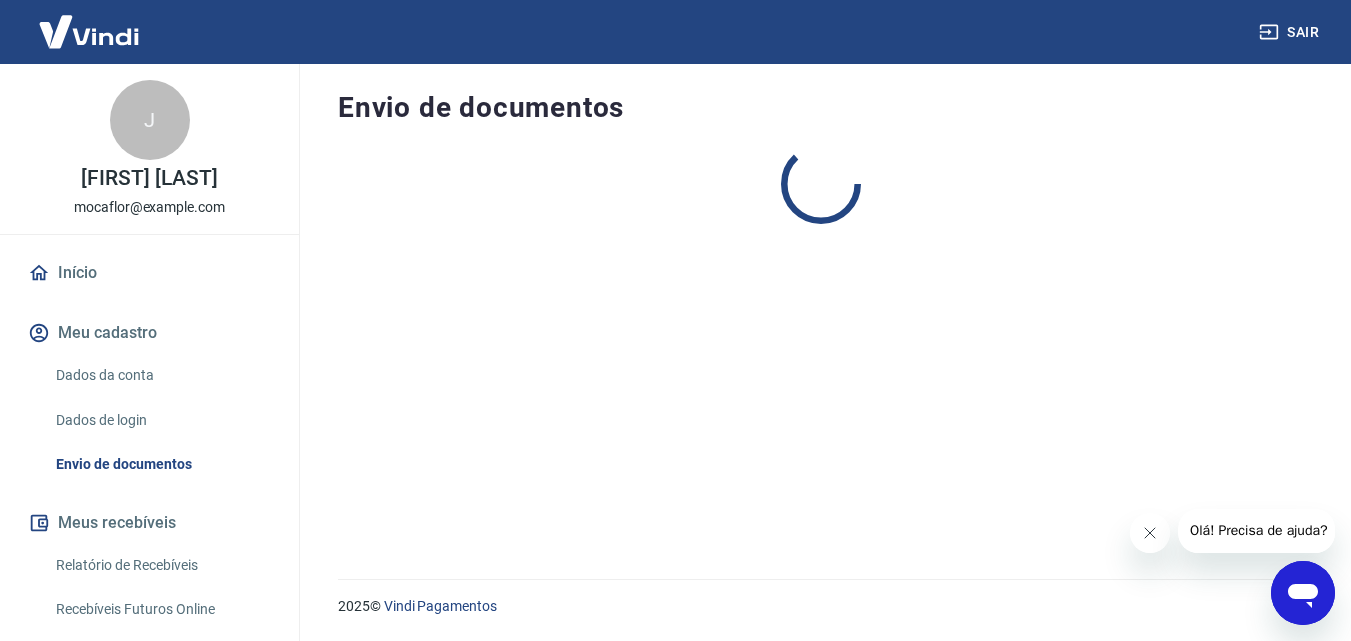 scroll, scrollTop: 0, scrollLeft: 0, axis: both 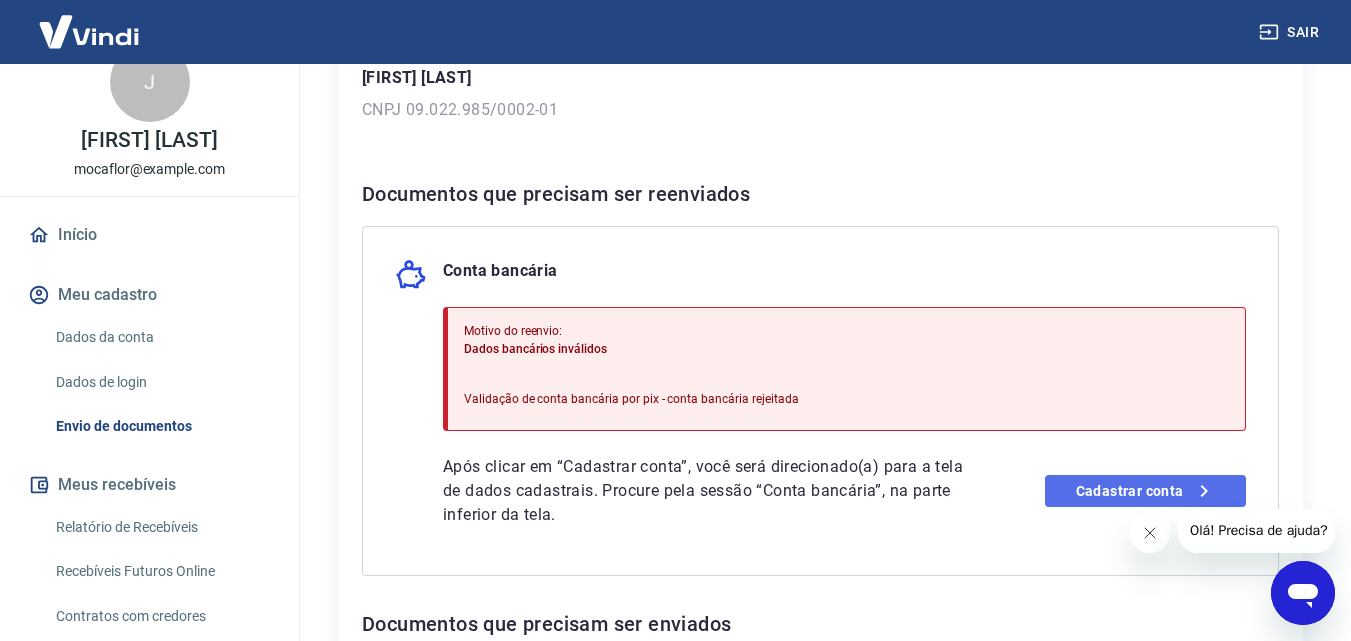 click on "Cadastrar conta" at bounding box center [1145, 491] 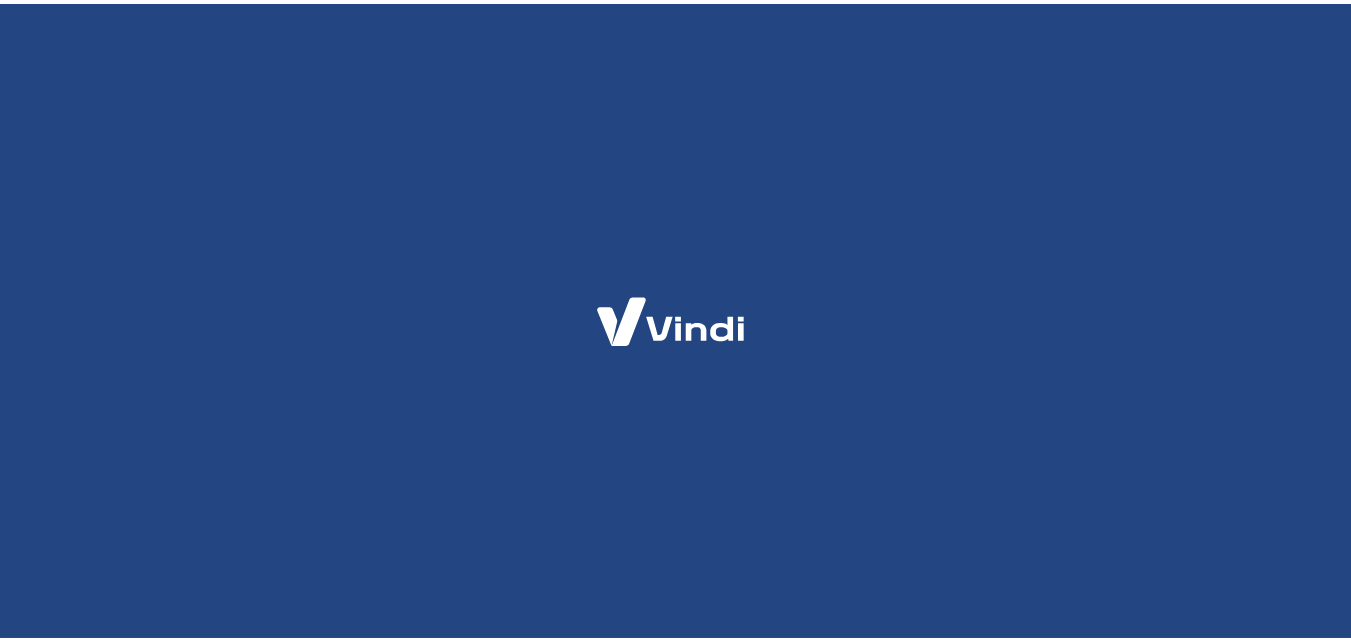 scroll, scrollTop: 0, scrollLeft: 0, axis: both 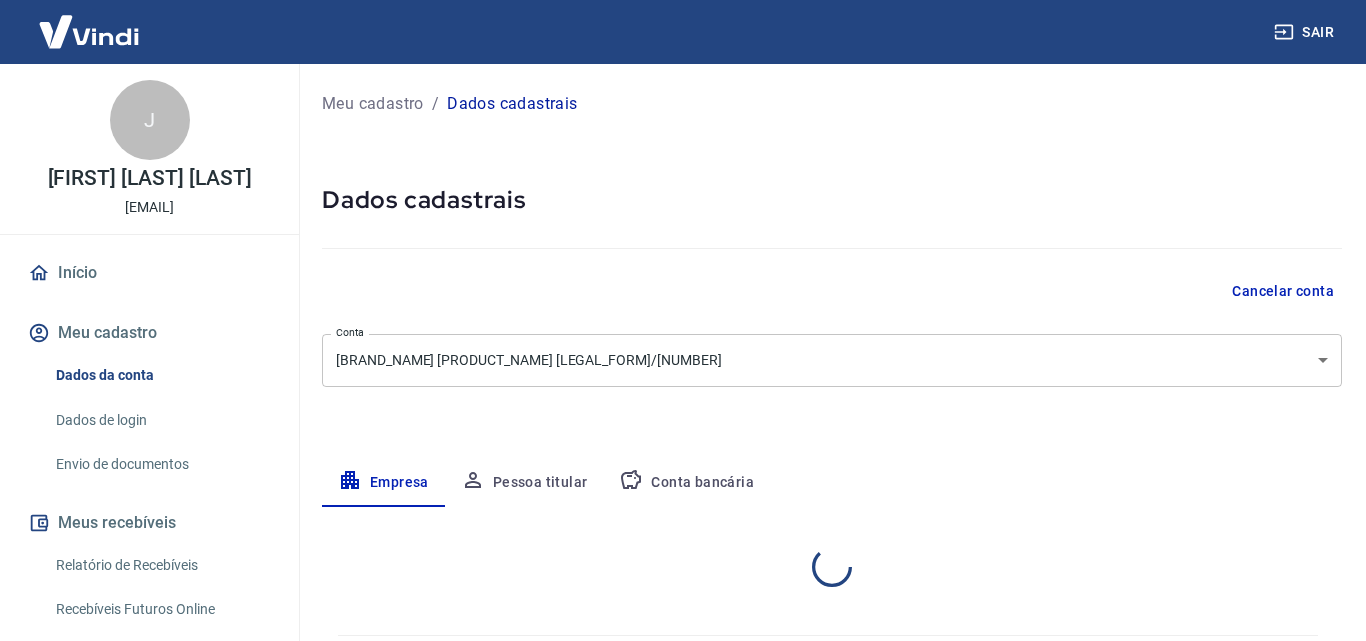 select on "CE" 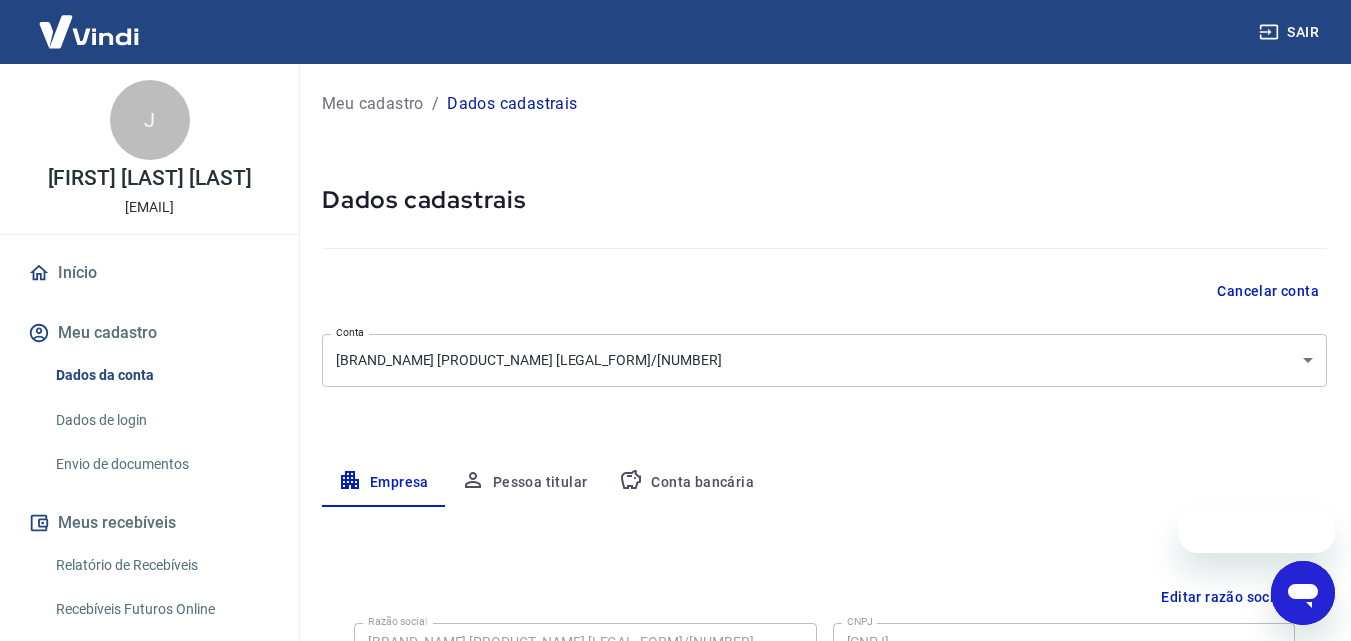 scroll, scrollTop: 0, scrollLeft: 0, axis: both 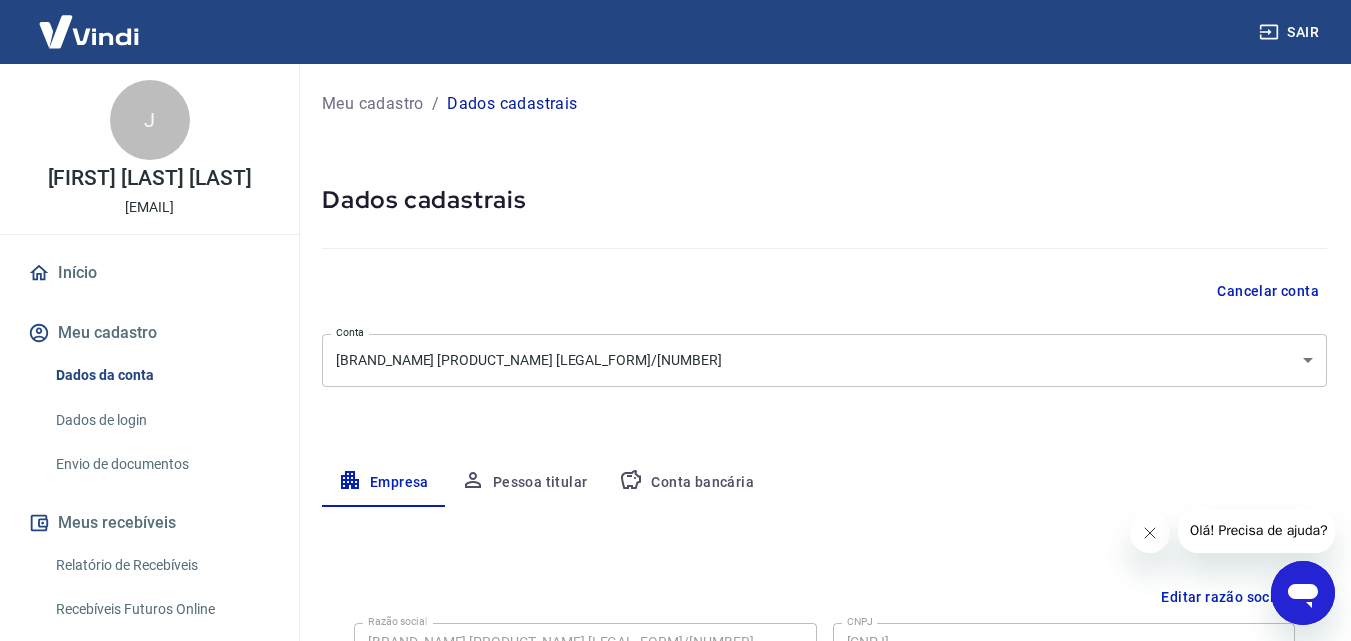 click on "Sair J [FIRST] [LAST] [LAST] [EMAIL] Início Meu cadastro Dados da conta Dados de login Envio de documentos Meus recebíveis Relatório de Recebíveis Recebíveis Futuros Online Contratos com credores Disponibilização de agenda Segurança Fale conosco Meu cadastro / Dados cadastrais Dados cadastrais Cancelar conta Conta [COMPANY_NAME]/[NUMBER] Conta Empresa Pessoa titular Conta bancária Editar razão social Razão social [COMPANY_NAME]/[NUMBER] Razão social CNPJ [CNPJ] CNPJ Endereço da empresa Editar endereço CEP [POSTAL_CODE] CEP Rua Rua Francisco Glicério até 1468/1469 Rua Número 290 Número Complemento LOJA 135 E 136 Complemento Bairro [NEIGHBORHOOD] Bairro Cidade [CITY] Cidade Estado Acre Alagoas Amapá Amazonas Bahia Ceará Distrito Federal Espírito Santo Goiás Maranhão Mato Grosso Mato Grosso do Sul Minas Gerais Pará Paraíba Paraná Pernambuco Piauí Rio de Janeiro Rio Grande do Norte Rio Grande do Sul Rondônia Roraima Santa Catarina" at bounding box center [675, 320] 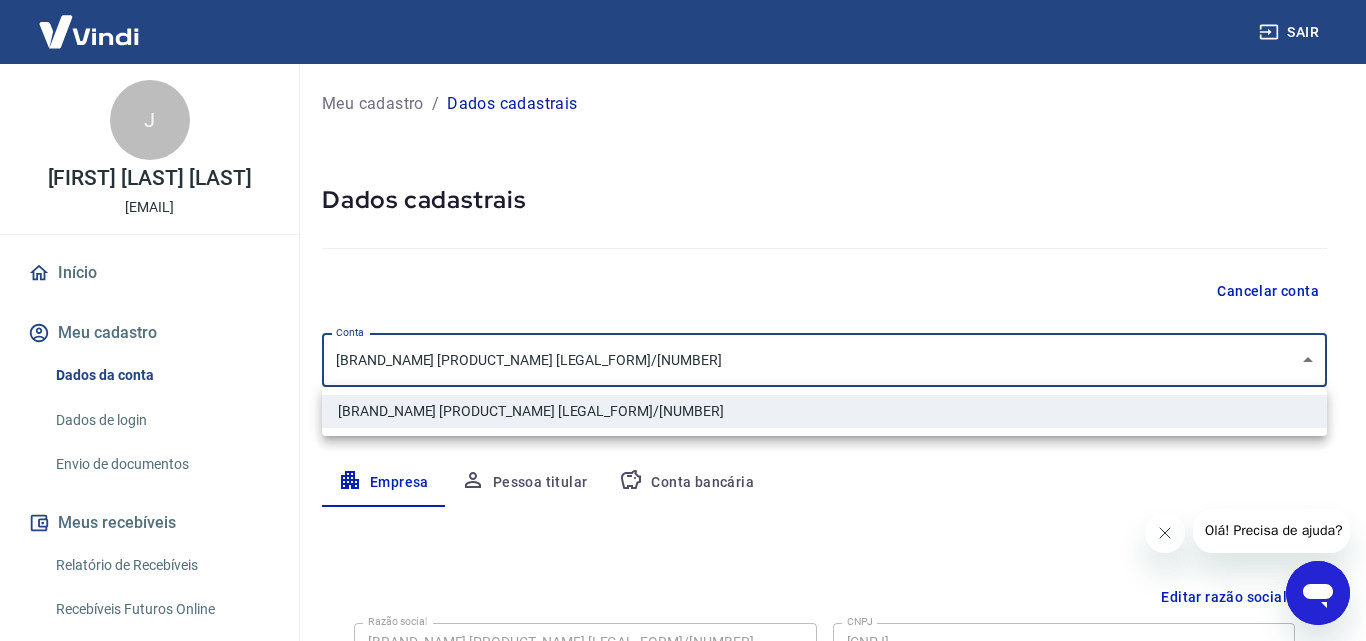 click at bounding box center [683, 320] 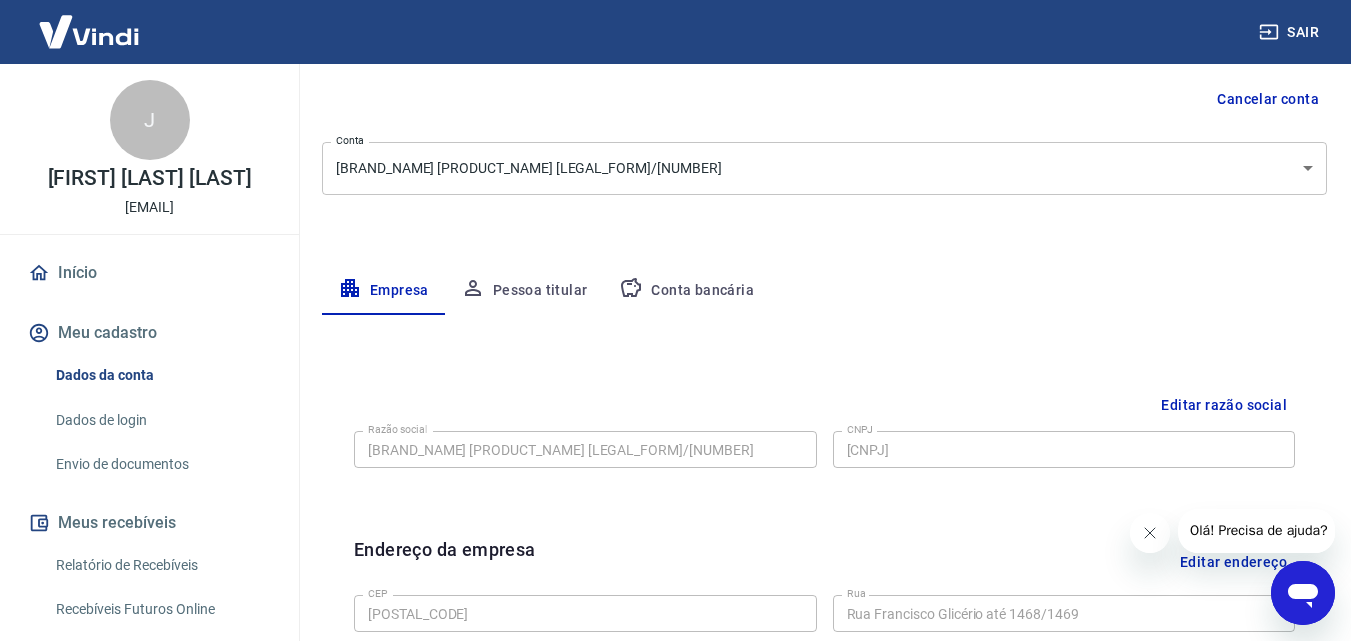 scroll, scrollTop: 229, scrollLeft: 0, axis: vertical 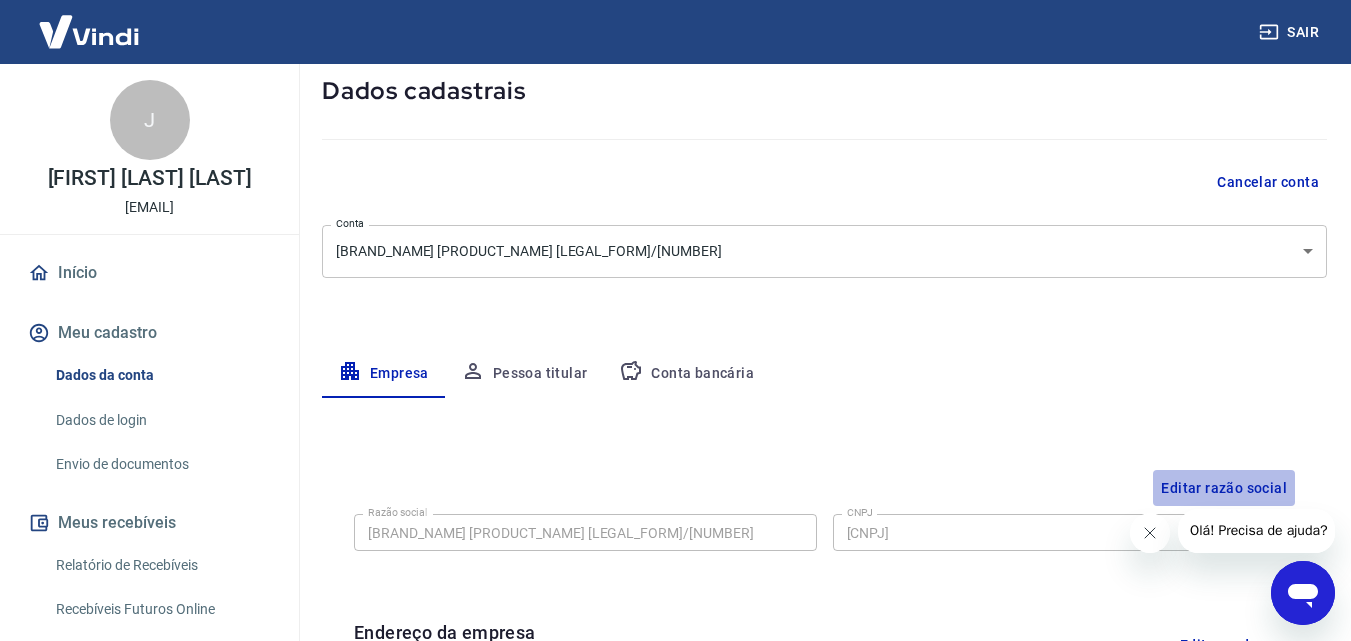 click on "Editar razão social" at bounding box center [1224, 488] 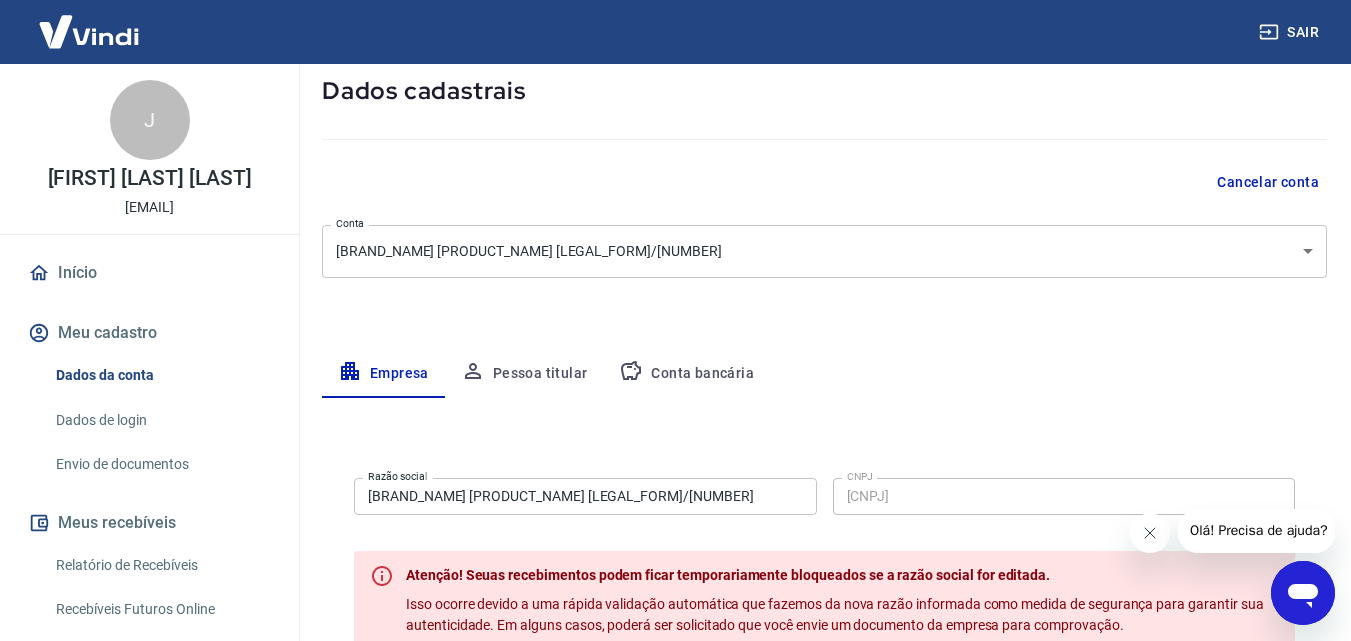click on "Cancelar conta" at bounding box center (1268, 182) 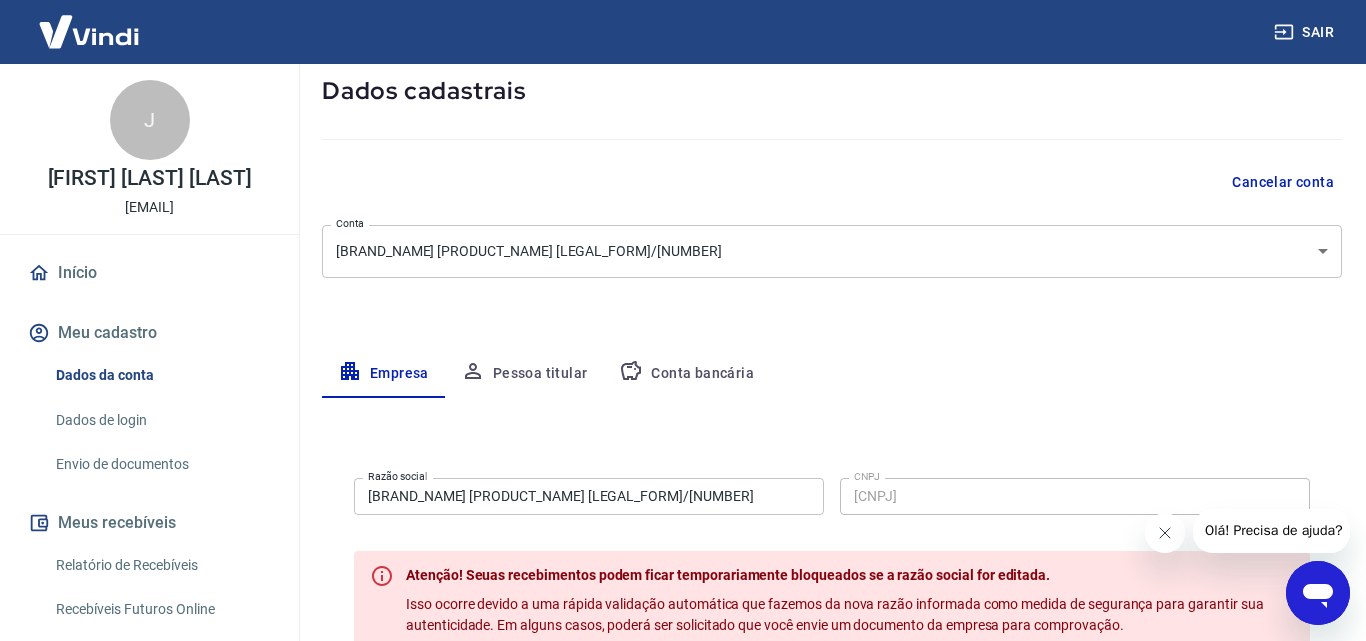 click on "Sair J Jorge Luiz Holanda Ferreira mocaflor@hotmail.com Início Meu cadastro Dados da conta Dados de login Envio de documentos Meus recebíveis Relatório de Recebíveis Recebíveis Futuros Online Contratos com credores Disponibilização de agenda Segurança Fale conosco Meu cadastro / Dados cadastrais Dados cadastrais Cancelar conta Conta MOCA FLOR JEANS EIRELI/0002-01 [object Object] Conta Empresa Pessoa titular Conta bancária Razão social MOCA FLOR JEANS EIRELI/0002-01 Razão social CNPJ 09.022.985/0002-01 CNPJ Atenção! Seuas recebimentos podem ficar temporariamente bloqueados se a razão social for editada. Isso ocorre devido a uma rápida validação automática que fazemos da nova razão informada como medida de segurança para garantir sua autenticidade. Em alguns casos, poderá ser solicitado que você envie um documento da empresa para comprovação. Após a nova razão social ser validada, os recebimentos serão desbloqueados e a conta poderá continuar operando normalmente na Vindi. Salvar CEP" at bounding box center (683, 211) 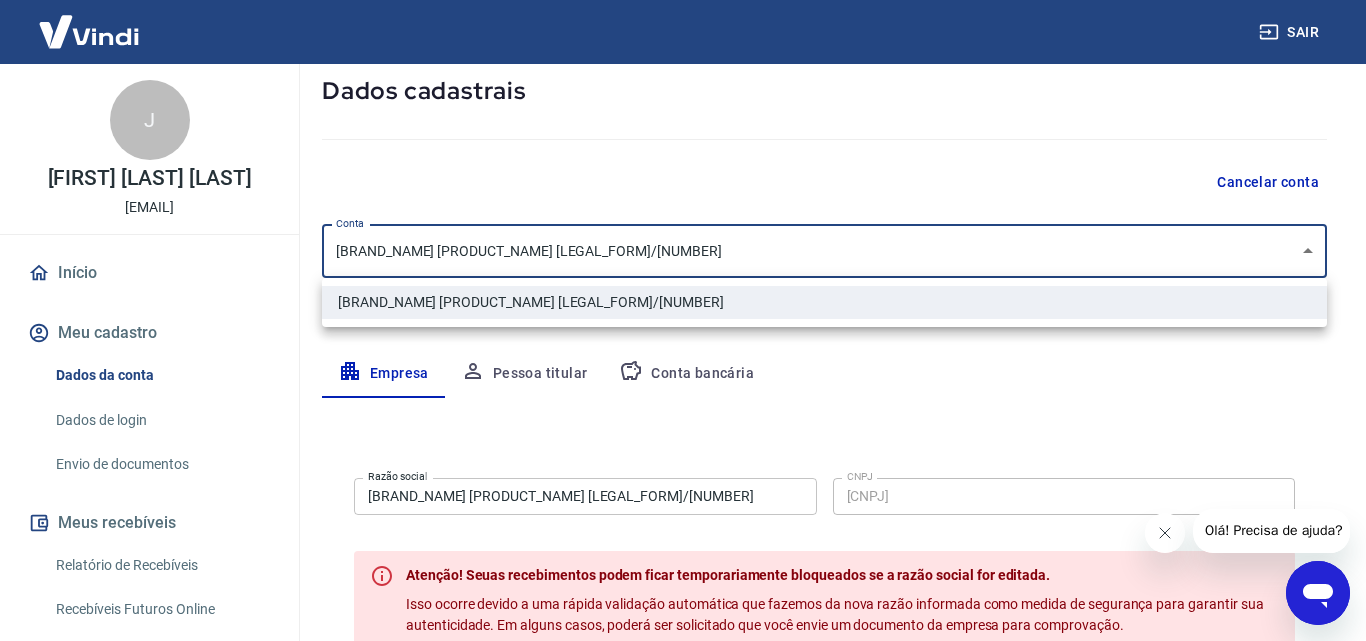 click at bounding box center (683, 320) 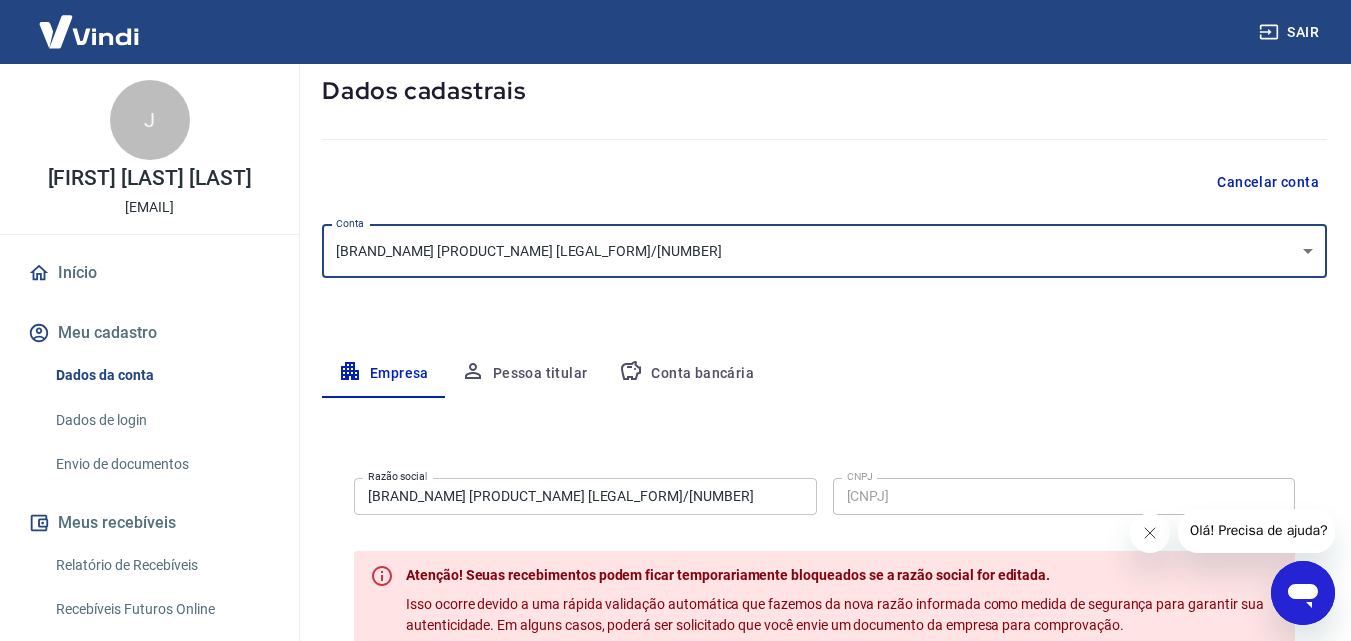 click on "Dados de login" at bounding box center (161, 420) 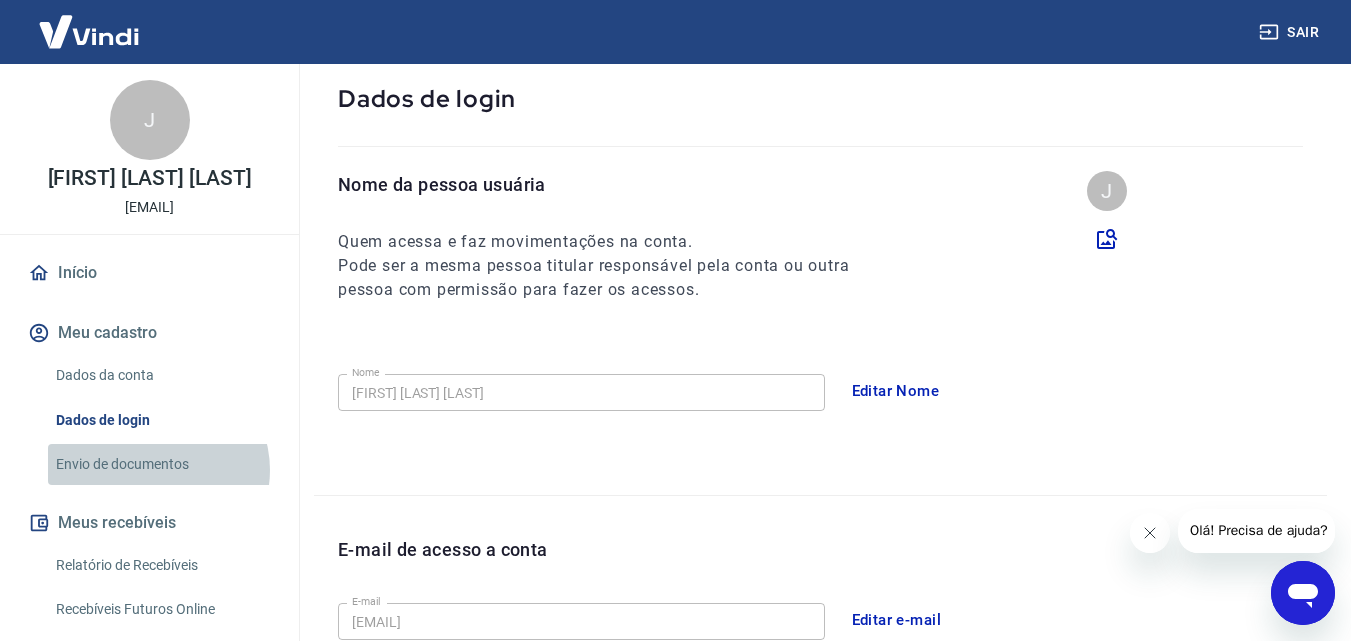 click on "Envio de documentos" at bounding box center [161, 464] 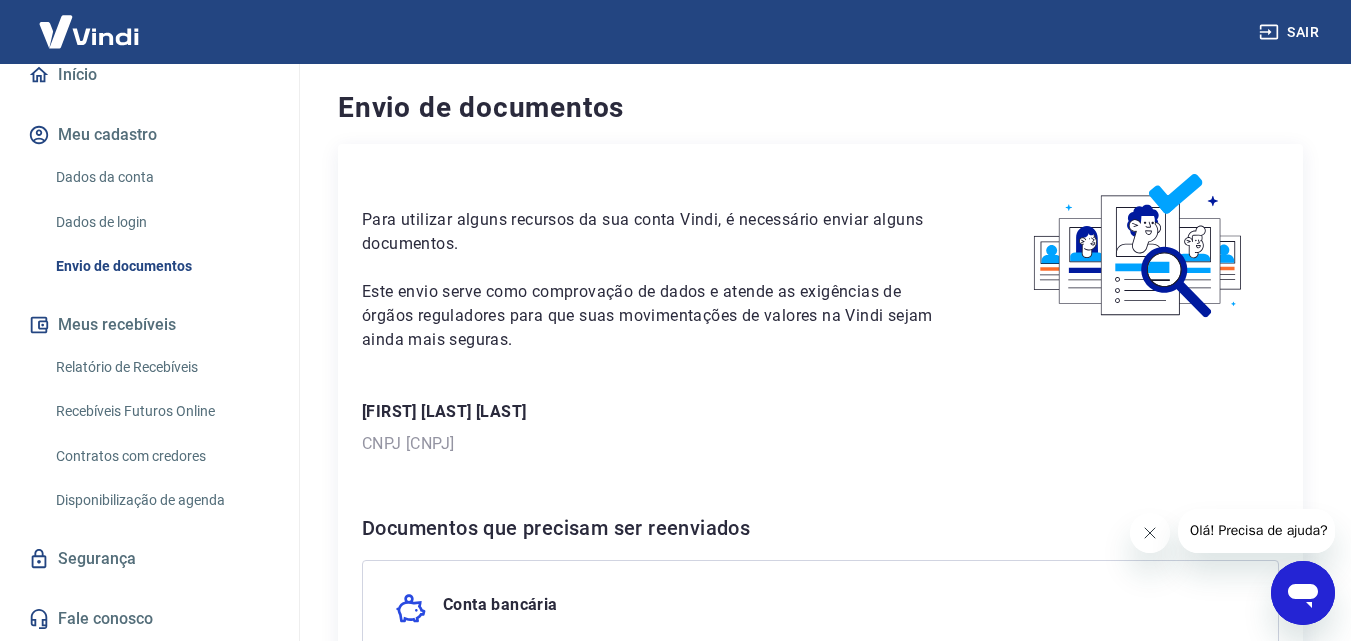 scroll, scrollTop: 219, scrollLeft: 0, axis: vertical 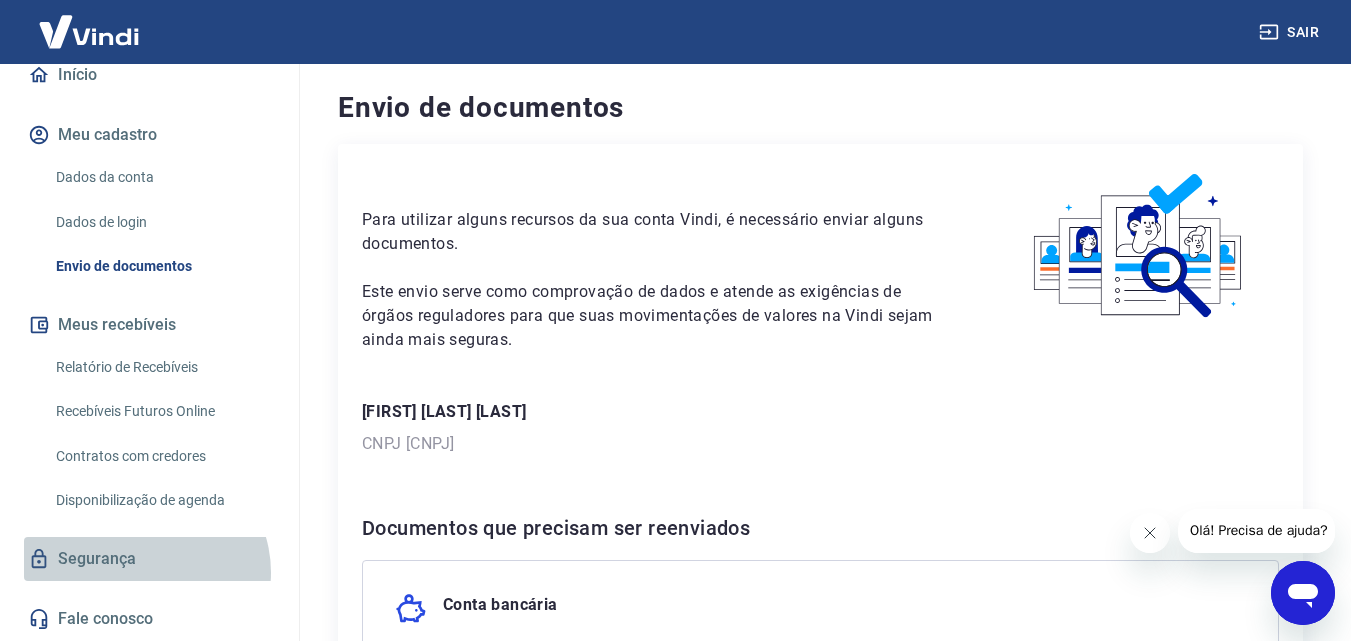 click on "Segurança" at bounding box center (149, 559) 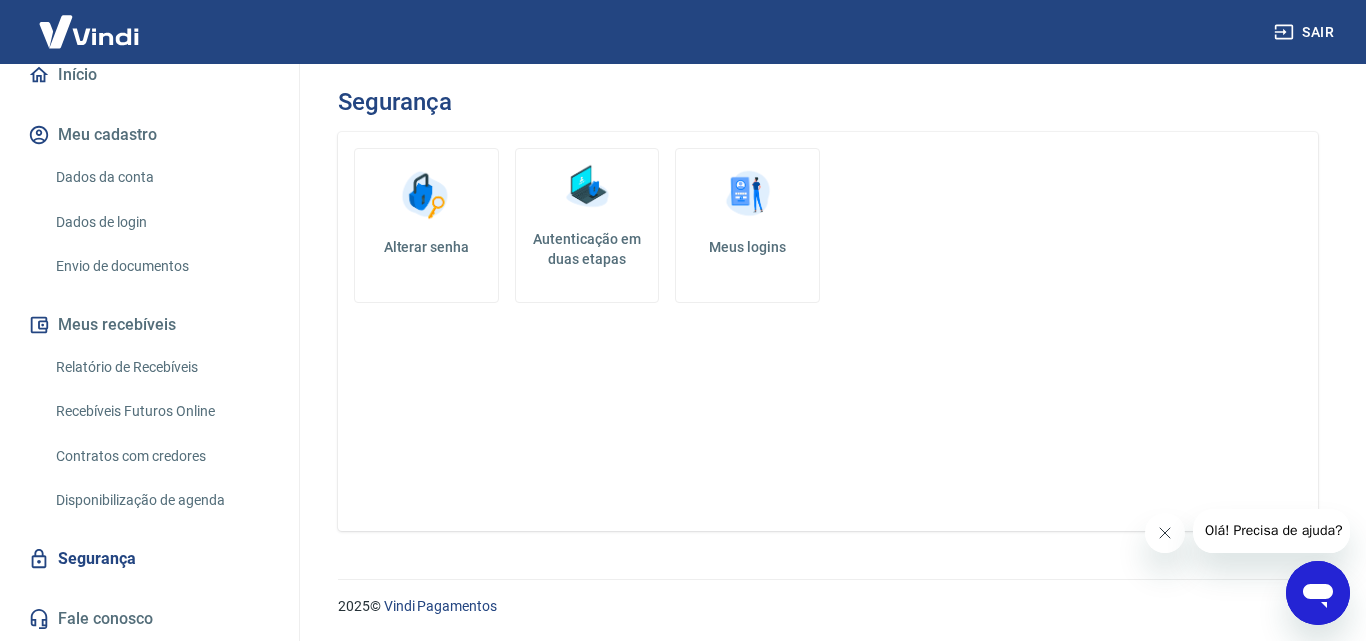 drag, startPoint x: 282, startPoint y: 390, endPoint x: 210, endPoint y: 603, distance: 224.83995 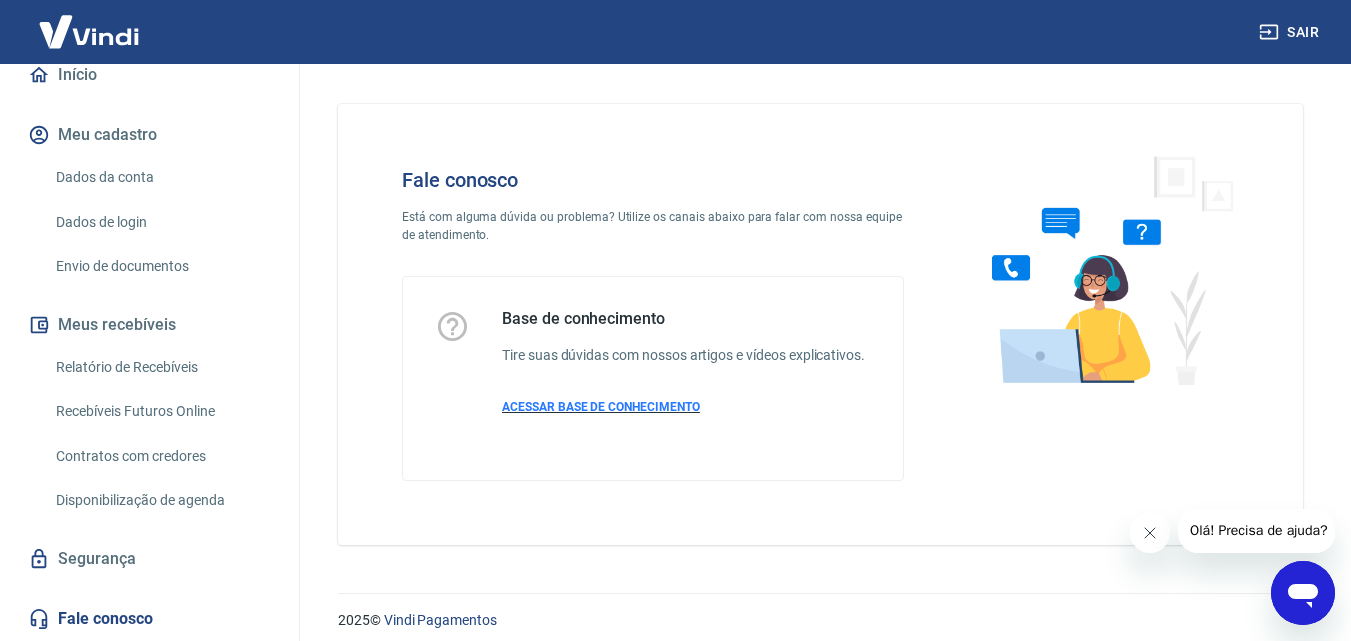 click on "ACESSAR BASE DE CONHECIMENTO" at bounding box center [601, 407] 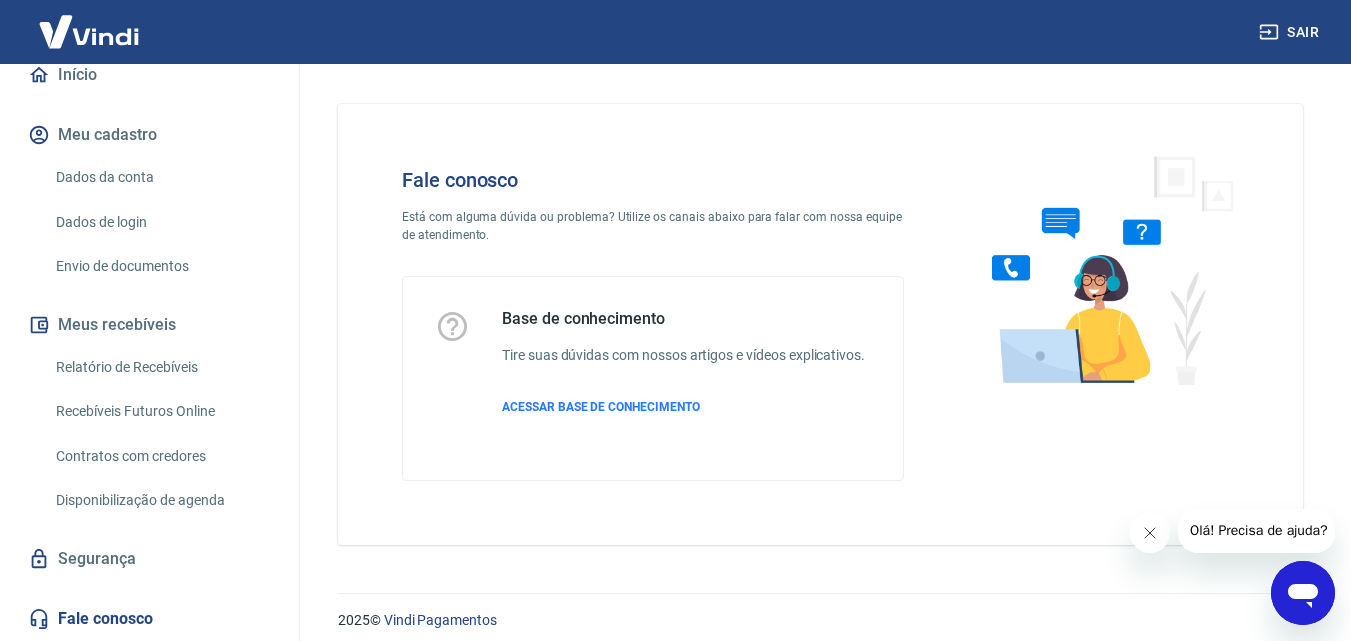 click on "Segurança" at bounding box center (149, 559) 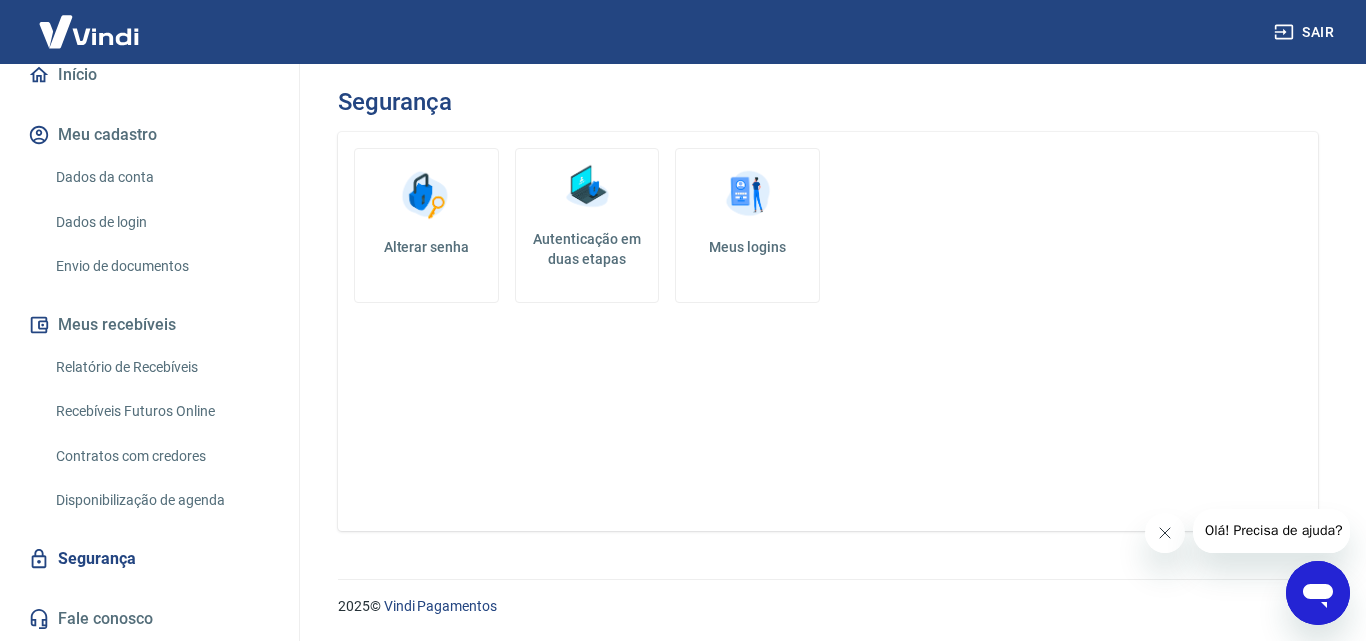drag, startPoint x: 302, startPoint y: 466, endPoint x: 302, endPoint y: 339, distance: 127 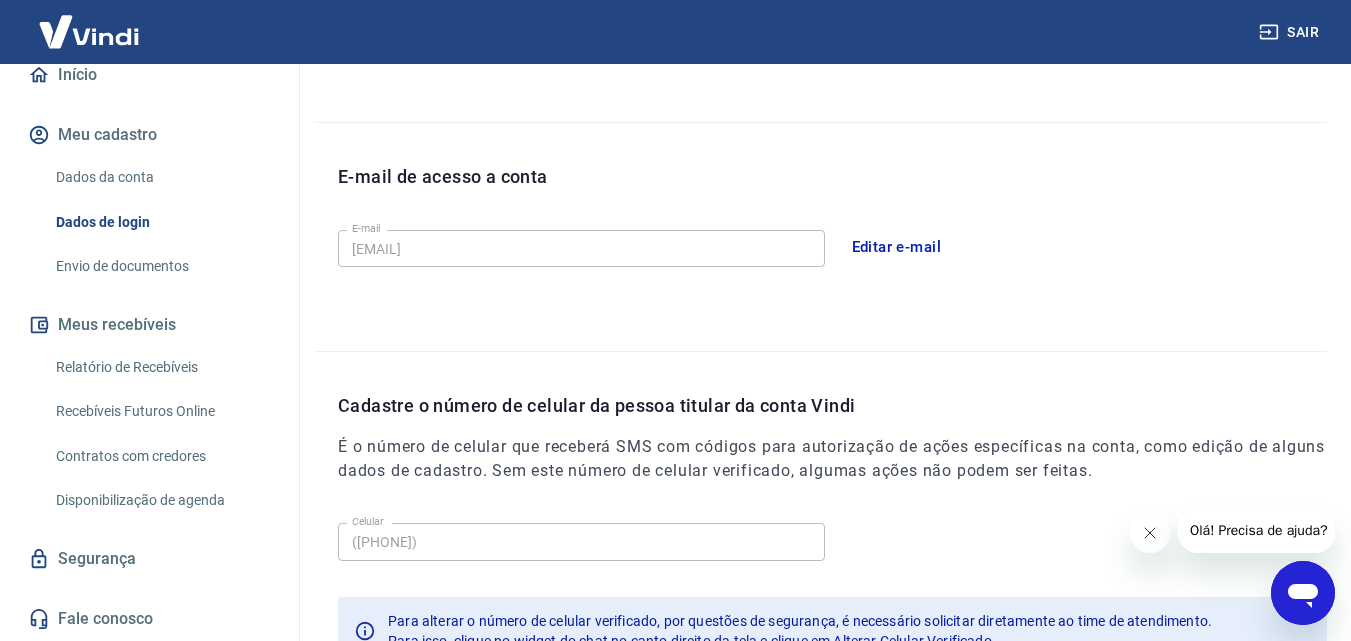 scroll, scrollTop: 640, scrollLeft: 0, axis: vertical 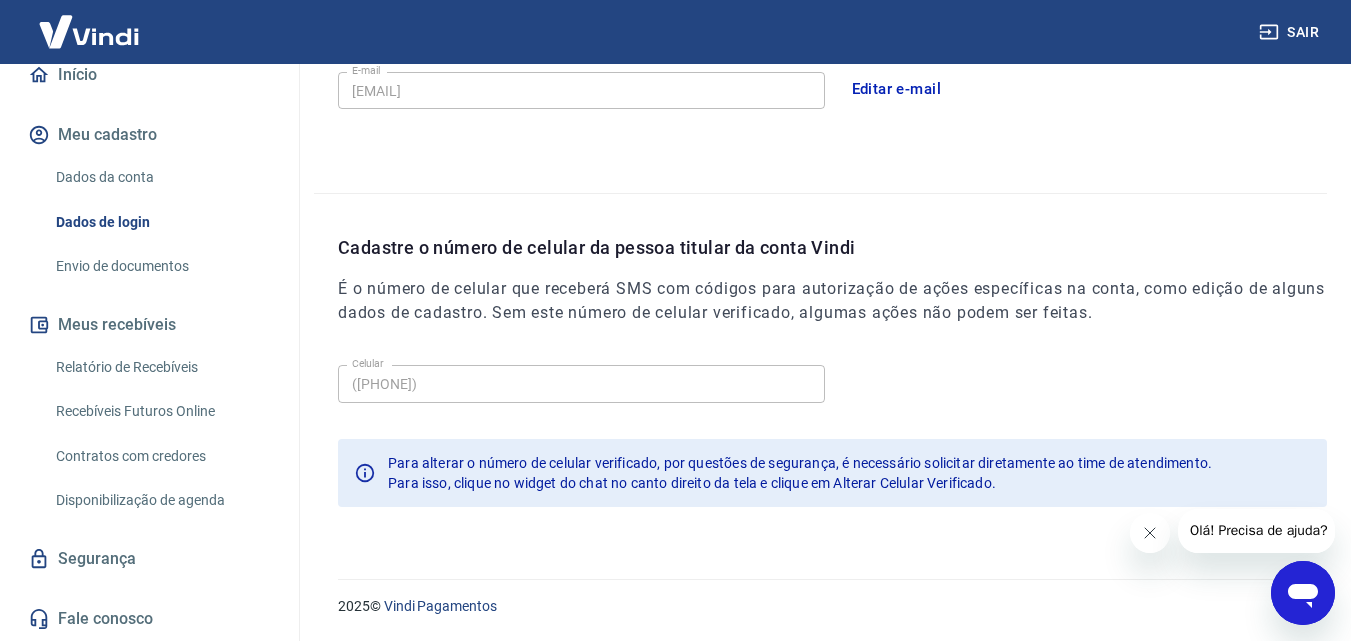 click on "Dados da conta" at bounding box center [161, 177] 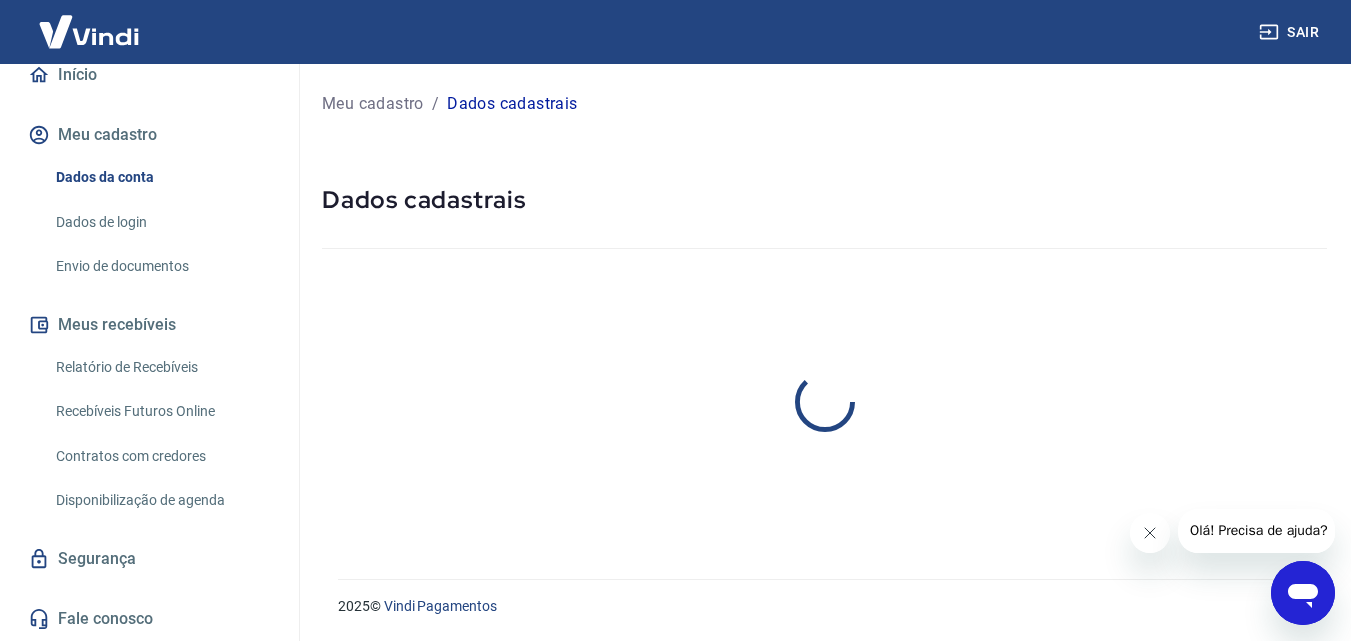 scroll, scrollTop: 0, scrollLeft: 0, axis: both 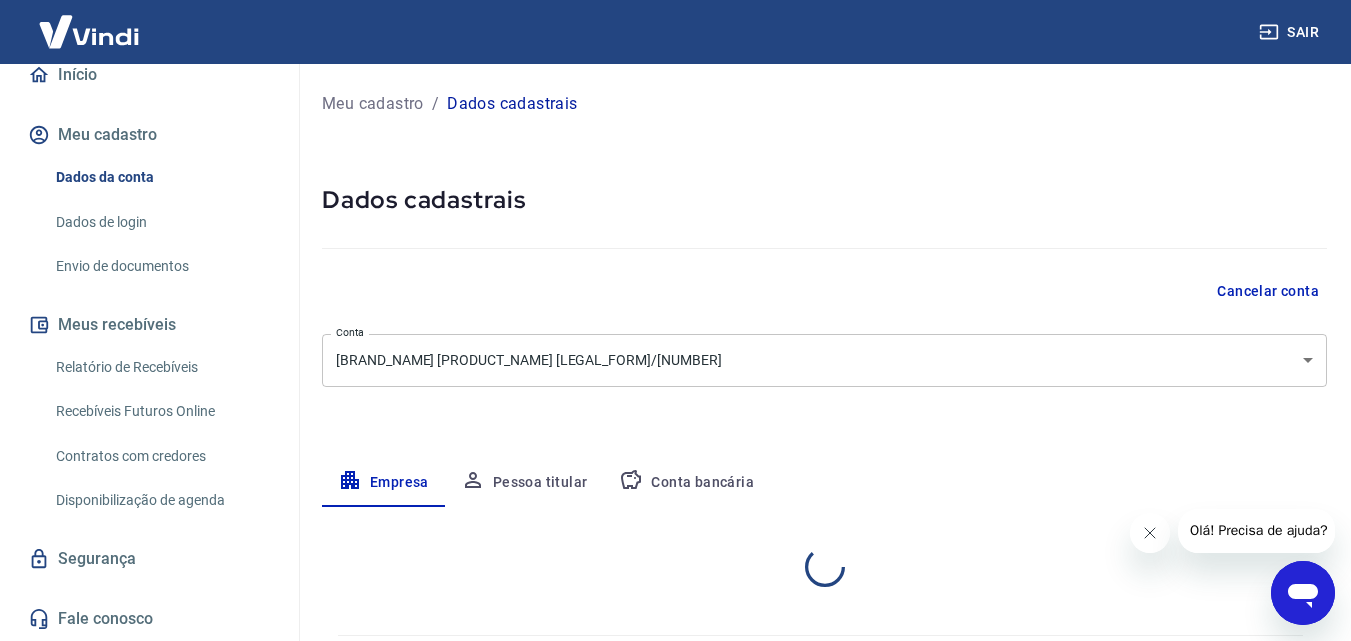select on "CE" 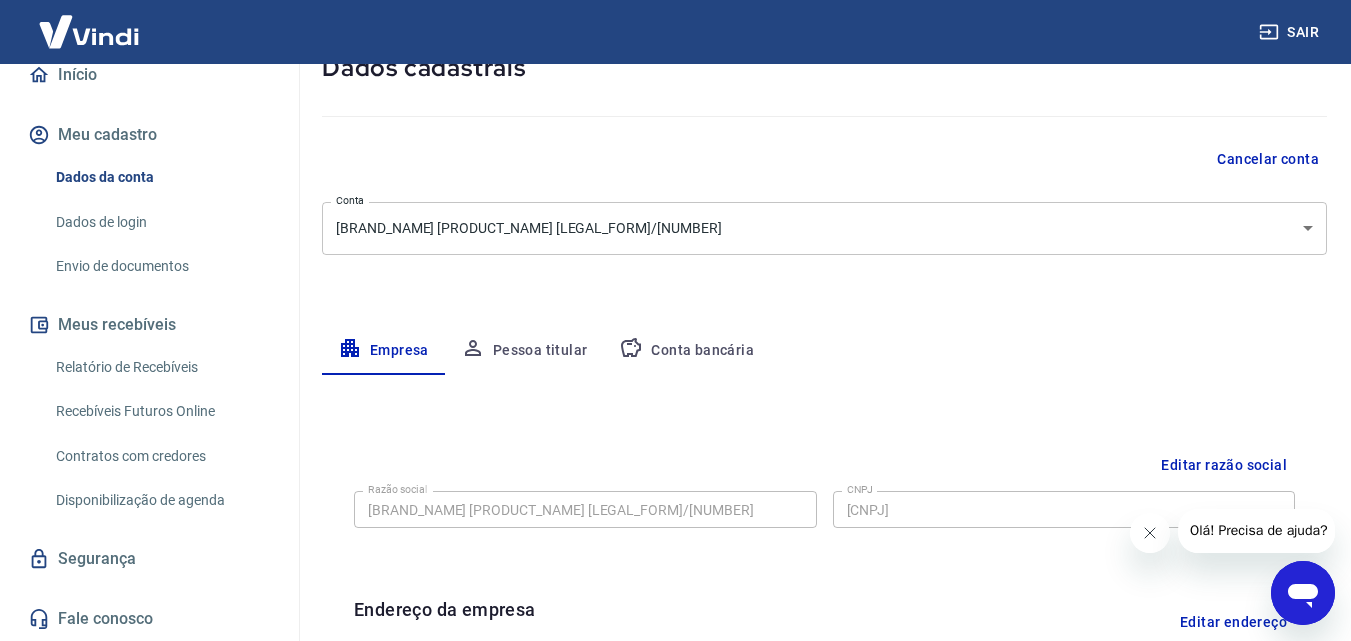 scroll, scrollTop: 158, scrollLeft: 0, axis: vertical 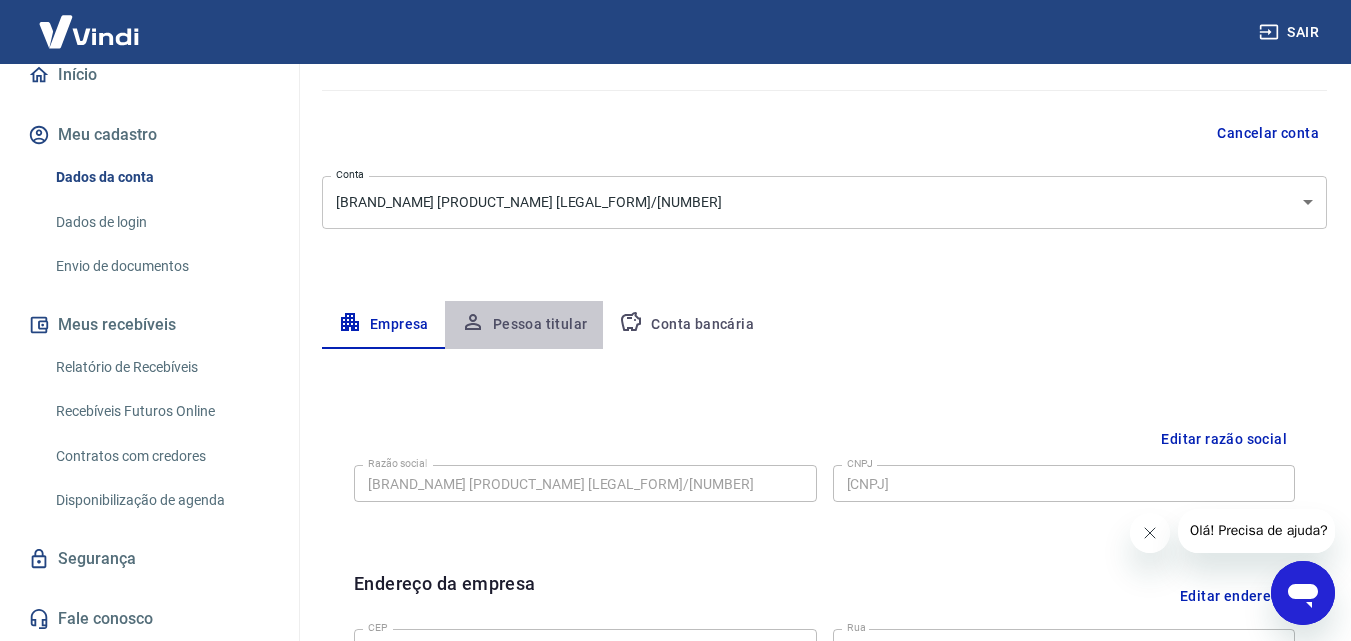 click on "Pessoa titular" at bounding box center [524, 325] 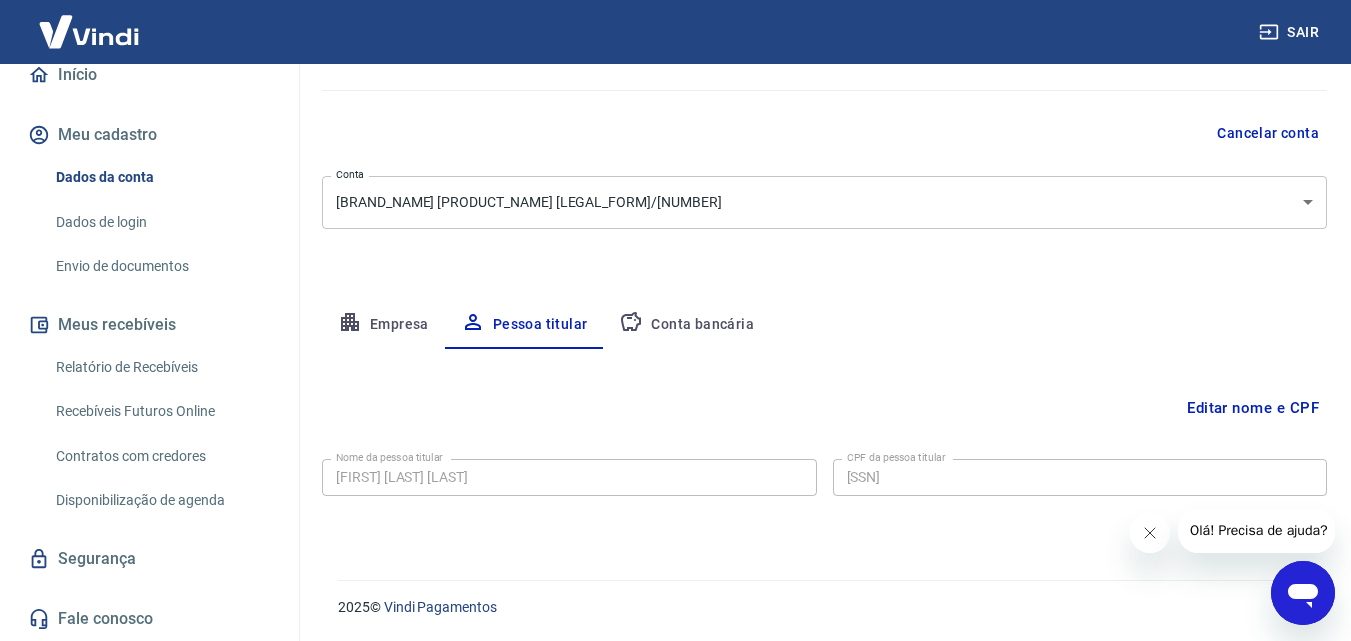 click on "Conta bancária" at bounding box center [686, 325] 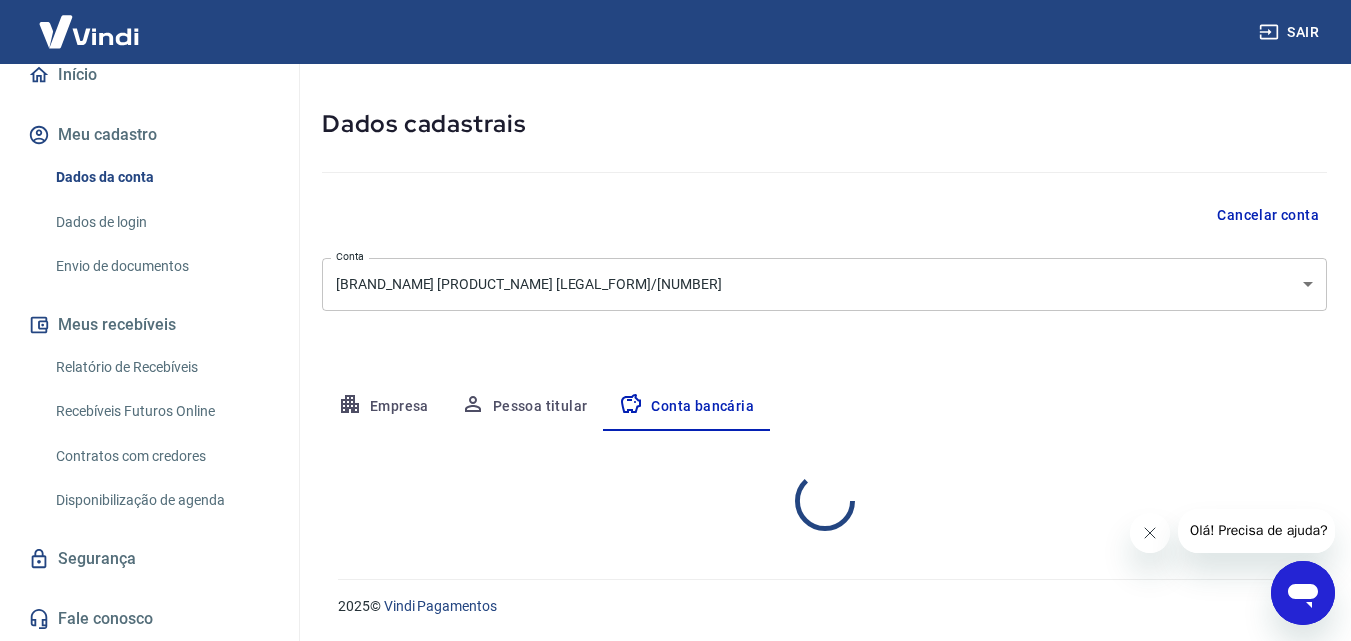 select on "1" 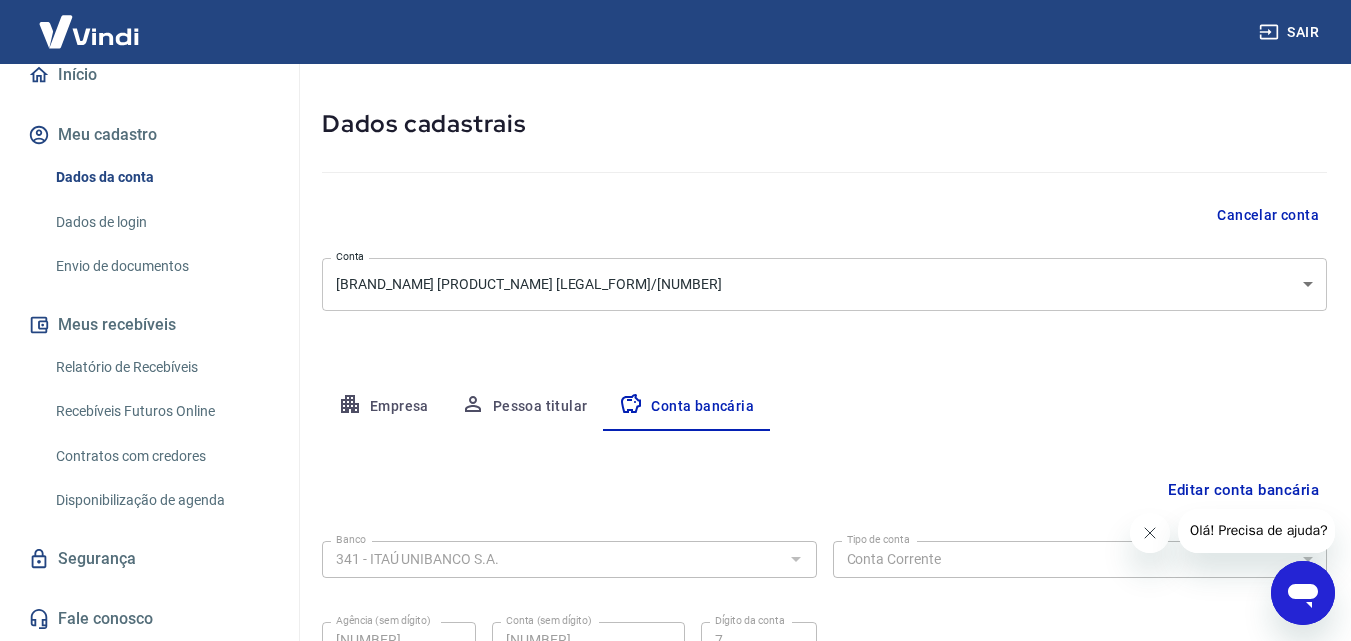 scroll, scrollTop: 158, scrollLeft: 0, axis: vertical 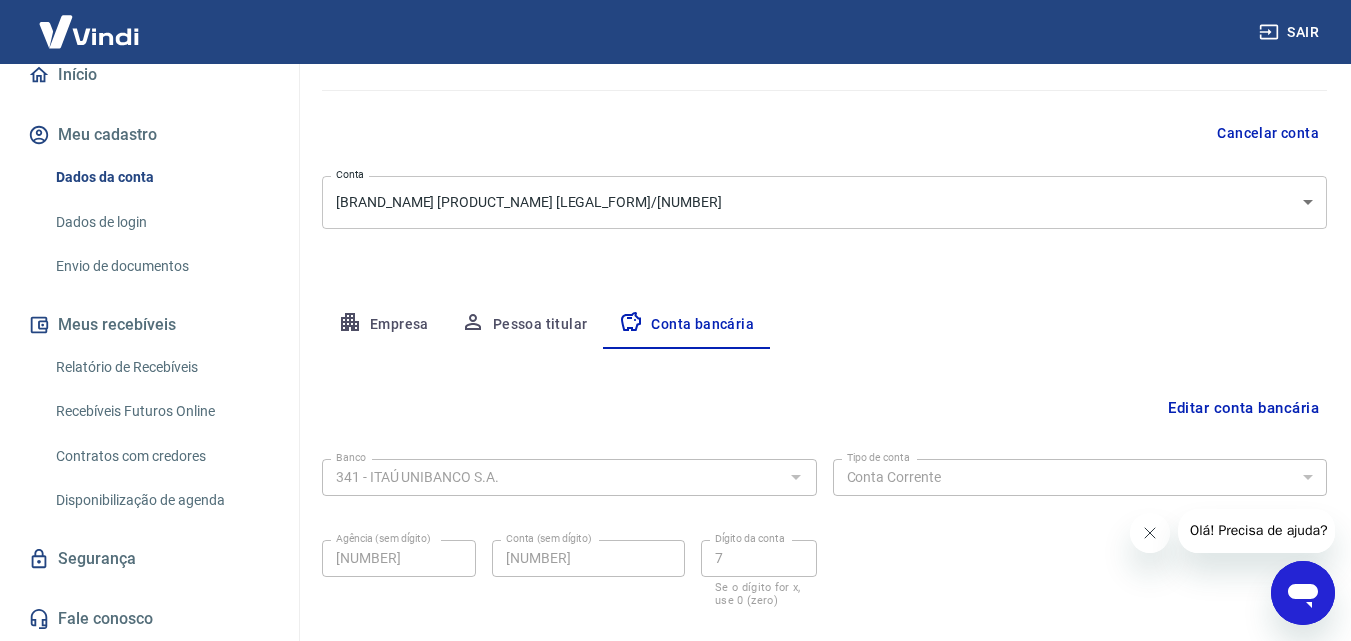 click on "Empresa" at bounding box center [383, 325] 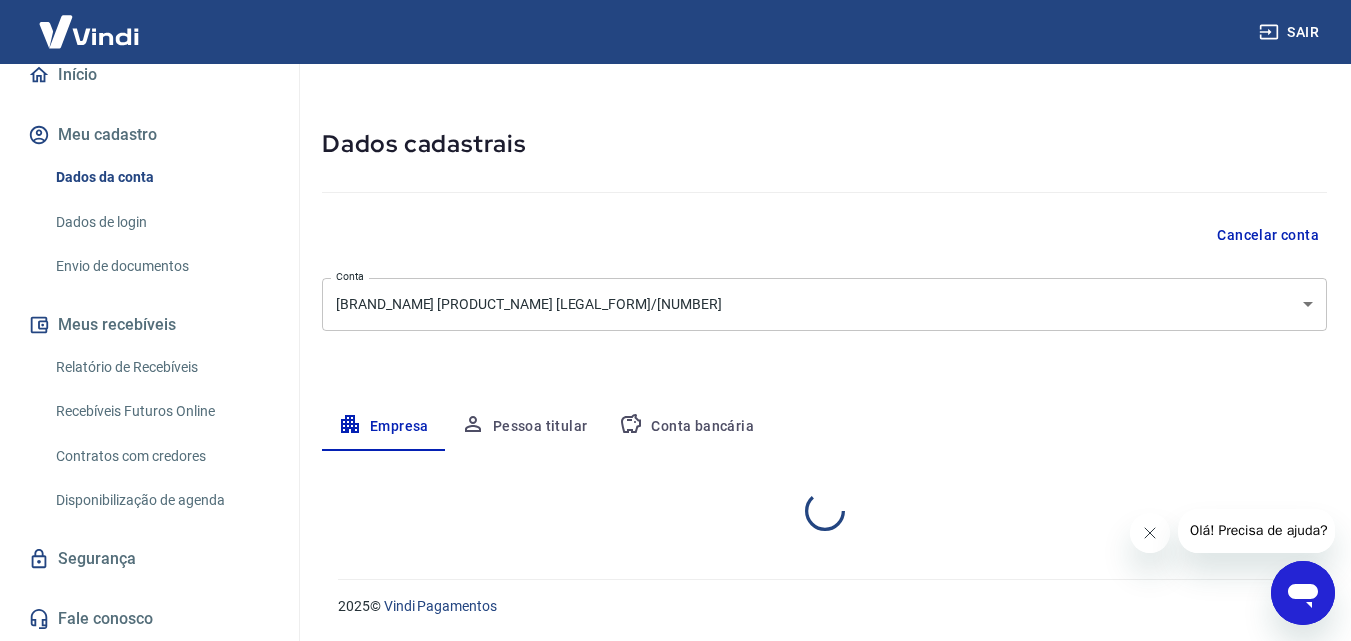 select on "CE" 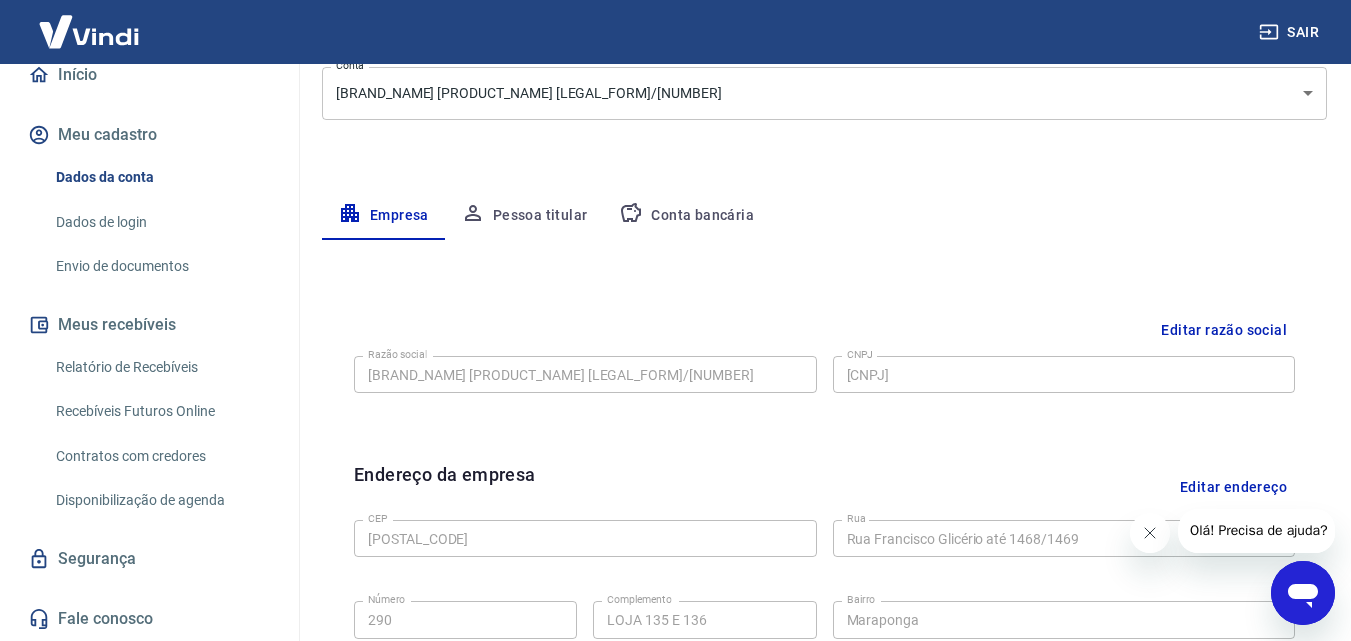 scroll, scrollTop: 271, scrollLeft: 0, axis: vertical 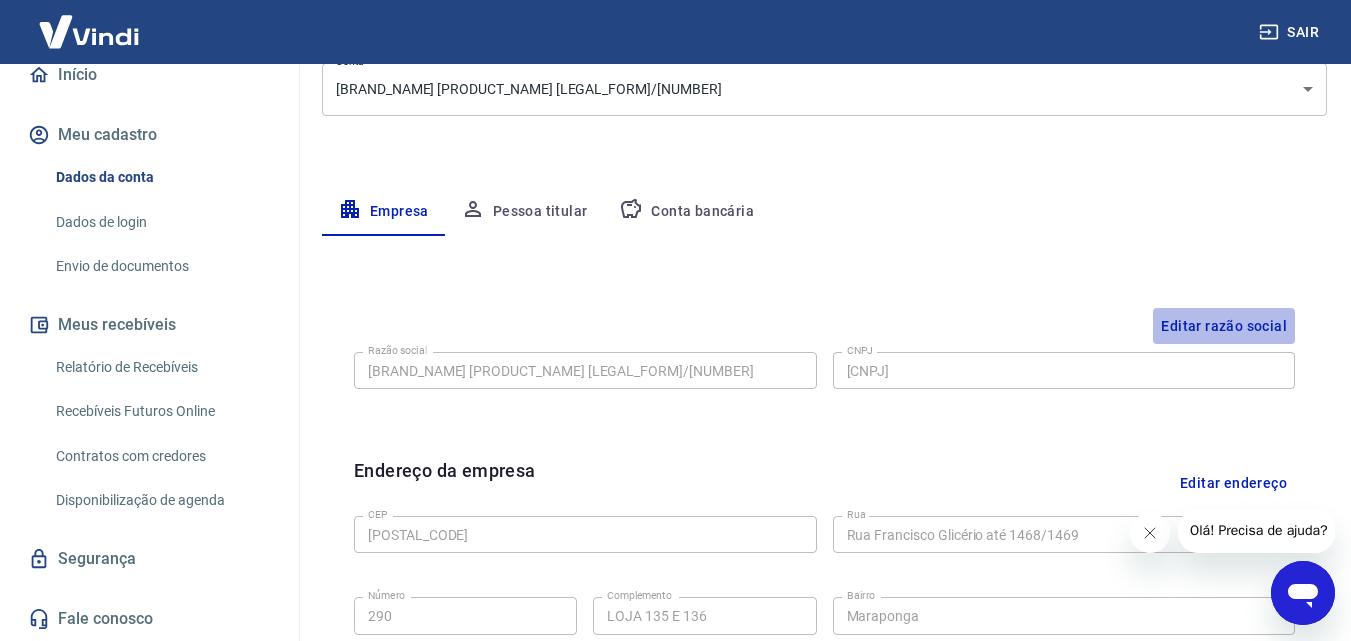 click on "Editar razão social" at bounding box center (1224, 326) 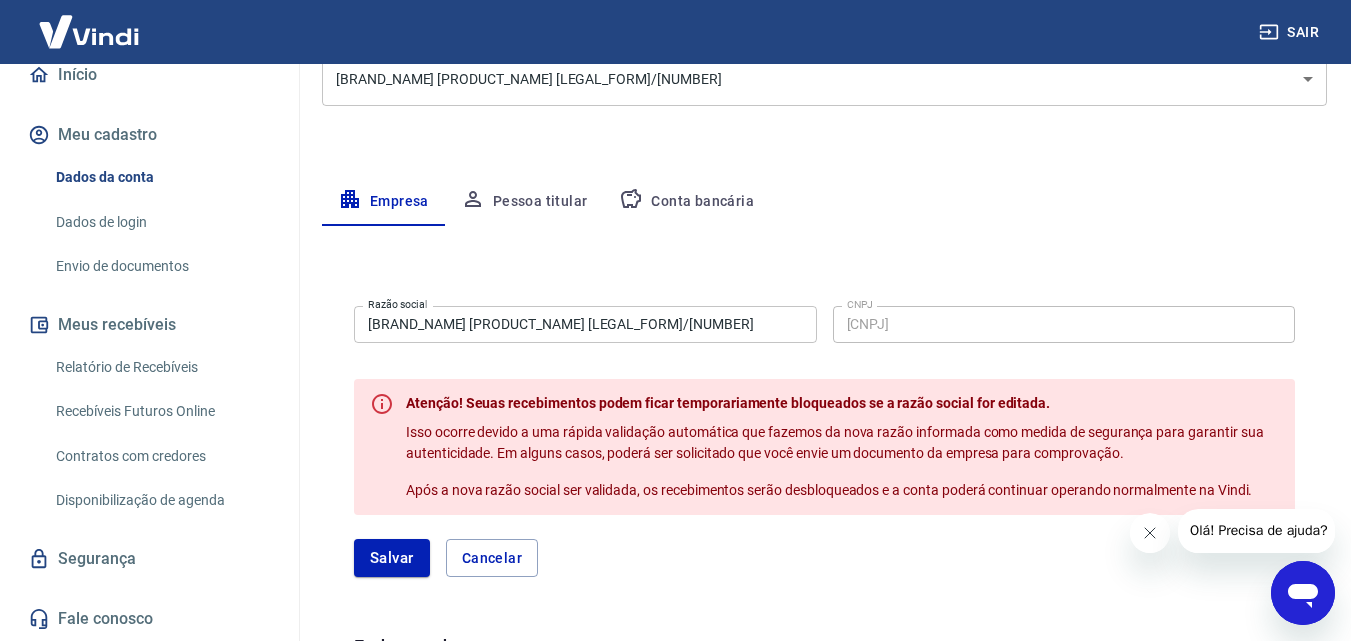 scroll, scrollTop: 291, scrollLeft: 0, axis: vertical 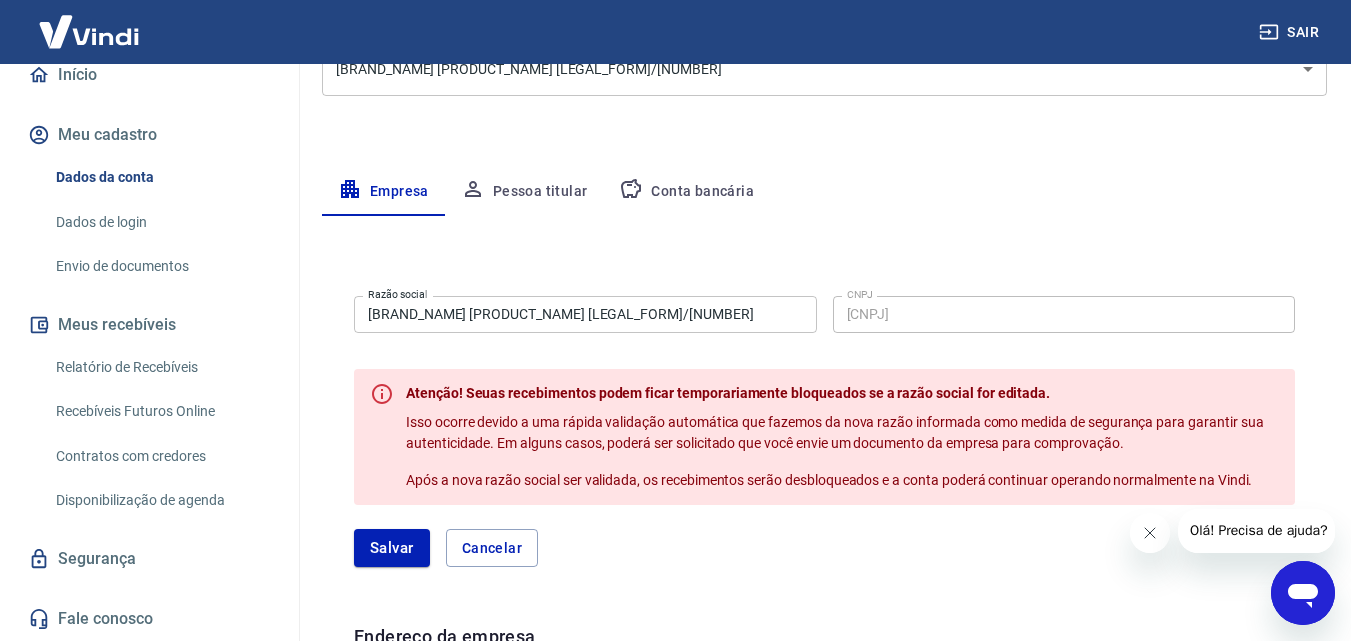 click 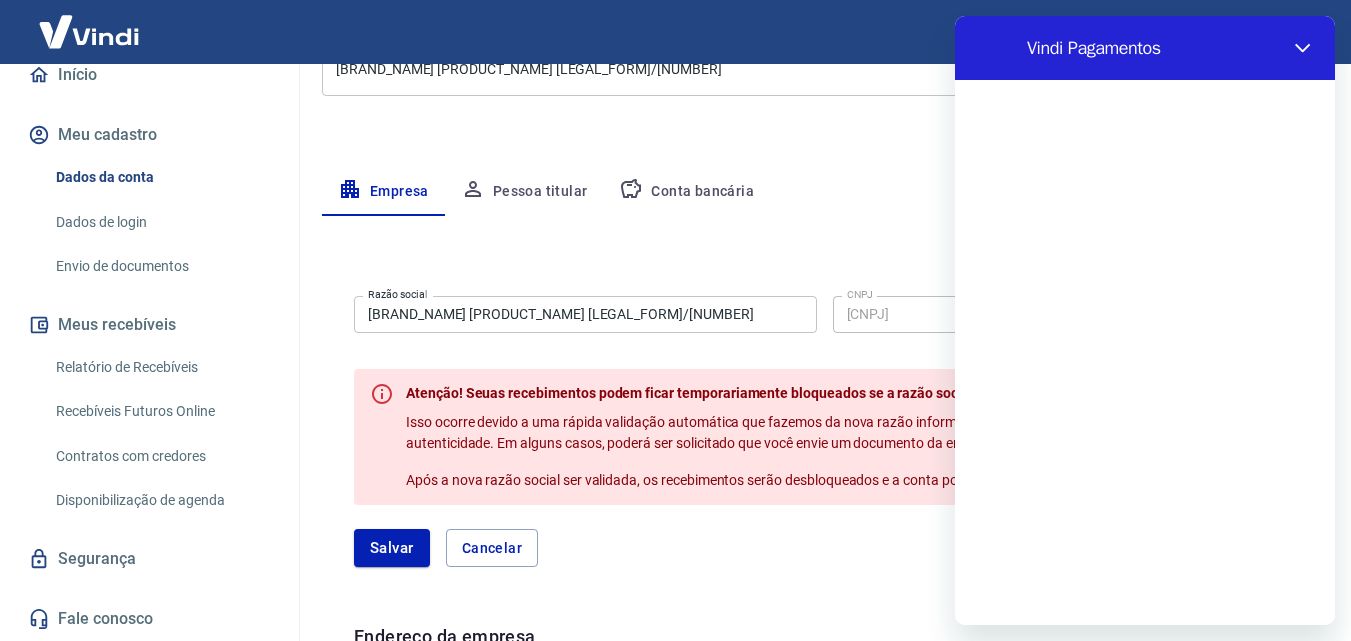 scroll, scrollTop: 0, scrollLeft: 0, axis: both 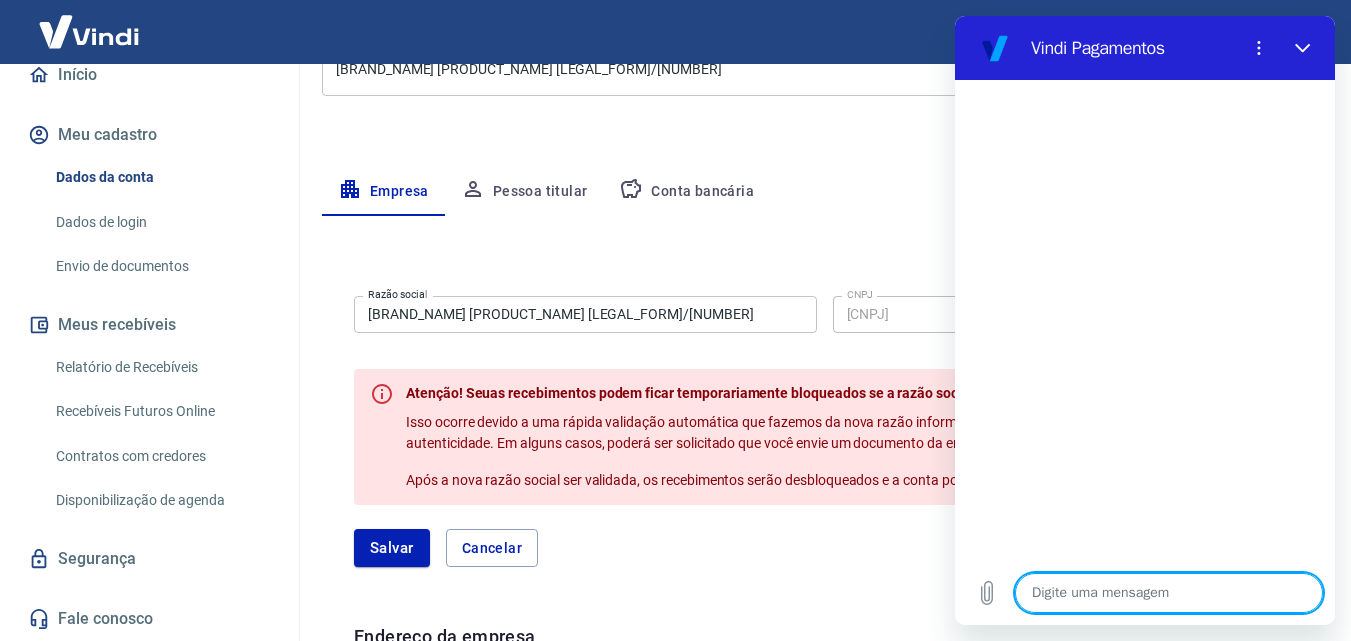 click on "Digite uma mensagem x" at bounding box center (1145, 593) 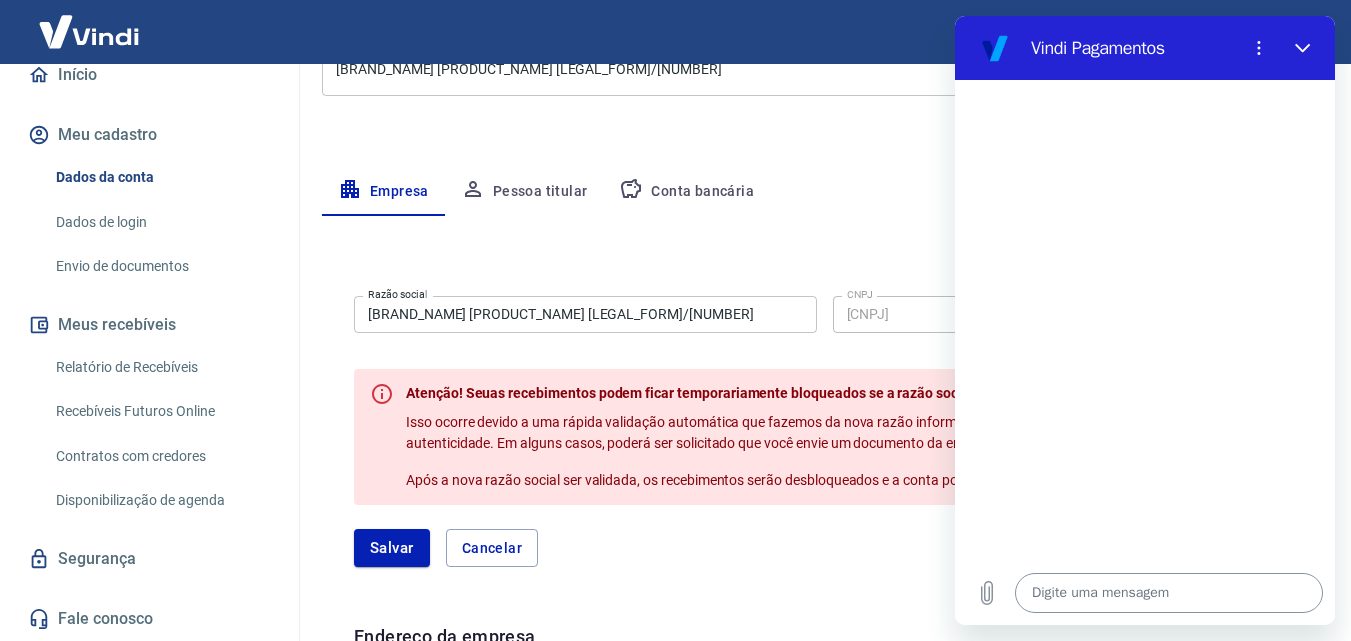 click at bounding box center (1169, 593) 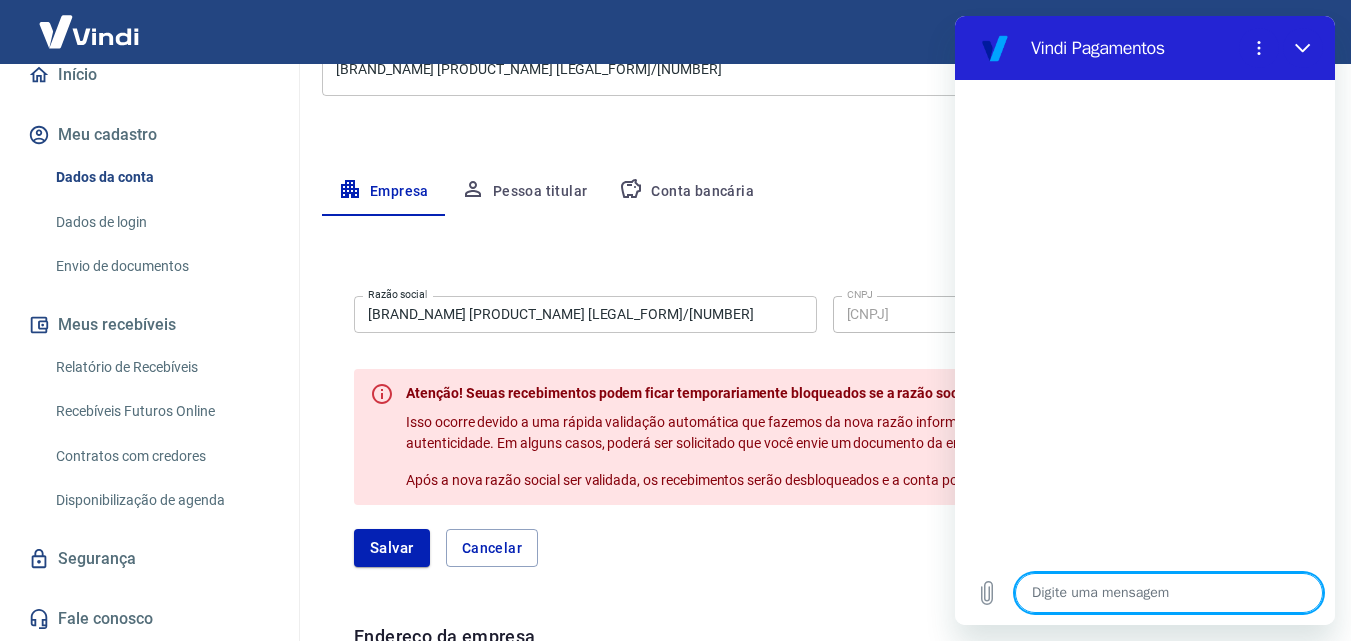 type on "O" 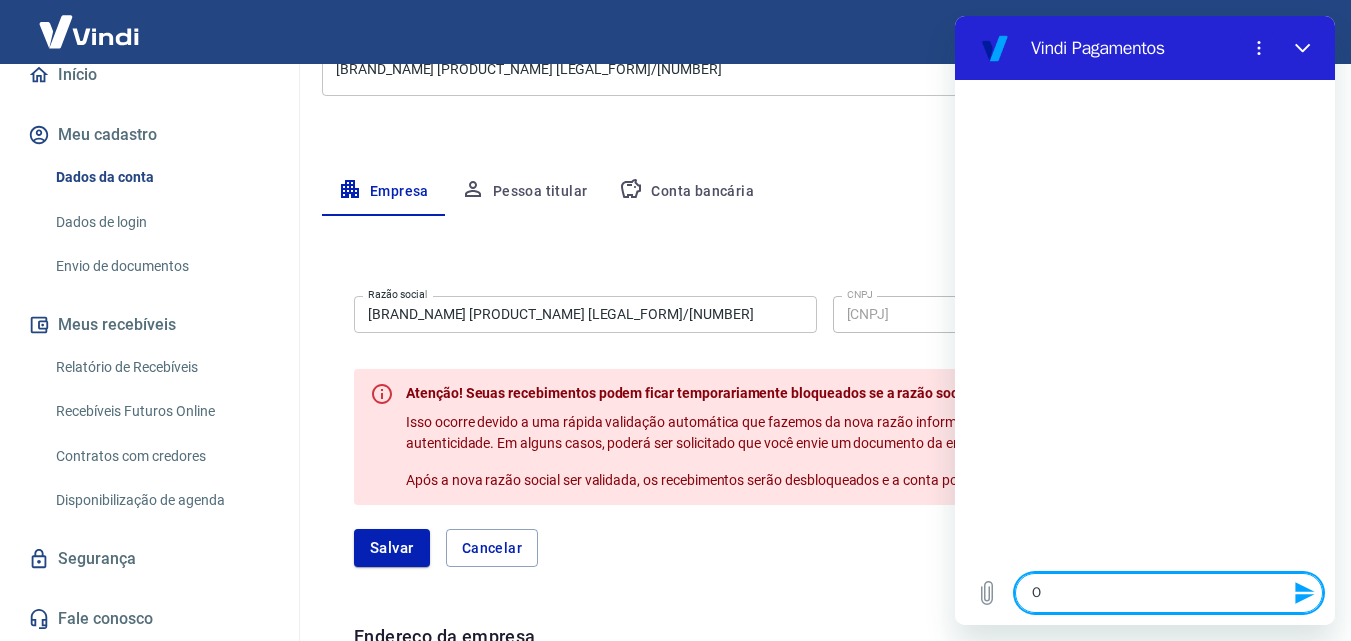 type on "OI" 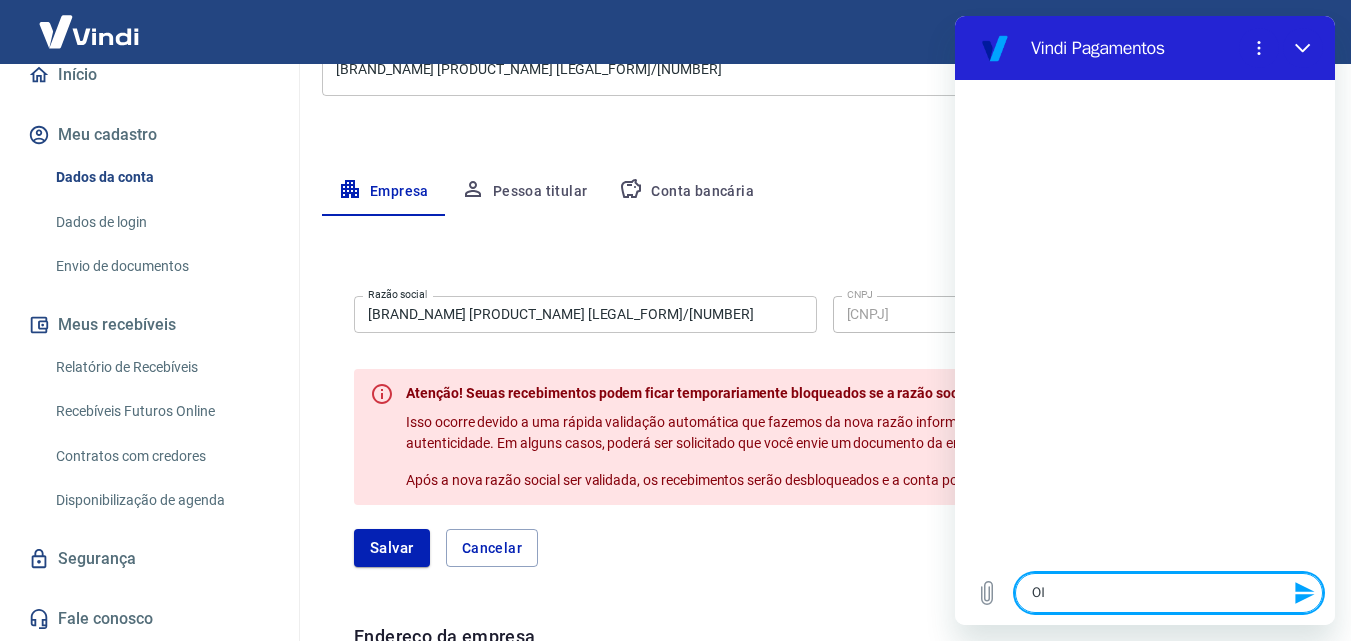 type on "OI" 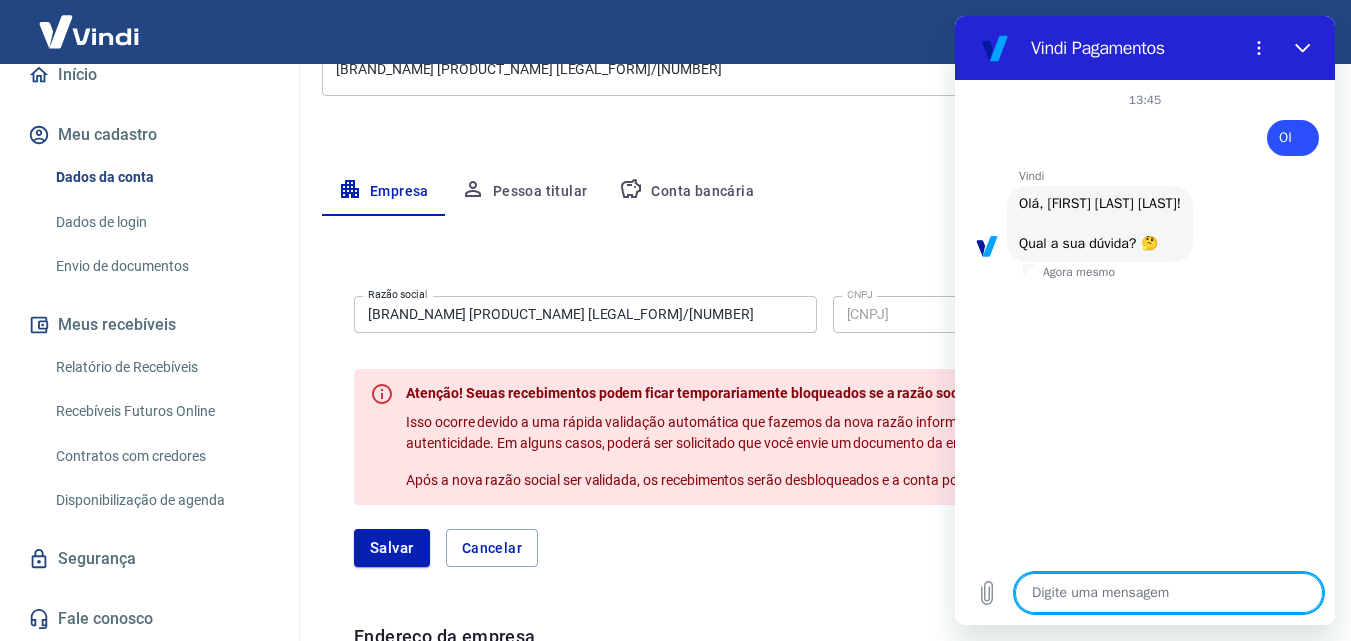 scroll, scrollTop: 92, scrollLeft: 0, axis: vertical 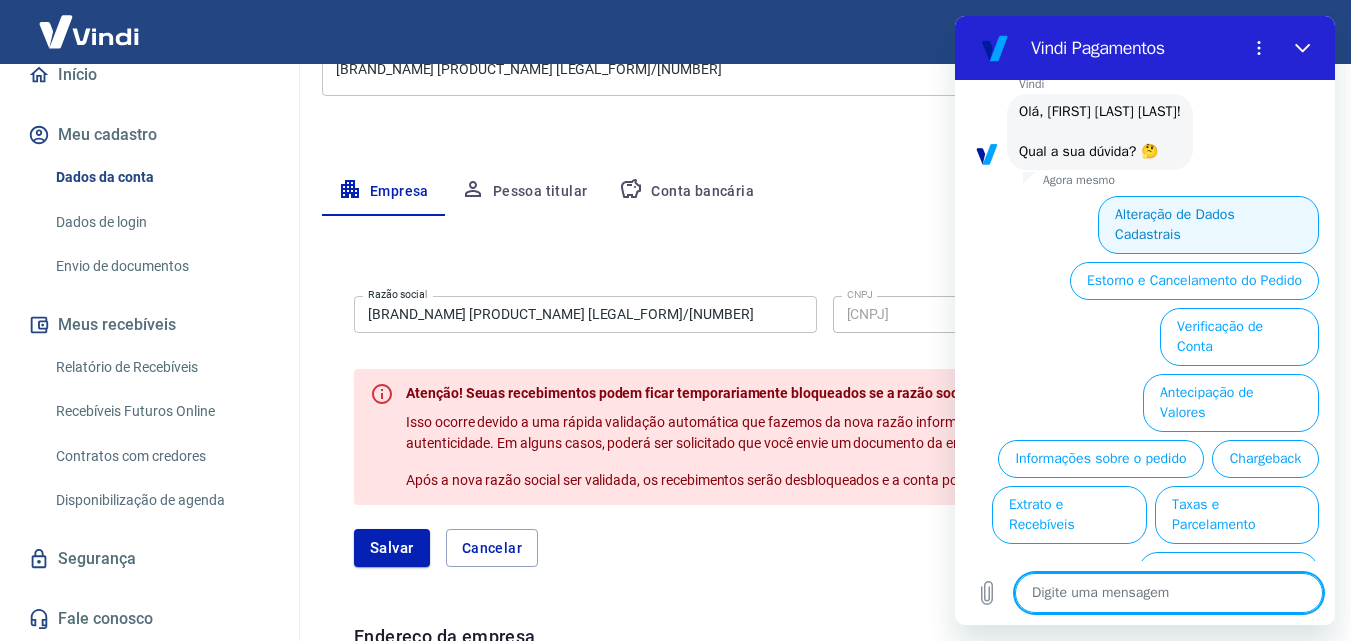 click on "Alteração de Dados Cadastrais" at bounding box center (1208, 225) 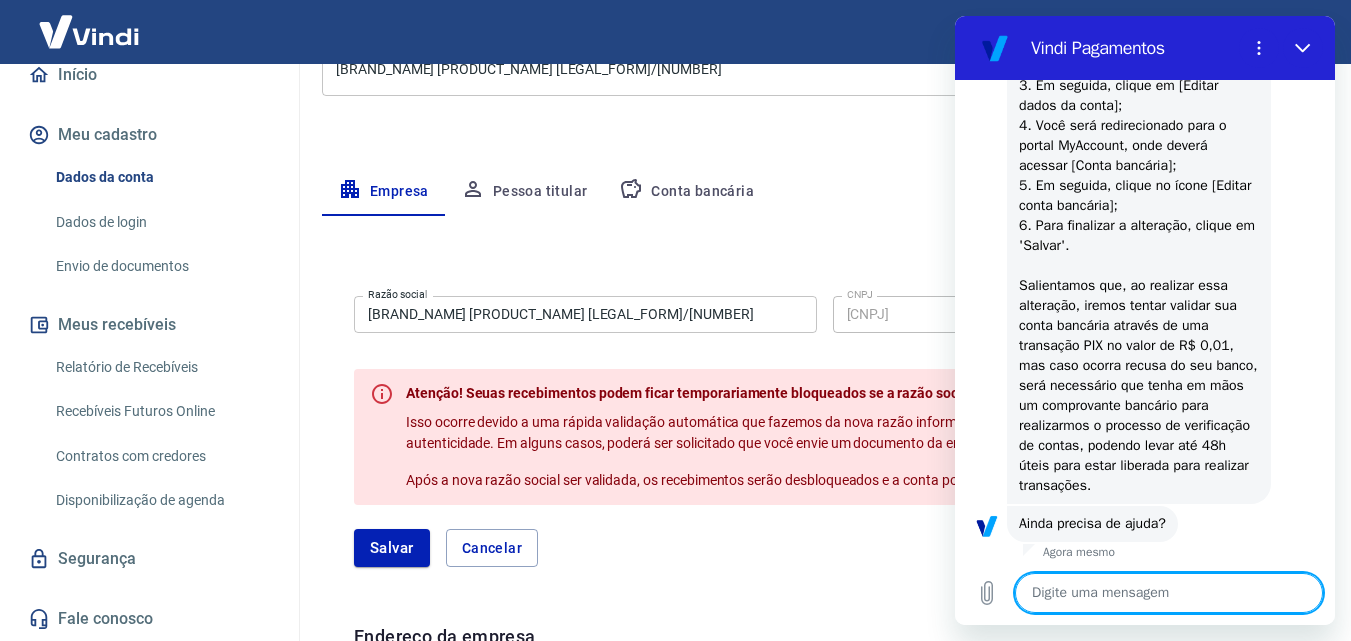scroll, scrollTop: 462, scrollLeft: 0, axis: vertical 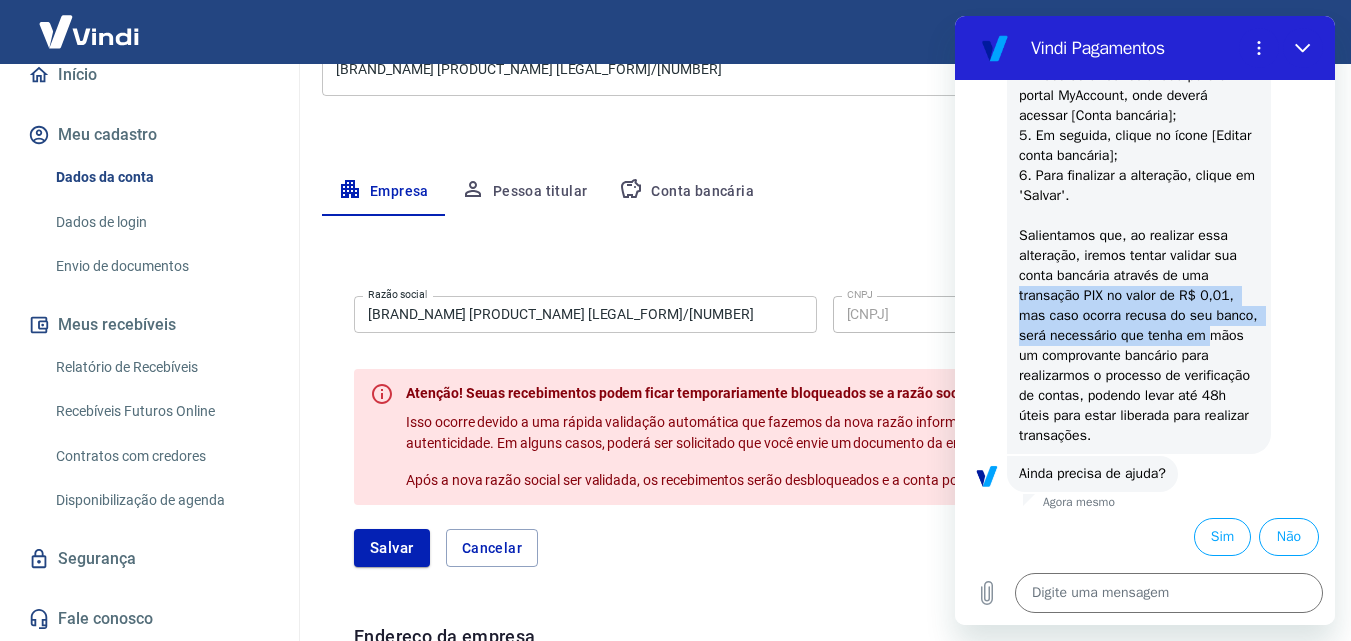 drag, startPoint x: 1319, startPoint y: 332, endPoint x: 1332, endPoint y: 266, distance: 67.26812 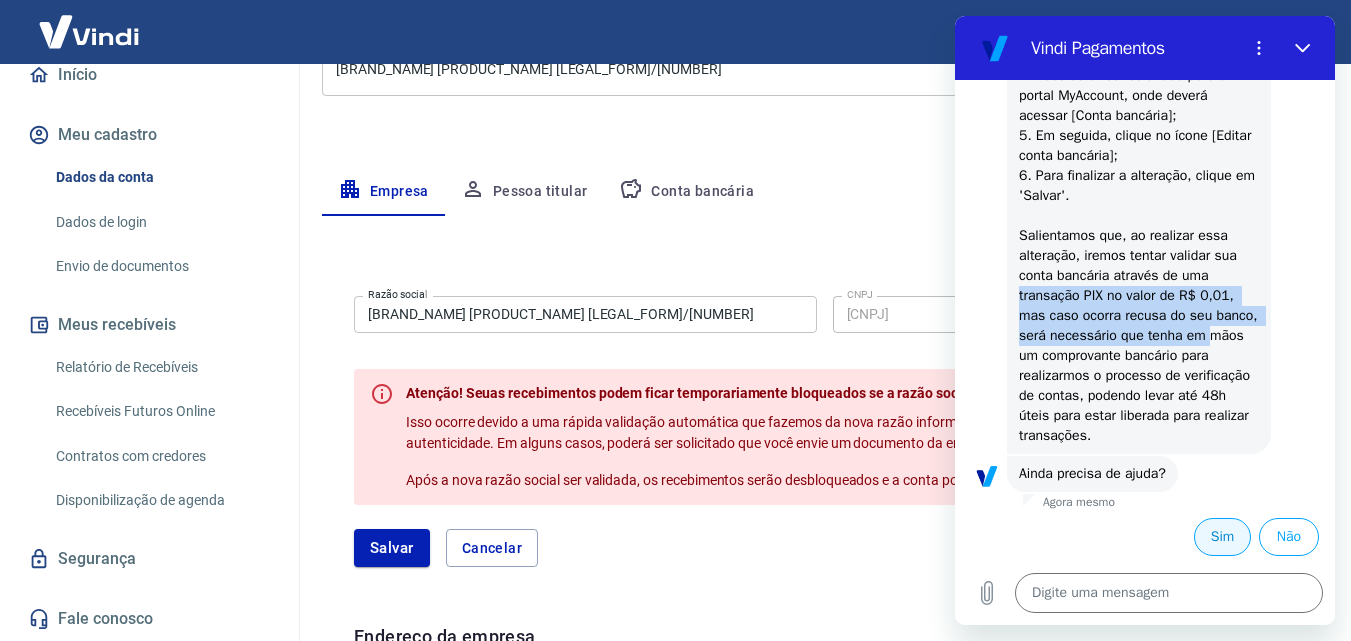 click on "Sim" at bounding box center [1222, 537] 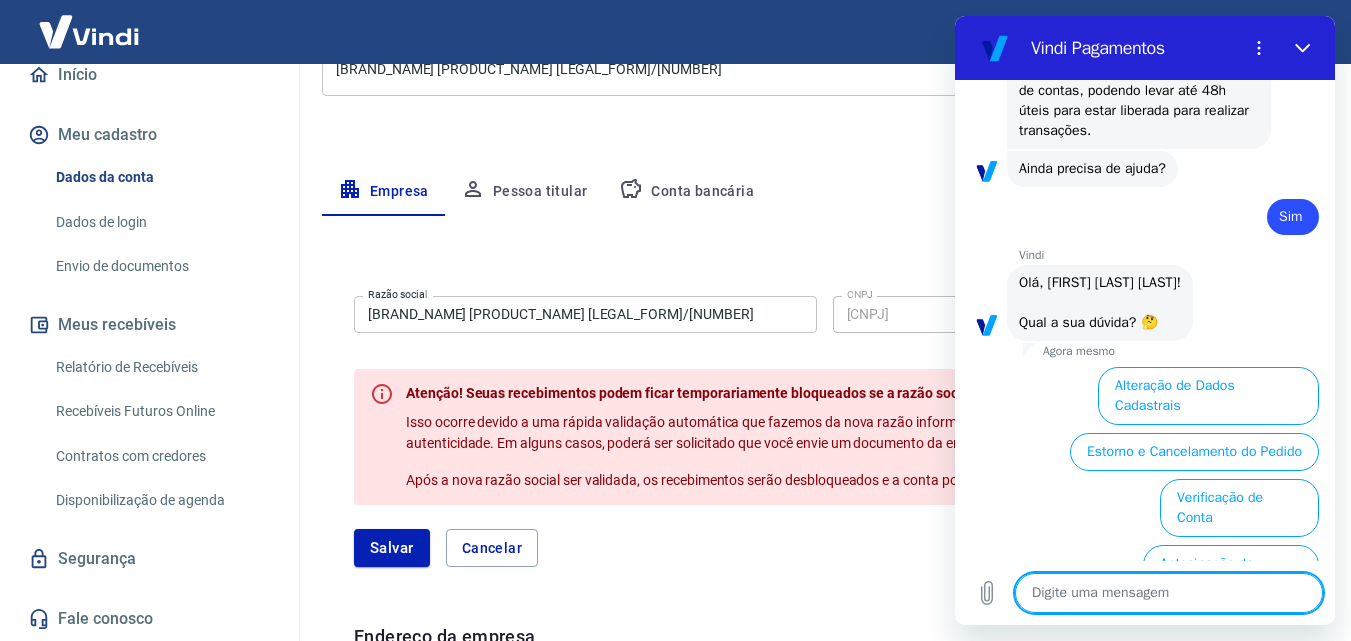 scroll, scrollTop: 938, scrollLeft: 0, axis: vertical 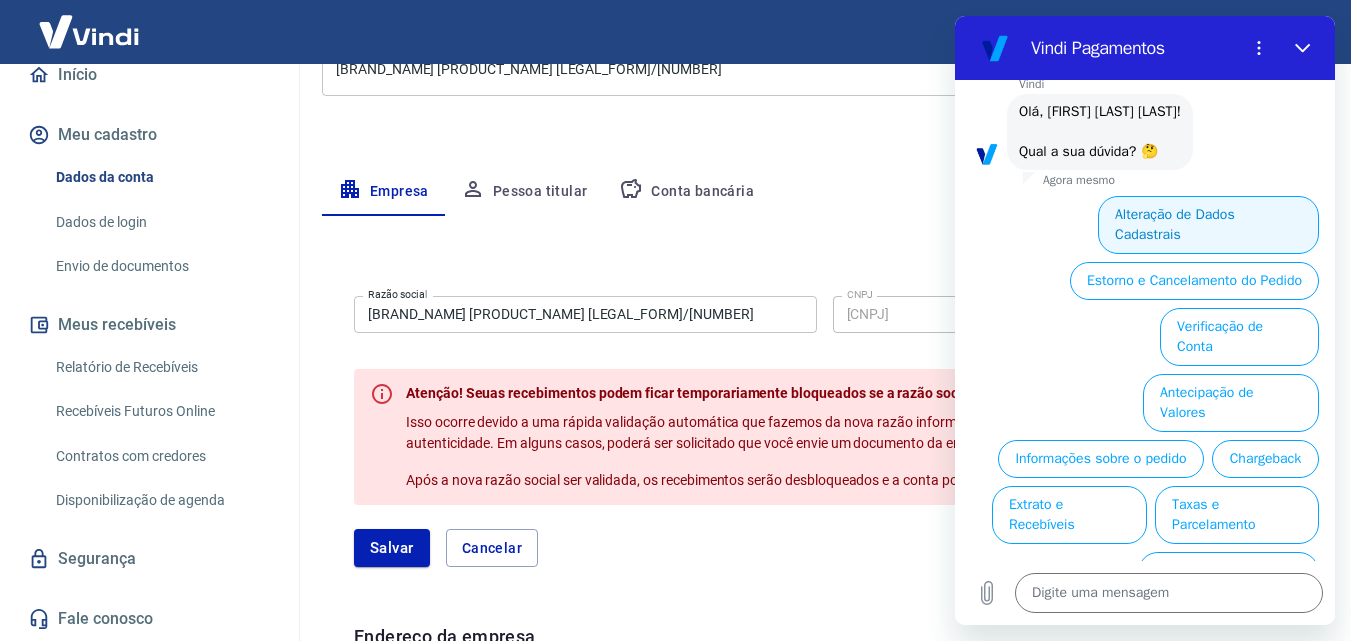 click on "Alteração de Dados Cadastrais" at bounding box center (1208, 225) 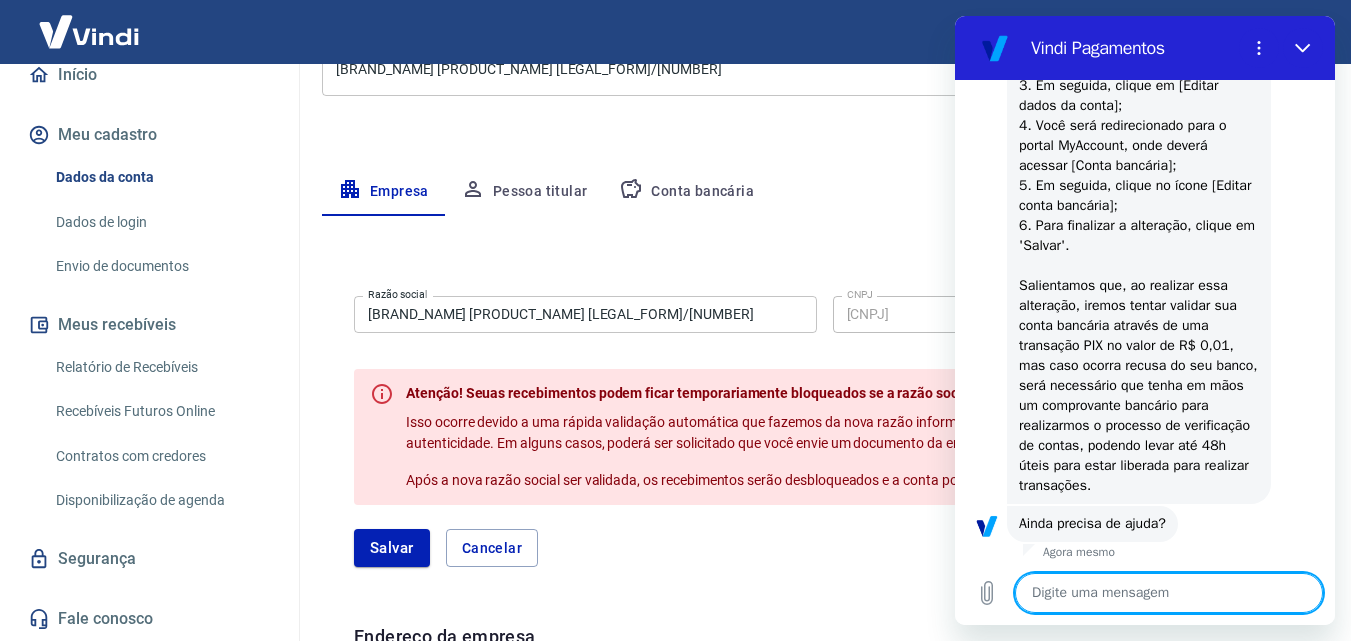 scroll, scrollTop: 1308, scrollLeft: 0, axis: vertical 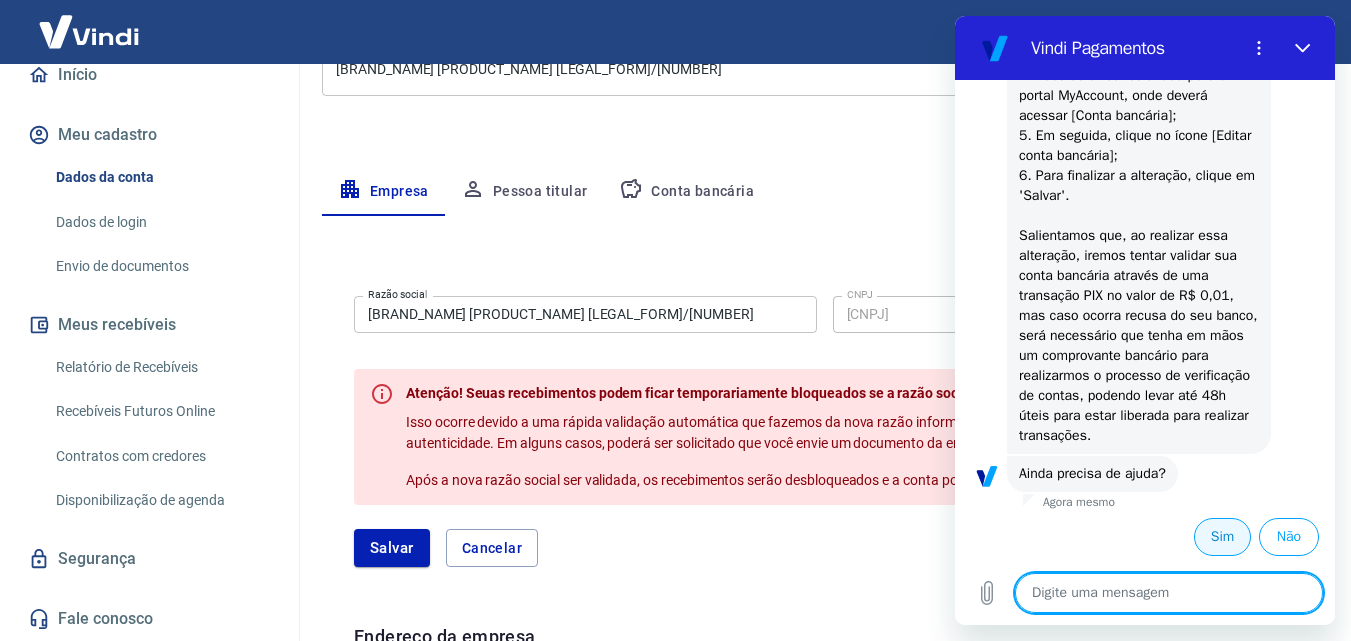 click on "Sim" at bounding box center (1222, 537) 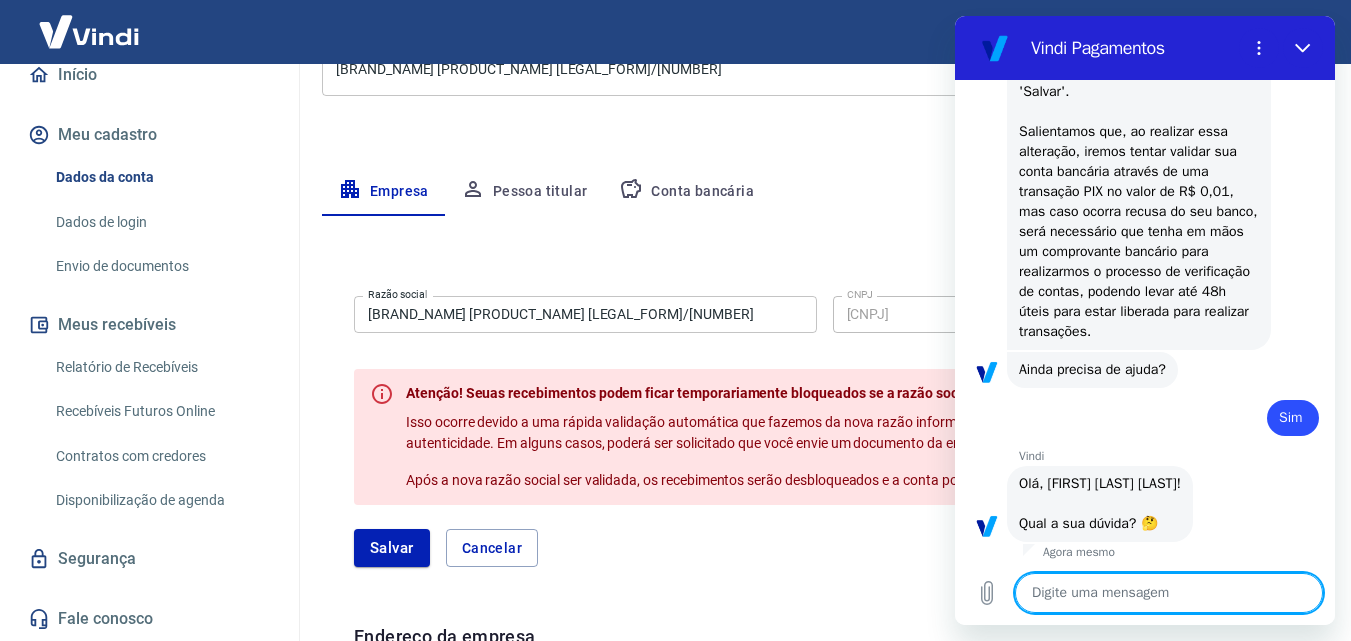 scroll, scrollTop: 1784, scrollLeft: 0, axis: vertical 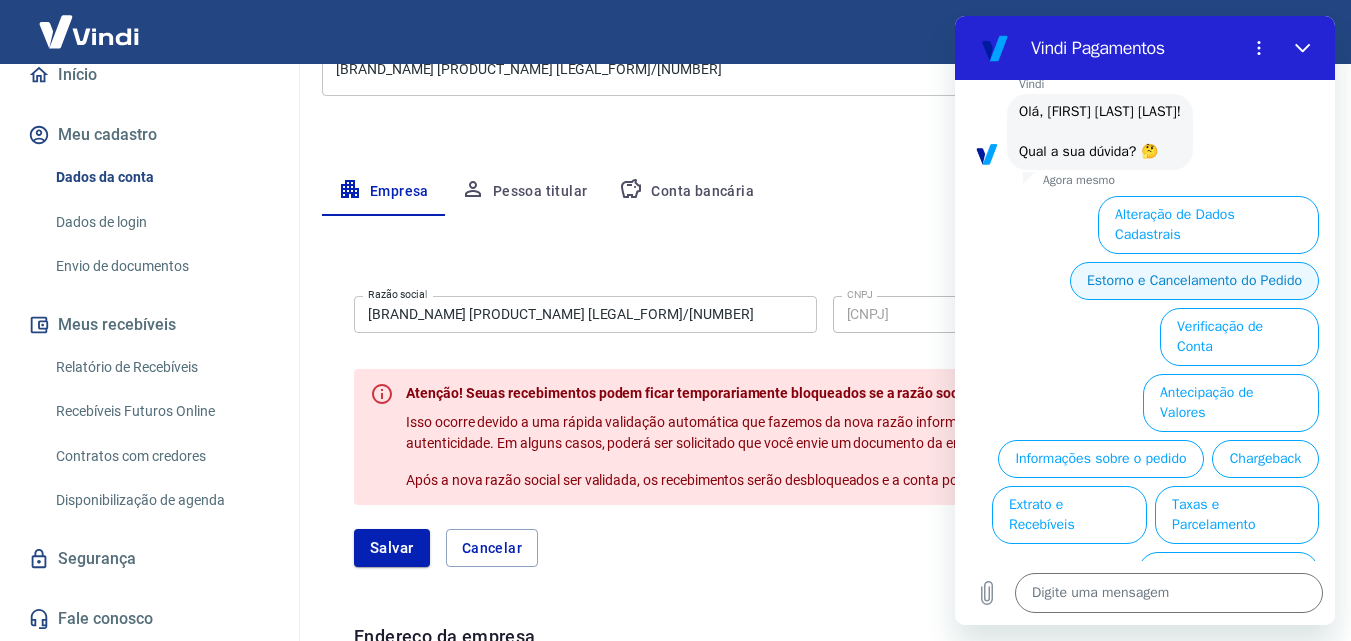 click on "Estorno e Cancelamento do Pedido" at bounding box center [1194, 281] 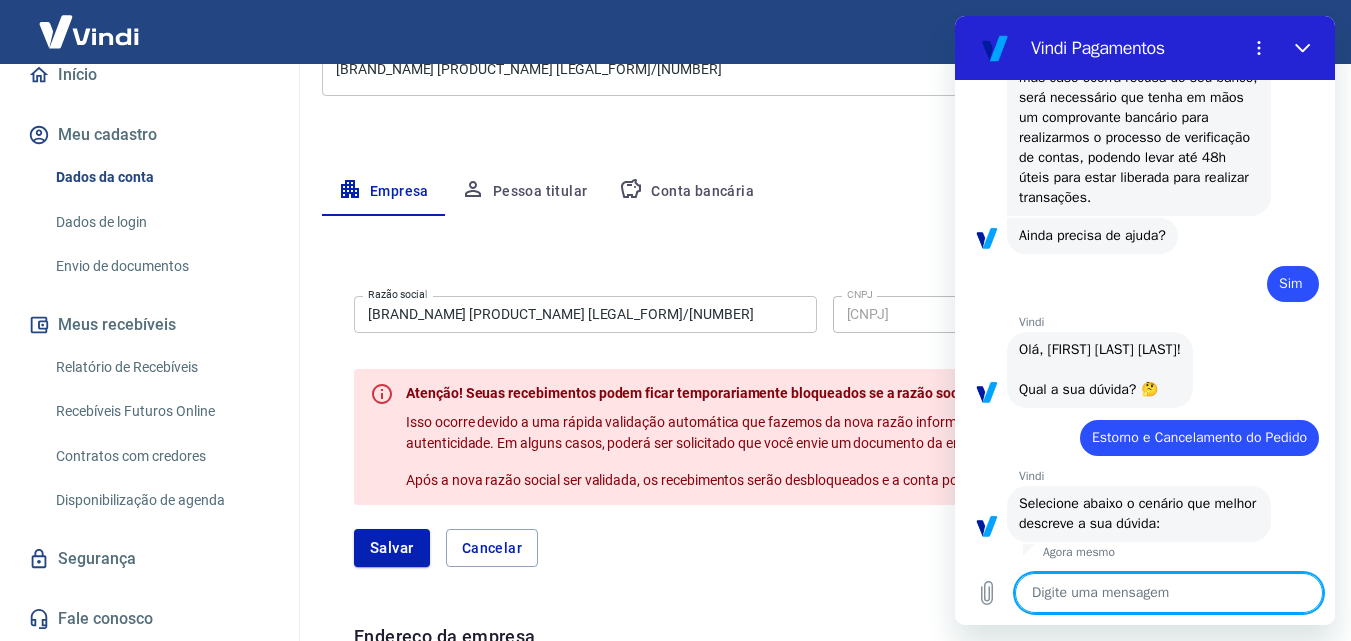 scroll, scrollTop: 1906, scrollLeft: 0, axis: vertical 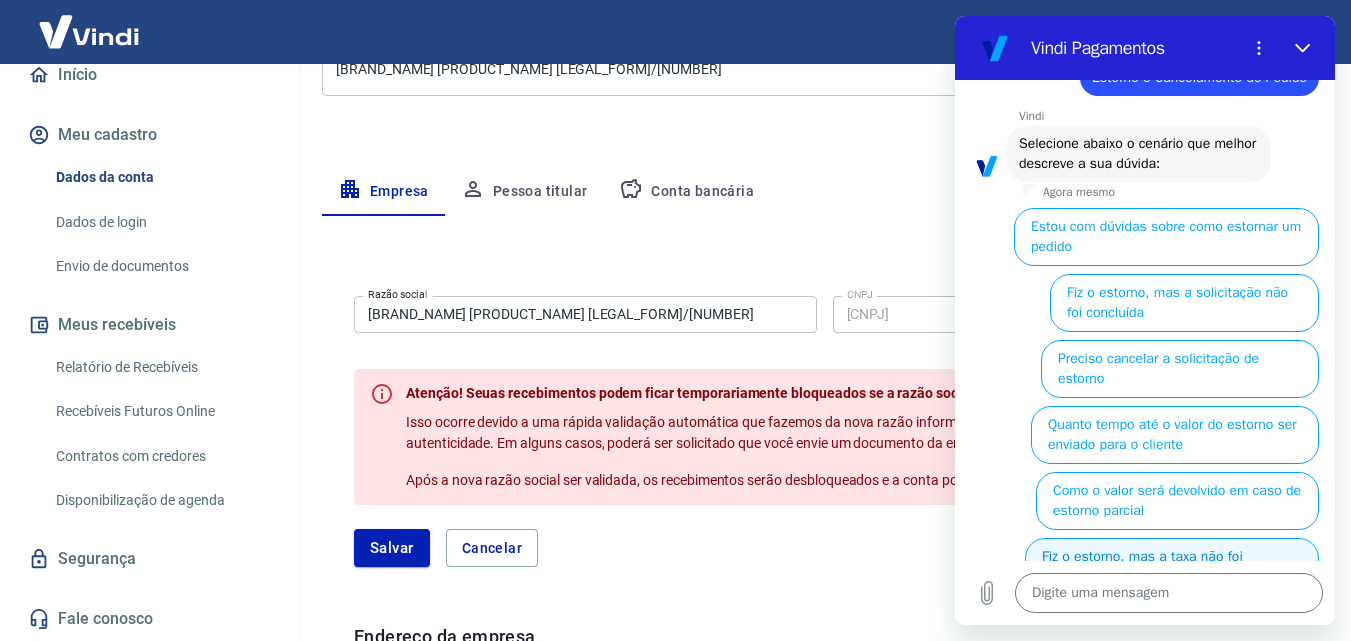 click on "Fiz o estorno, mas a taxa não foi devolvida" at bounding box center [1172, 567] 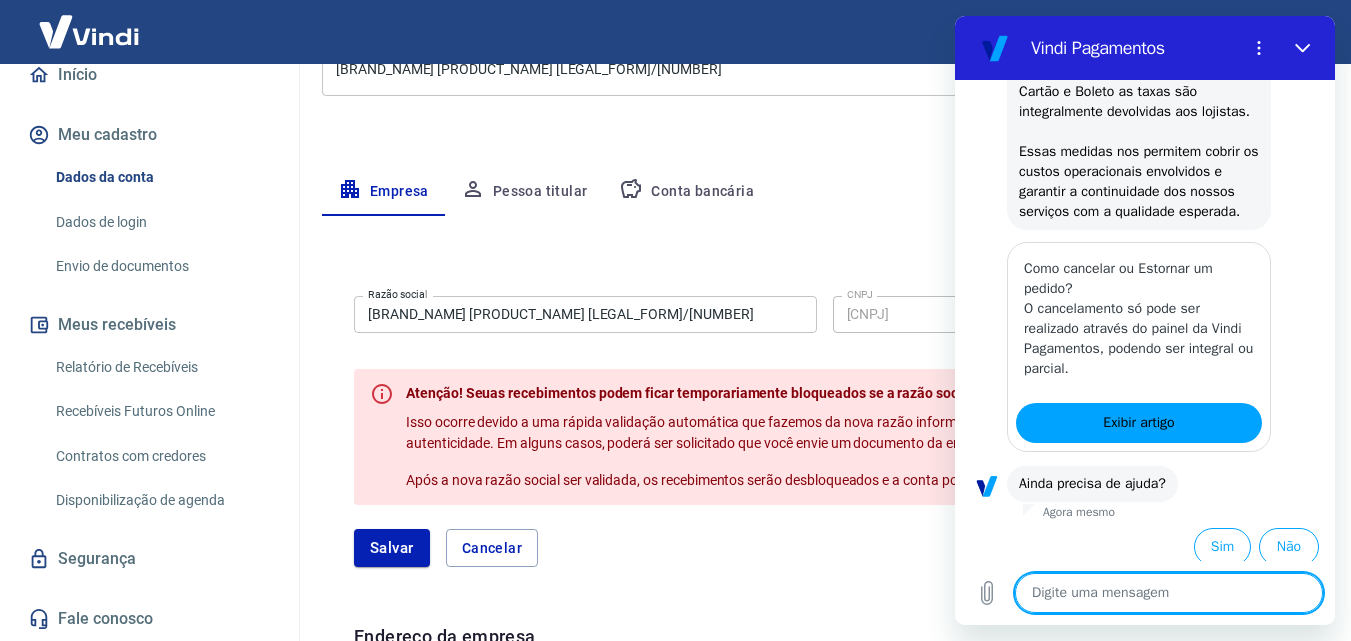scroll, scrollTop: 2642, scrollLeft: 0, axis: vertical 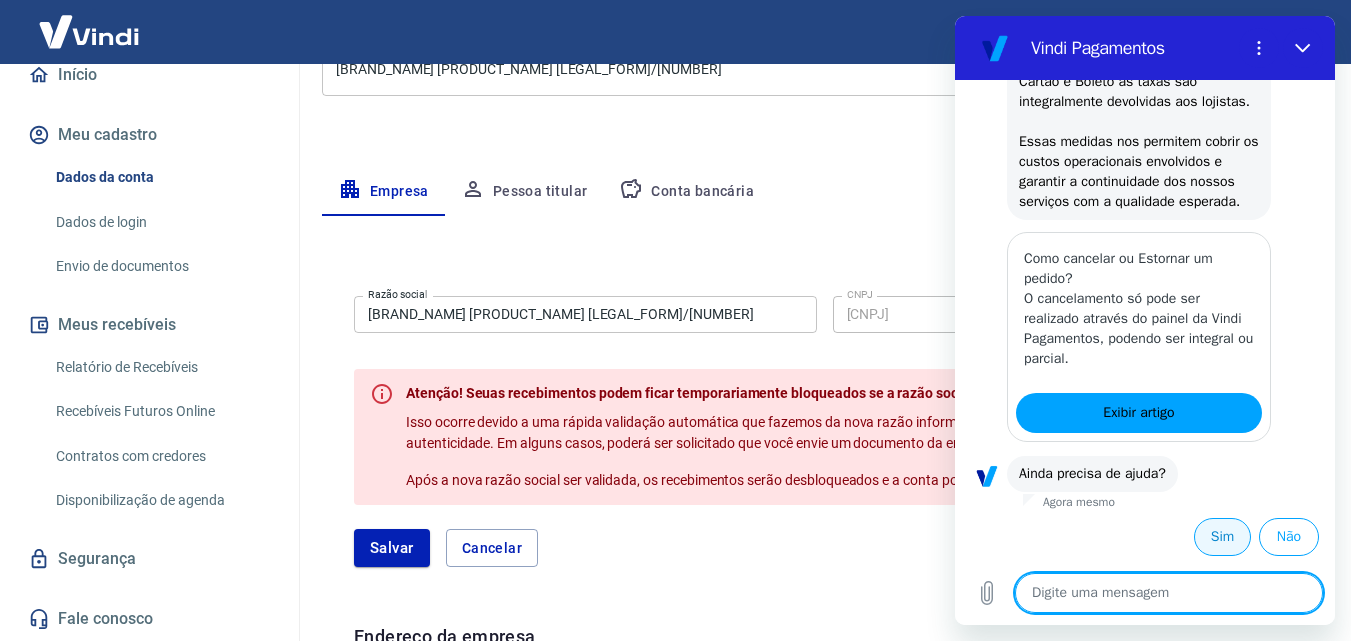 click on "Sim" at bounding box center [1222, 537] 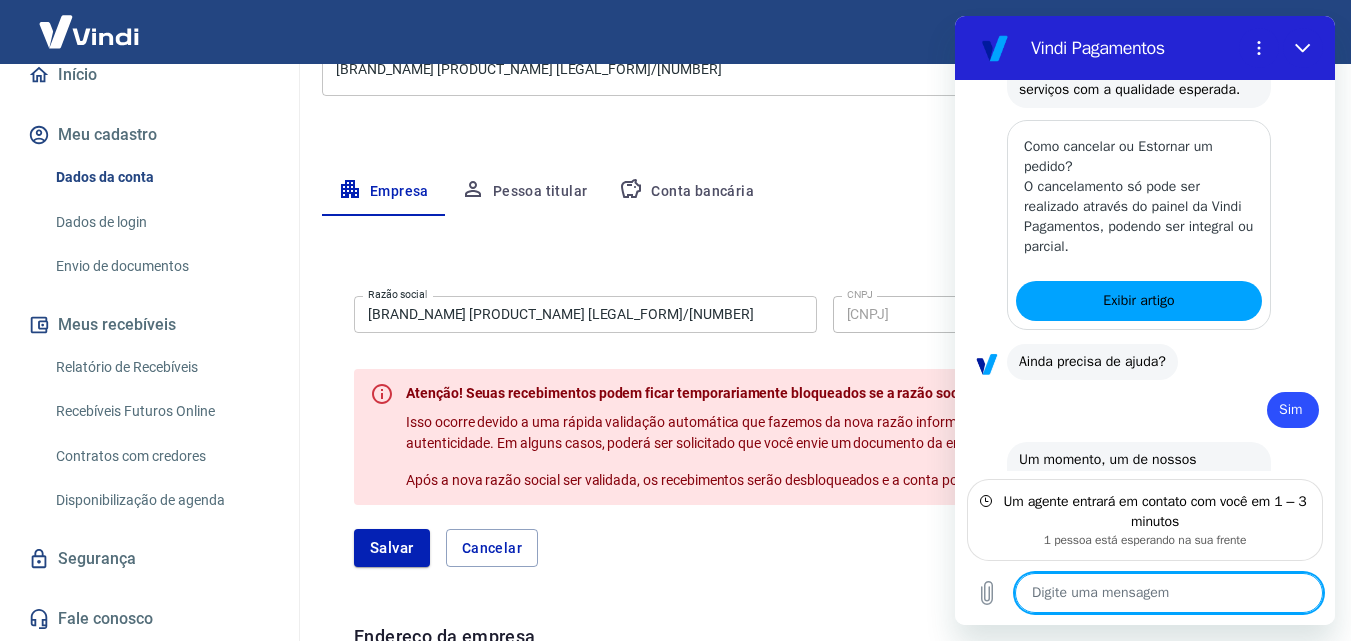 scroll, scrollTop: 2804, scrollLeft: 0, axis: vertical 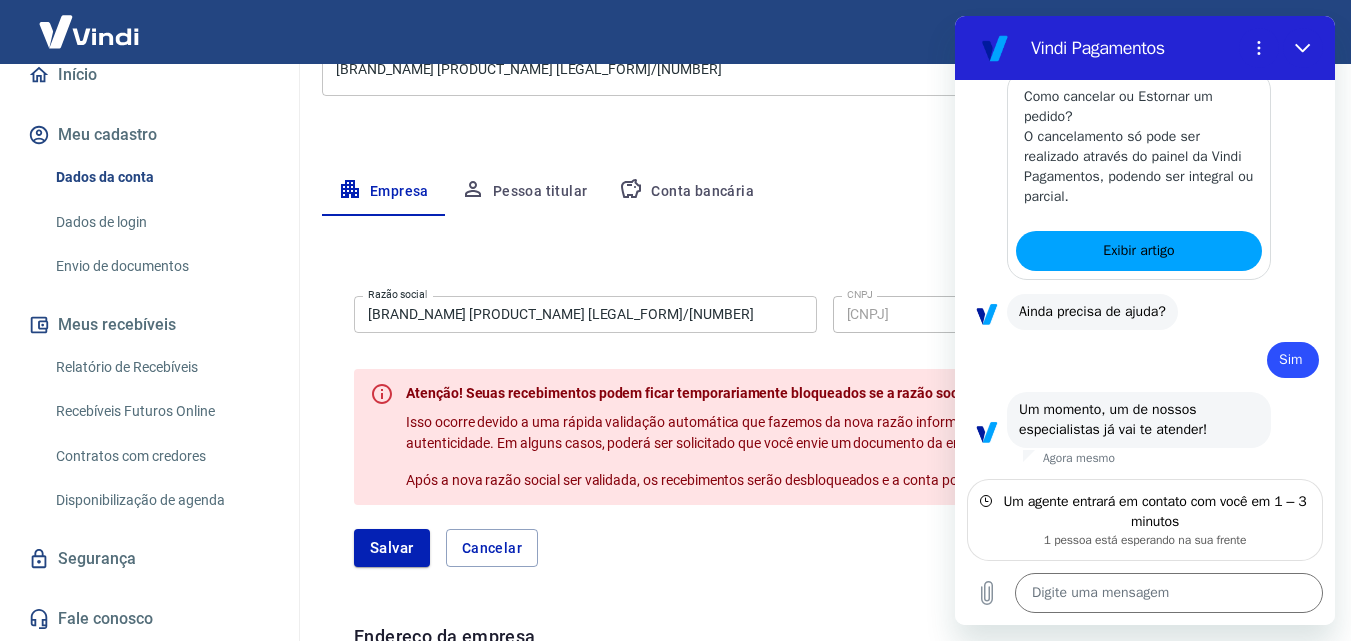 type on "x" 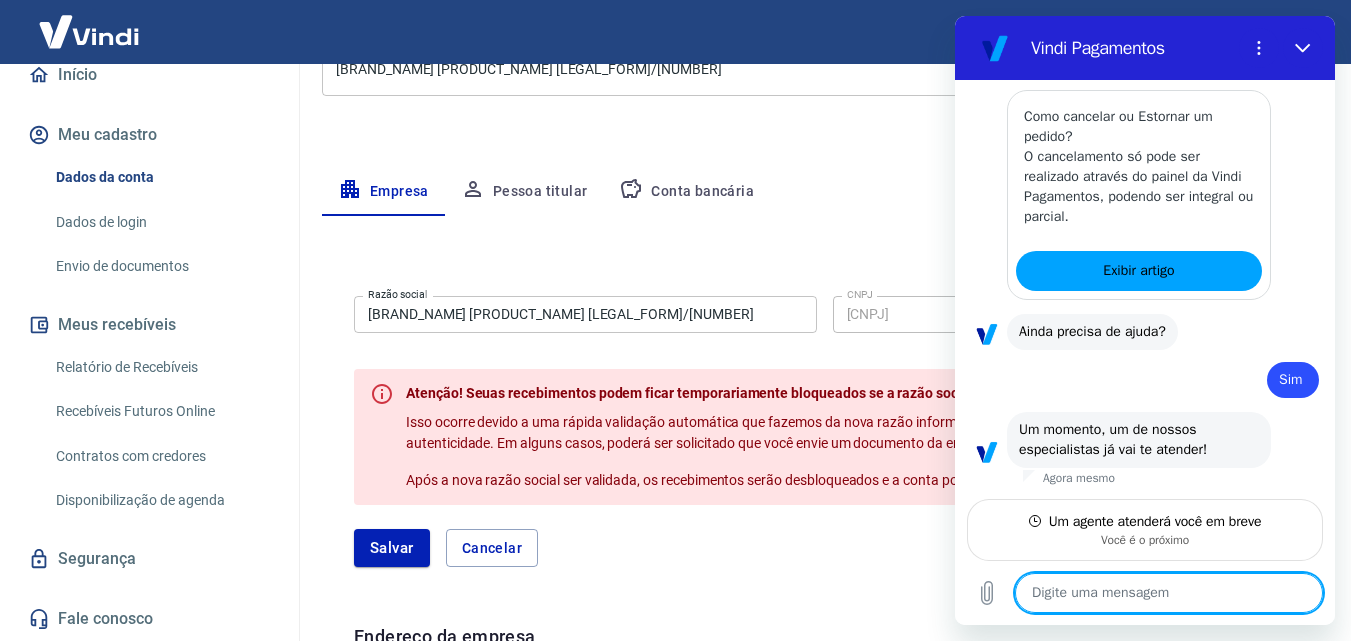 click at bounding box center [1169, 593] 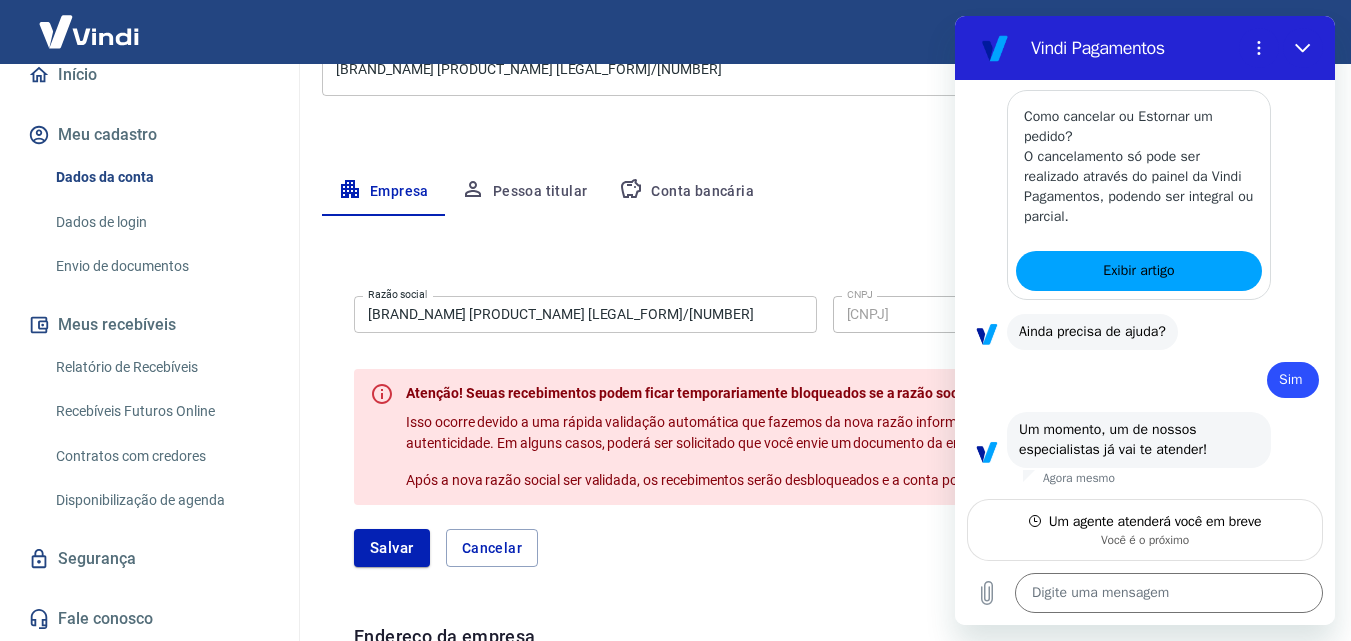 click on "CNPJ" at bounding box center (860, 294) 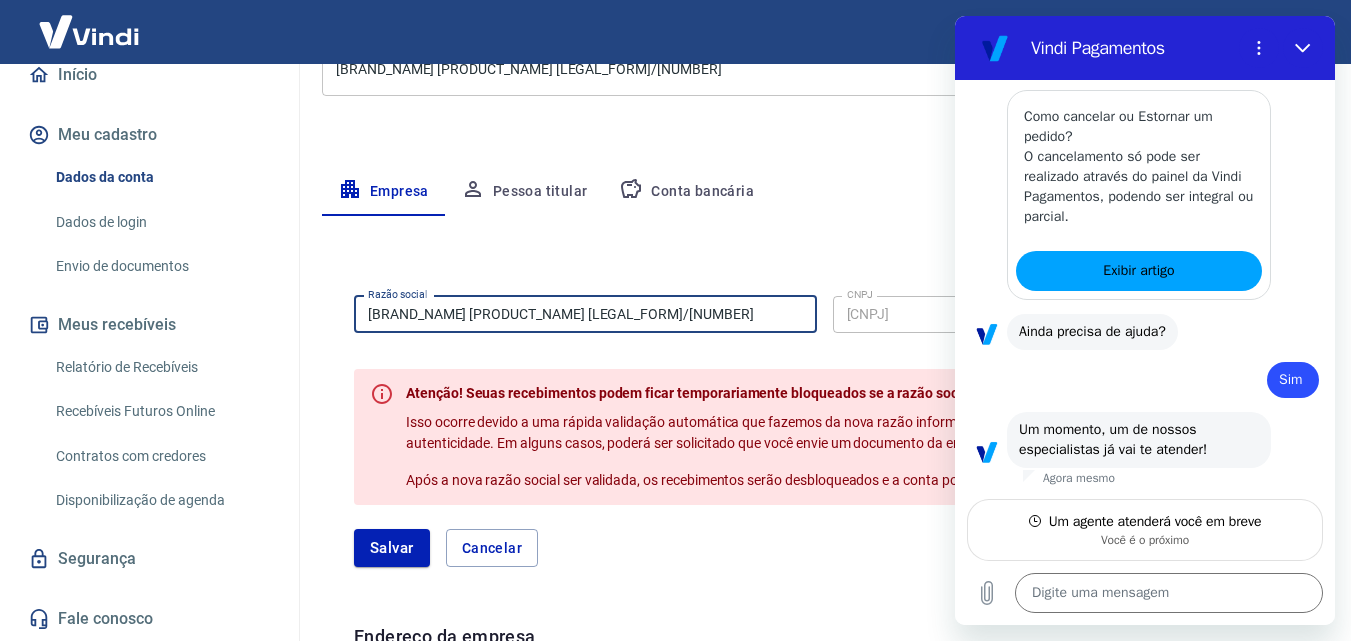 click on "MOCA FLOR JEANS EIRELI/0002-01" at bounding box center (585, 314) 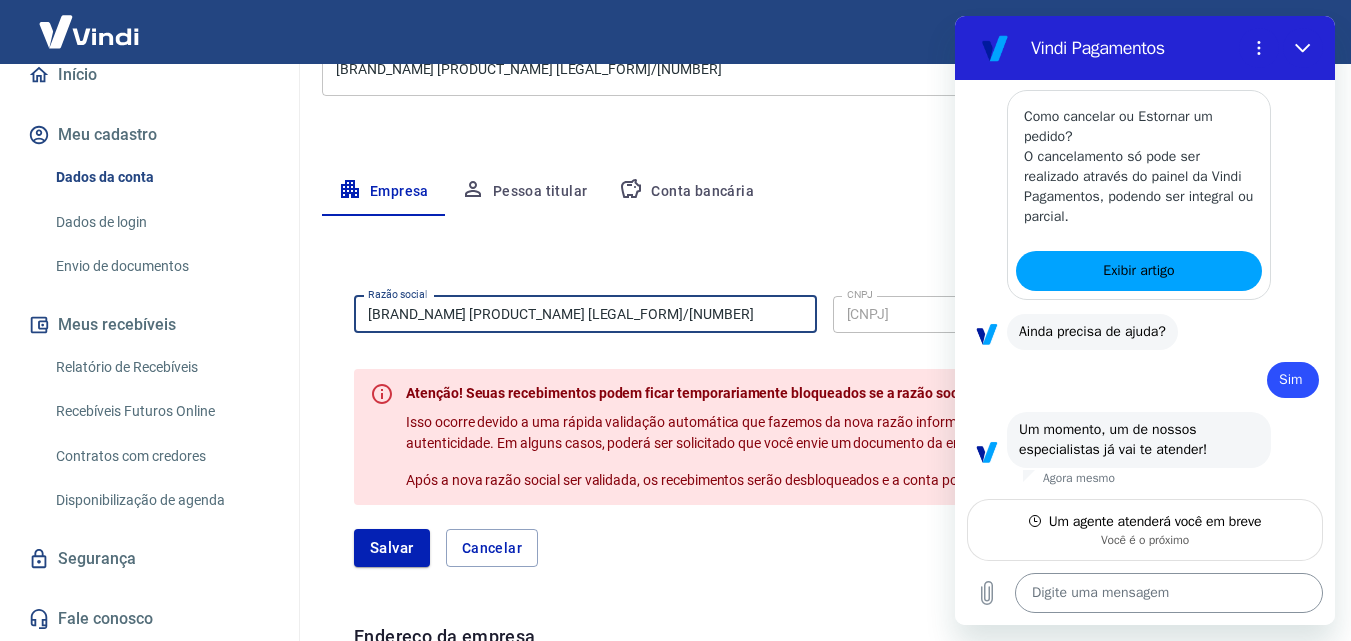 click at bounding box center [1169, 593] 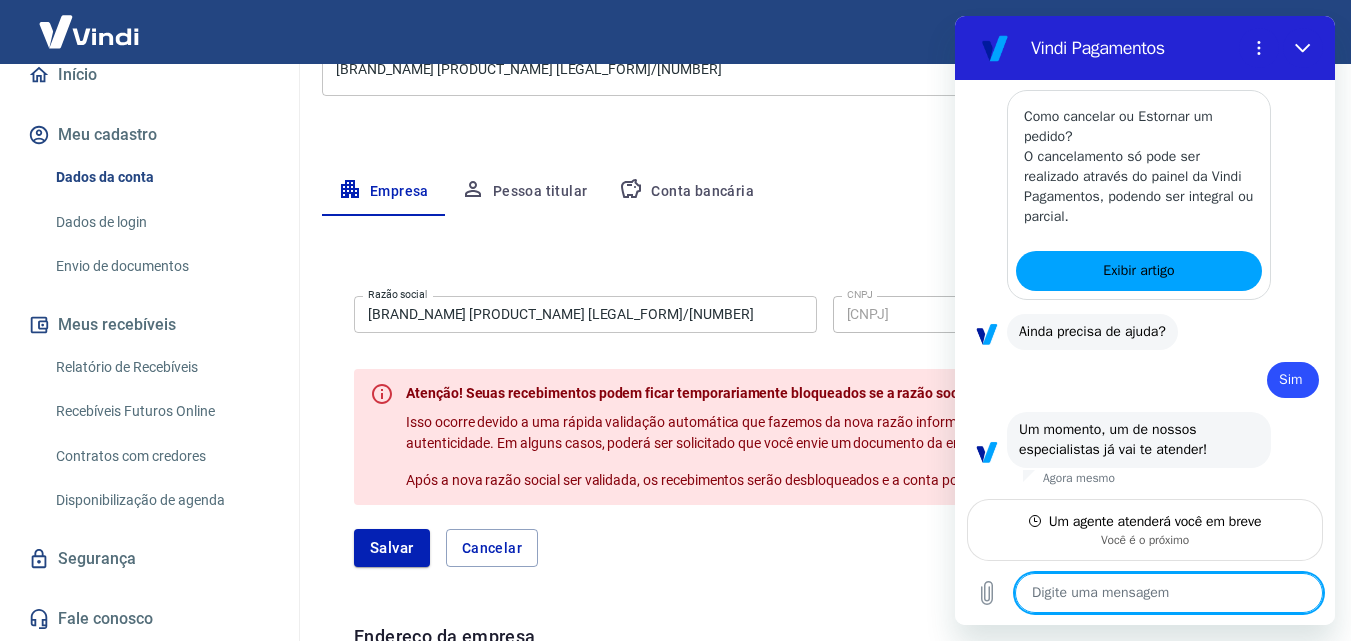 type on "o" 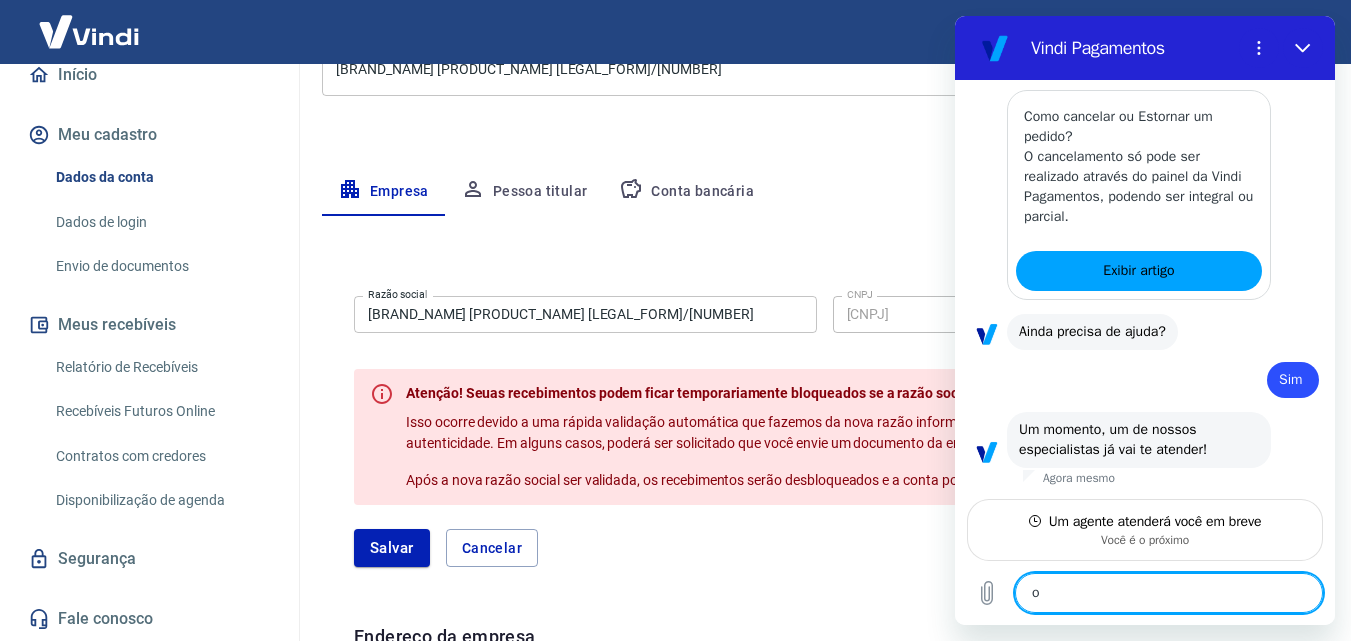 type on "oI" 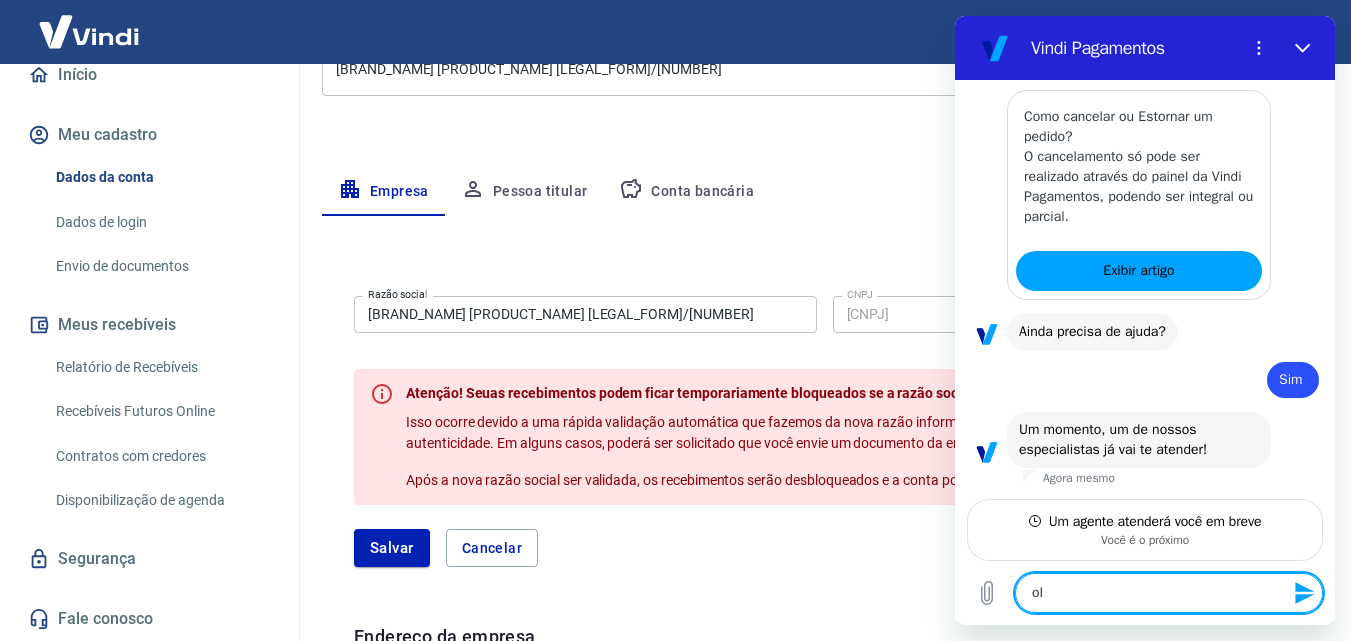 type on "oI," 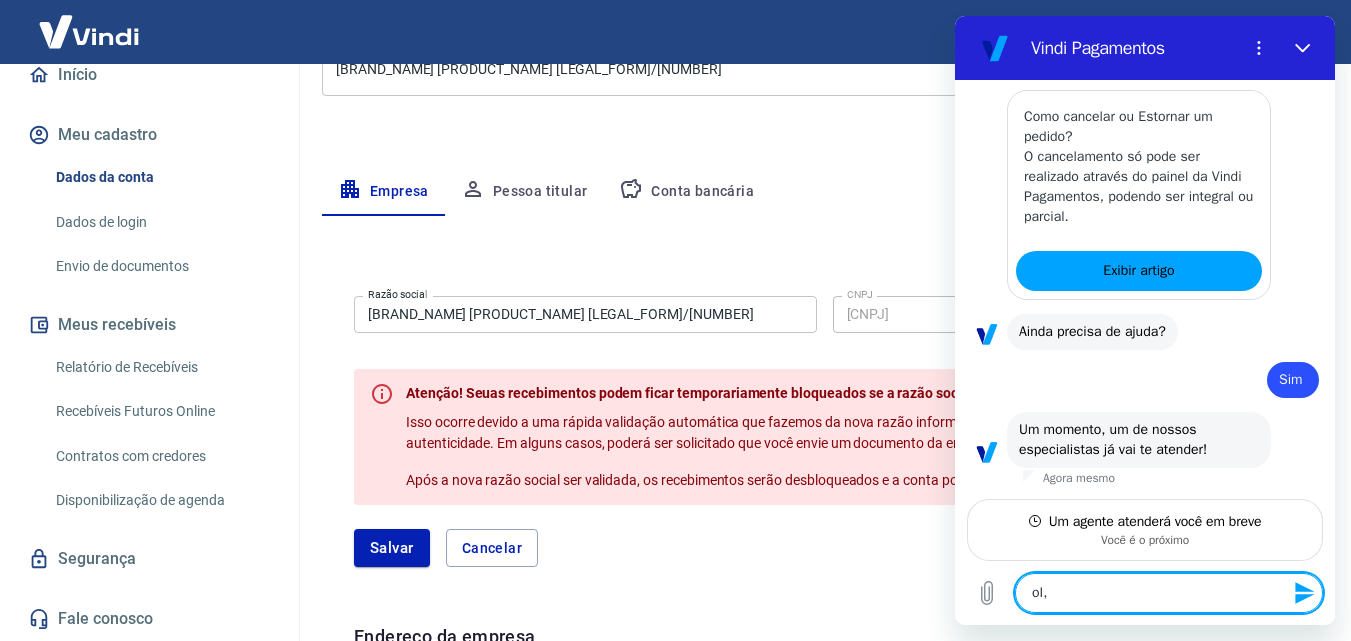 type on "oI" 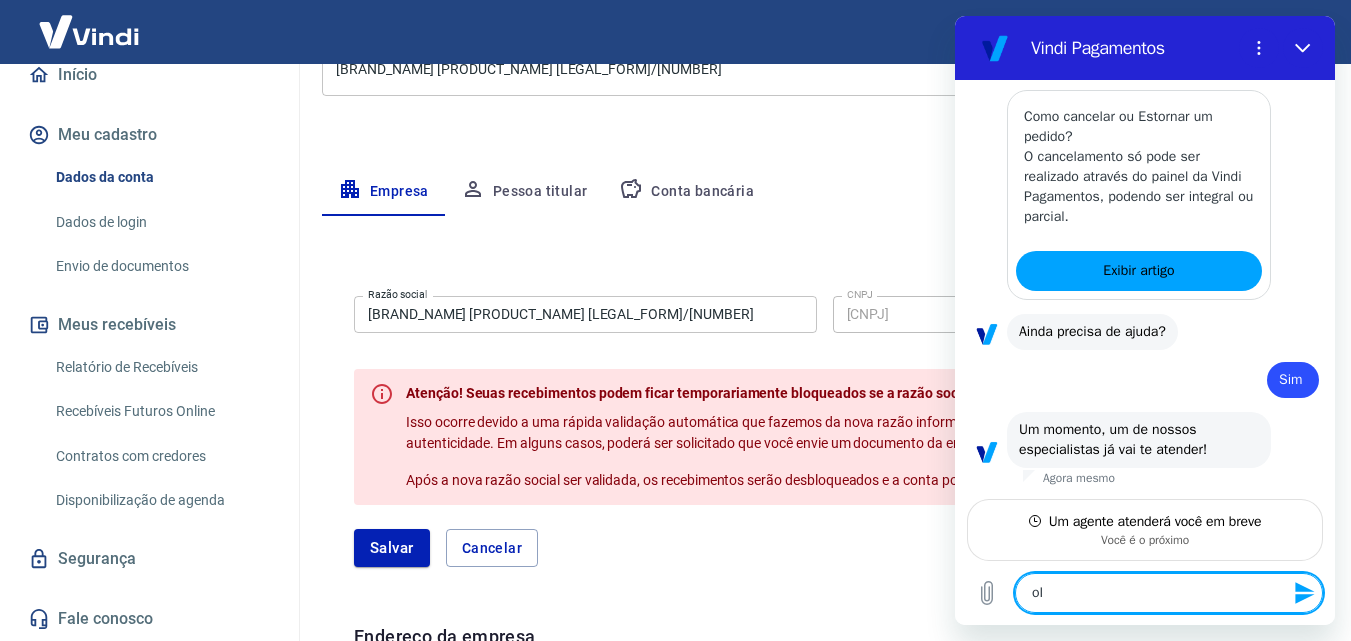 type on "o" 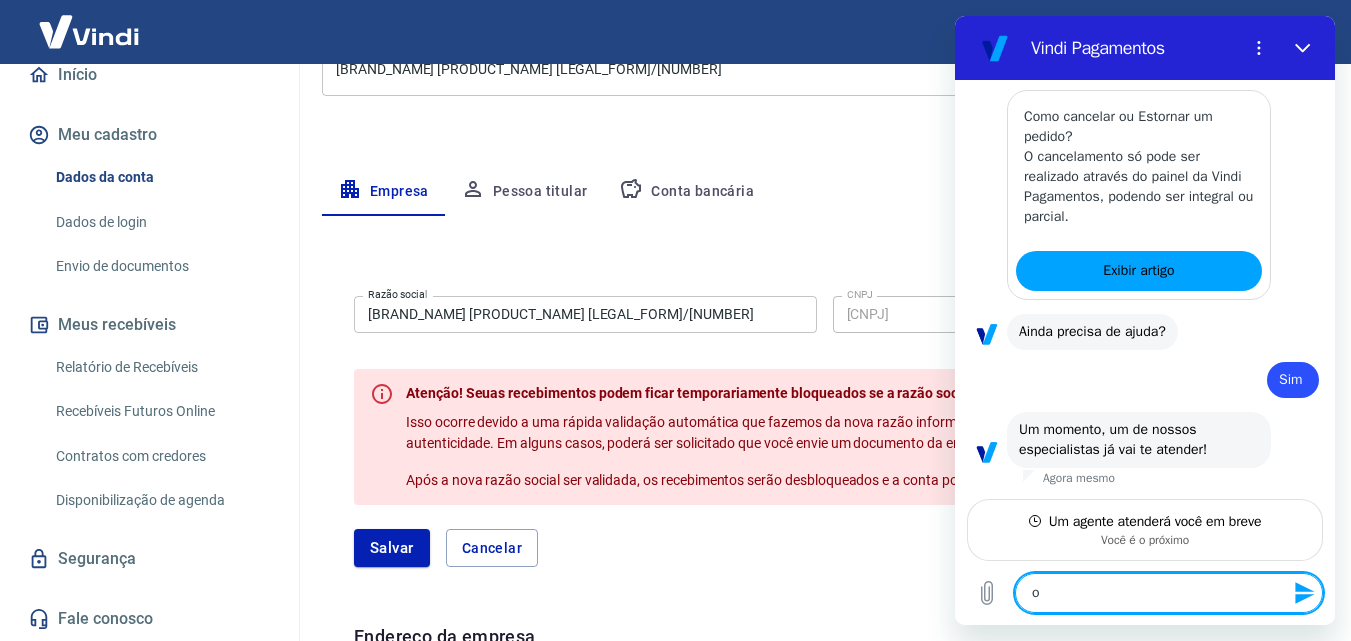 type 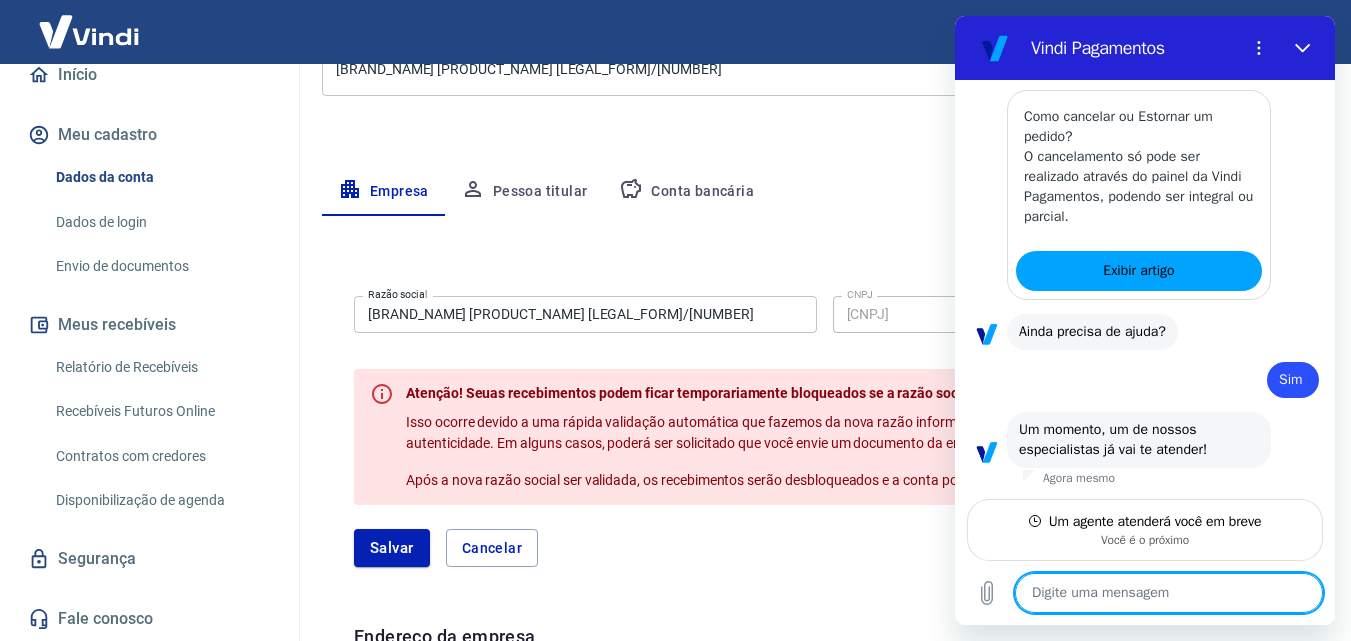 type on "O" 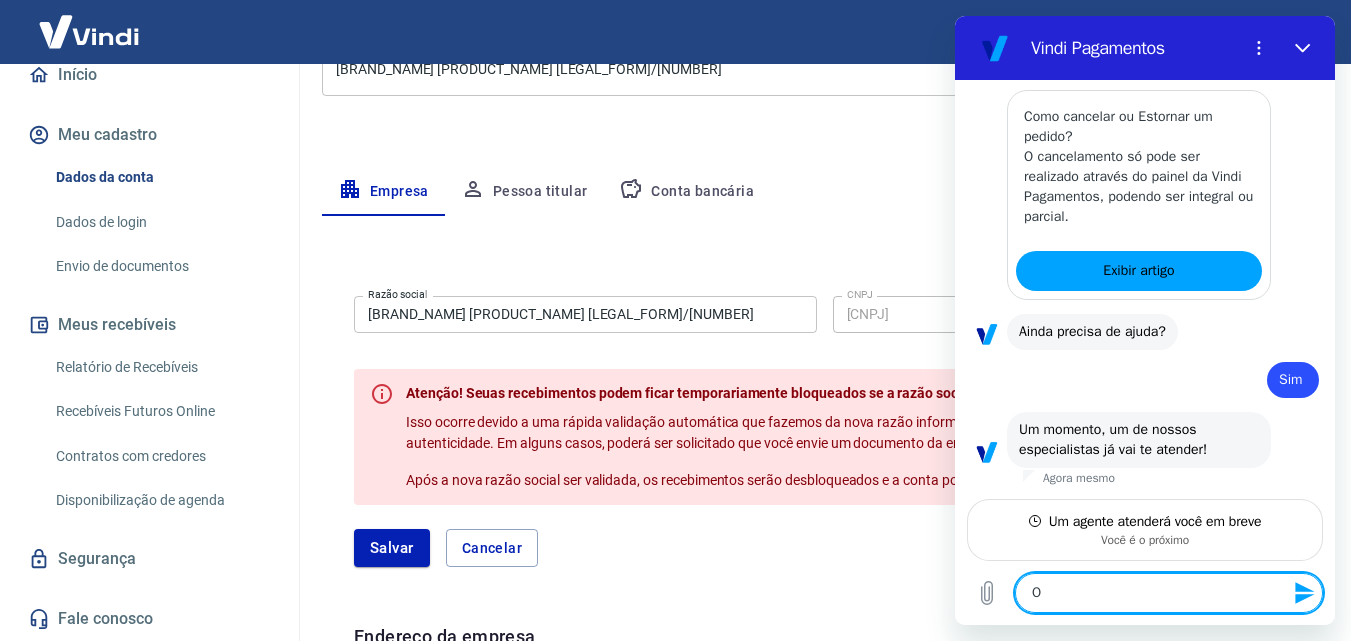 type on "Oi" 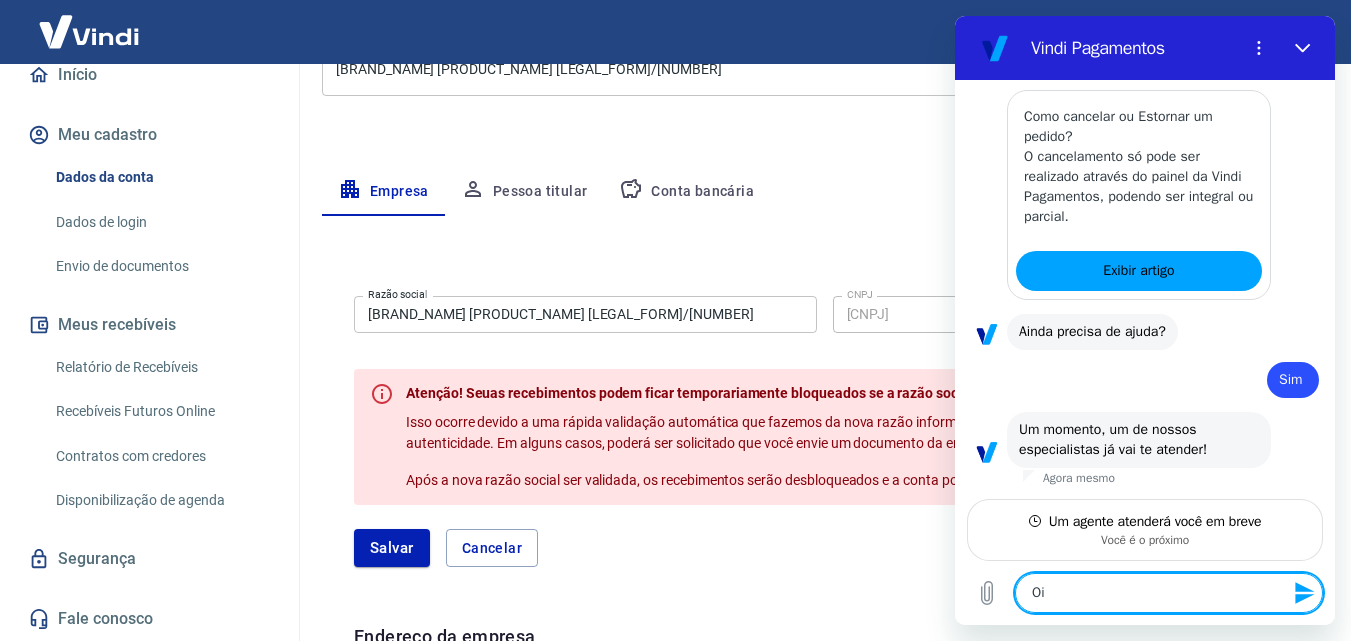 type on "Oi," 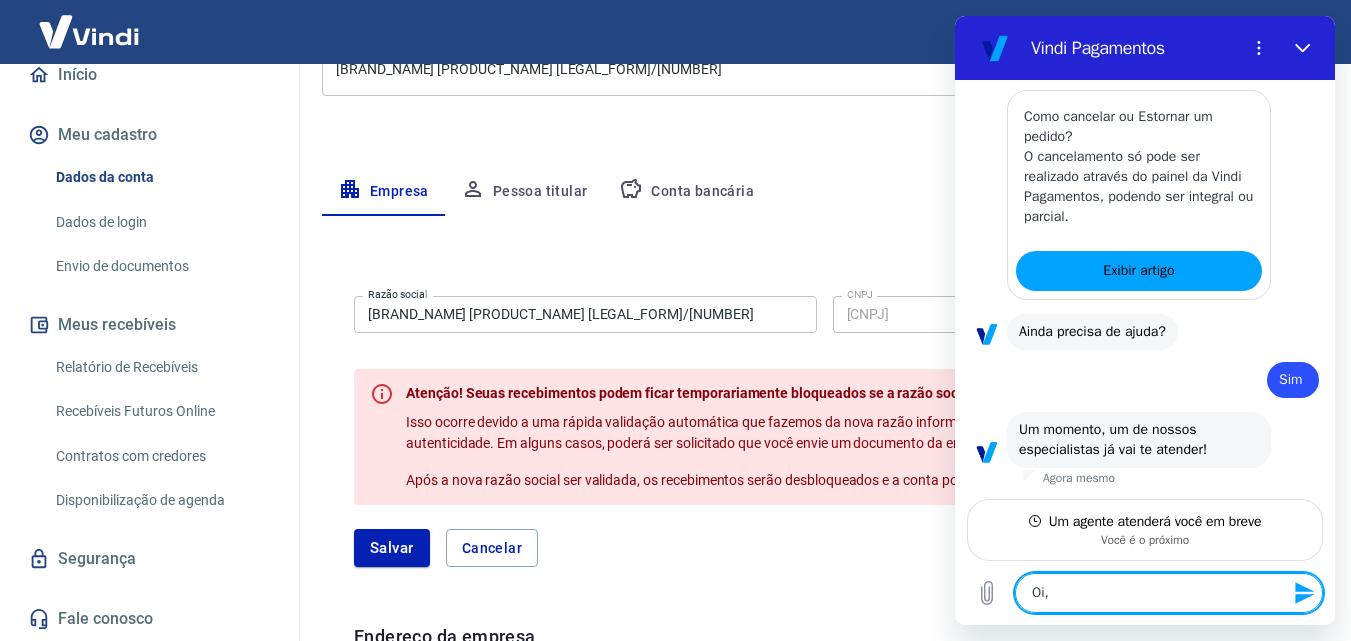 type on "Oi," 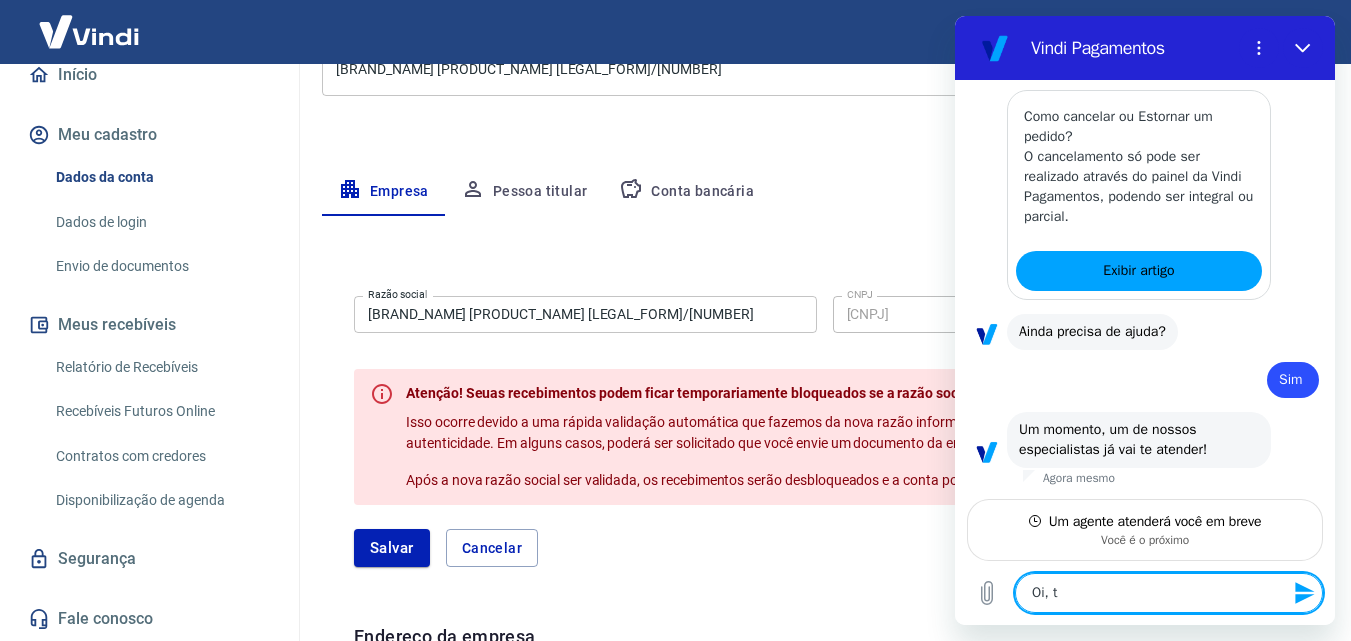 type on "Oi, tu" 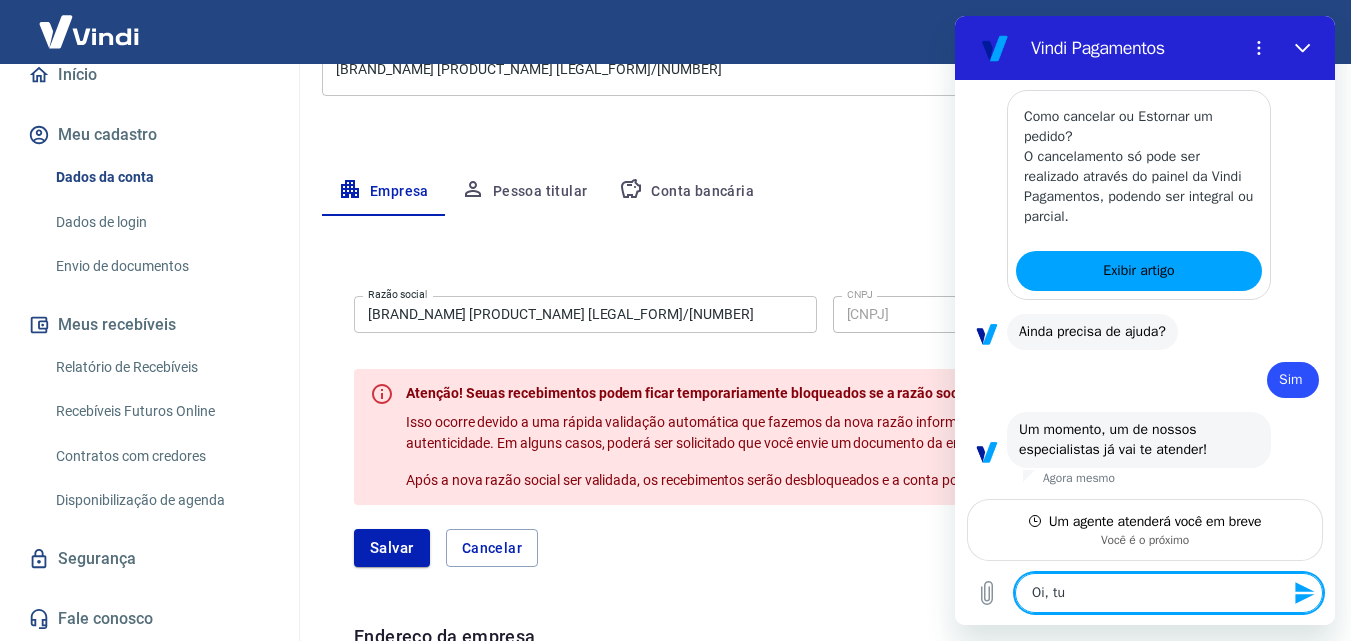 type on "x" 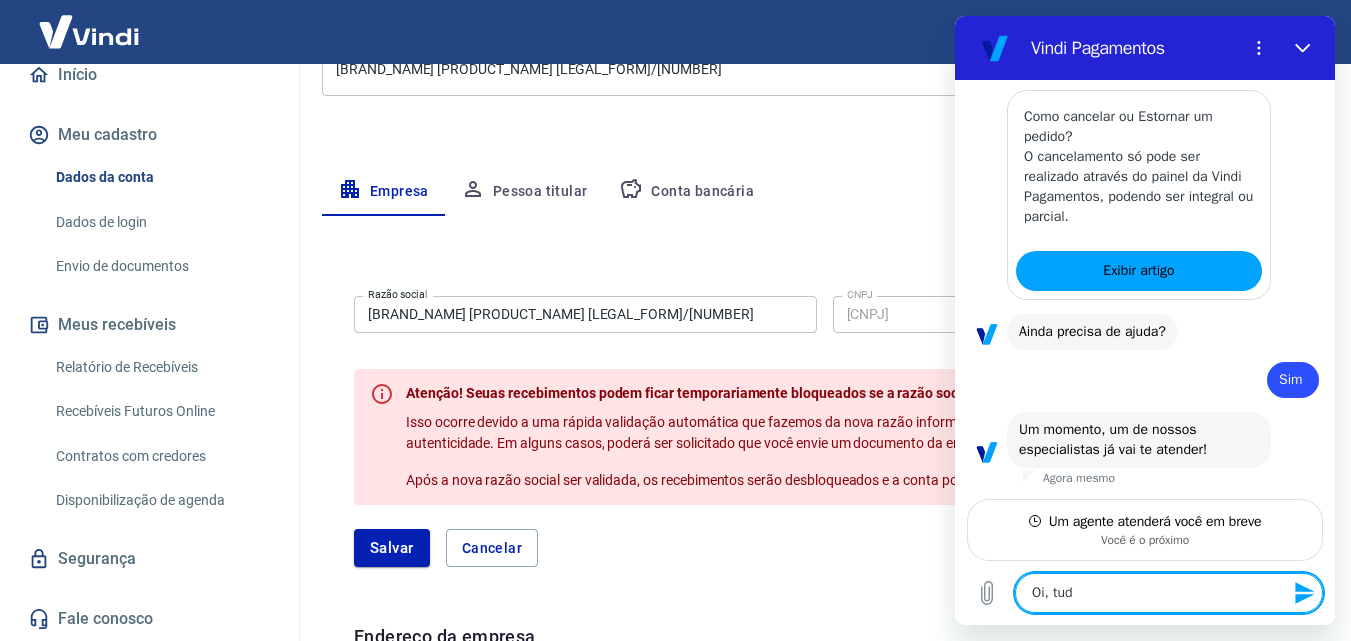 type on "Oi, tudo" 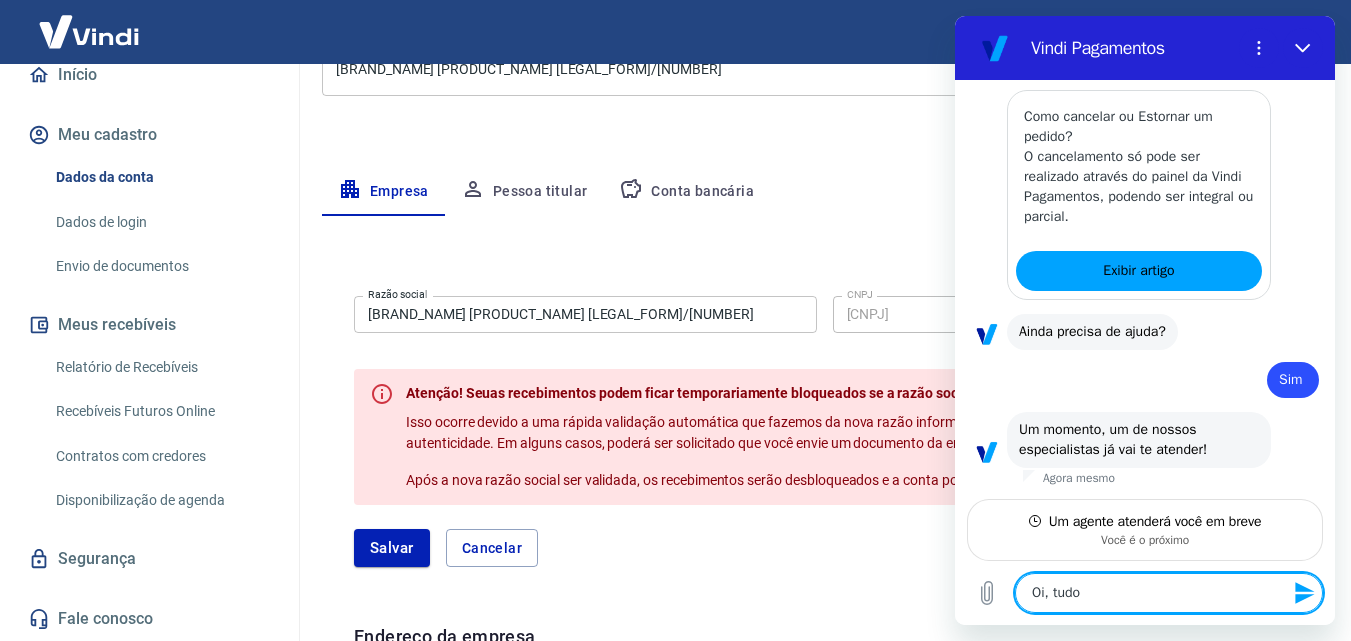 type on "Oi, tudo" 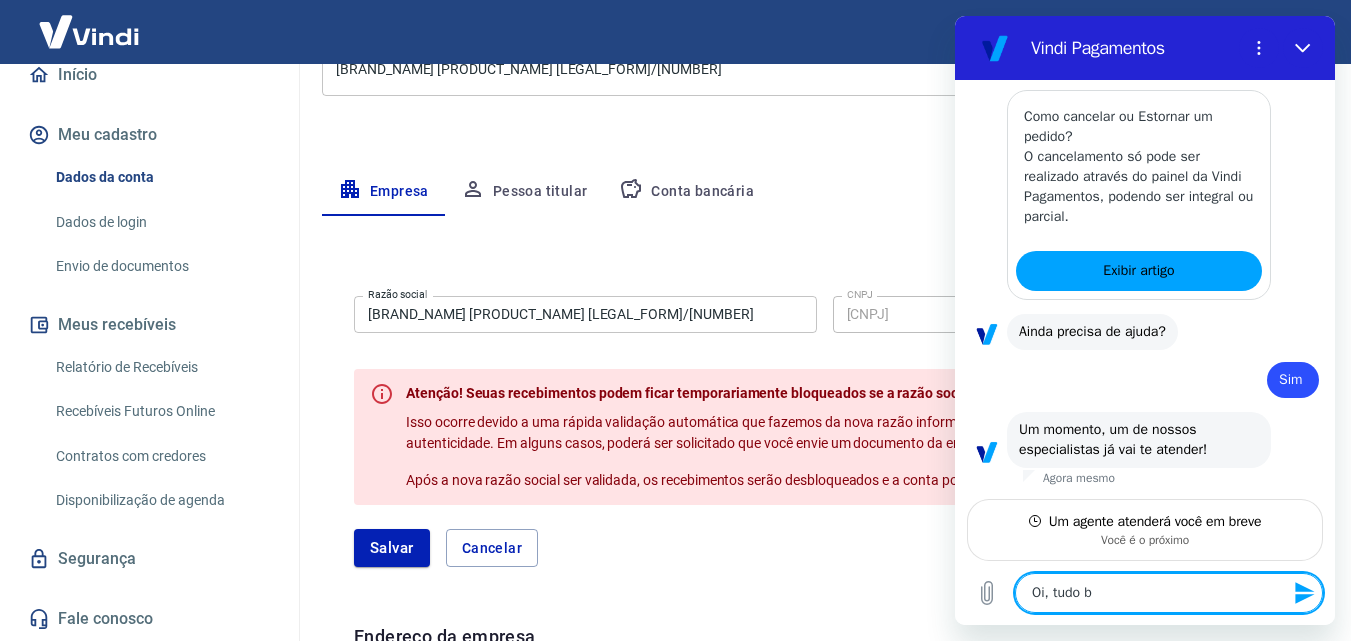 type on "Oi, tudo be" 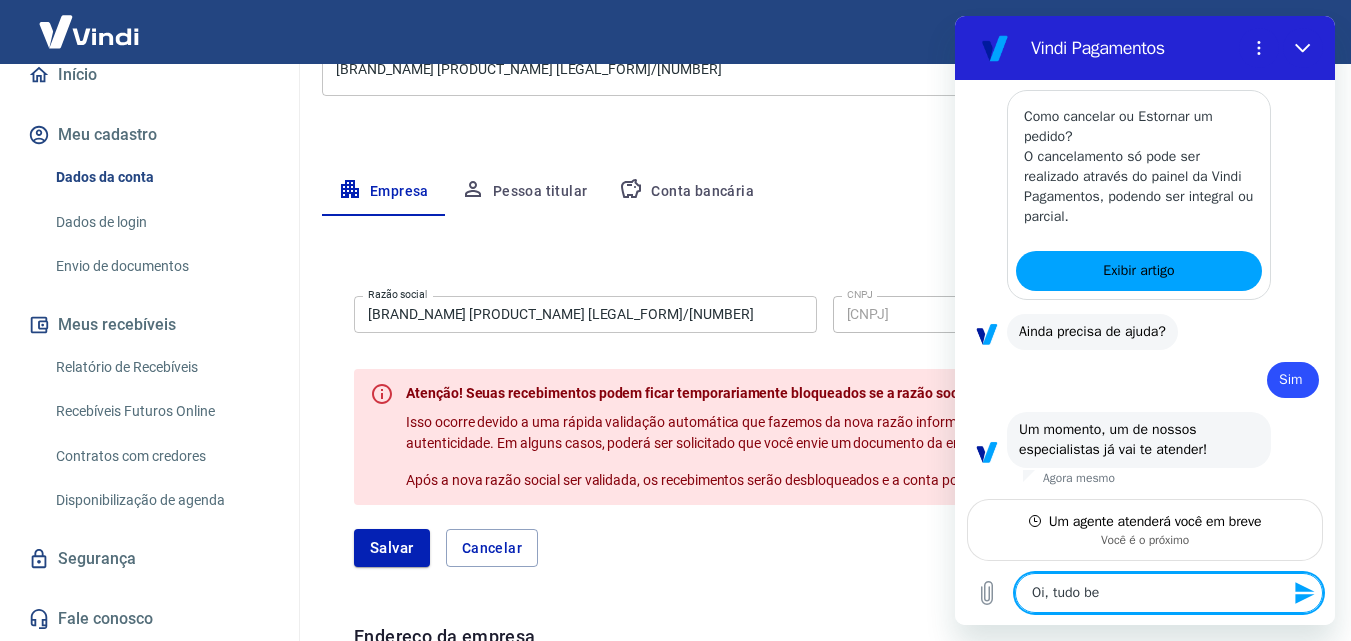 type on "Oi, tudo bem" 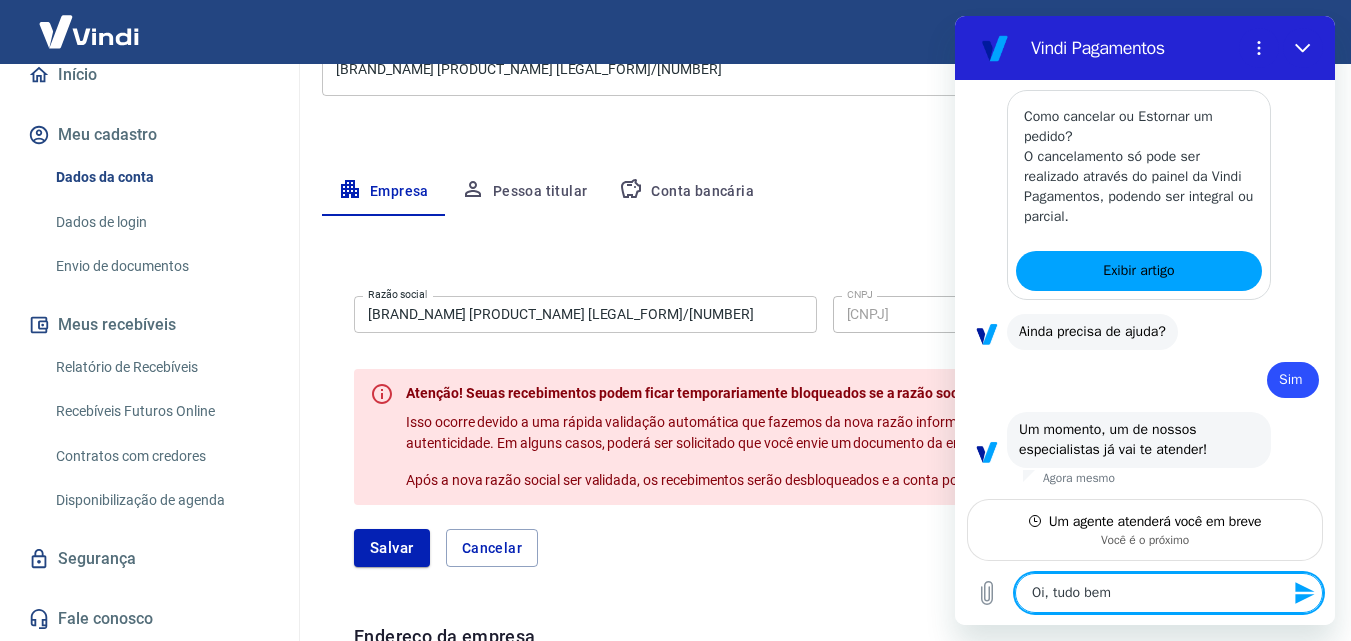 type on "x" 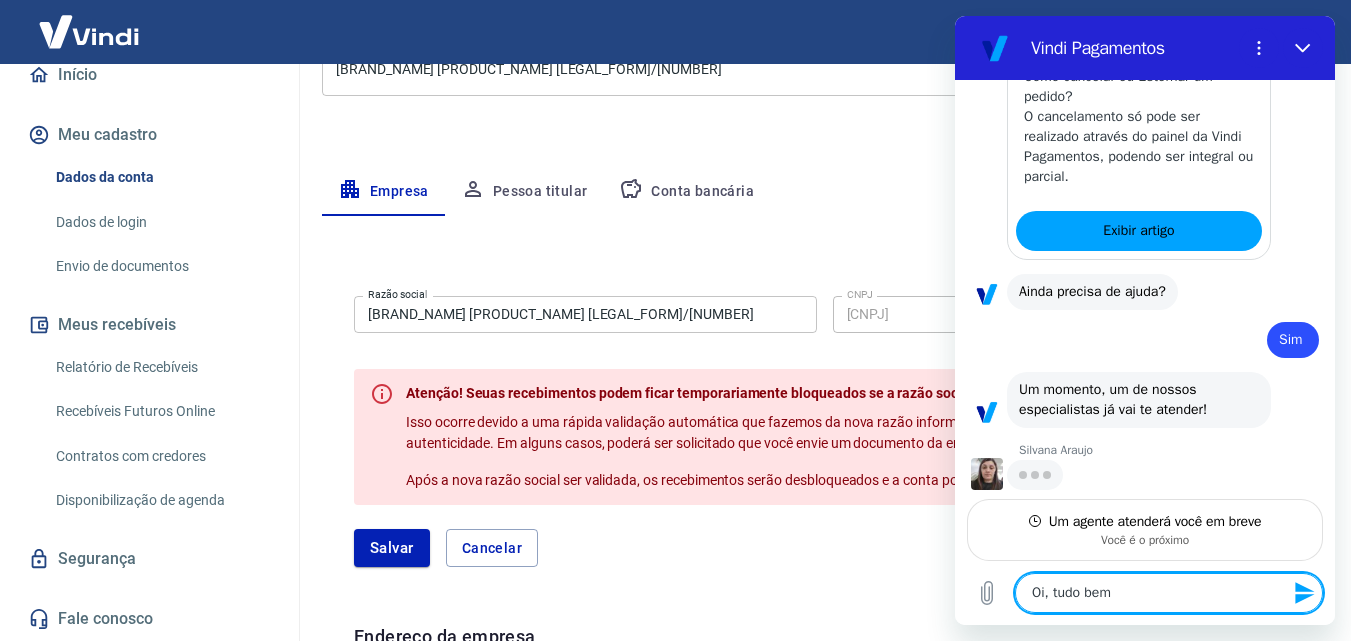 type on "Oi, tudo bem?" 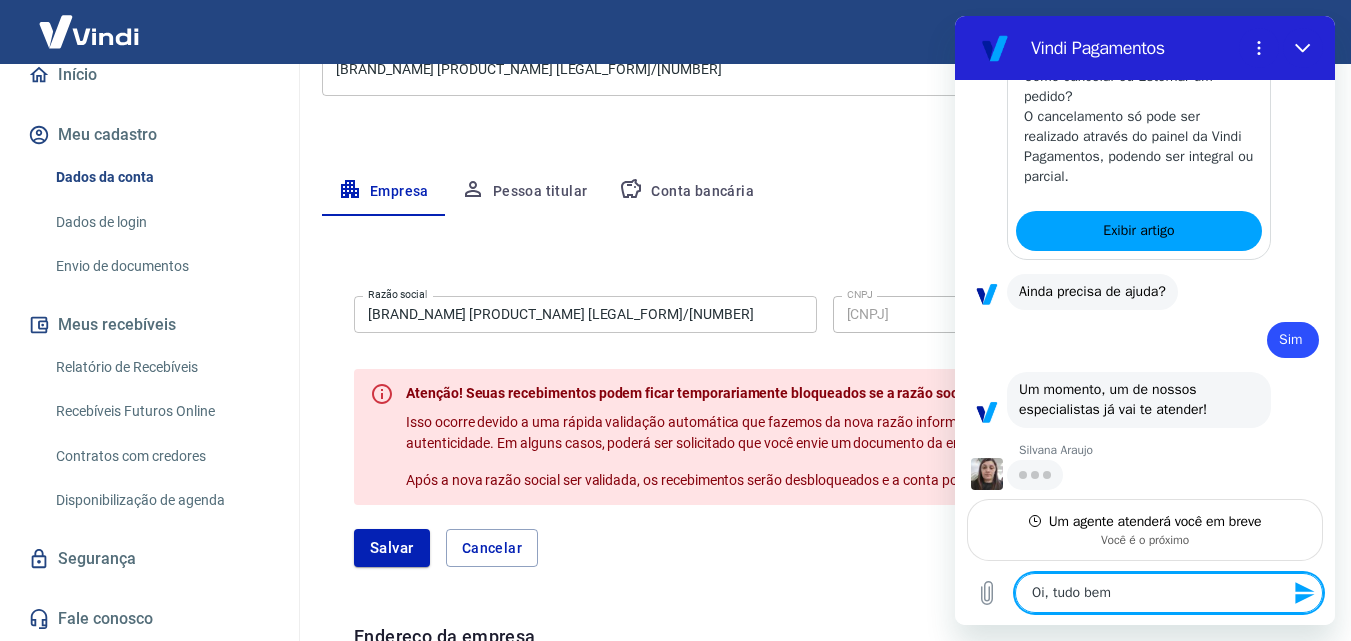 type on "x" 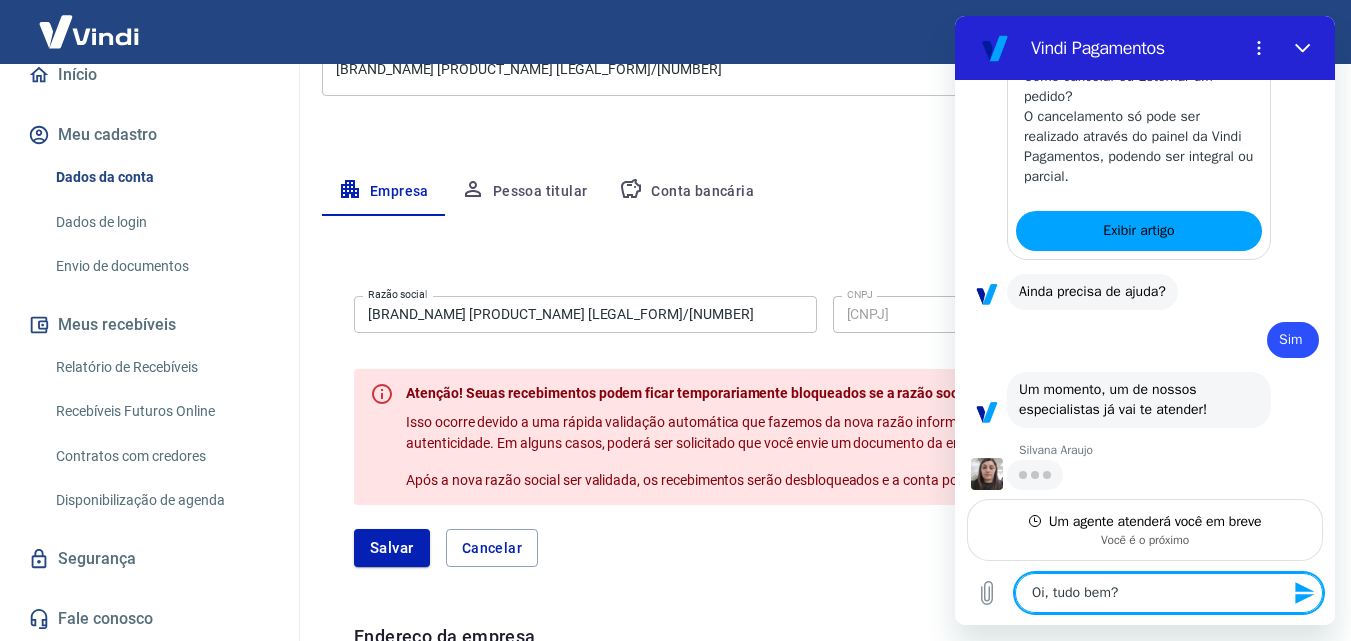 type on "Oi, tudo bem?" 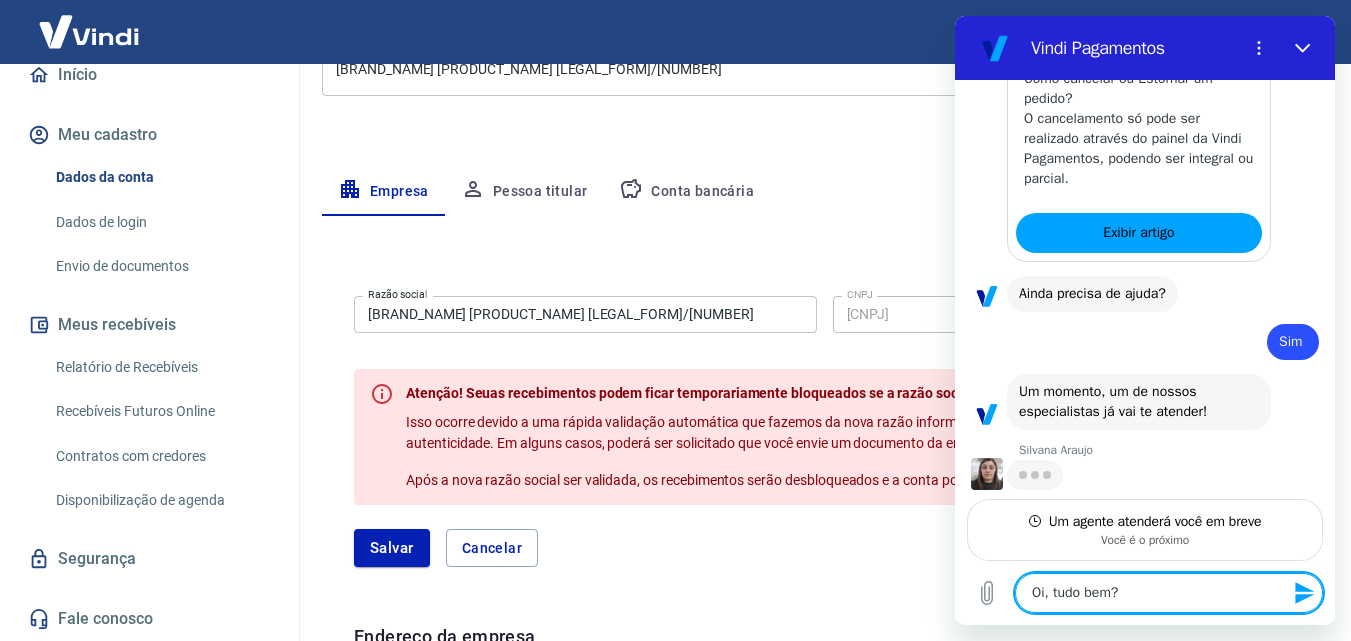 type on "Oi, tudo bem? M" 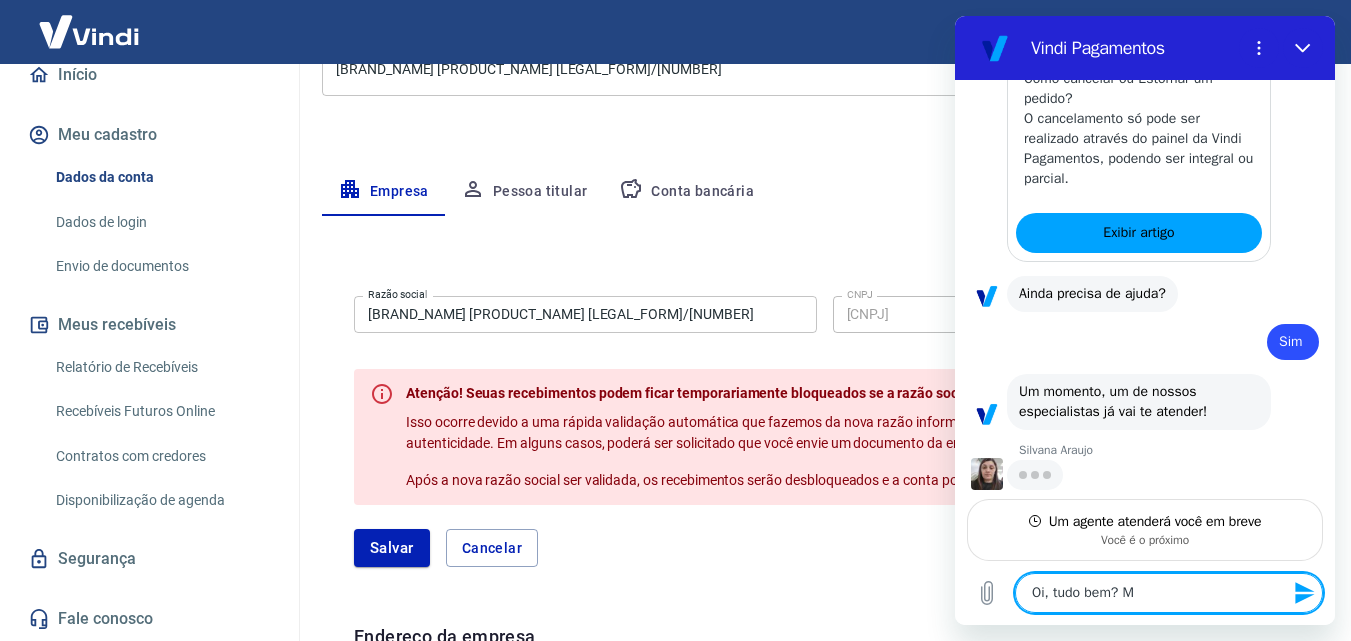 type on "Oi, tudo bem? Mu" 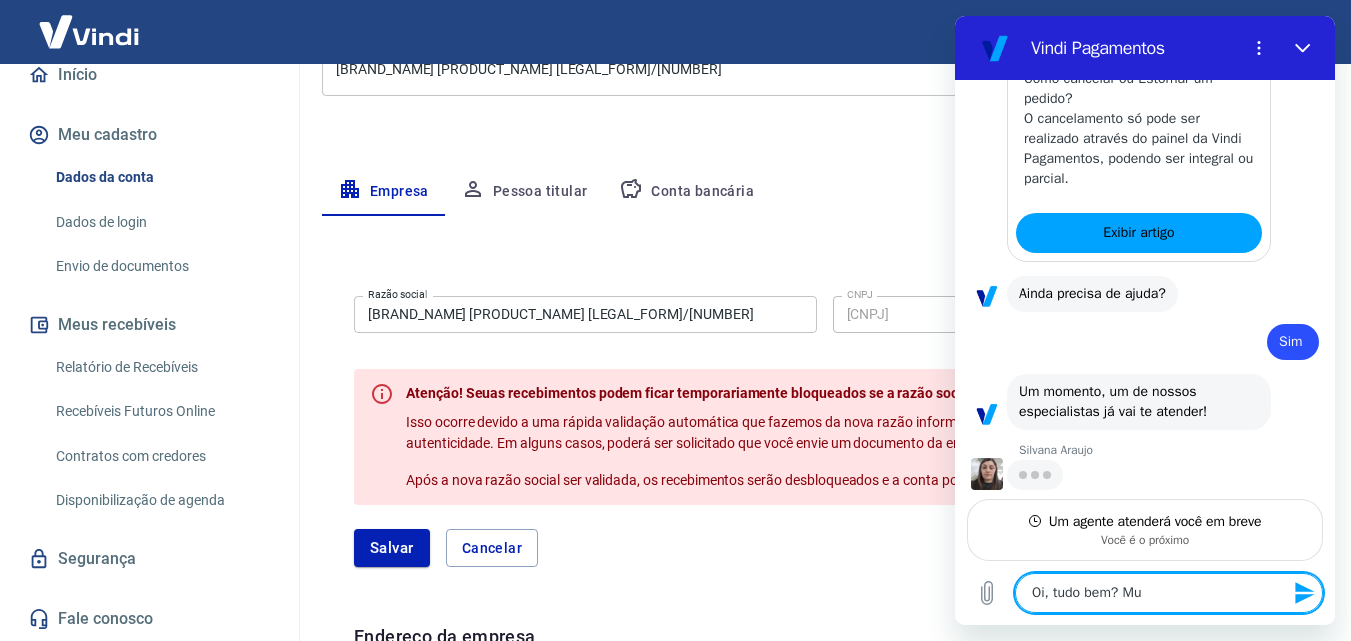 type on "Oi, tudo bem? Mud" 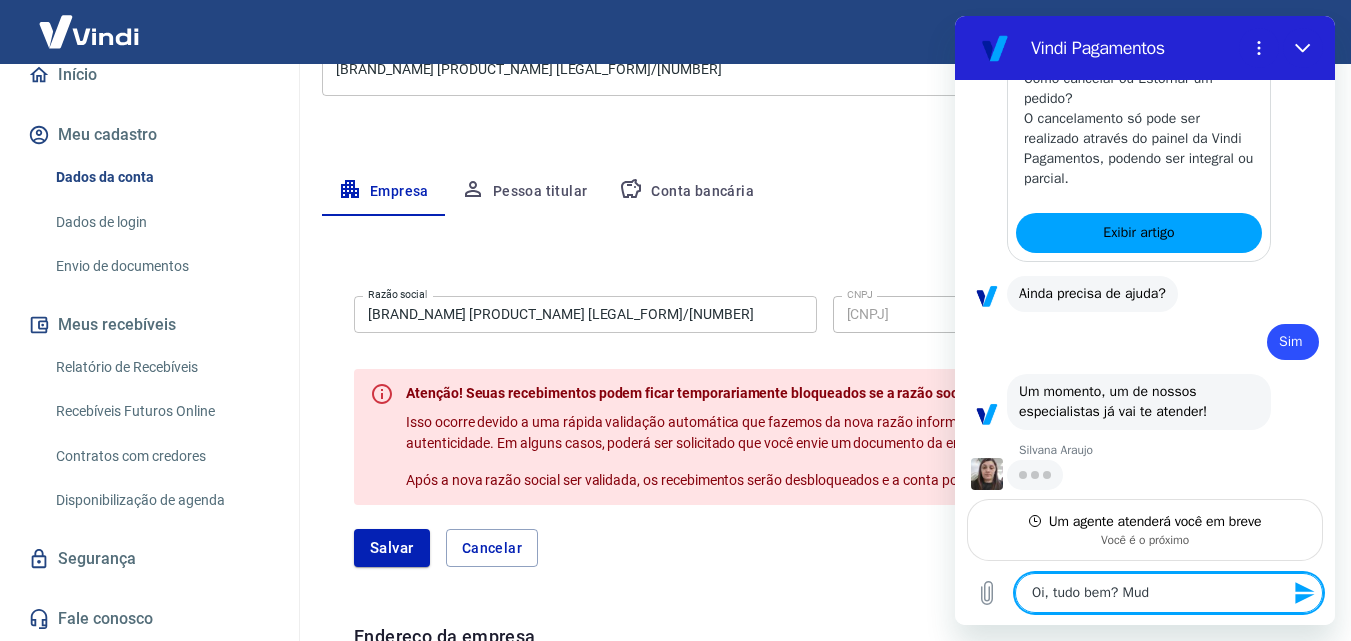 type on "Oi, tudo bem? Muda" 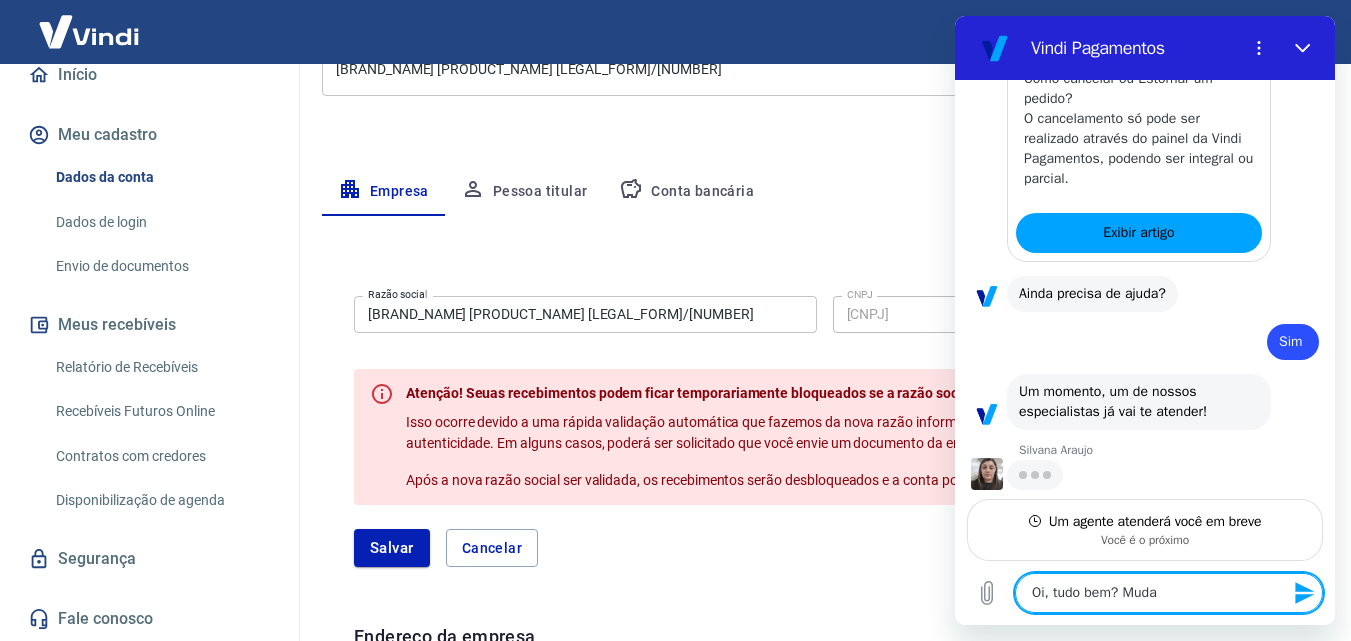 type on "Oi, tudo bem? Mudam" 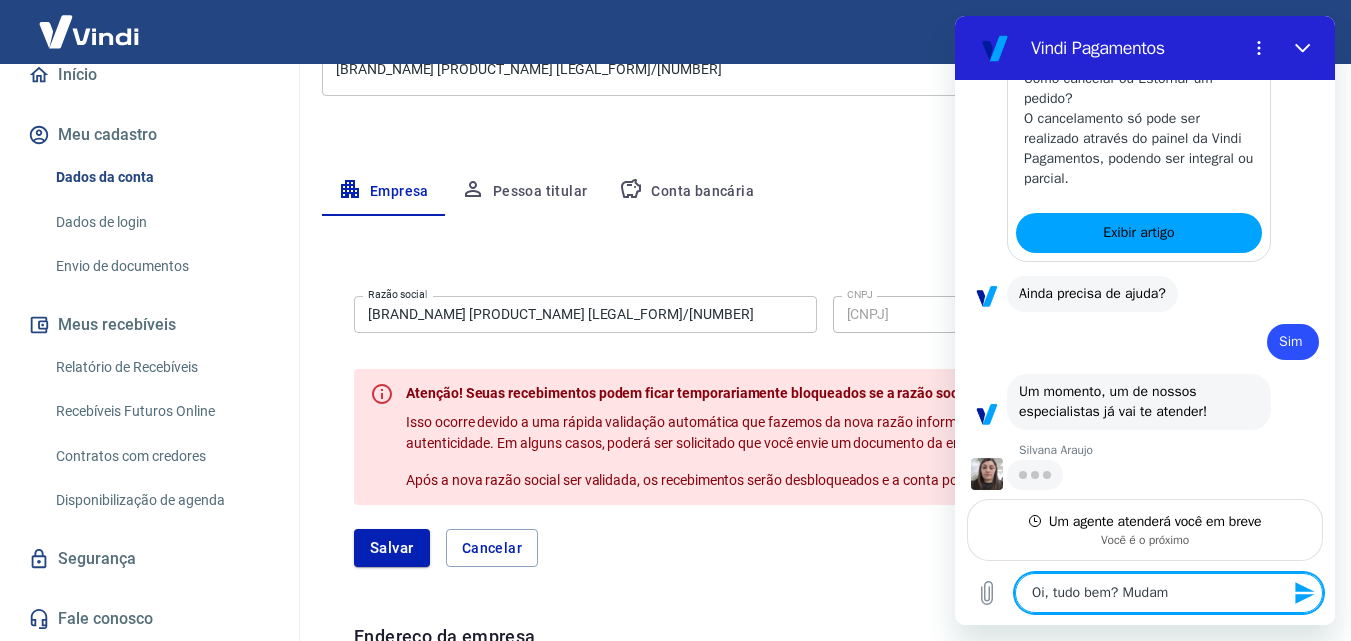 type on "Oi, tudo bem? Mudamo" 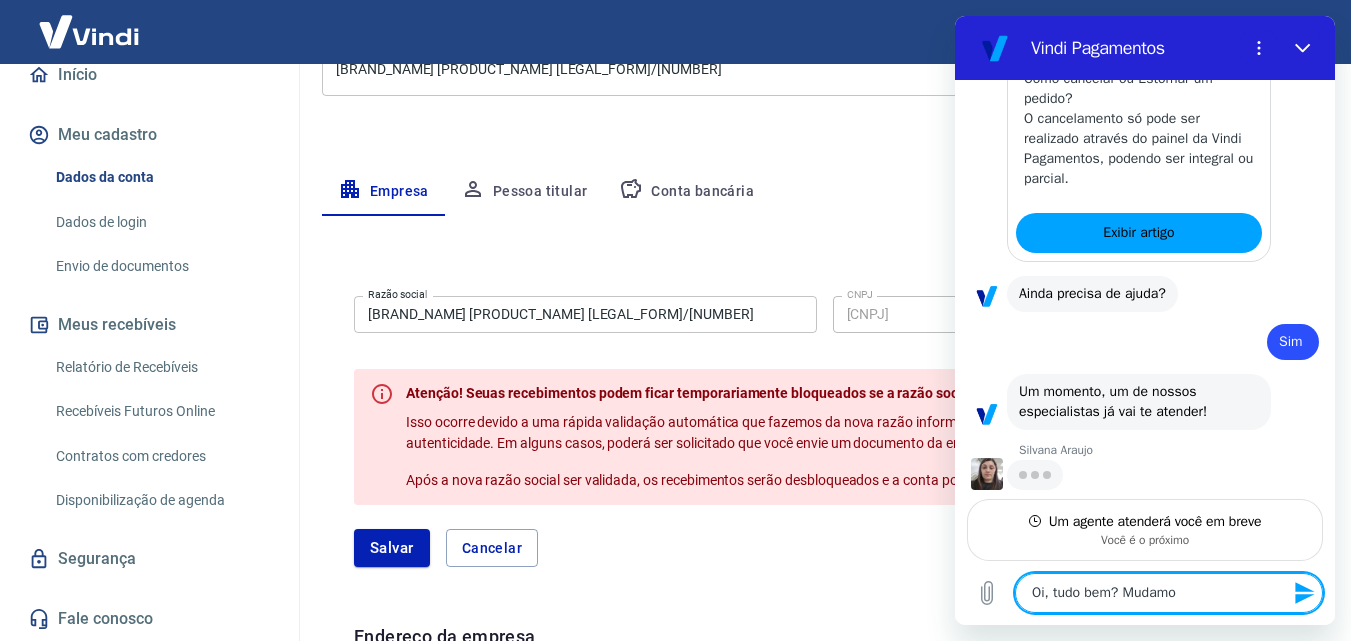 type on "Oi, tudo bem? Mudamos" 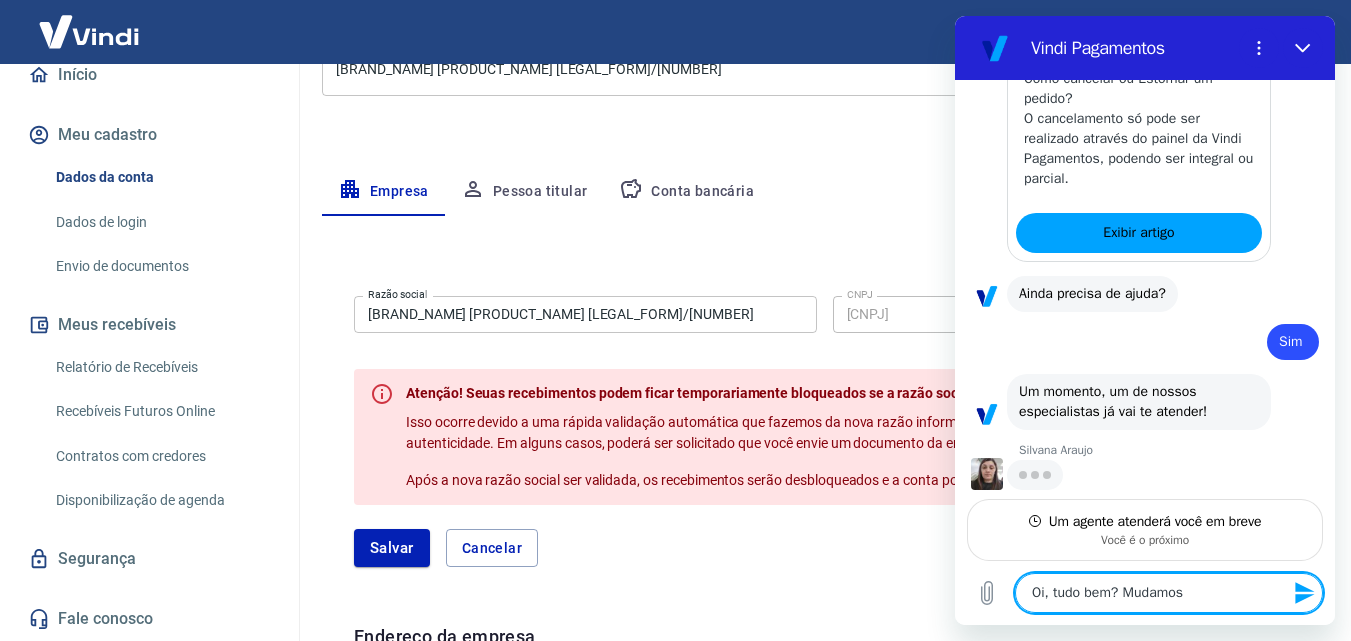 type on "Oi, tudo bem? Mudamos" 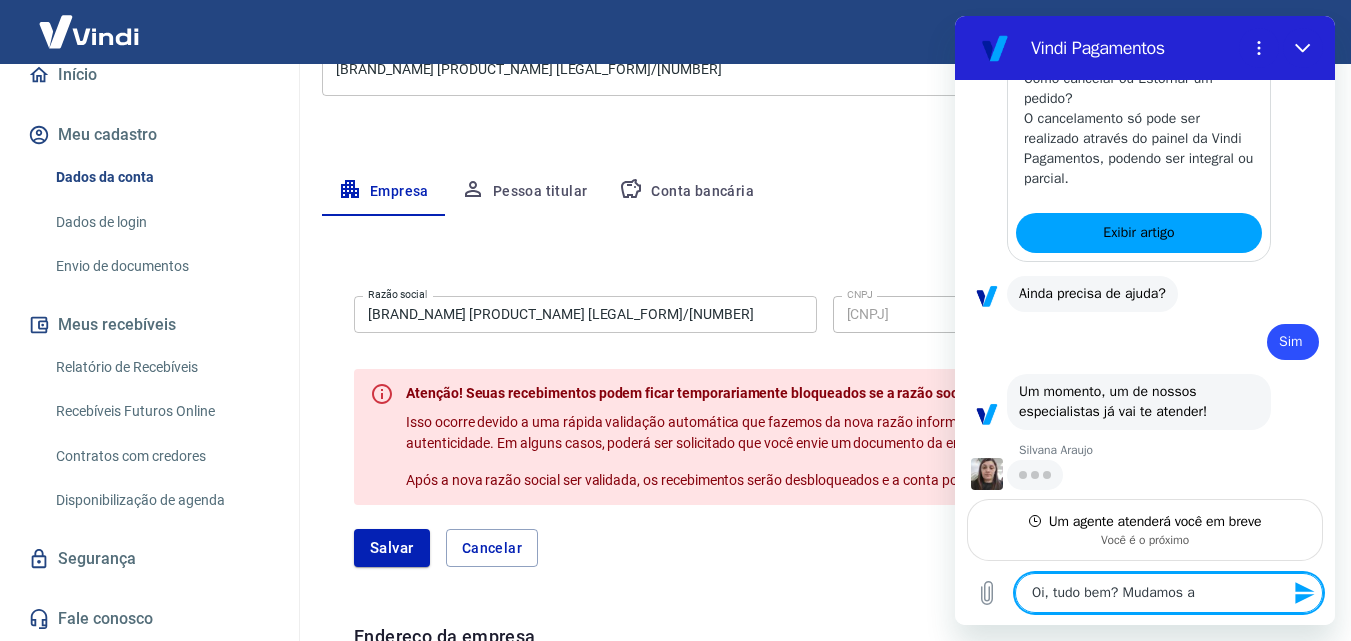 type on "Oi, tudo bem? Mudamos a" 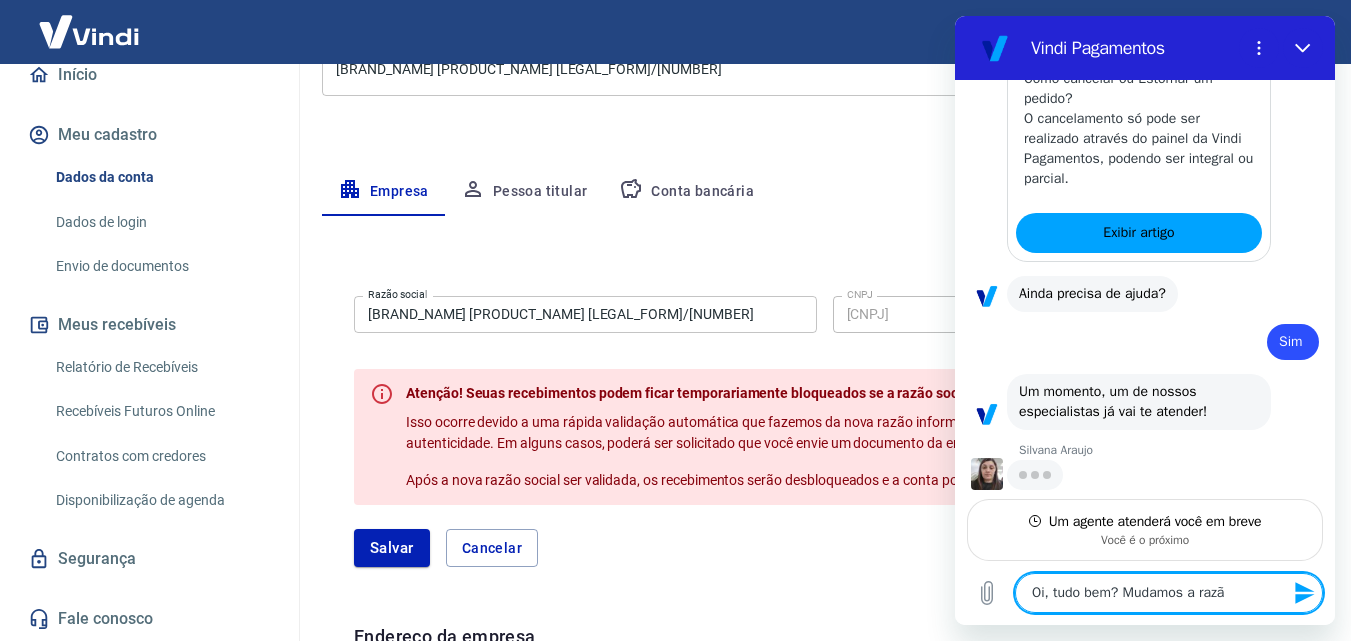 type on "Oi, tudo bem? Mudamos a re" 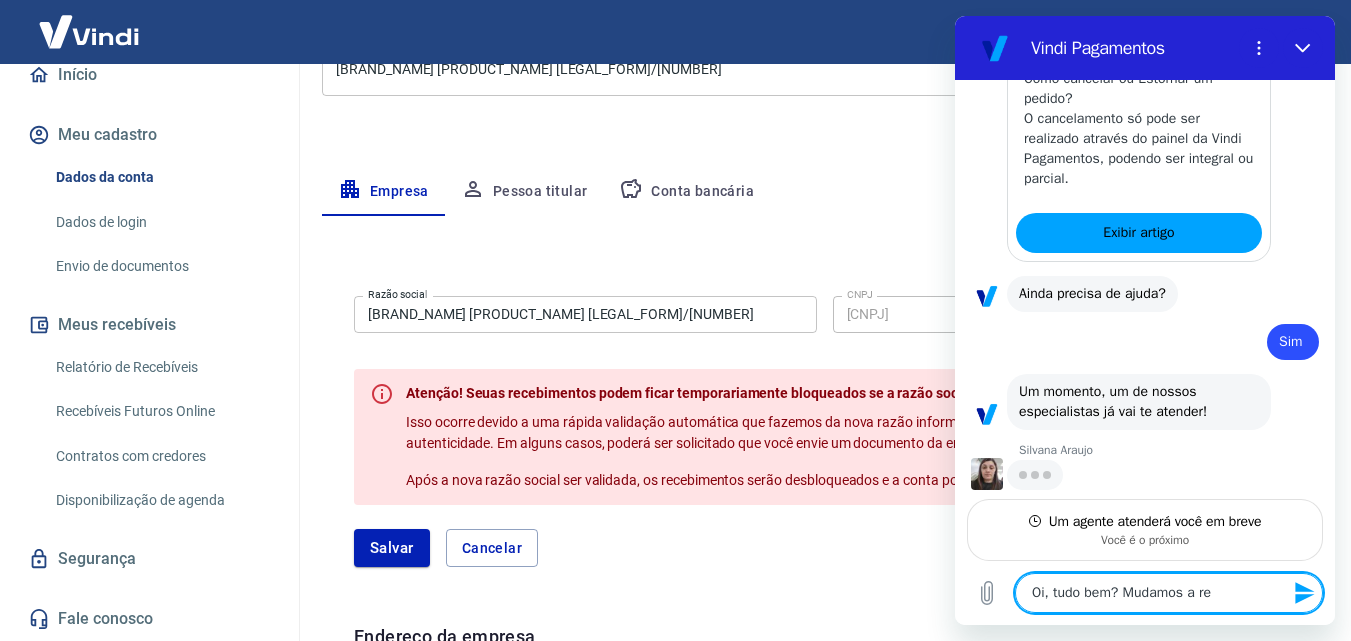 type on "Oi, tudo bem? Mudamos a r" 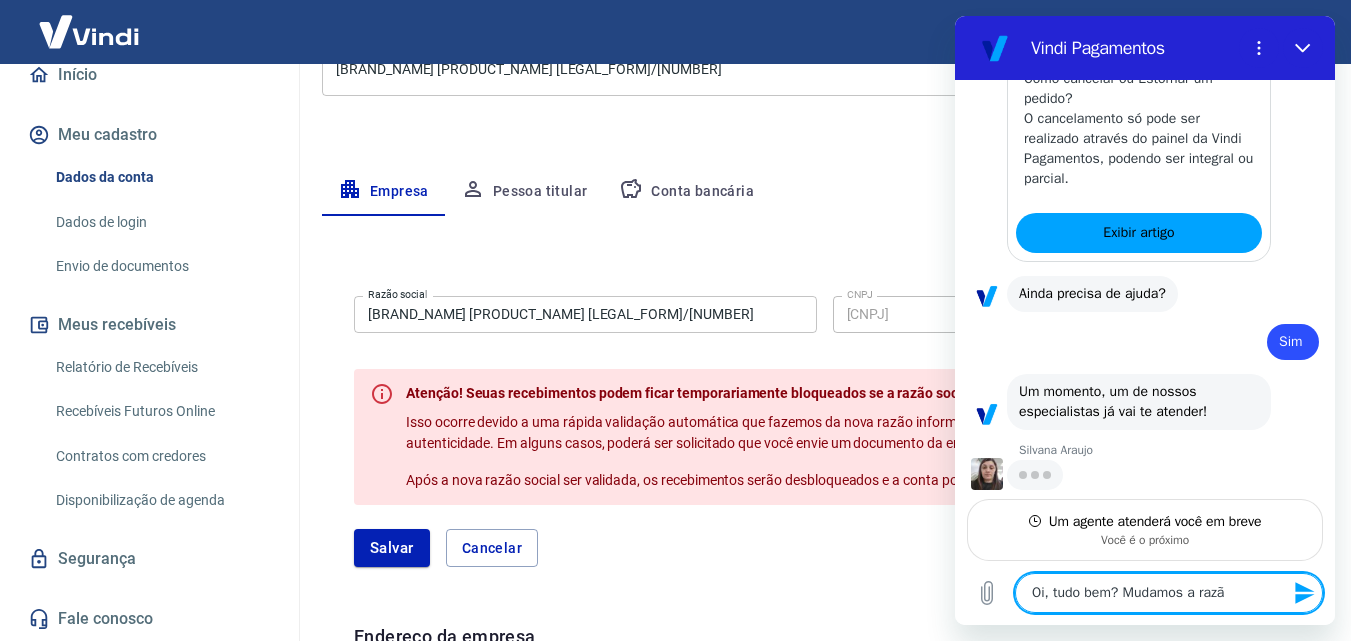 type on "Oi, tudo bem? Mudamos a ra" 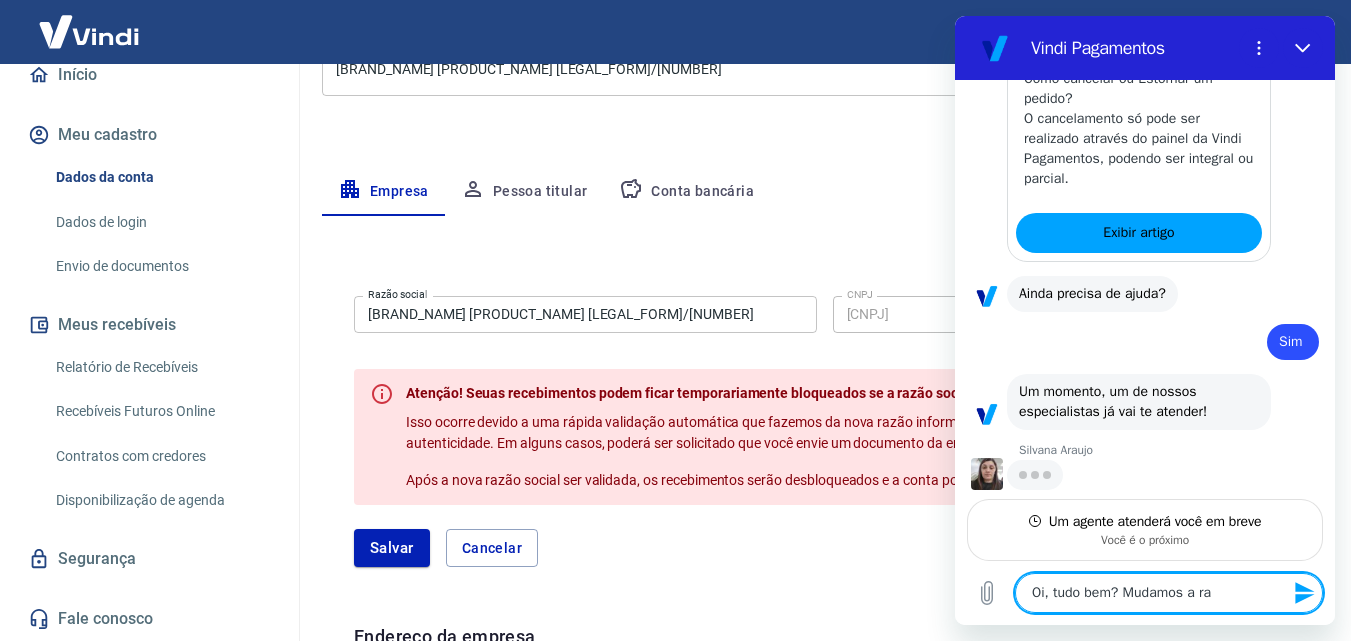 type on "Oi, tudo bem? Mudamos a r" 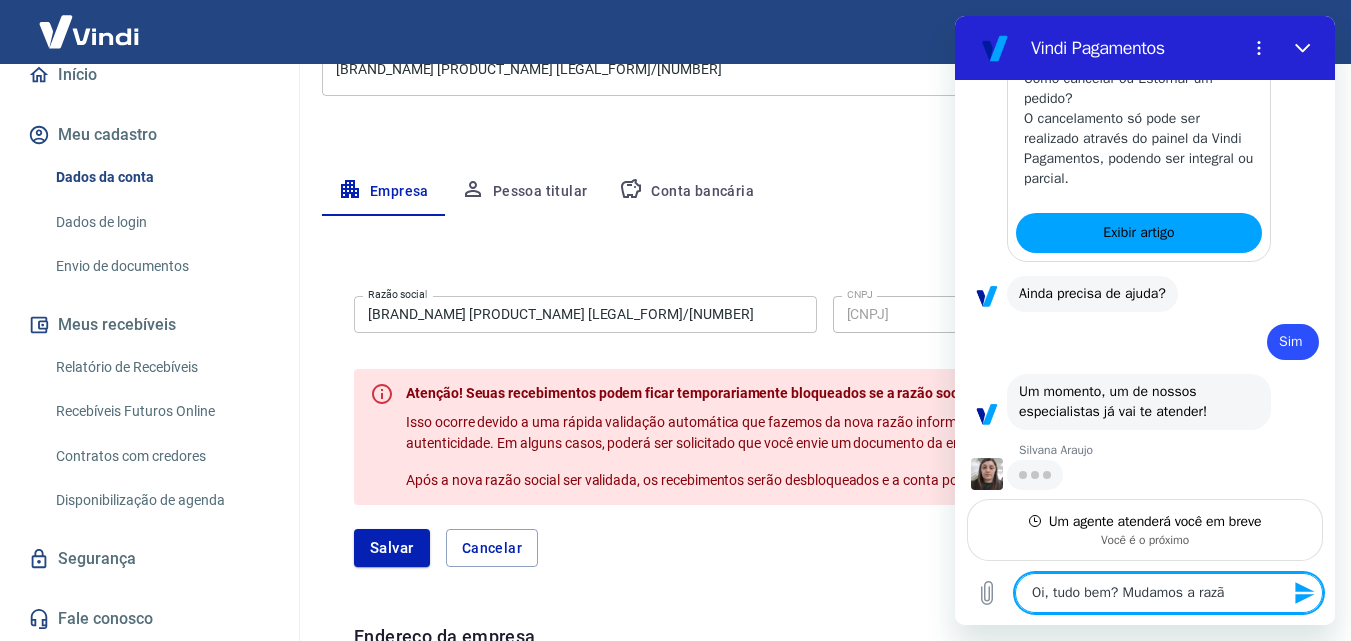 type on "Oi, tudo bem? Mudamos a" 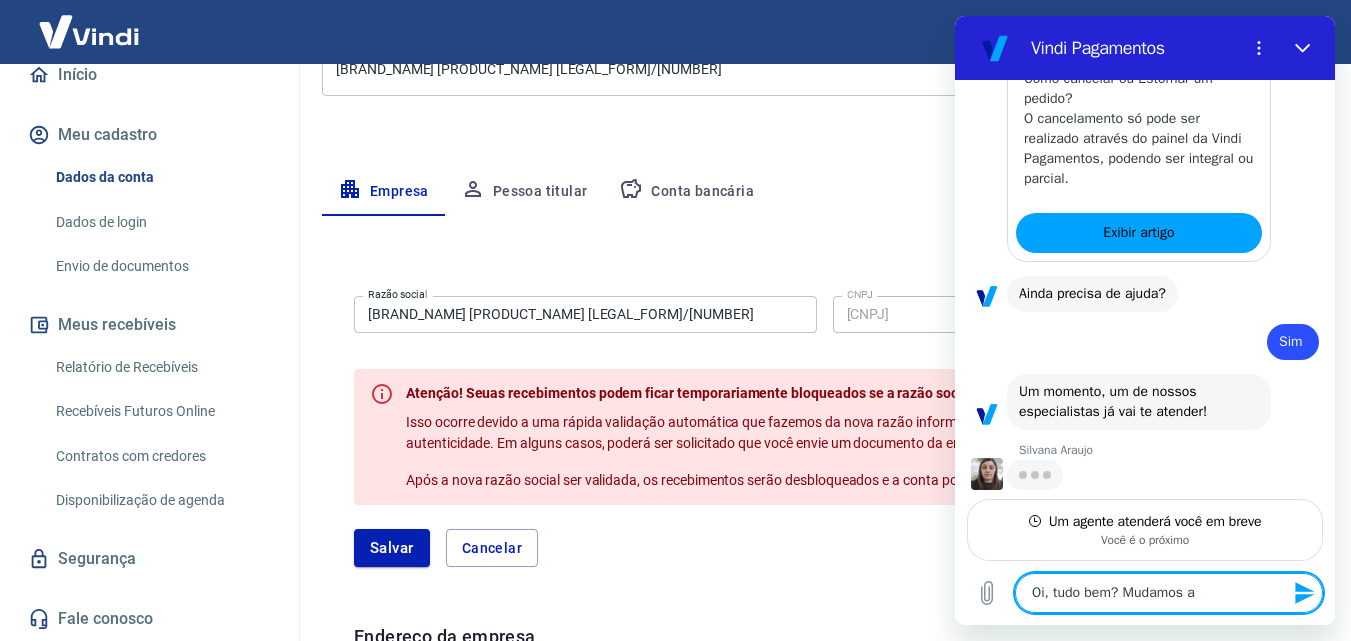 type on "Oi, tudo bem? Mudamos a" 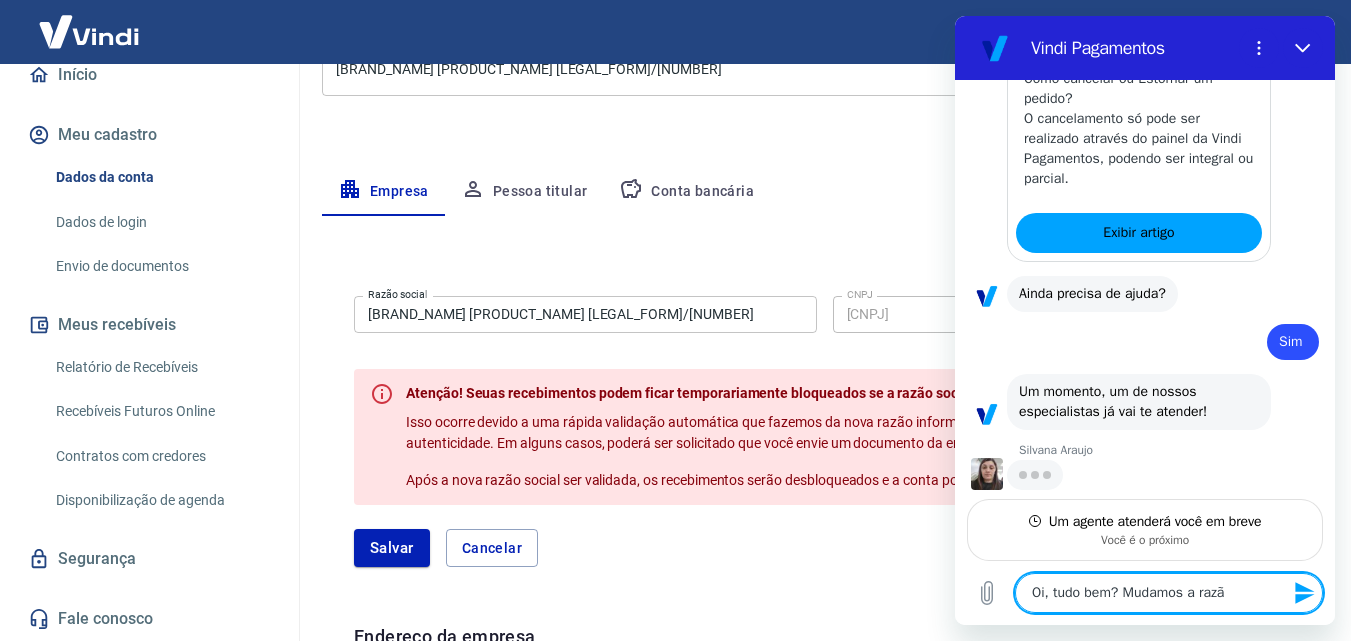 type on "x" 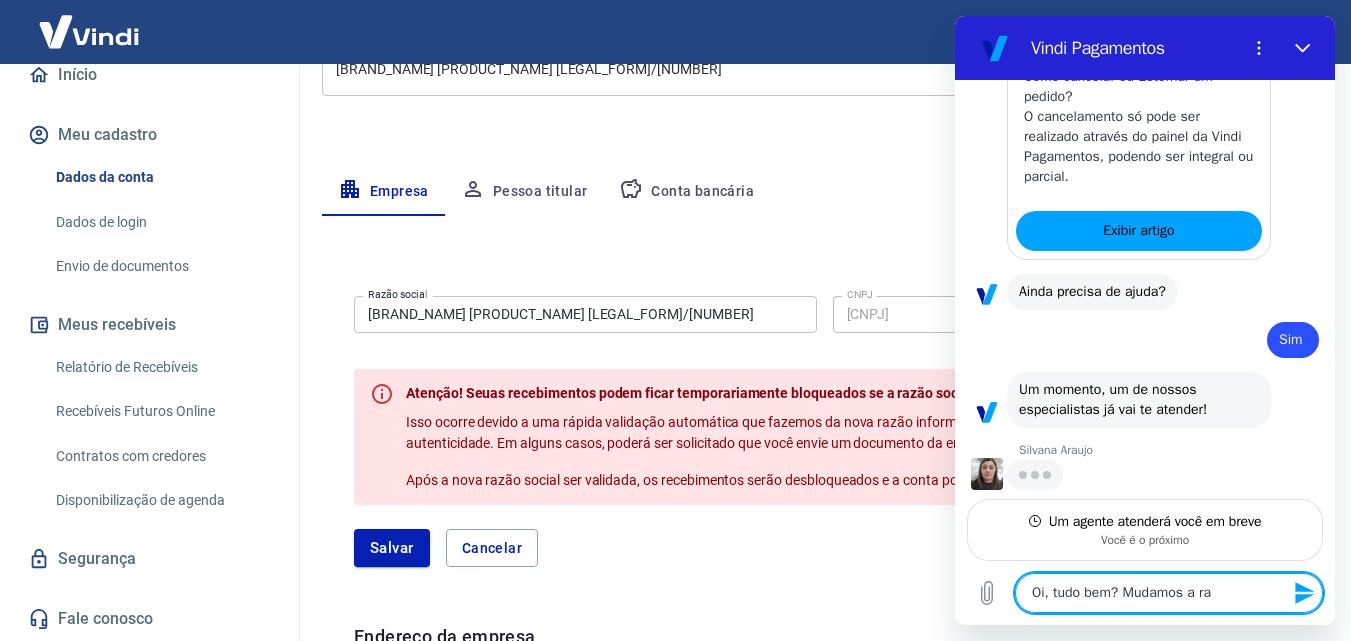 type on "Oi, tudo bem? Mudamos a raz" 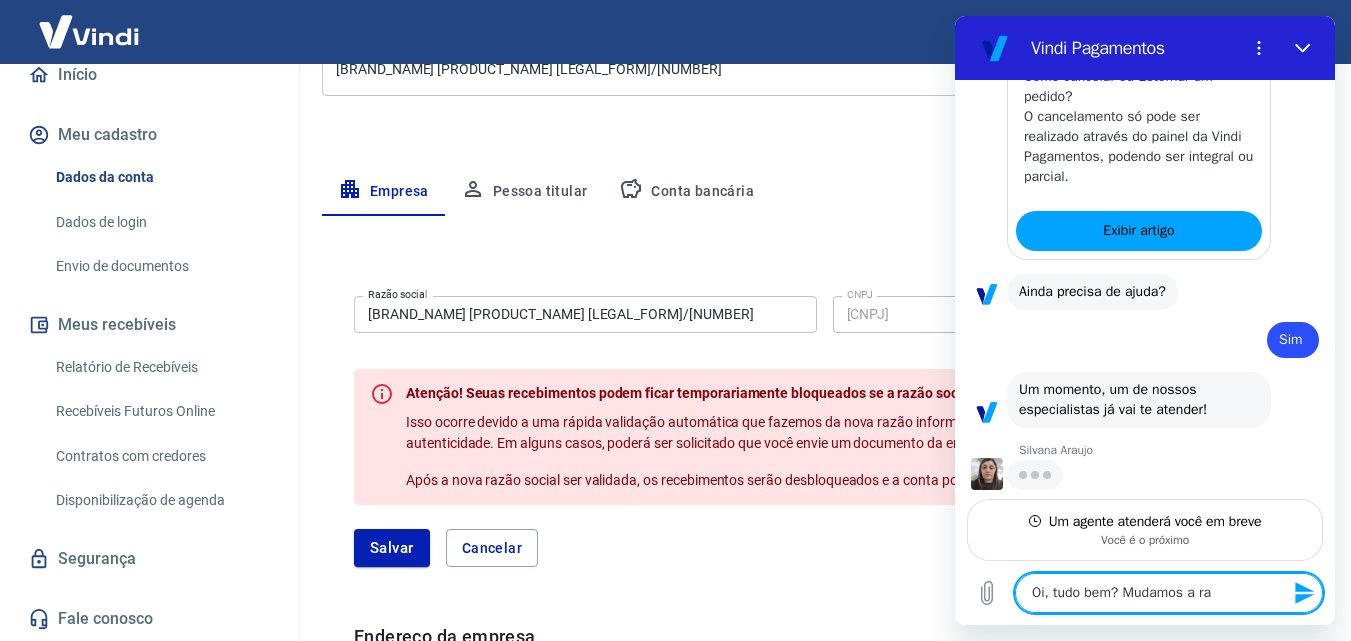 type on "x" 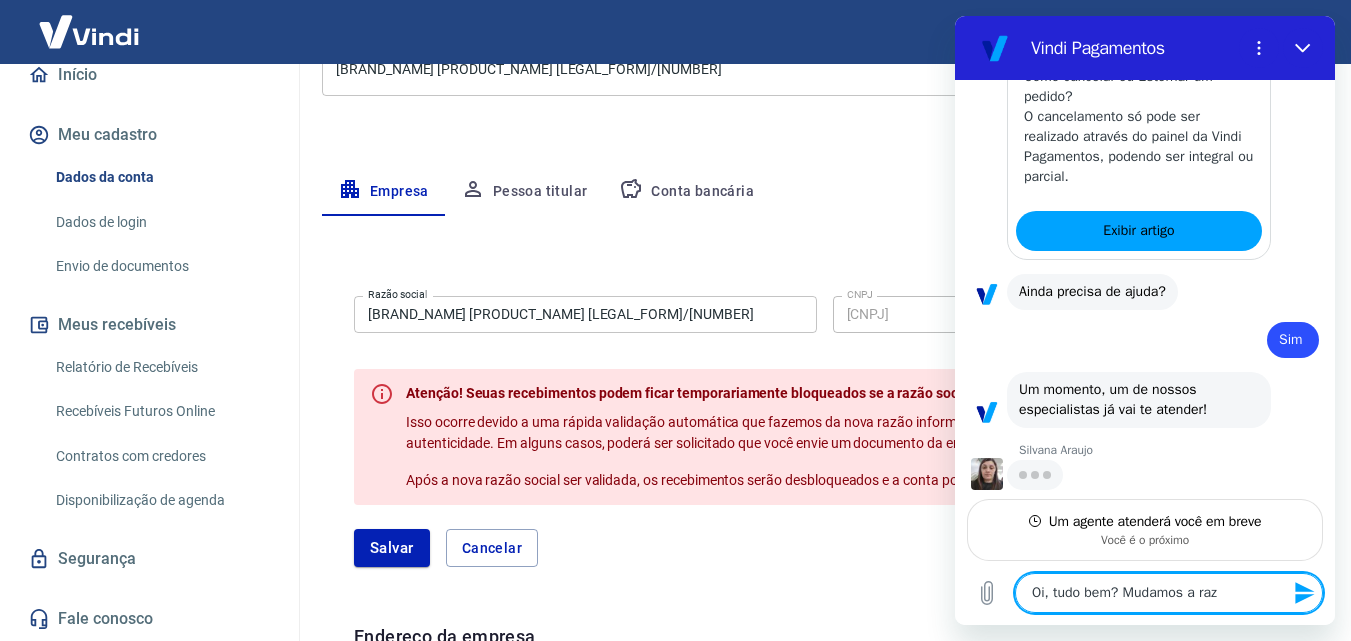 scroll, scrollTop: 2822, scrollLeft: 0, axis: vertical 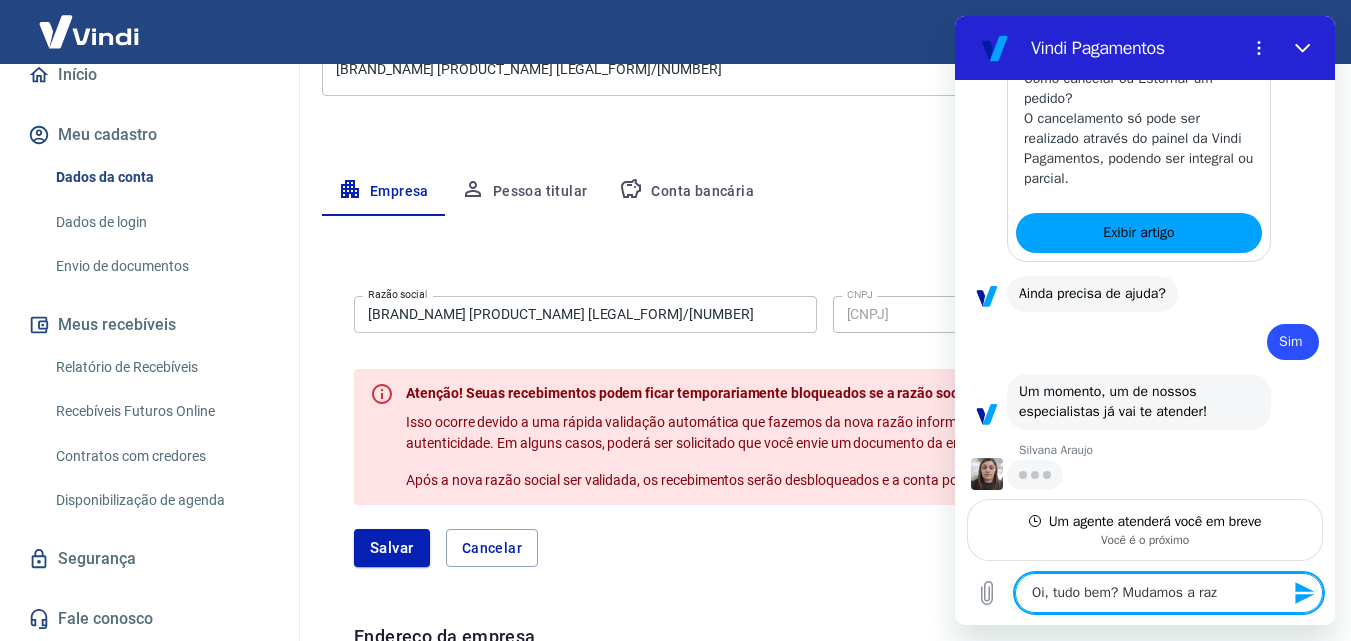 type on "Oi, tudo bem? Mudamos a razã" 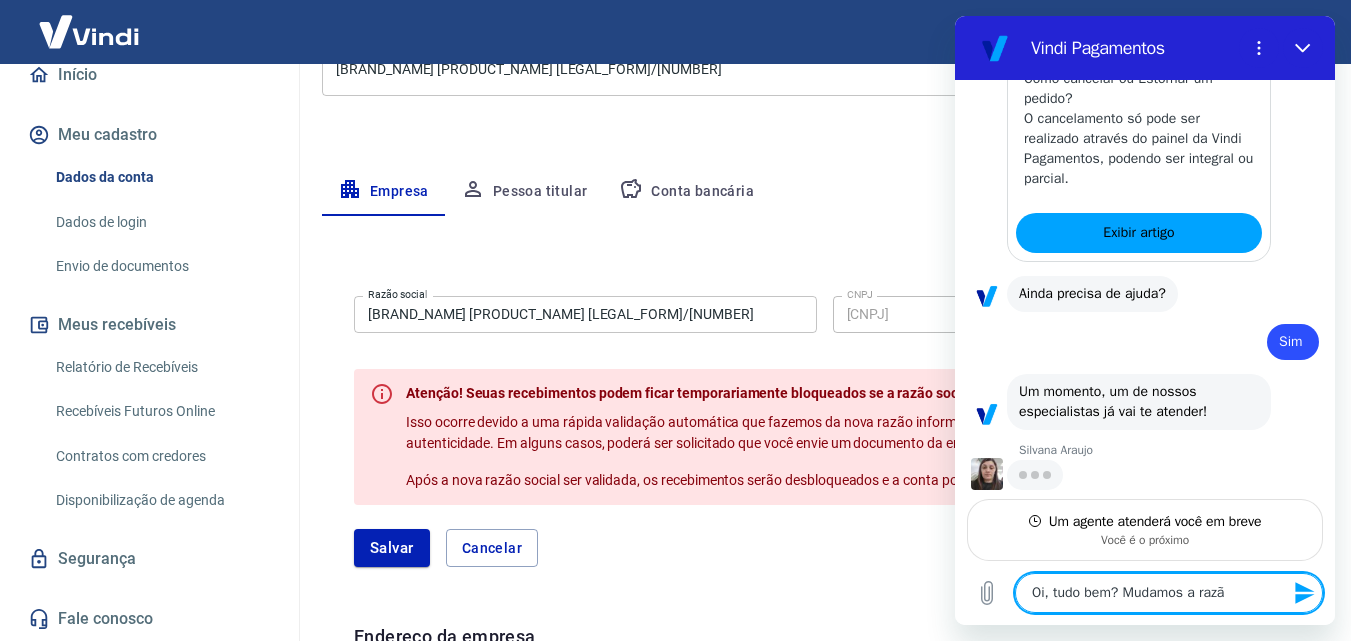 type on "Oi, tudo bem? Mudamos a razão" 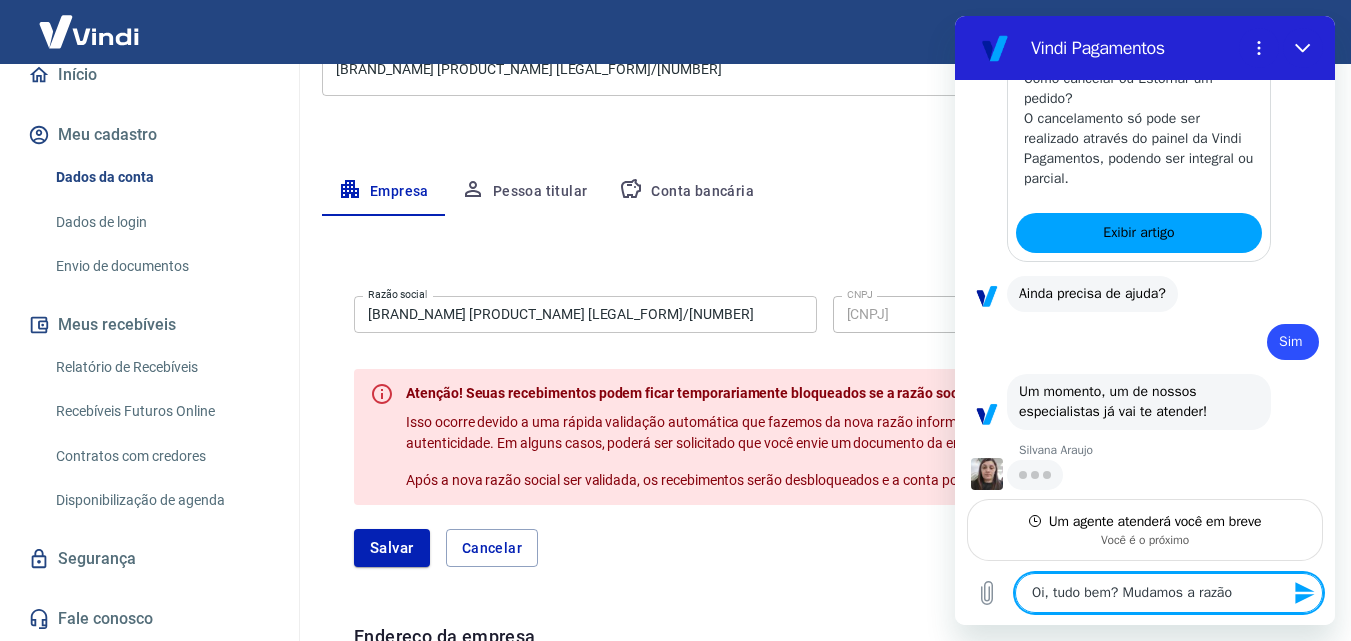 type on "Oi, tudo bem? Mudamos a razão" 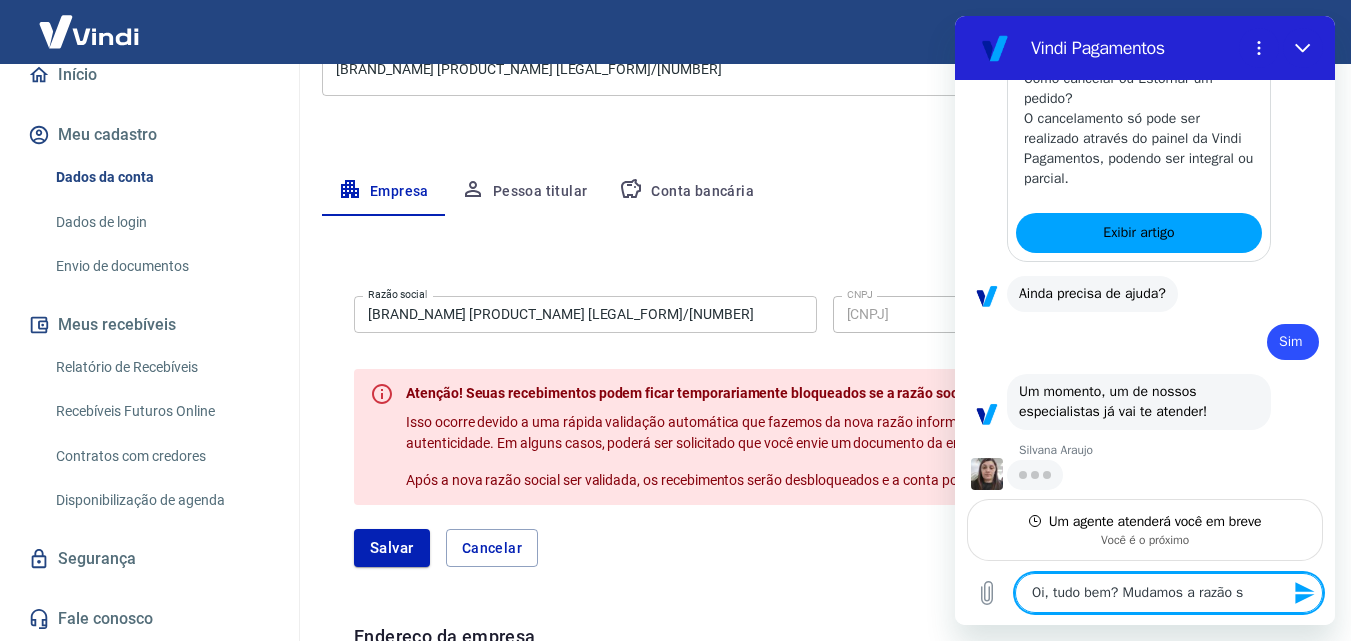type on "Oi, tudo bem? Mudamos a razão so" 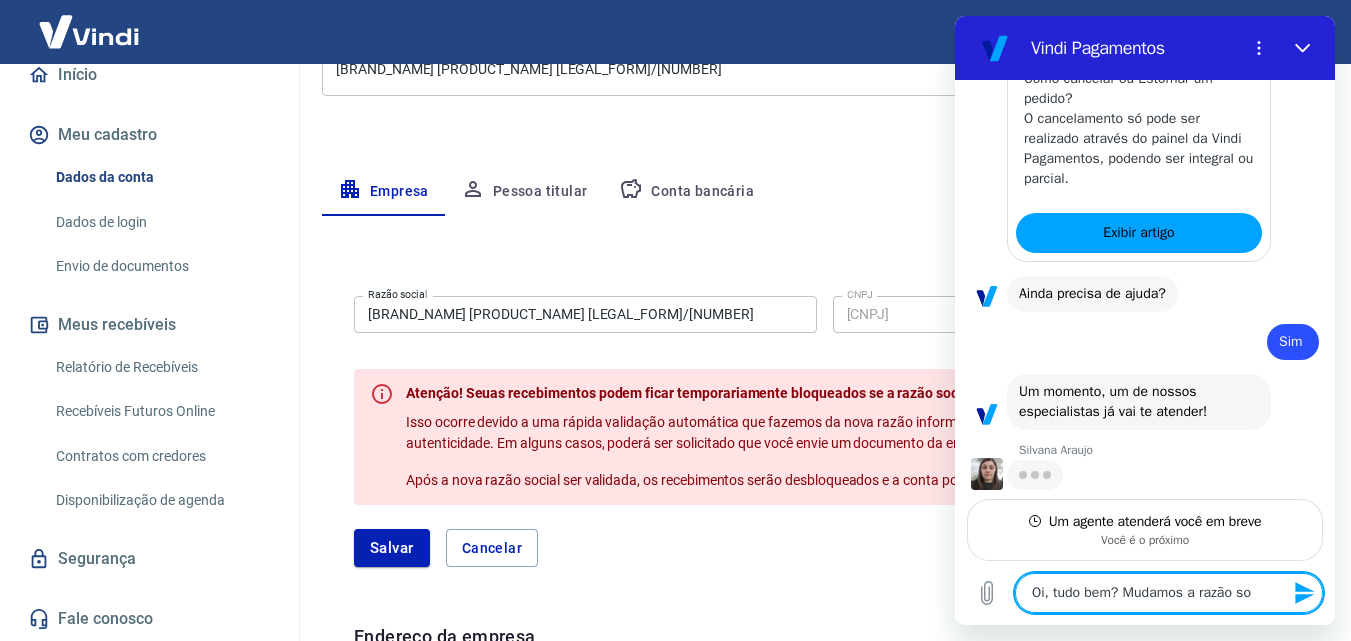 type on "x" 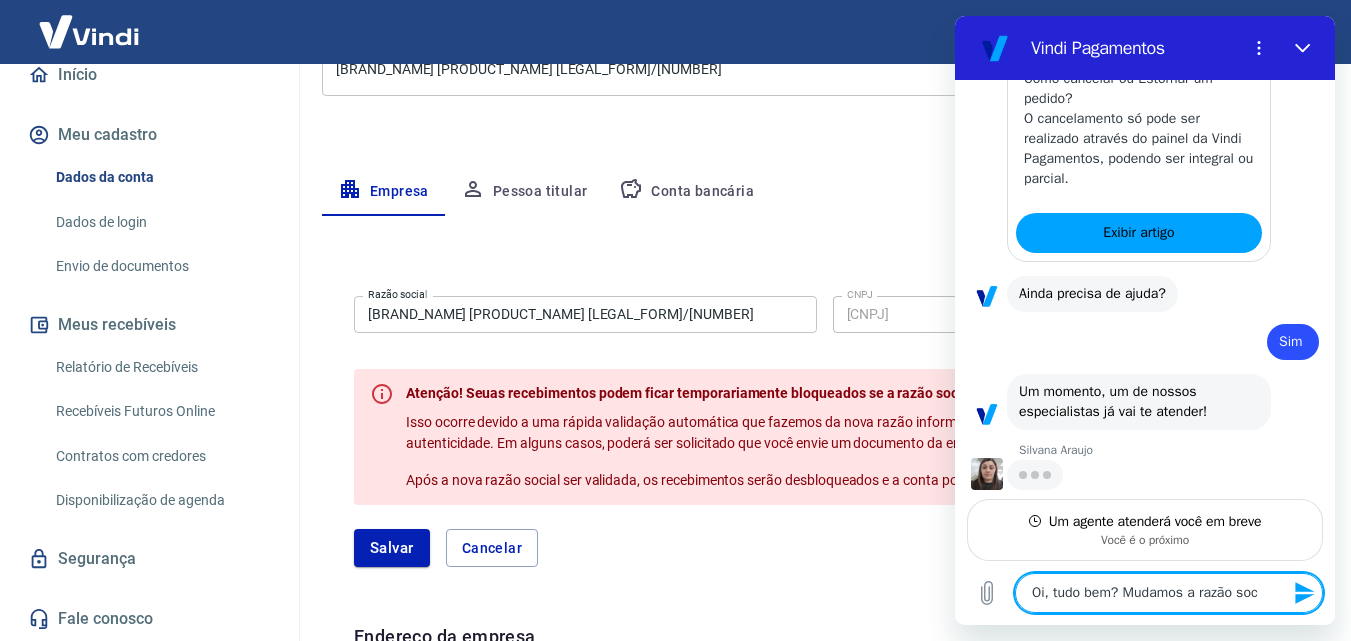 type on "Oi, tudo bem? Mudamos a razão soci" 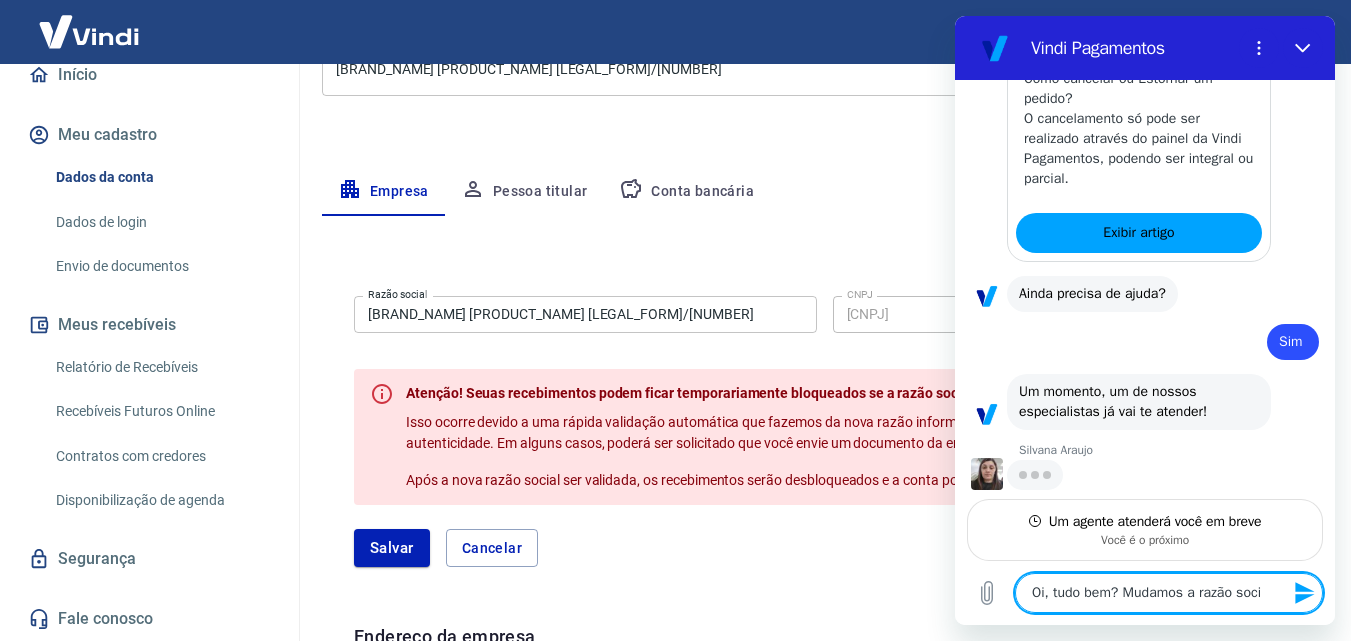 type on "Oi, tudo bem? Mudamos a razão socia" 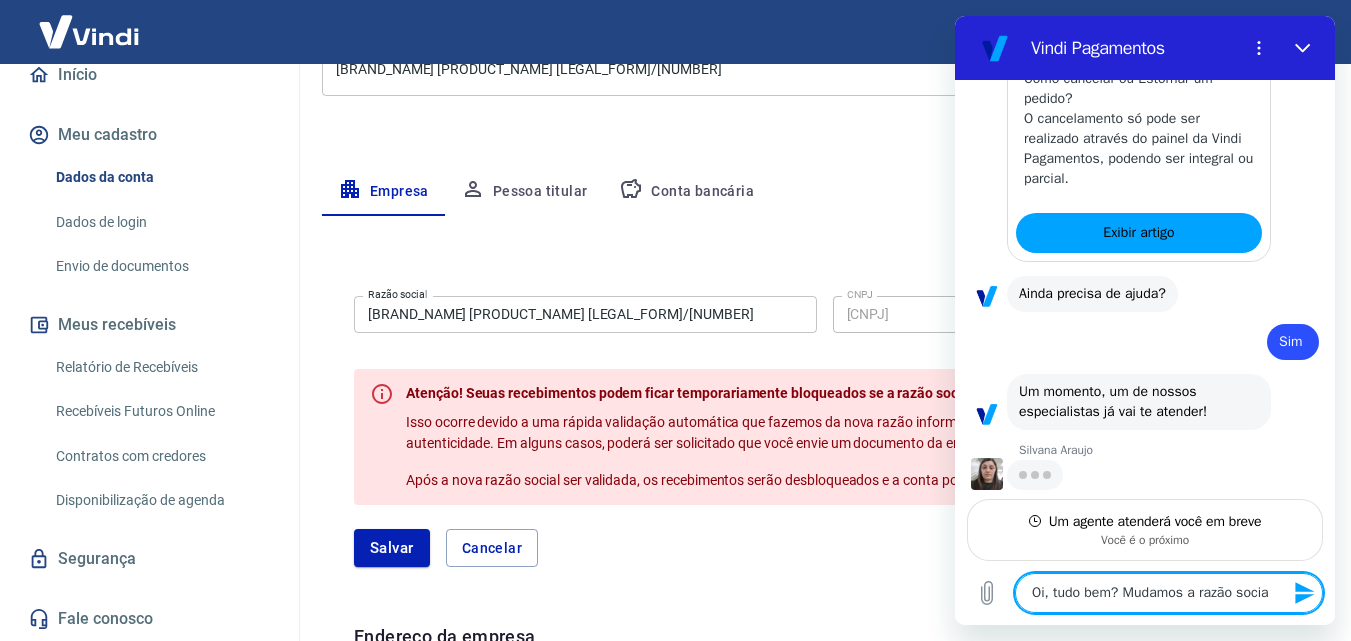 type on "Oi, tudo bem? Mudamos a razão social" 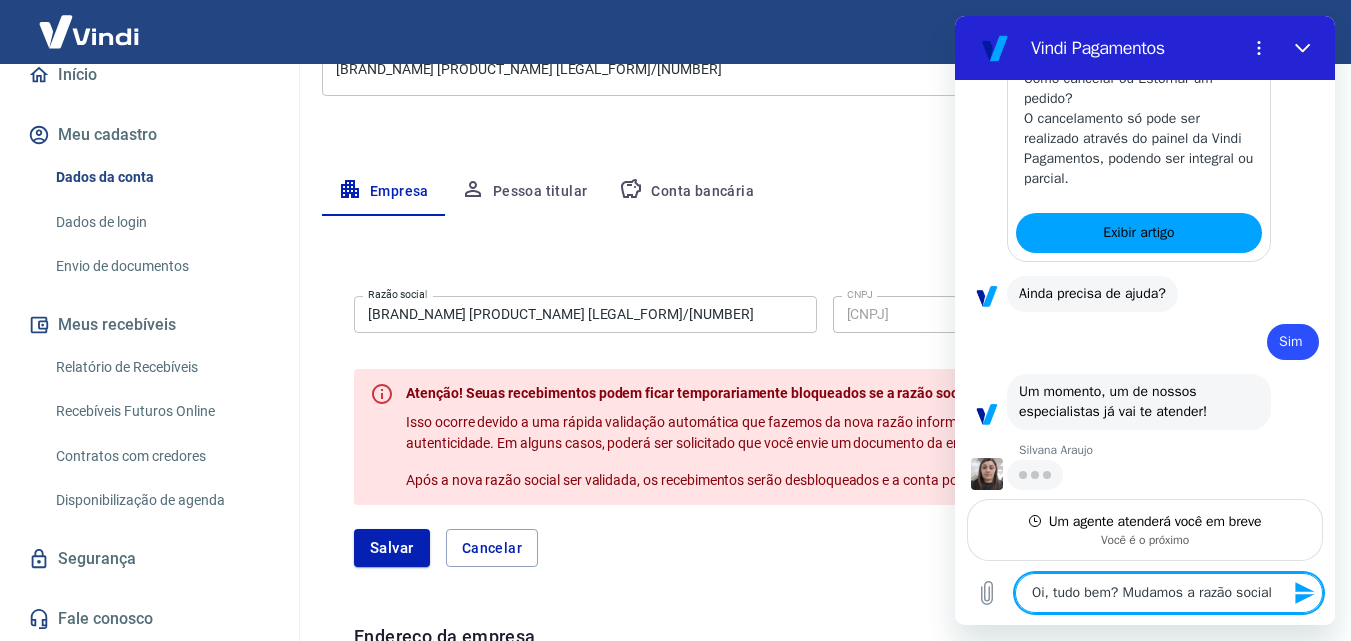 type on "x" 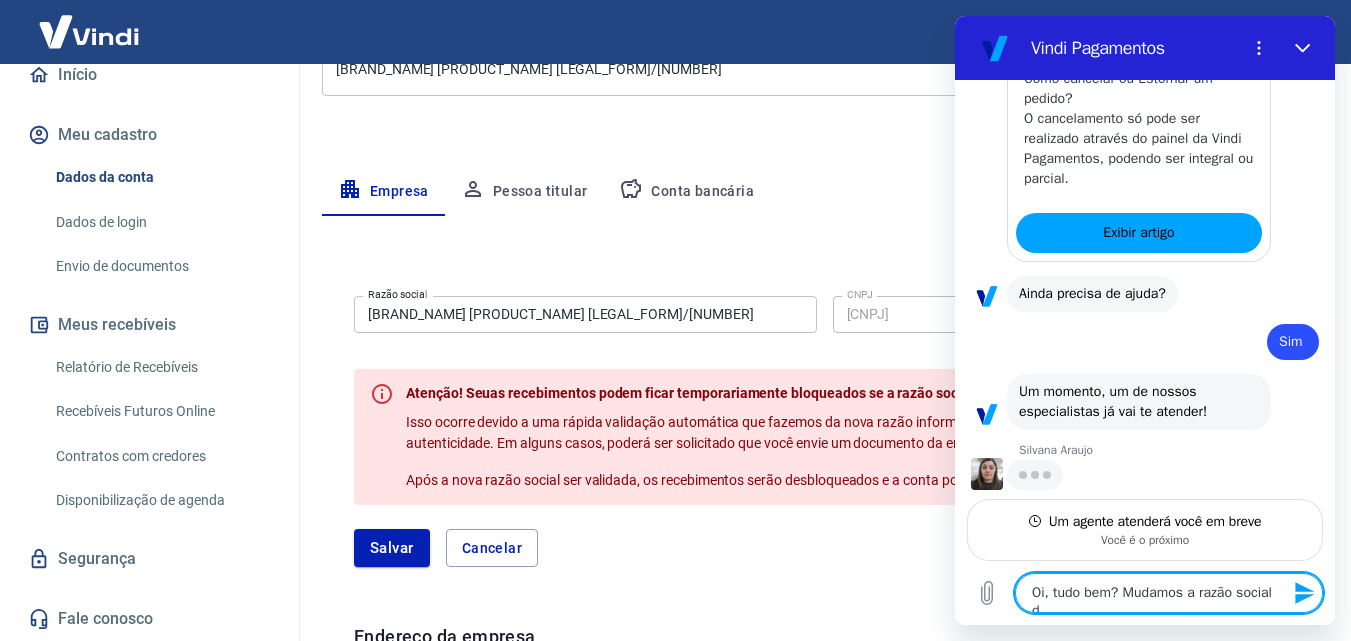 type on "Oi, tudo bem? Mudamos a razão social da" 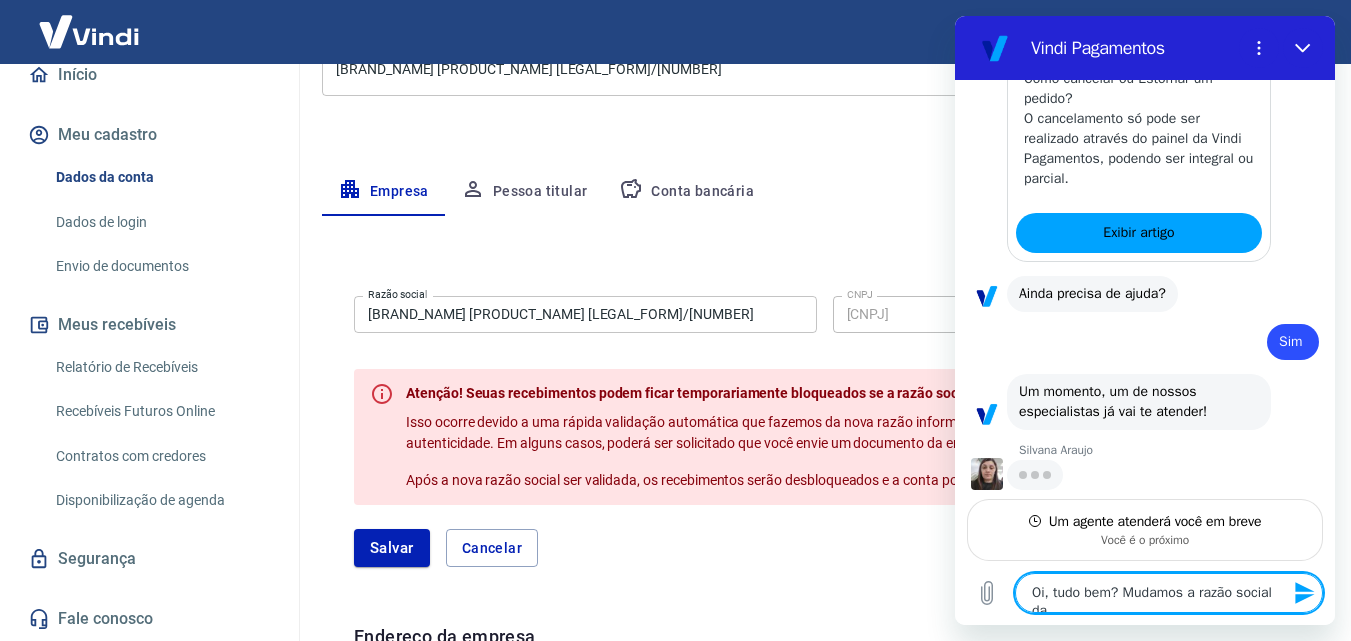 type on "Oi, tudo bem? Mudamos a razão social da" 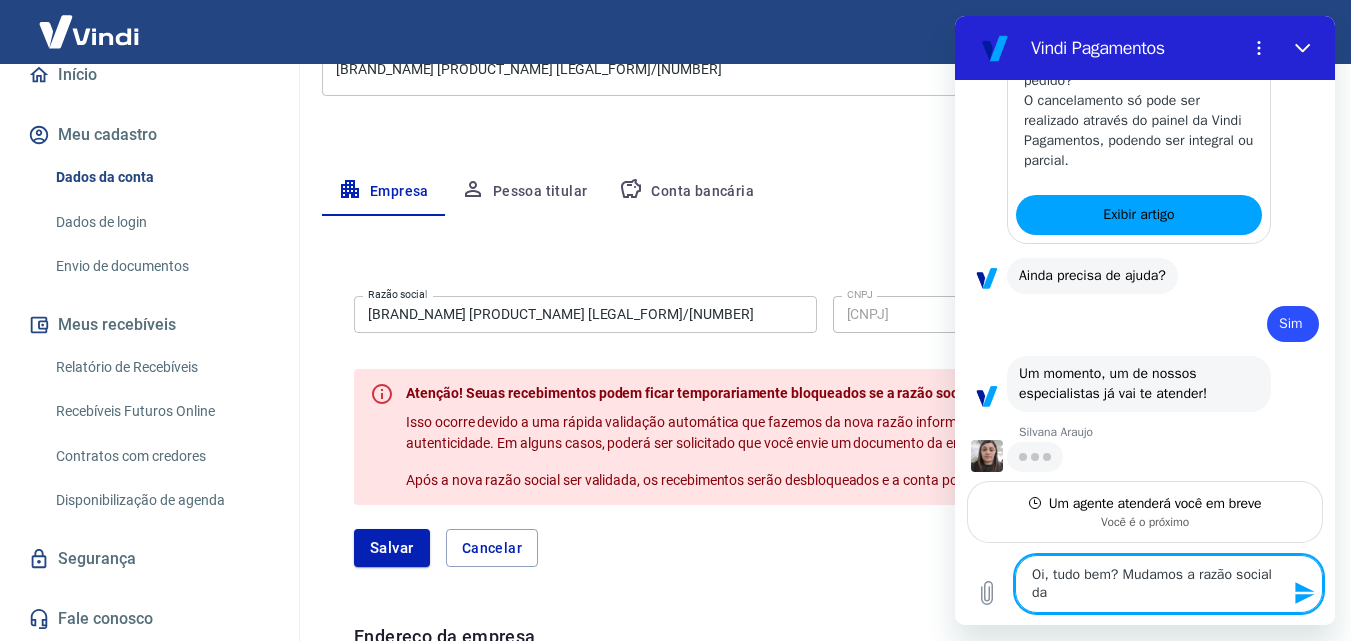 type on "Oi, tudo bem? Mudamos a razão social da e" 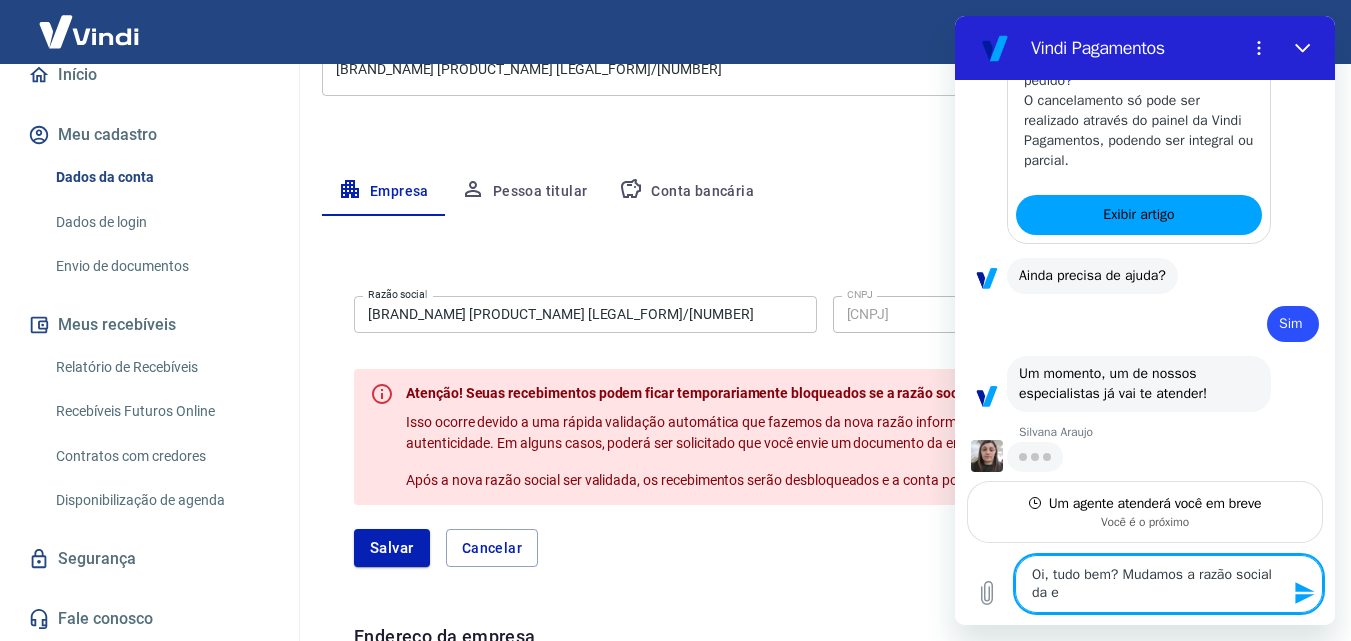 type on "Oi, tudo bem? Mudamos a razão social da em" 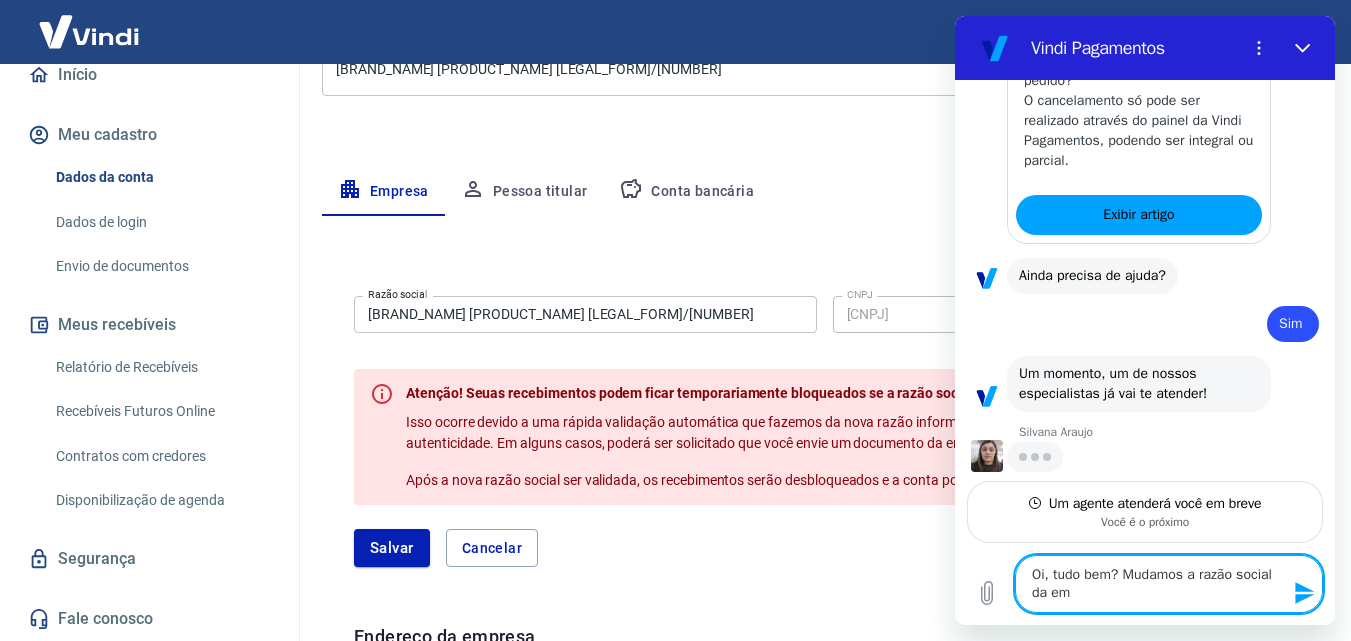 type on "x" 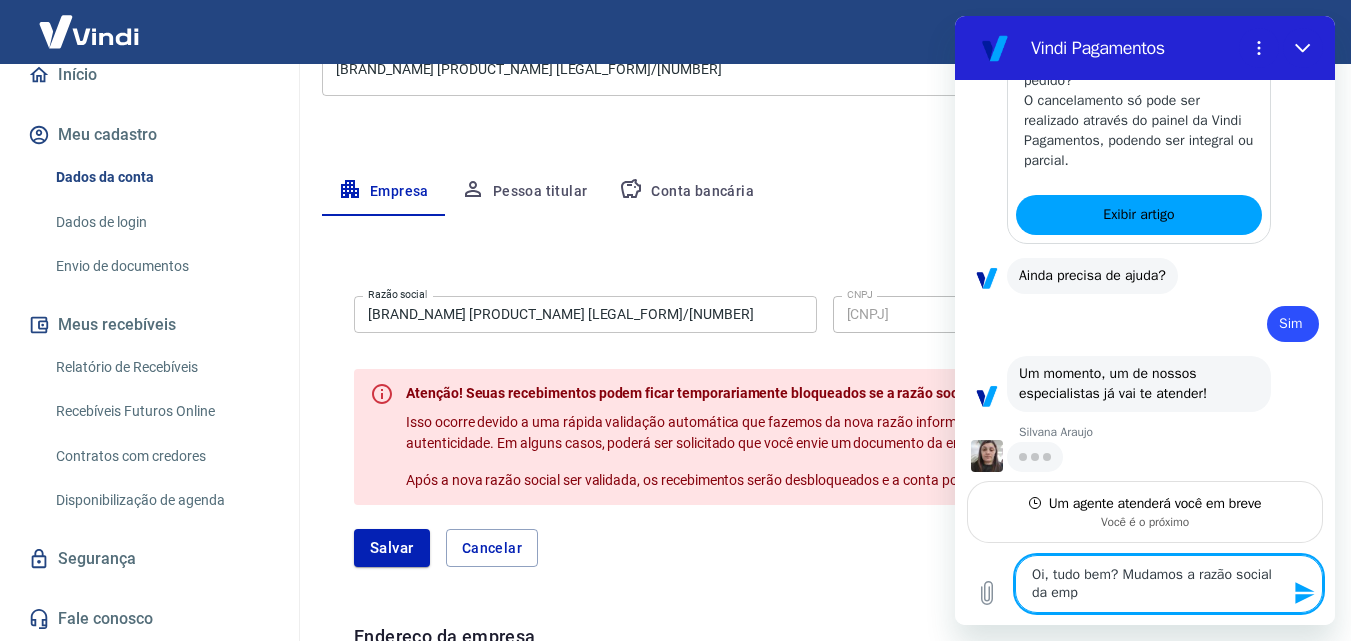 type on "x" 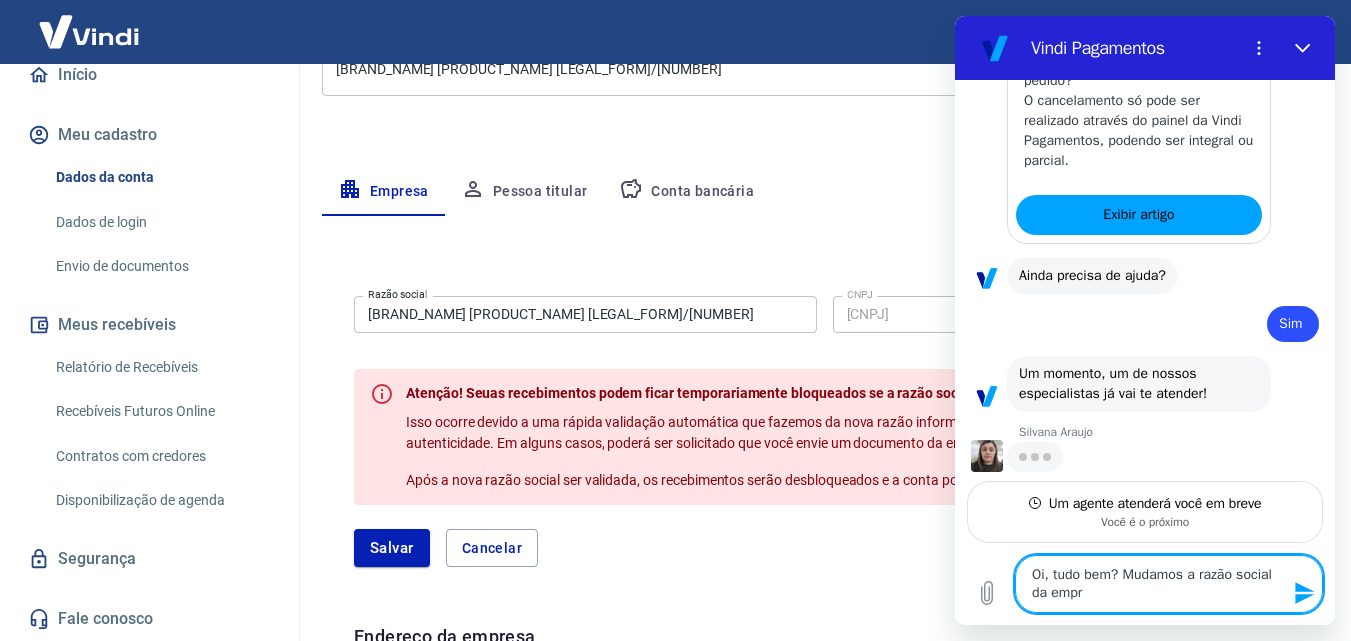 type on "Oi, tudo bem? Mudamos a razão social da empre" 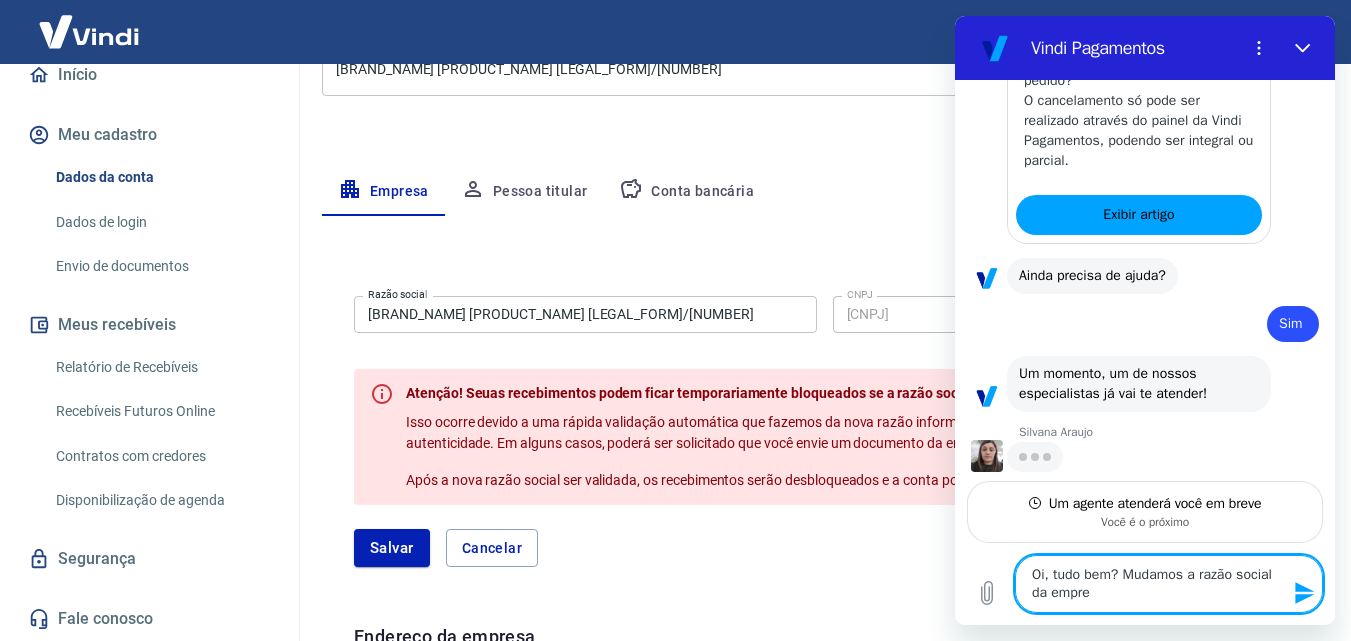 type on "Oi, tudo bem? Mudamos a razão social da empres" 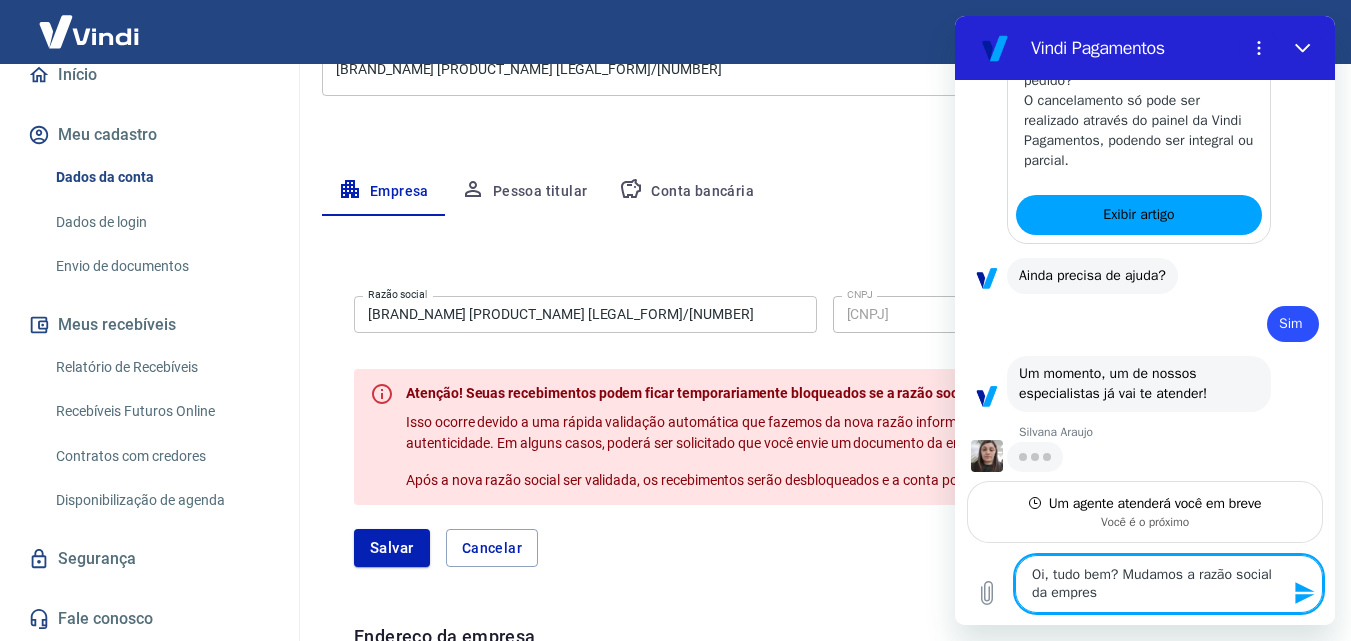 type on "x" 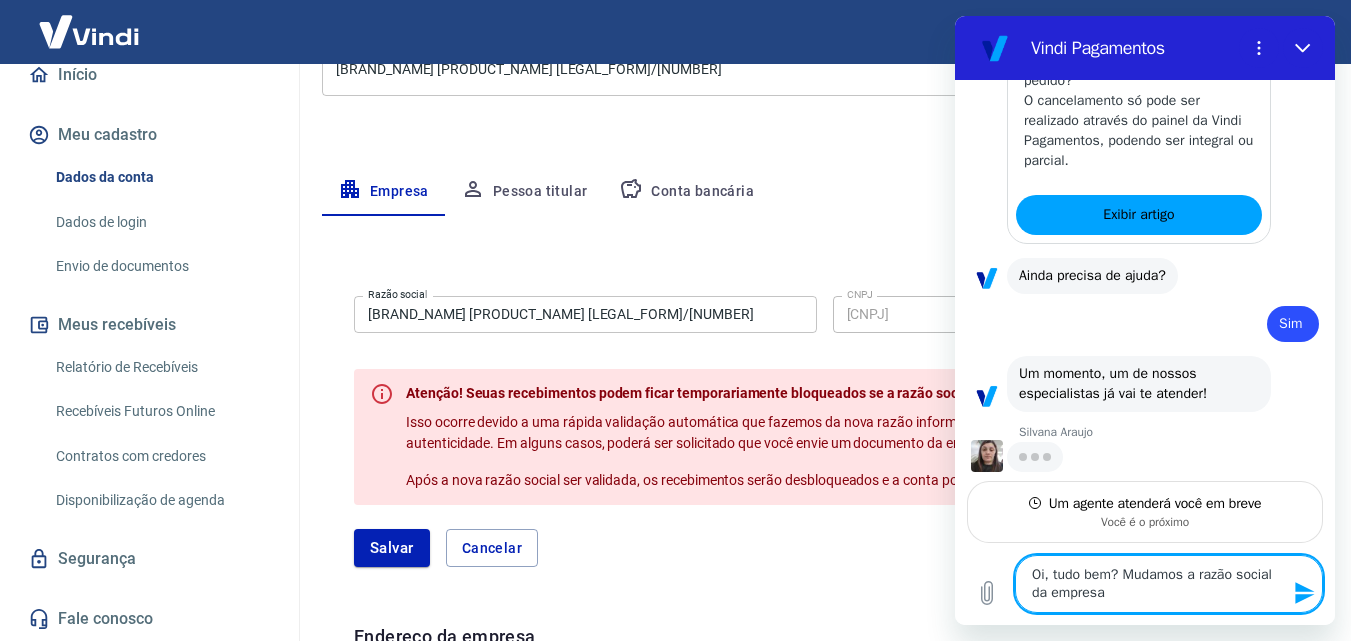 type on "Oi, tudo bem? Mudamos a razão social da empresa" 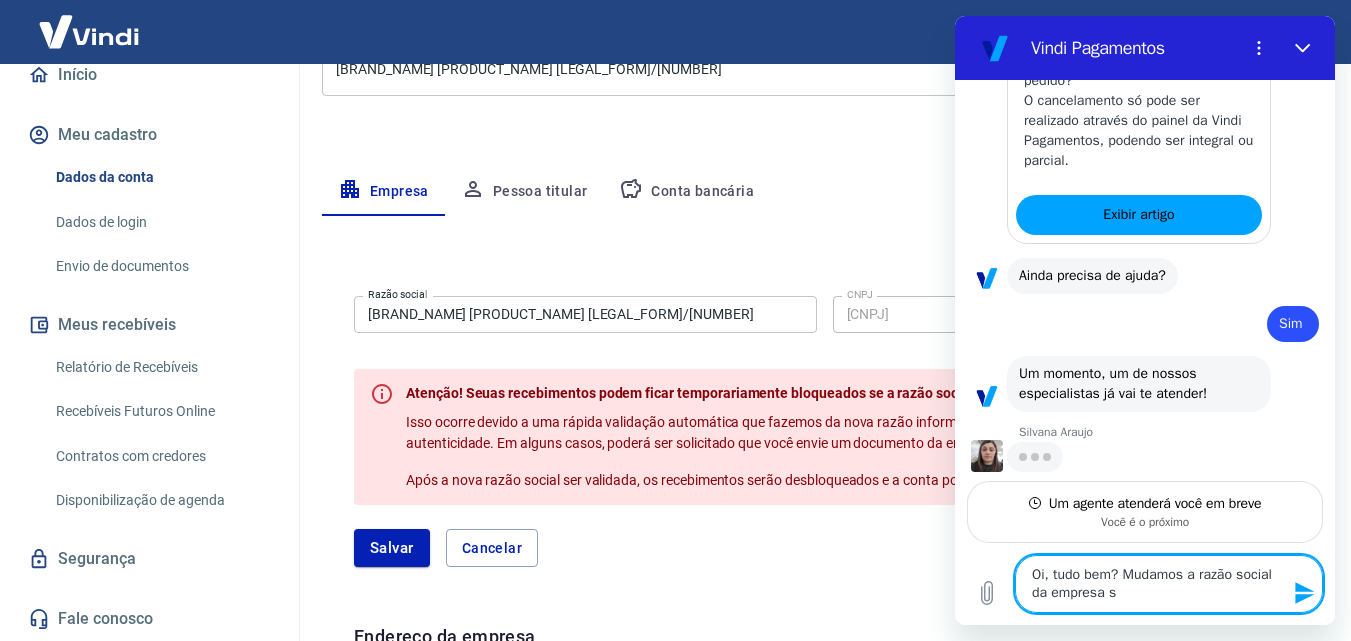 type on "Oi, tudo bem? Mudamos a razão social da empresa" 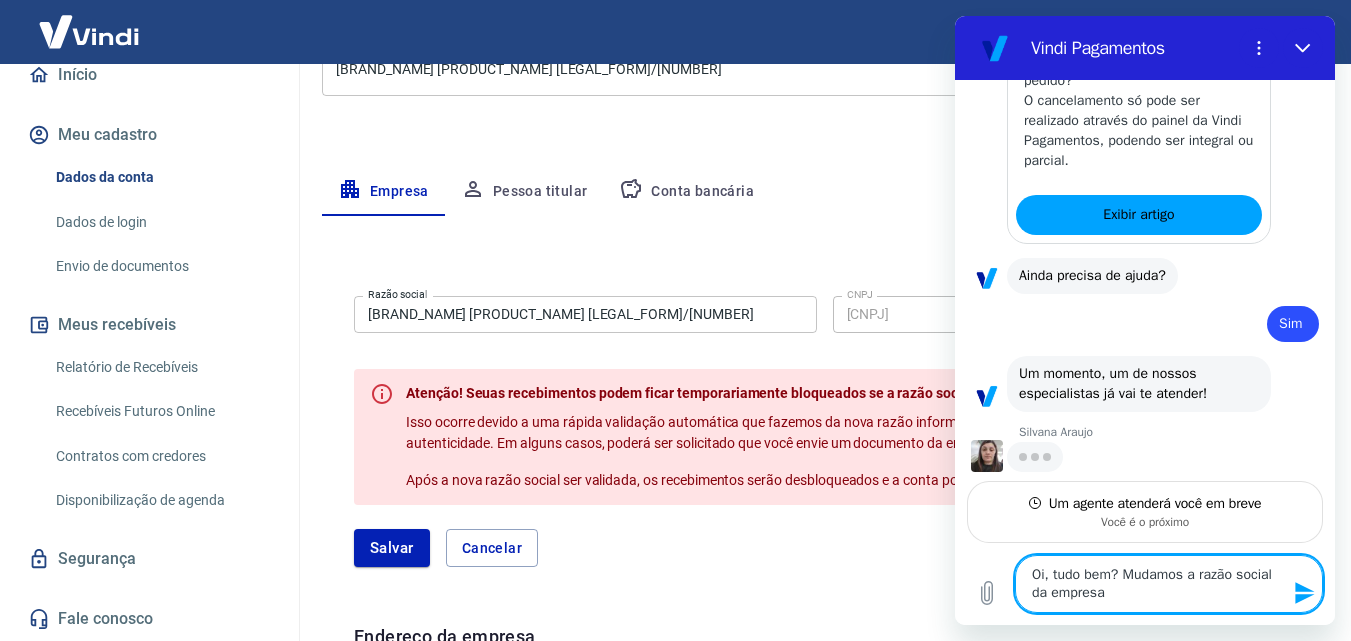 type on "Oi, tudo bem? Mudamos a razão social da empresa r" 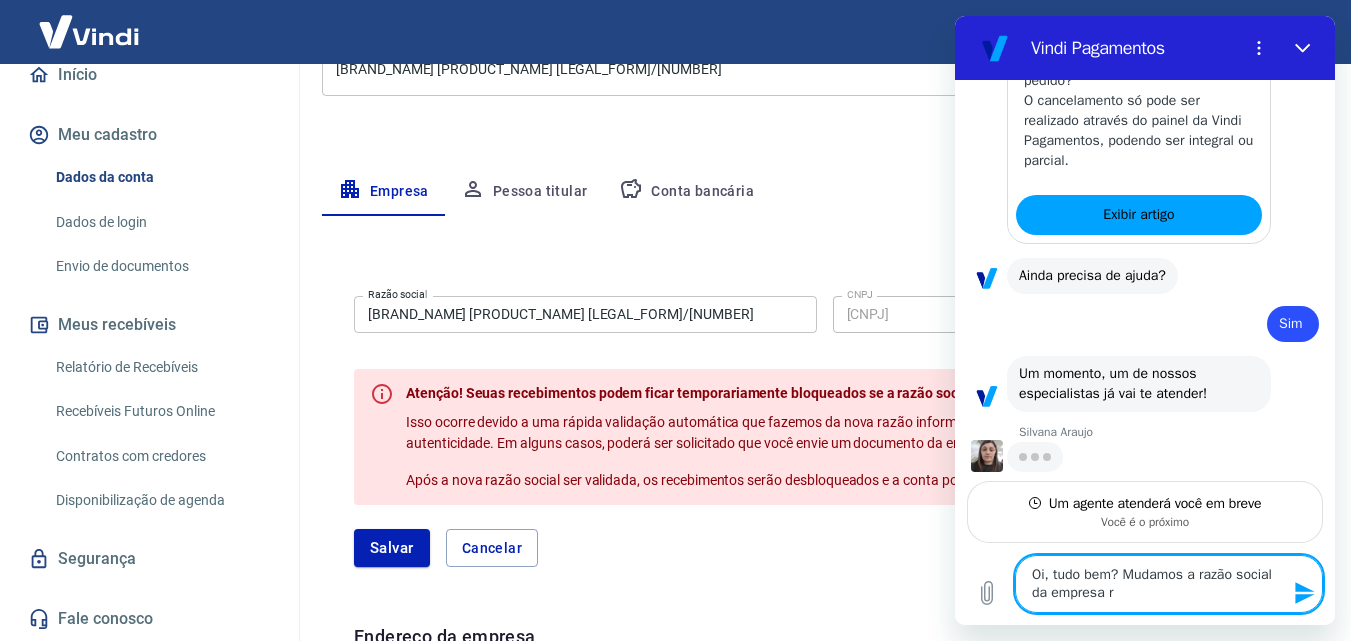 type on "Oi, tudo bem? Mudamos a razão social da empresa re" 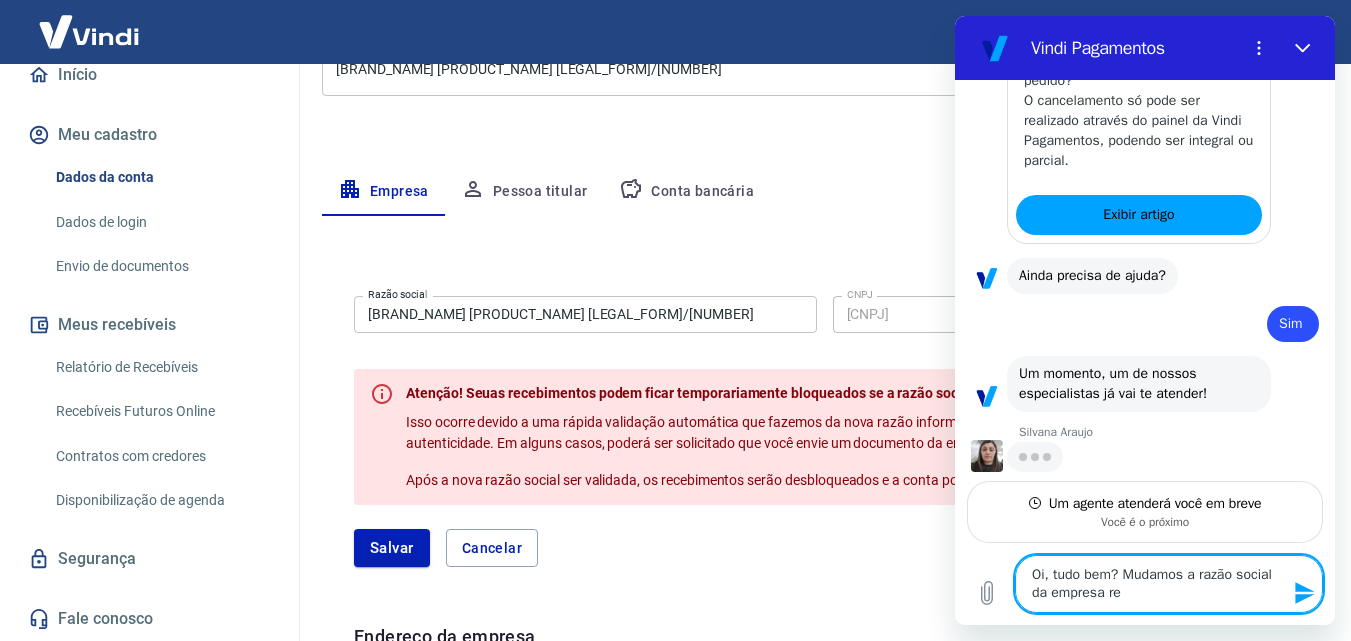 type on "Oi, tudo bem? Mudamos a razão social da empresa rec" 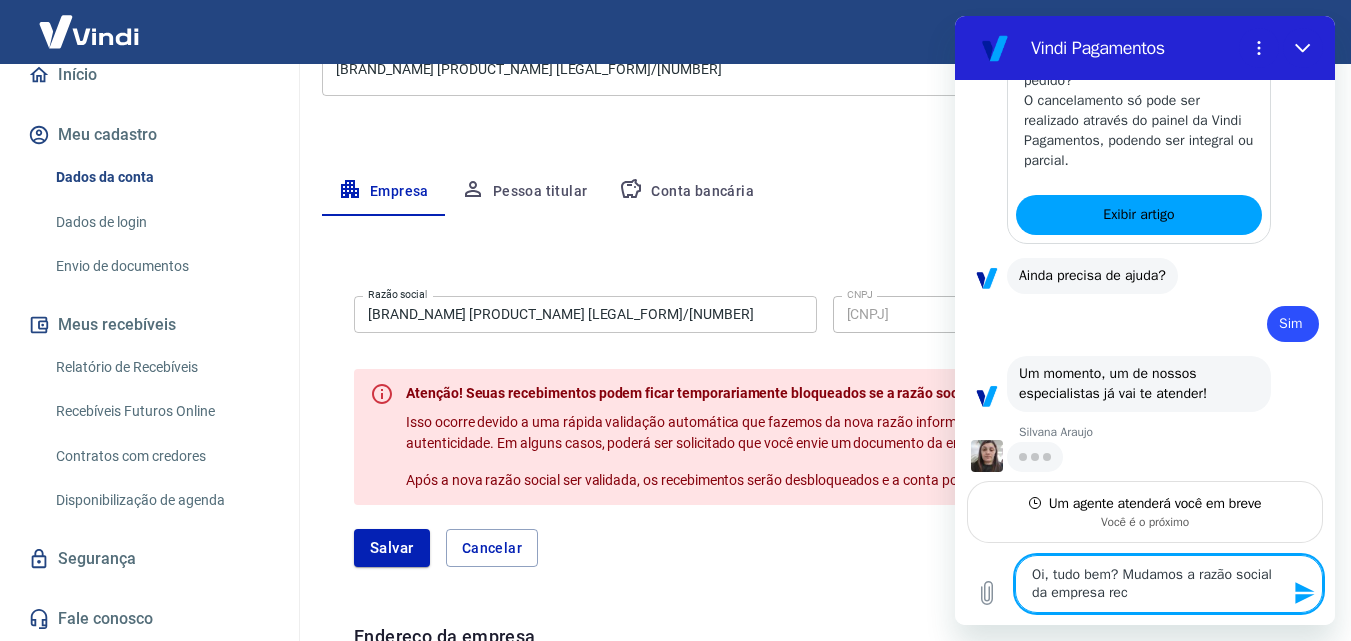 type on "x" 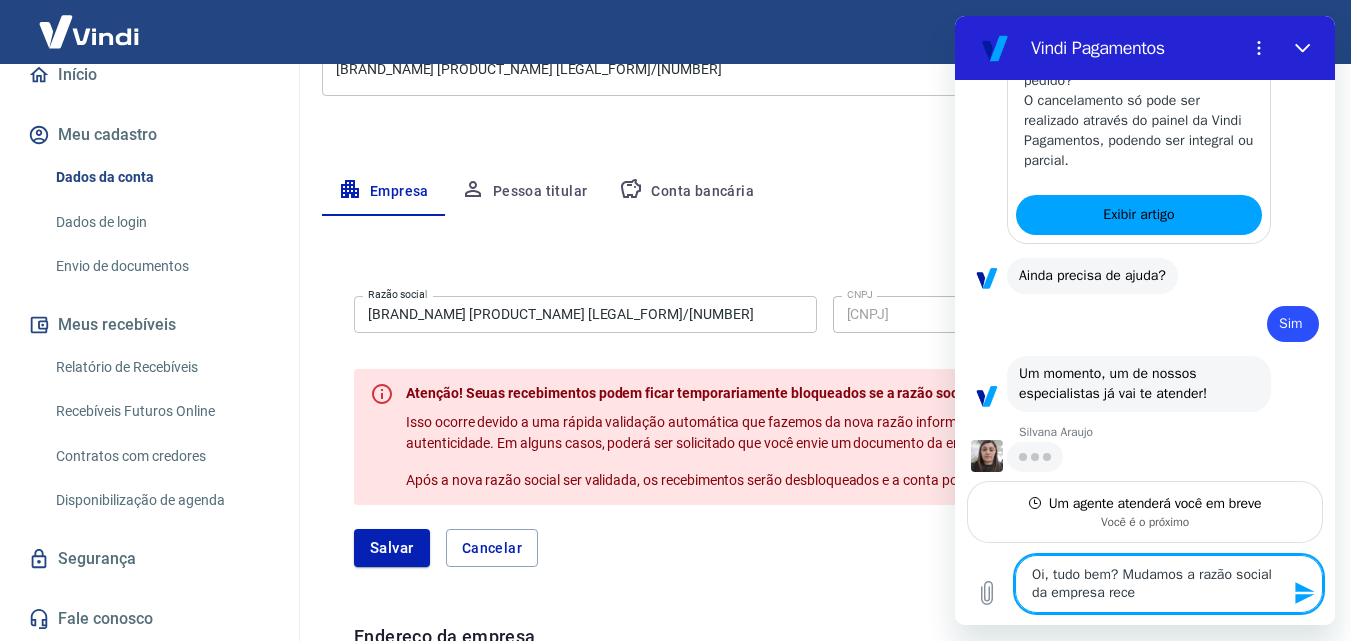 type on "Oi, tudo bem? Mudamos a razão social da empresa recen" 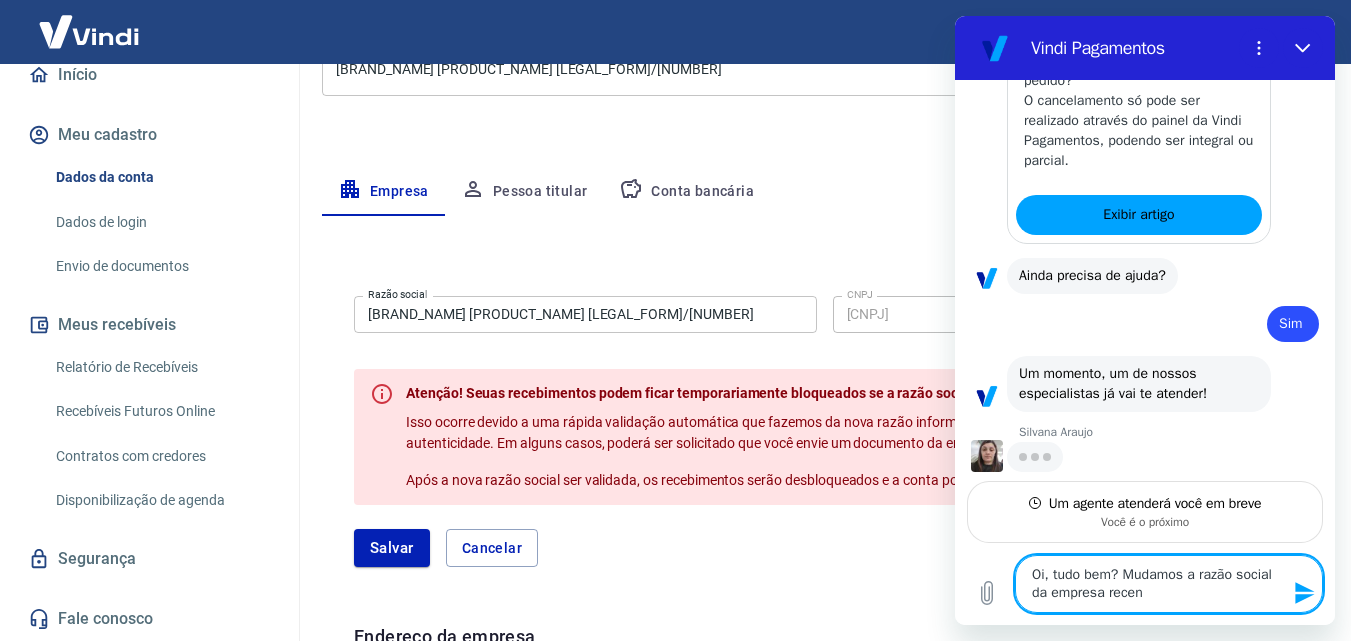 type on "Oi, tudo bem? Mudamos a razão social da empresa recene" 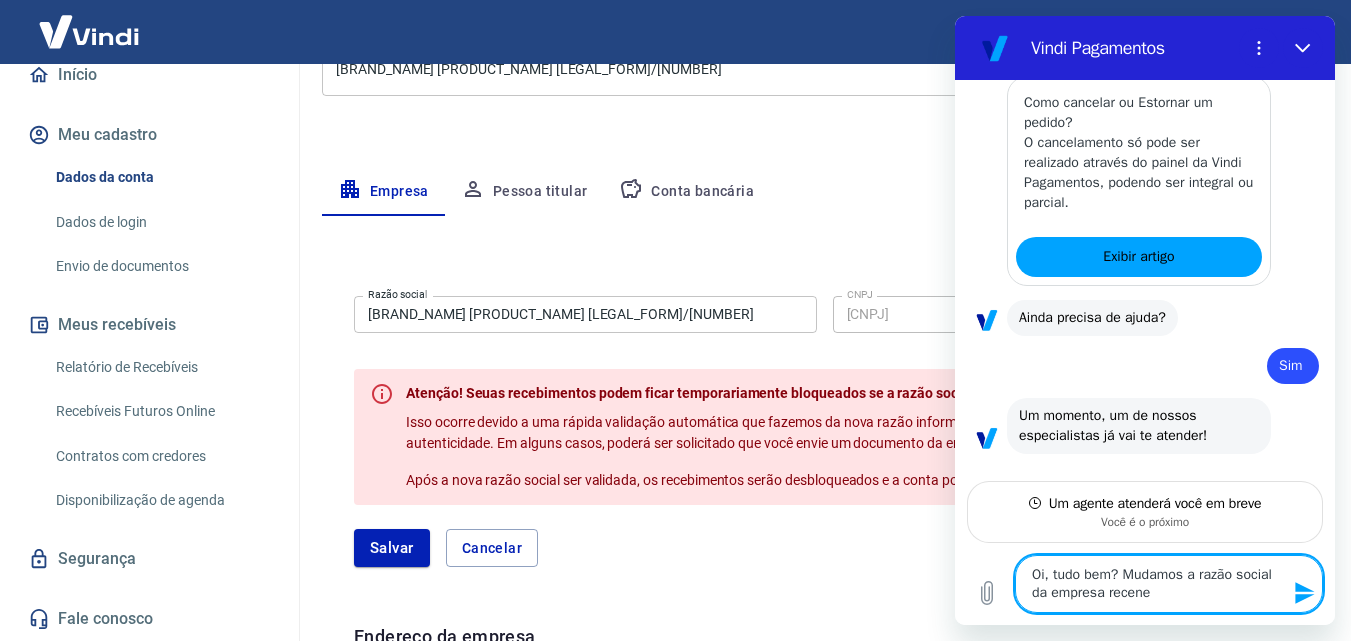 type on "x" 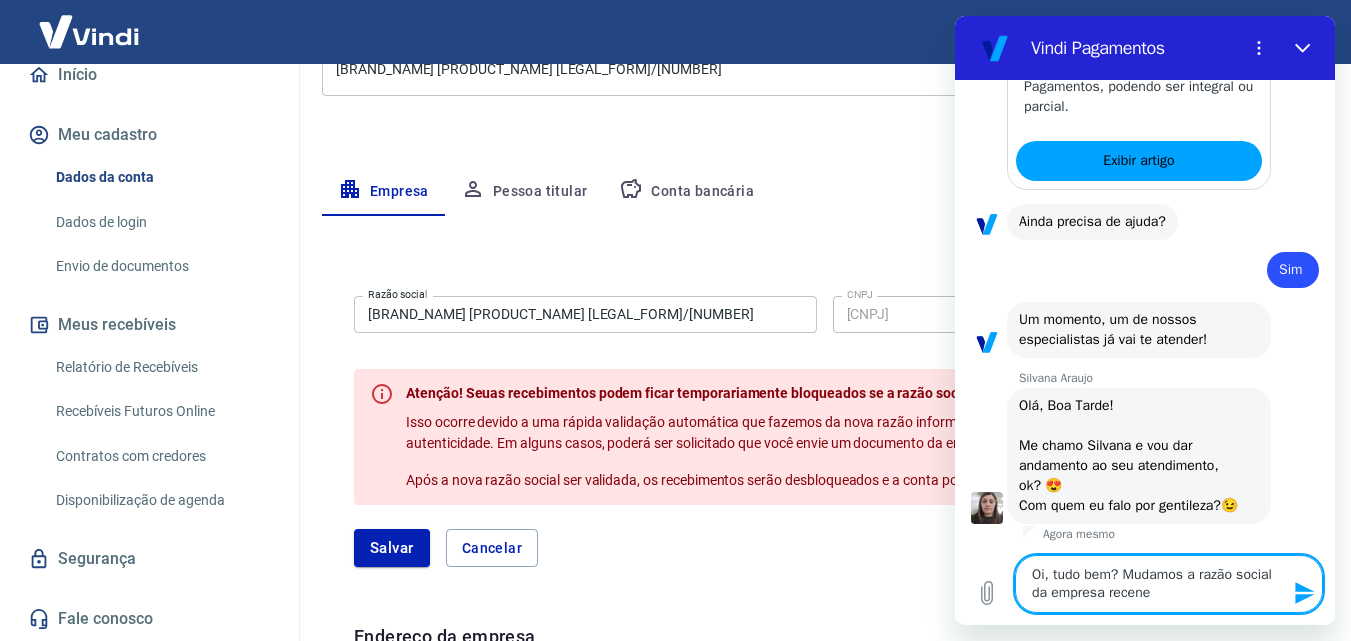 type on "Oi, tudo bem? Mudamos a razão social da empresa recen" 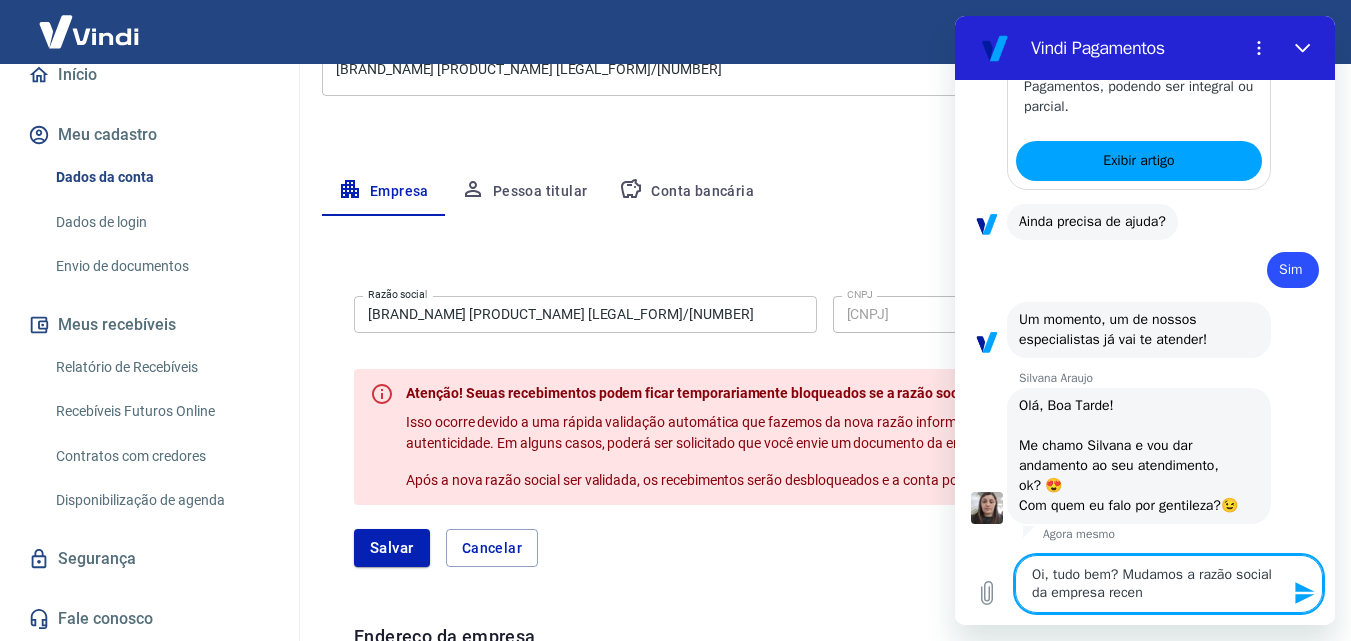 type on "Oi, tudo bem? Mudamos a razão social da empresa rece" 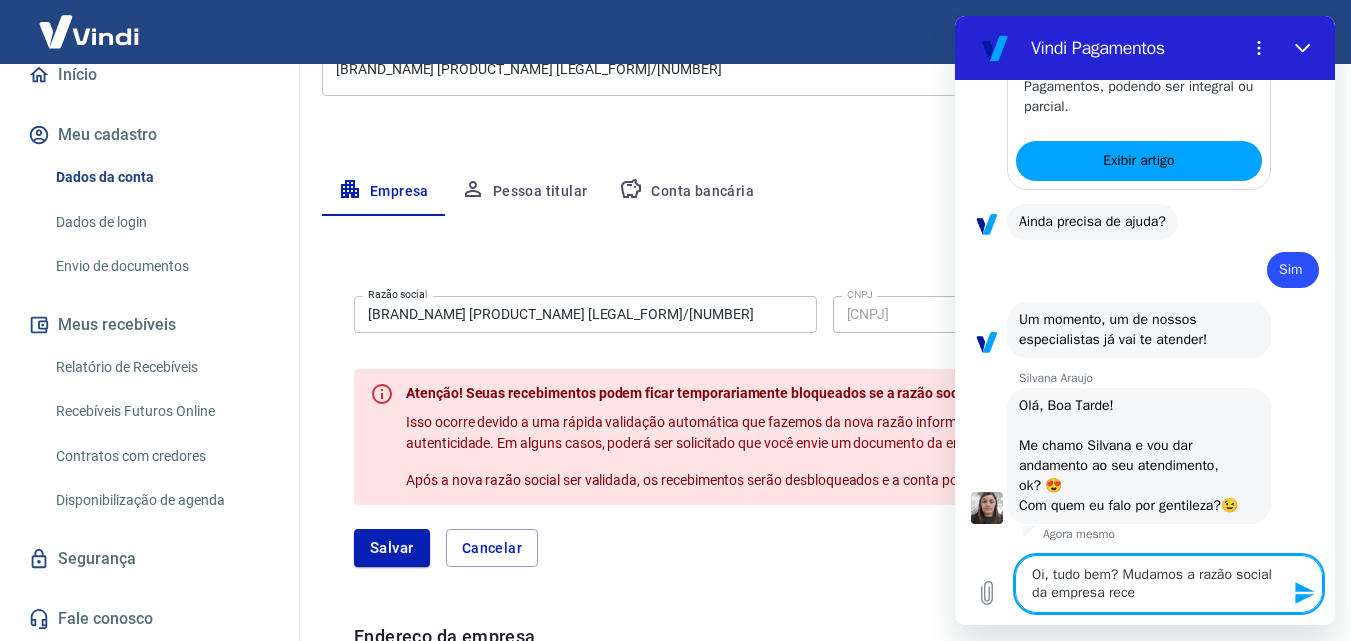 type on "Oi, tudo bem? Mudamos a razão social da empresa rec" 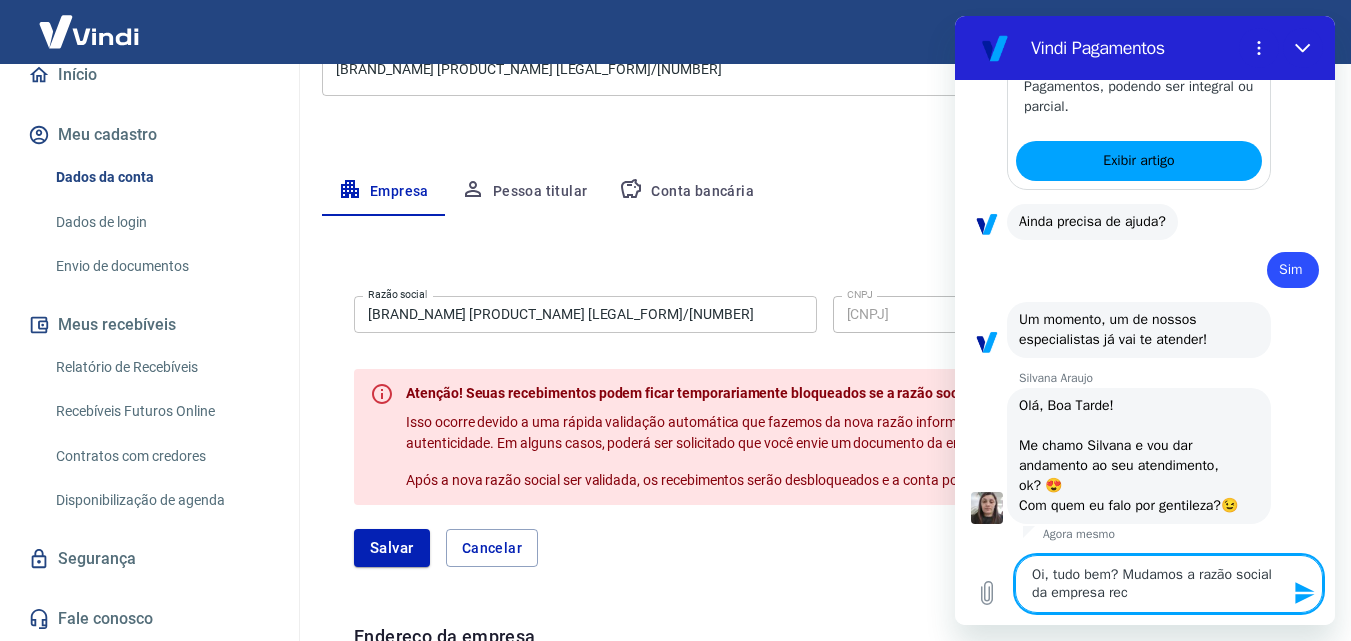 scroll, scrollTop: 2898, scrollLeft: 0, axis: vertical 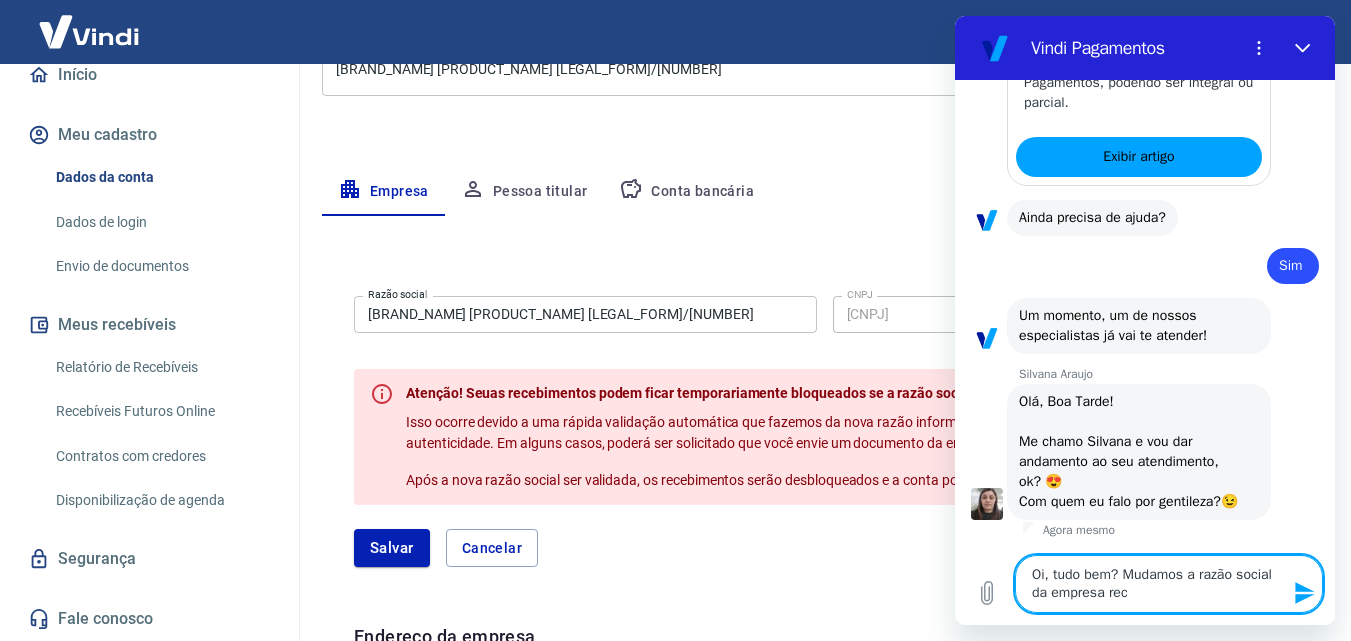 type on "Oi, tudo bem? Mudamos a razão social da empresa re" 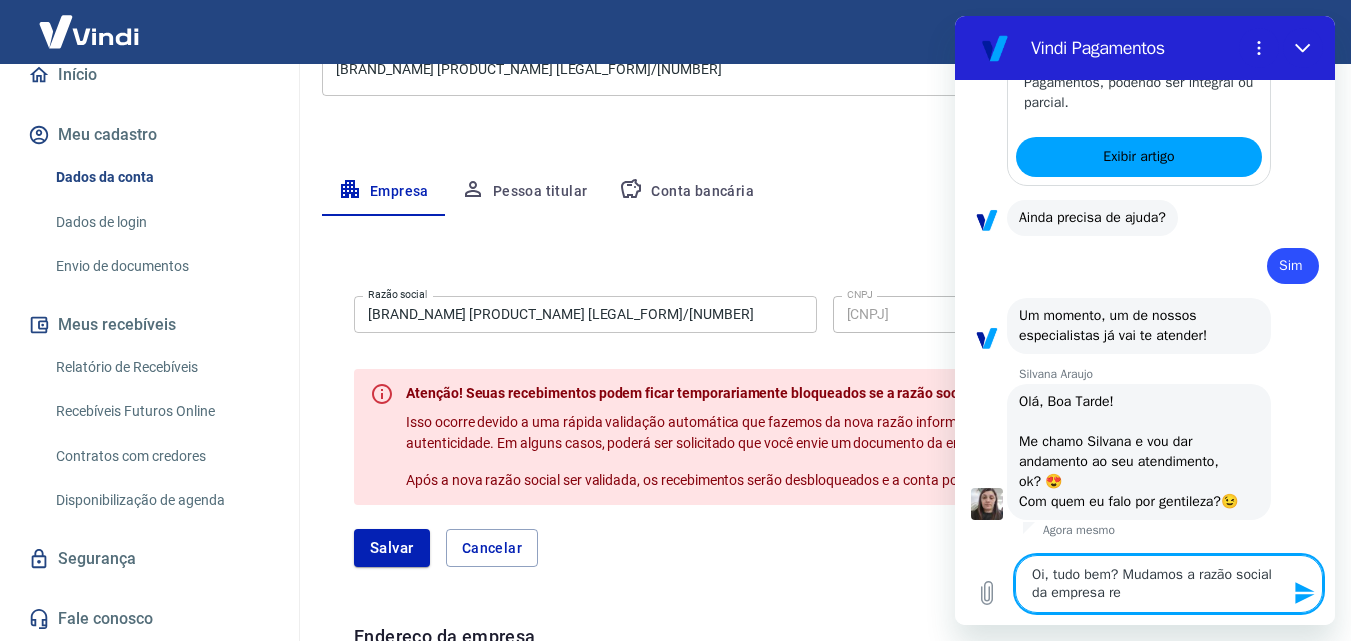 type on "Oi, tudo bem? Mudamos a razão social da empresa r" 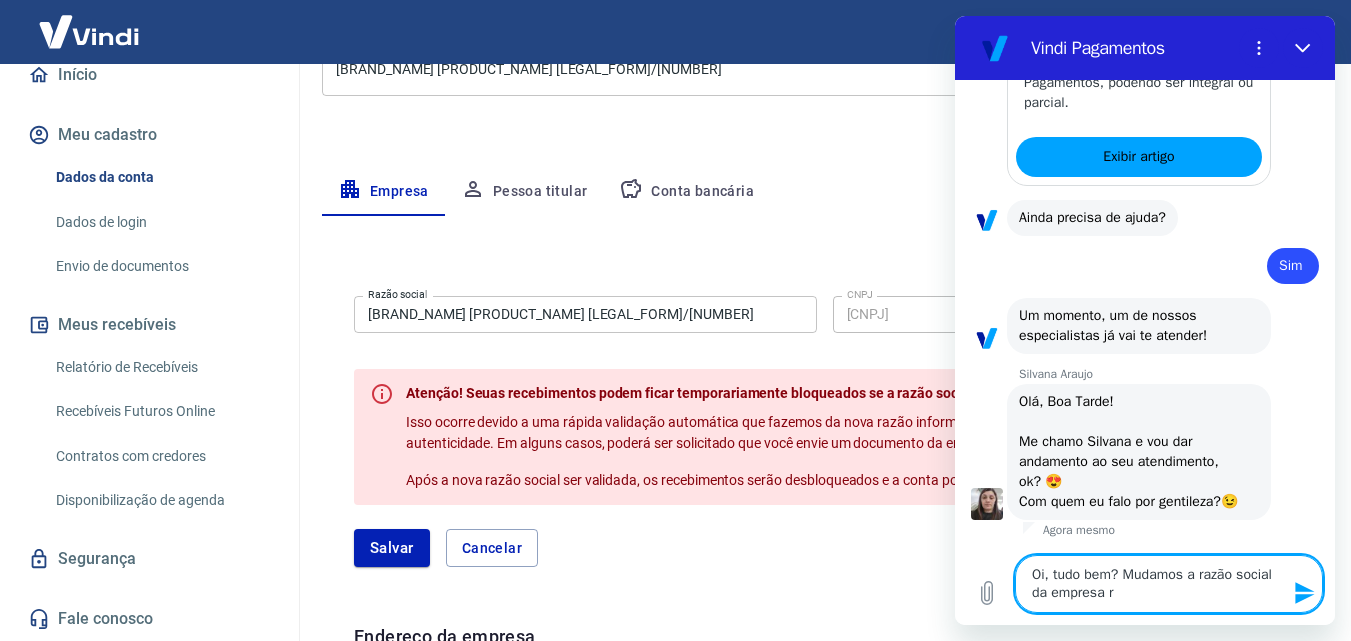 type on "Oi, tudo bem? Mudamos a razão social da empresa" 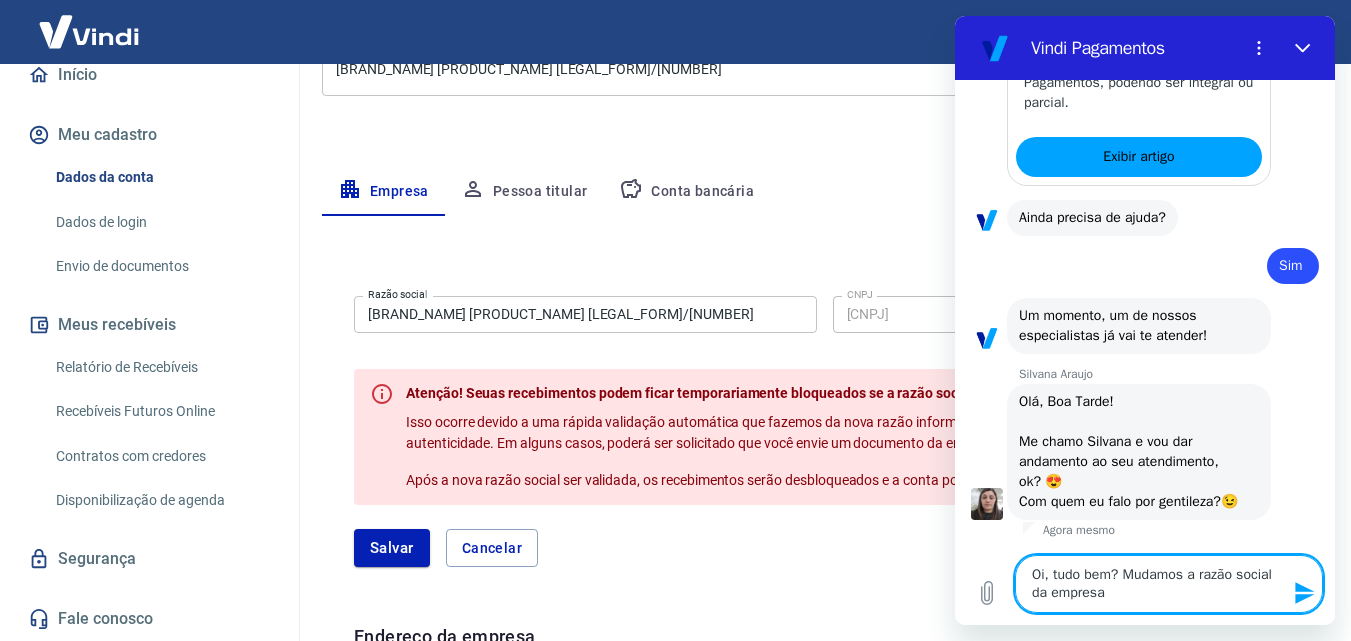 type on "x" 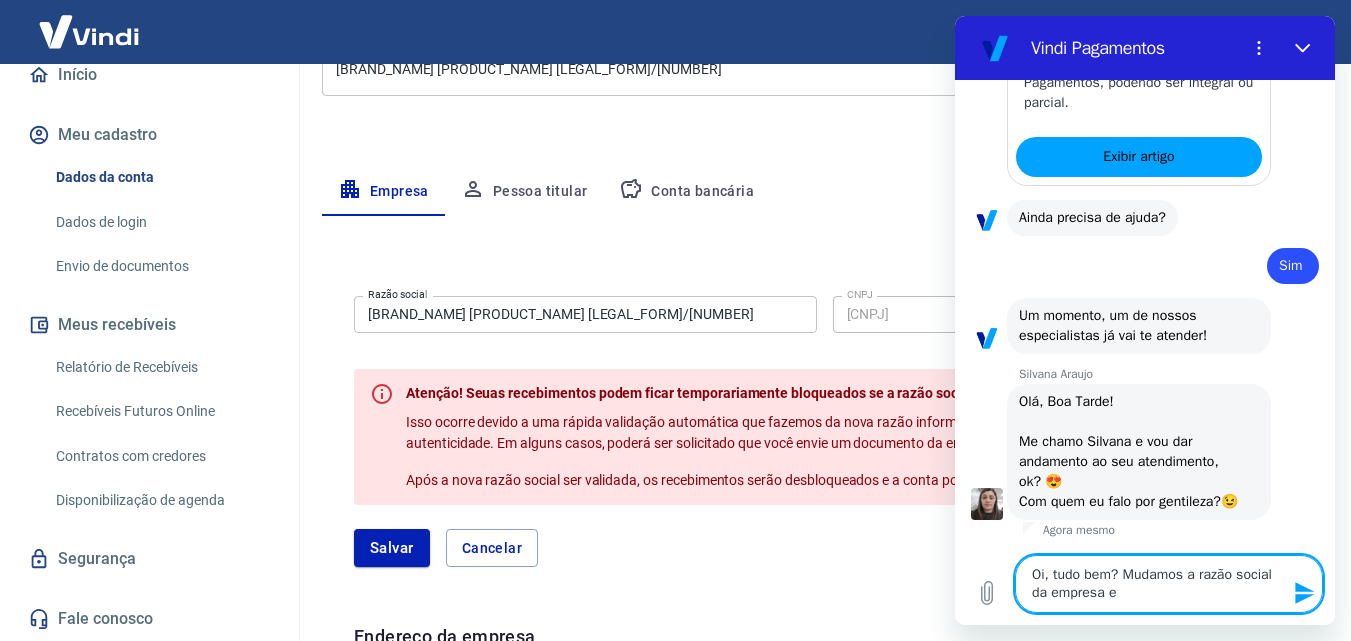 type on "Oi, tudo bem? Mudamos a razão social da empresa e" 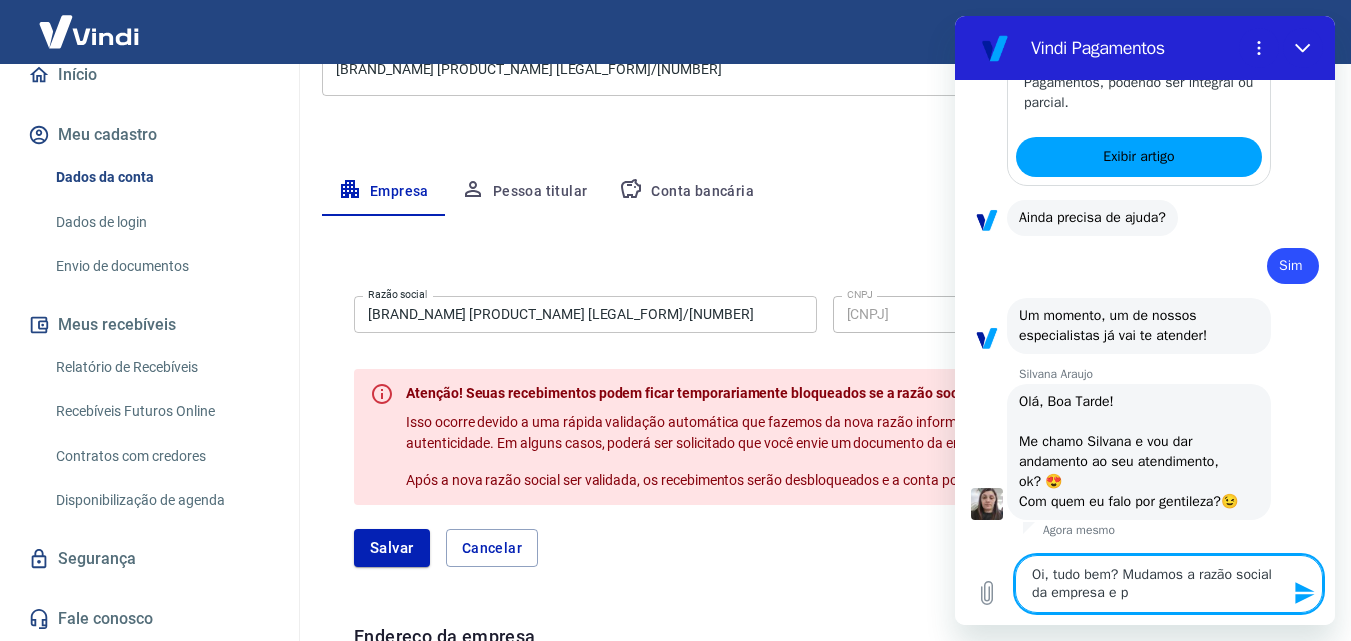 type on "Oi, tudo bem? Mudamos a razão social da empresa e pr" 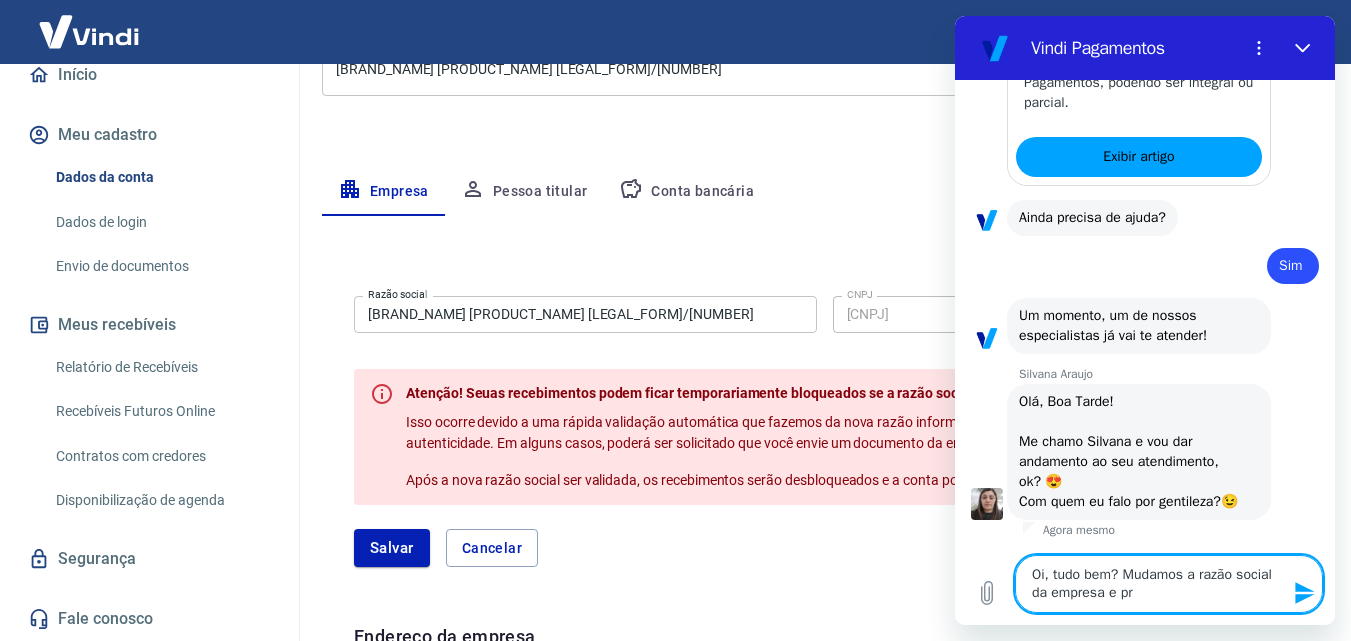 type on "Oi, tudo bem? Mudamos a razão social da empresa e pre" 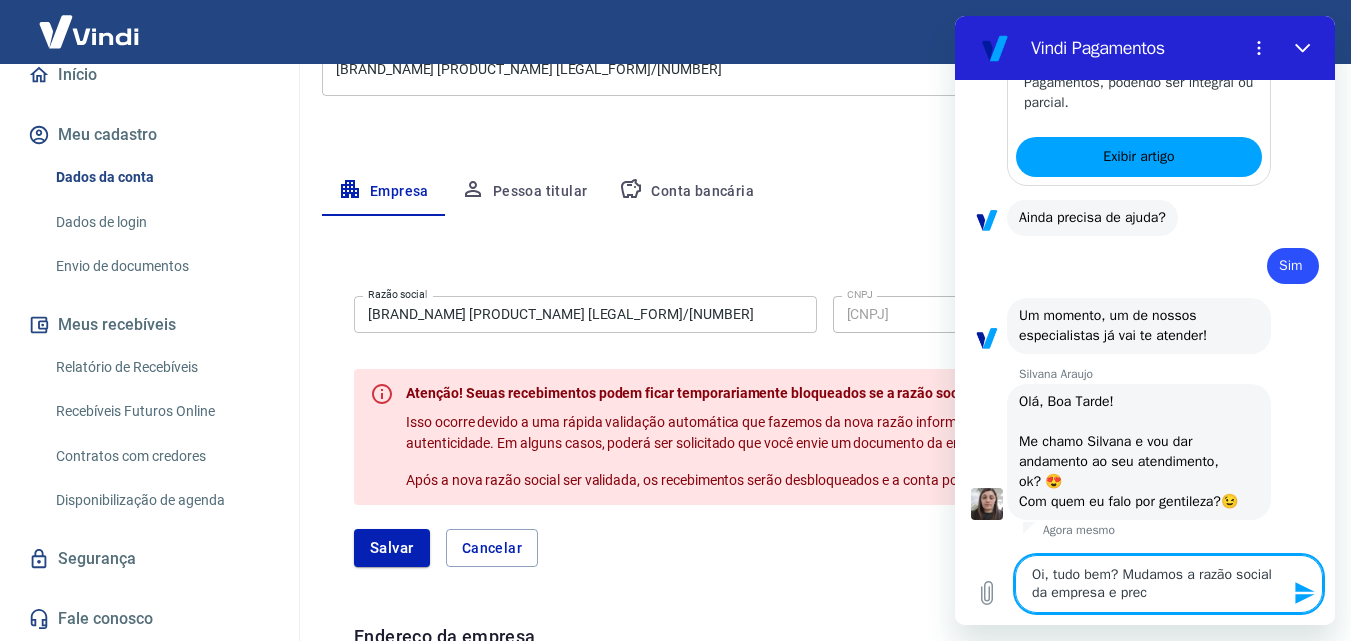 type on "Oi, tudo bem? Mudamos a razão social da empresa e preci" 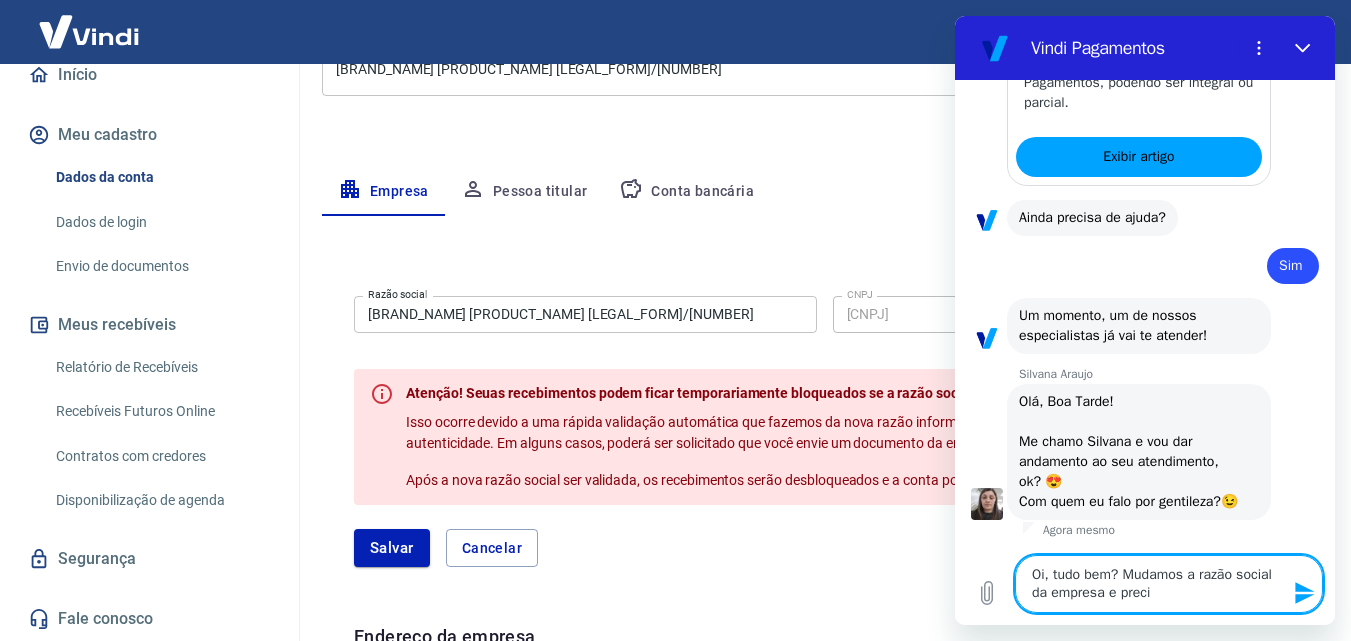 type on "Oi, tudo bem? Mudamos a razão social da empresa e precis" 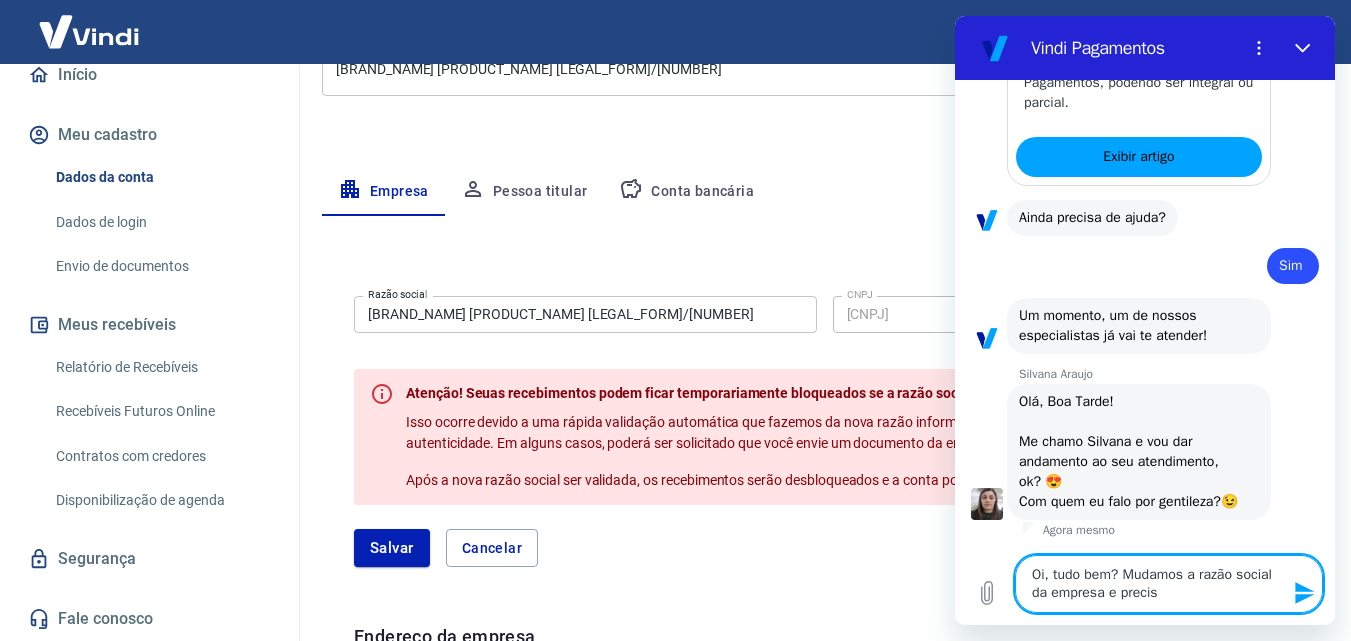 type on "Oi, tudo bem? Mudamos a razão social da empresa e preciso" 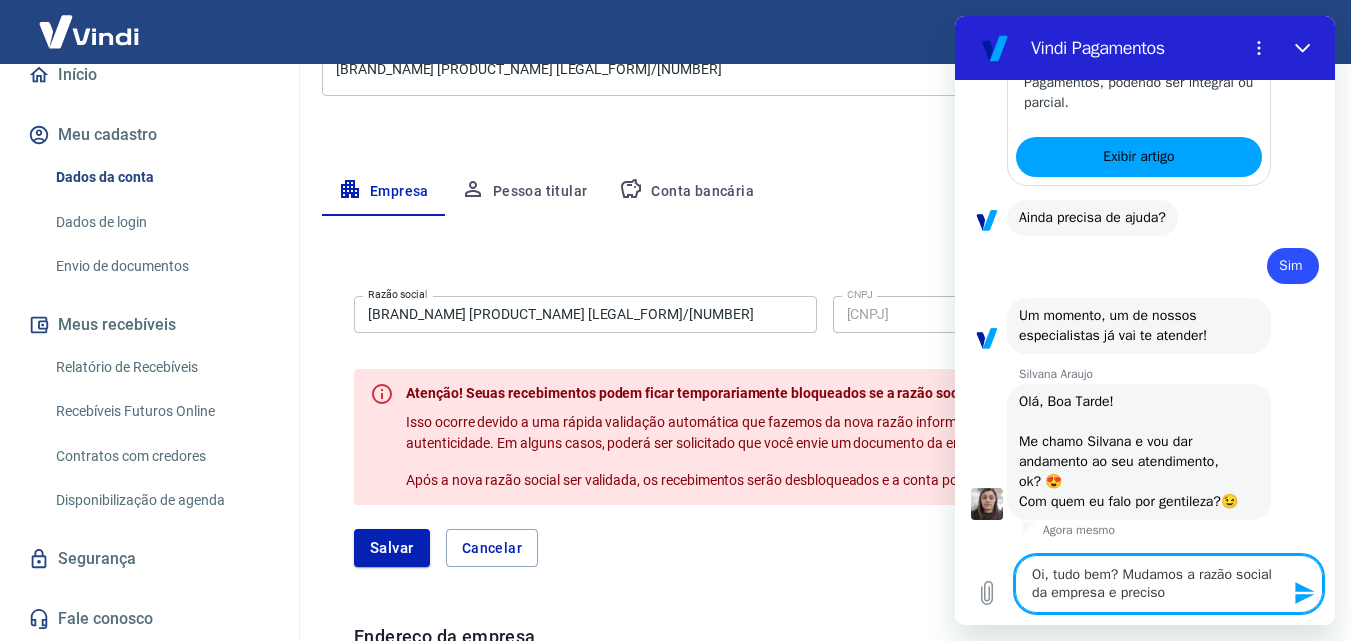 type on "Oi, tudo bem? Mudamos a razão social da empresa e preciso" 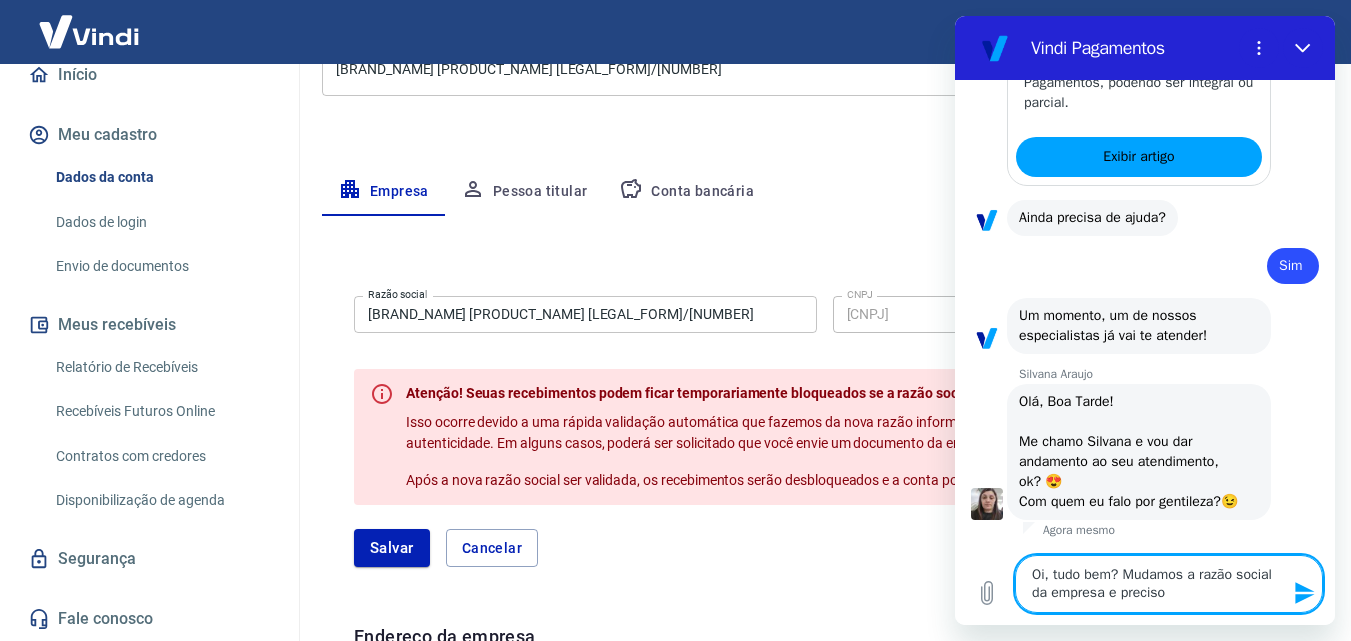 type on "Oi, tudo bem? Mudamos a razão social da empresa e preciso a" 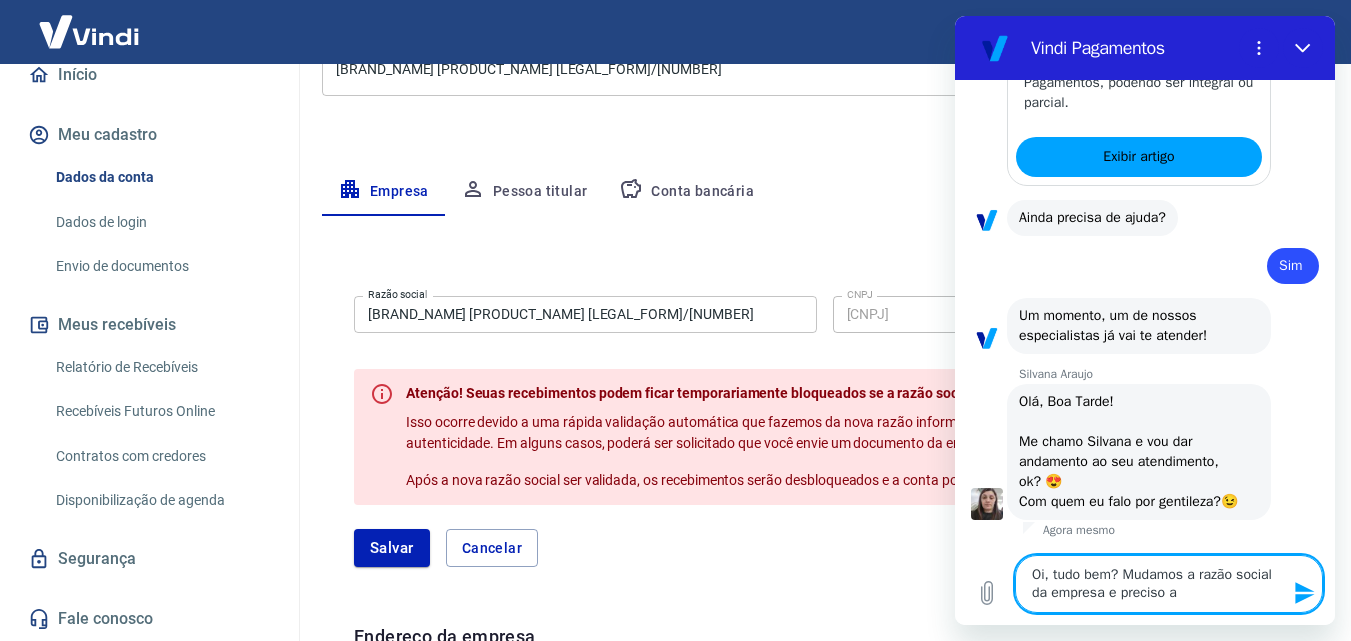type on "Oi, tudo bem? Mudamos a razão social da empresa e preciso al" 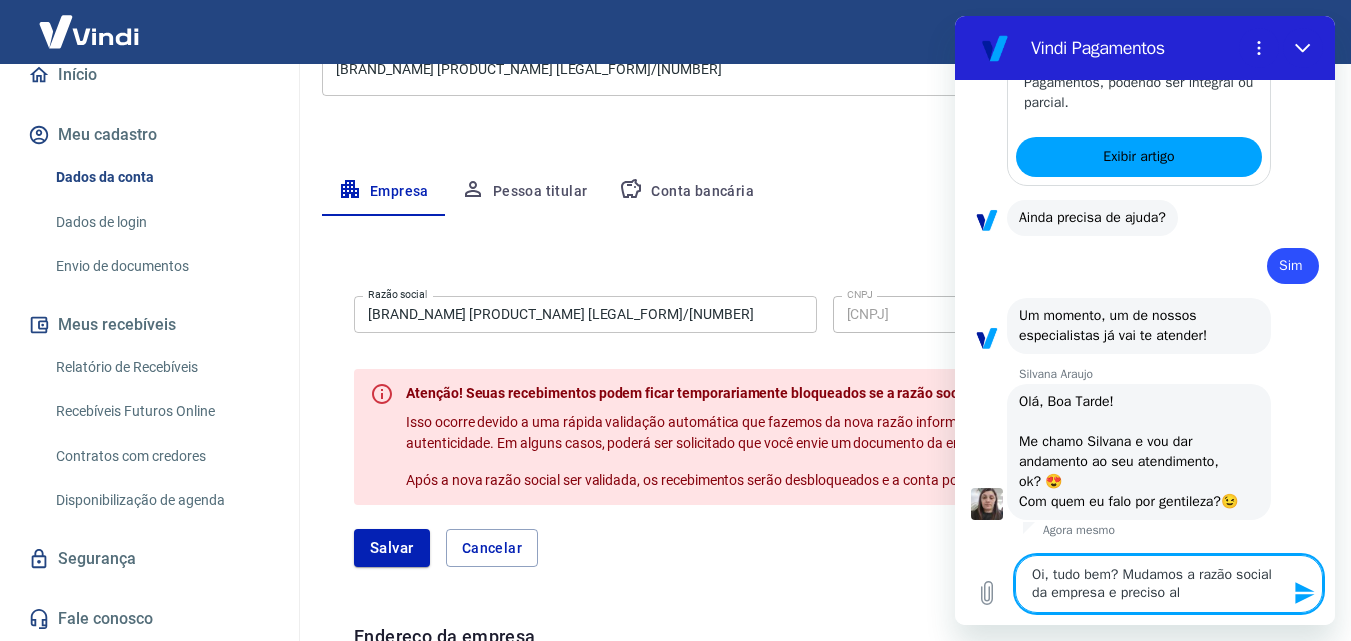 type on "Oi, tudo bem? Mudamos a razão social da empresa e preciso alt" 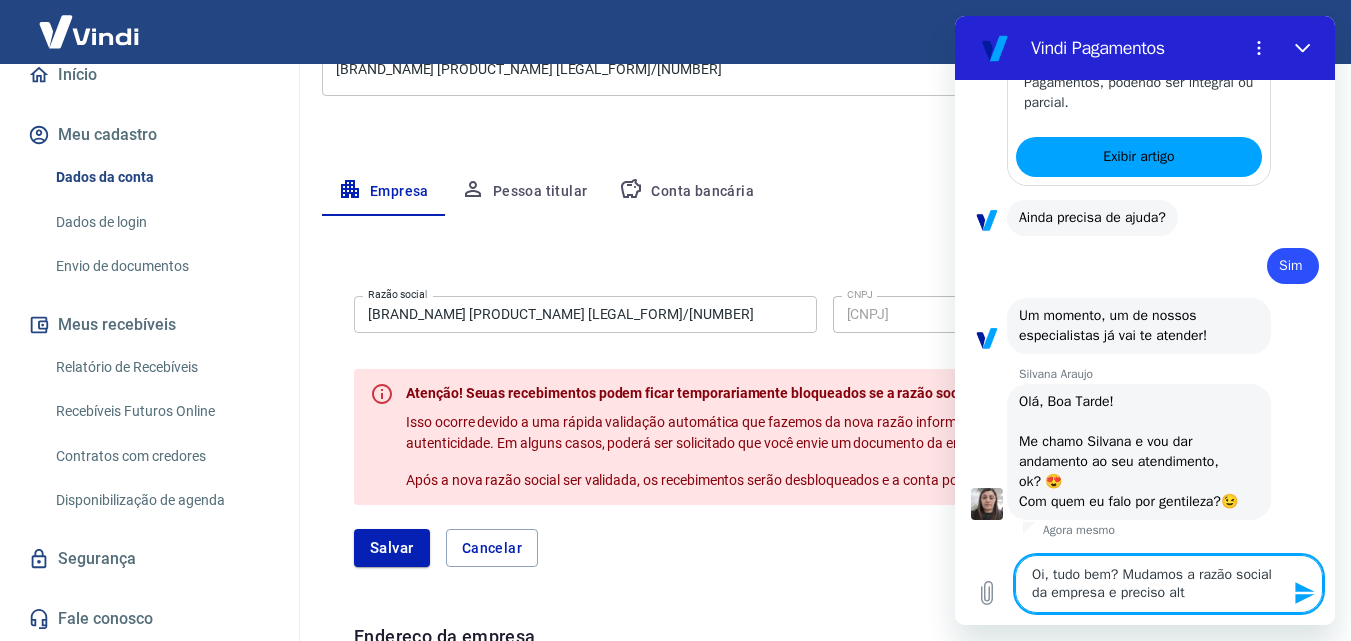 type on "Oi, tudo bem? Mudamos a razão social da empresa e preciso alte" 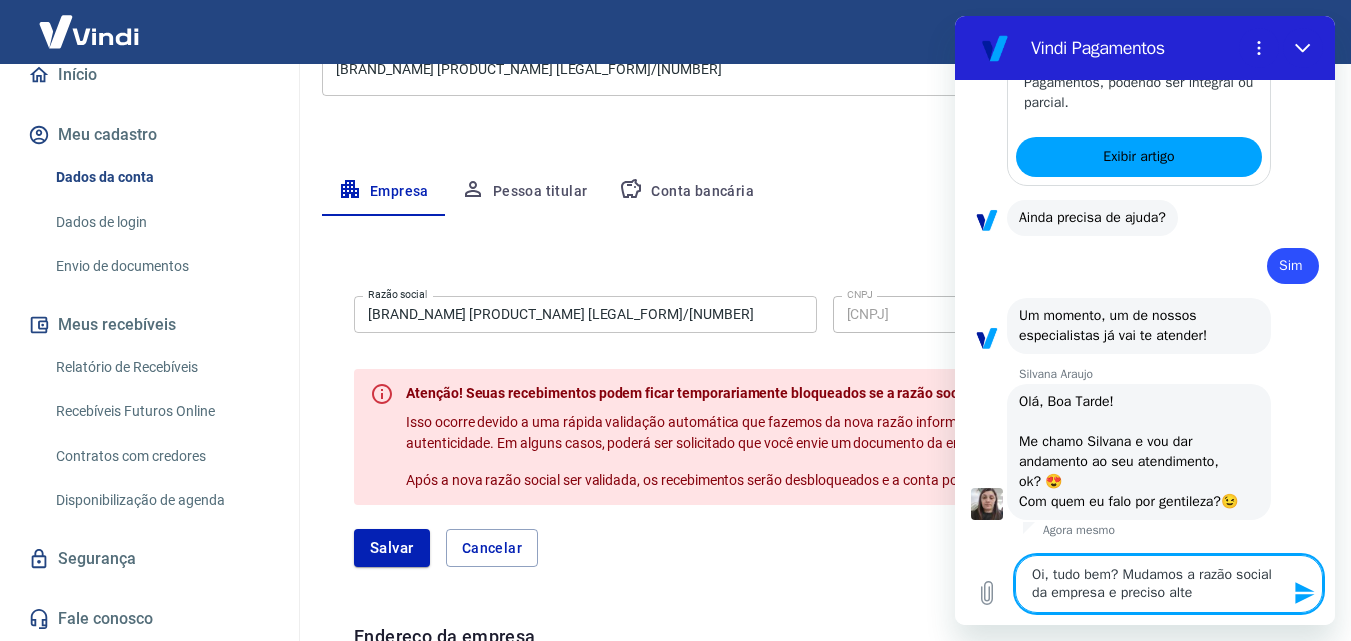 type on "Oi, tudo bem? Mudamos a razão social da empresa e preciso alter" 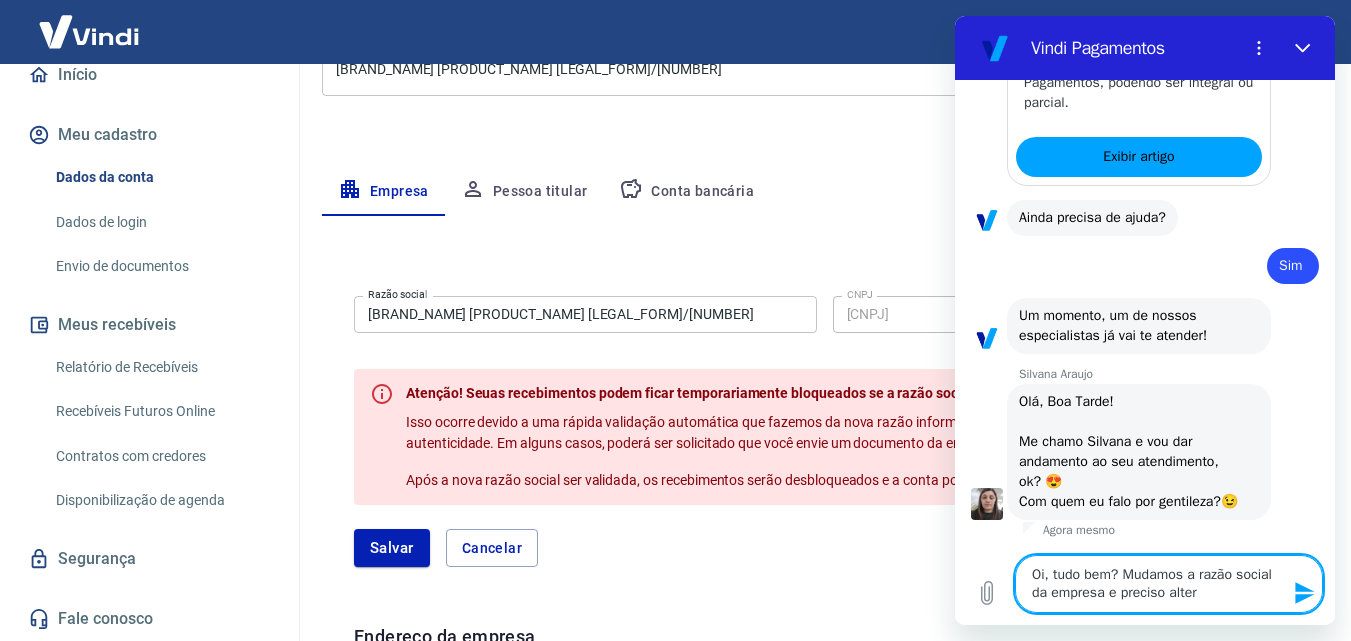 type on "Oi, tudo bem? Mudamos a razão social da empresa e preciso altera" 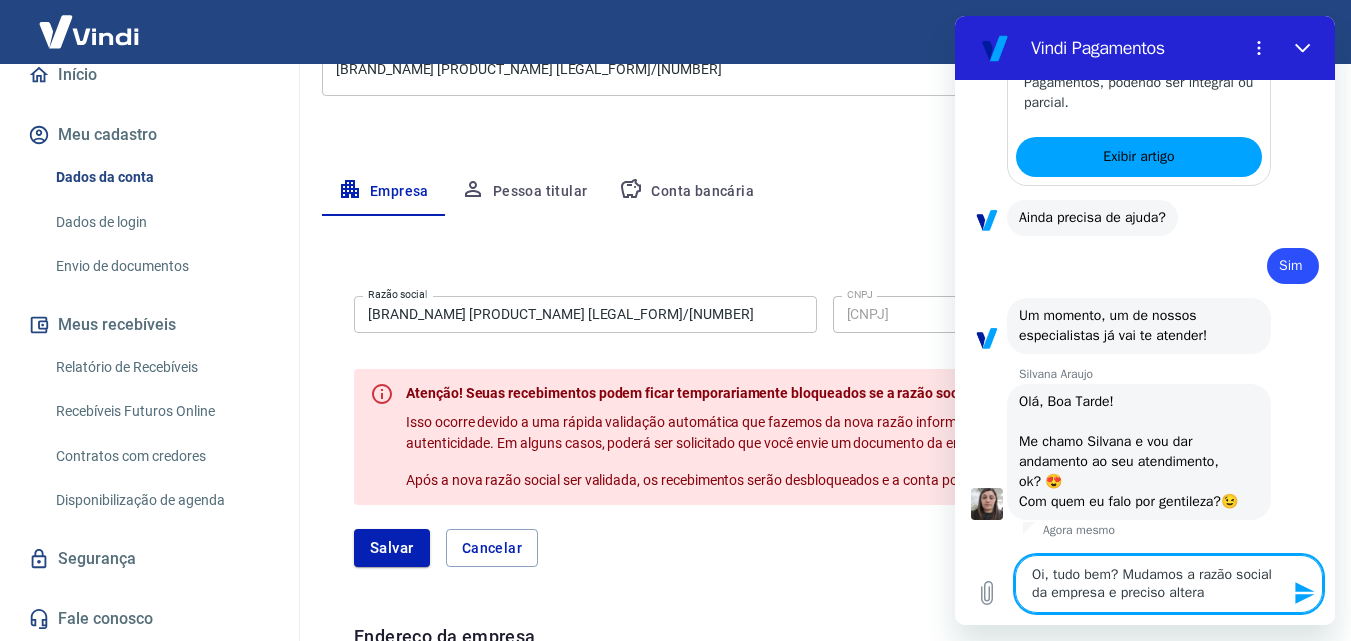 type on "Oi, tudo bem? Mudamos a razão social da empresa e preciso alterar" 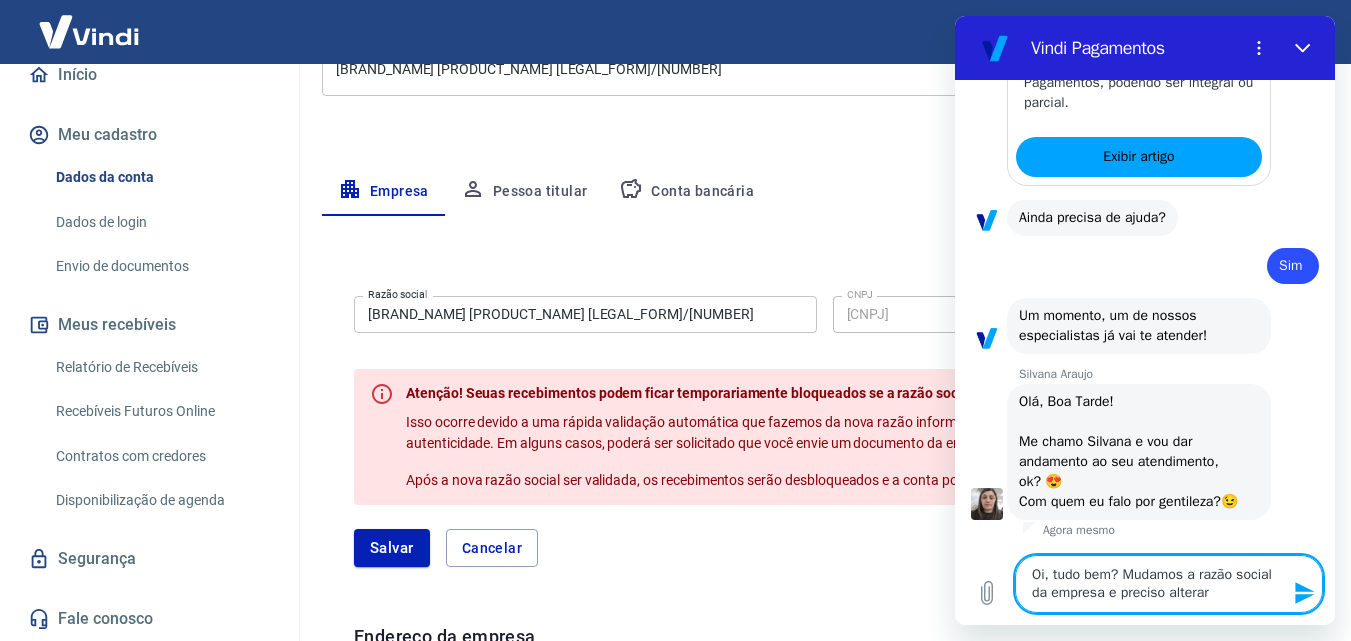 type on "Oi, tudo bem? Mudamos a razão social da empresa e preciso alterar" 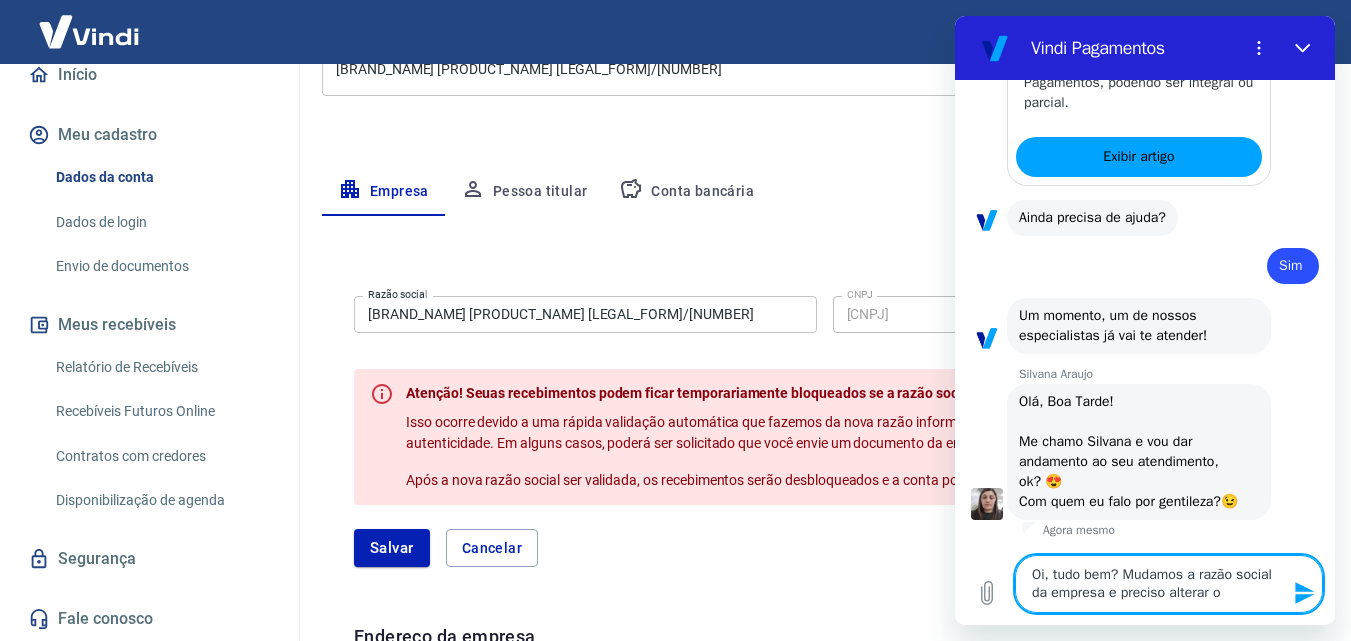 type 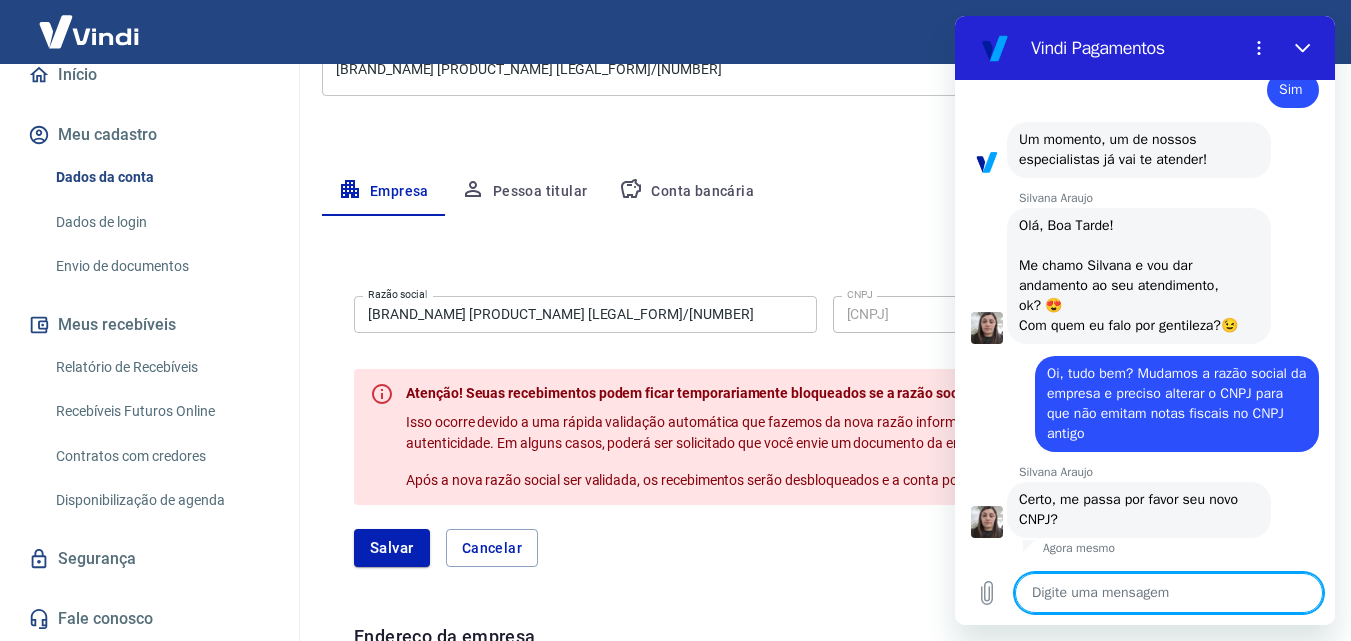 scroll, scrollTop: 3074, scrollLeft: 0, axis: vertical 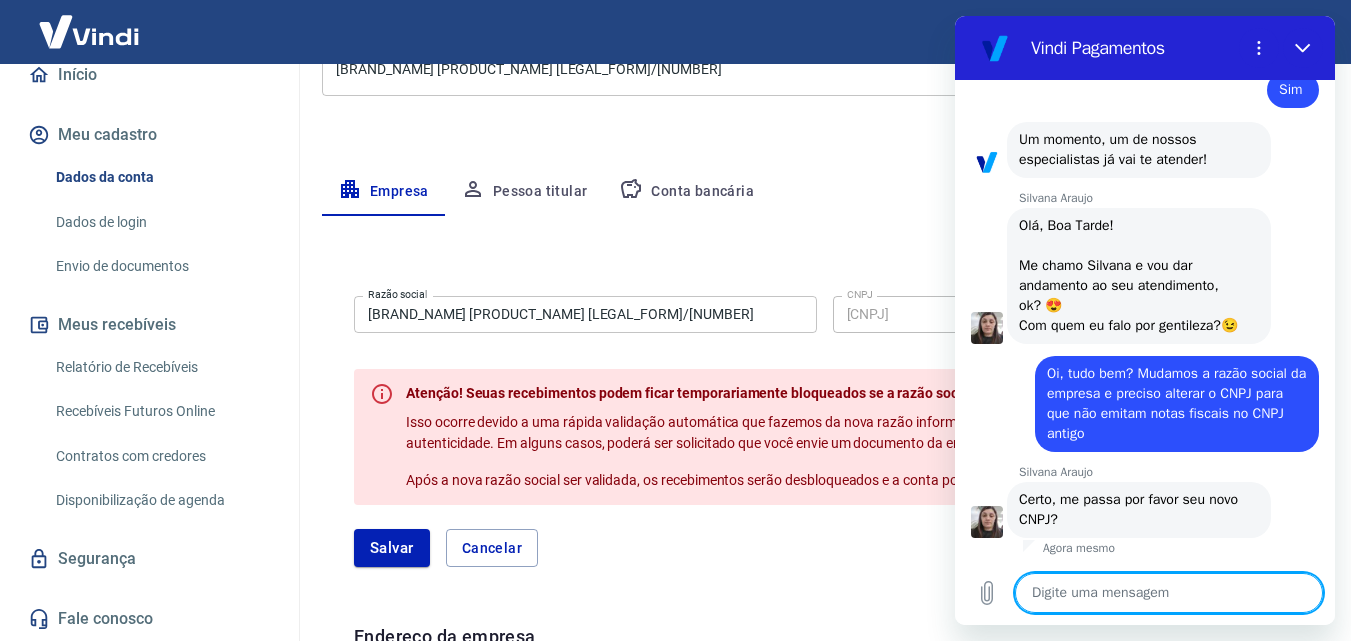 click at bounding box center [1169, 593] 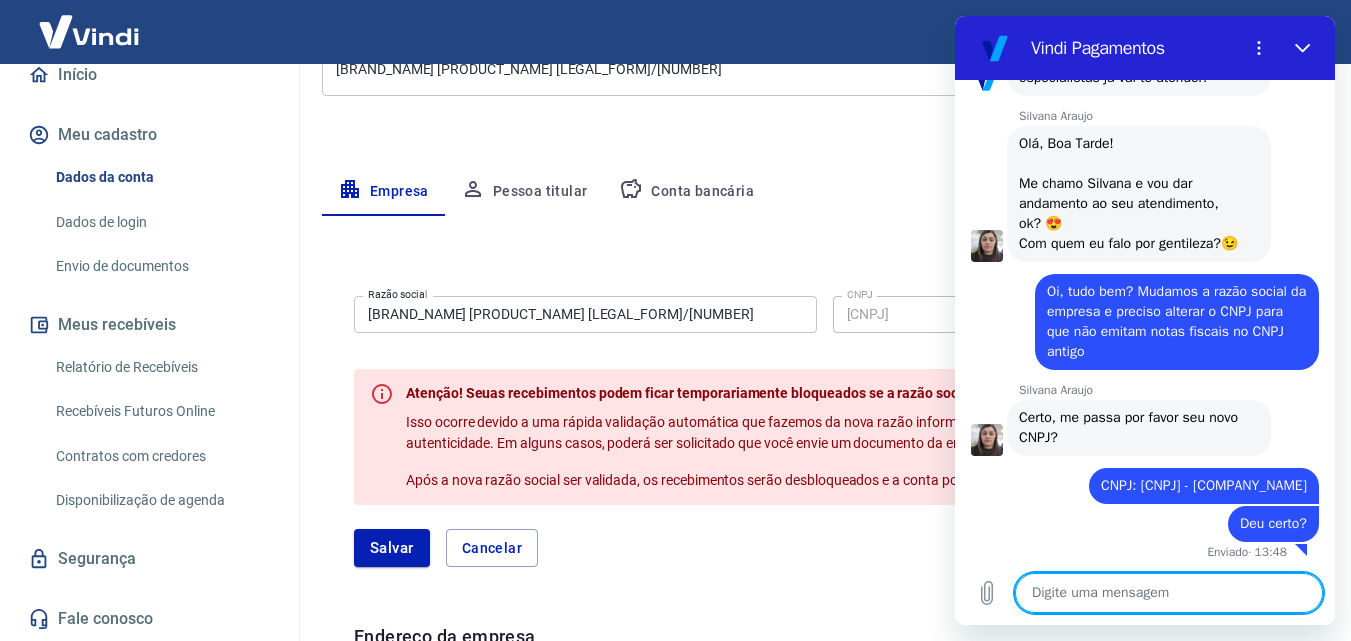 scroll, scrollTop: 3180, scrollLeft: 0, axis: vertical 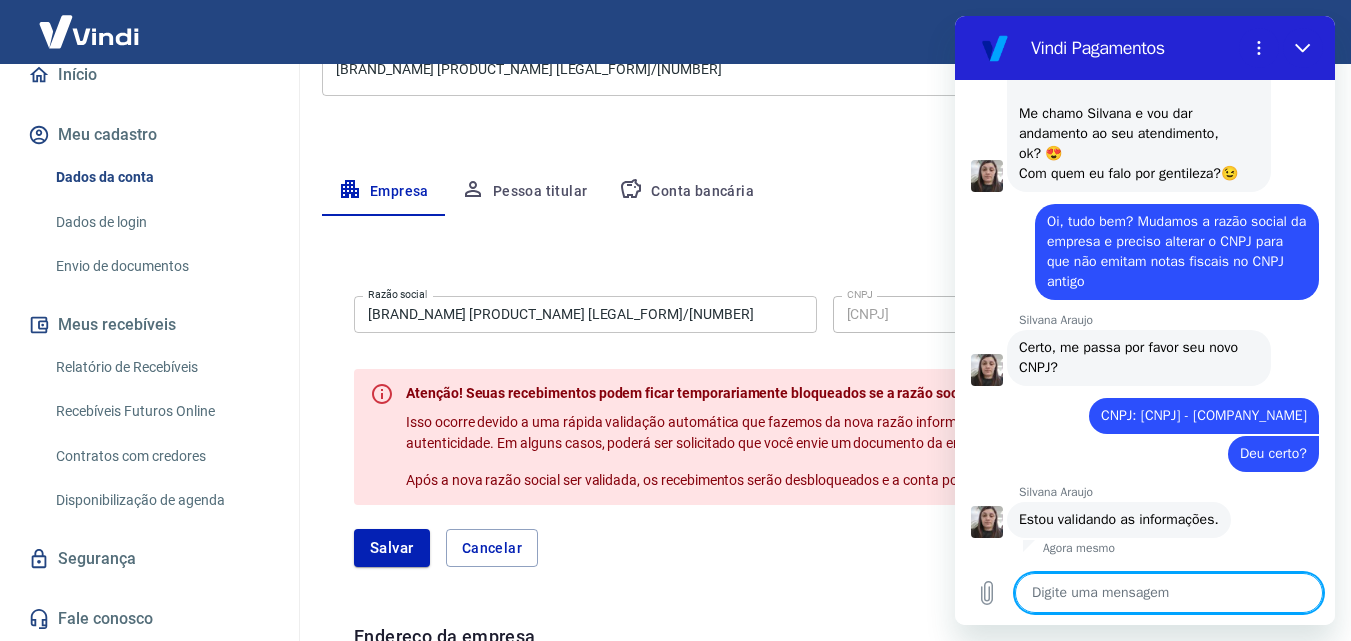 click at bounding box center (1169, 593) 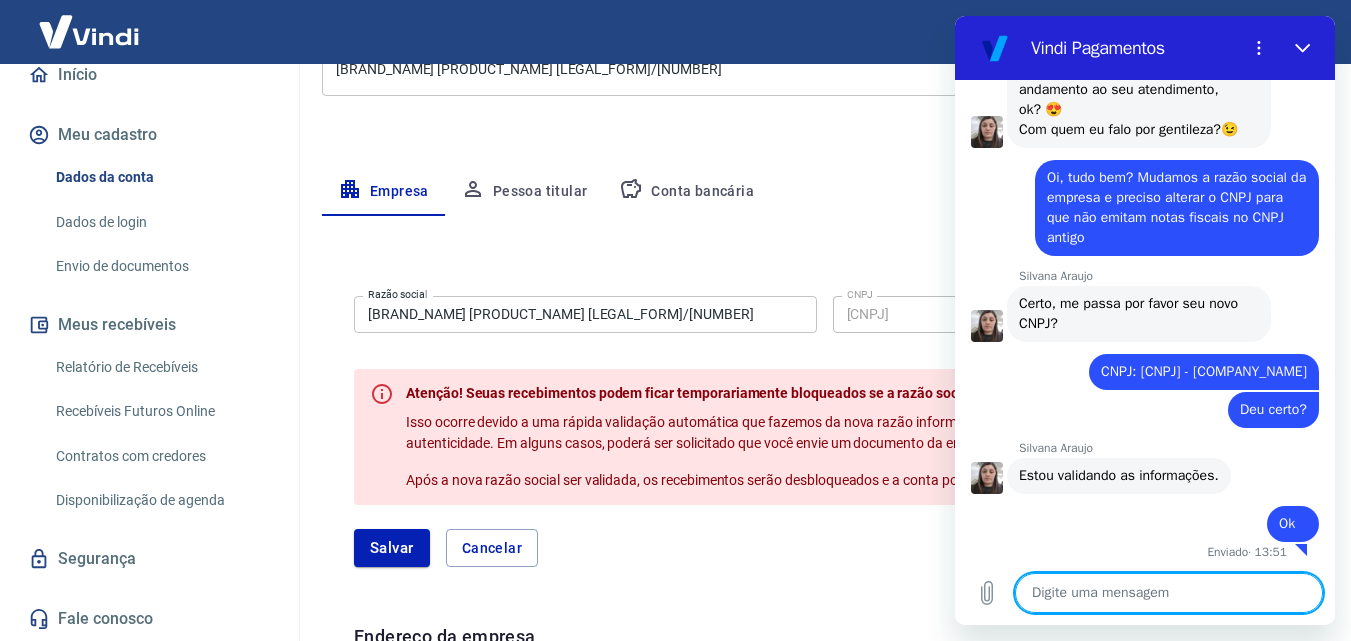 scroll, scrollTop: 3294, scrollLeft: 0, axis: vertical 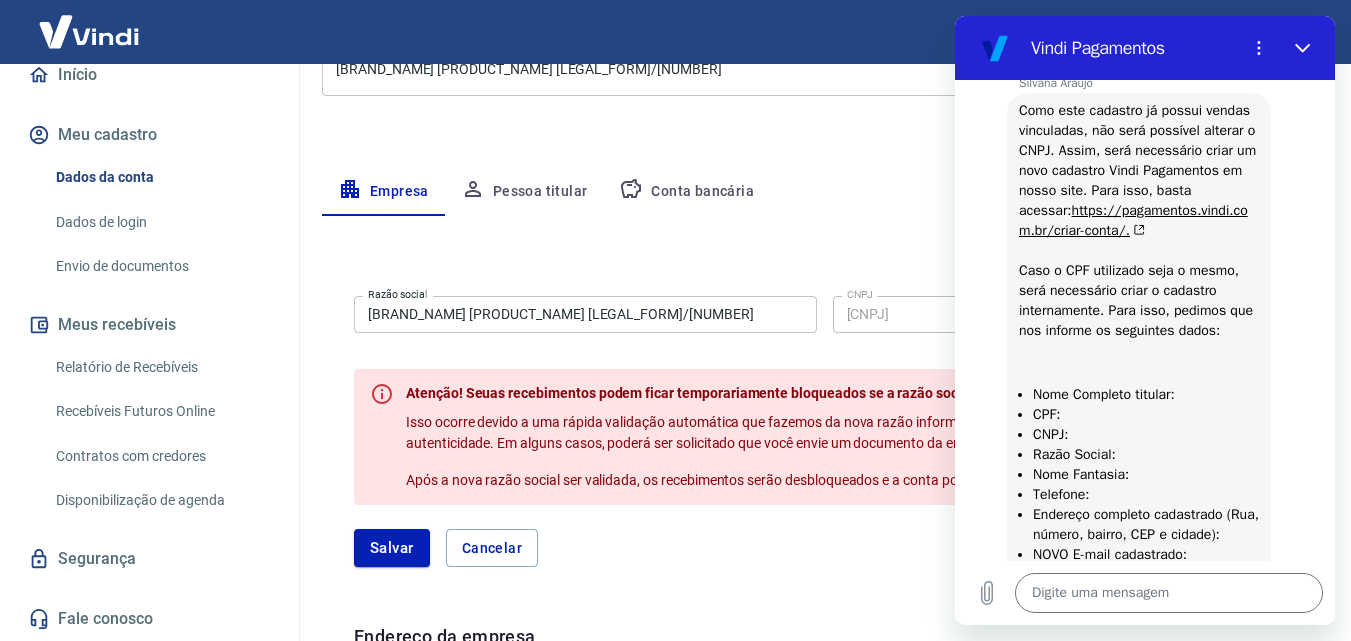drag, startPoint x: 1172, startPoint y: 171, endPoint x: 1272, endPoint y: 356, distance: 210.29741 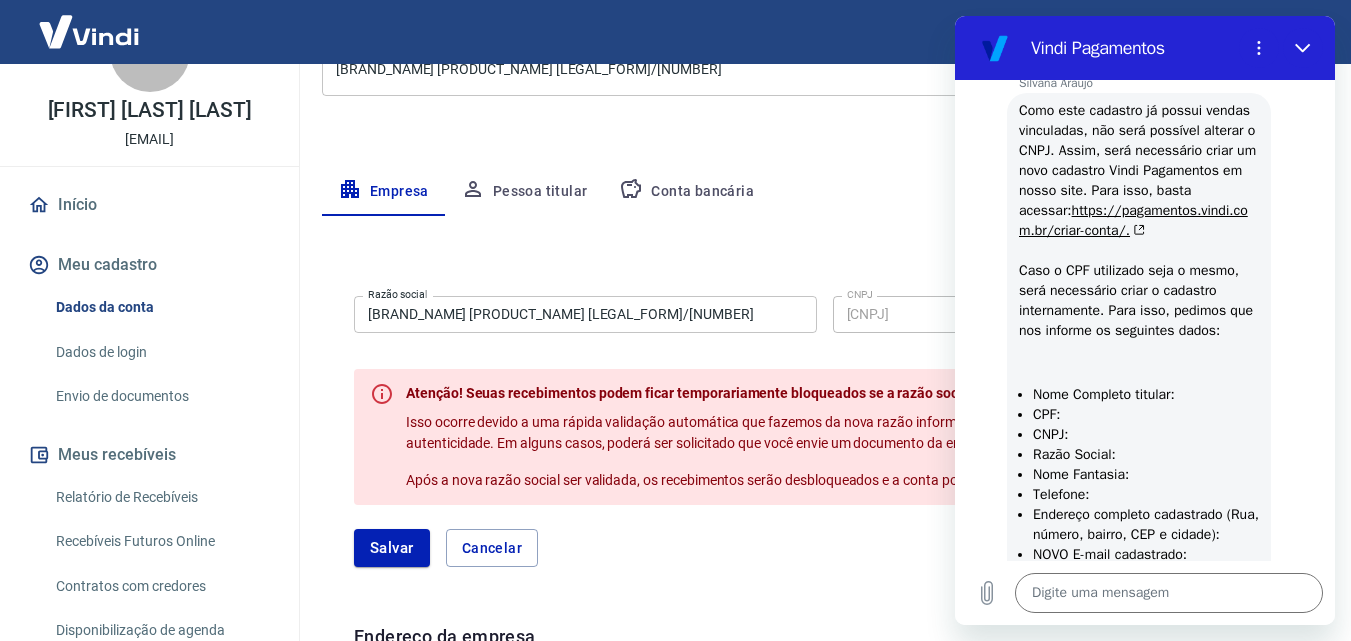 click on "Início" at bounding box center (149, 205) 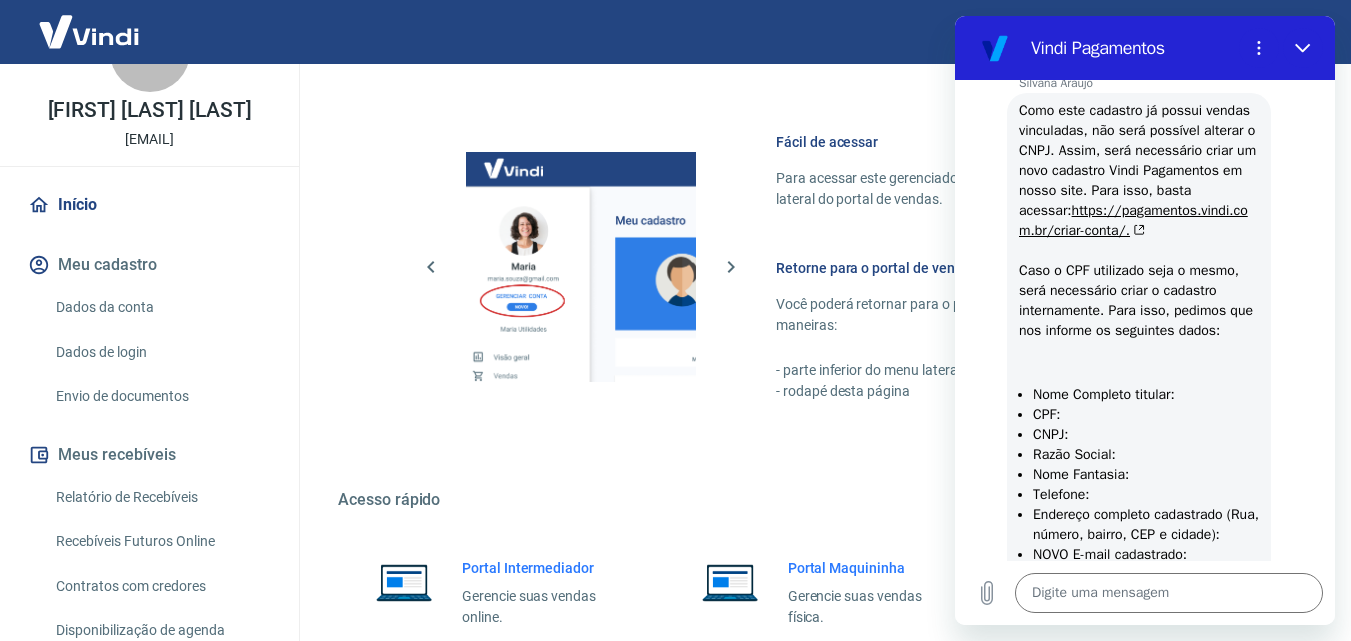 scroll, scrollTop: 1262, scrollLeft: 0, axis: vertical 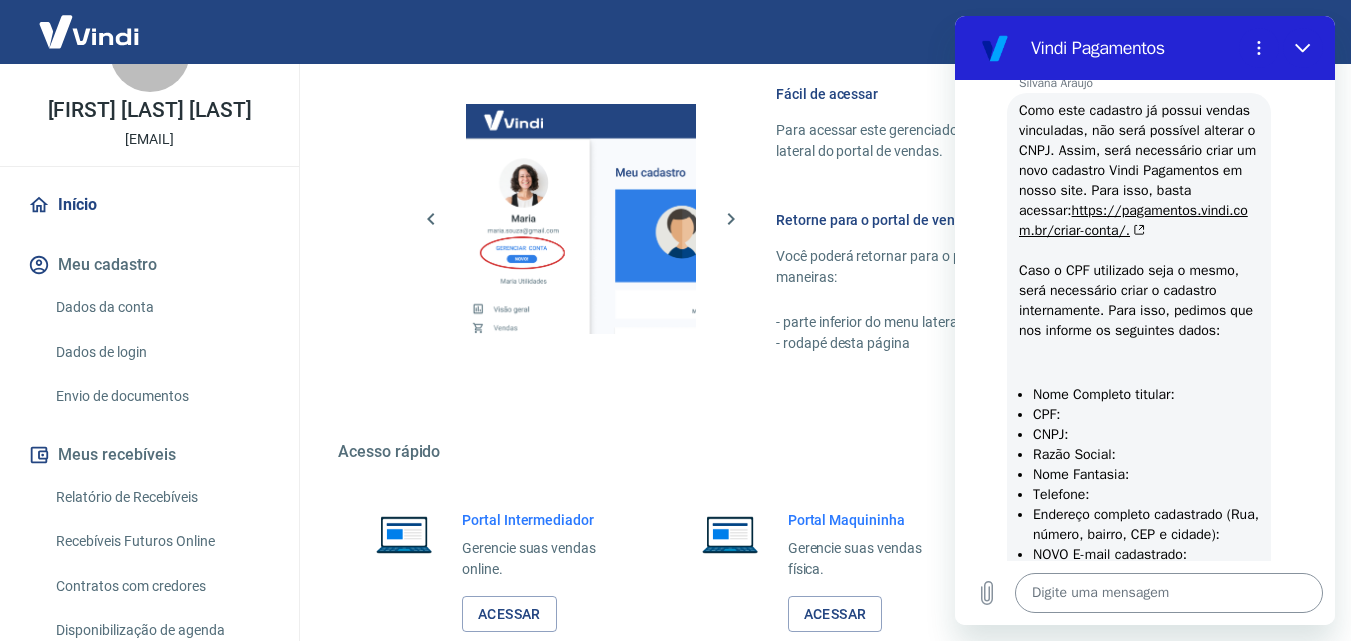 click at bounding box center [1169, 593] 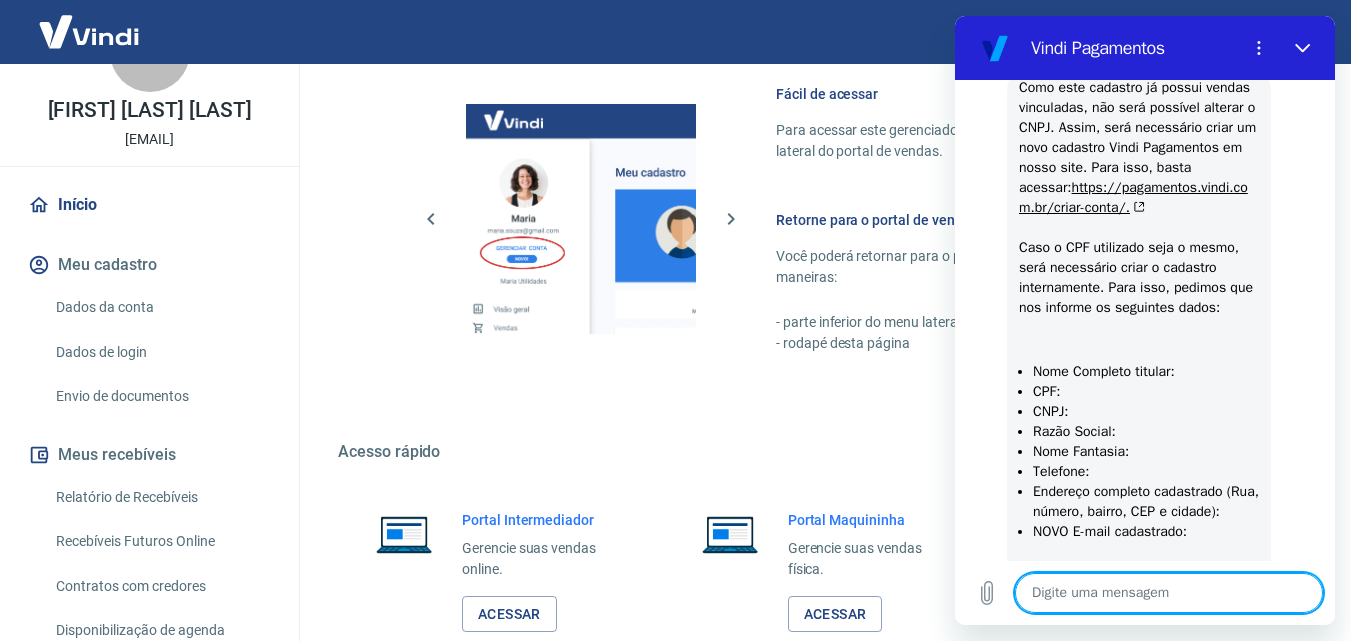 scroll, scrollTop: 3685, scrollLeft: 0, axis: vertical 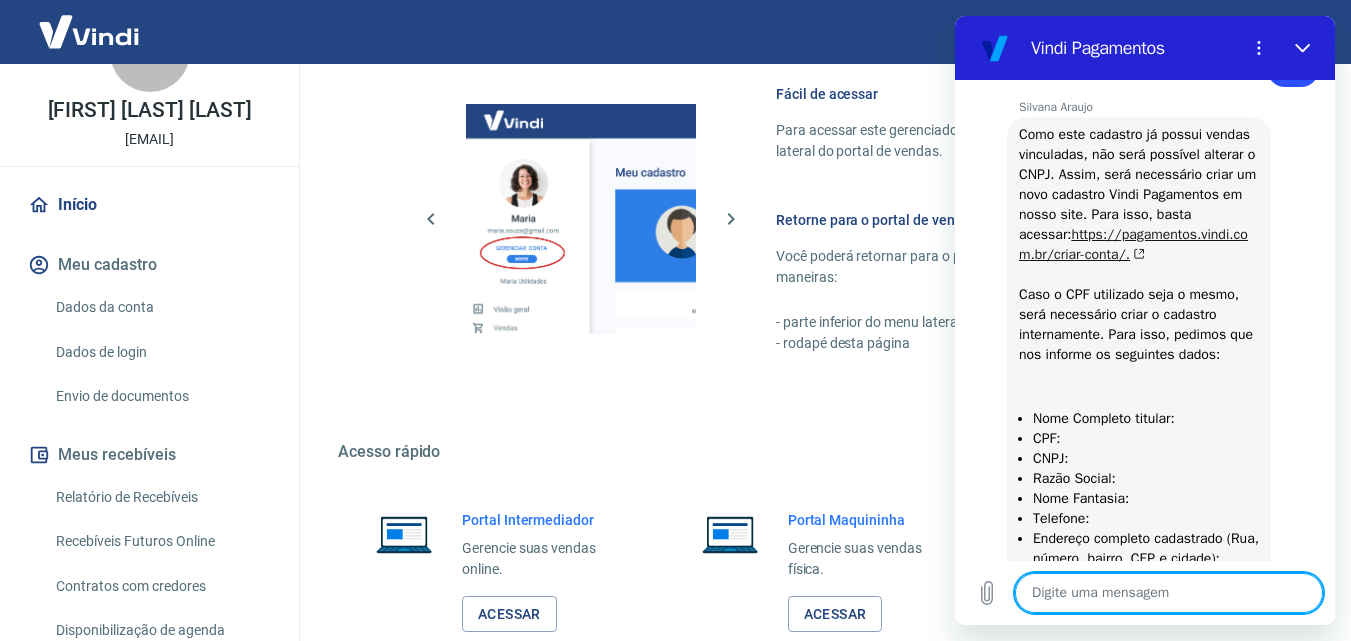 click on "https://pagamentos.vindi.com.br/criar-conta/." at bounding box center (1133, 244) 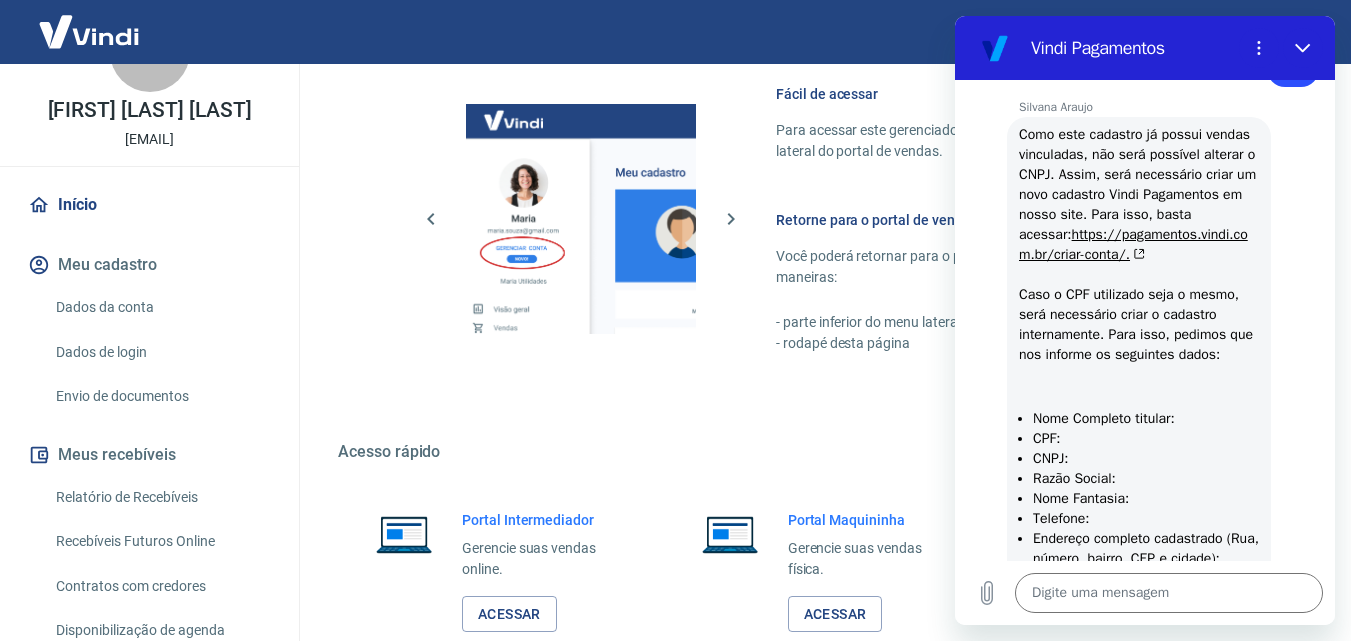 click on "Como este cadastro já possui vendas vinculadas, não será possível alterar o CNPJ. Assim, será necessário criar um novo cadastro Vindi Pagamentos em nosso site. Para isso, basta acessar:  https://pagamentos.vindi.com.br/criar-conta/.   Caso o CPF utilizado seja o mesmo, será necessário criar o cadastro internamente. Para isso, pedimos que nos informe os seguintes dados:     Nome Completo titular: CPF: CNPJ: Razão Social: Nome Fantasia: Telefone: Endereço completo cadastrado (Rua, número, bairro, CEP e cidade): NOVO E-mail cadastrado: ​   Após criado o cadastro, será necessário realizar a  verificação de conta  para a disponibilização do token, e posteriormente configurá-lo nas formas de pagamento de sua plataforma.   -------------------------------------------------------------------------------------------------------------------------- LOJA TRAY ADICIONAR A INFORMAÇÃO:      Numero da Loja Tray: E-mail do novo cadastro à ser vinculado: Motivo da vinculação:" at bounding box center (1139, 723) 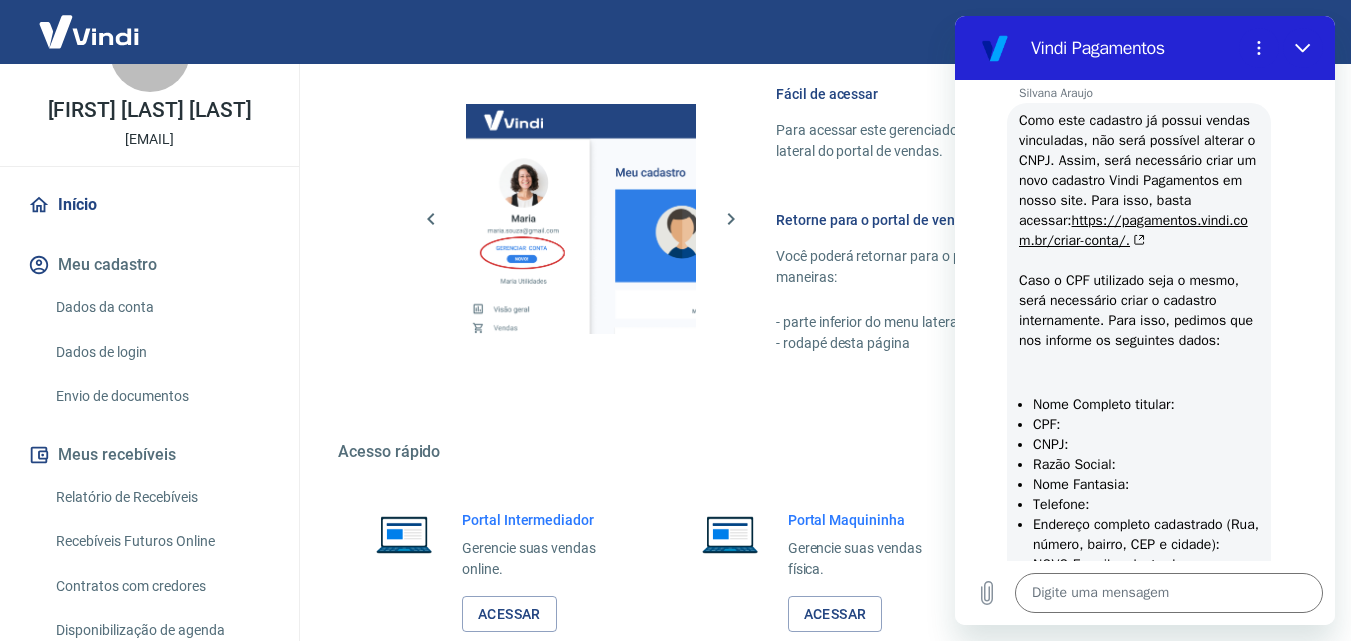 scroll, scrollTop: 3710, scrollLeft: 0, axis: vertical 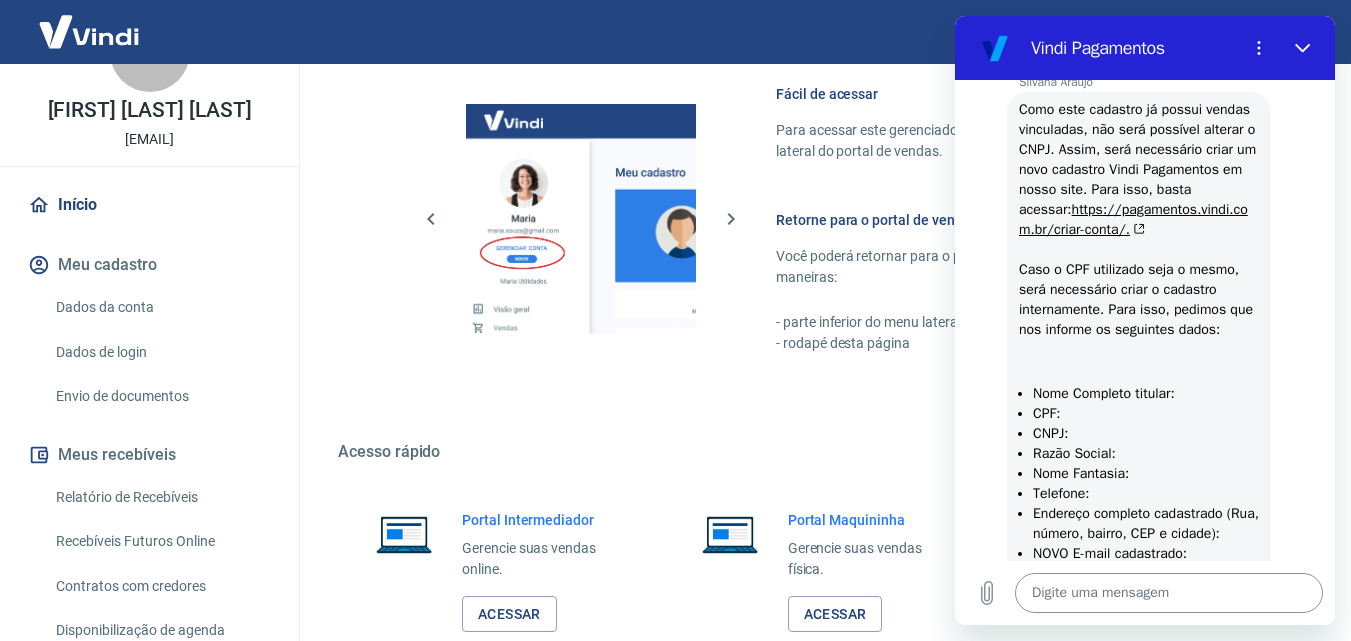 click at bounding box center [1169, 593] 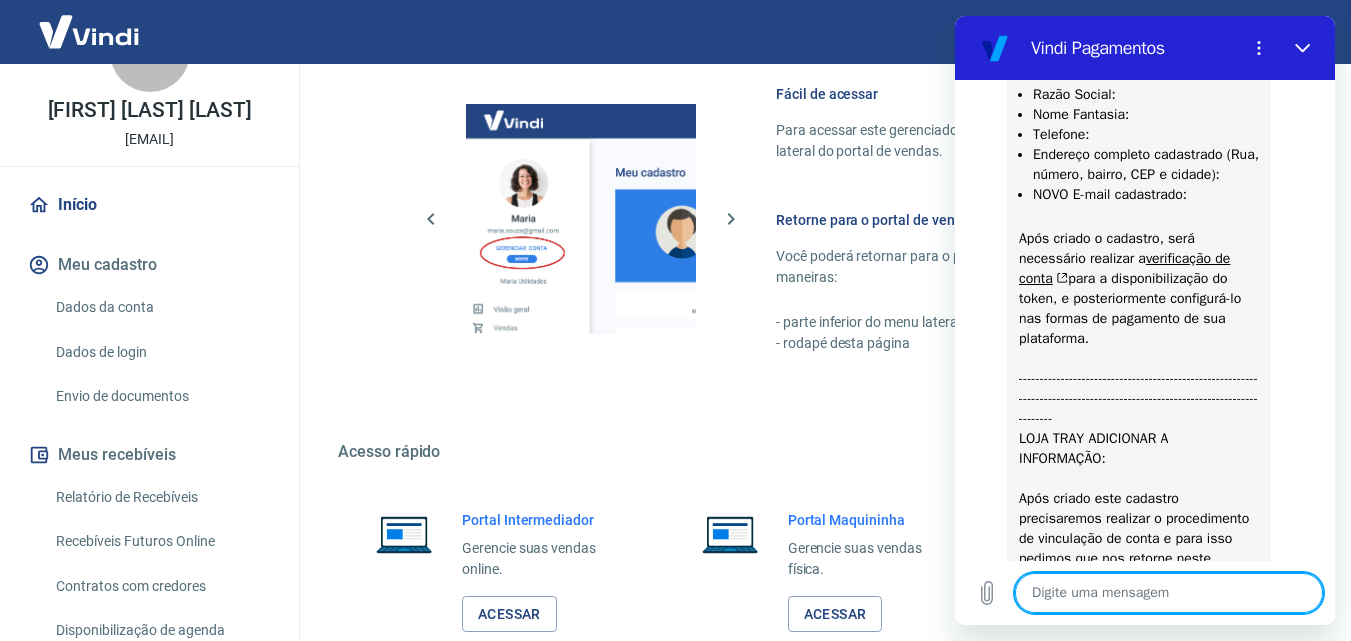 scroll, scrollTop: 4069, scrollLeft: 0, axis: vertical 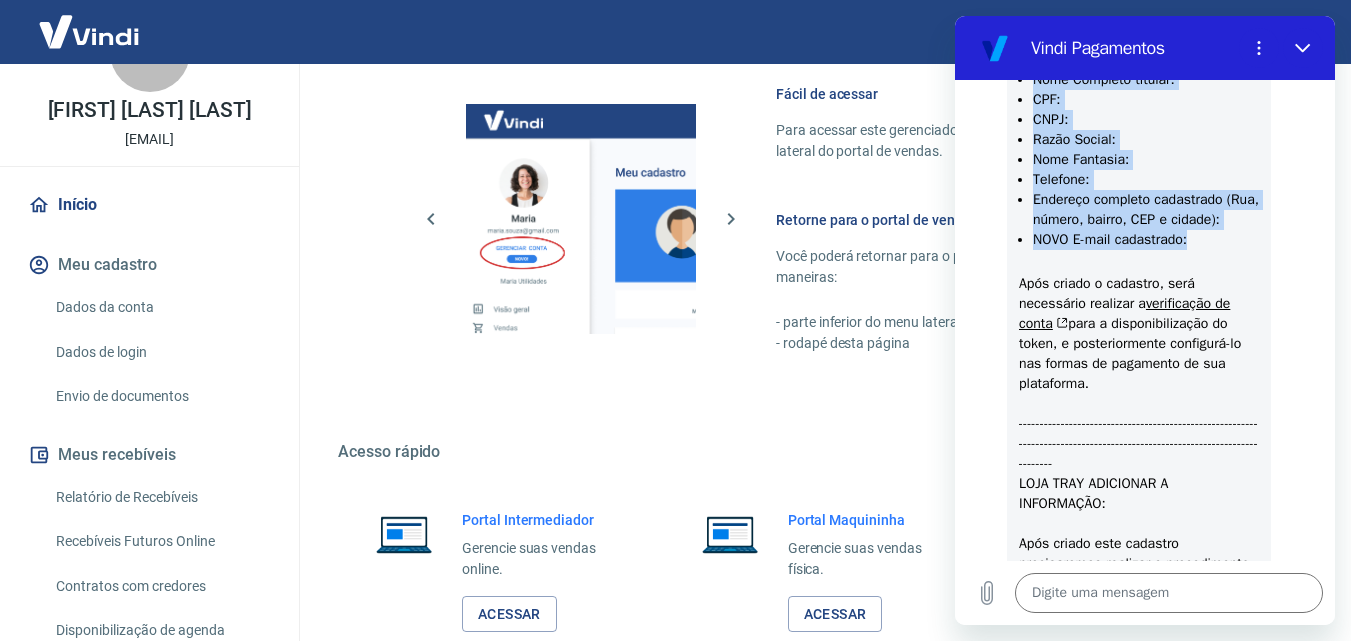 drag, startPoint x: 1215, startPoint y: 349, endPoint x: 1022, endPoint y: 156, distance: 272.9432 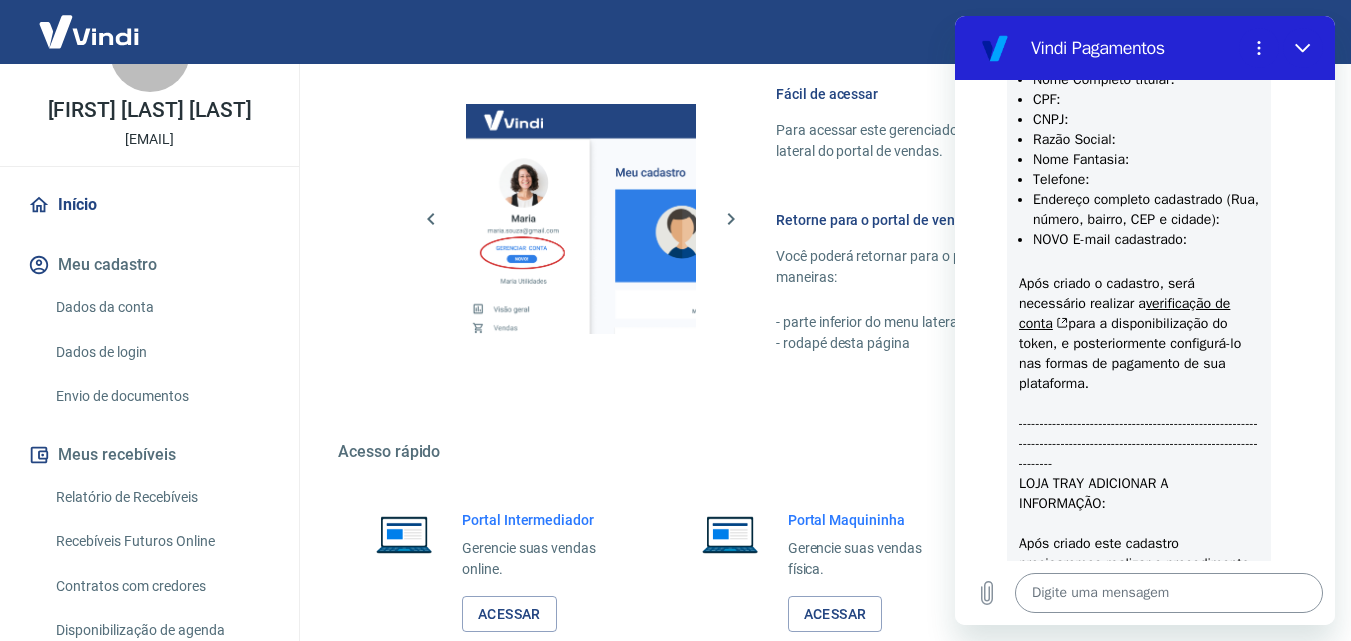 click at bounding box center [1169, 593] 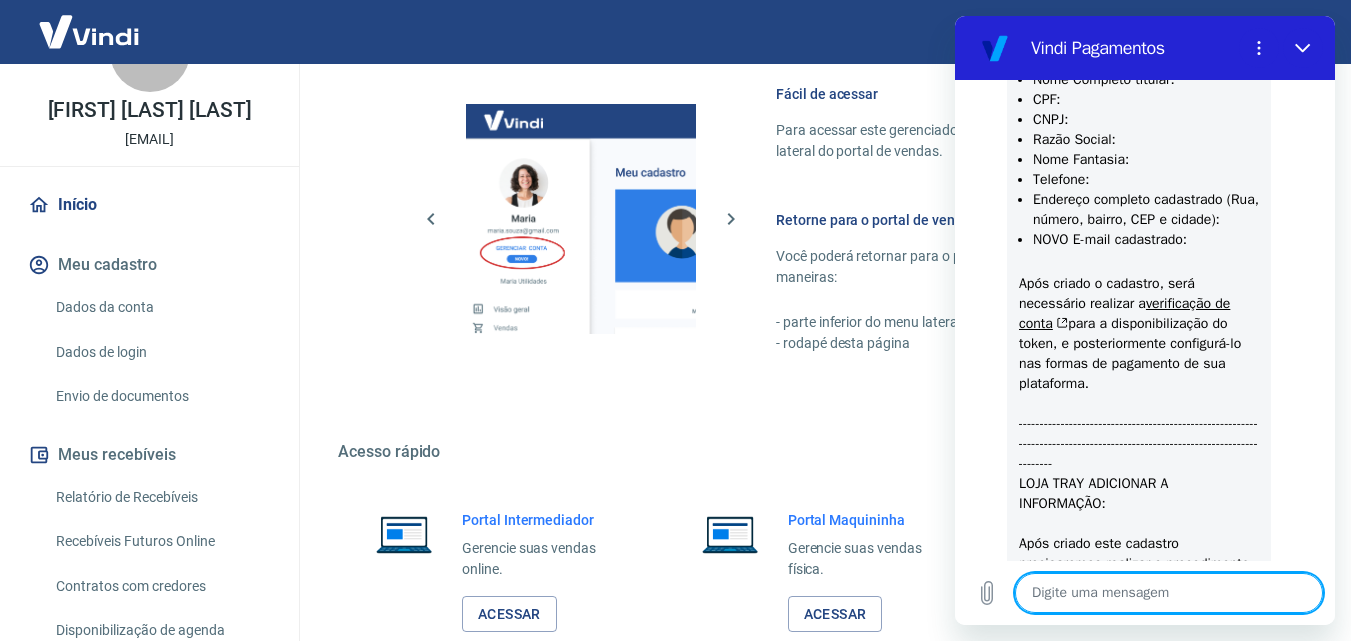 paste on "Nome Completo titular:
CPF:
CNPJ:
Razão Social:
Nome Fantasia:
Telefone:
Endereço completo cadastrado (Rua, número, bairro, CEP e cidade):
NOVO E-mail cadastrado:" 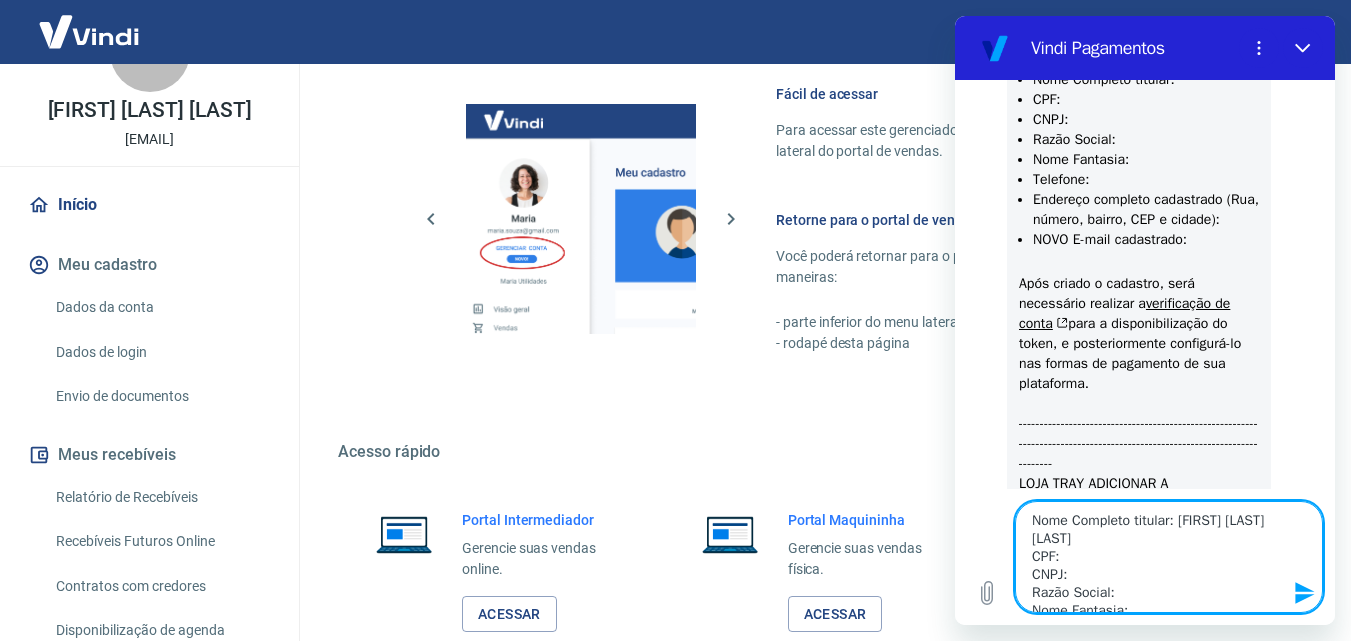 scroll, scrollTop: 62, scrollLeft: 0, axis: vertical 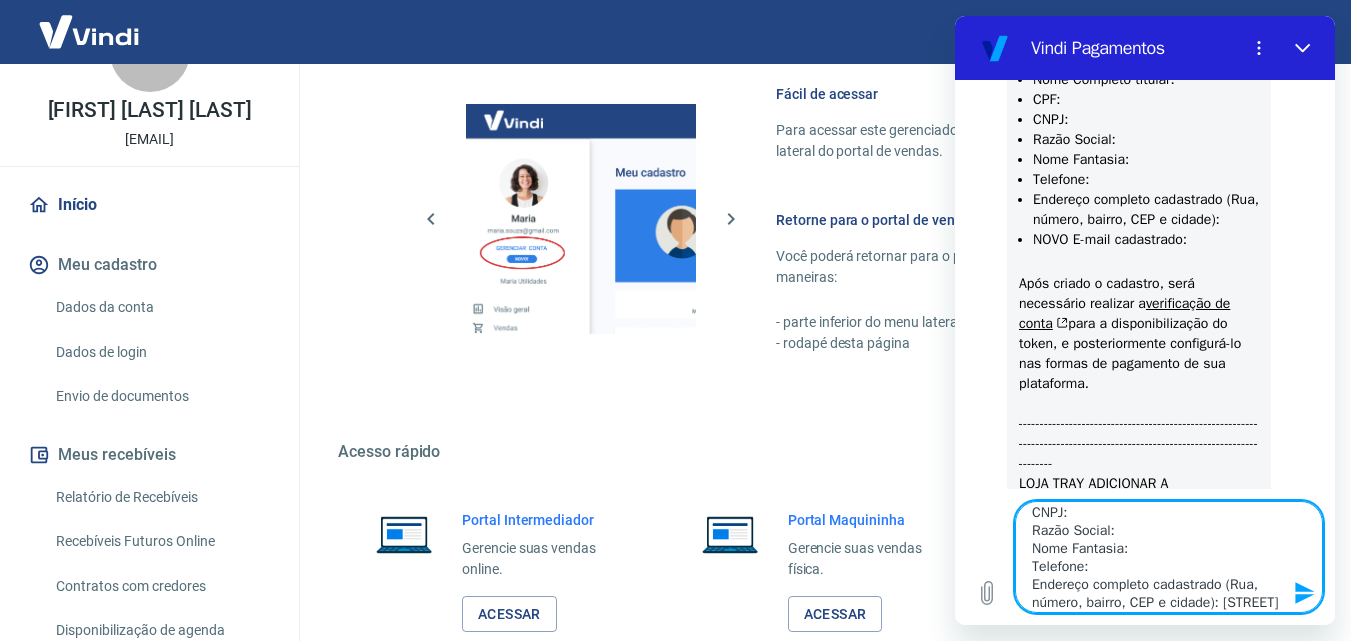 click on "Nome Completo titular:
CPF:
CNPJ:
Razão Social:
Nome Fantasia:
Telefone:
Endereço completo cadastrado (Rua, número, bairro, CEP e cidade):
NOVO E-mail cadastrado:" at bounding box center [1169, 557] 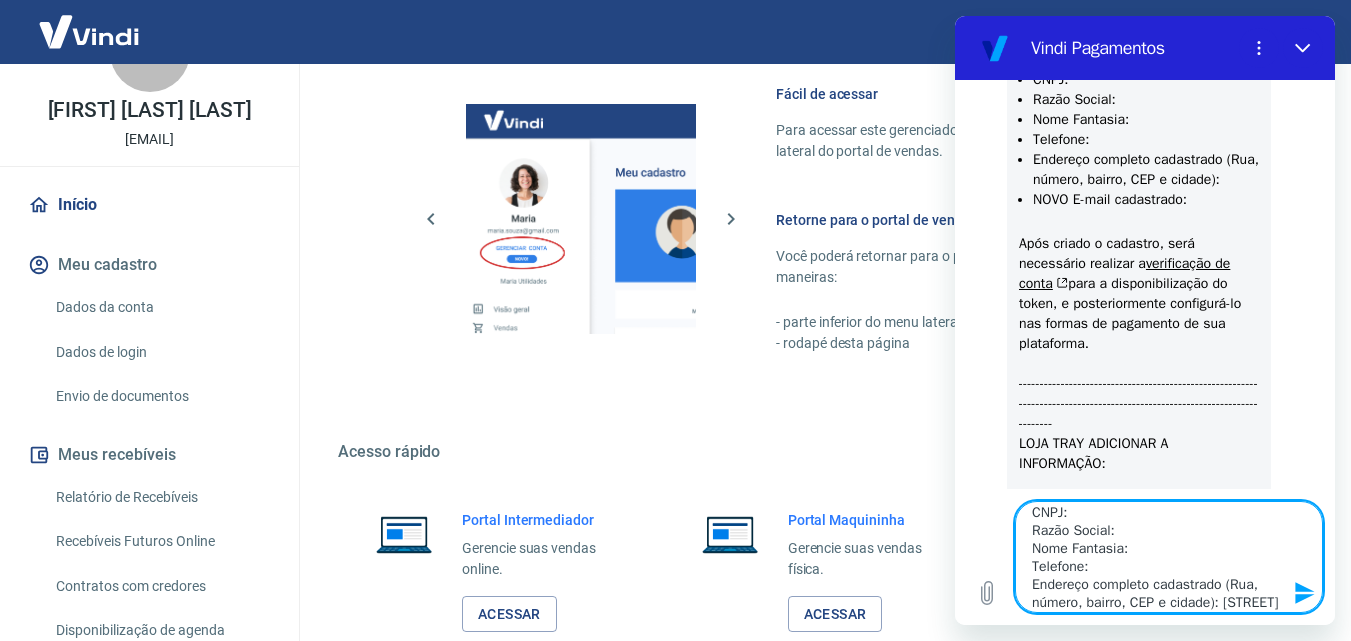 scroll, scrollTop: 4104, scrollLeft: 0, axis: vertical 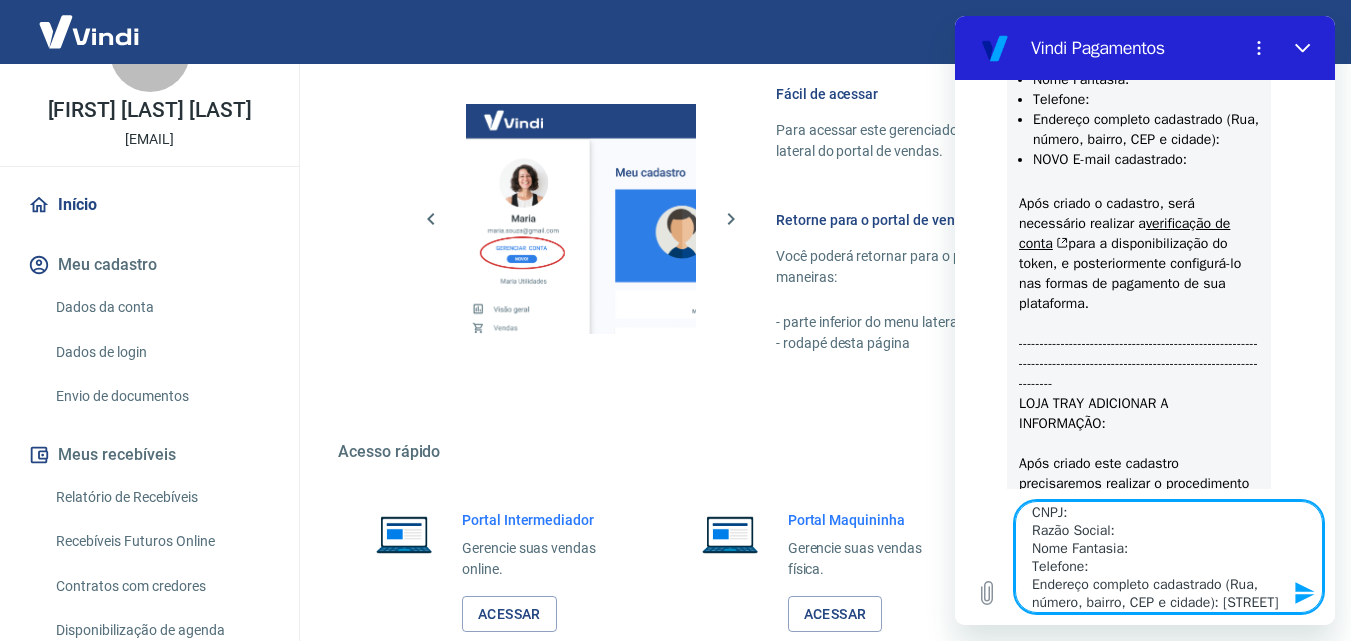 click on "Nome Completo titular:
CPF:
CNPJ:
Razão Social:
Nome Fantasia:
Telefone:
Endereço completo cadastrado (Rua, número, bairro, CEP e cidade):
NOVO E-mail cadastrado:" at bounding box center (1169, 557) 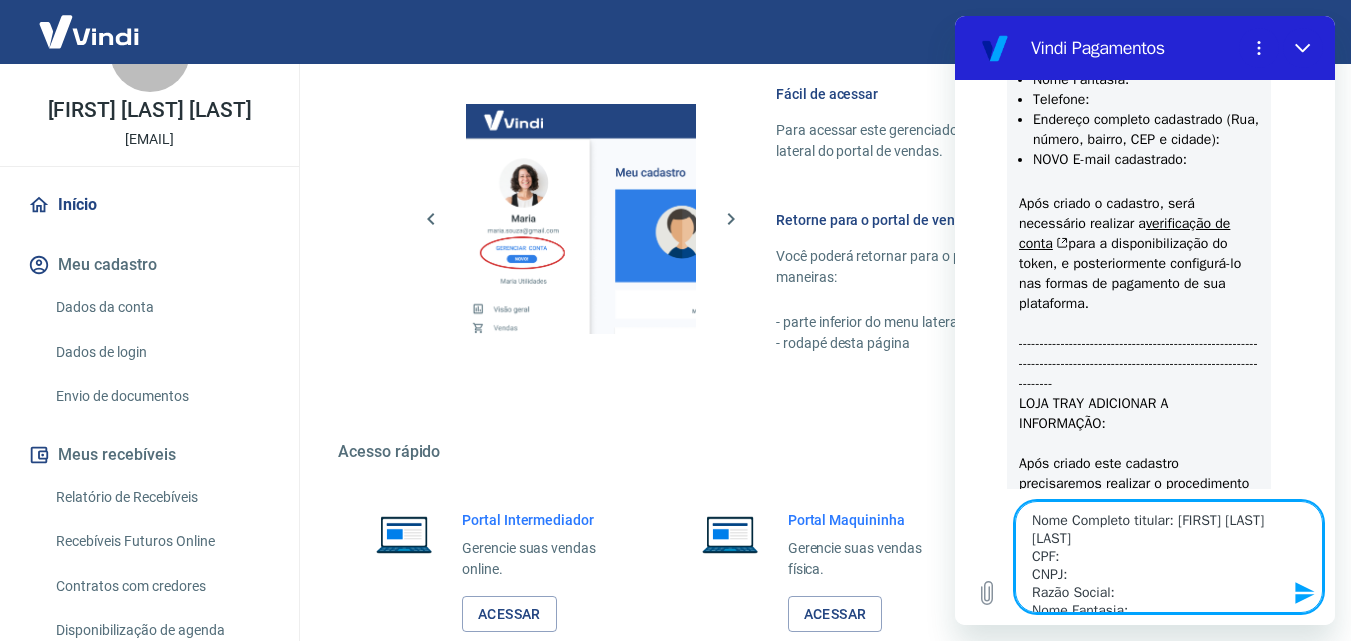 drag, startPoint x: 1122, startPoint y: 501, endPoint x: 1105, endPoint y: 492, distance: 19.235384 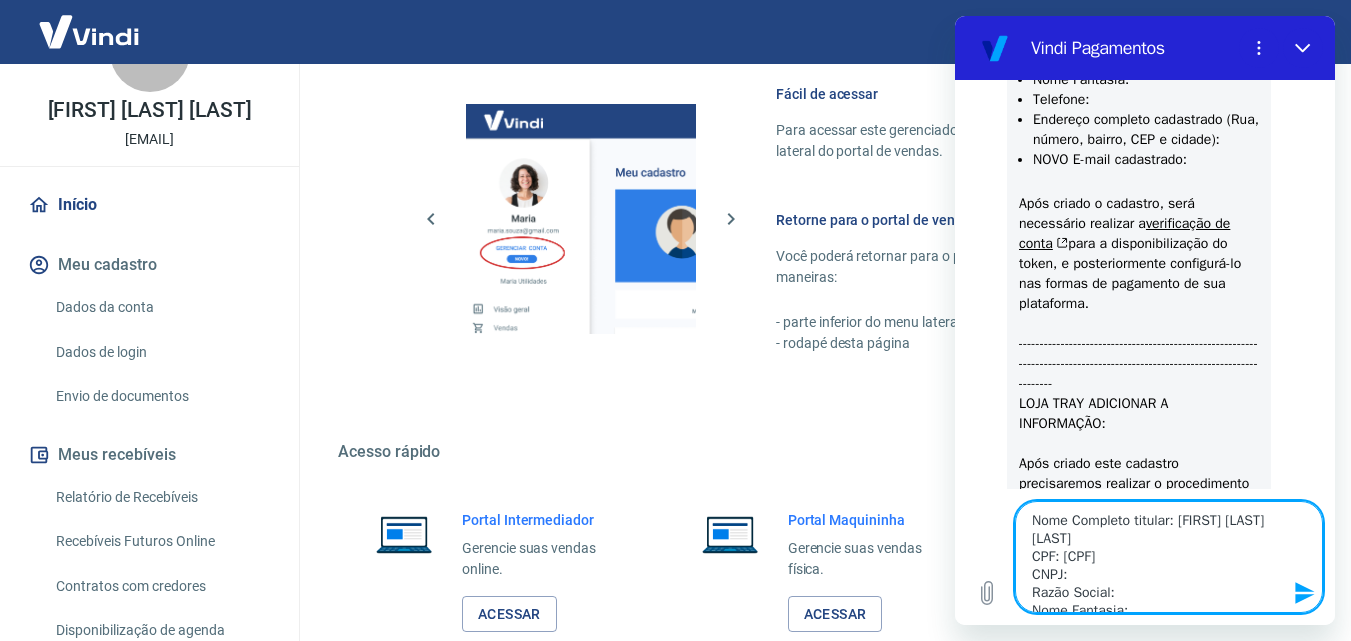 click on "Nome Completo titular: Jorge Luiz Holanda Ferreira
CPF: 017.612.593-00
CNPJ:
Razão Social:
Nome Fantasia:
Telefone:
Endereço completo cadastrado (Rua, número, bairro, CEP e cidade):
NOVO E-mail cadastrado:" at bounding box center (1169, 557) 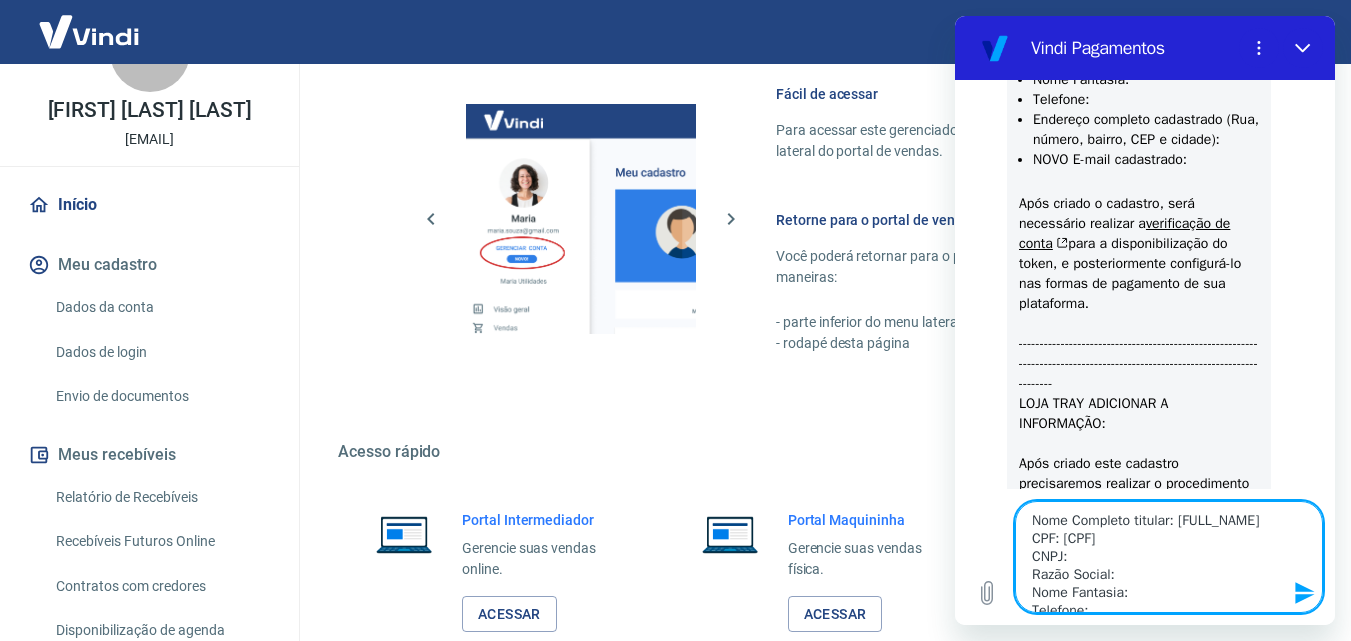 paste on "30.906.082/0001-07" 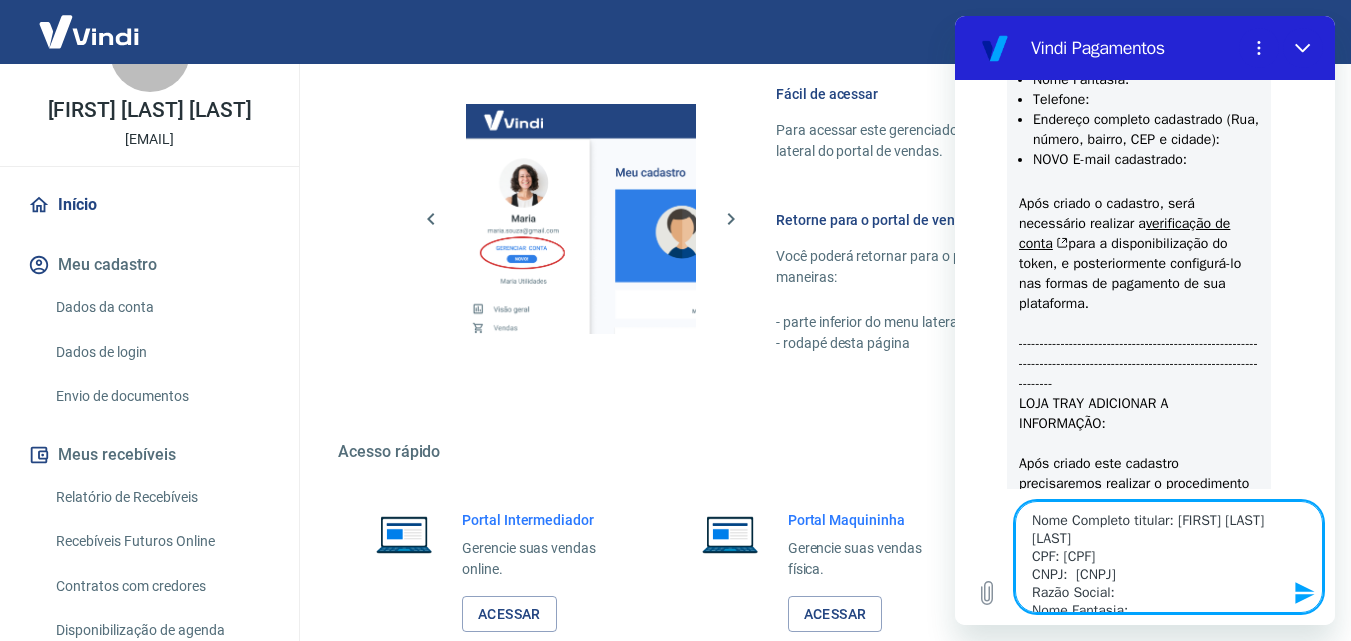 click on "Nome Completo titular: Jorge Luiz Holanda Ferreira
CPF: 017.612.593-00
CNPJ:  30.906.082/0001-07
Razão Social:
Nome Fantasia:
Telefone:
Endereço completo cadastrado (Rua, número, bairro, CEP e cidade):
NOVO E-mail cadastrado:" at bounding box center (1169, 557) 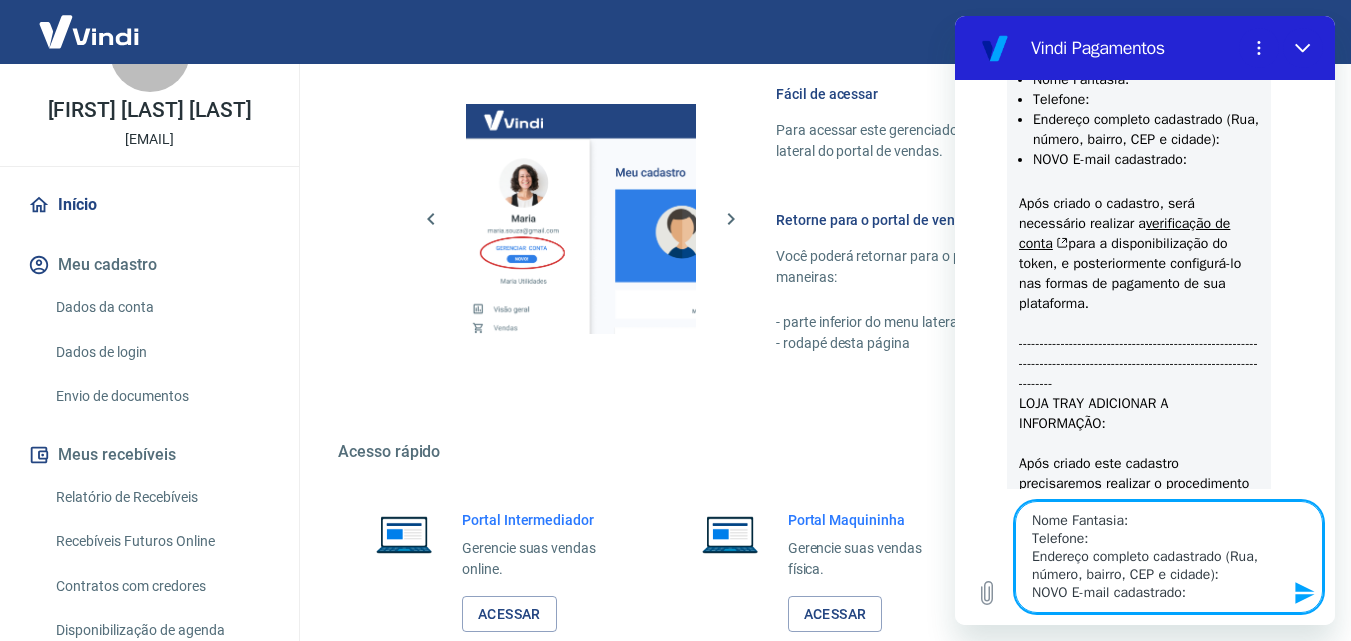 scroll, scrollTop: 8, scrollLeft: 0, axis: vertical 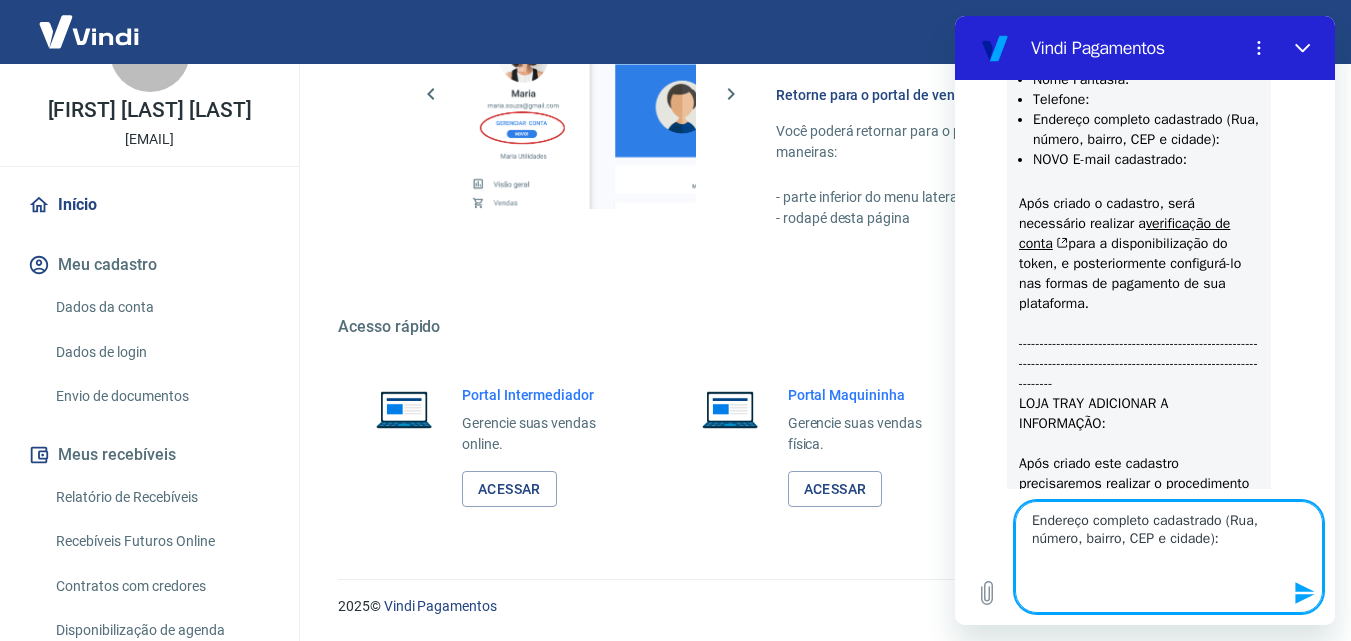 drag, startPoint x: 1241, startPoint y: 569, endPoint x: 1240, endPoint y: 586, distance: 17.029387 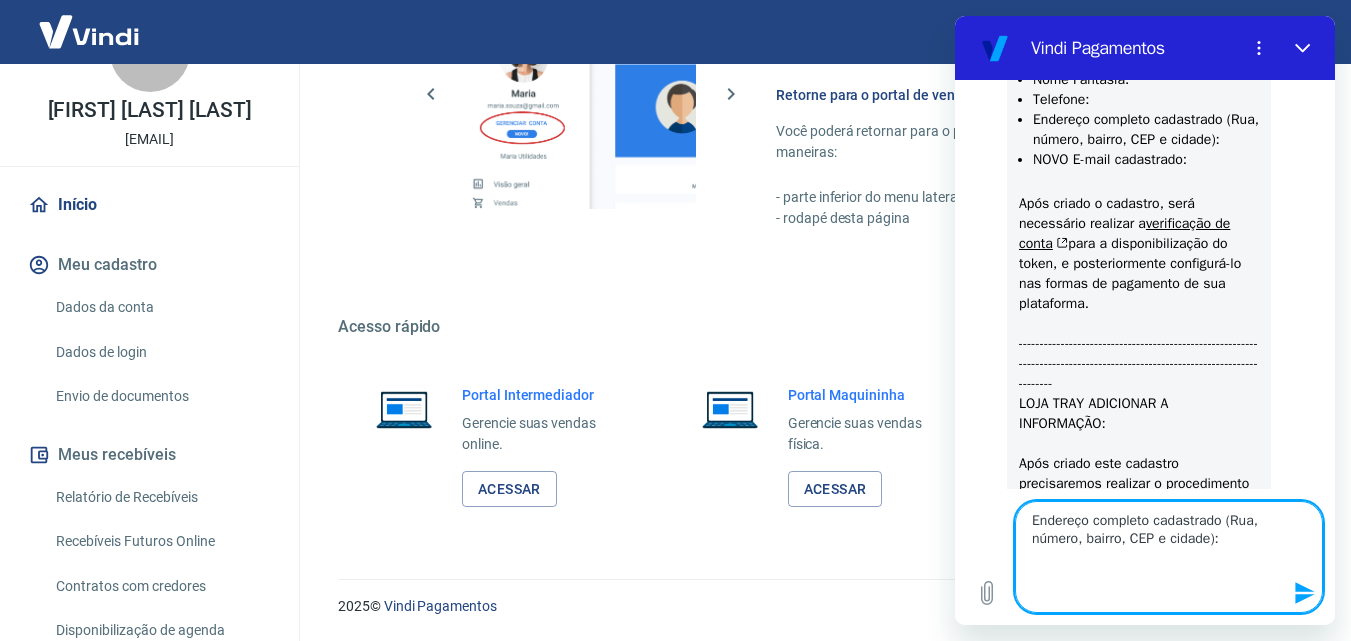click on "Nome Completo titular: Jorge Luiz Holanda Ferreira
CPF: 017.612.593-00
CNPJ:  30.906.082/0001-07
Razão Social: JHF INDUSTRIA DE CONFECCOES LTDA
Nome Fantasia:
Telefone:
Endereço completo cadastrado (Rua, número, bairro, CEP e cidade):
NOVO E-mail cadastrado:" at bounding box center (1169, 557) 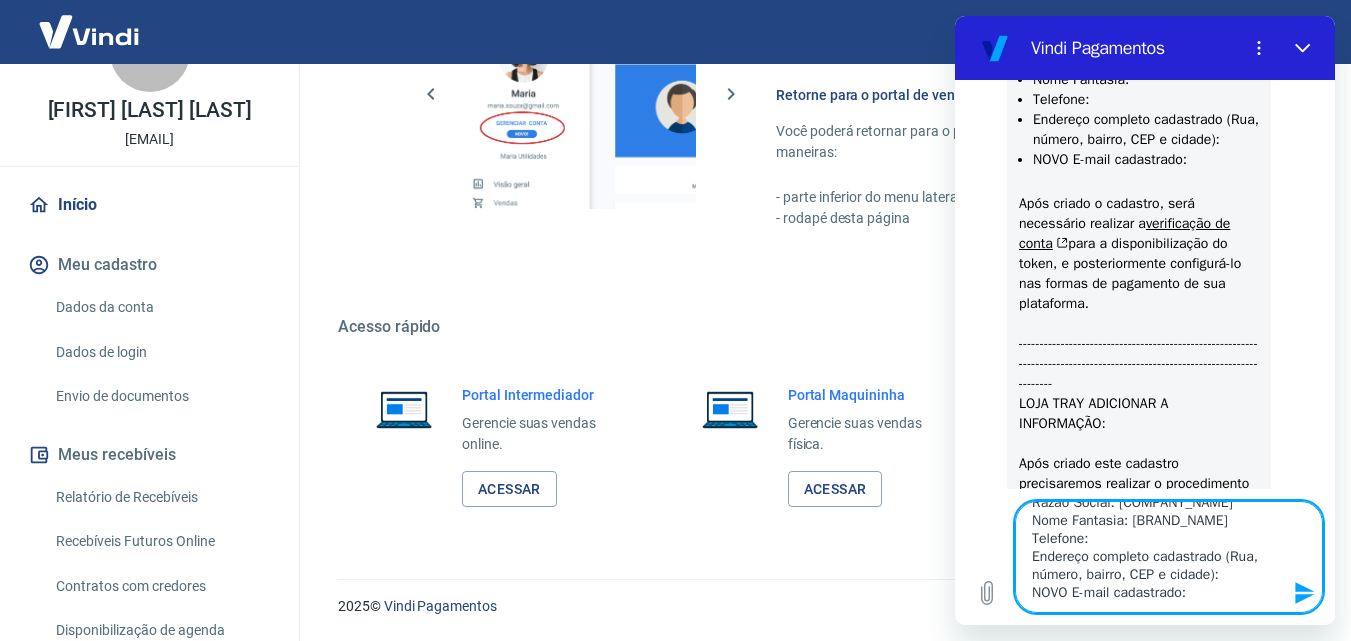 click on "Nome Completo titular: Jorge Luiz Holanda Ferreira
CPF: 017.612.593-00
CNPJ:  30.906.082/0001-07
Razão Social: JHF INDUSTRIA DE CONFECCOES LTDA
Nome Fantasia: MOÇA FLOR
Telefone:
Endereço completo cadastrado (Rua, número, bairro, CEP e cidade):
NOVO E-mail cadastrado:" at bounding box center [1169, 557] 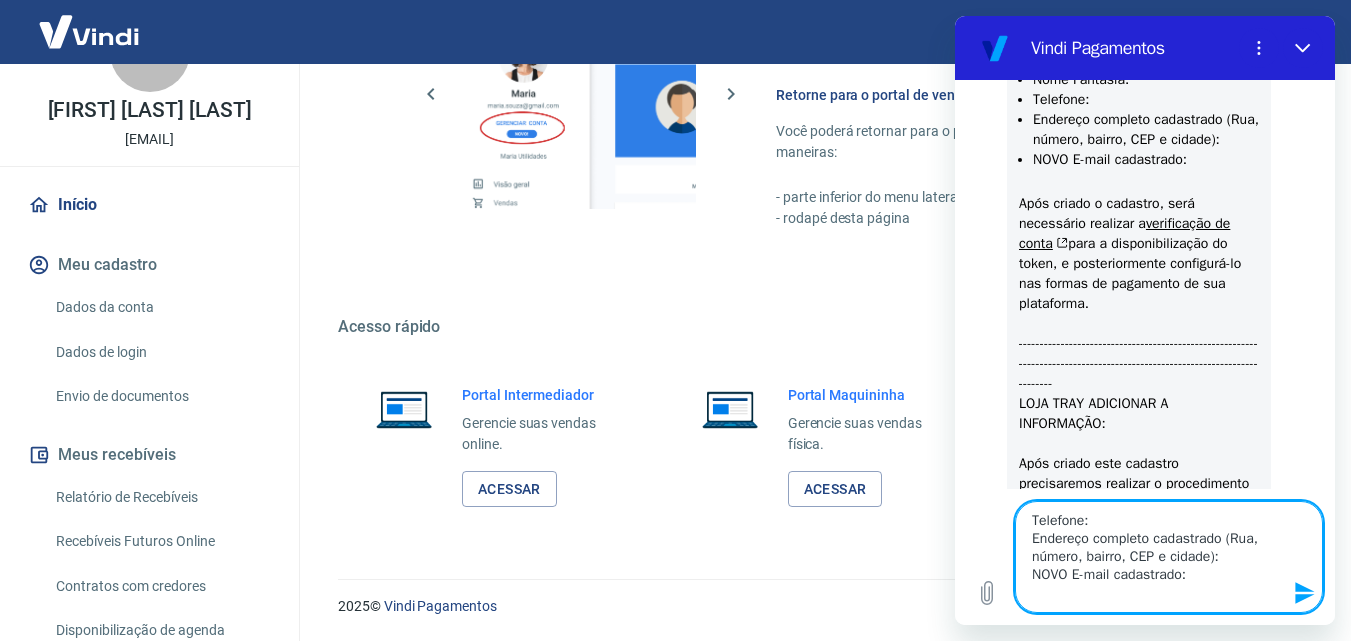 paste on "85 8128-3689" 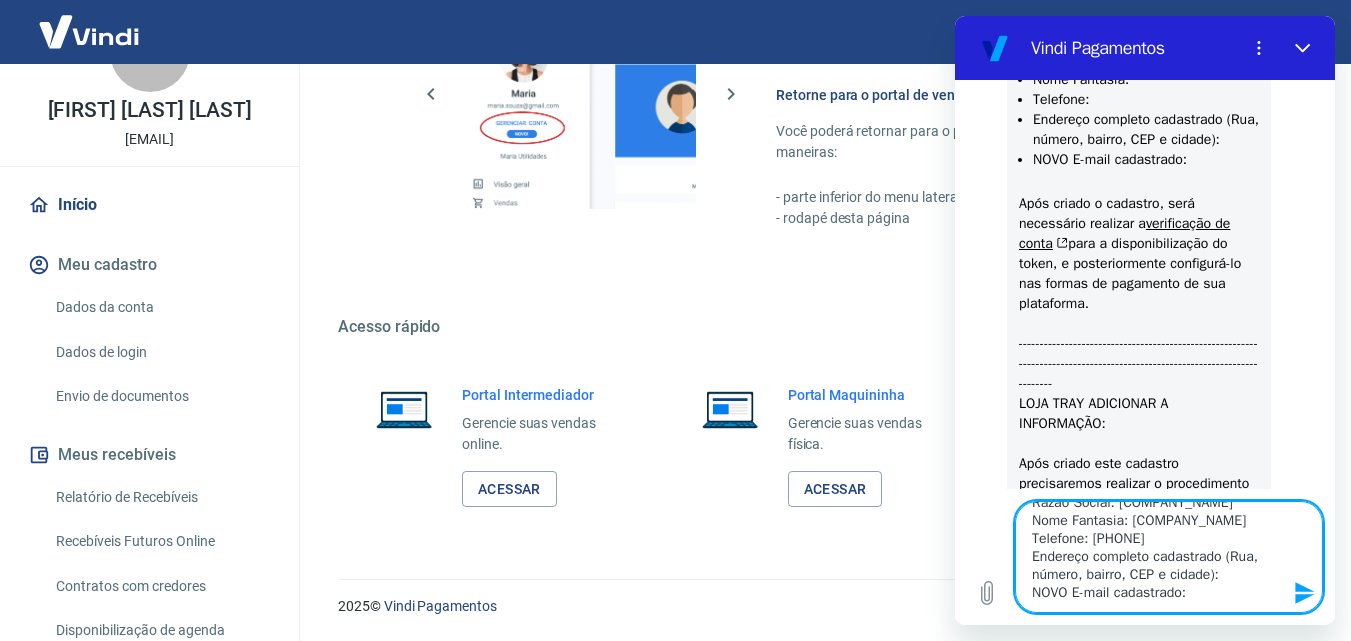 drag, startPoint x: 1222, startPoint y: 571, endPoint x: 1241, endPoint y: 585, distance: 23.600847 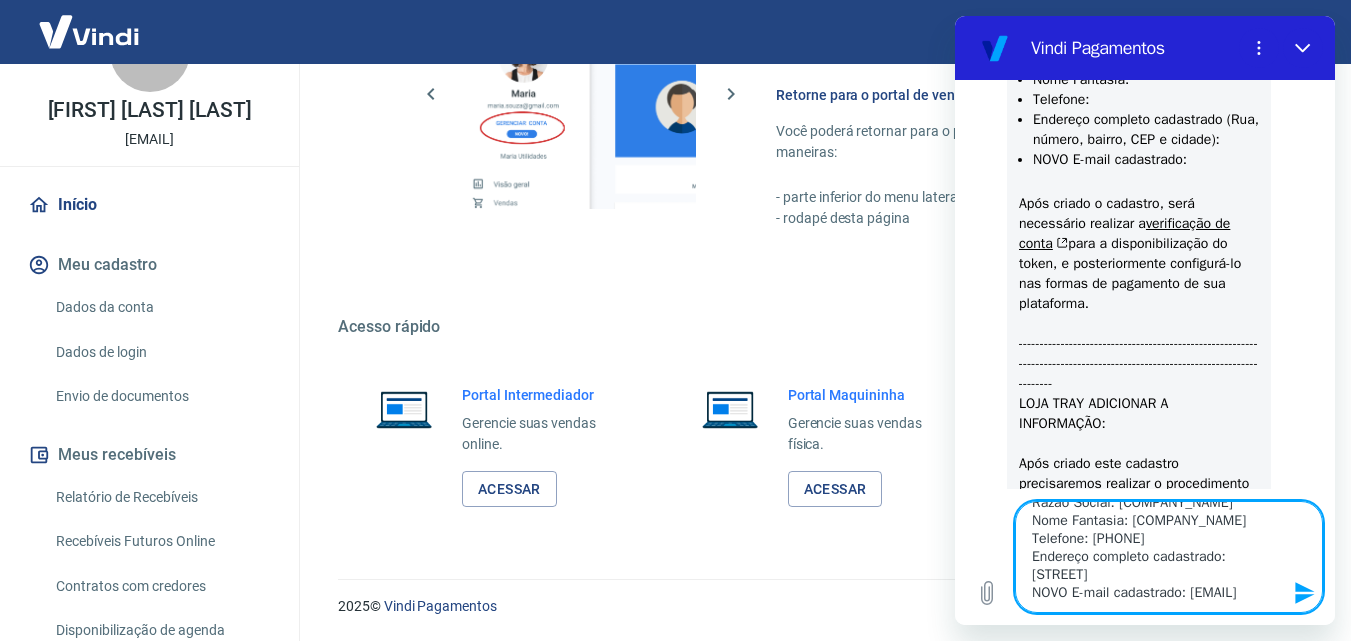 scroll, scrollTop: 98, scrollLeft: 0, axis: vertical 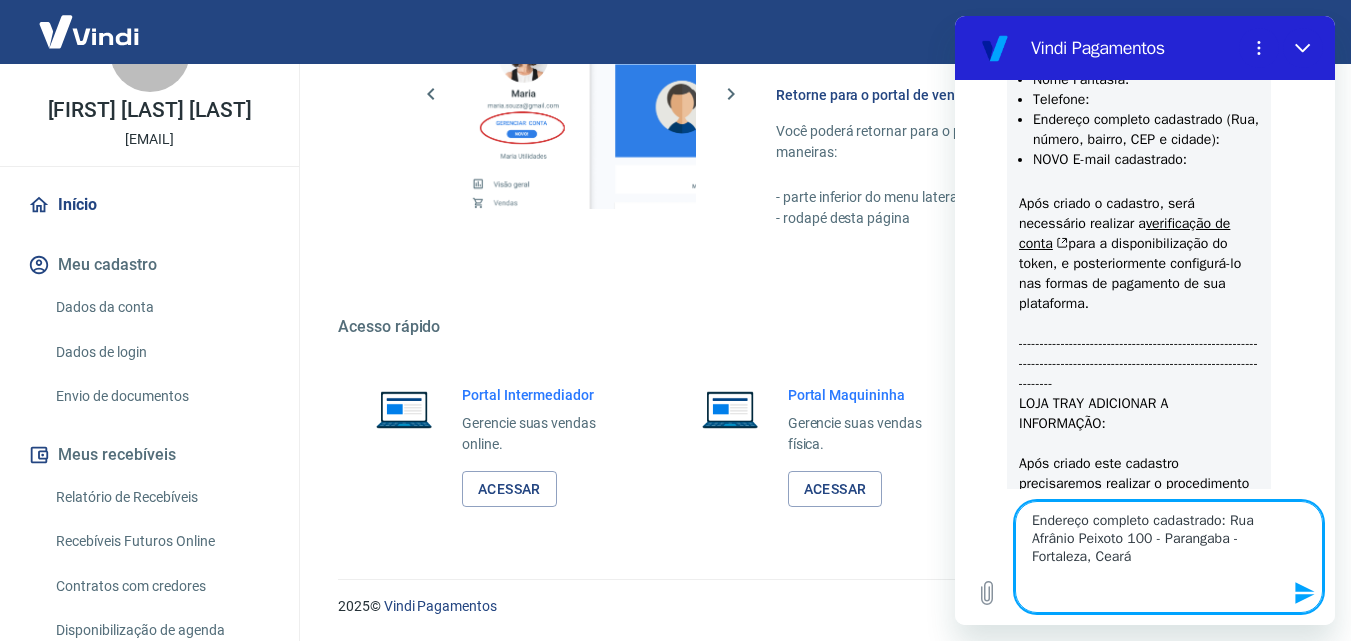 paste on "60720-690" 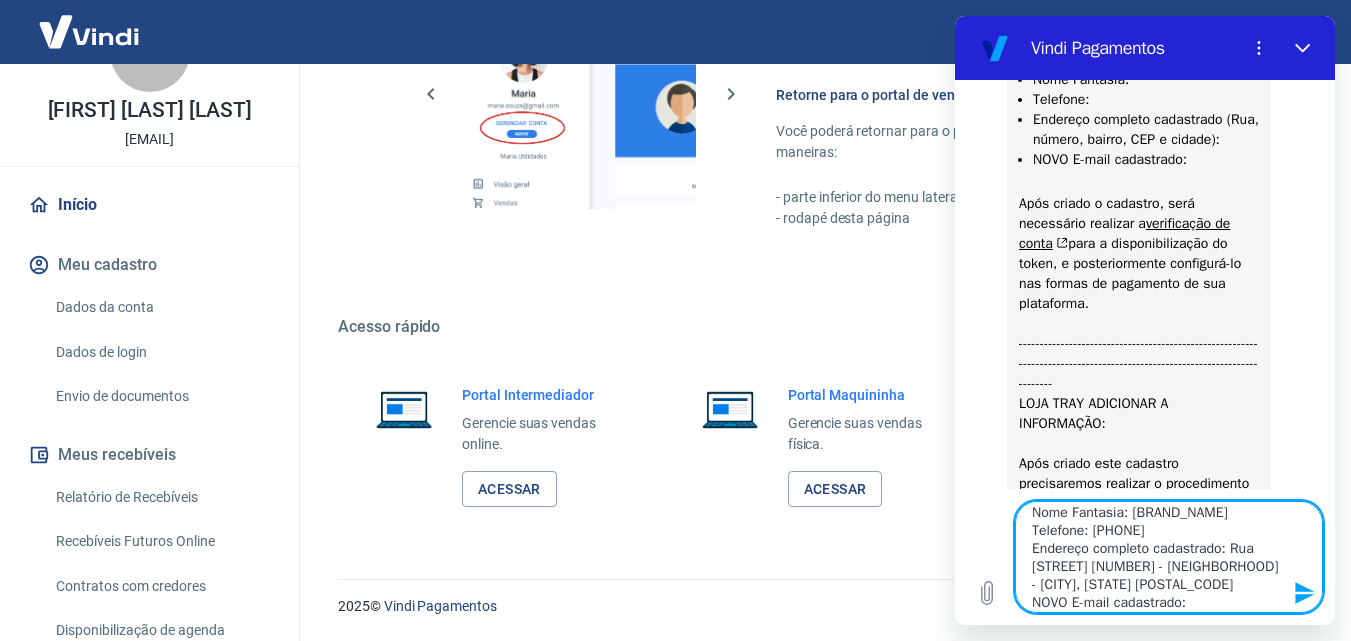 scroll, scrollTop: 126, scrollLeft: 0, axis: vertical 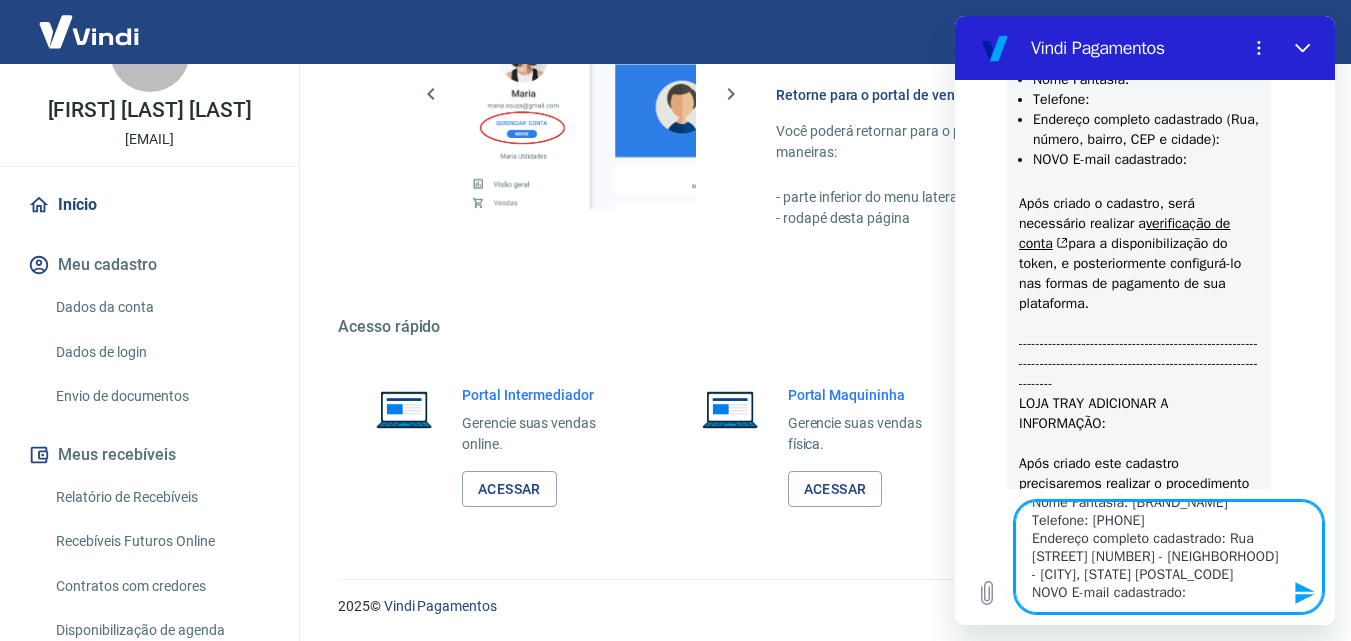 drag, startPoint x: 1238, startPoint y: 581, endPoint x: 1238, endPoint y: 607, distance: 26 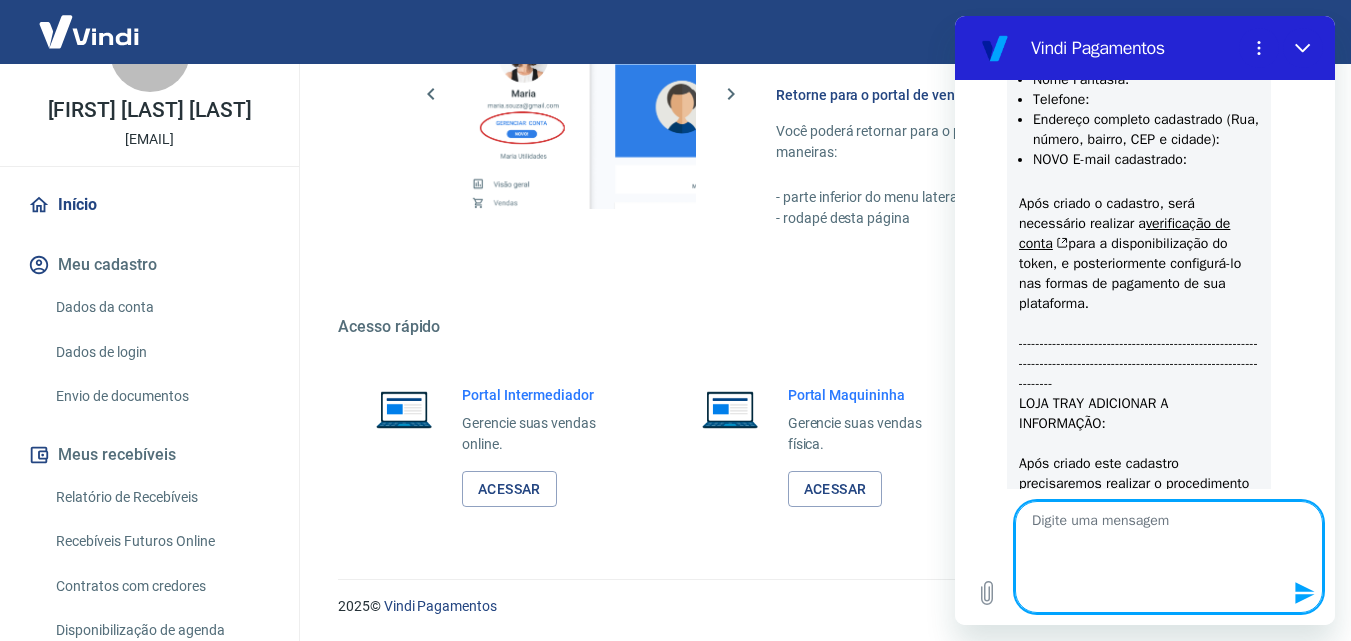 scroll, scrollTop: 0, scrollLeft: 0, axis: both 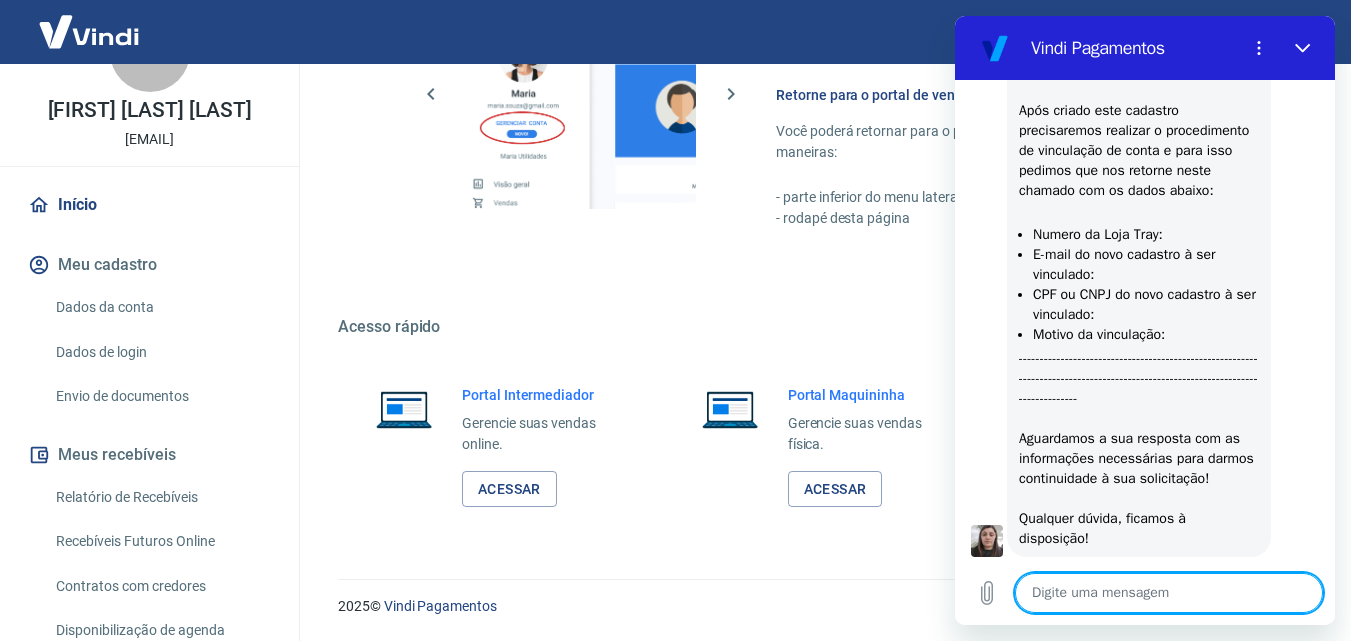 drag, startPoint x: 1323, startPoint y: 435, endPoint x: 2294, endPoint y: 478, distance: 971.95166 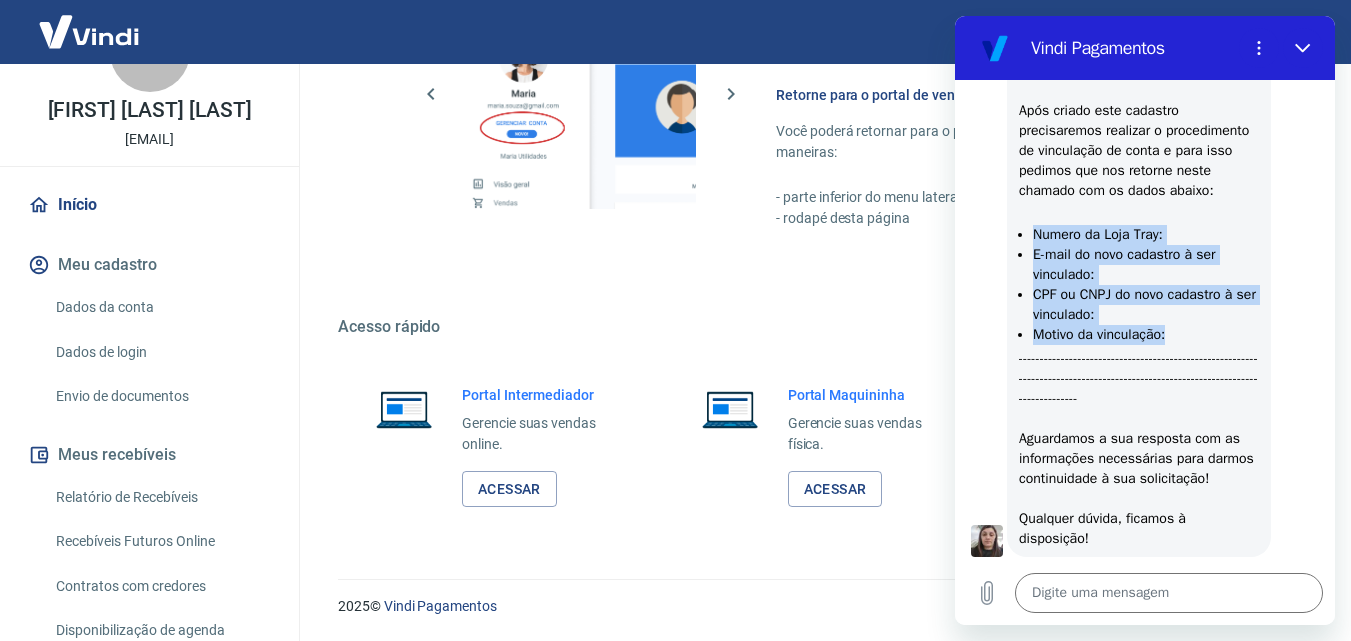 drag, startPoint x: 1192, startPoint y: 481, endPoint x: 1021, endPoint y: 368, distance: 204.96341 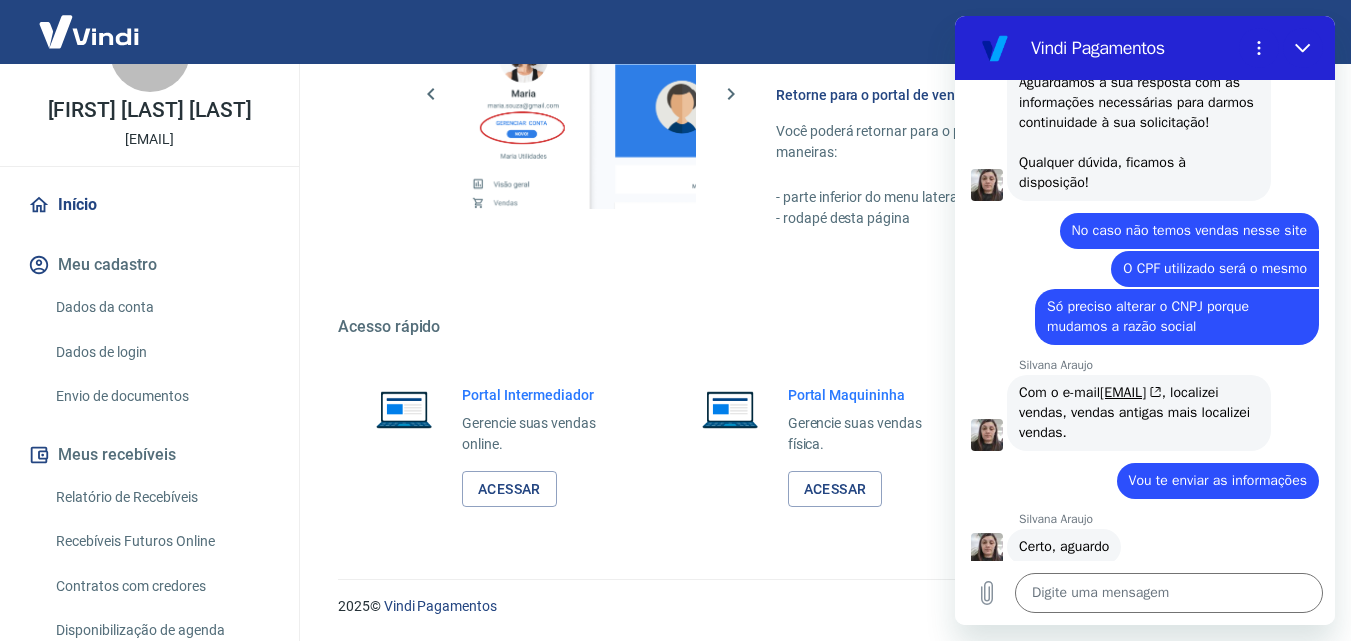 scroll, scrollTop: 4681, scrollLeft: 0, axis: vertical 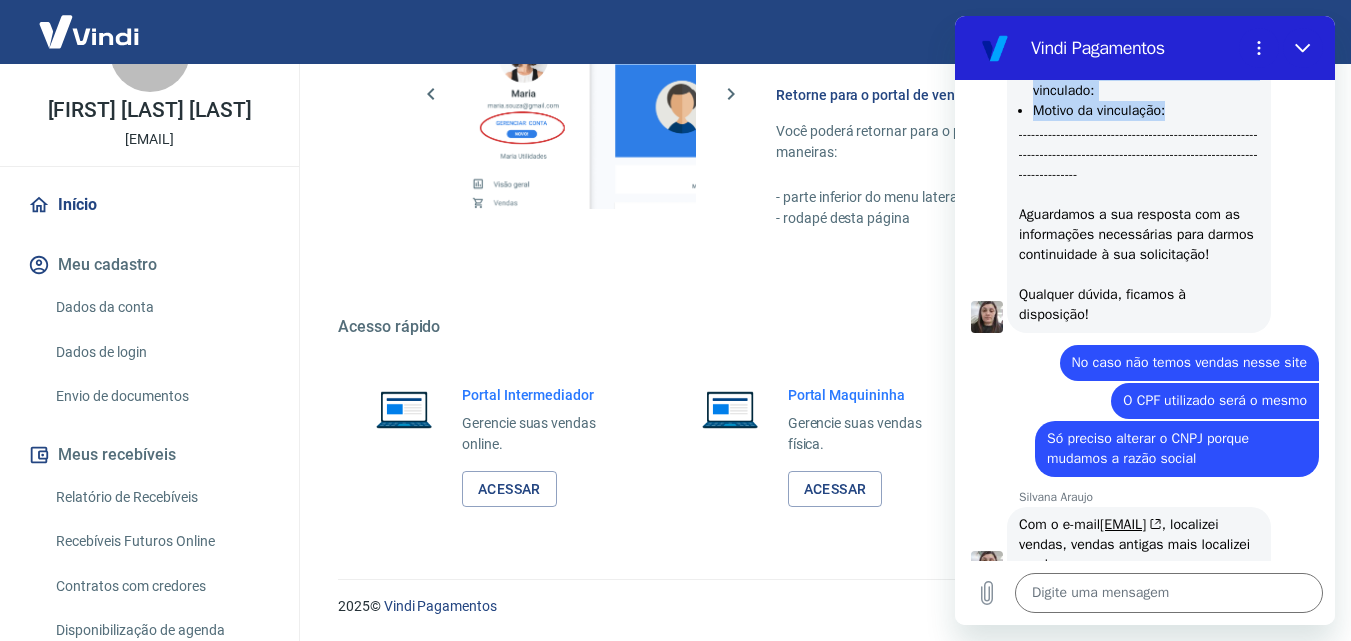 copy on "Numero da Loja Tray: E-mail do novo cadastro à ser vinculado: CPF ou CNPJ do novo cadastro à ser vinculado: Motivo da vinculação:" 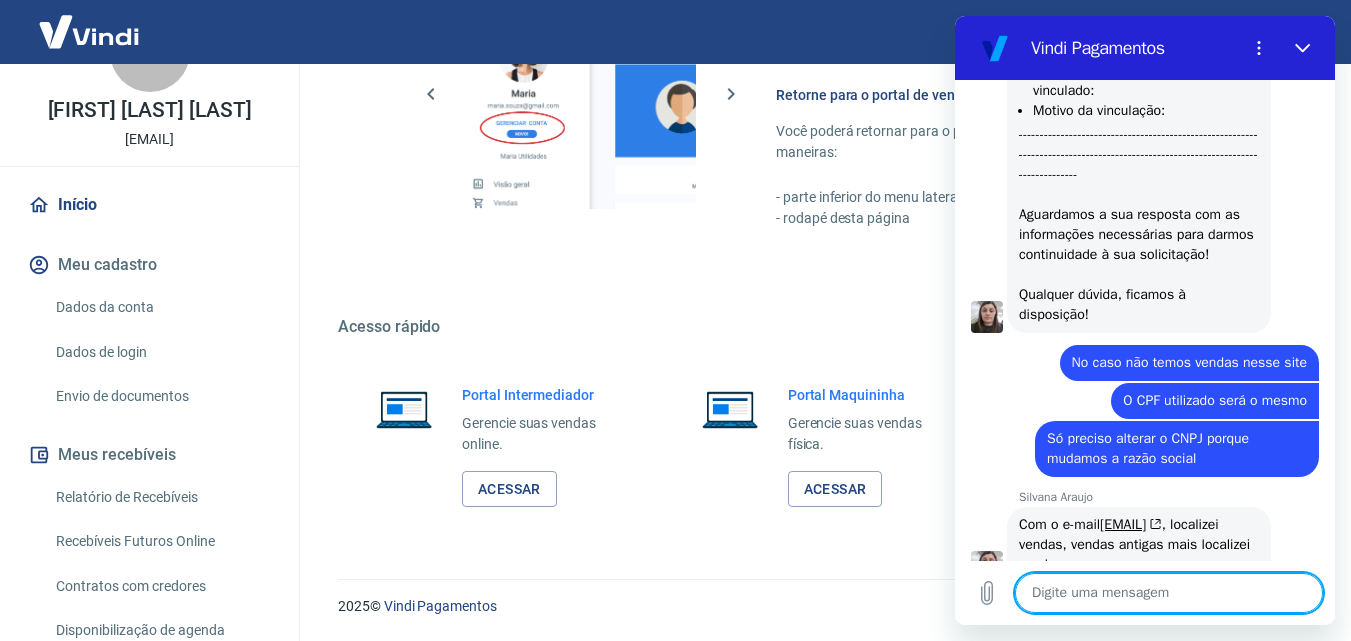 click at bounding box center [1169, 593] 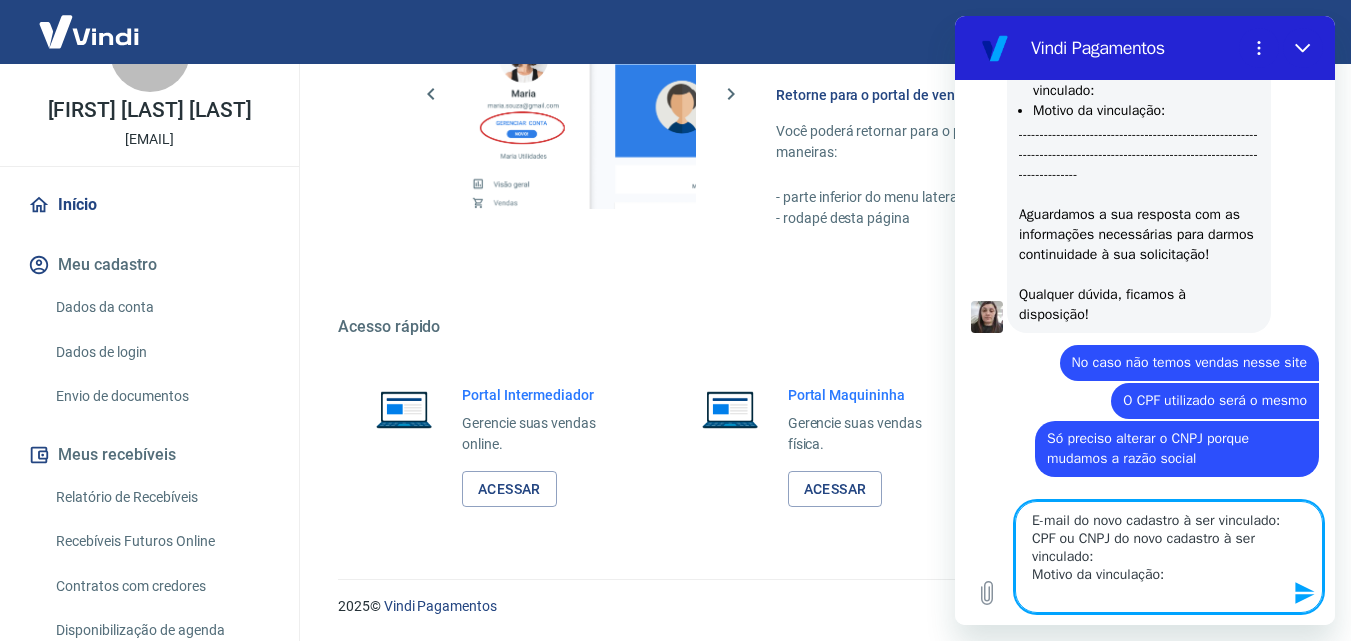 click on "Numero da Loja Tray:
E-mail do novo cadastro à ser vinculado:
CPF ou CNPJ do novo cadastro à ser vinculado:
Motivo da vinculação:" at bounding box center [1169, 557] 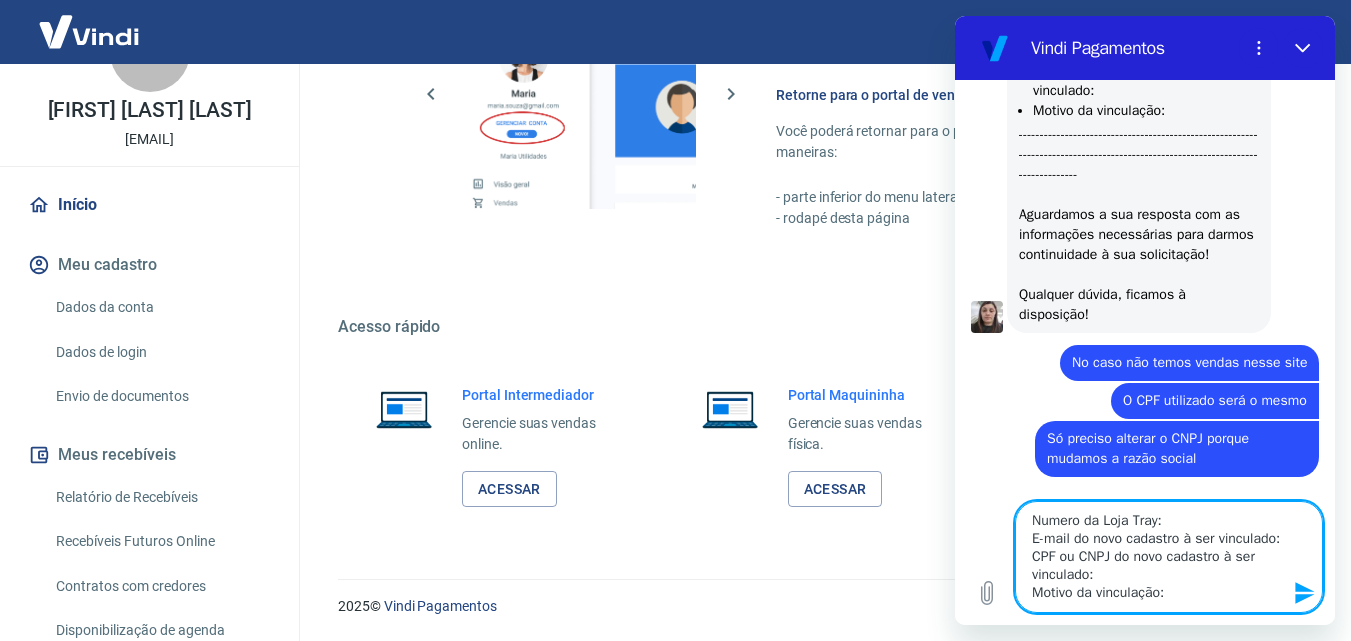 paste on "1059252" 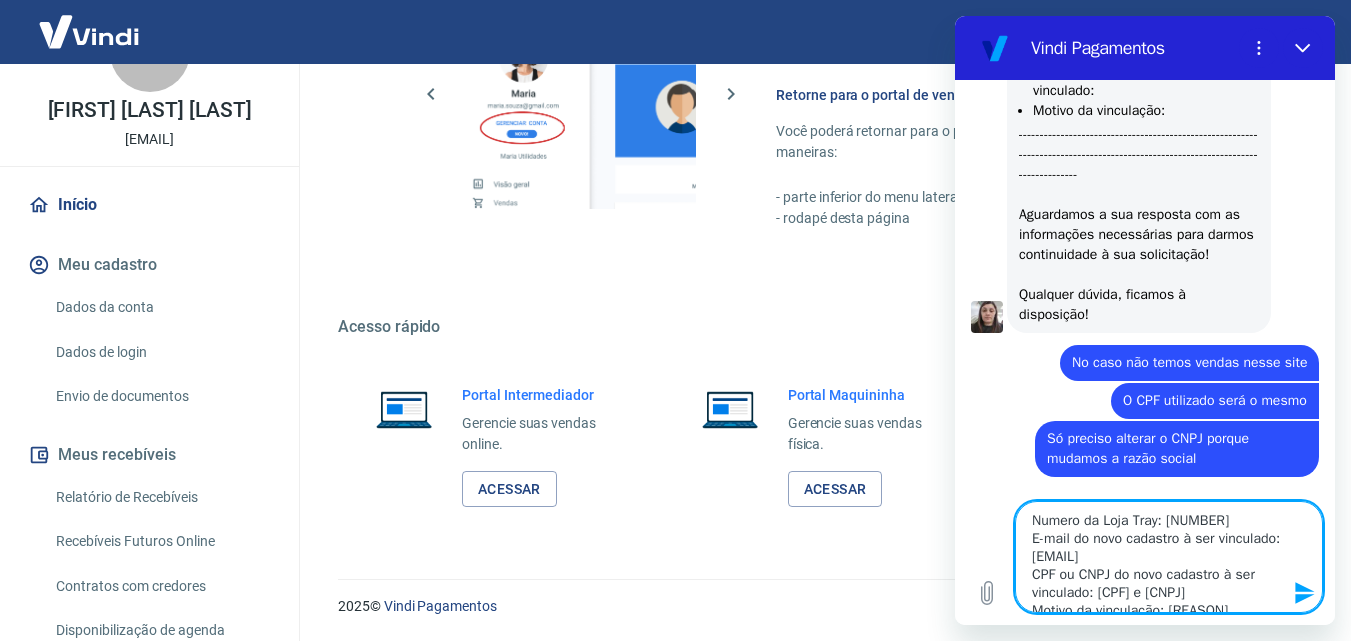 click on "Numero da Loja Tray: 1059252
E-mail do novo cadastro à ser vinculado:
CPF ou CNPJ do novo cadastro à ser vinculado:
Motivo da vinculação:" at bounding box center (1169, 557) 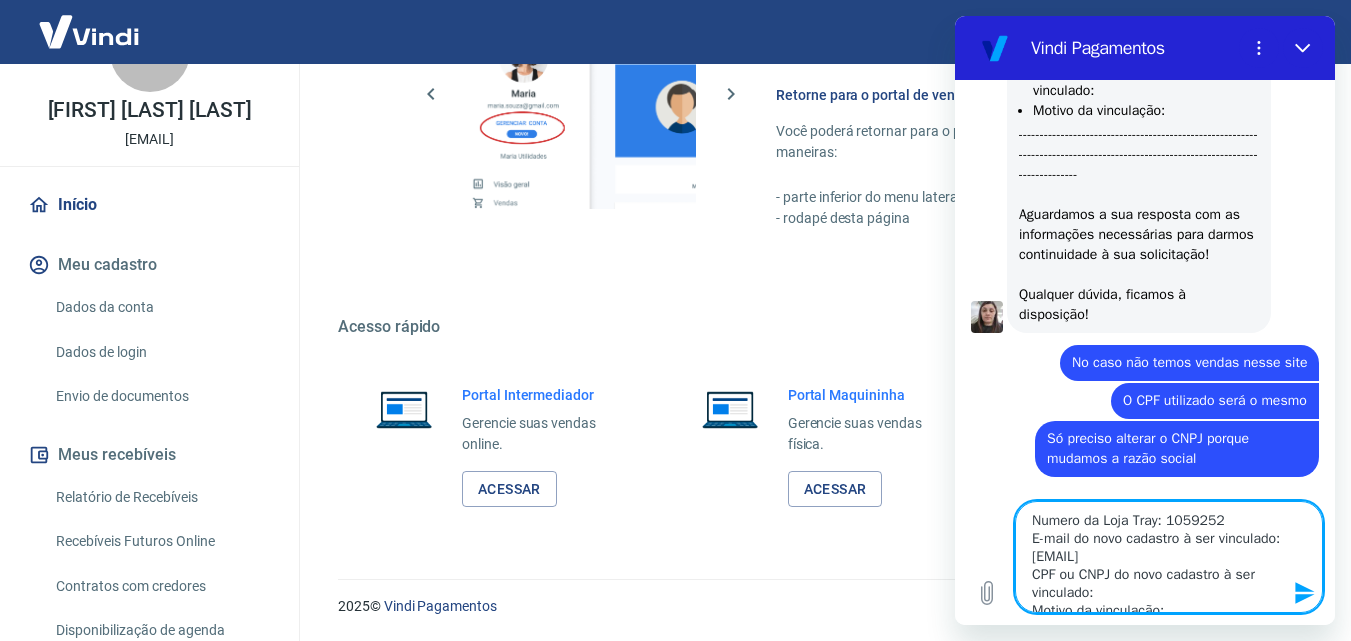 scroll, scrollTop: 5476, scrollLeft: 0, axis: vertical 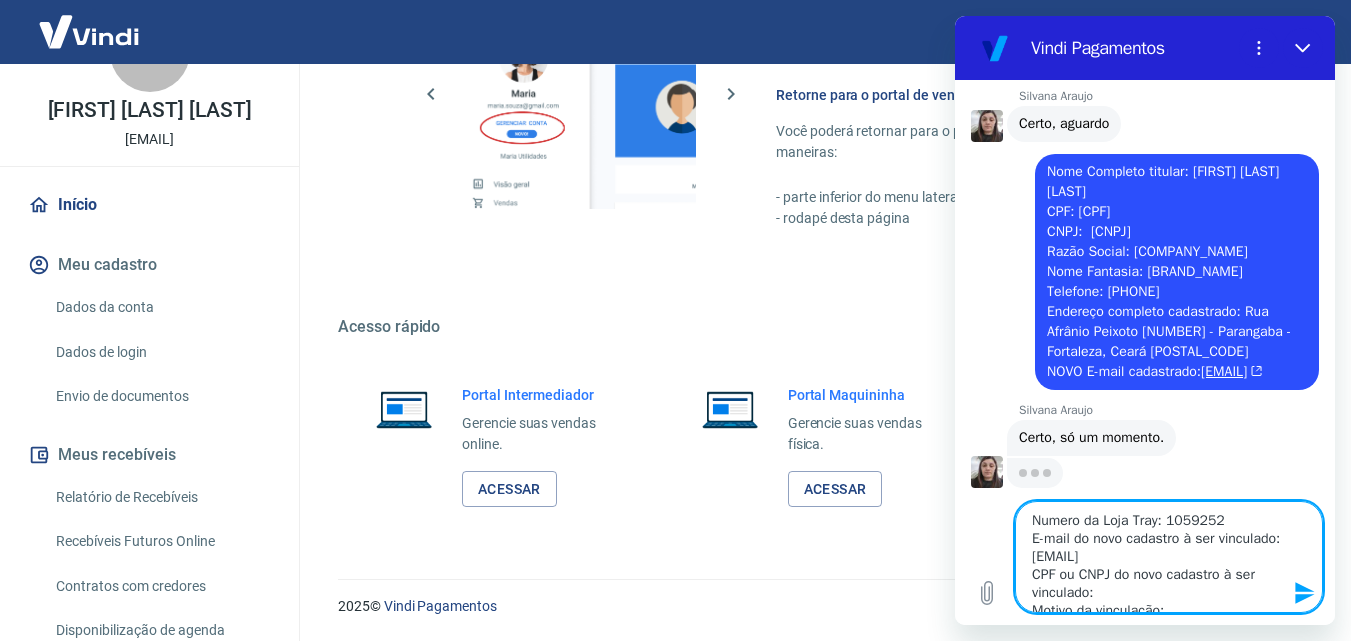 click on "Numero da Loja Tray: 1059252
E-mail do novo cadastro à ser vinculado: mocaflorvendas@gmail.com
CPF ou CNPJ do novo cadastro à ser vinculado:
Motivo da vinculação:" at bounding box center (1169, 557) 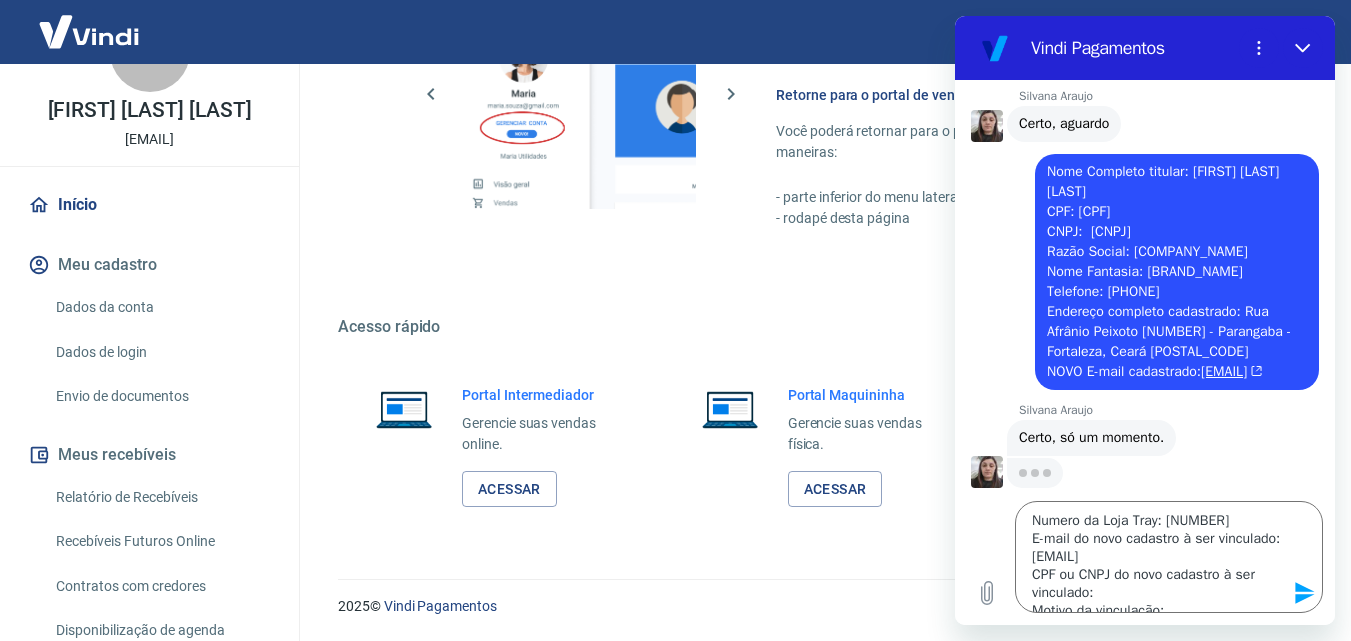 drag, startPoint x: 1076, startPoint y: 168, endPoint x: 1201, endPoint y: 177, distance: 125.32358 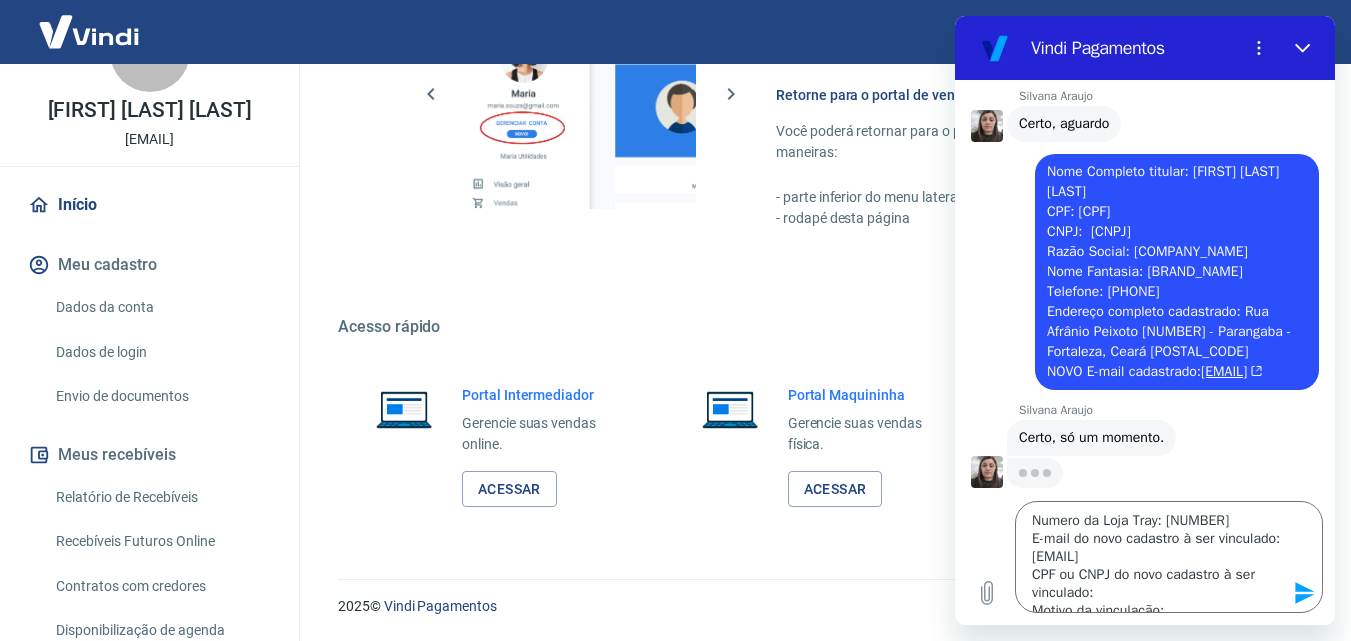 click on "diz:  Nome Completo titular: Jorge Luiz Holanda Ferreira
CPF: 017.612.593-00
CNPJ:  30.906.082/0001-07
Razão Social: JHF INDUSTRIA DE CONFECCOES LTDA
Nome Fantasia: MOÇA FLOR
Telefone: 85 8128-3689
Endereço completo cadastrado: Rua Afrânio Peixoto 100 - Parangaba - Fortaleza, Ceará 60720-690
NOVO E-mail cadastrado:  mocaflorvendas@gmail.com" at bounding box center (1177, 272) 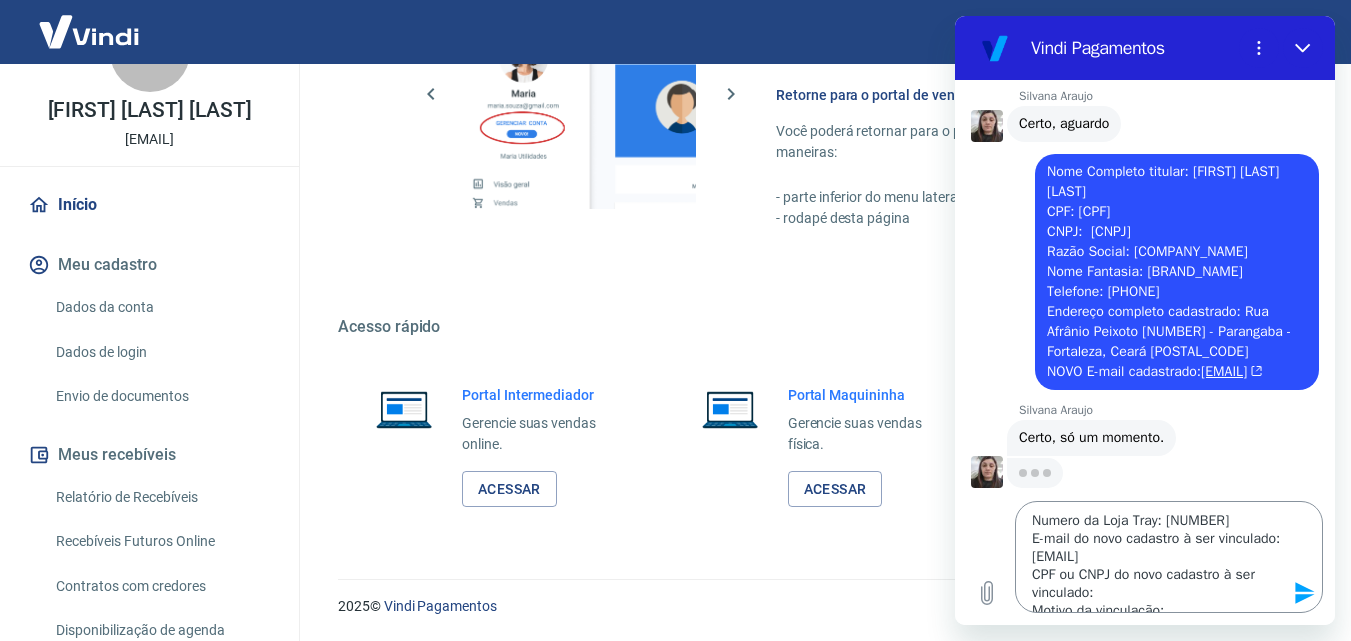 click on "Numero da Loja Tray: 1059252
E-mail do novo cadastro à ser vinculado: mocaflorvendas@gmail.com
CPF ou CNPJ do novo cadastro à ser vinculado:
Motivo da vinculação:" at bounding box center (1169, 557) 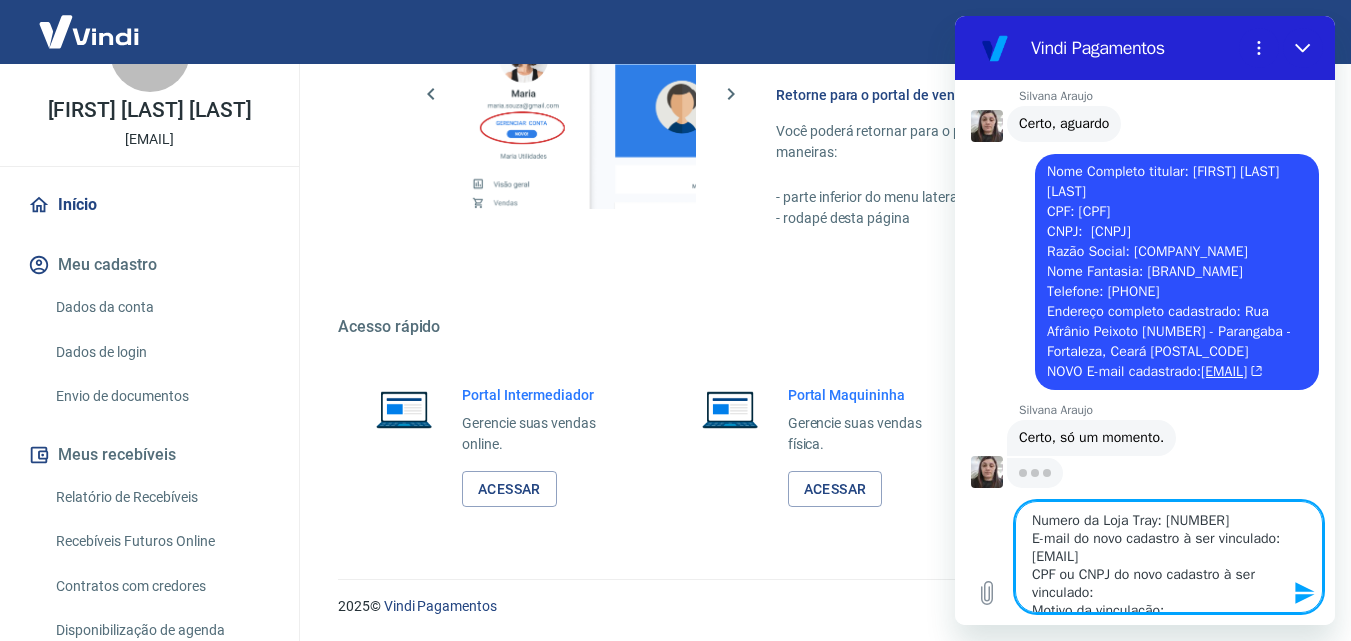 paste on "017.612.593-00" 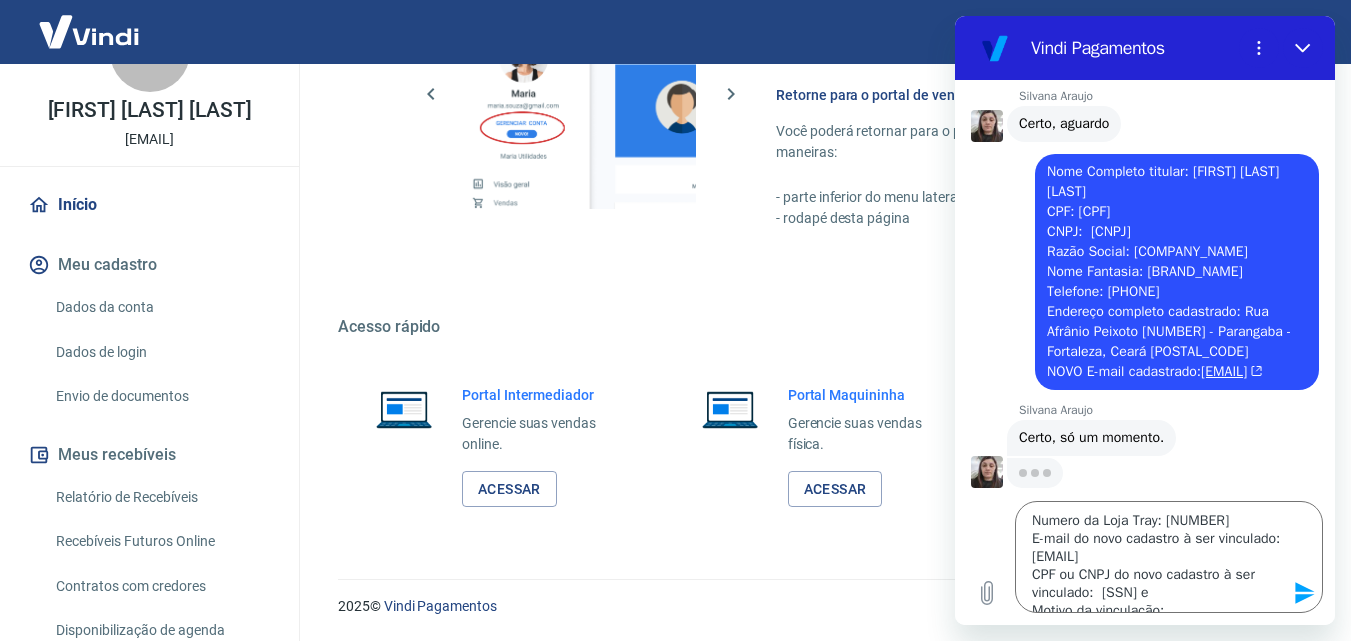 drag, startPoint x: 1088, startPoint y: 188, endPoint x: 1255, endPoint y: 196, distance: 167.19151 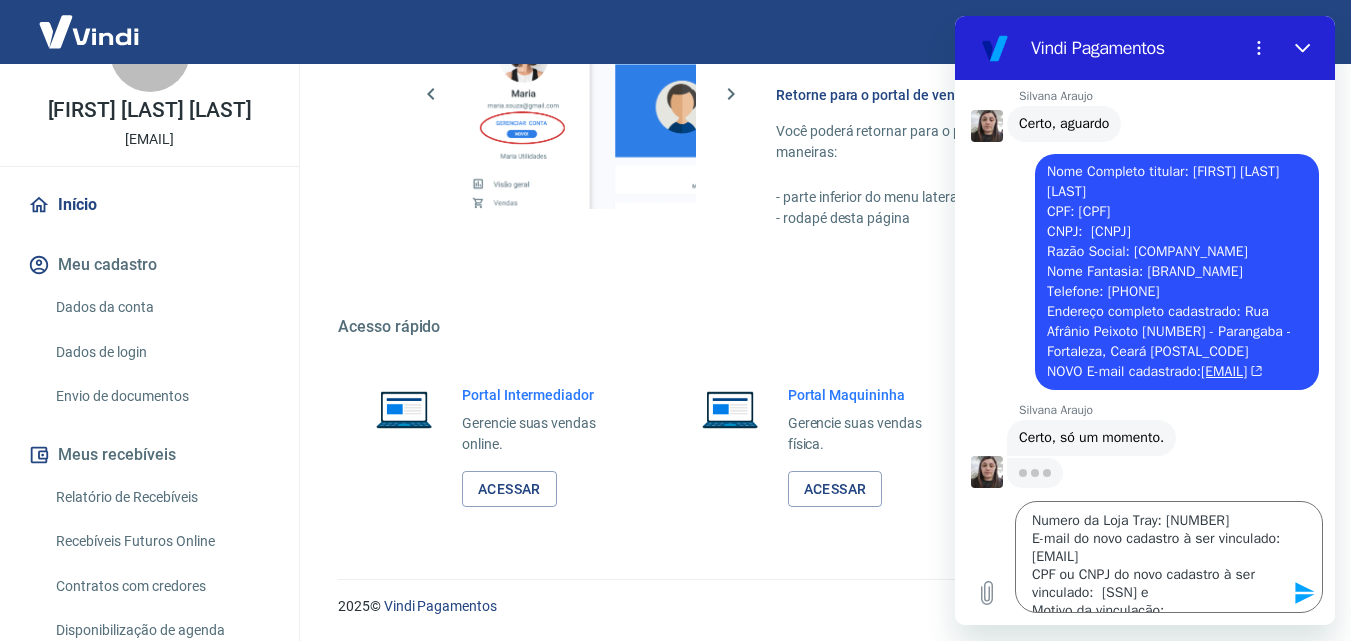 click on "diz:  Nome Completo titular: Jorge Luiz Holanda Ferreira
CPF: 017.612.593-00
CNPJ:  30.906.082/0001-07
Razão Social: JHF INDUSTRIA DE CONFECCOES LTDA
Nome Fantasia: MOÇA FLOR
Telefone: 85 8128-3689
Endereço completo cadastrado: Rua Afrânio Peixoto 100 - Parangaba - Fortaleza, Ceará 60720-690
NOVO E-mail cadastrado:  mocaflorvendas@gmail.com" at bounding box center (1177, 272) 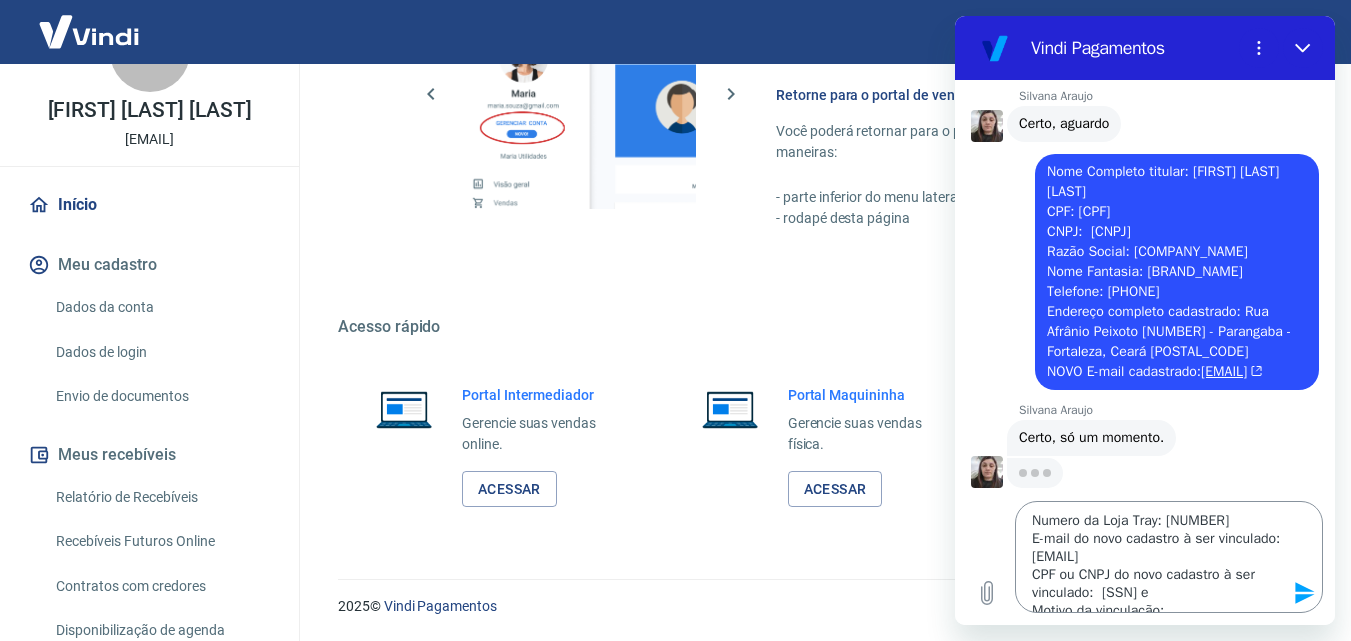 click on "Numero da Loja Tray: 1059252
E-mail do novo cadastro à ser vinculado: mocaflorvendas@gmail.com
CPF ou CNPJ do novo cadastro à ser vinculado:  017.612.593-00 e
Motivo da vinculação:" at bounding box center [1169, 557] 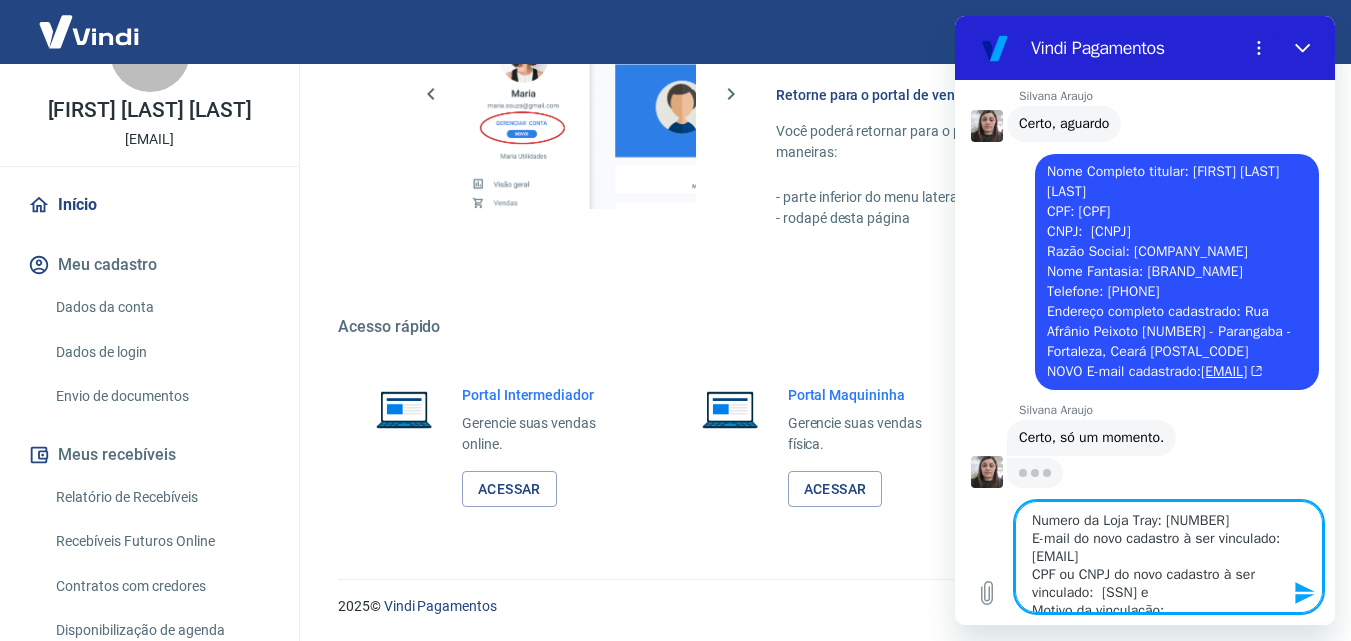 click on "Numero da Loja Tray: 1059252
E-mail do novo cadastro à ser vinculado: mocaflorvendas@gmail.com
CPF ou CNPJ do novo cadastro à ser vinculado:  017.612.593-00 e
Motivo da vinculação:" at bounding box center (1169, 557) 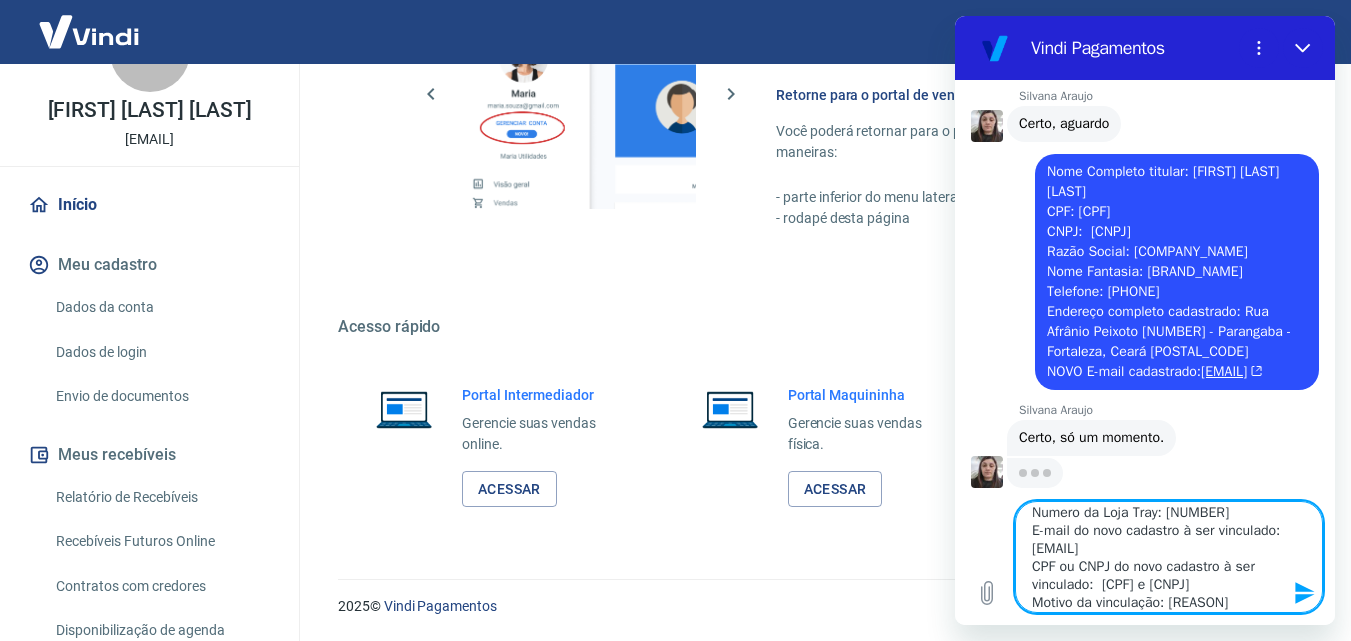 scroll, scrollTop: 0, scrollLeft: 0, axis: both 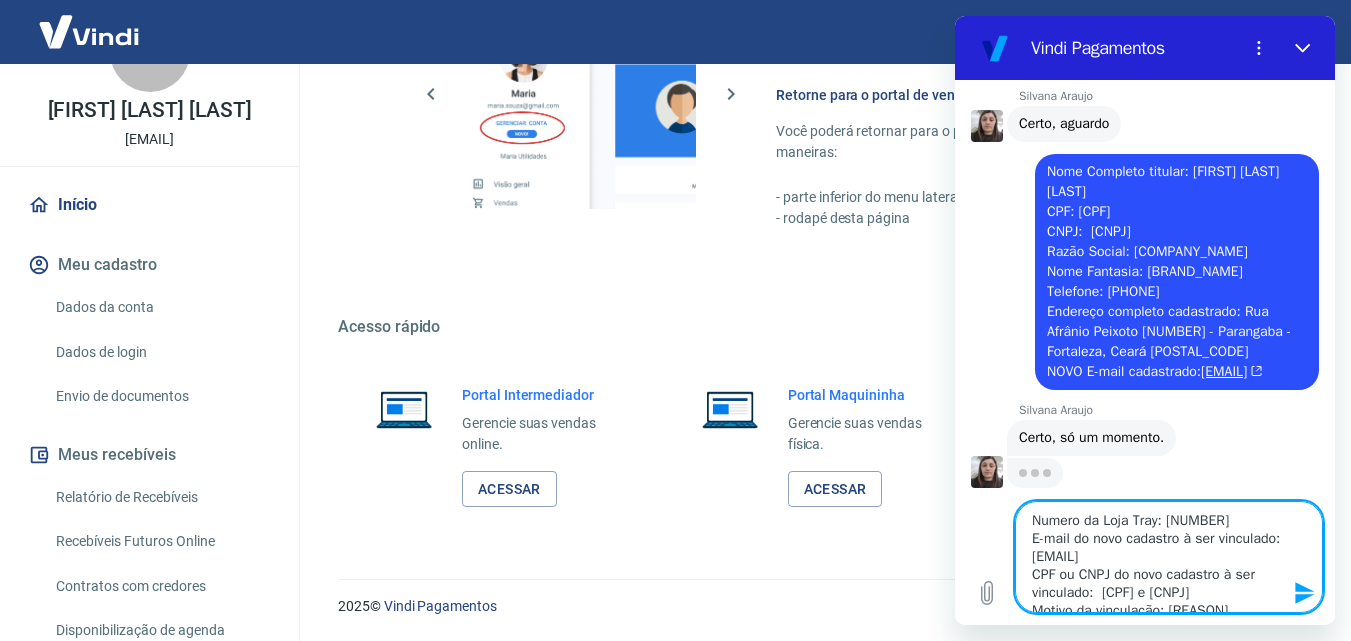 drag, startPoint x: 1197, startPoint y: 579, endPoint x: 1194, endPoint y: 510, distance: 69.065186 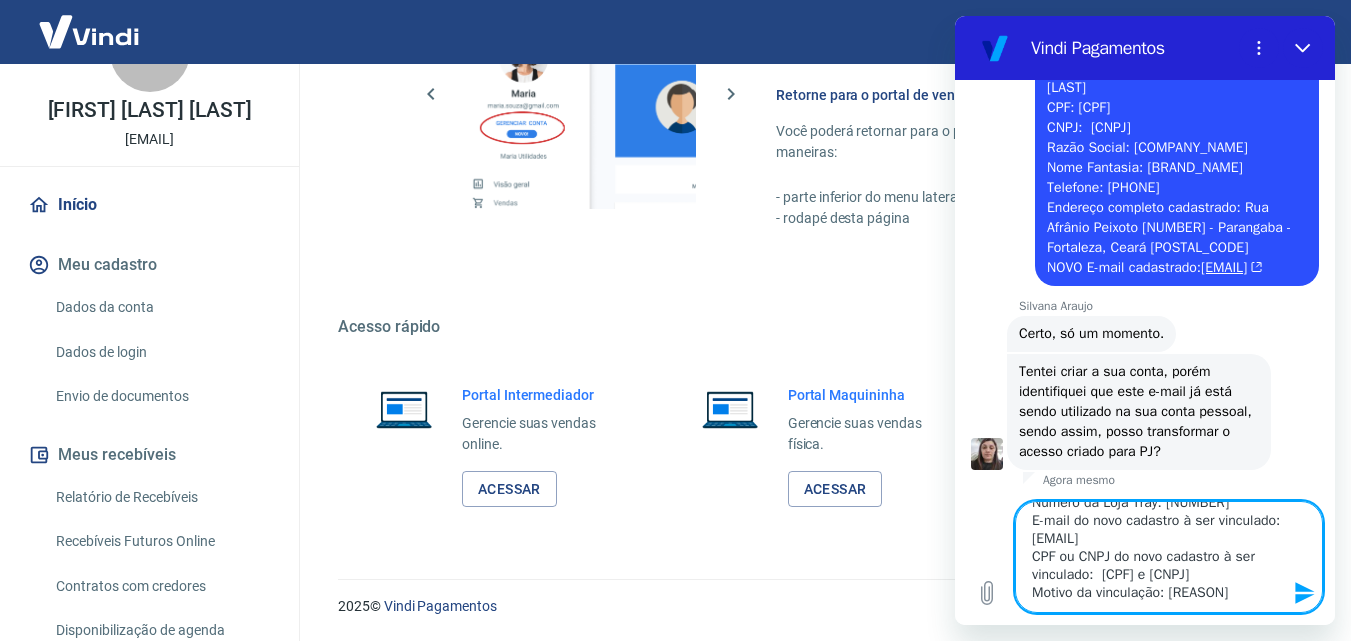 click on "Numero da Loja Tray: 1059252
E-mail do novo cadastro à ser vinculado: mocaflorvendas@gmail.com
CPF ou CNPJ do novo cadastro à ser vinculado:  017.612.593-00 e 30.906.082/0001-07
Motivo da vinculação:" at bounding box center (1169, 557) 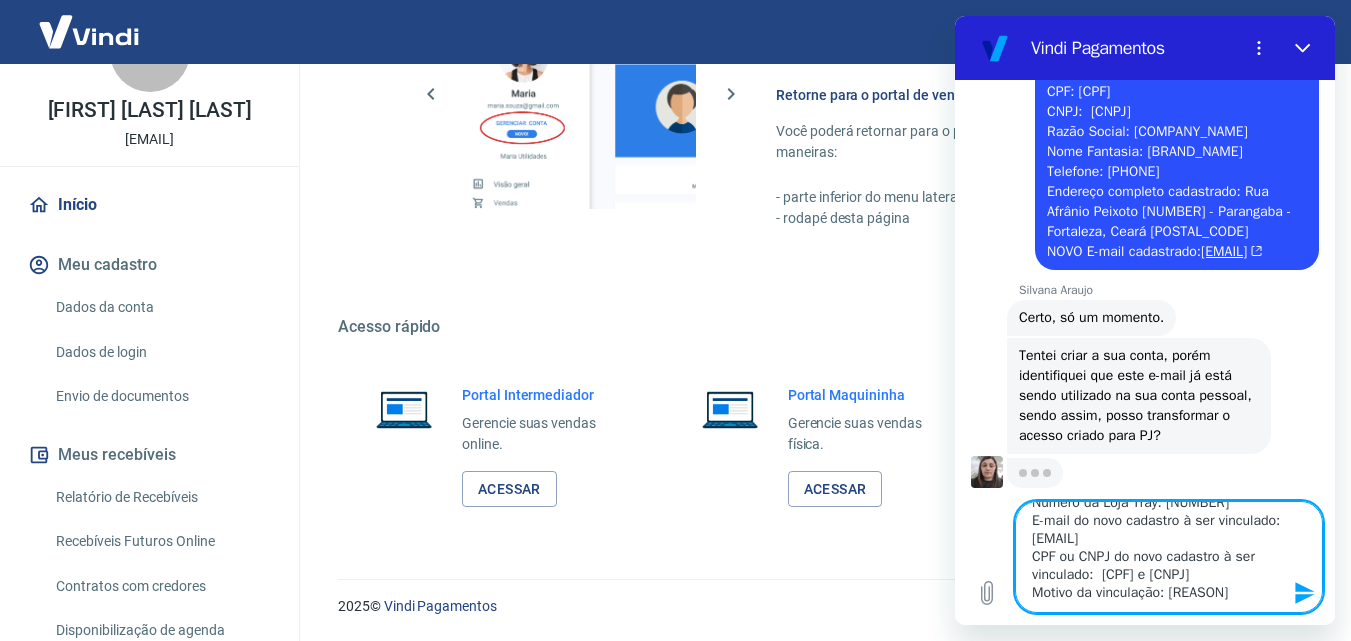 scroll, scrollTop: 5594, scrollLeft: 0, axis: vertical 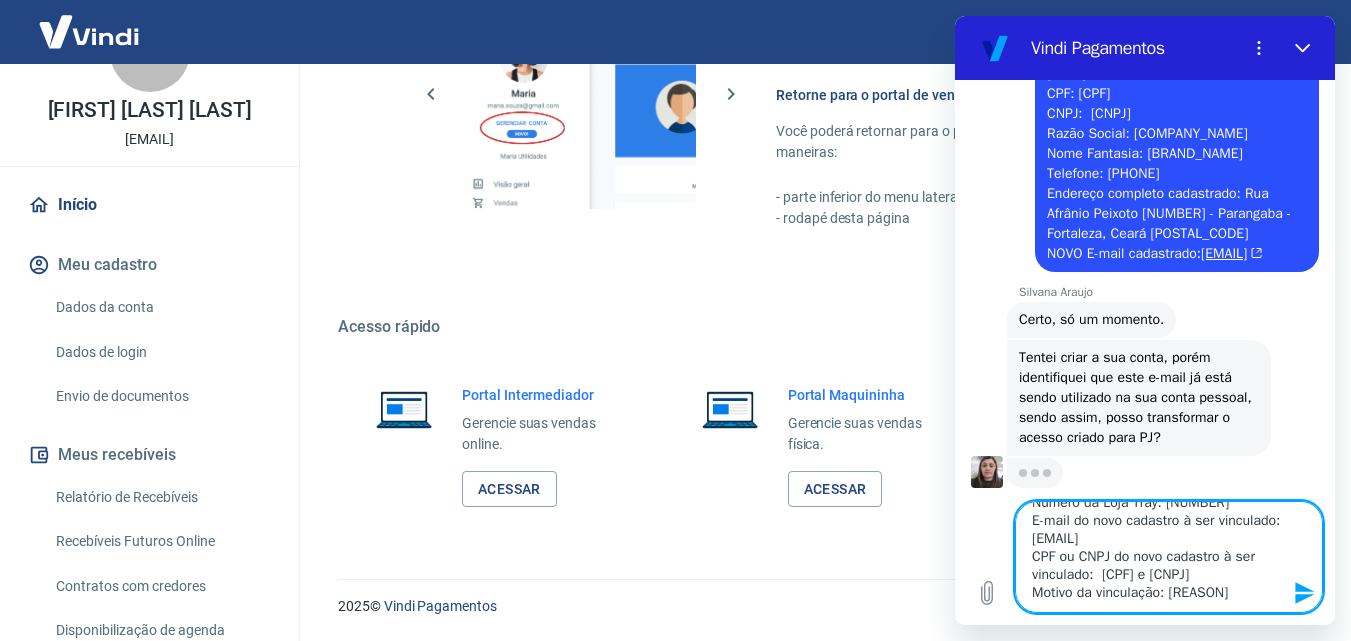 click on "Numero da Loja Tray: 1059252
E-mail do novo cadastro à ser vinculado: mocaflorvendas@gmail.com
CPF ou CNPJ do novo cadastro à ser vinculado:  017.612.593-00 e 30.906.082/0001-07
Motivo da vinculação:" at bounding box center [1169, 557] 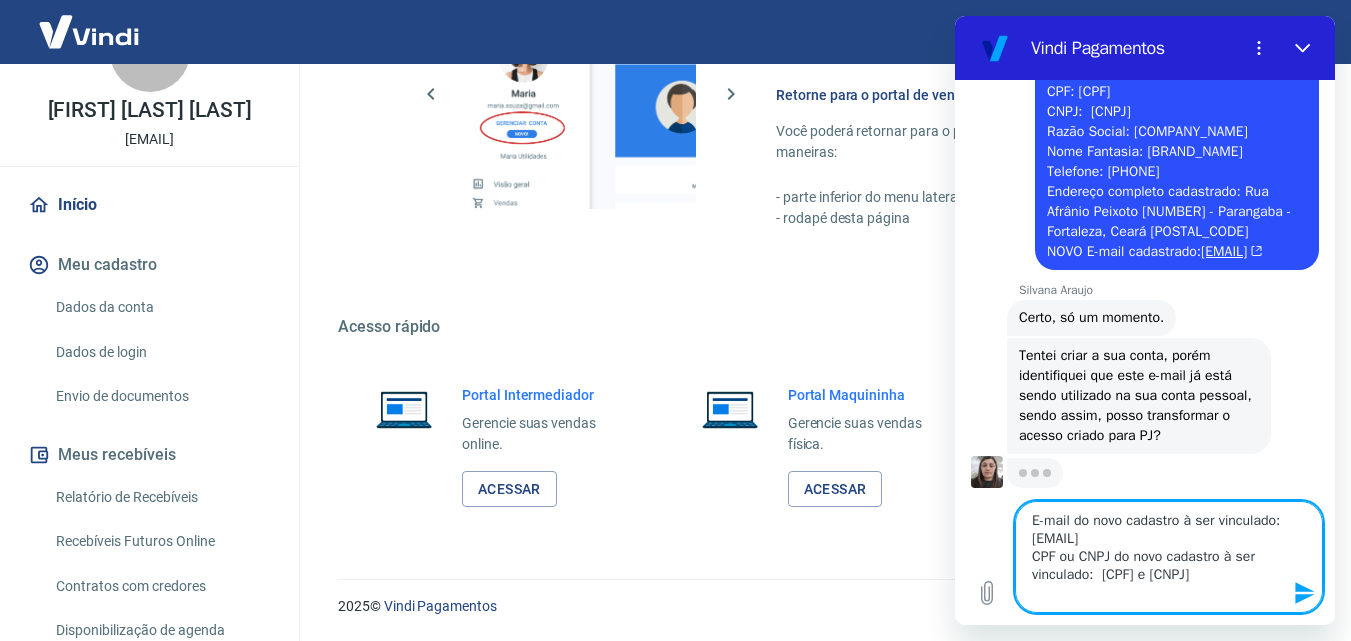 scroll, scrollTop: 5594, scrollLeft: 0, axis: vertical 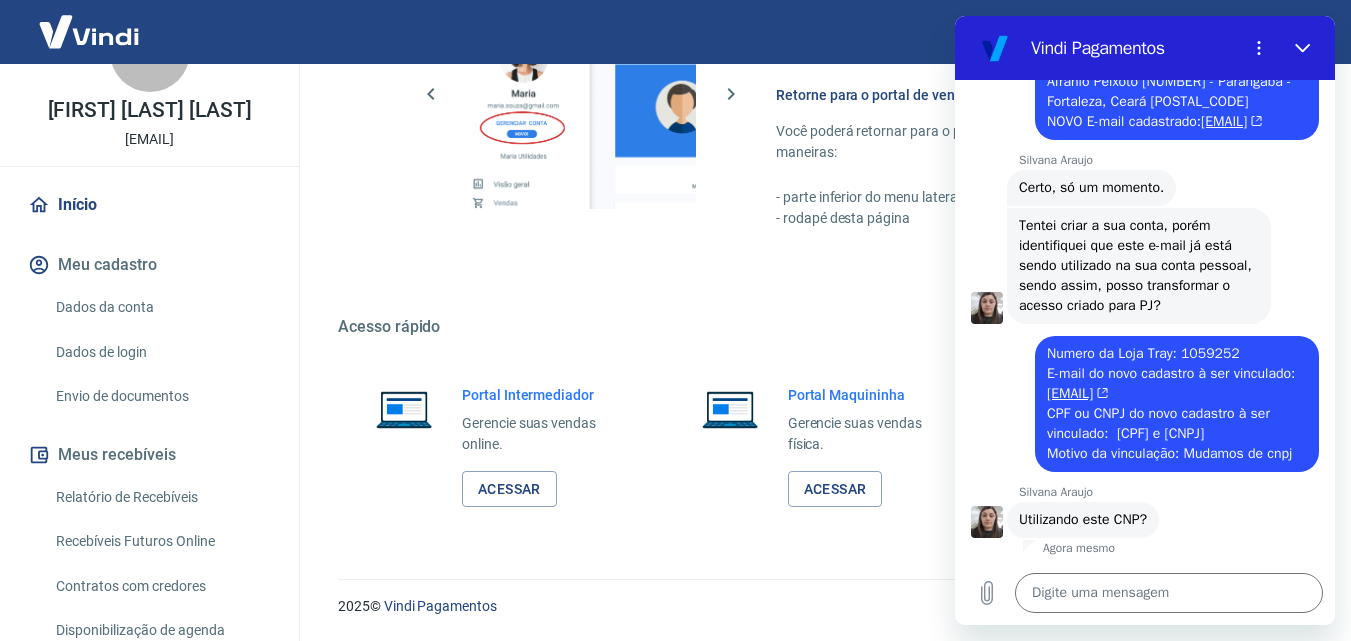 drag, startPoint x: 1103, startPoint y: 168, endPoint x: 1178, endPoint y: 255, distance: 114.865135 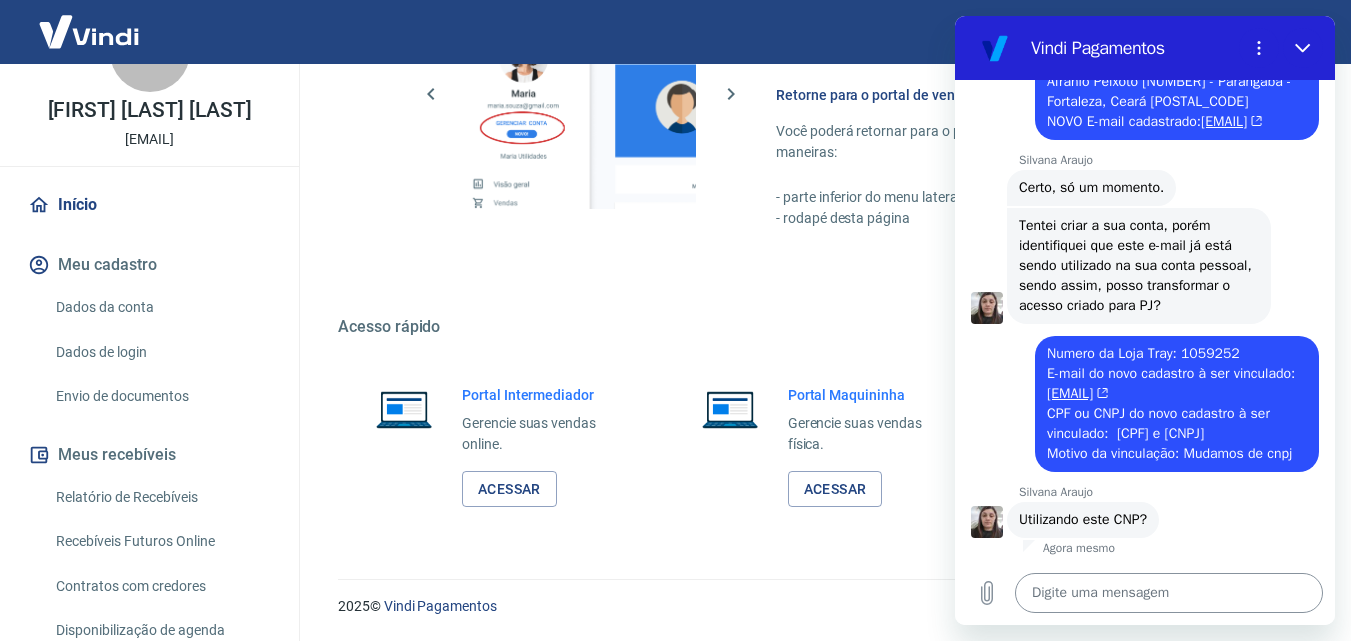click at bounding box center [1169, 593] 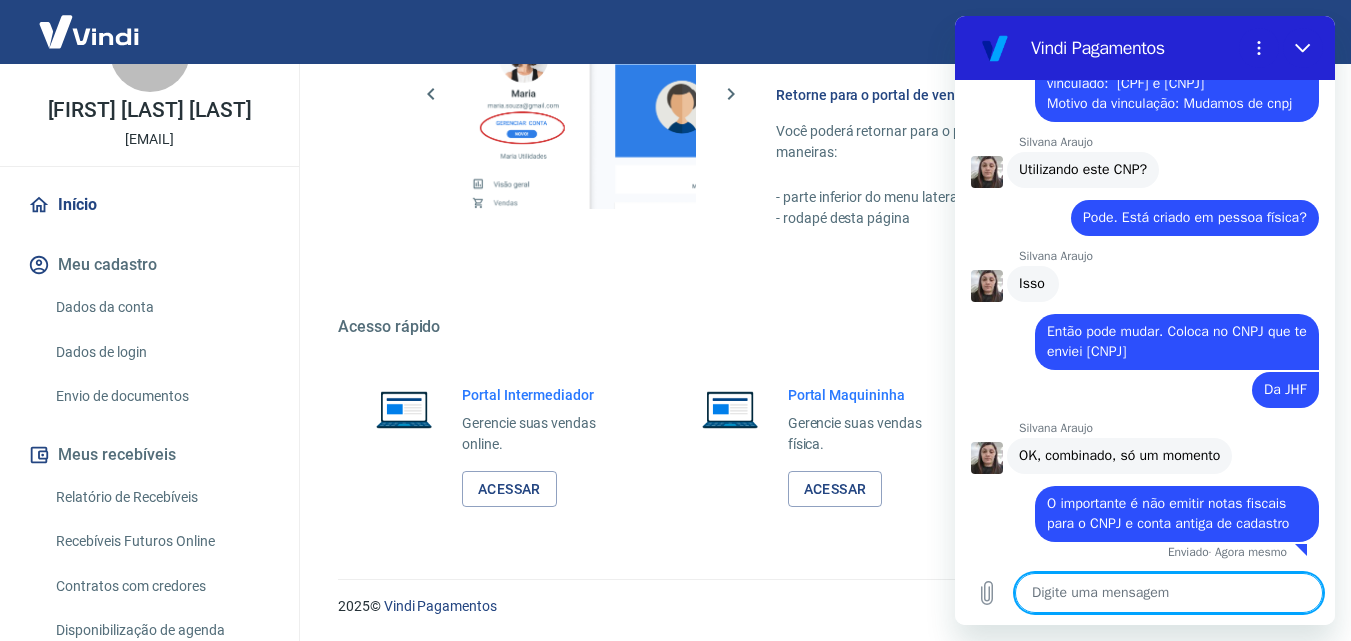 scroll, scrollTop: 6131, scrollLeft: 0, axis: vertical 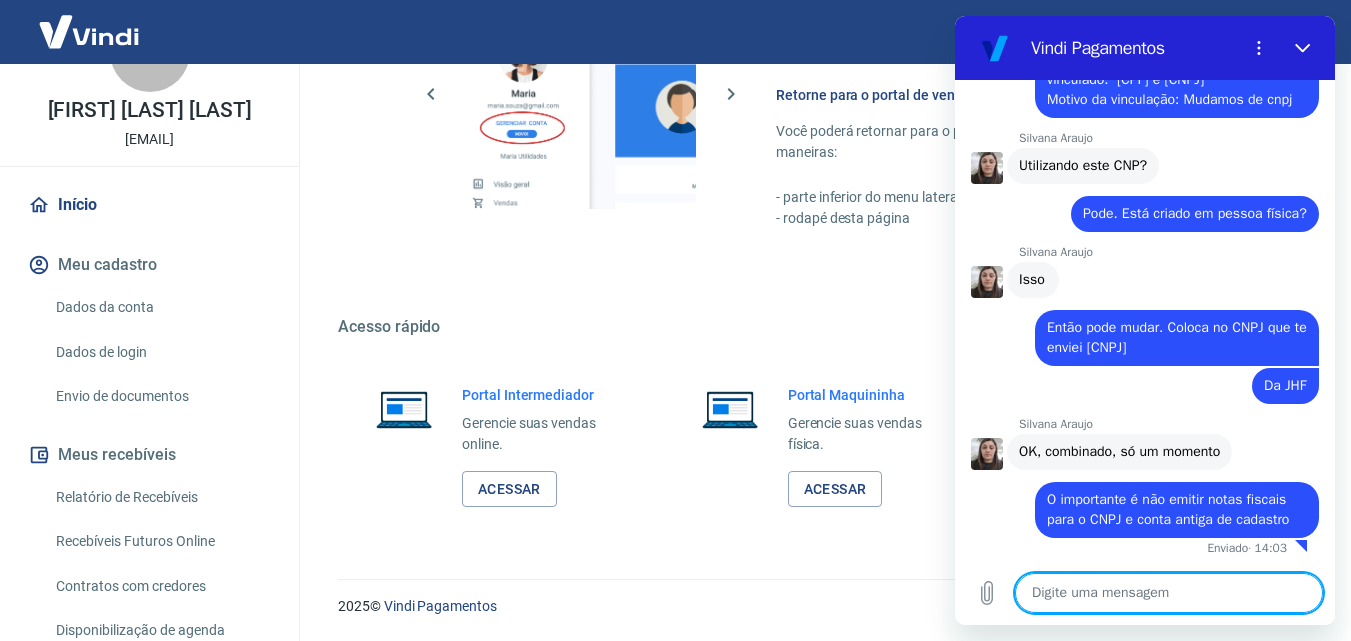 click at bounding box center [1169, 593] 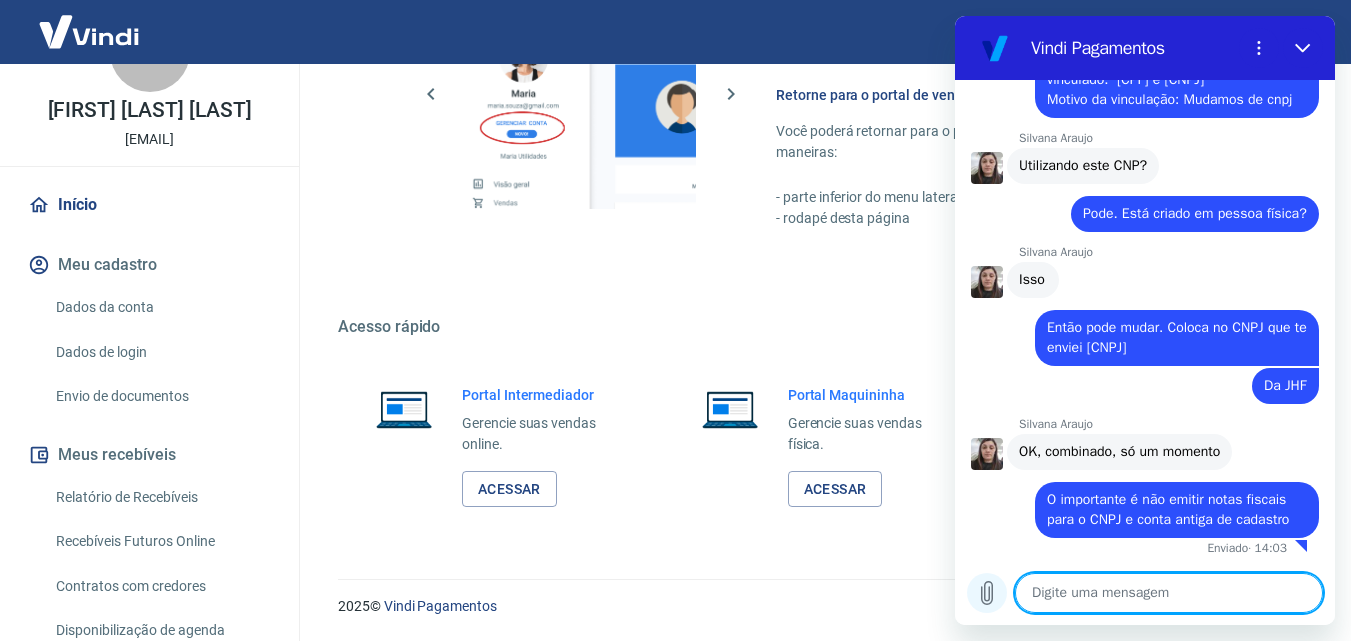click 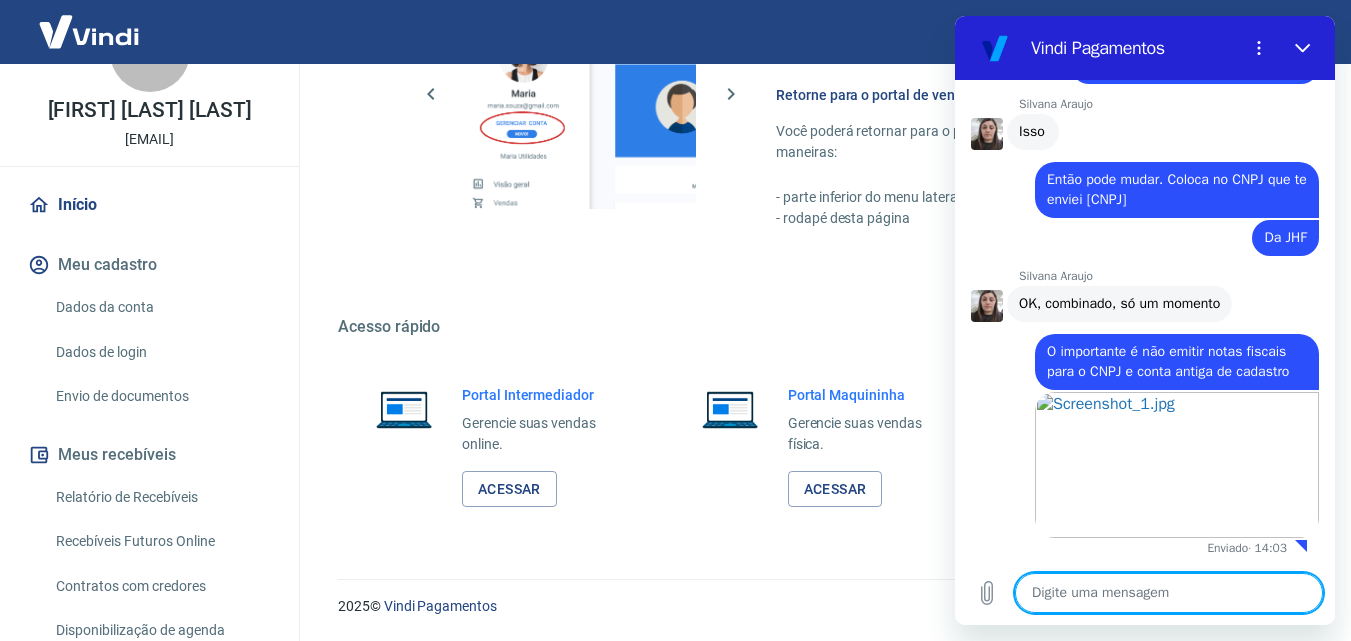 scroll, scrollTop: 6279, scrollLeft: 0, axis: vertical 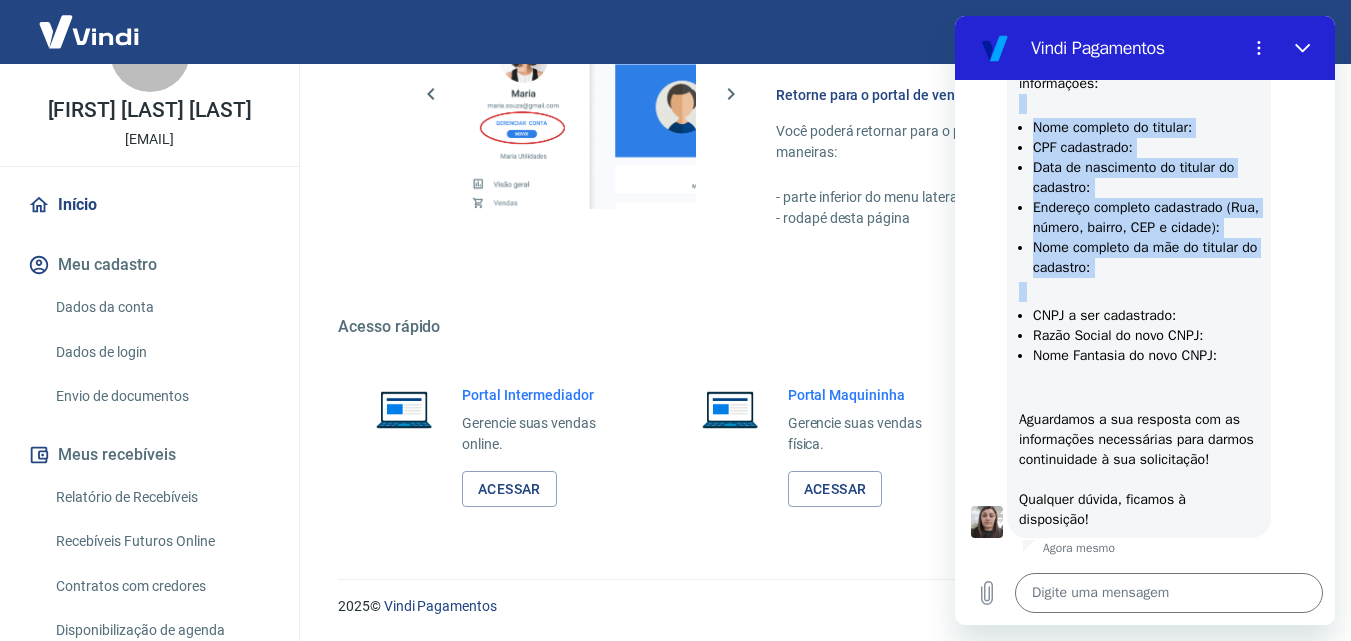 drag, startPoint x: 1242, startPoint y: 425, endPoint x: 1020, endPoint y: 135, distance: 365.21774 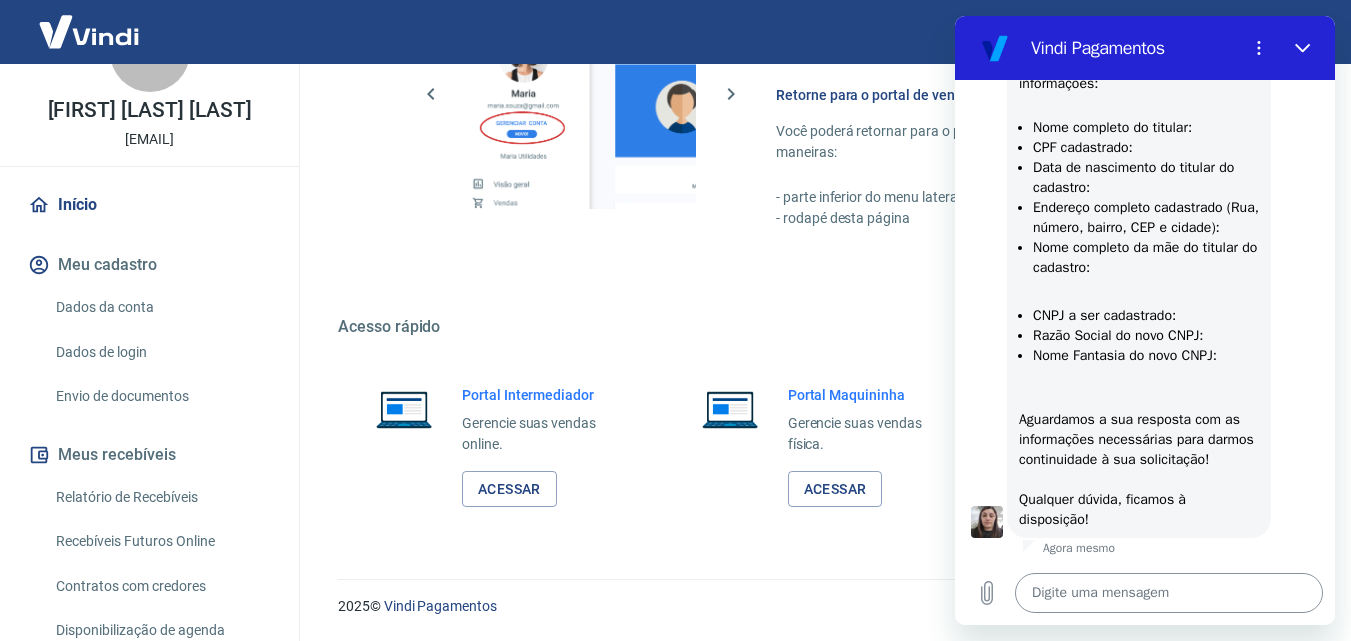 click at bounding box center [1169, 593] 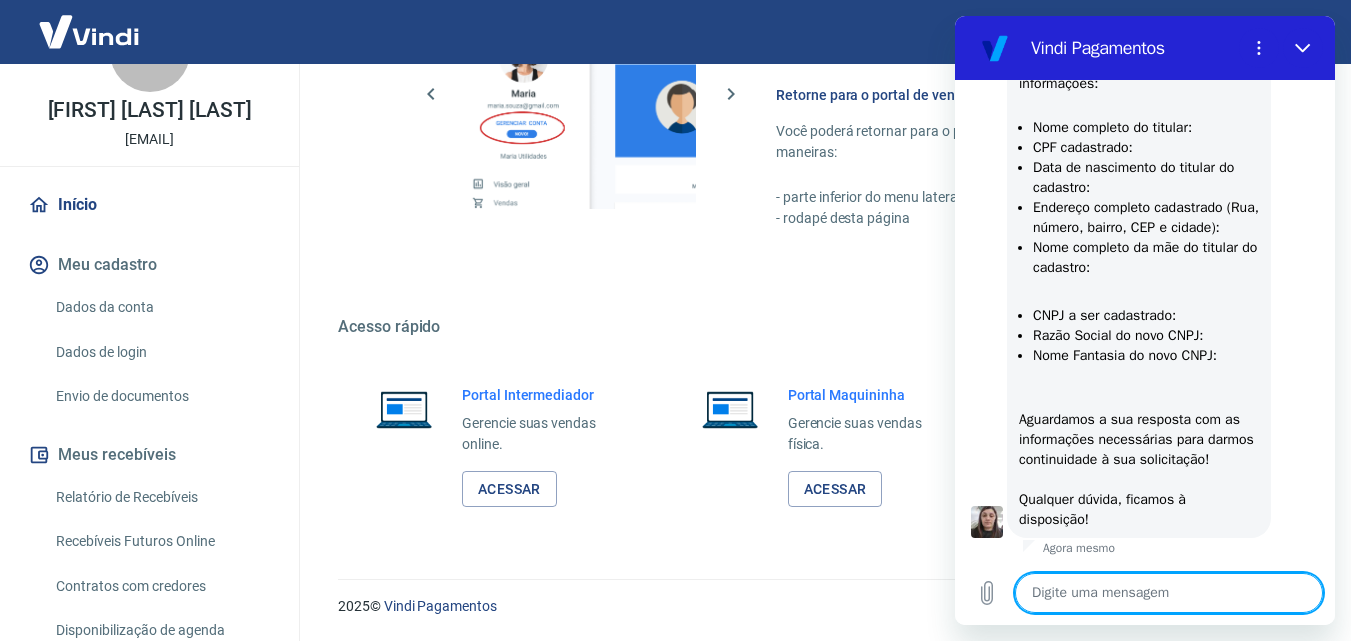 paste on "Nome completo do titular:
CPF cadastrado:
Data de nascimento do titular do cadastro:
Endereço completo cadastrado (Rua, número, bairro, CEP e cidade):
Nome completo da mãe do titular do cadastro:
CNPJ a ser cadastrado:
Razão Social do novo CNPJ:
Nome Fantasia do novo CNPJ:" 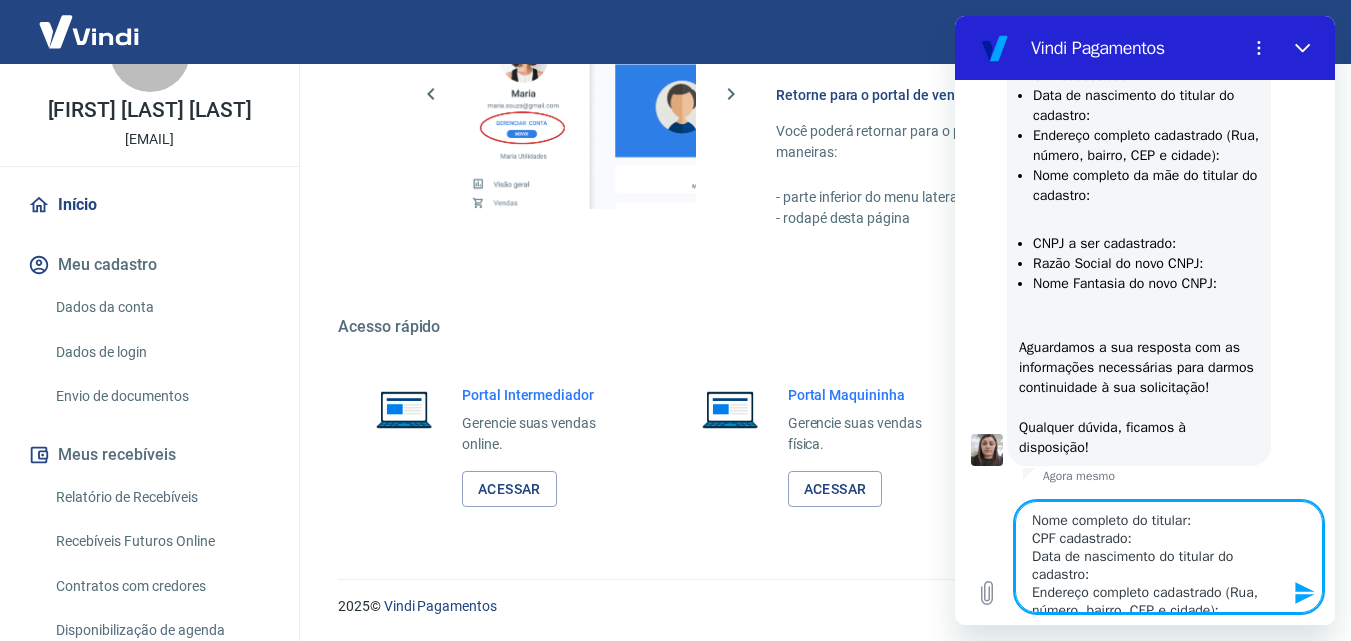 scroll, scrollTop: 152, scrollLeft: 0, axis: vertical 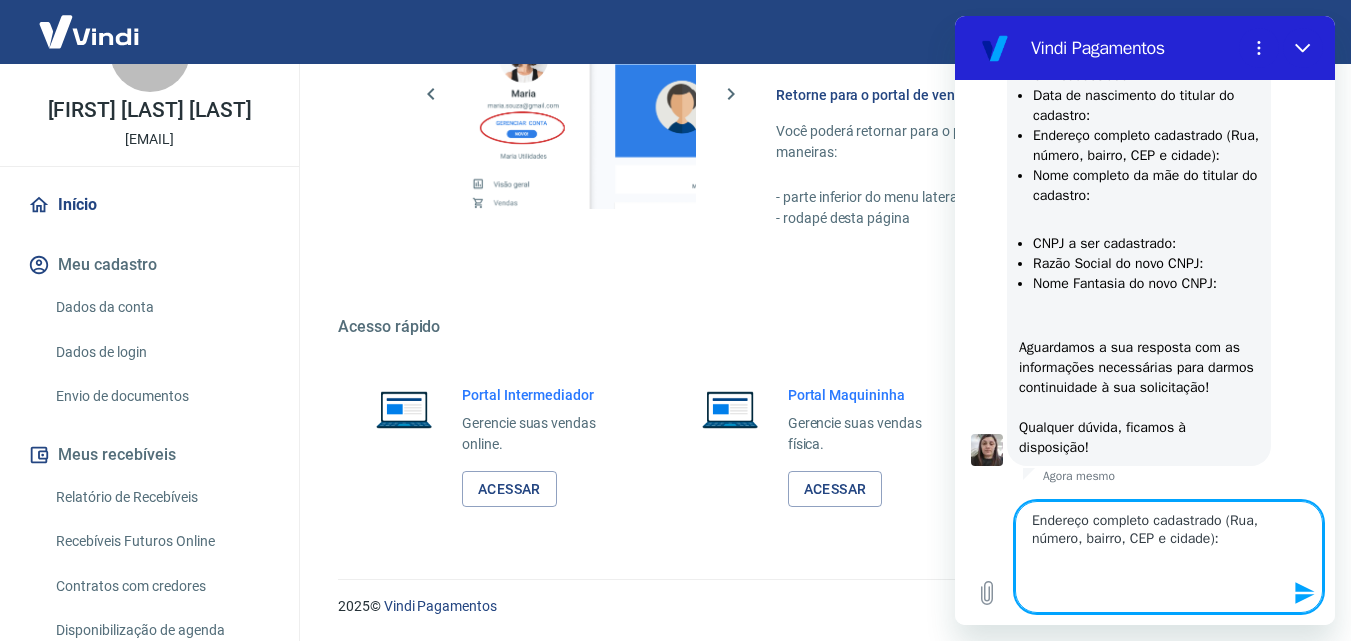 click on "Nome completo do titular: Jorge Luiz Holanda Ferreira
CPF cadastrado:
Data de nascimento do titular do cadastro:
Endereço completo cadastrado (Rua, número, bairro, CEP e cidade):
Nome completo da mãe do titular do cadastro:
CNPJ a ser cadastrado:
Razão Social do novo CNPJ:
Nome Fantasia do novo CNPJ:" at bounding box center [1169, 557] 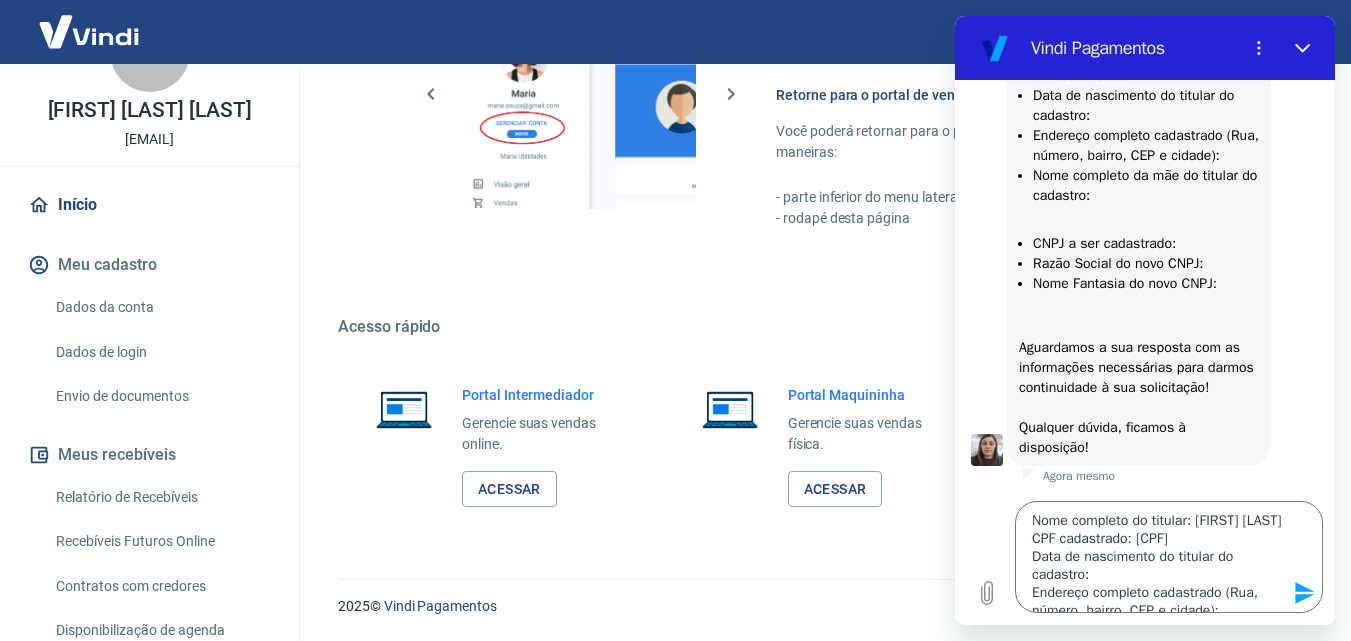 click on "Digite uma mensagem
Nome completo do titular: Jorge Luiz Holanda Ferreira
CPF cadastrado: 017.612.593-00
Data de nascimento do titular do cadastro:
Endereço completo cadastrado (Rua, número, bairro, CEP e cidade):
Nome completo da mãe do titular do cadastro:
CNPJ a ser cadastrado:
Razão Social do novo CNPJ:
Nome Fantasia do novo CNPJ:
x" at bounding box center [1145, 557] 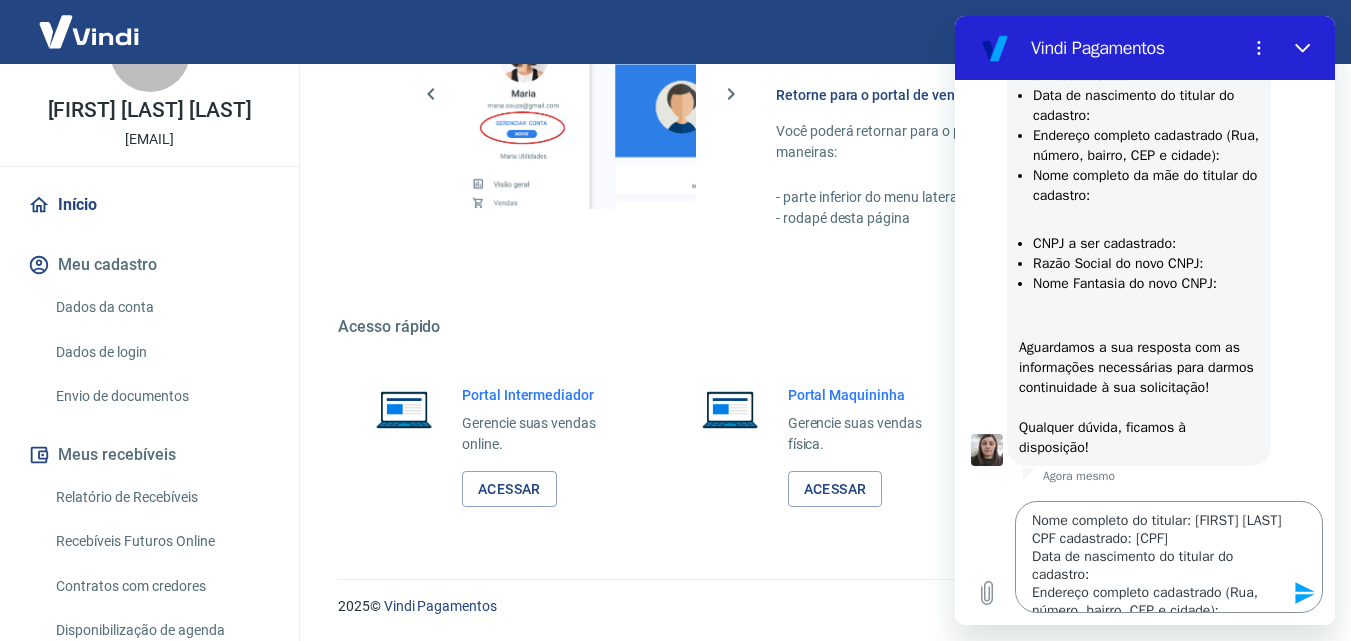 click on "Nome completo do titular: Jorge Luiz Holanda Ferreira
CPF cadastrado: 017.612.593-00
Data de nascimento do titular do cadastro:
Endereço completo cadastrado (Rua, número, bairro, CEP e cidade):
Nome completo da mãe do titular do cadastro:
CNPJ a ser cadastrado:
Razão Social do novo CNPJ:
Nome Fantasia do novo CNPJ:" at bounding box center [1169, 557] 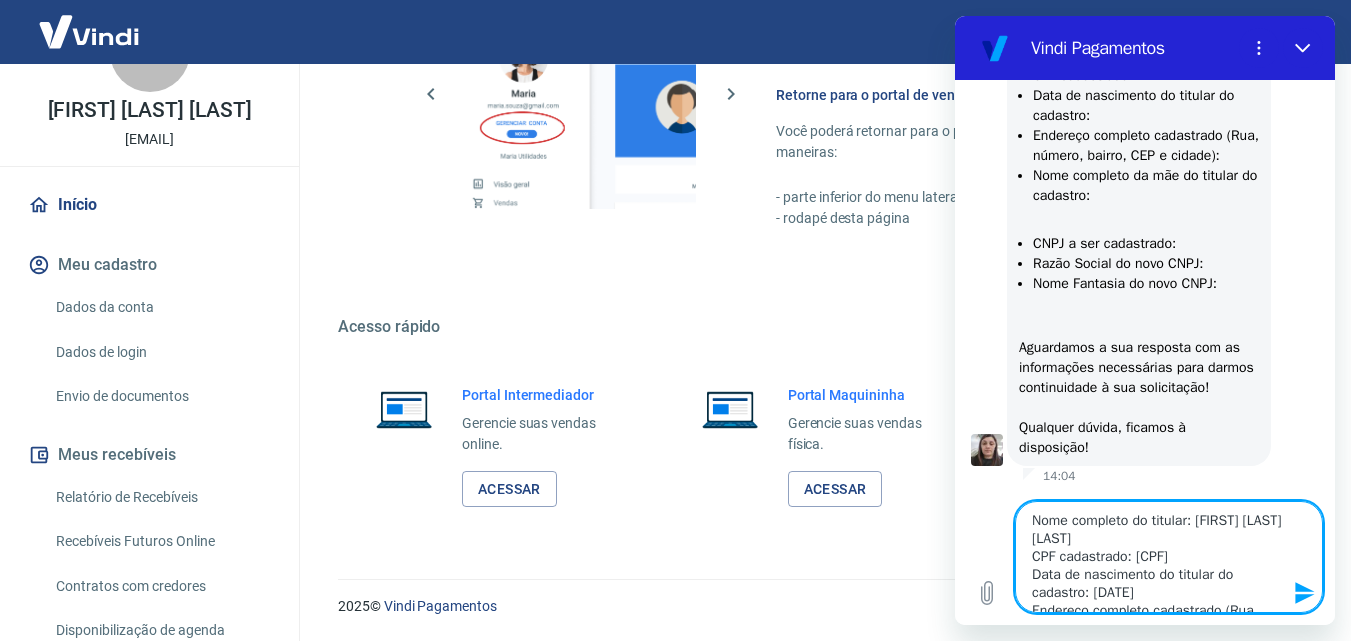 scroll, scrollTop: 8, scrollLeft: 0, axis: vertical 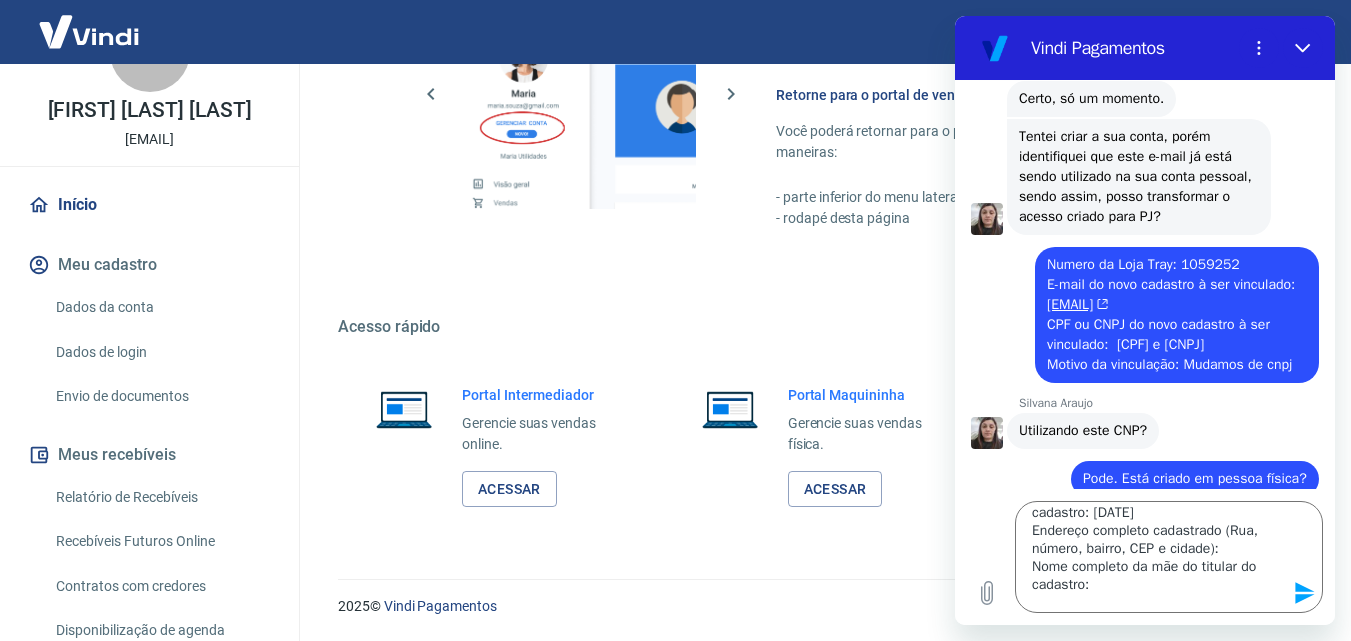 drag, startPoint x: 1240, startPoint y: 188, endPoint x: 1226, endPoint y: 233, distance: 47.127487 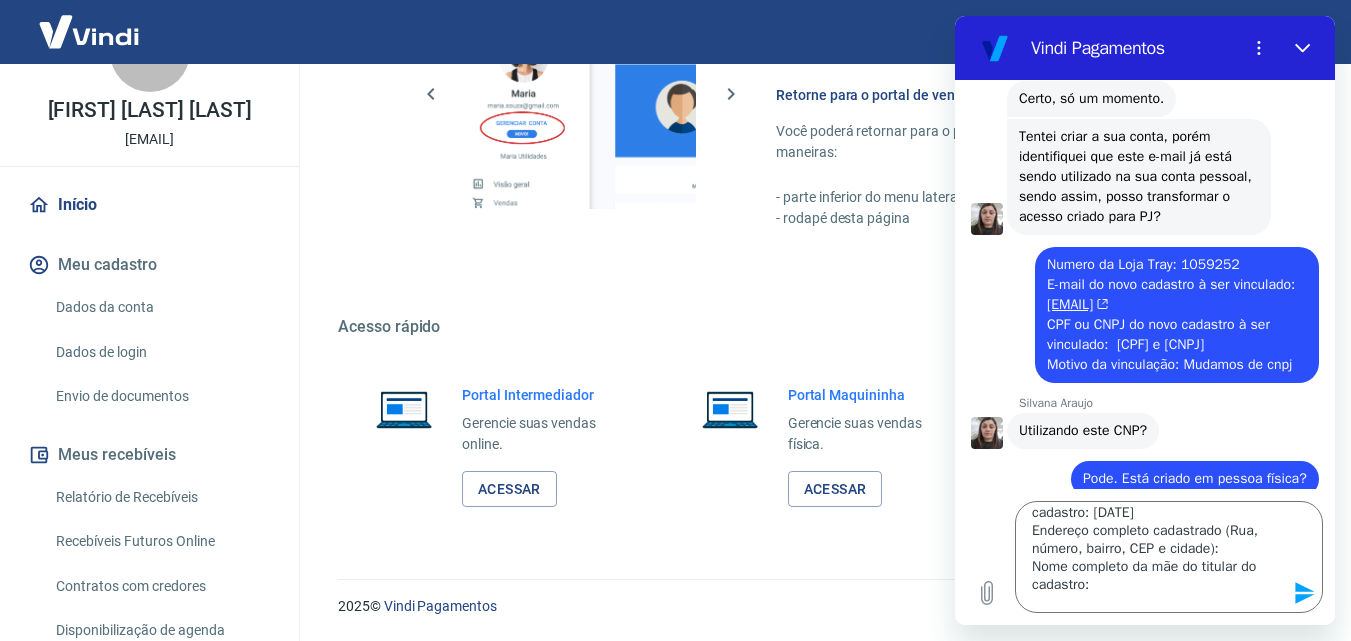 click on "diz:  Nome Completo titular: Jorge Luiz Holanda Ferreira
CPF: 017.612.593-00
CNPJ:  30.906.082/0001-07
Razão Social: JHF INDUSTRIA DE CONFECCOES LTDA
Nome Fantasia: MOÇA FLOR
Telefone: 85 8128-3689
Endereço completo cadastrado: Rua Afrânio Peixoto 100 - Parangaba - Fortaleza, Ceará 60720-690
NOVO E-mail cadastrado:  mocaflorvendas@gmail.com" at bounding box center (1177, -67) 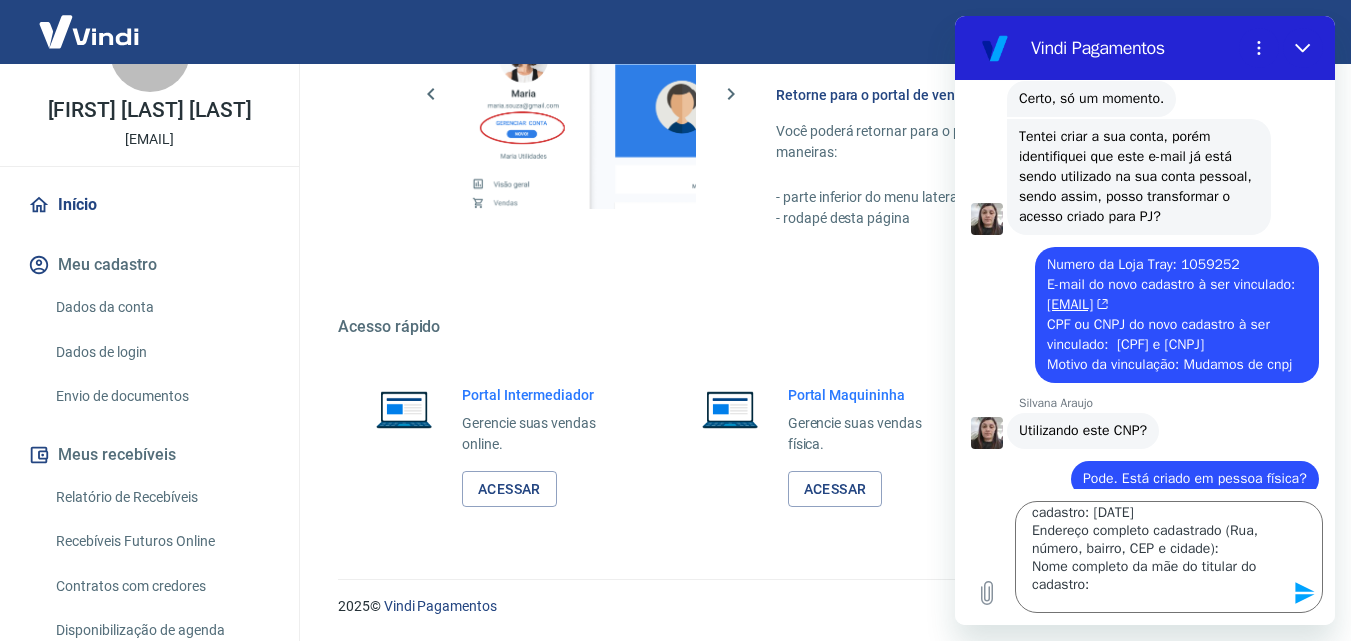 copy on "Rua Afrânio Peixoto 100 - Parangaba - Fortaleza, Ceará 60720-690" 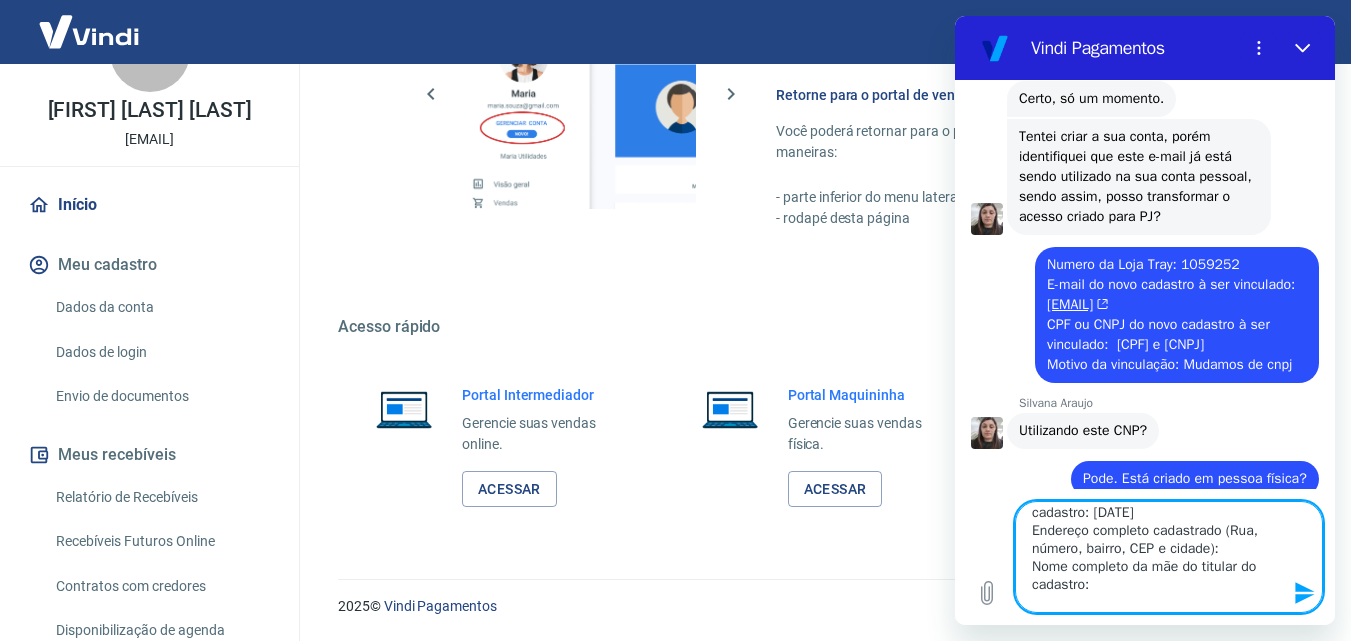 drag, startPoint x: 1223, startPoint y: 551, endPoint x: 1239, endPoint y: 563, distance: 20 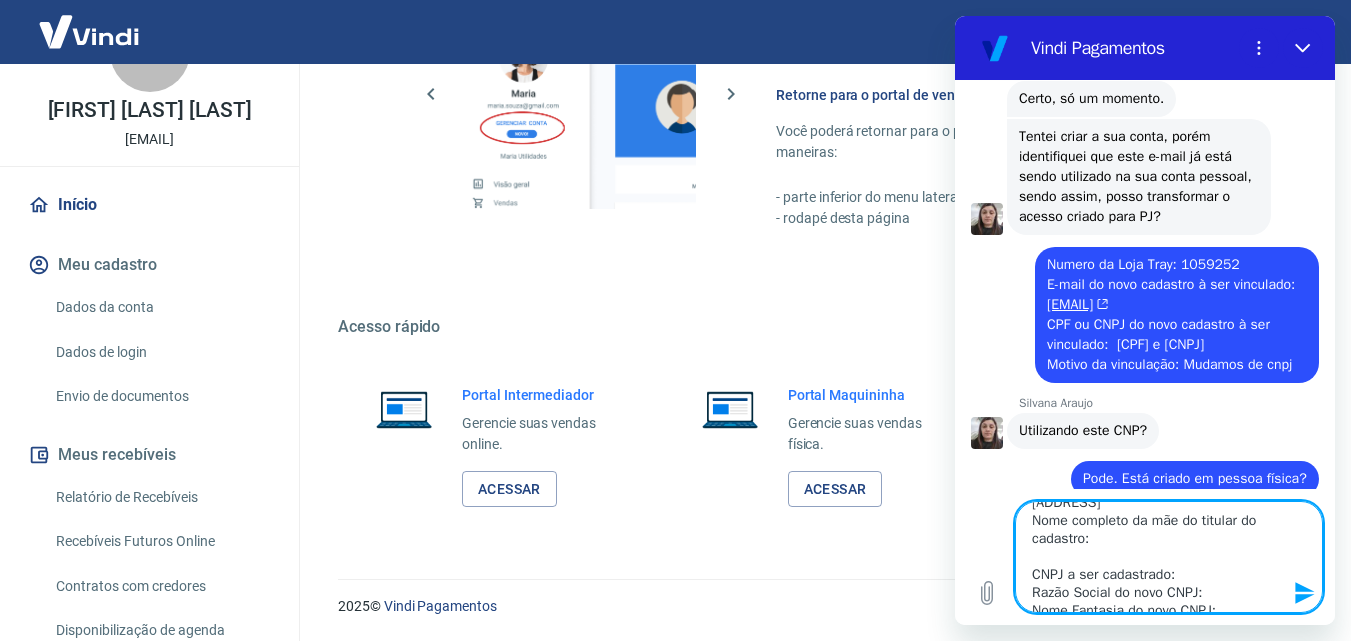 scroll, scrollTop: 114, scrollLeft: 0, axis: vertical 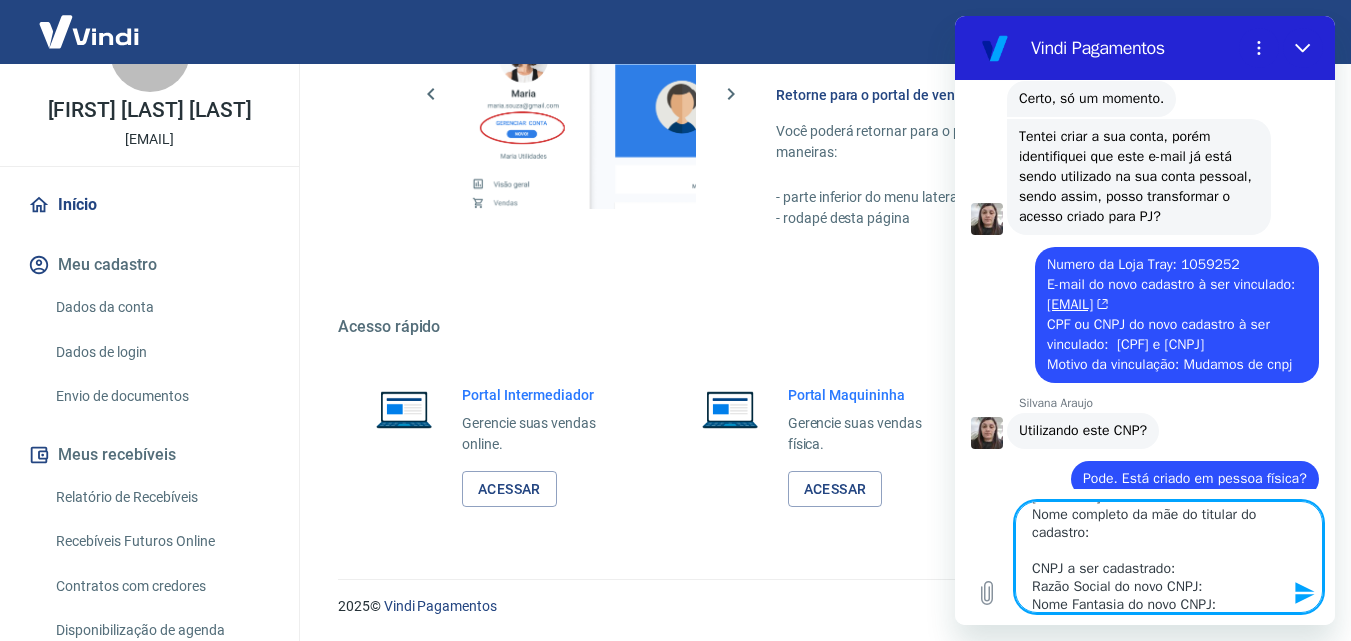 click on "Nome completo do titular: Jorge Luiz Holanda Ferreira
CPF cadastrado: 017.612.593-00
Data de nascimento do titular do cadastro: 21/05/1984
Endereço completo cadastrado  Rua Afrânio Peixoto 100 - Parangaba - Fortaleza, Ceará 60720-690
Nome completo da mãe do titular do cadastro:
CNPJ a ser cadastrado:
Razão Social do novo CNPJ:
Nome Fantasia do novo CNPJ:" at bounding box center [1169, 557] 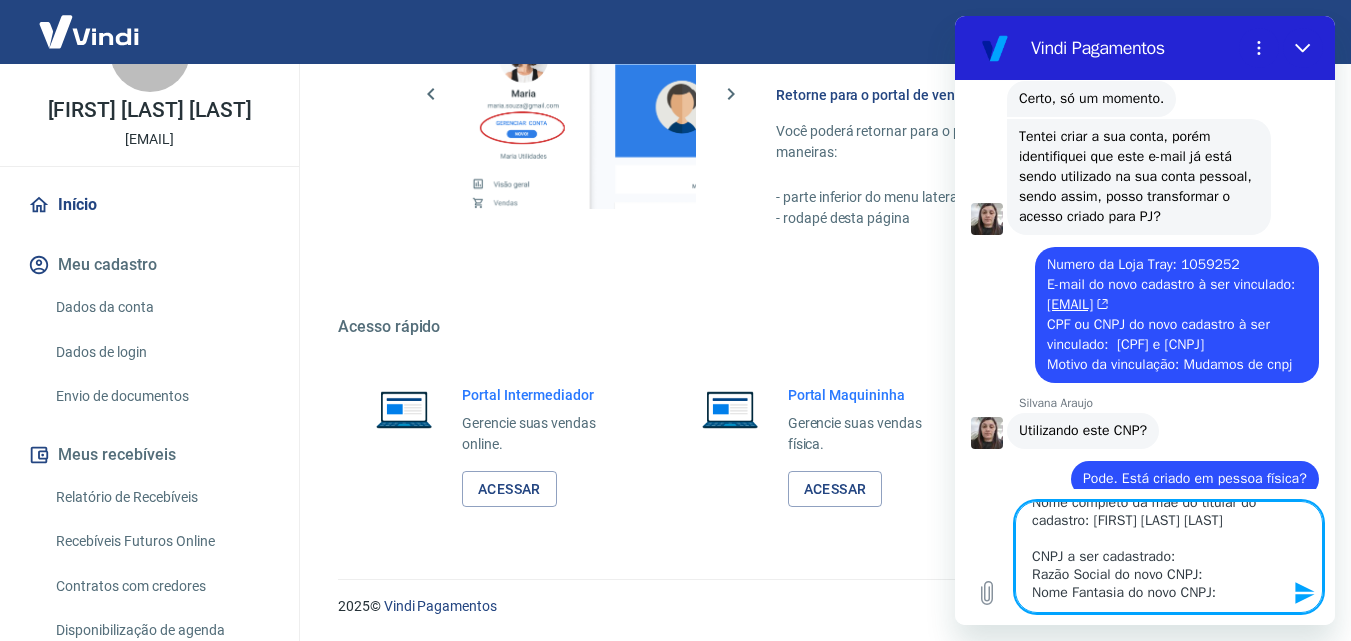 scroll, scrollTop: 206, scrollLeft: 0, axis: vertical 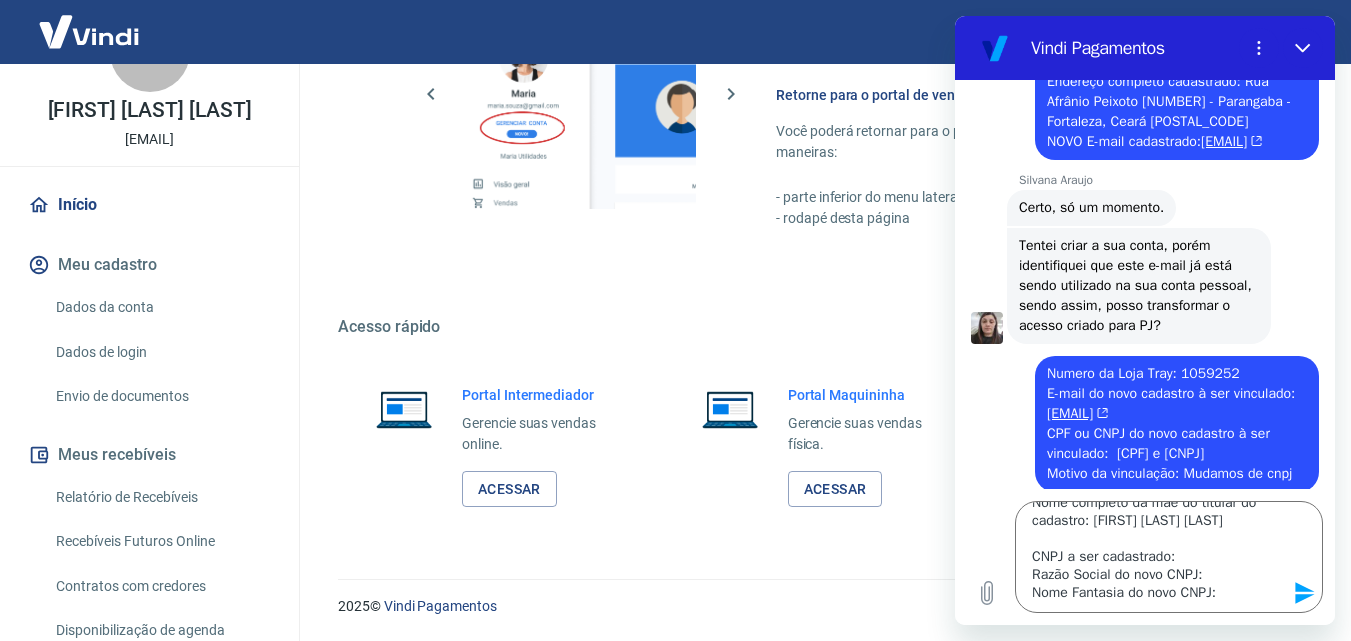 drag, startPoint x: 1088, startPoint y: 91, endPoint x: 1228, endPoint y: 205, distance: 180.54362 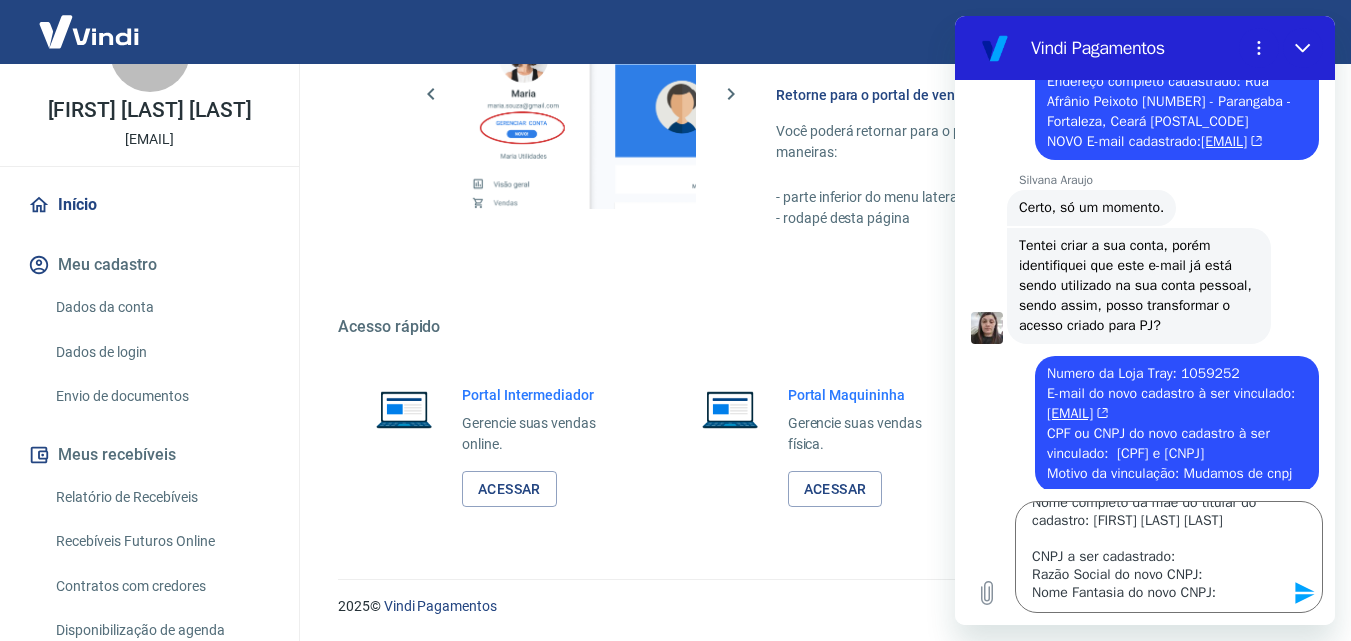 click on "diz:  Nome Completo titular: Jorge Luiz Holanda Ferreira
CPF: 017.612.593-00
CNPJ:  30.906.082/0001-07
Razão Social: JHF INDUSTRIA DE CONFECCOES LTDA
Nome Fantasia: MOÇA FLOR
Telefone: 85 8128-3689
Endereço completo cadastrado: Rua Afrânio Peixoto 100 - Parangaba - Fortaleza, Ceará 60720-690
NOVO E-mail cadastrado:  mocaflorvendas@gmail.com" at bounding box center (1177, 42) 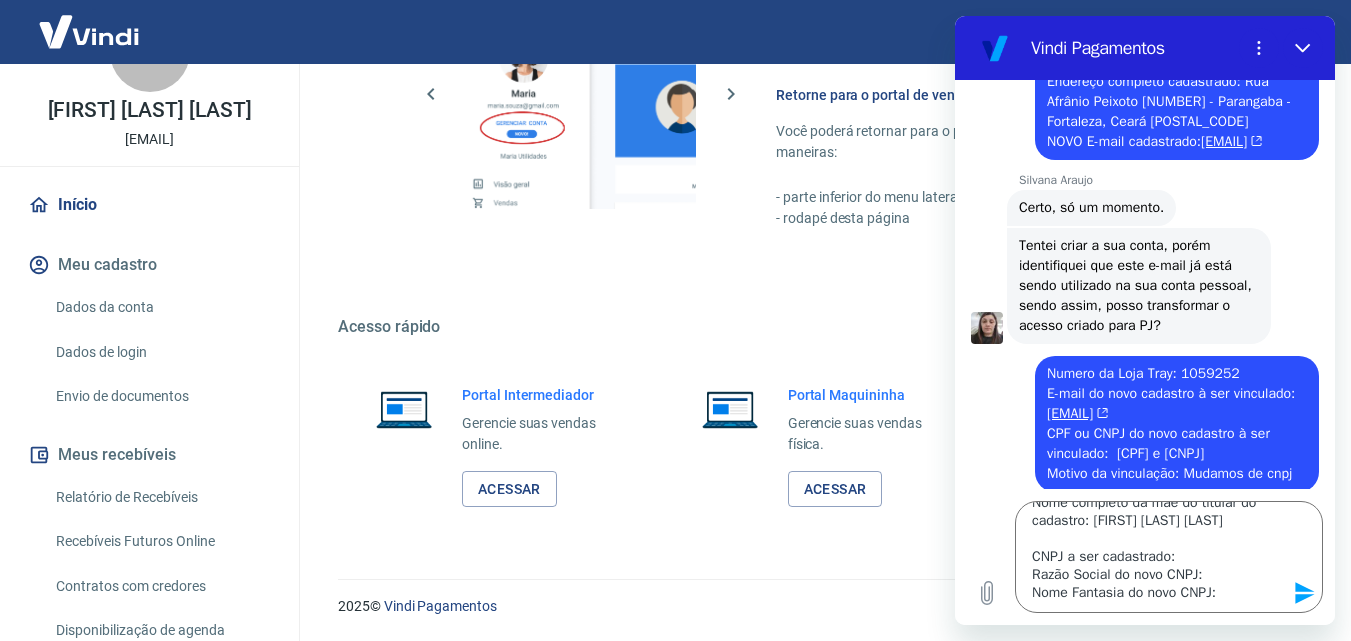 copy on "30.906.082/0001-07" 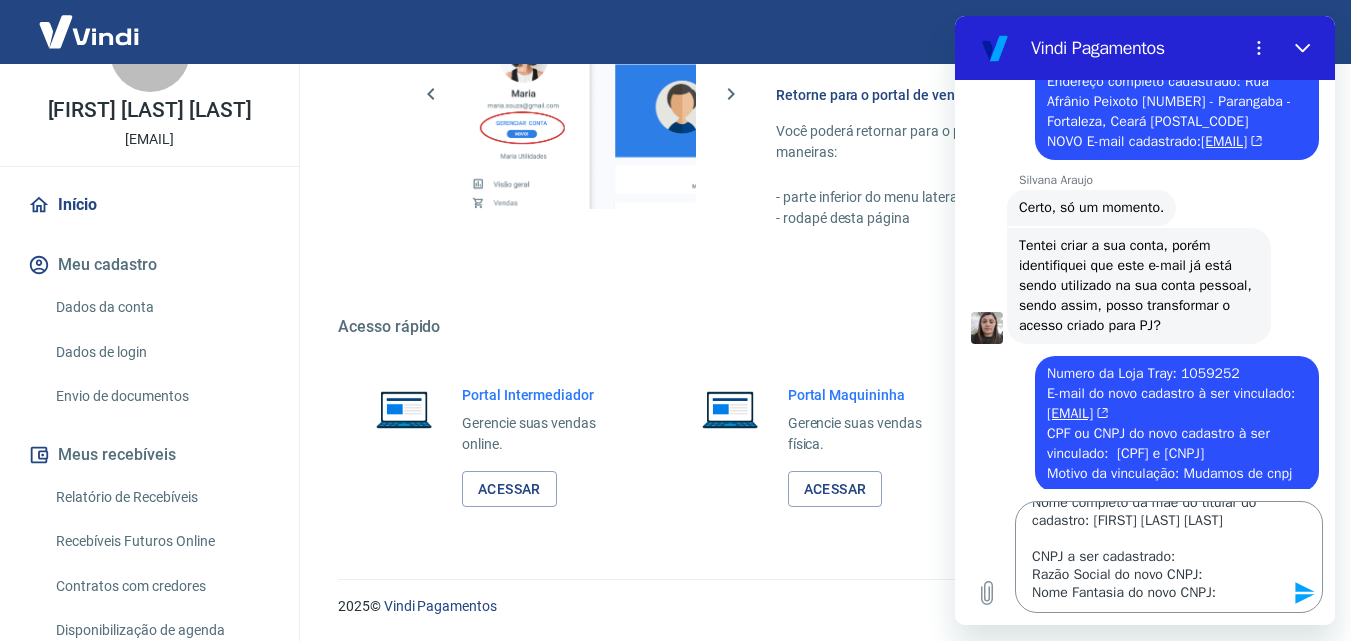 click on "Nome completo do titular: Jorge Luiz Holanda Ferreira
CPF cadastrado: 017.612.593-00
Data de nascimento do titular do cadastro: 21/05/1984
Endereço completo cadastrado  Rua Afrânio Peixoto 100 - Parangaba - Fortaleza, Ceará 60720-690
Nome completo da mãe do titular do cadastro: ELIENE DE HOLANDA FERREIRA
CNPJ a ser cadastrado:
Razão Social do novo CNPJ:
Nome Fantasia do novo CNPJ:" at bounding box center [1169, 557] 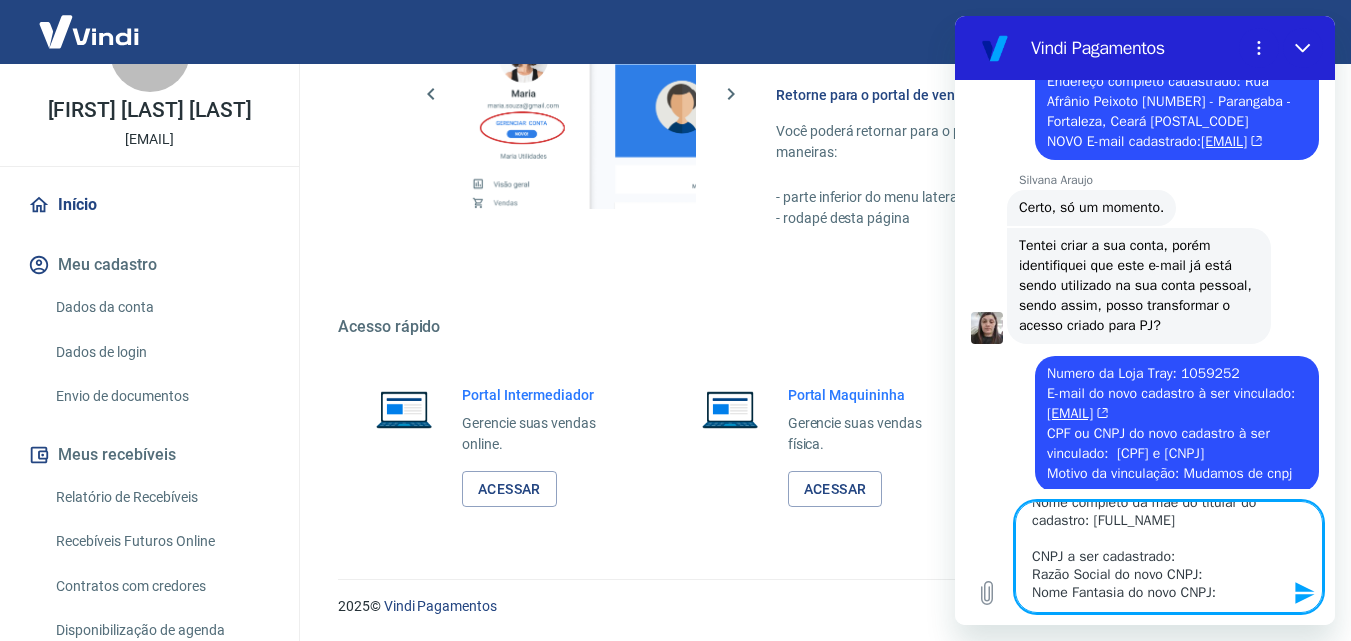 paste on "30.906.082/0001-07" 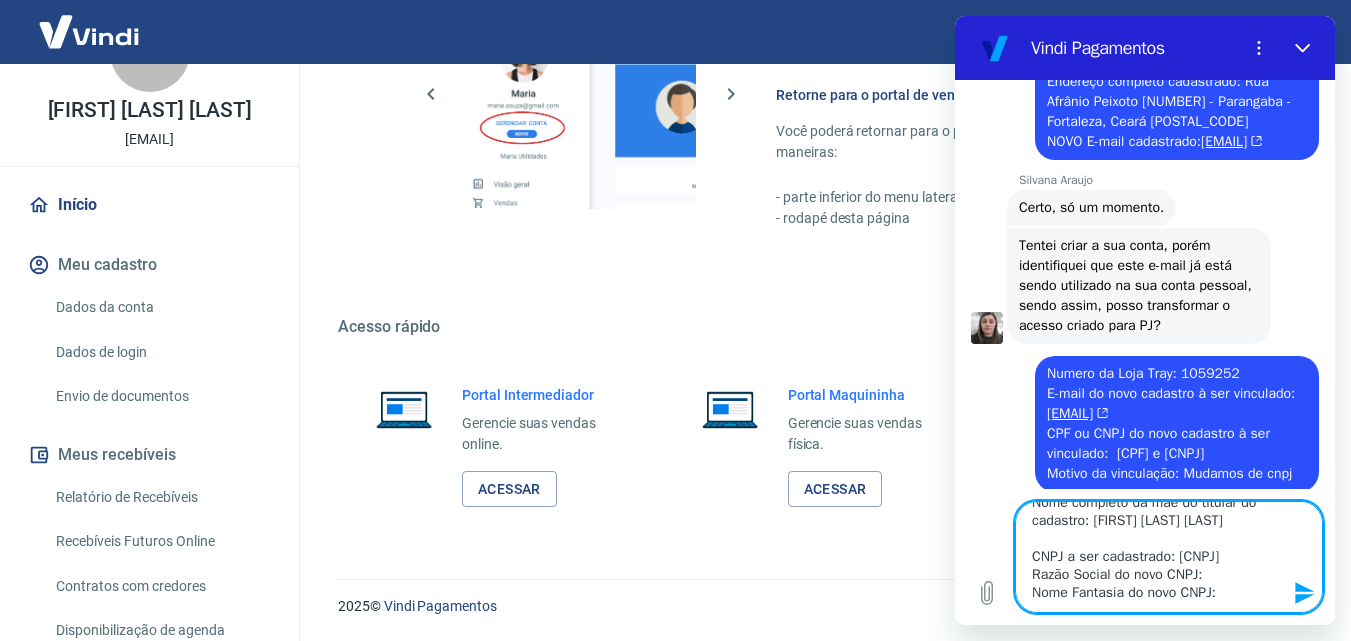 click on "Nome completo do titular: Jorge Luiz Holanda Ferreira
CPF cadastrado: 017.612.593-00
Data de nascimento do titular do cadastro: 21/05/1984
Endereço completo cadastrado  Rua Afrânio Peixoto 100 - Parangaba - Fortaleza, Ceará 60720-690
Nome completo da mãe do titular do cadastro: ELIENE DE HOLANDA FERREIRA
CNPJ a ser cadastrado: 30.906.082/0001-07
Razão Social do novo CNPJ:
Nome Fantasia do novo CNPJ:" at bounding box center (1169, 557) 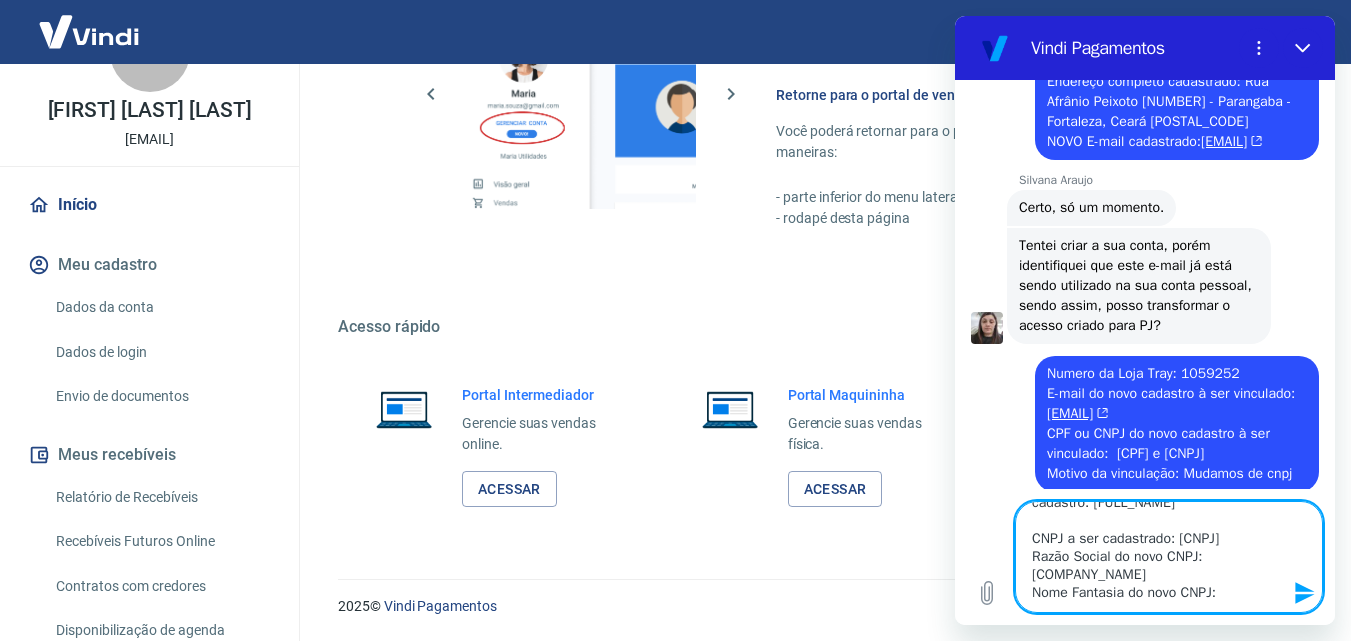 click on "Nome completo do titular: Jorge Luiz Holanda Ferreira
CPF cadastrado: 017.612.593-00
Data de nascimento do titular do cadastro: 21/05/1984
Endereço completo cadastrado  Rua Afrânio Peixoto 100 - Parangaba - Fortaleza, Ceará 60720-690
Nome completo da mãe do titular do cadastro: ELIENE DE HOLANDA FERREIRA
CNPJ a ser cadastrado: 30.906.082/0001-07
Razão Social do novo CNPJ: JHF INDUSTRIA
Nome Fantasia do novo CNPJ:" at bounding box center [1169, 557] 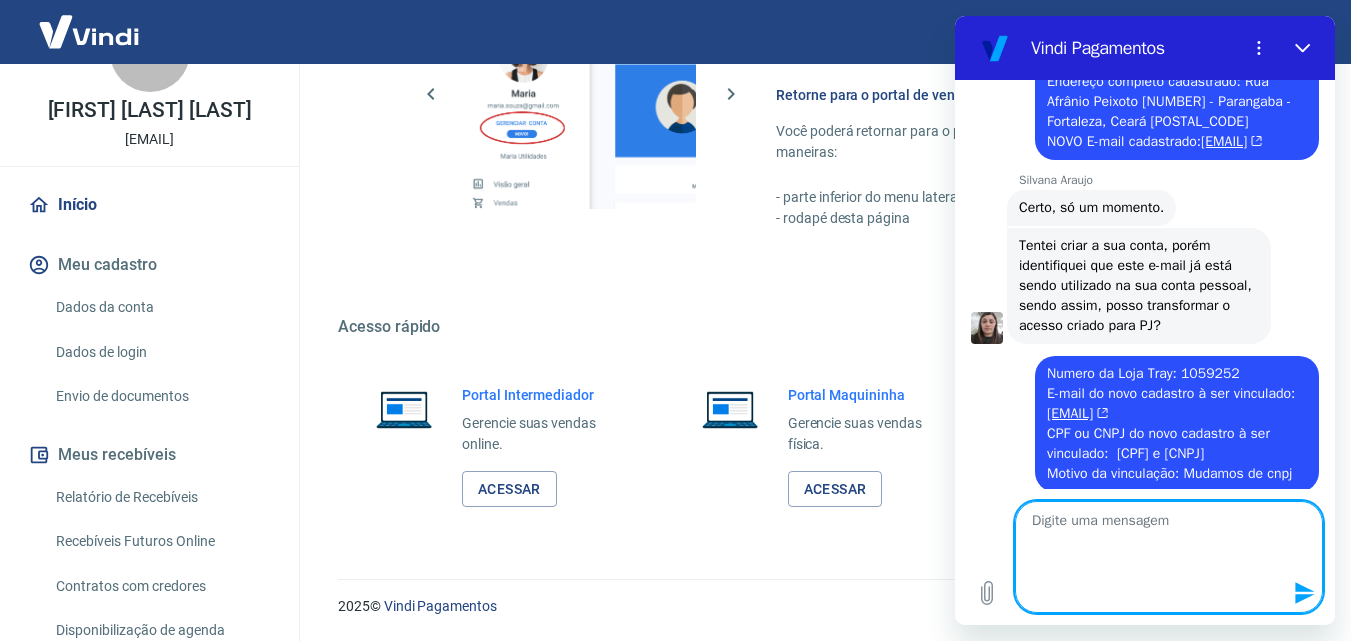 scroll, scrollTop: 0, scrollLeft: 0, axis: both 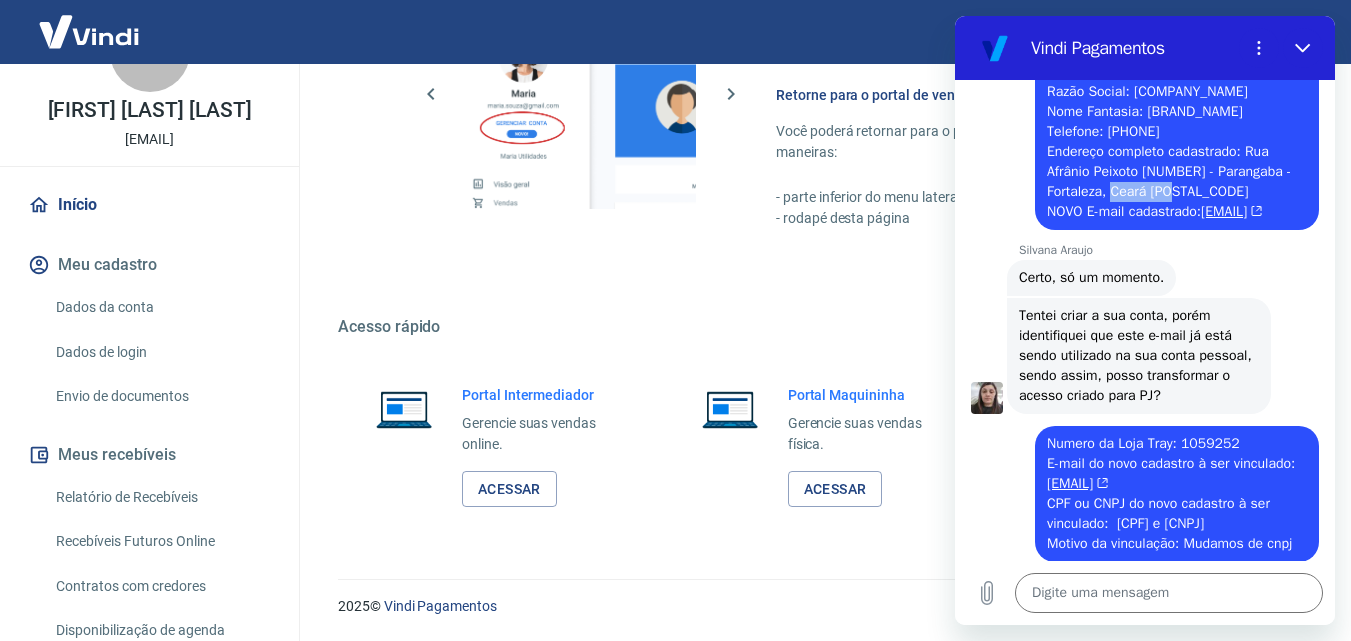 drag, startPoint x: 1146, startPoint y: 417, endPoint x: 1215, endPoint y: 416, distance: 69.00725 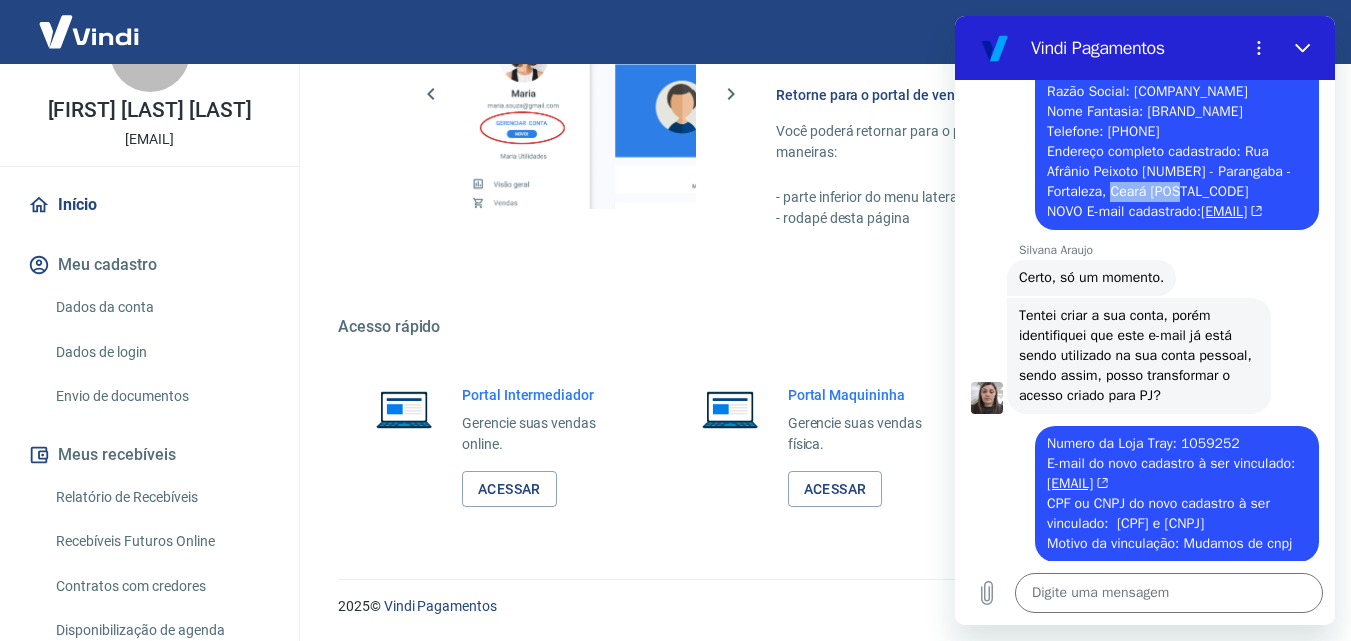 copy on "60720-690" 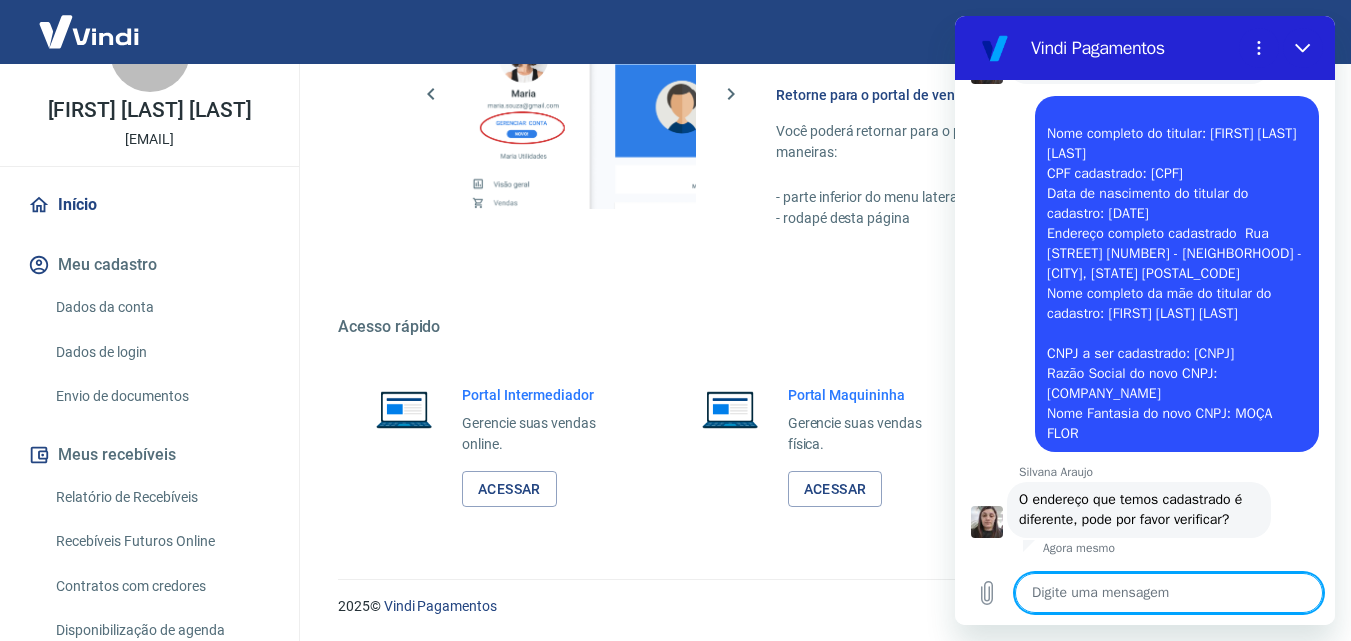 scroll, scrollTop: 7375, scrollLeft: 0, axis: vertical 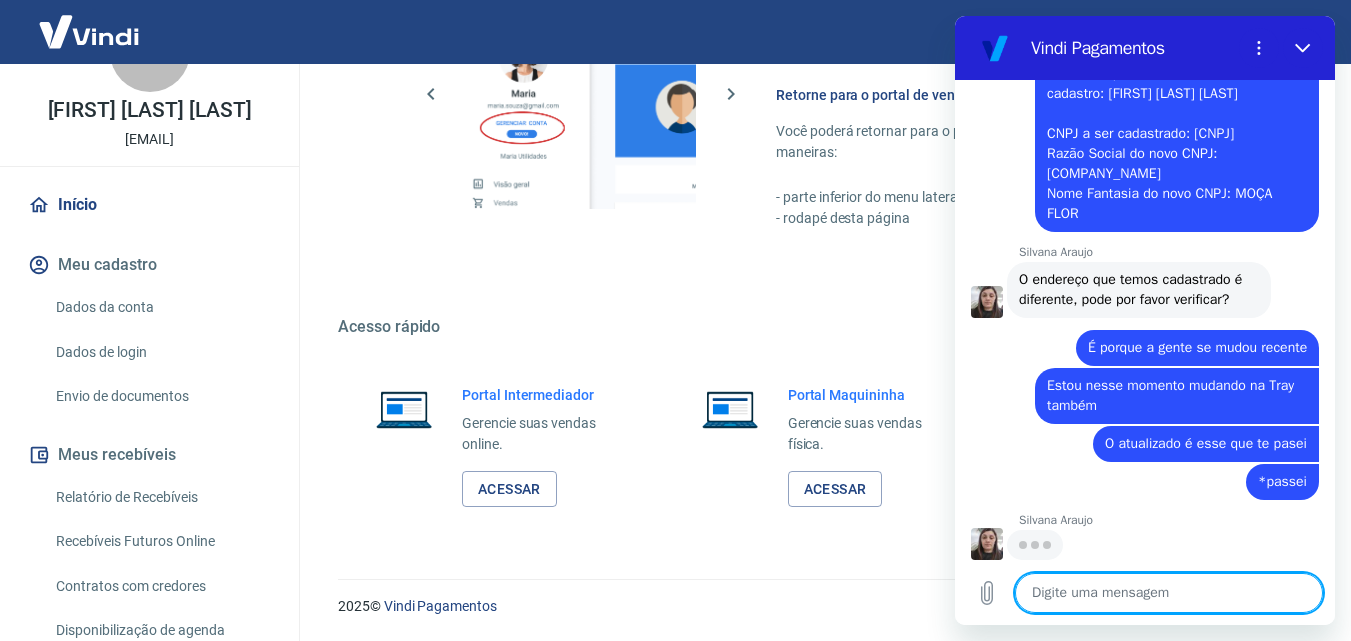 click at bounding box center (1169, 593) 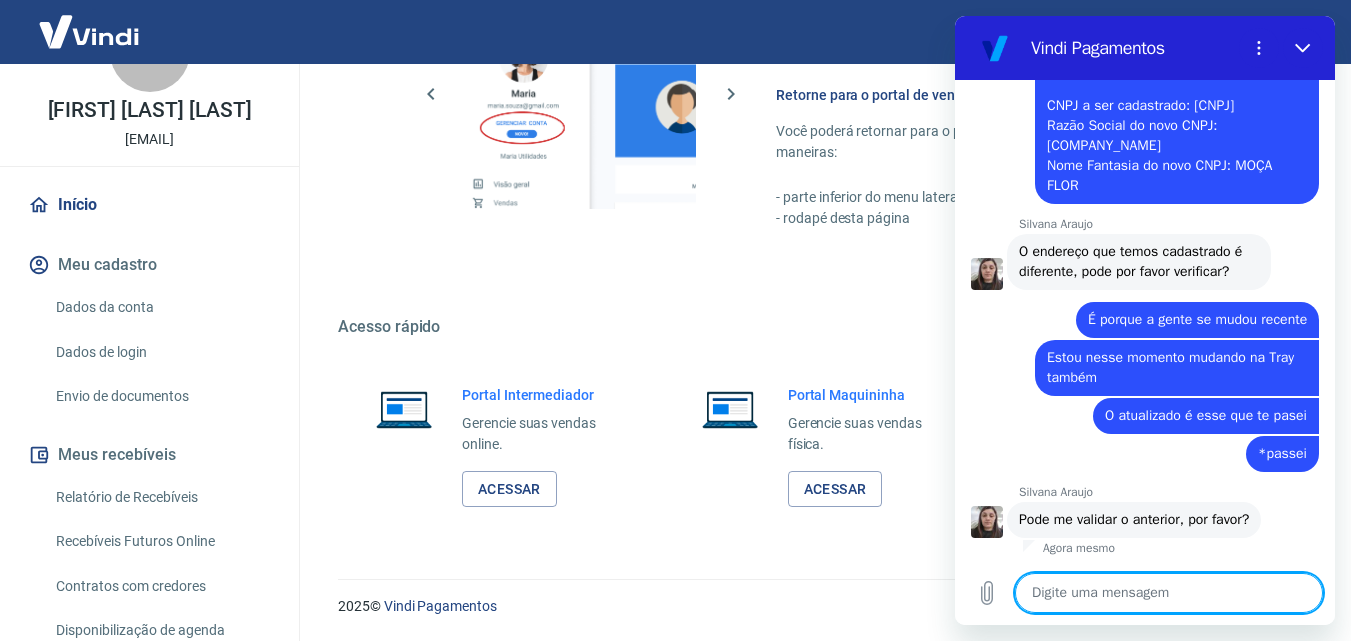 scroll, scrollTop: 7643, scrollLeft: 0, axis: vertical 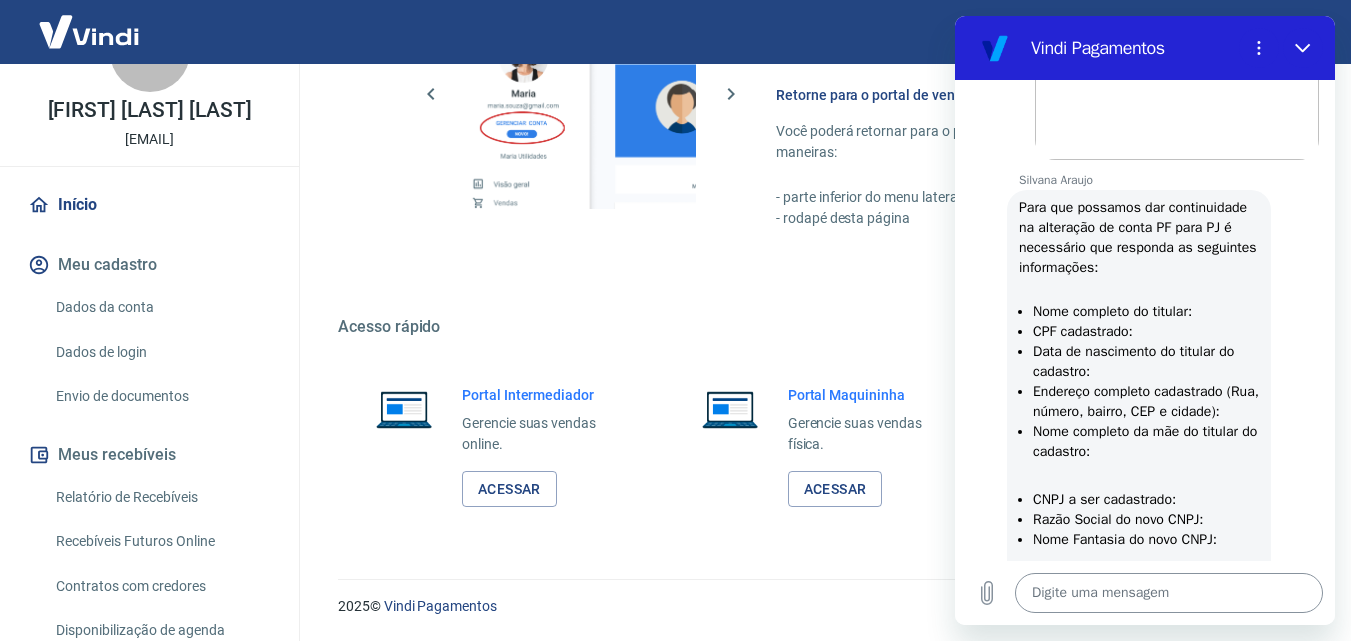 drag, startPoint x: 1135, startPoint y: 336, endPoint x: 1072, endPoint y: 589, distance: 260.72592 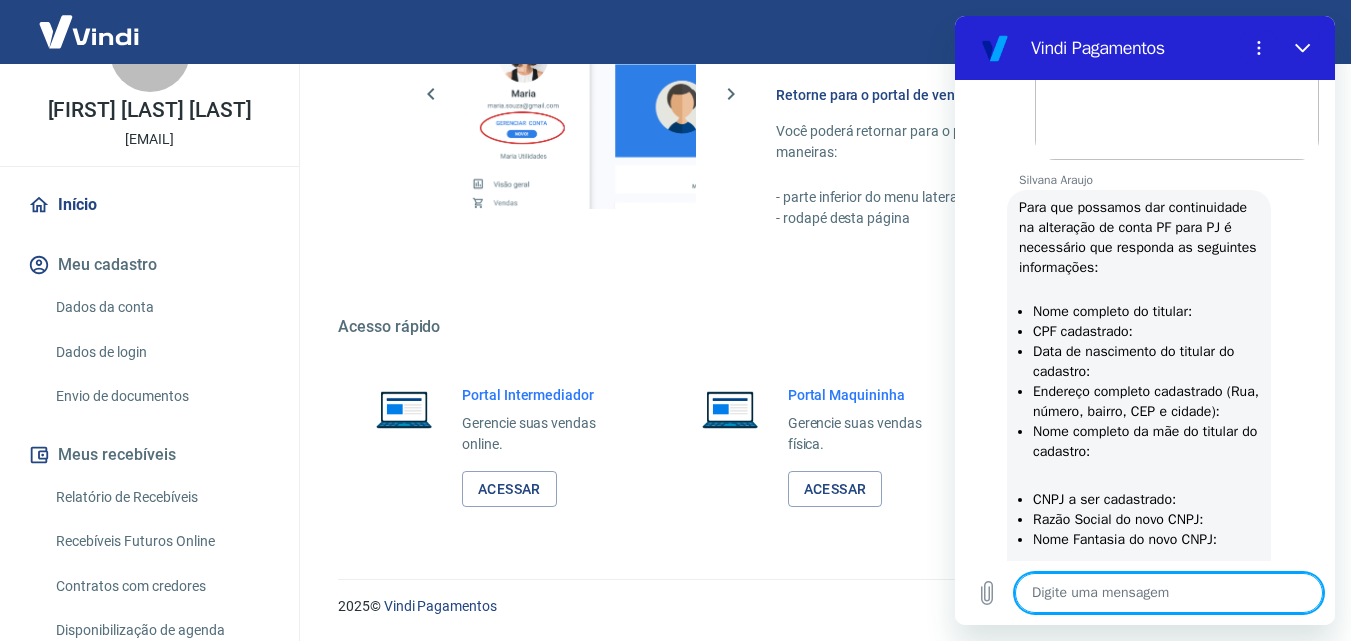 click at bounding box center (1169, 593) 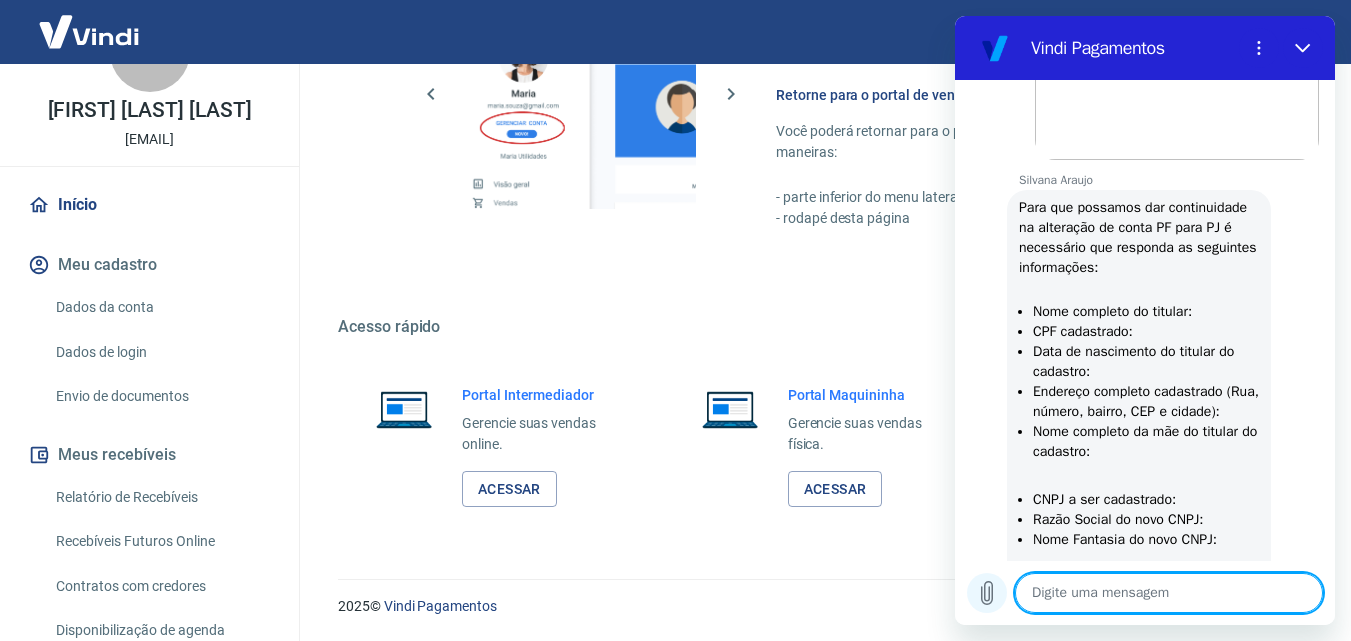 click 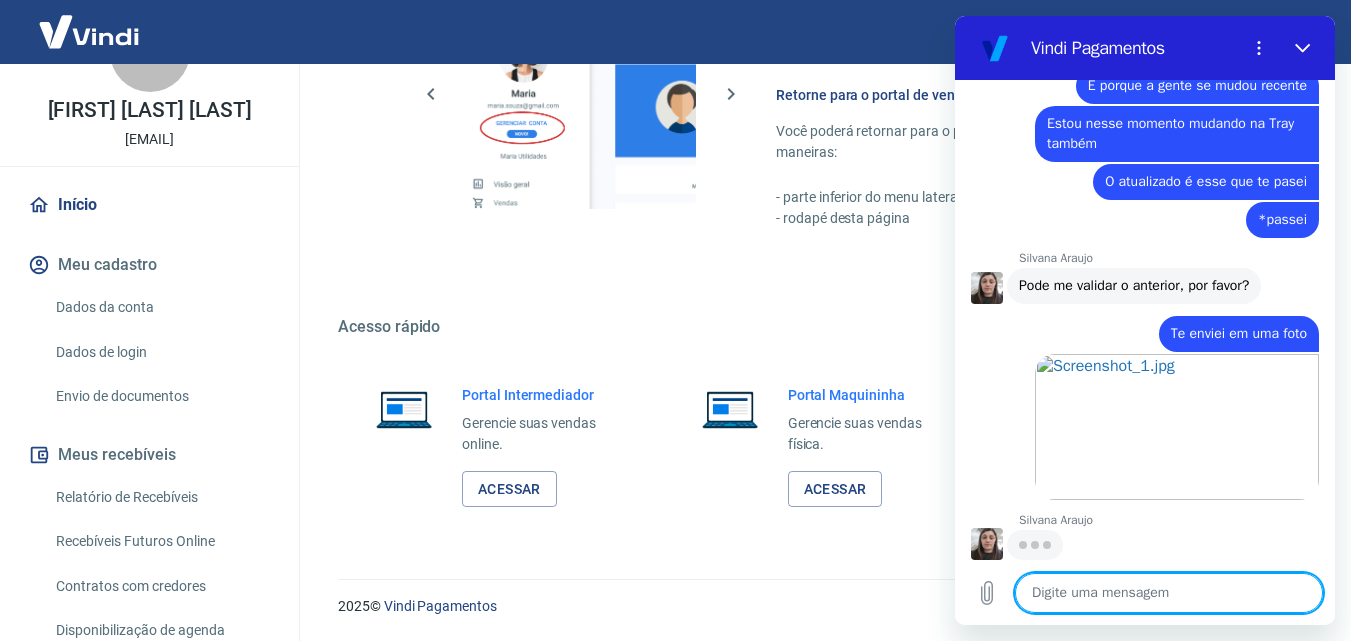 scroll, scrollTop: 7877, scrollLeft: 0, axis: vertical 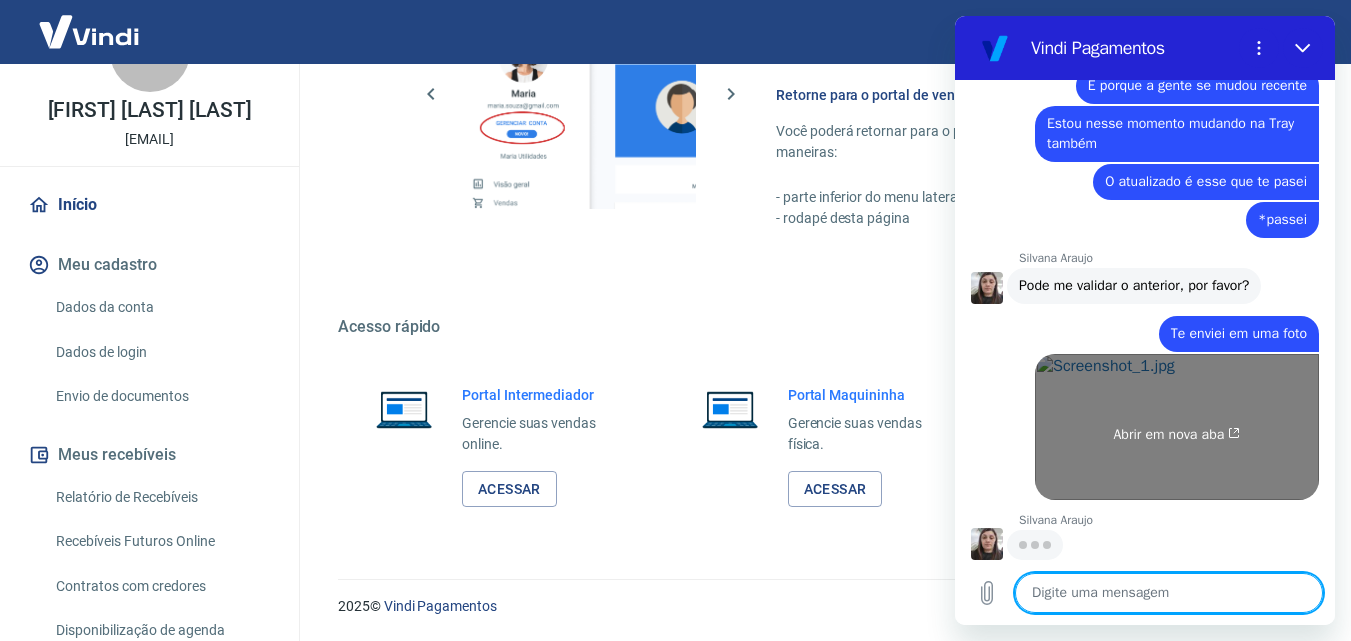 click on "Abrir em nova aba" at bounding box center [1177, 435] 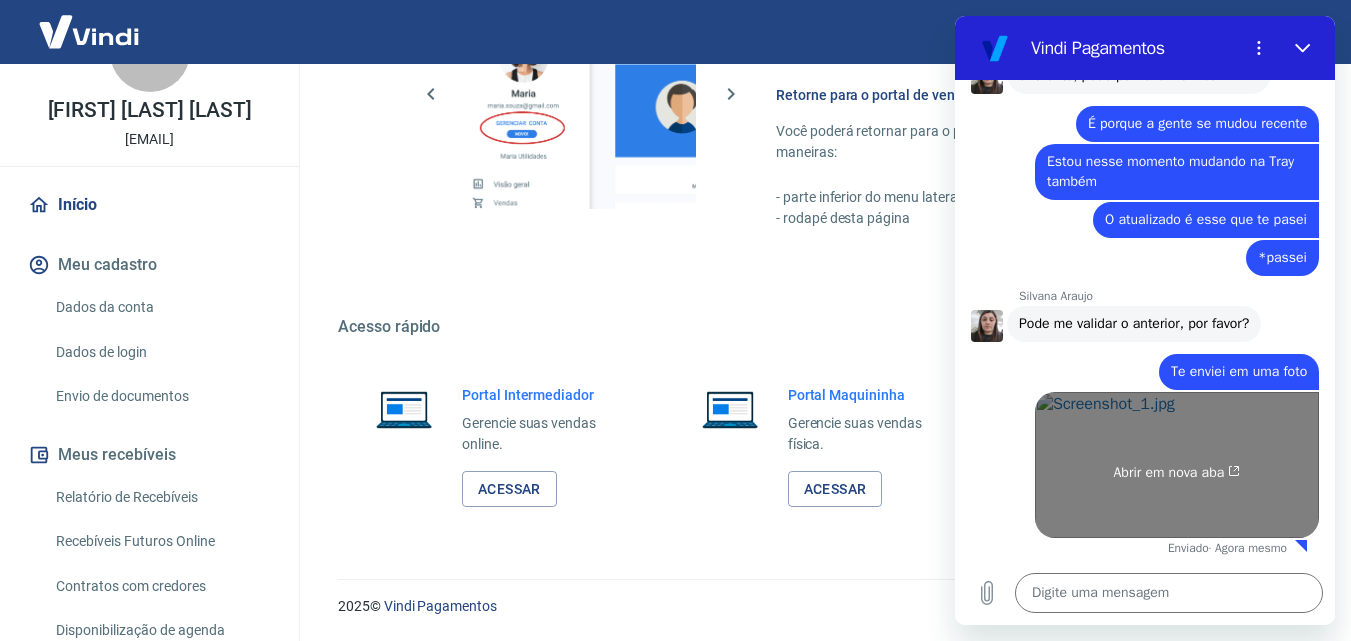 scroll, scrollTop: 7839, scrollLeft: 0, axis: vertical 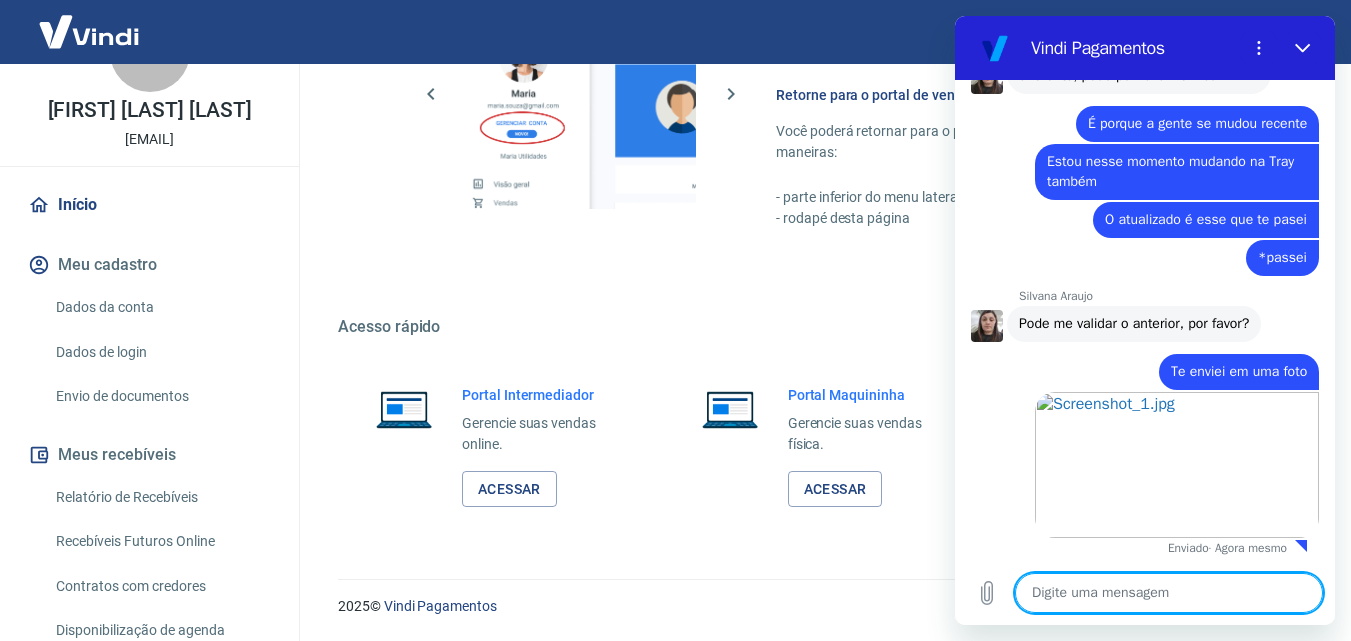 click at bounding box center [1169, 593] 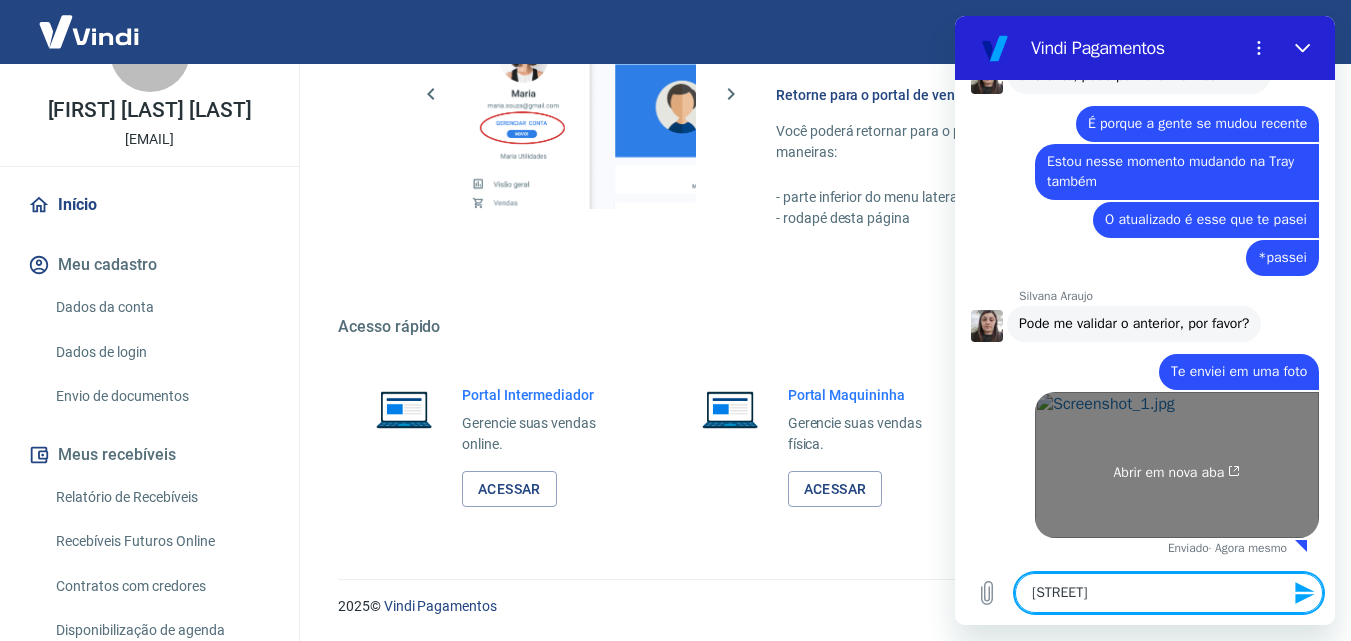 click on "Abrir em nova aba" at bounding box center [1177, 465] 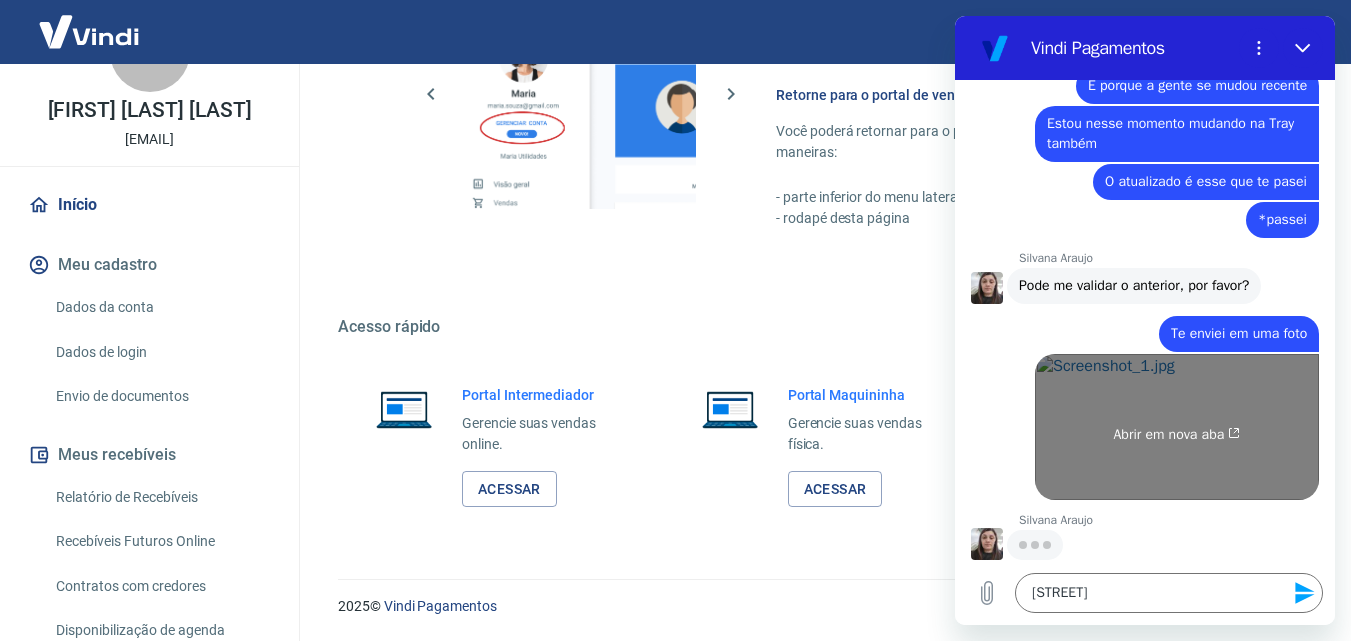 scroll, scrollTop: 7877, scrollLeft: 0, axis: vertical 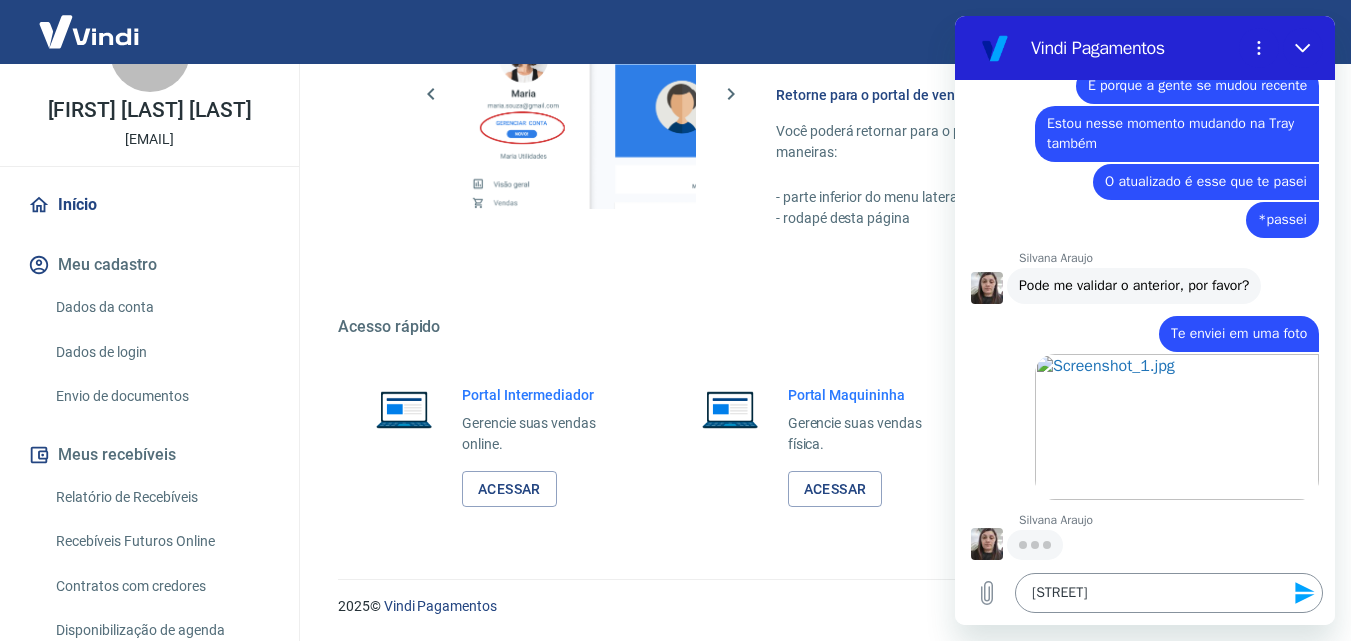 click on "Francisco Glicério" at bounding box center [1169, 593] 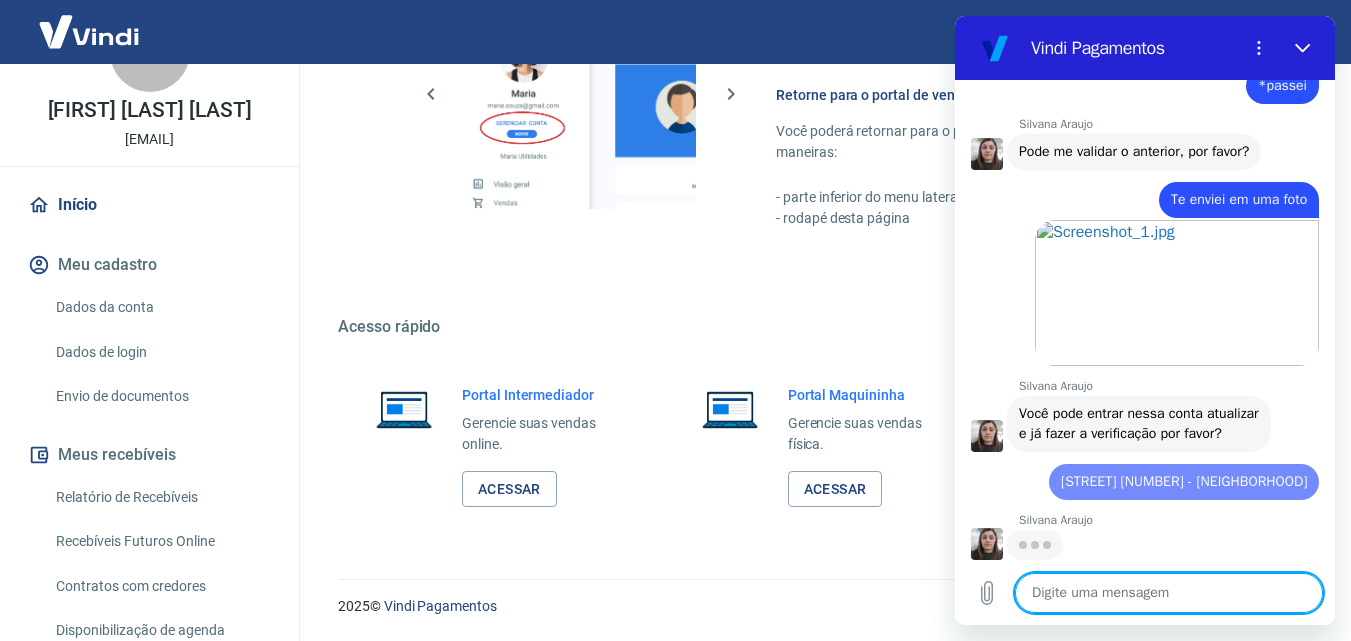 scroll, scrollTop: 8031, scrollLeft: 0, axis: vertical 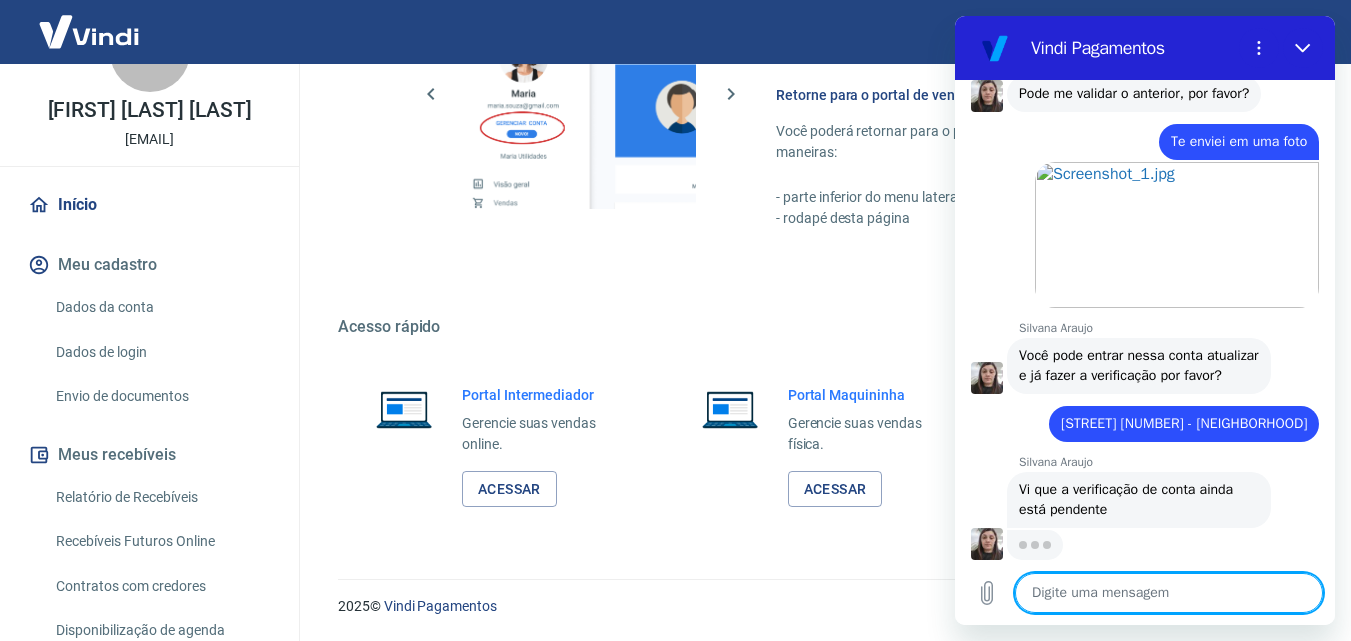 click at bounding box center [1169, 593] 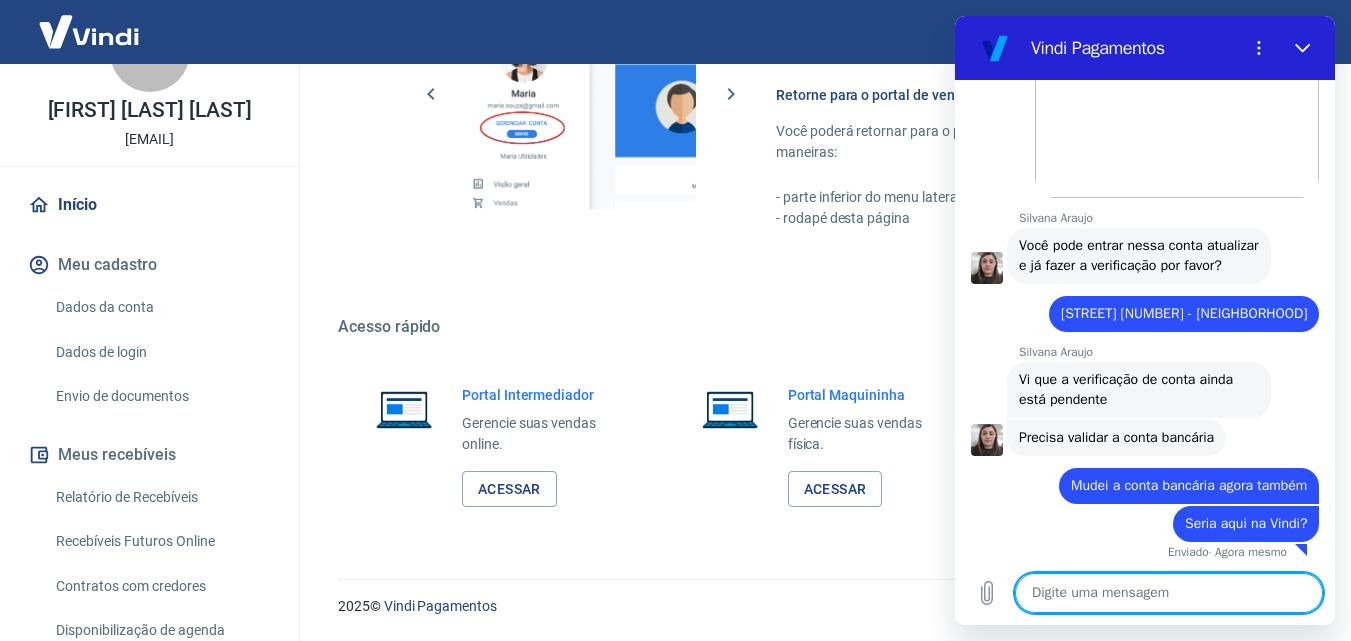 scroll, scrollTop: 8203, scrollLeft: 0, axis: vertical 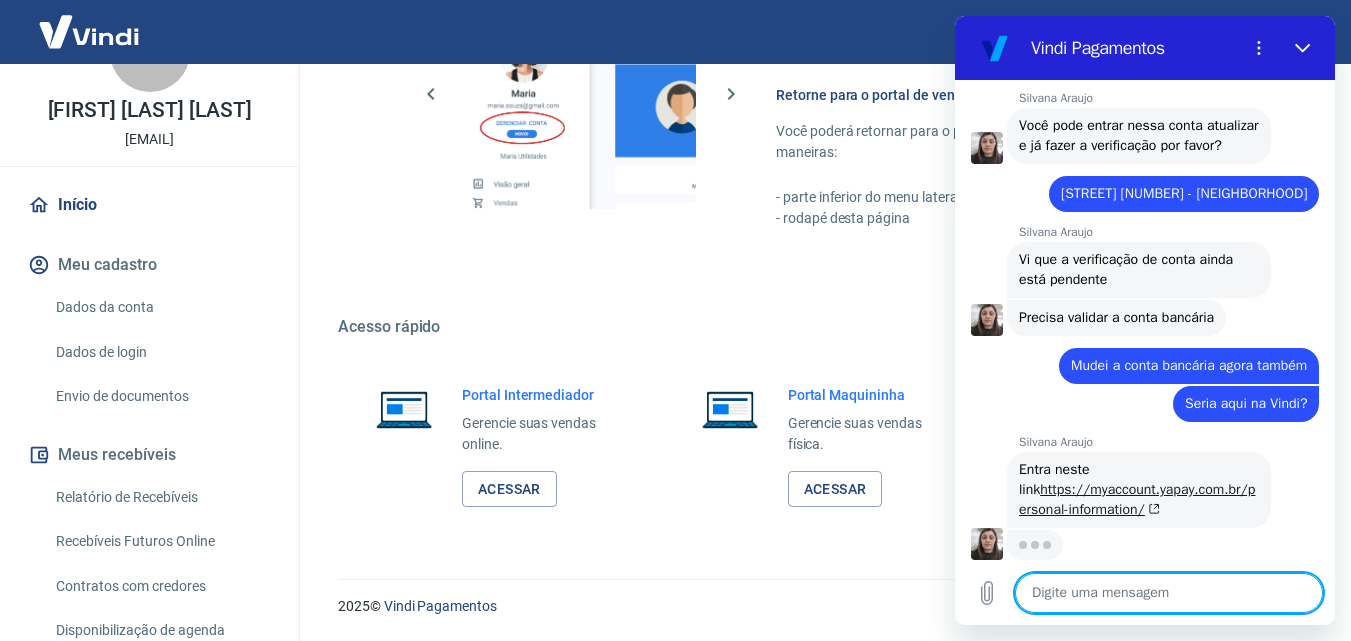 click on "https://myaccount.yapay.com.br/personal-information/" at bounding box center (1137, 499) 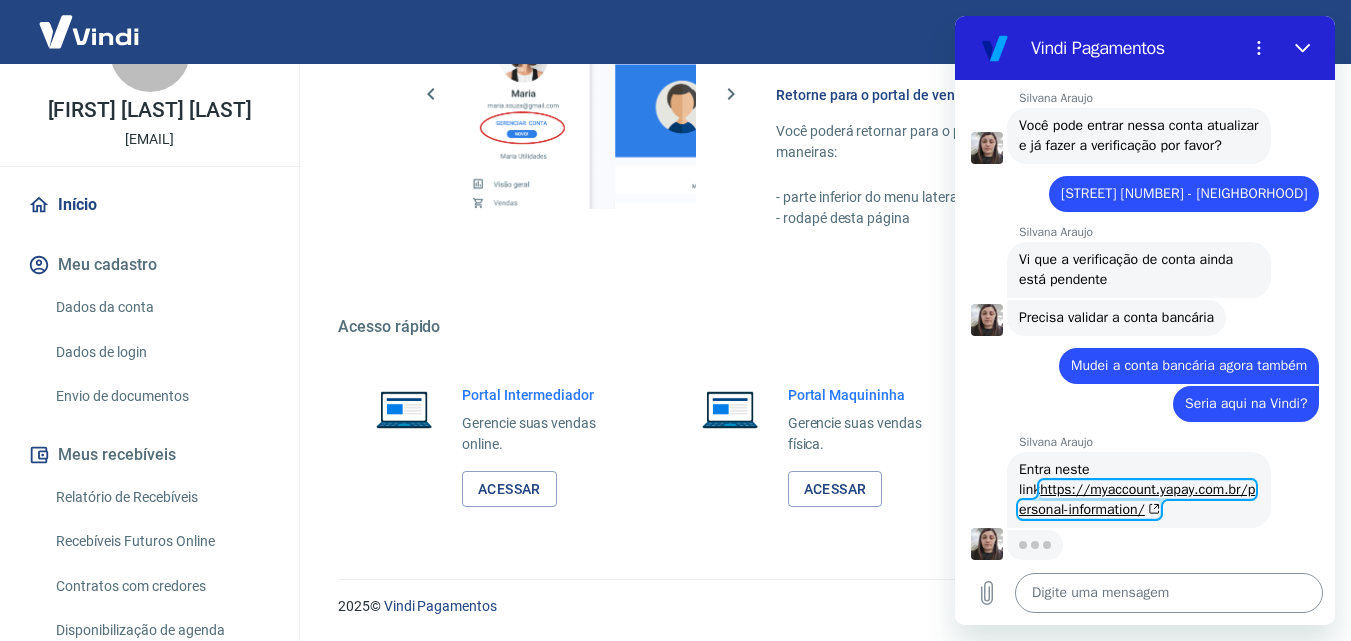 click at bounding box center (1169, 593) 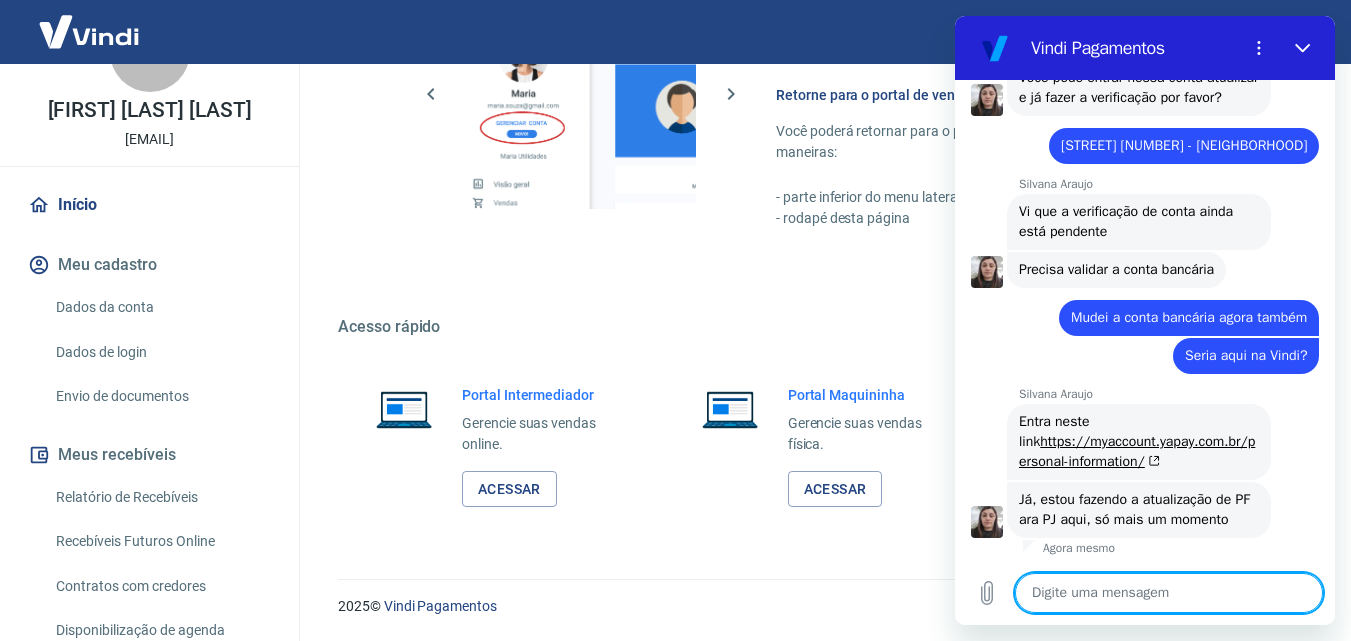 scroll, scrollTop: 8367, scrollLeft: 0, axis: vertical 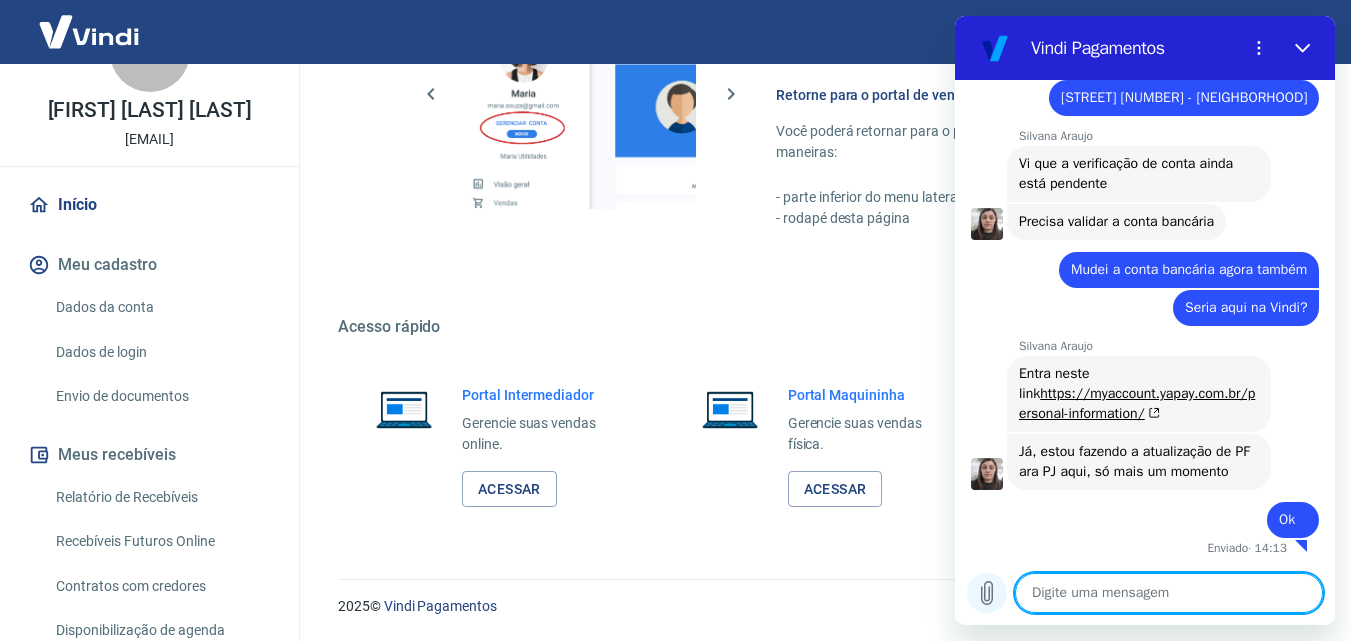 click 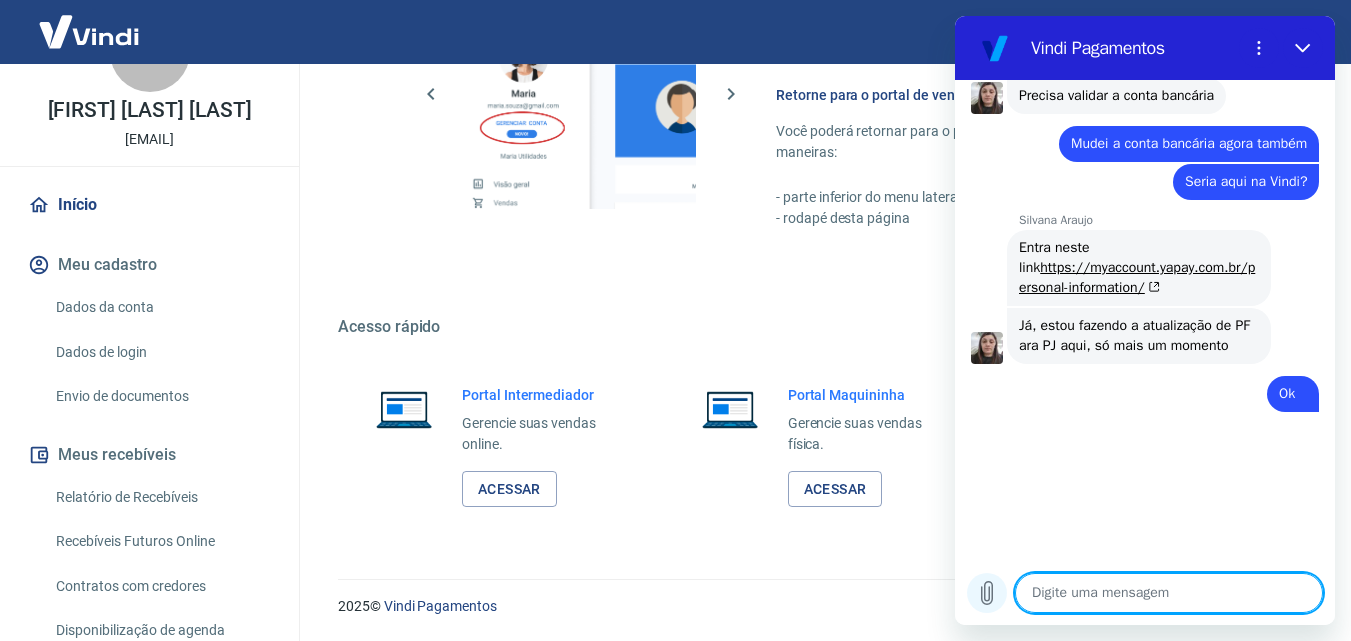scroll, scrollTop: 8541, scrollLeft: 0, axis: vertical 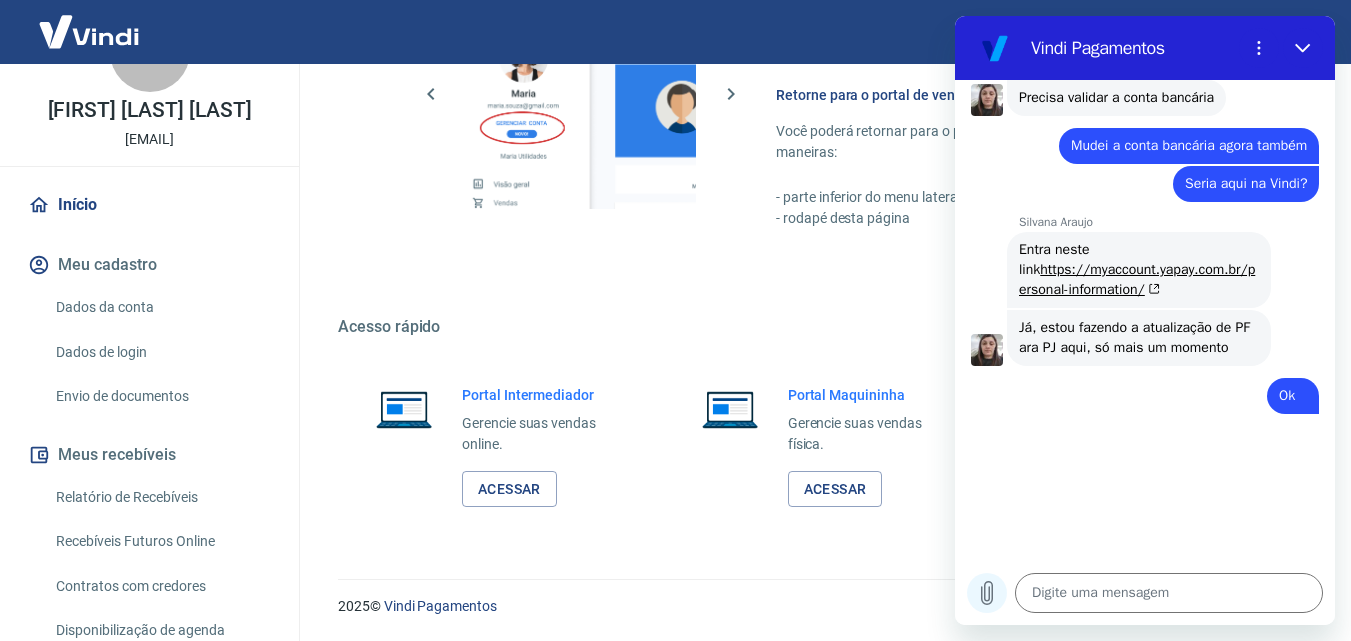 click 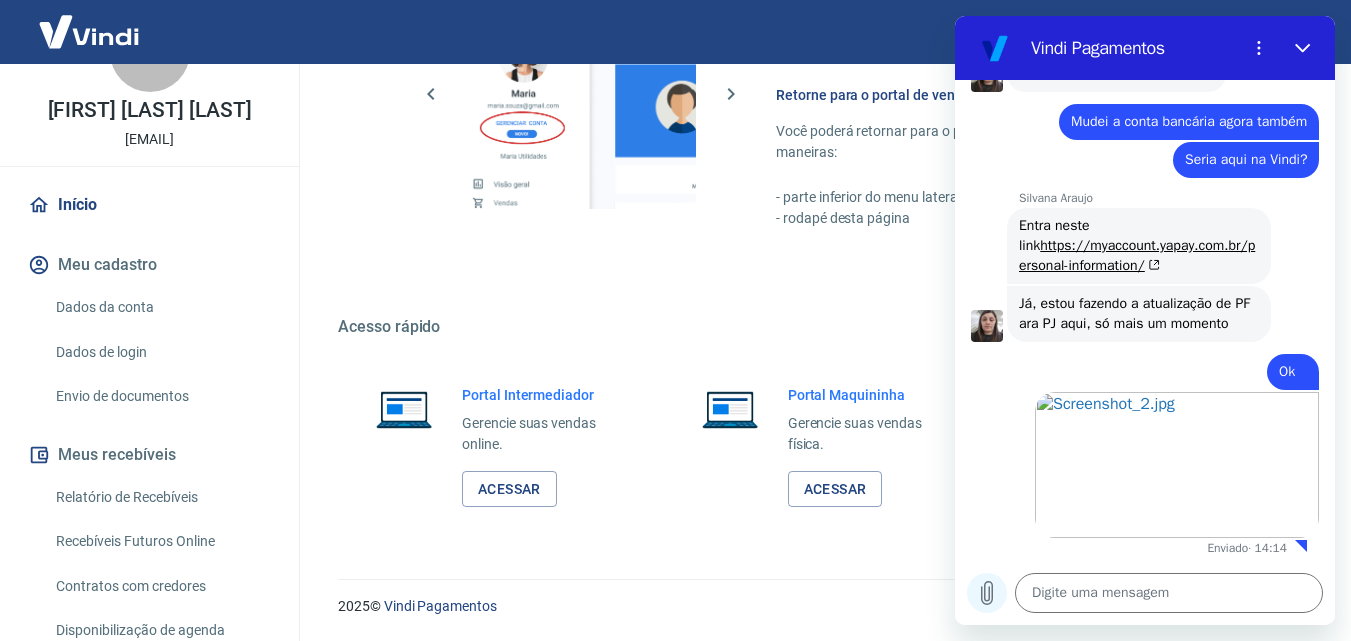 scroll, scrollTop: 8563, scrollLeft: 0, axis: vertical 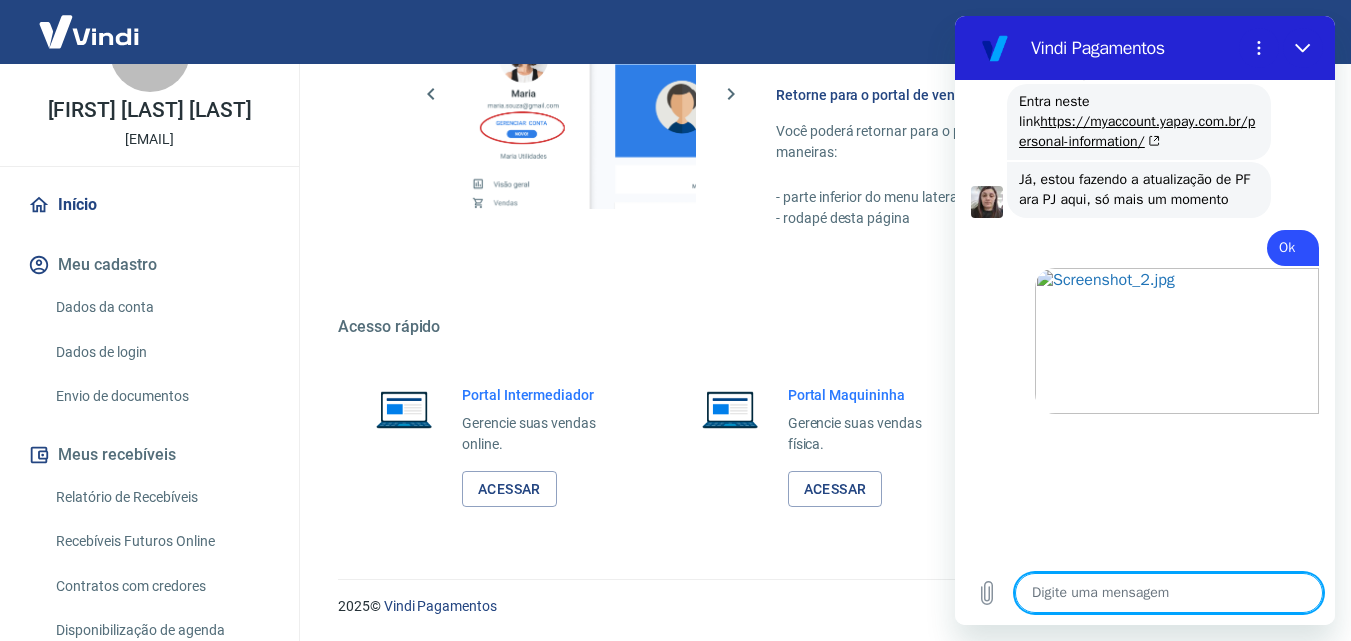 click at bounding box center [1169, 593] 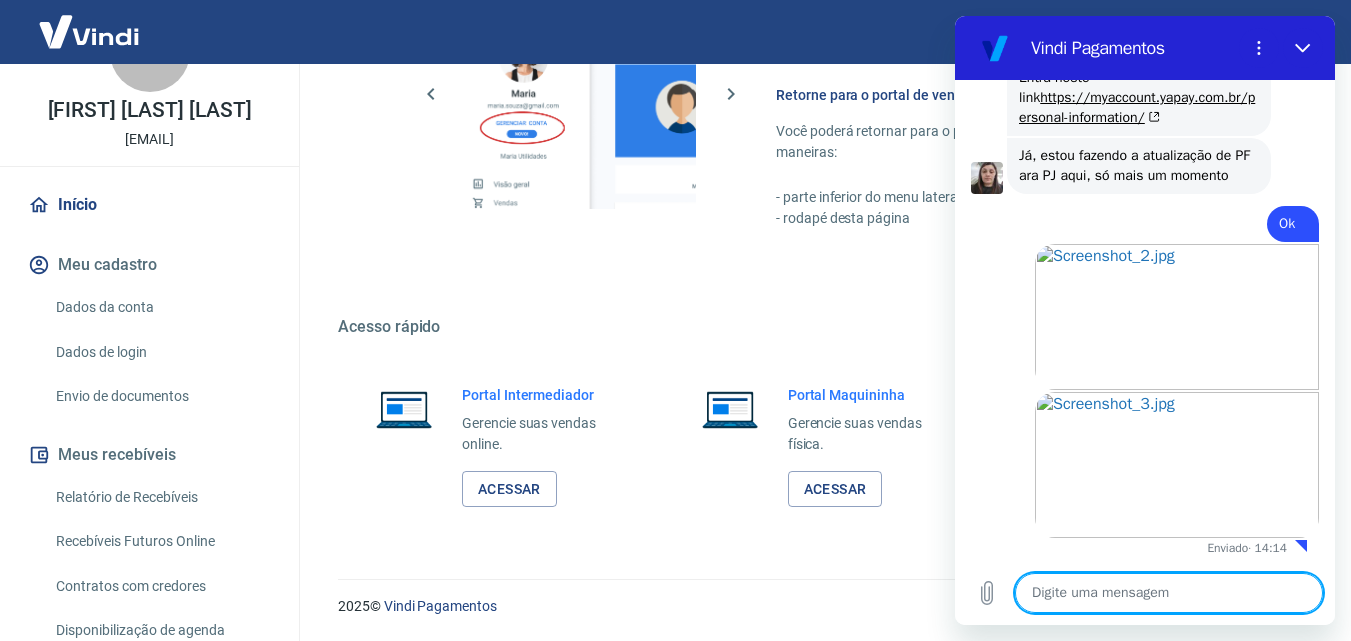 scroll, scrollTop: 8711, scrollLeft: 0, axis: vertical 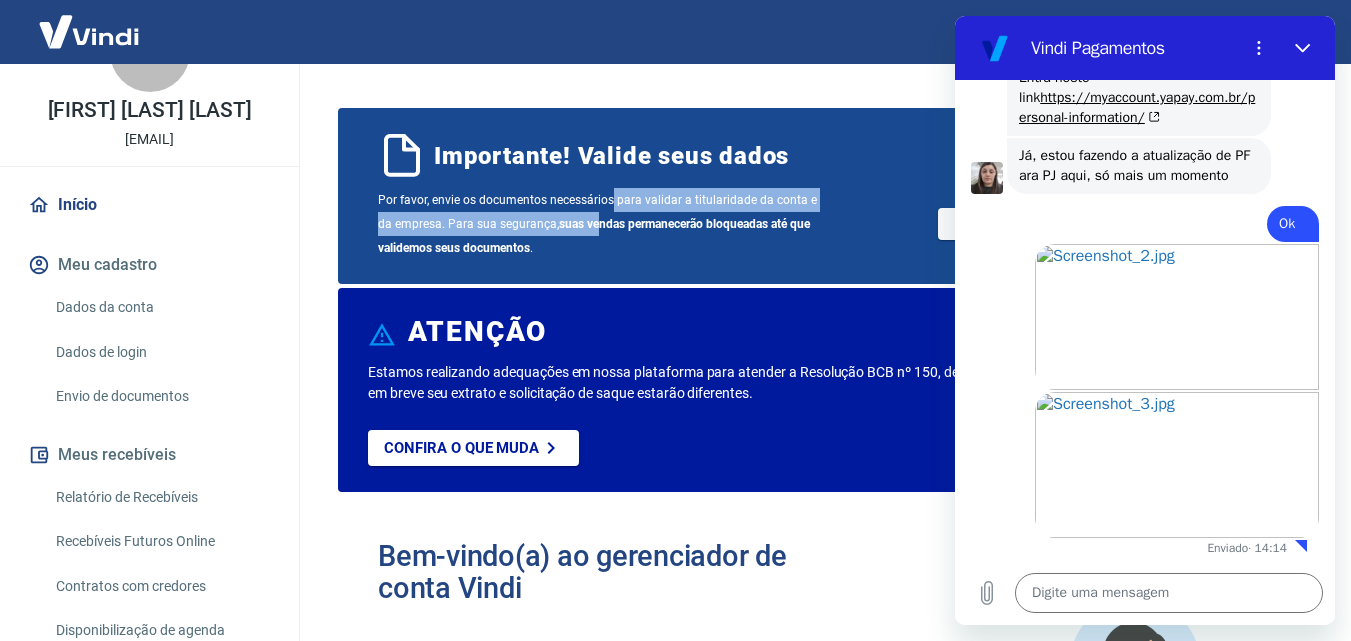 drag, startPoint x: 612, startPoint y: 200, endPoint x: 584, endPoint y: 230, distance: 41.036568 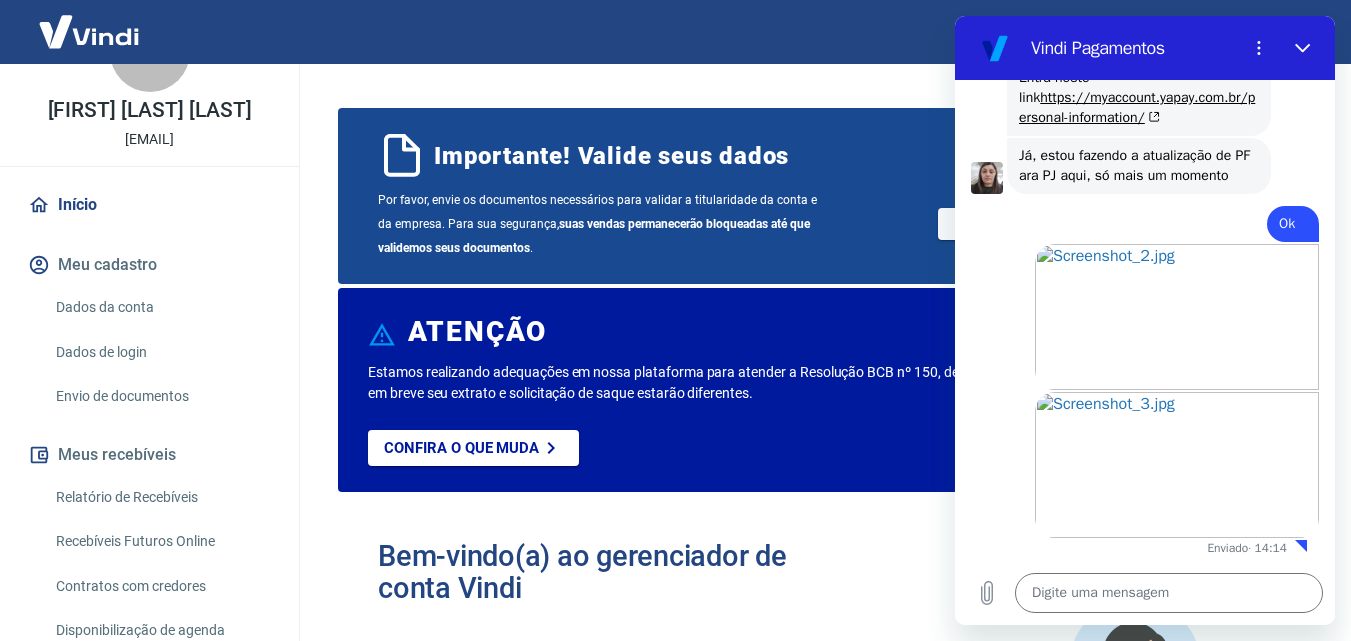 click on "Por favor, envie os documentos necessários para validar a titularidade da conta e da empresa. Para sua segurança,  suas vendas permanecerão bloqueadas até que validemos seus documentos ." at bounding box center [599, 224] 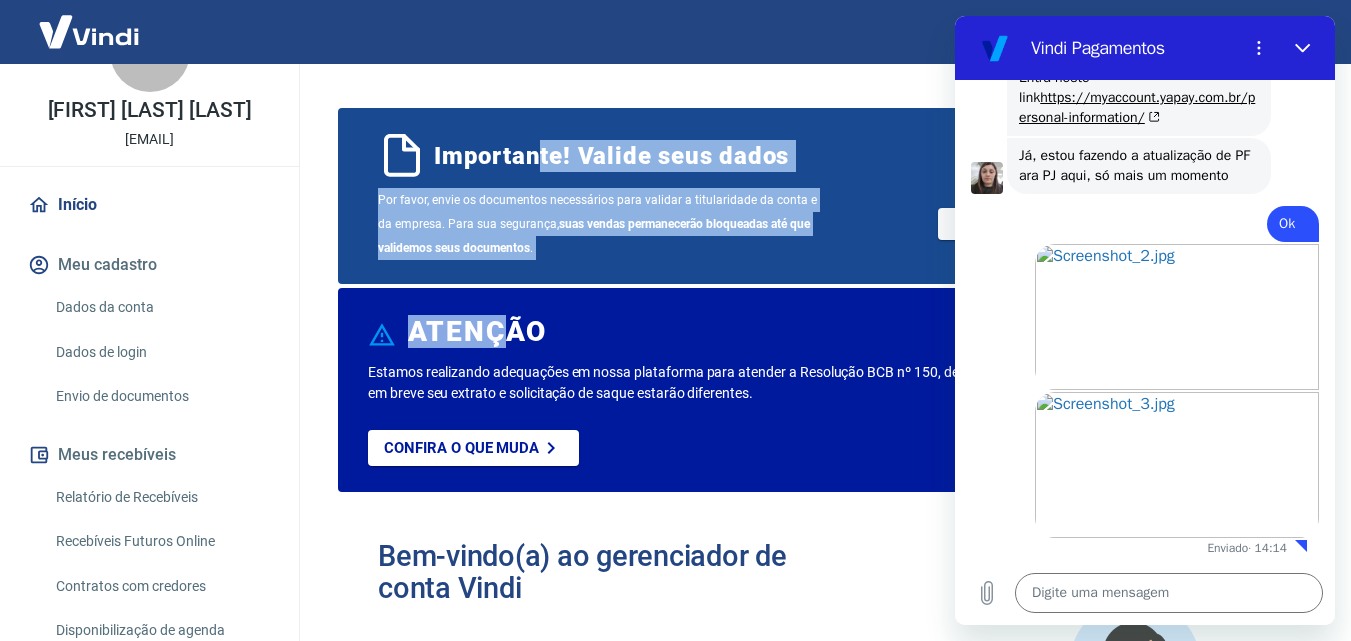 drag, startPoint x: 521, startPoint y: 265, endPoint x: 535, endPoint y: 131, distance: 134.72935 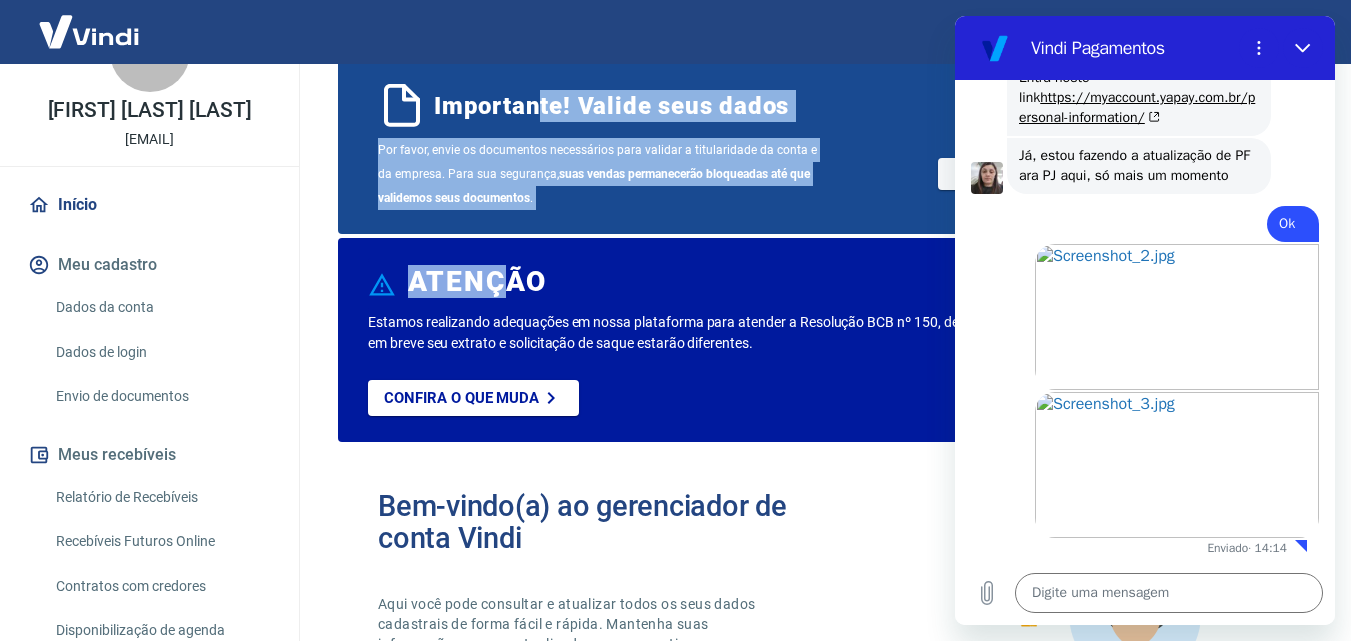 scroll, scrollTop: 0, scrollLeft: 0, axis: both 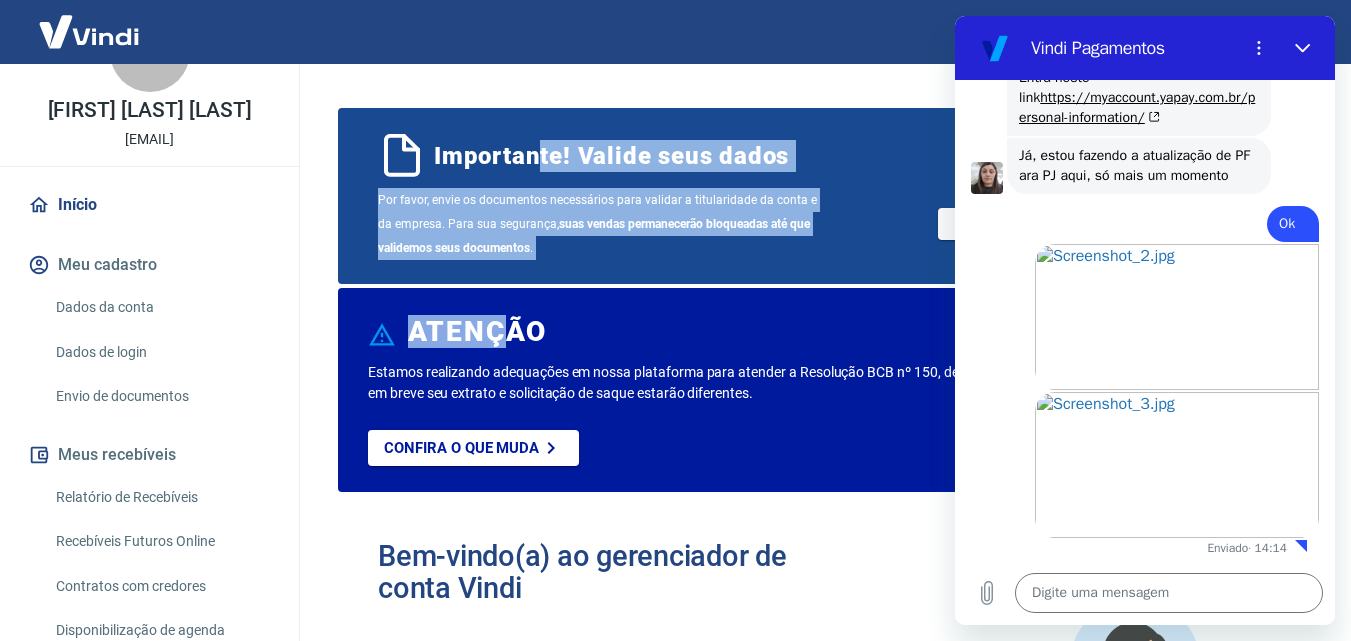 click on "Importante! Valide seus dados" at bounding box center (611, 156) 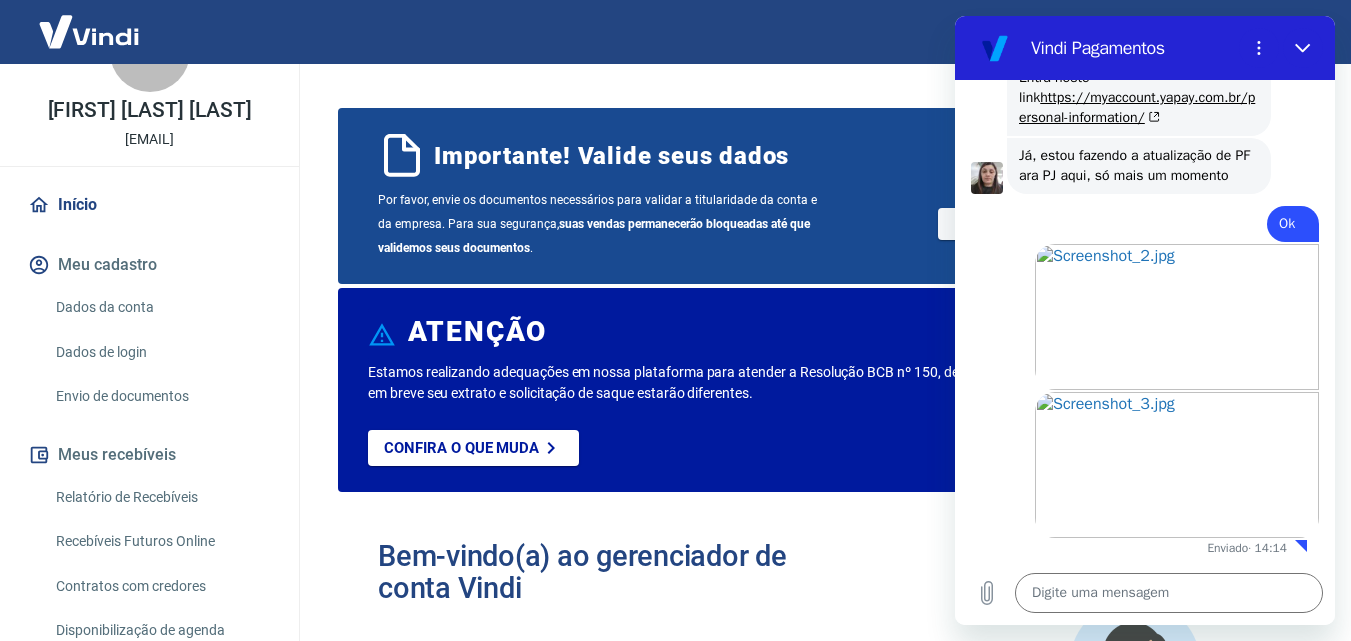 click on "Importante! Valide seus dados" at bounding box center [611, 156] 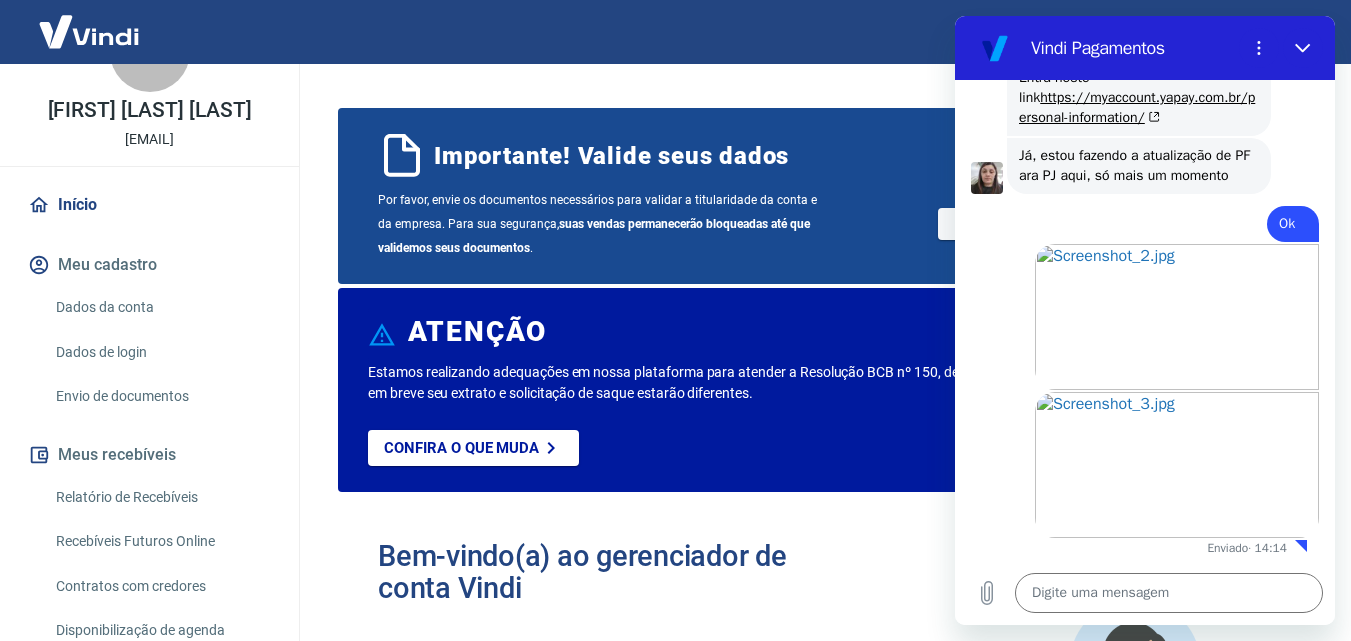 click on "Por favor, envie os documentos necessários para validar a titularidade da conta e da empresa. Para sua segurança,  suas vendas permanecerão bloqueadas até que validemos seus documentos ." at bounding box center [599, 224] 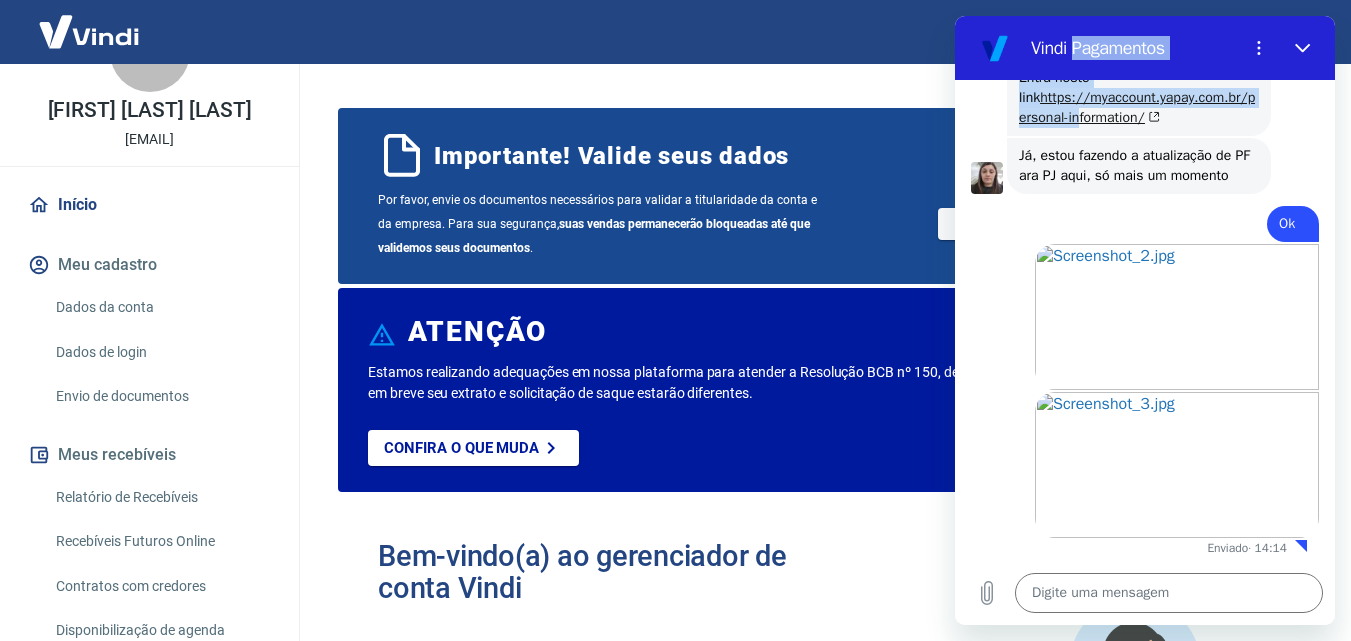 scroll, scrollTop: 8691, scrollLeft: 0, axis: vertical 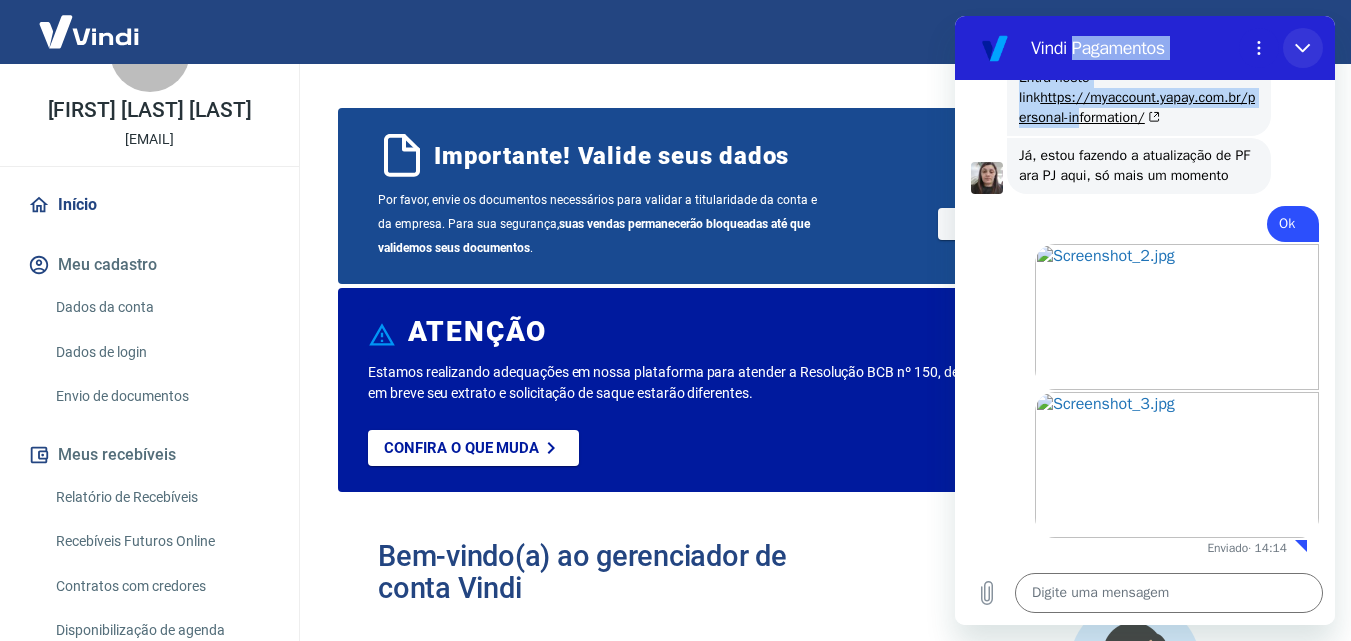click at bounding box center (1303, 48) 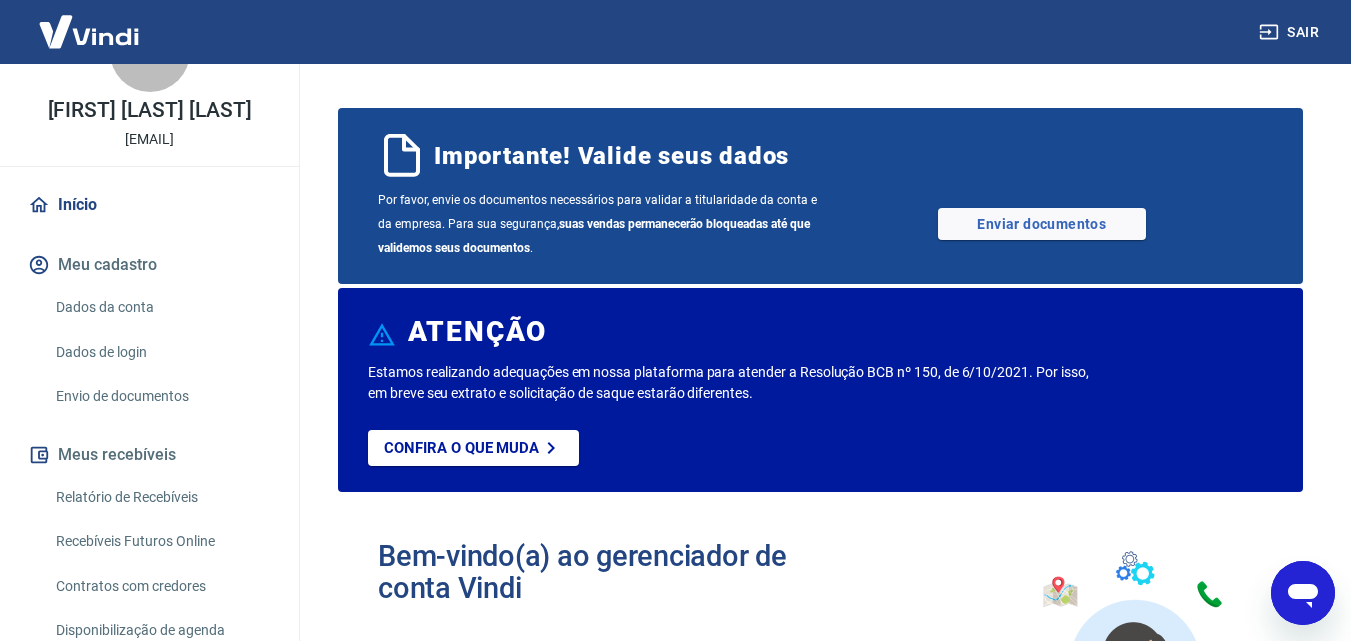 click 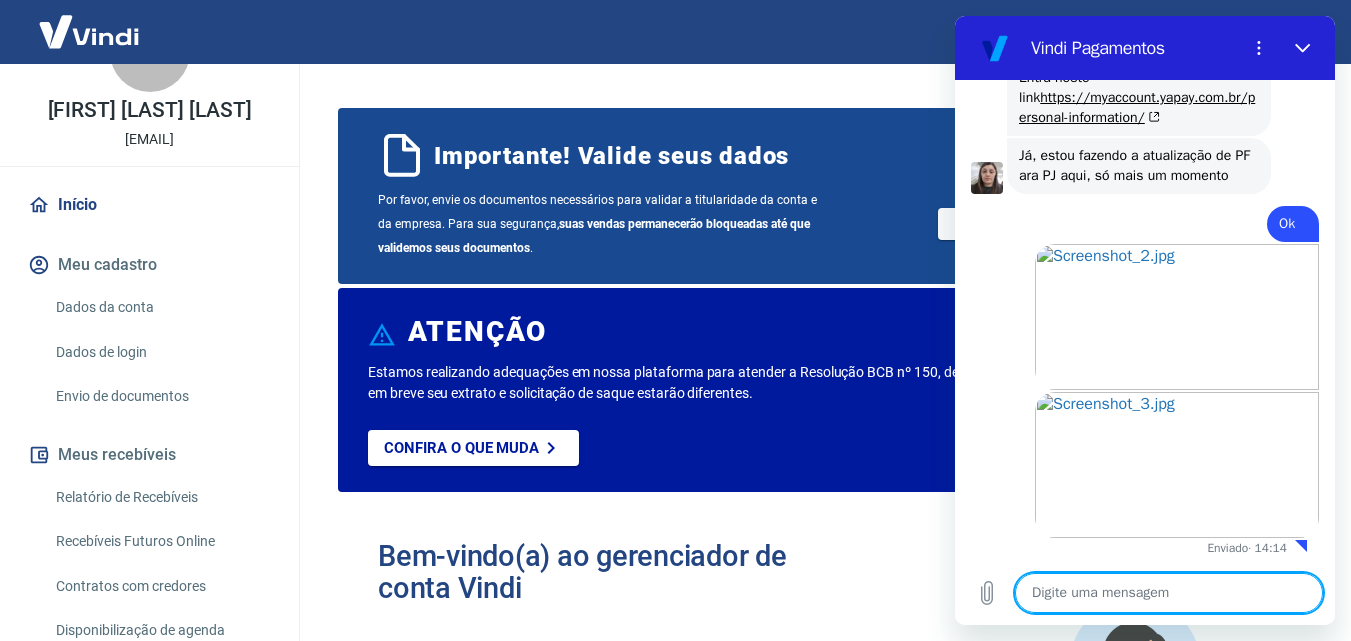 scroll, scrollTop: 8711, scrollLeft: 0, axis: vertical 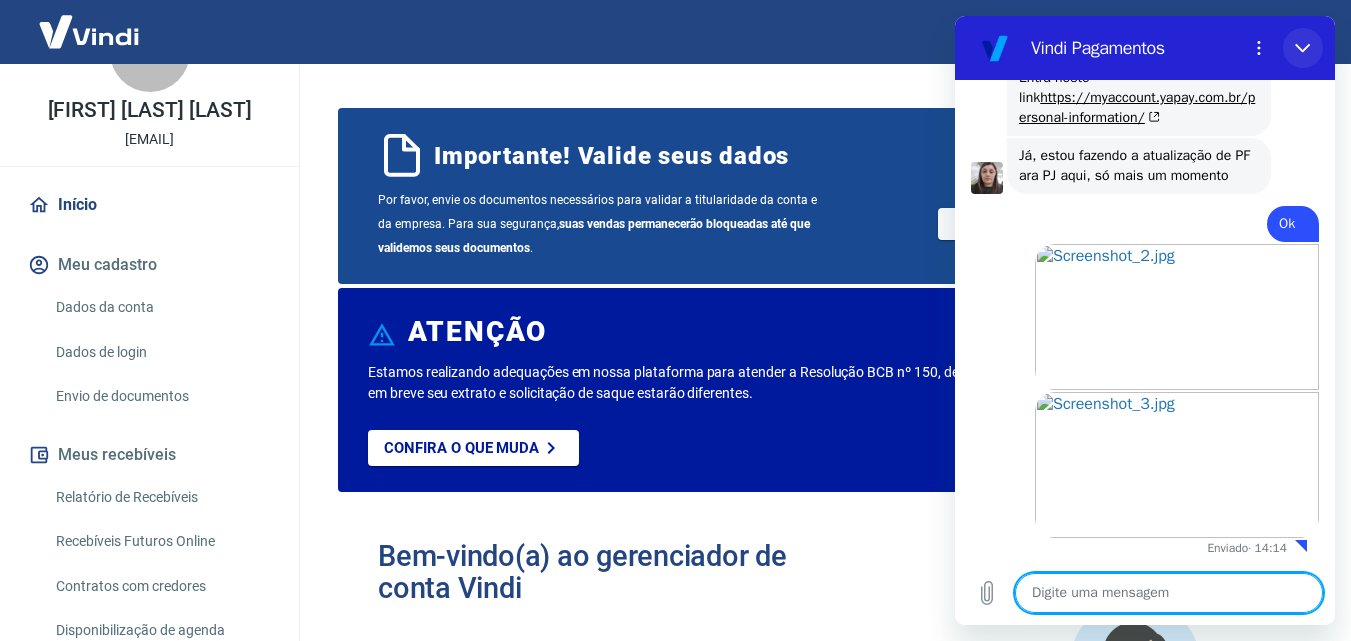 click at bounding box center (1303, 48) 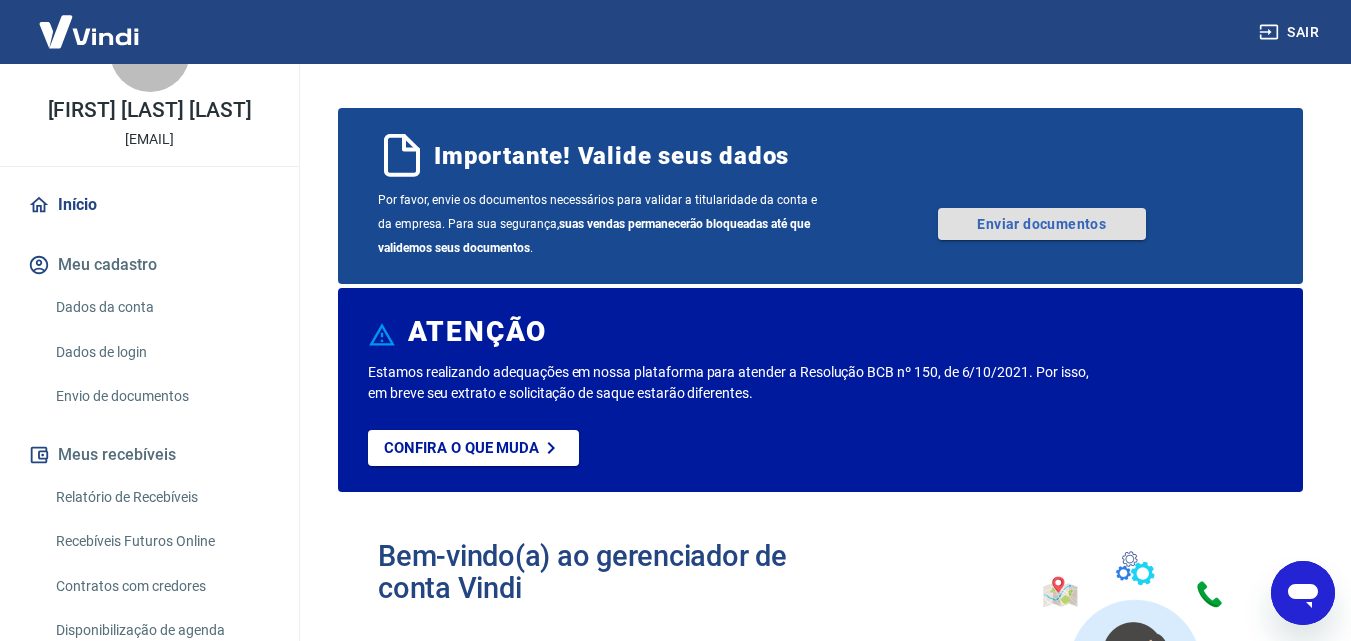 click on "Enviar documentos" at bounding box center (1042, 224) 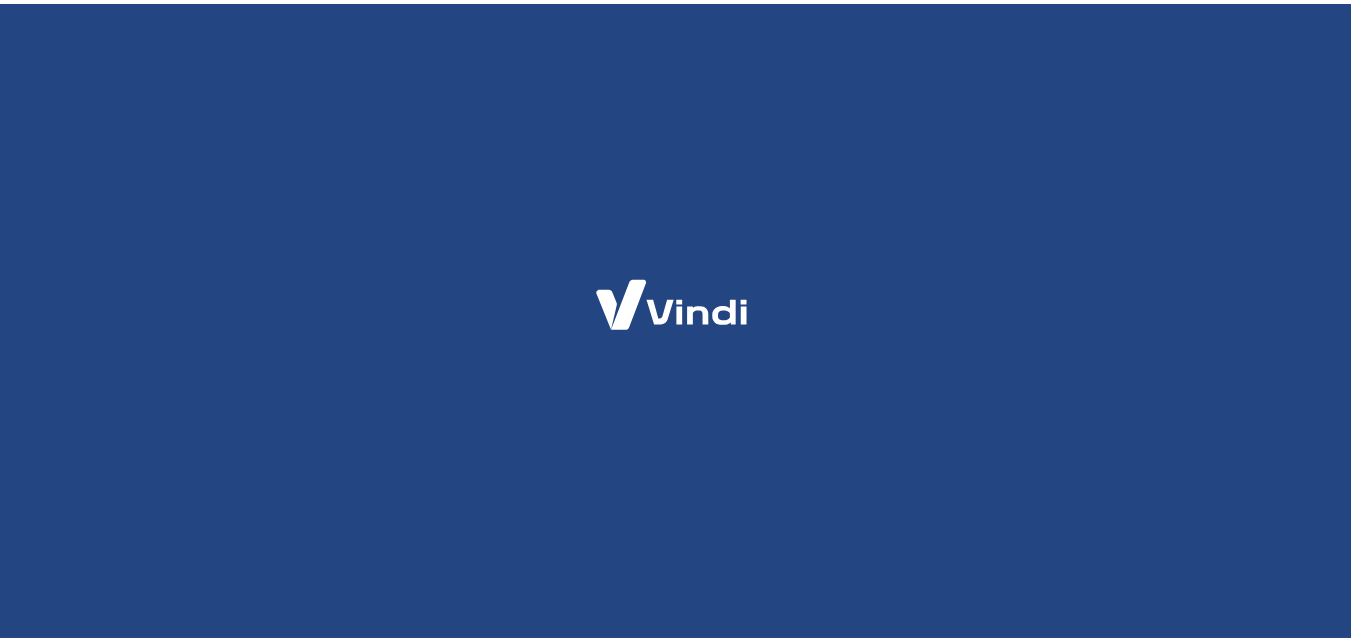 scroll, scrollTop: 0, scrollLeft: 0, axis: both 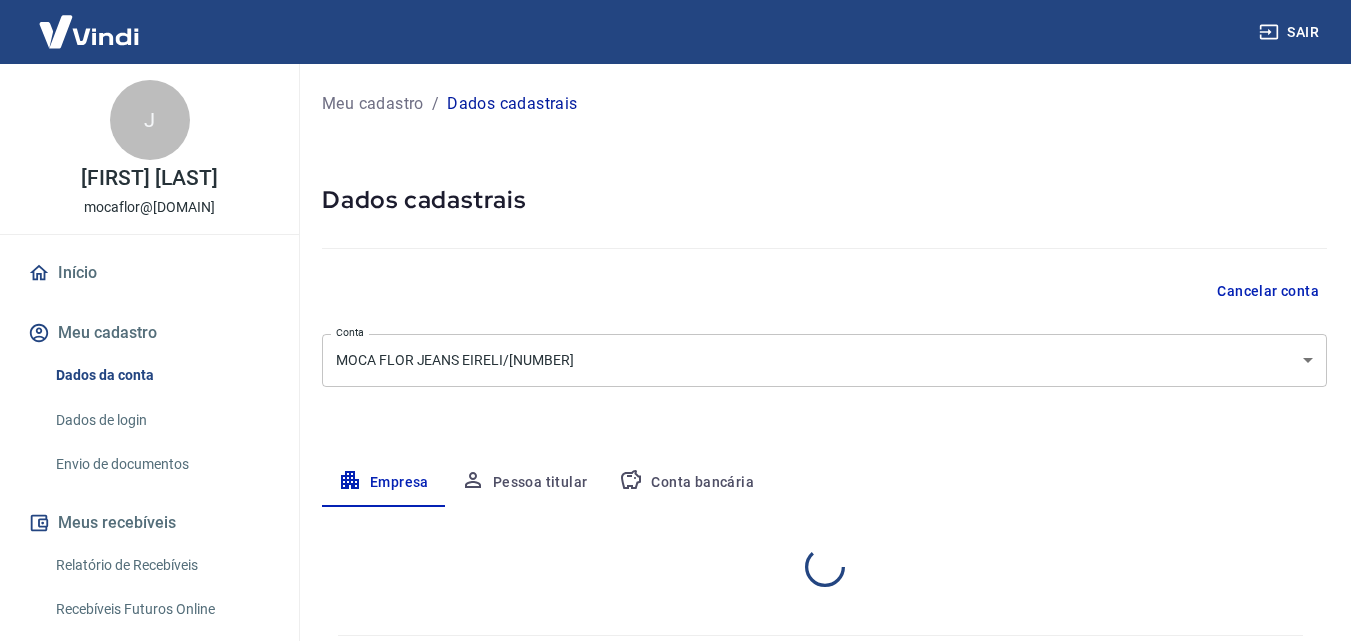 select on "CE" 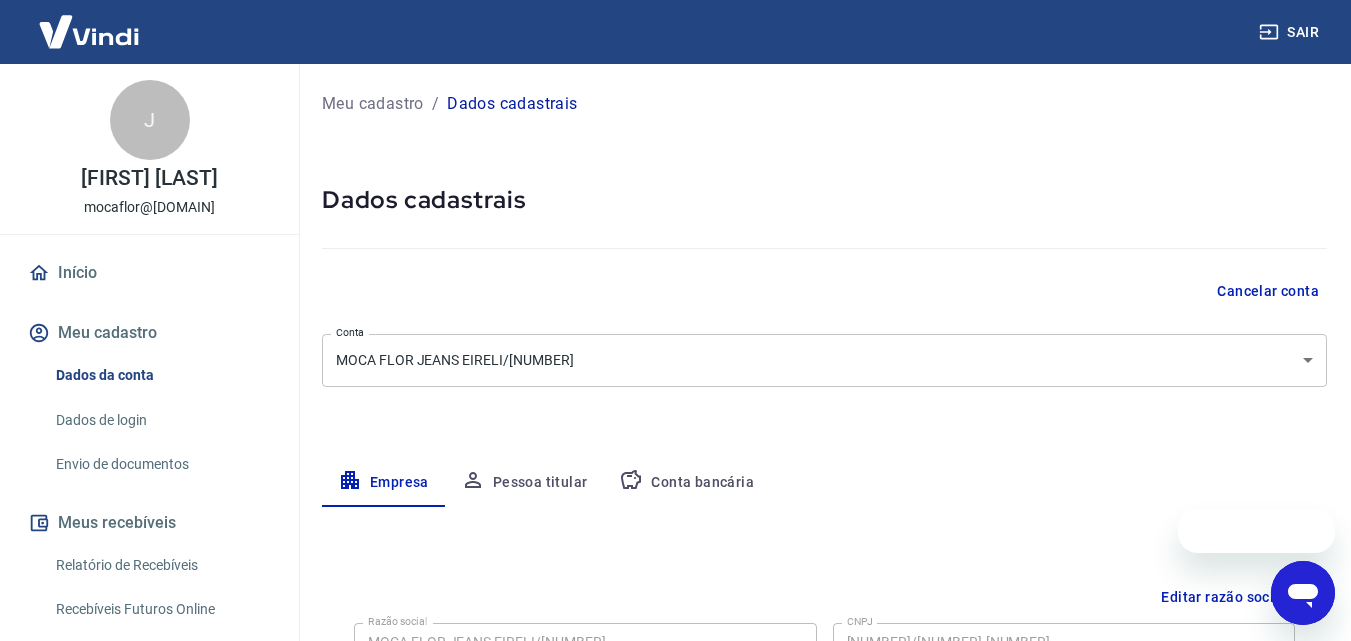 scroll, scrollTop: 0, scrollLeft: 0, axis: both 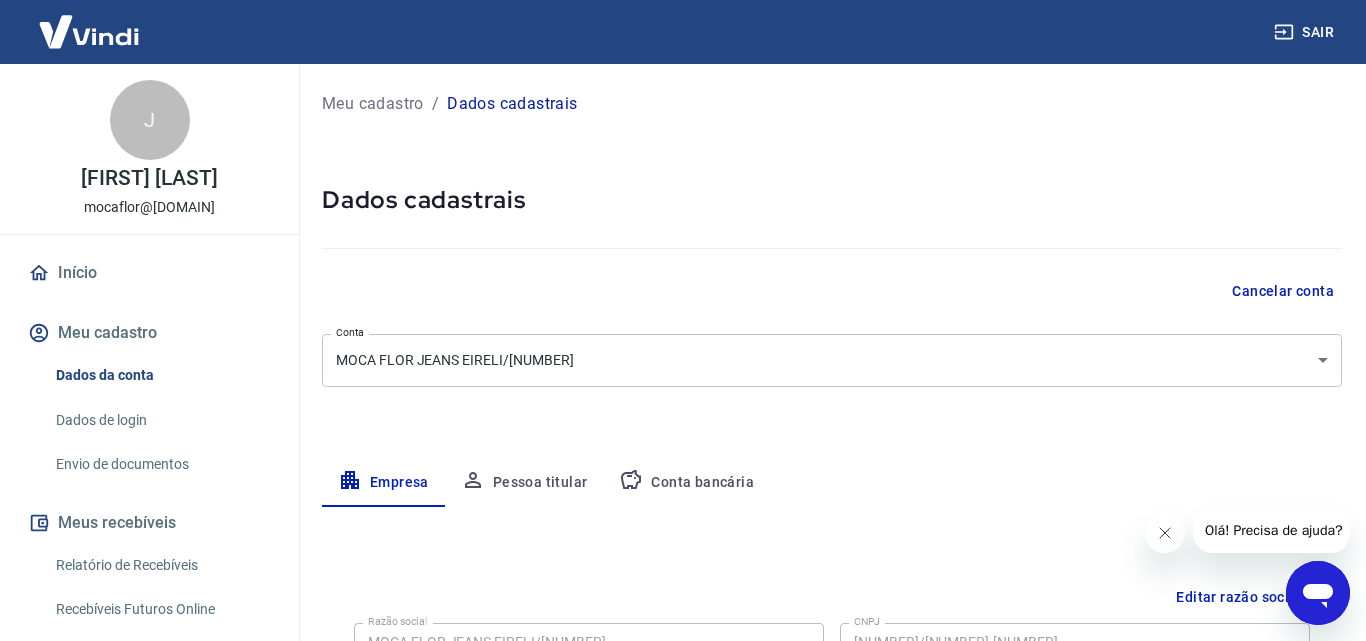 click on "Sair J [FIRST] [LAST] mocaflor@[DOMAIN] Início Meu cadastro Dados da conta Dados de login Envio de documentos Meus recebíveis Relatório de Recebíveis Recebíveis Futuros Online Contratos com credores Disponibilização de agenda Segurança Fale conosco Meu cadastro / Dados cadastrais Dados cadastrais Cancelar conta Conta MOCA FLOR JEANS EIRELI/[NUMBER] [object Object] Conta Empresa Pessoa titular Conta bancária Editar razão social Razão social MOCA FLOR JEANS EIRELI/[NUMBER] Razão social CNPJ [CNPJ] CNPJ Endereço da empresa Editar endereço CEP [POSTAL_CODE] CEP Rua Rua Francisco Glicério até [NUMBER]/[NUMBER] Rua Número [NUMBER] Número Complemento LOJA [NUMBER] E [NUMBER] Complemento Bairro [NEIGHBORHOOD] Bairro Cidade [CITY] Cidade Estado Acre Alagoas Amapá Amazonas Bahia Ceará Distrito Federal Espírito Santo Goiás Maranhão Mato Grosso Mato Grosso do Sul Minas Gerais Pará Paraíba Paraná Pernambuco Piauí Rio de Janeiro Rio Grande do Norte Rio Grande do Sul Rondônia Roraima Santa Catarina" at bounding box center (683, 320) 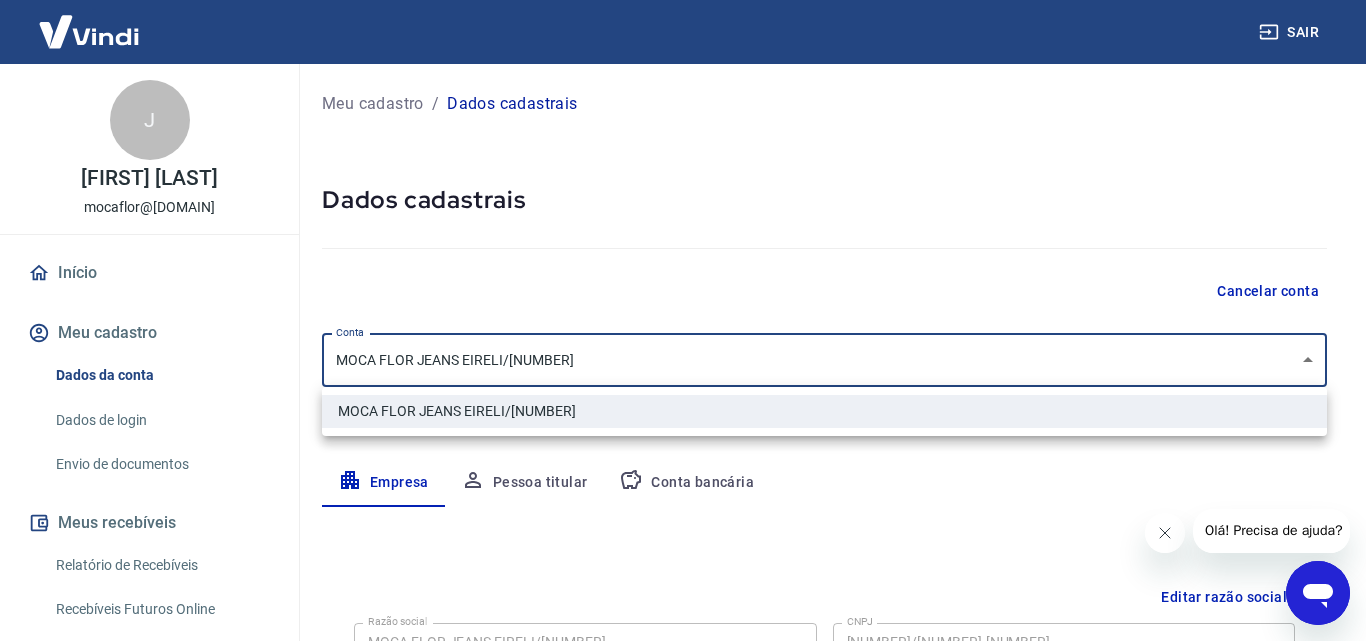 drag, startPoint x: 801, startPoint y: 251, endPoint x: 1070, endPoint y: 270, distance: 269.67017 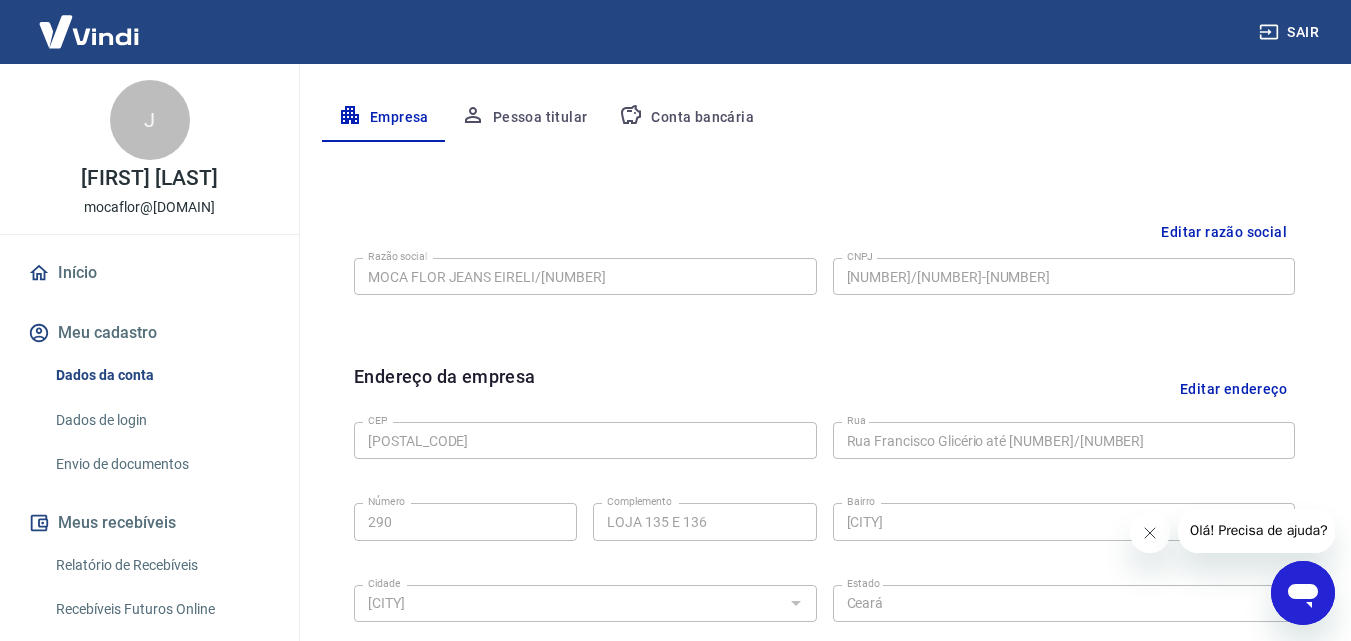 scroll, scrollTop: 367, scrollLeft: 0, axis: vertical 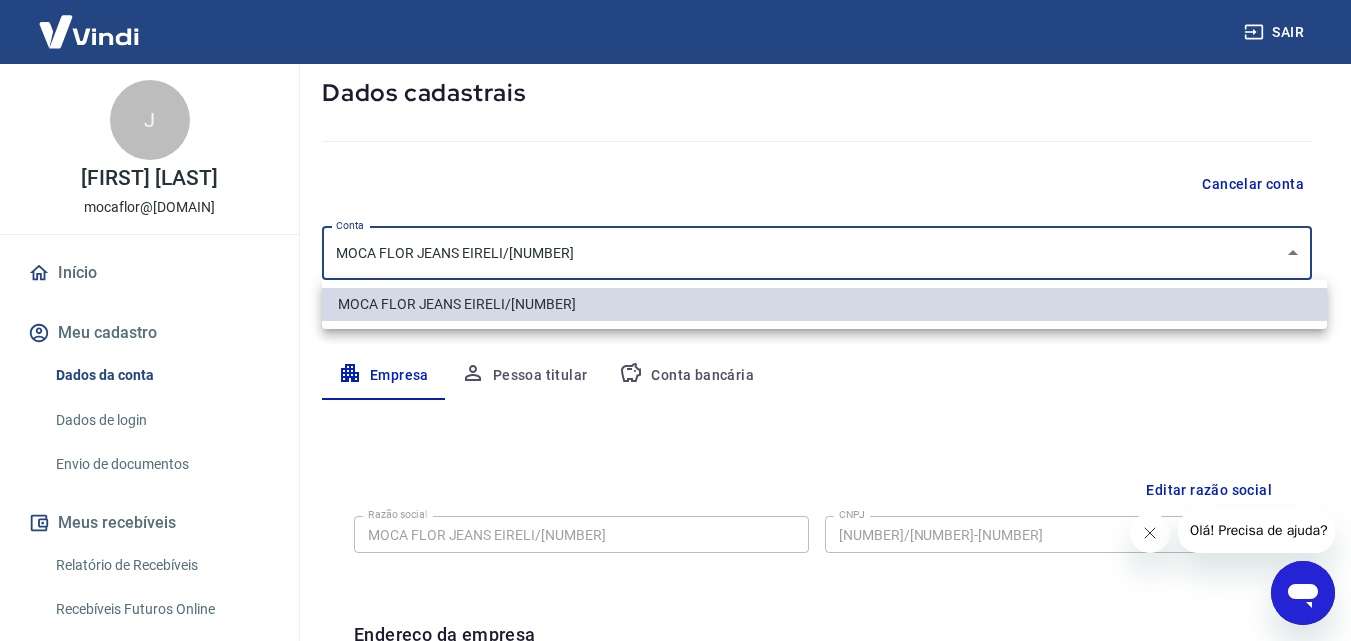 click on "Sair J [FIRST] [LAST] mocaflor@example.com Início Meu cadastro Dados da conta Dados de login Envio de documentos Meus recebíveis Relatório de Recebíveis Recebíveis Futuros Online Contratos com credores Disponibilização de agenda Segurança Fale conosco Meu cadastro / Dados cadastrais Dados cadastrais Cancelar conta Conta MOCA FLOR JEANS EIRELI/0002-01 [object Object] Conta Empresa Pessoa titular Conta bancária Editar razão social Razão social MOCA FLOR JEANS EIRELI/0002-01 Razão social CNPJ 09.022.985/0002-01 CNPJ Endereço da empresa Editar endereço CEP 60711-055 CEP Rua Rua Francisco Glicério até 1468/1469 Rua Número 290 Número Complemento LOJA 135 E 136 Complemento Bairro Maraponga Bairro Cidade Fortaleza Cidade Estado Acre Alagoas Amapá Amazonas Bahia Ceará Distrito Federal Espírito Santo Goiás Maranhão Mato Grosso Mato Grosso do Sul Minas Gerais Pará Paraíba Paraná Pernambuco Piauí Rio de Janeiro Rio Grande do Norte Rio Grande do Sul Rondônia Roraima Santa Catarina" at bounding box center [675, 213] 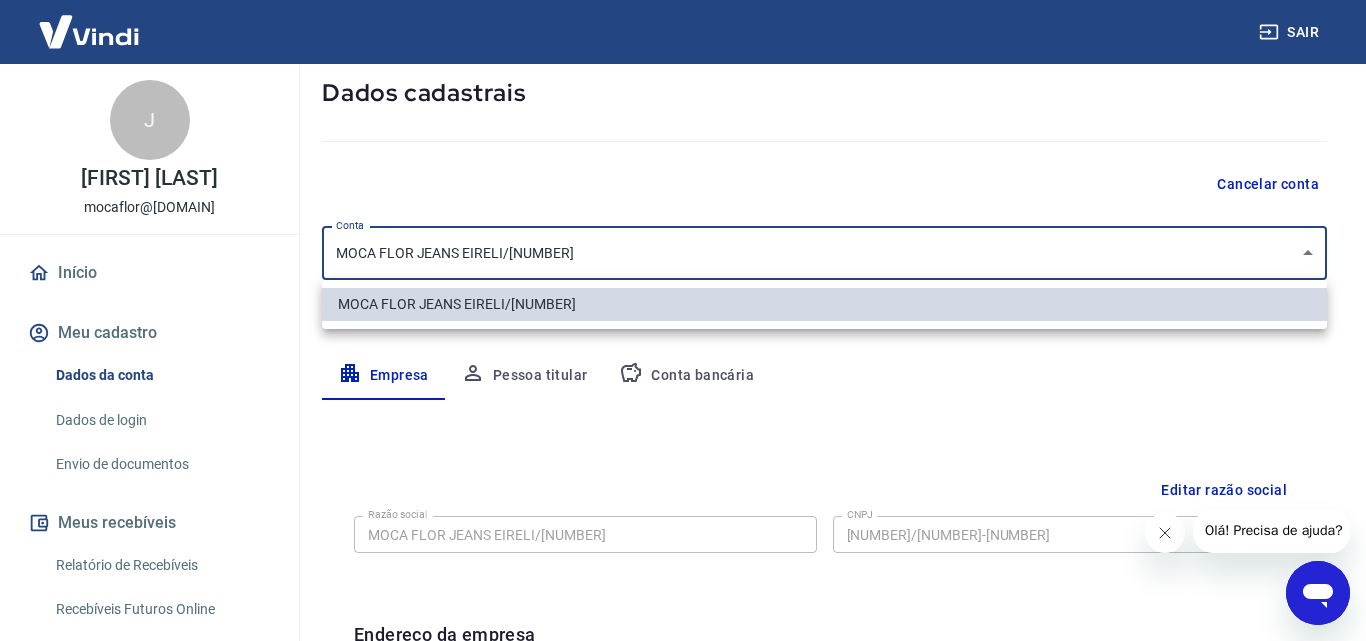click at bounding box center [683, 320] 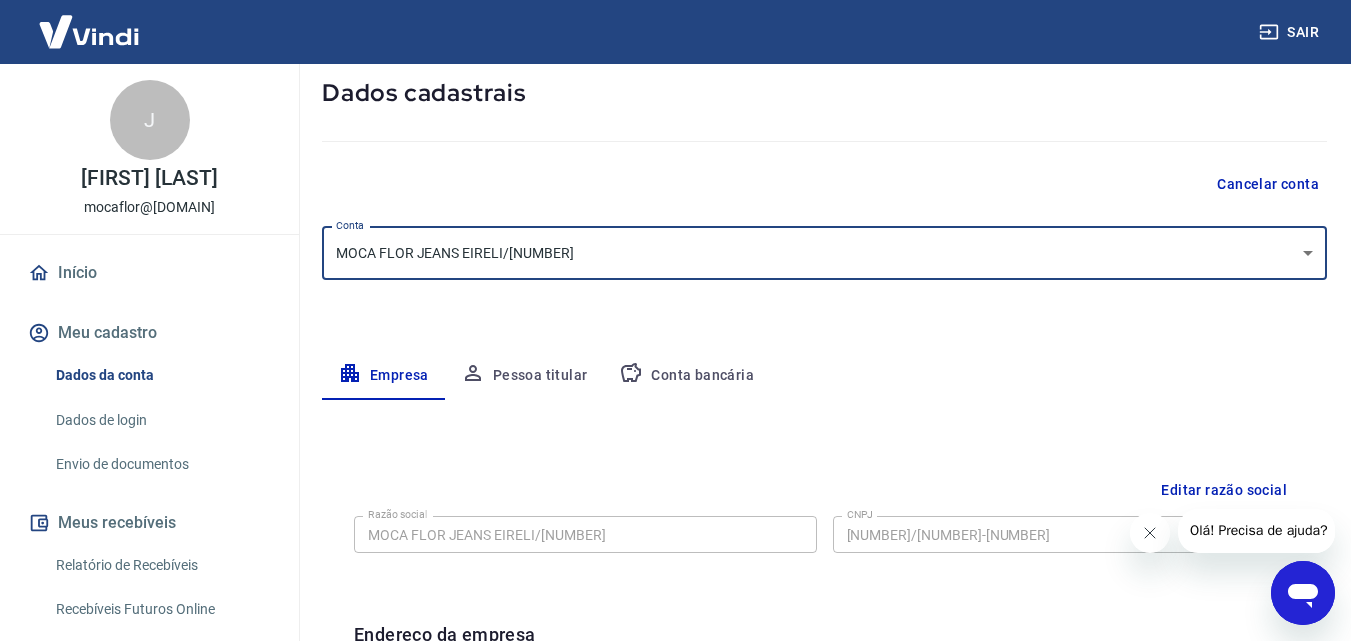 click on "Pessoa titular" at bounding box center [524, 376] 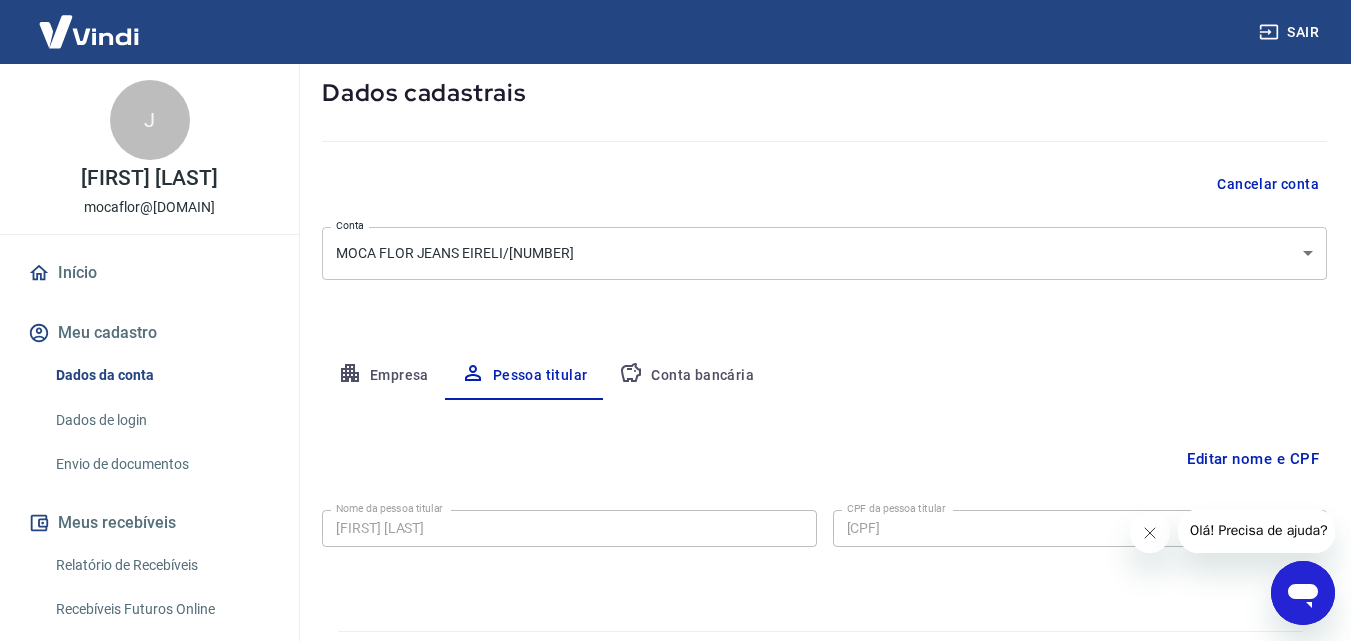click on "Conta bancária" at bounding box center [686, 376] 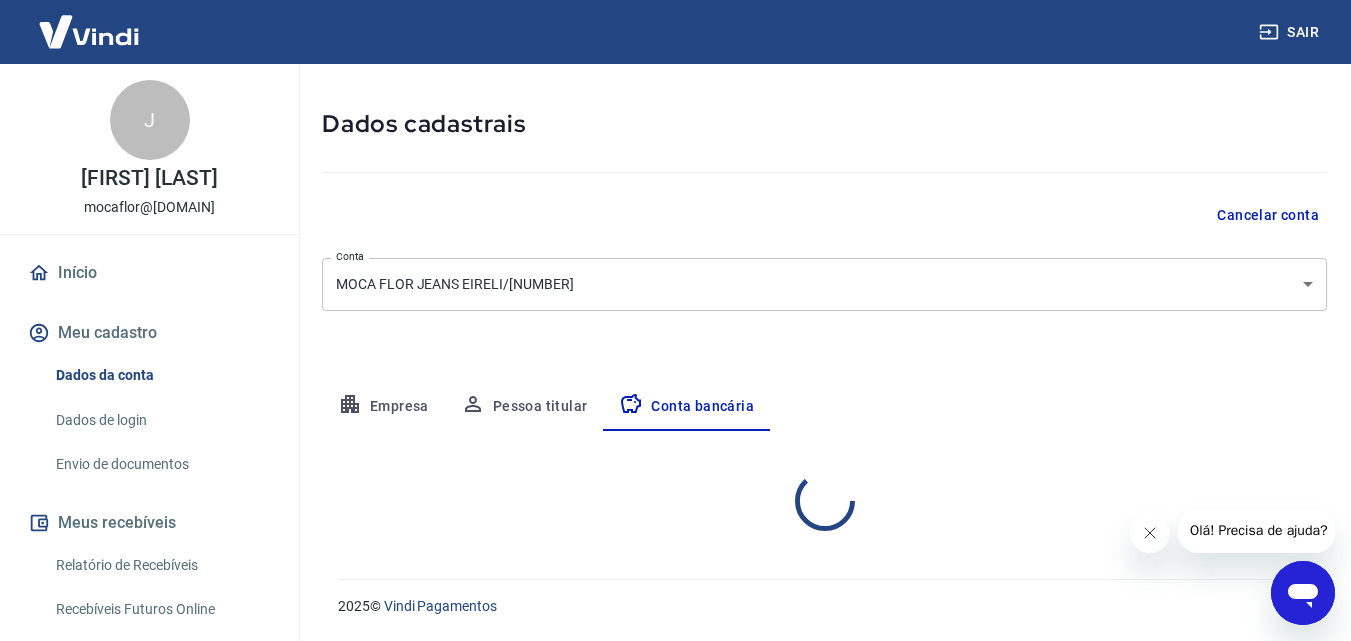 select on "1" 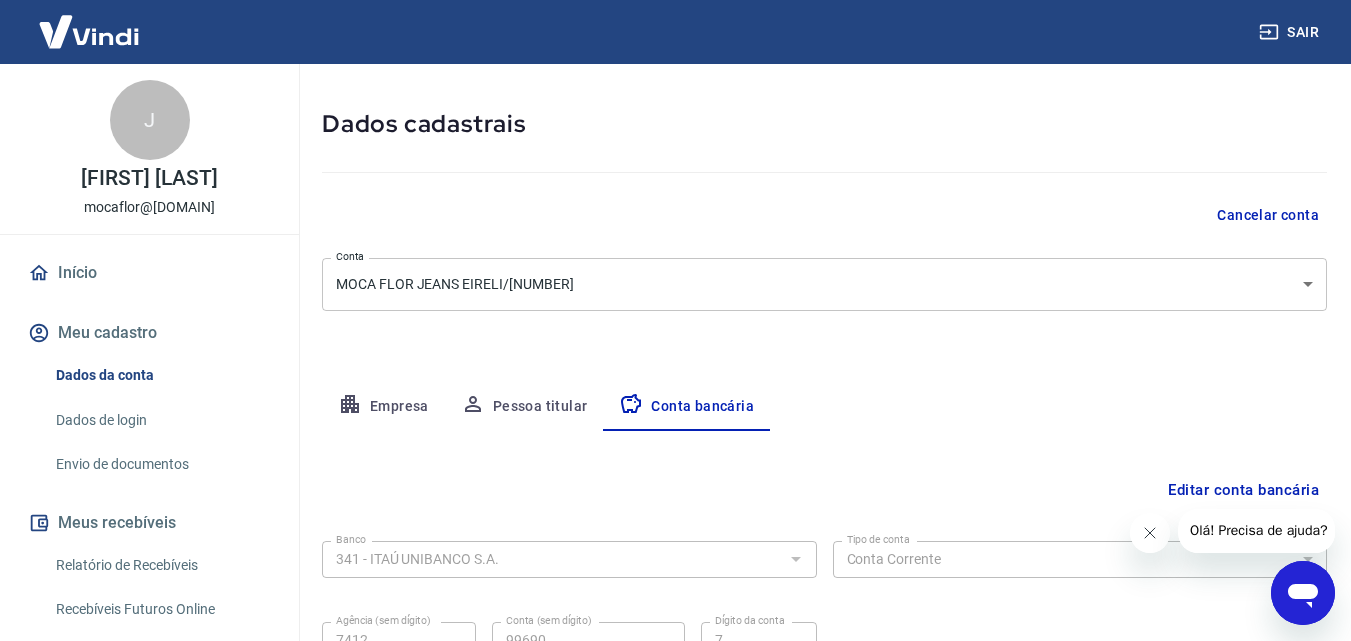 scroll, scrollTop: 107, scrollLeft: 0, axis: vertical 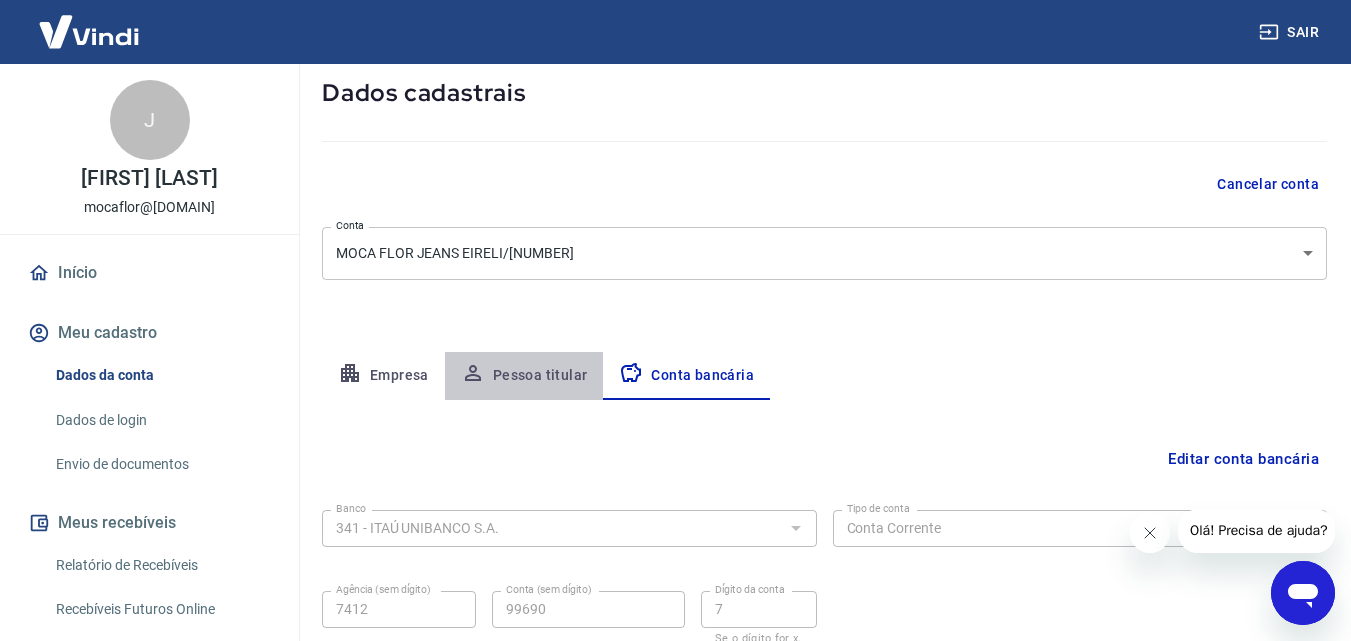 click on "Pessoa titular" at bounding box center [524, 376] 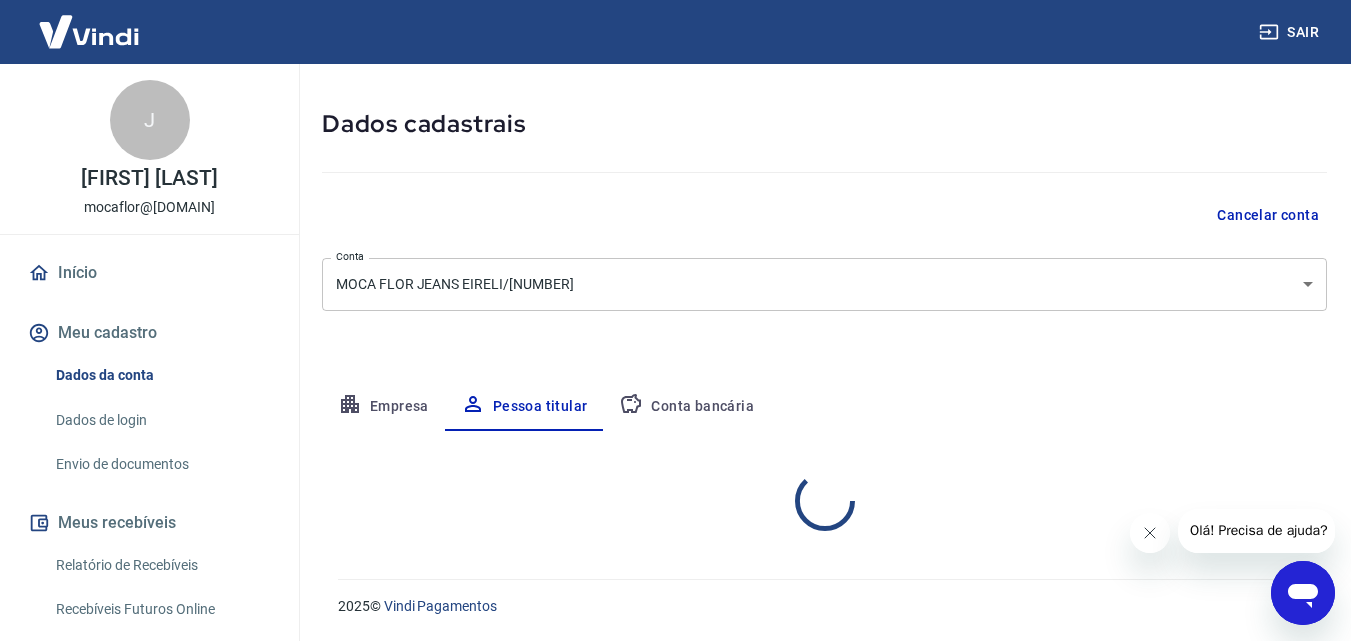 scroll, scrollTop: 107, scrollLeft: 0, axis: vertical 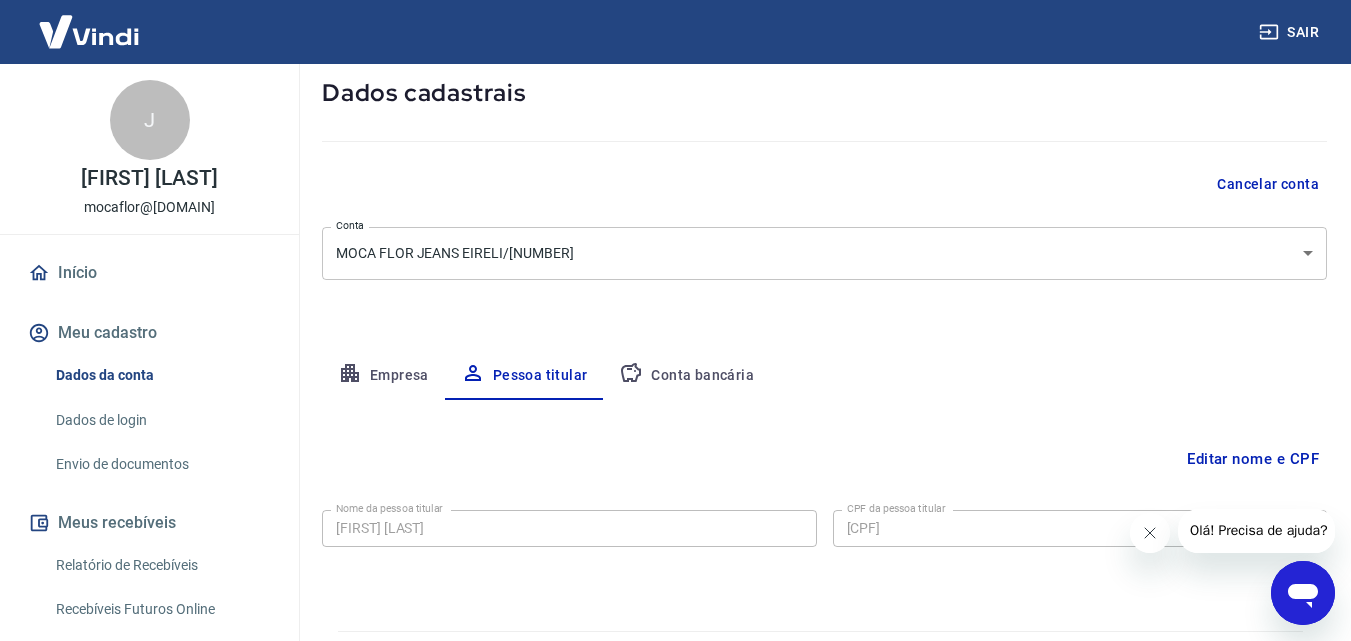 click on "Editar nome e CPF" at bounding box center [1253, 459] 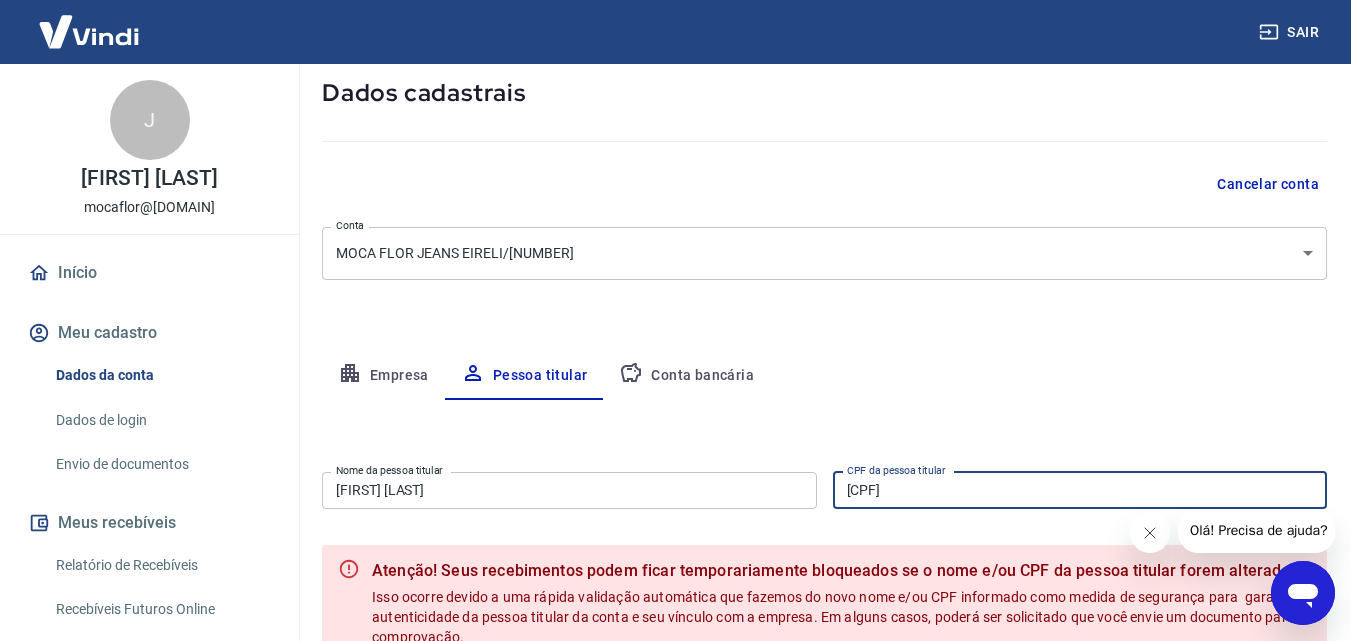 click on "[CPF]" at bounding box center [1080, 490] 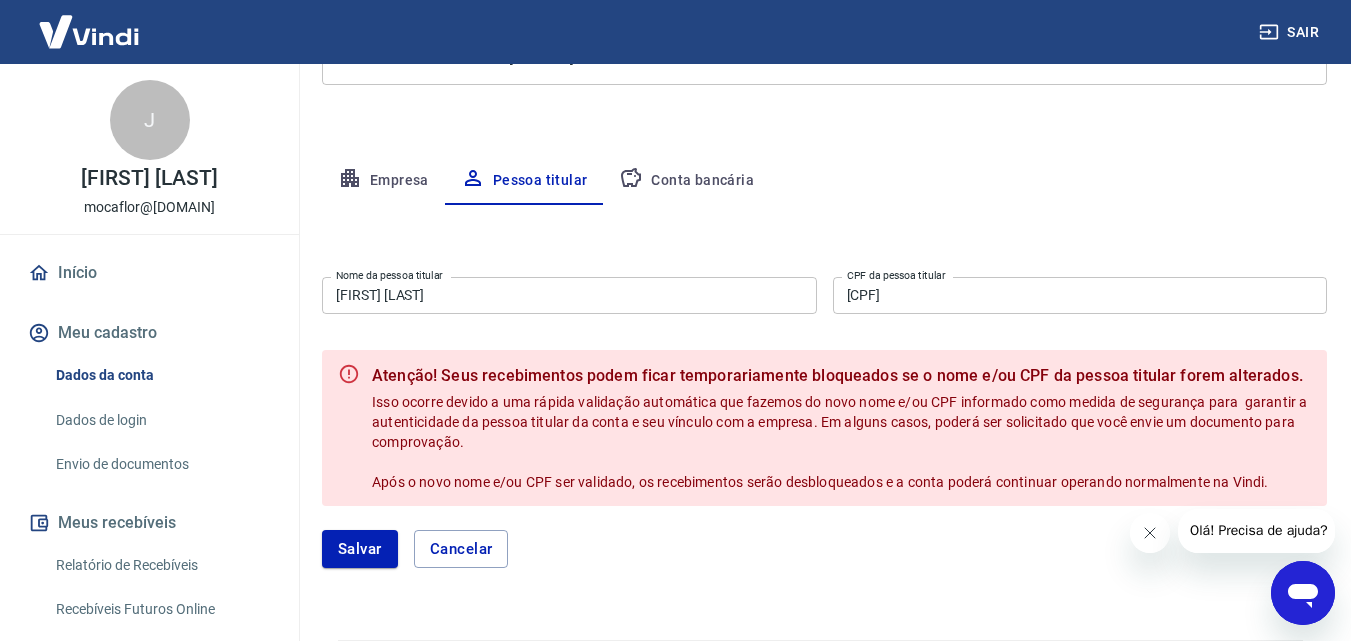 scroll, scrollTop: 306, scrollLeft: 0, axis: vertical 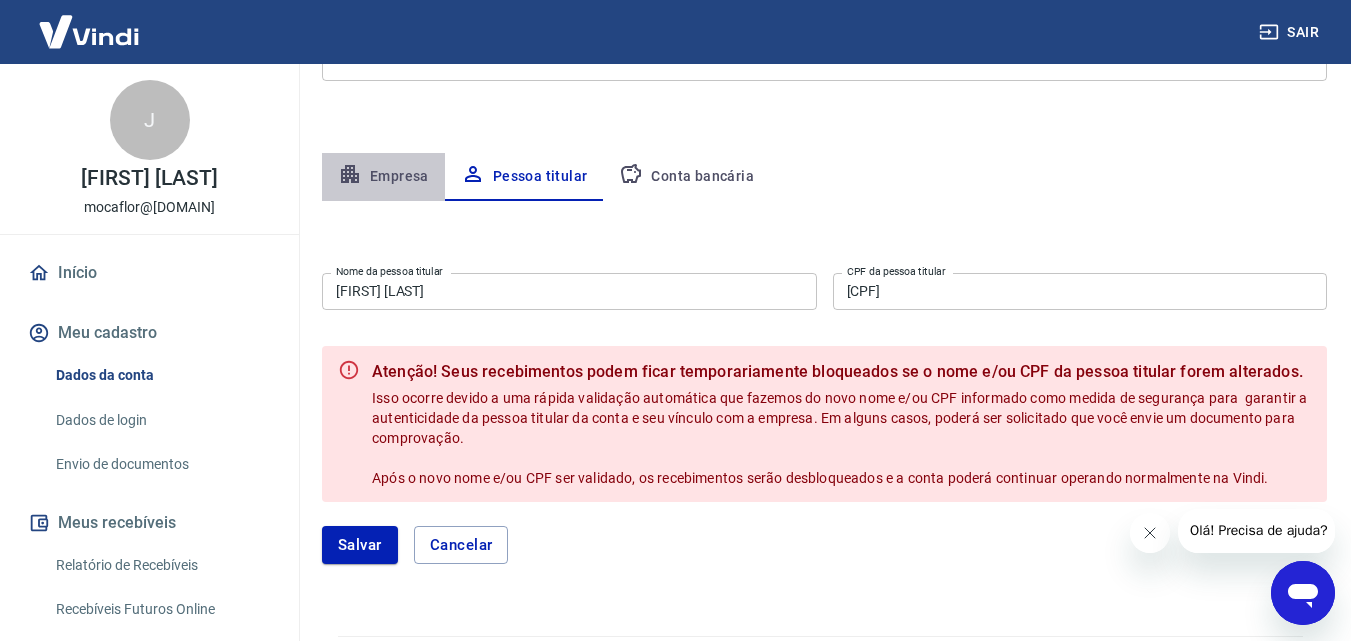 click on "Empresa" at bounding box center (383, 177) 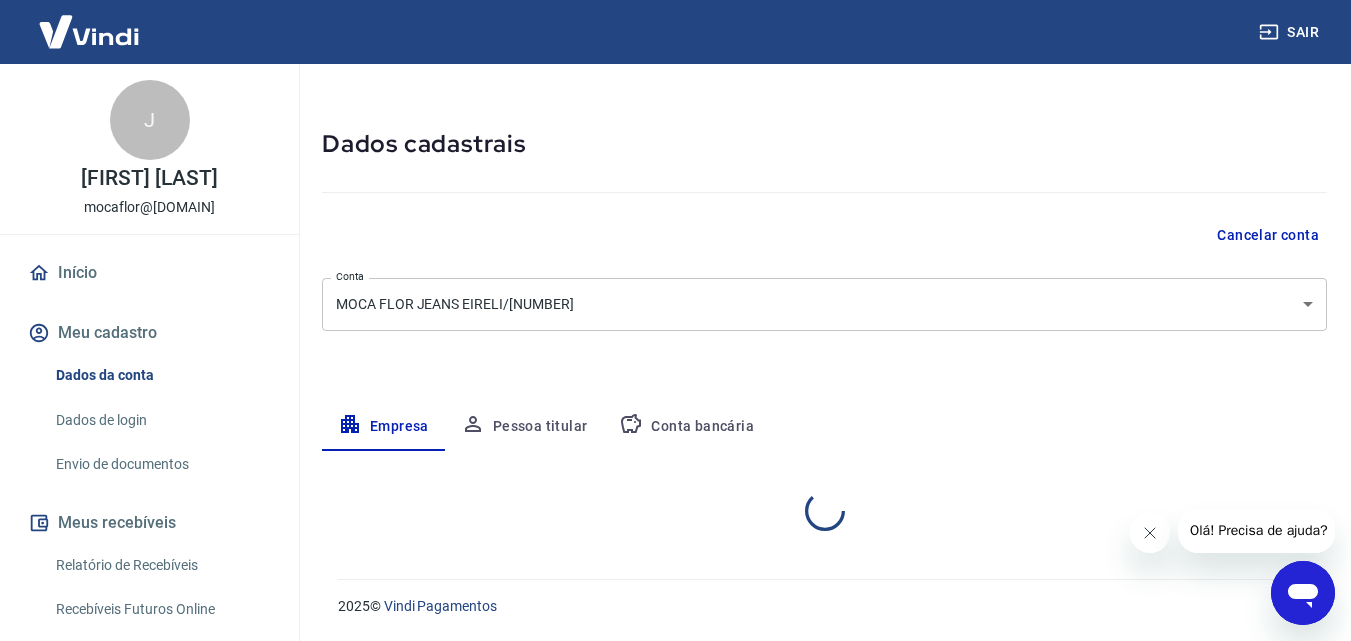 select on "CE" 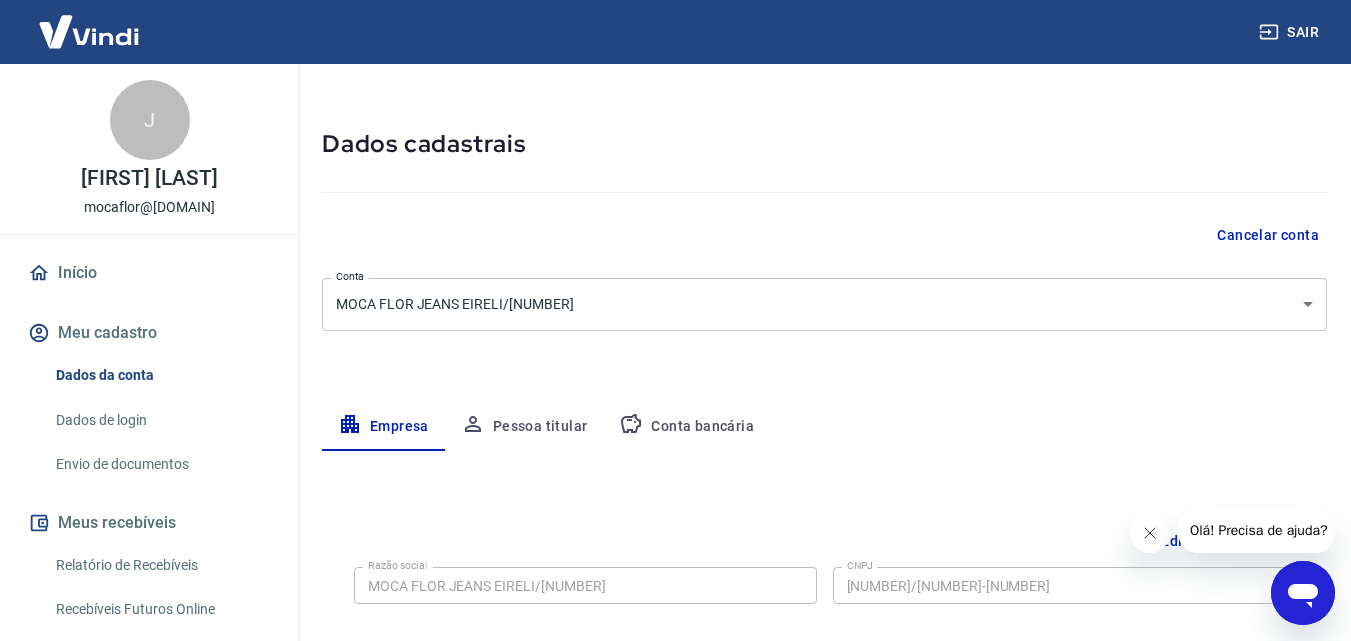 scroll, scrollTop: 306, scrollLeft: 0, axis: vertical 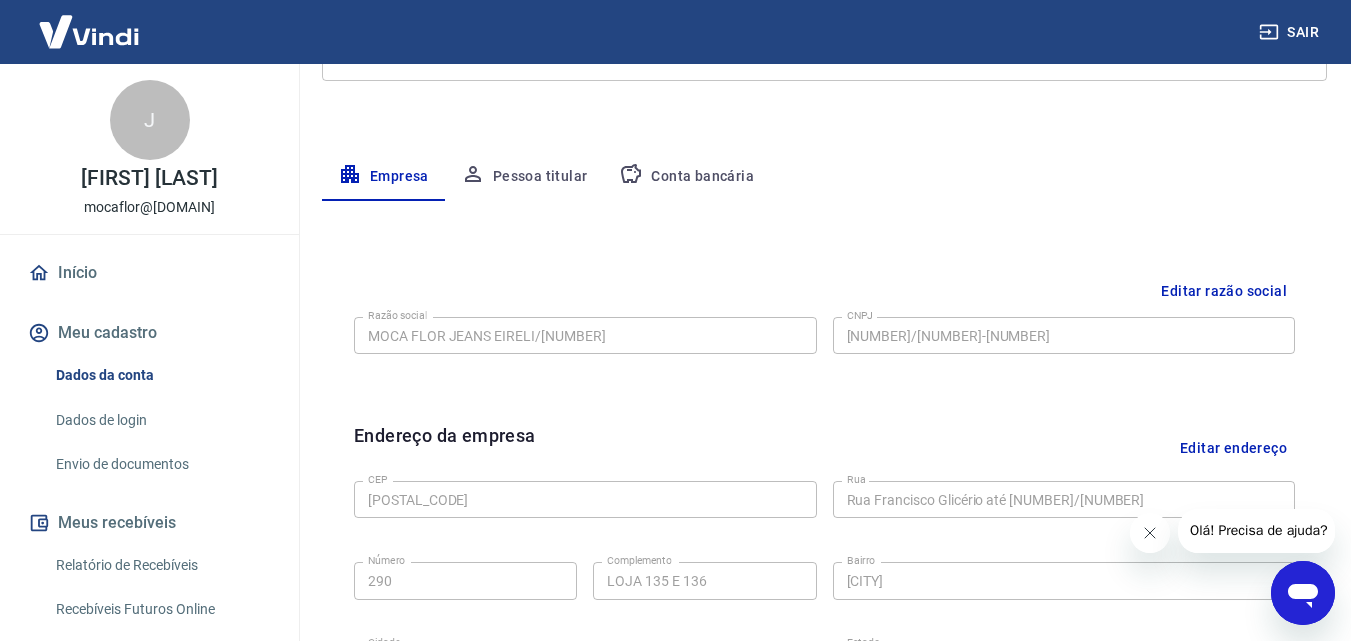 click on "Editar razão social" at bounding box center (1224, 291) 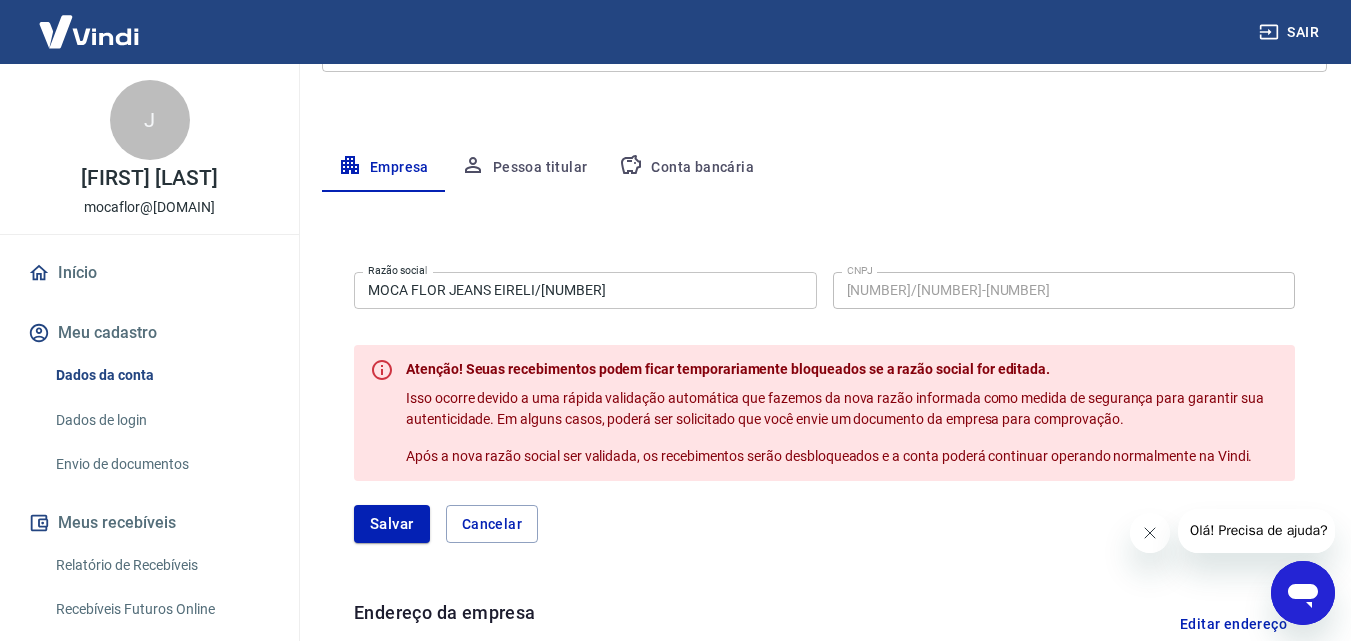 scroll, scrollTop: 316, scrollLeft: 0, axis: vertical 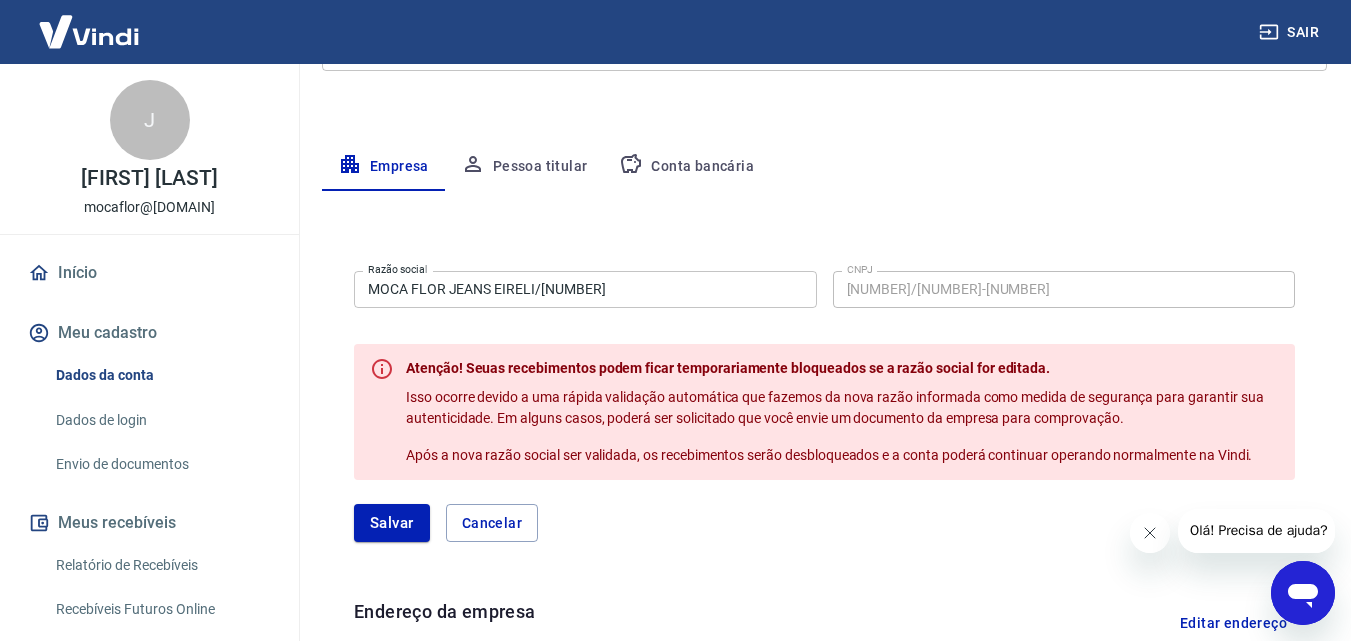 click on "Razão social MOCA FLOR JEANS EIRELI/0002-01 Razão social CNPJ 09.022.985/0002-01 CNPJ" at bounding box center [824, 287] 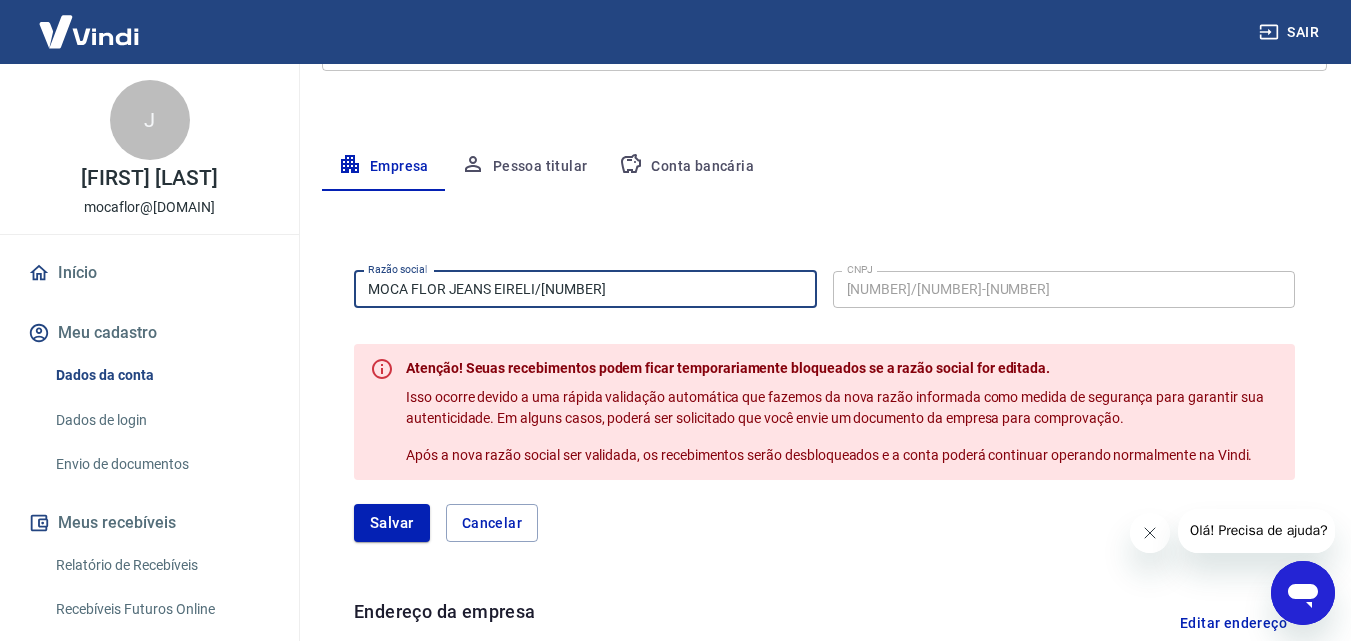 click on "MOCA FLOR JEANS EIRELI/0002-01" at bounding box center [585, 289] 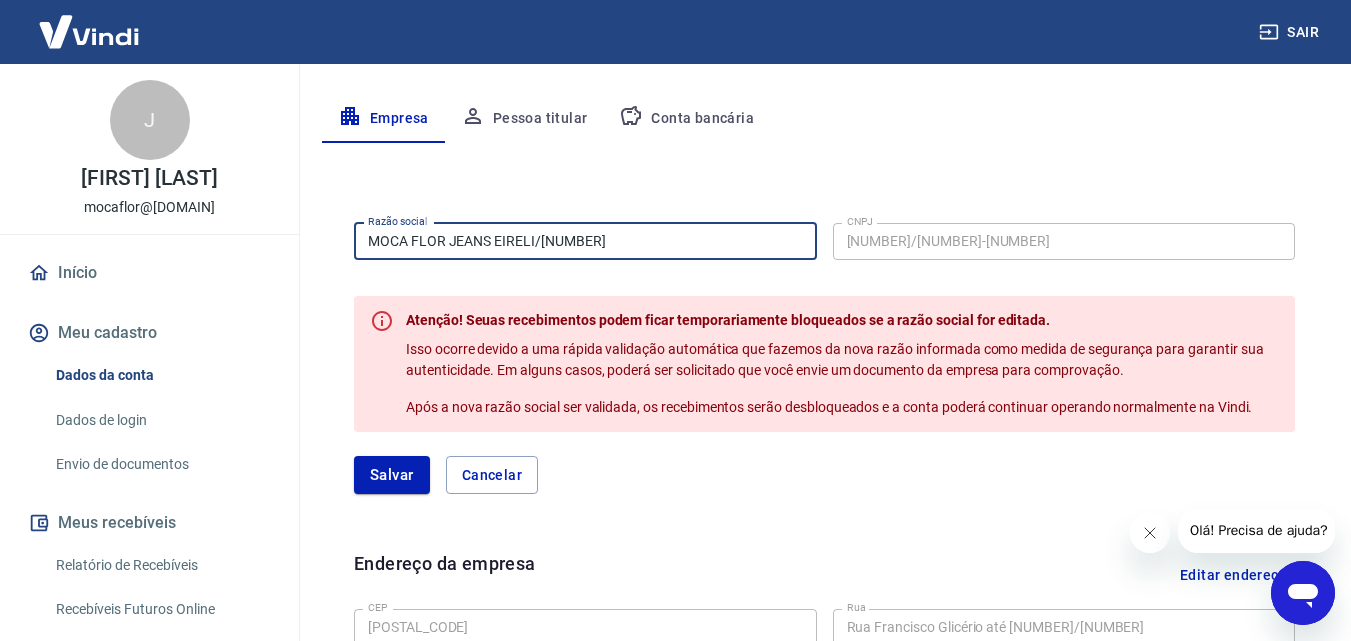 click on "Conta bancária" at bounding box center (686, 119) 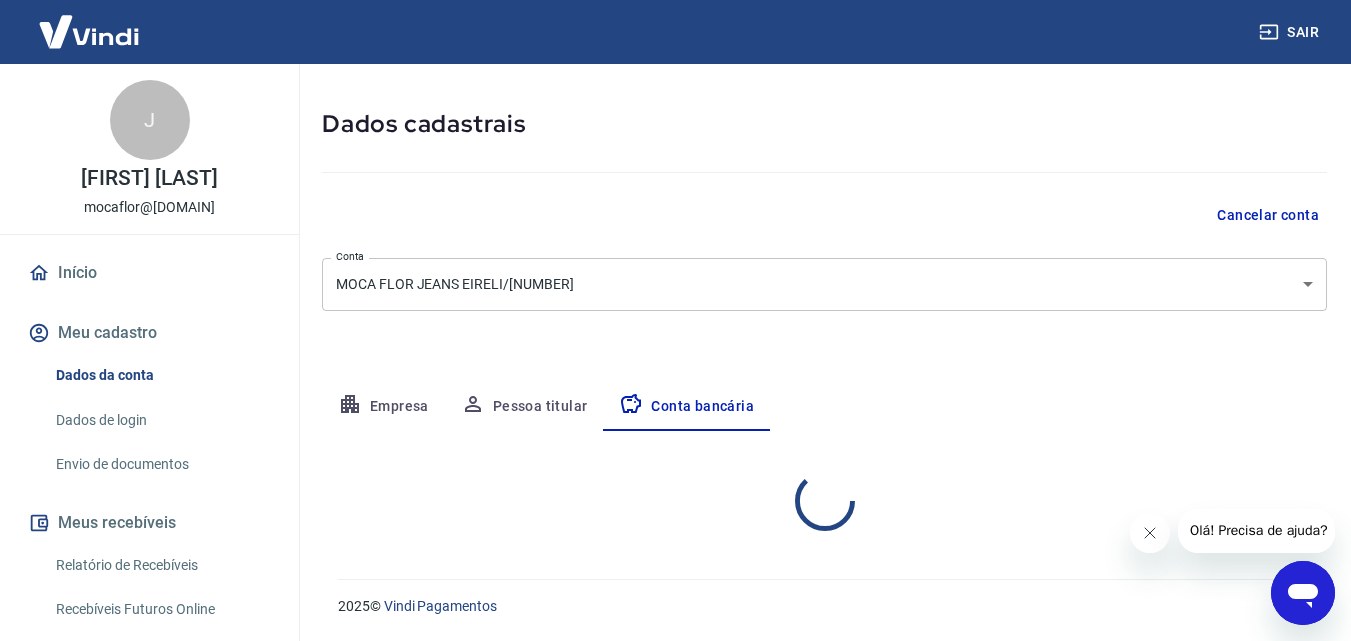 scroll, scrollTop: 270, scrollLeft: 0, axis: vertical 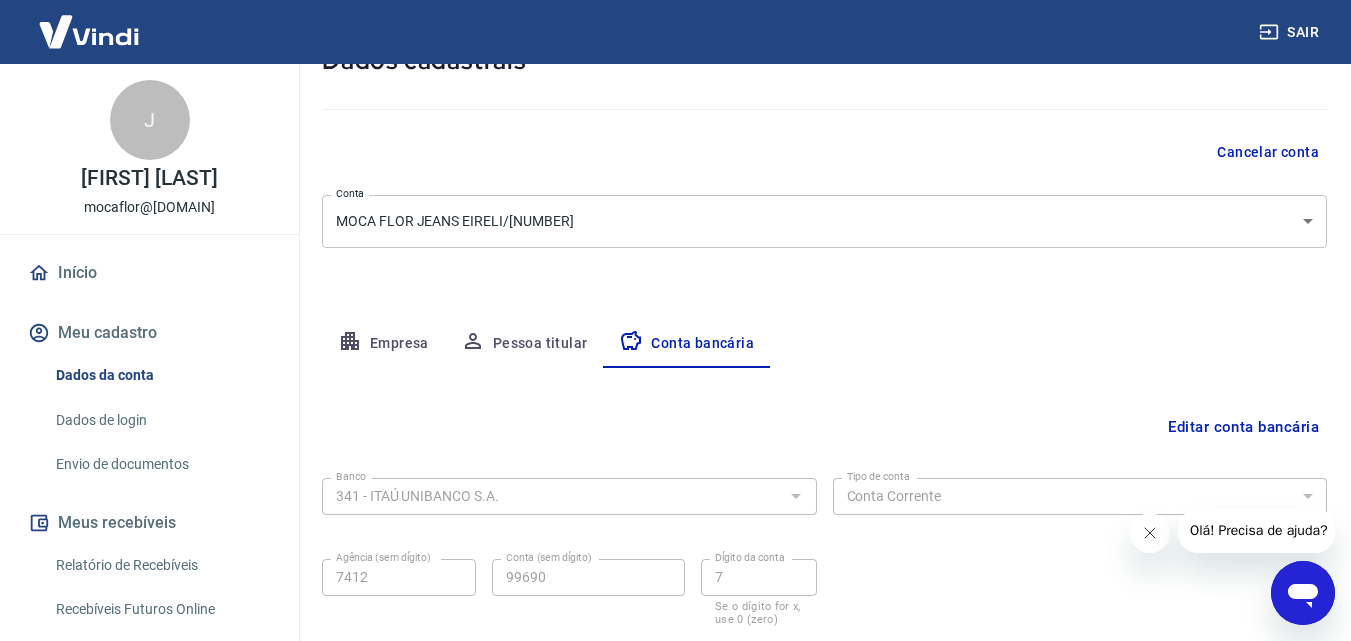 drag, startPoint x: 410, startPoint y: 348, endPoint x: 1200, endPoint y: 339, distance: 790.0513 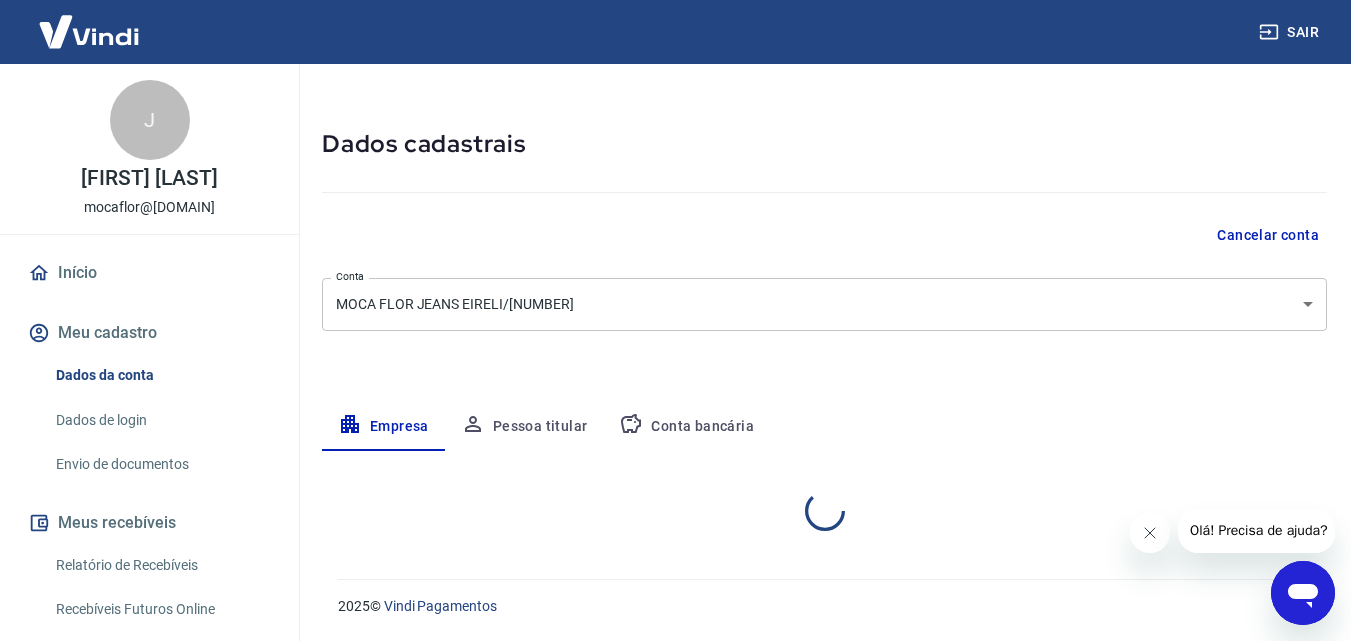 select on "CE" 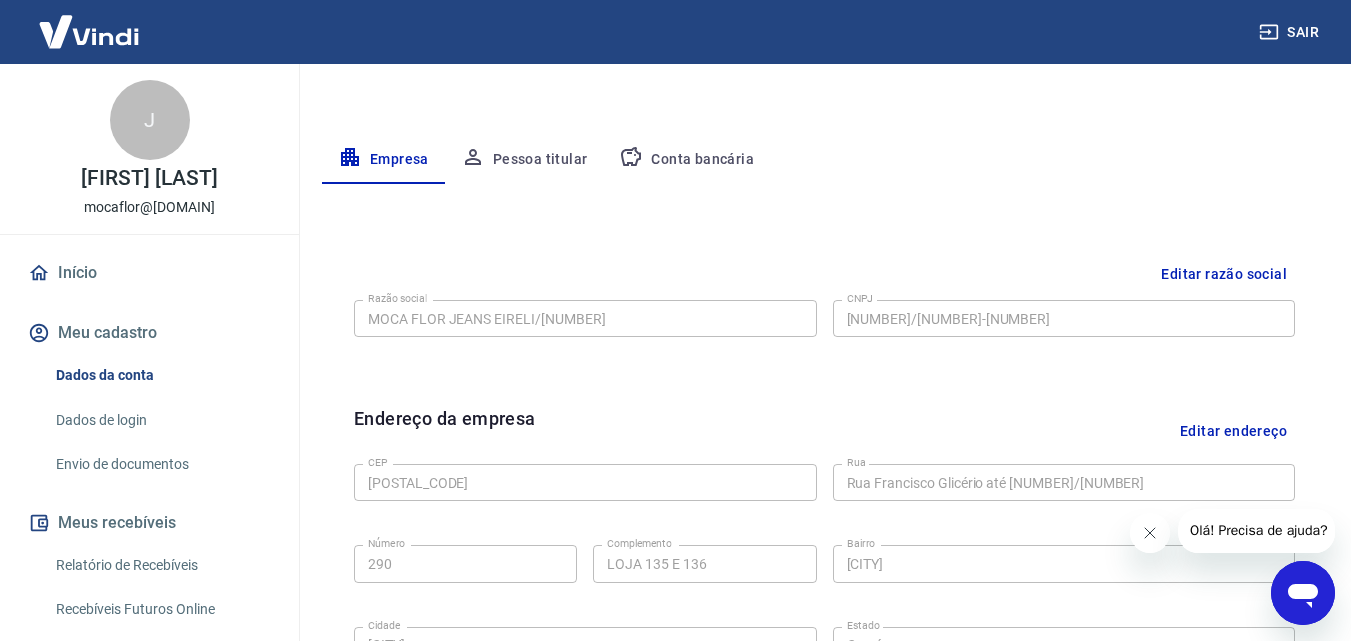 scroll, scrollTop: 306, scrollLeft: 0, axis: vertical 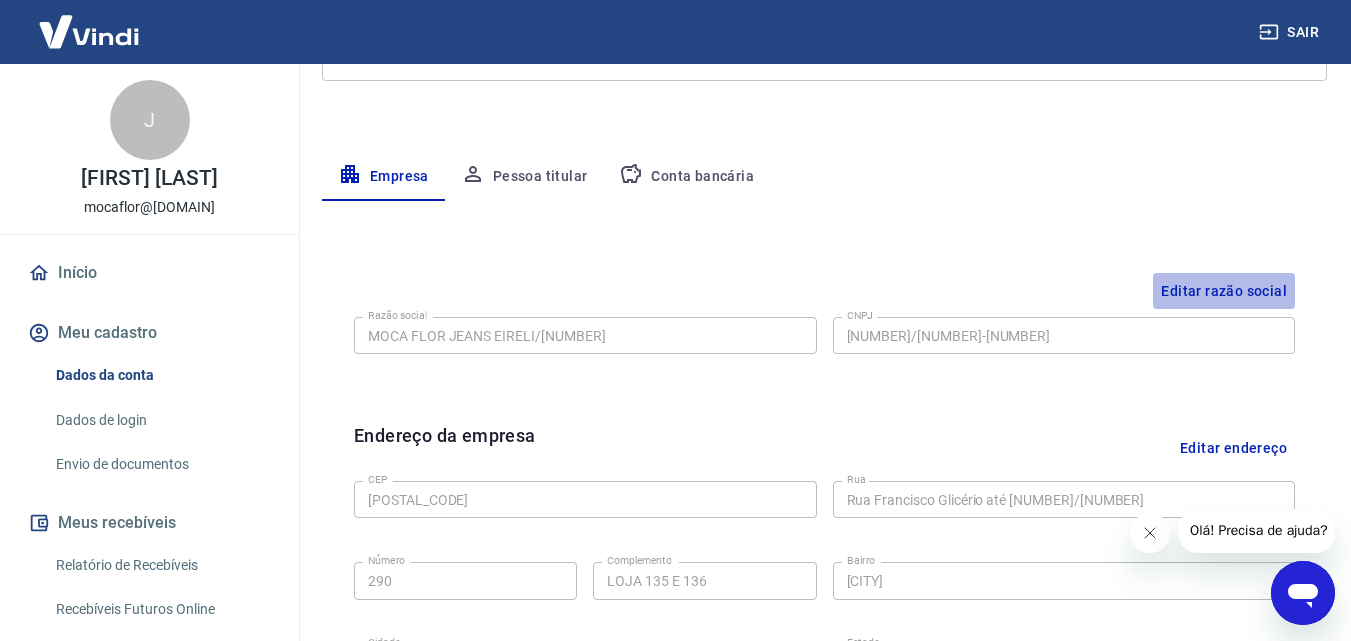 click on "Editar razão social" at bounding box center [1224, 291] 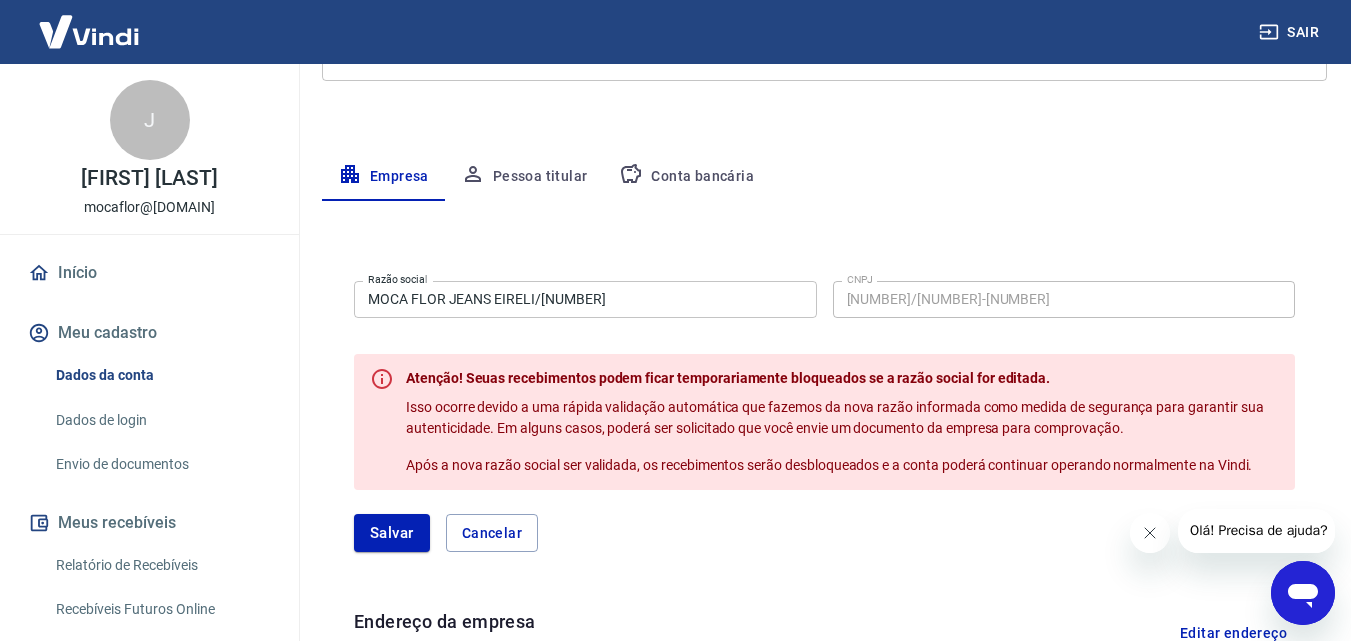 click at bounding box center (1303, 593) 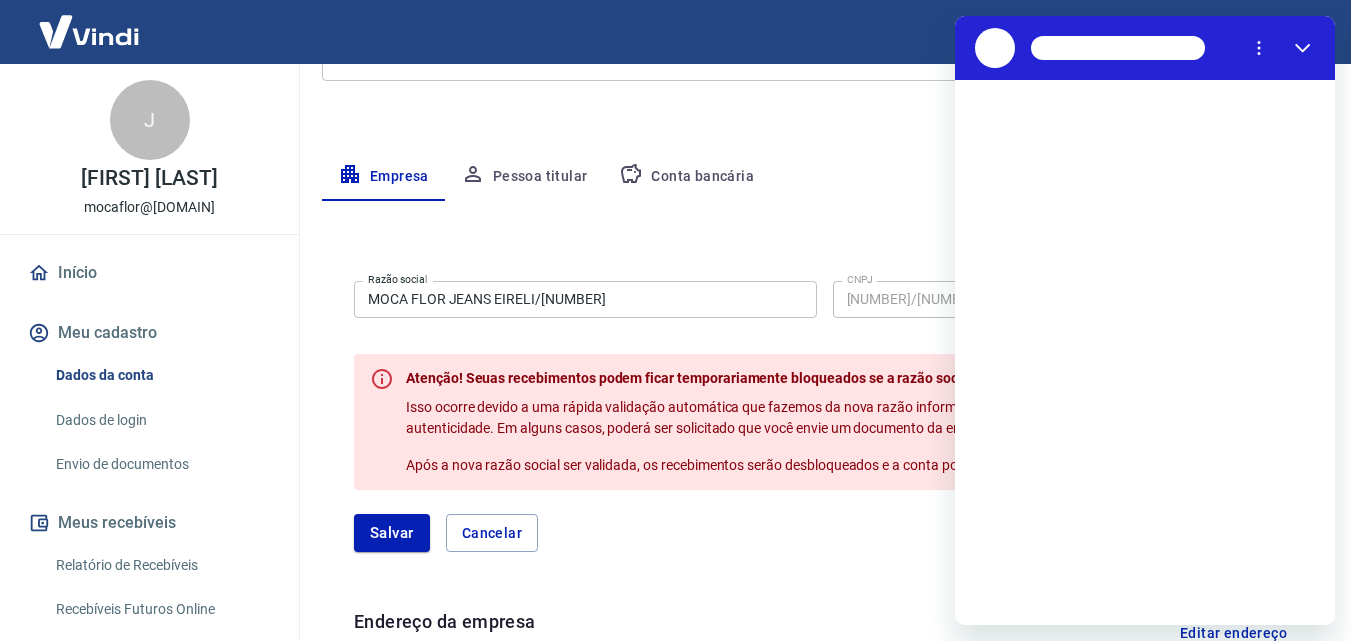 scroll, scrollTop: 0, scrollLeft: 0, axis: both 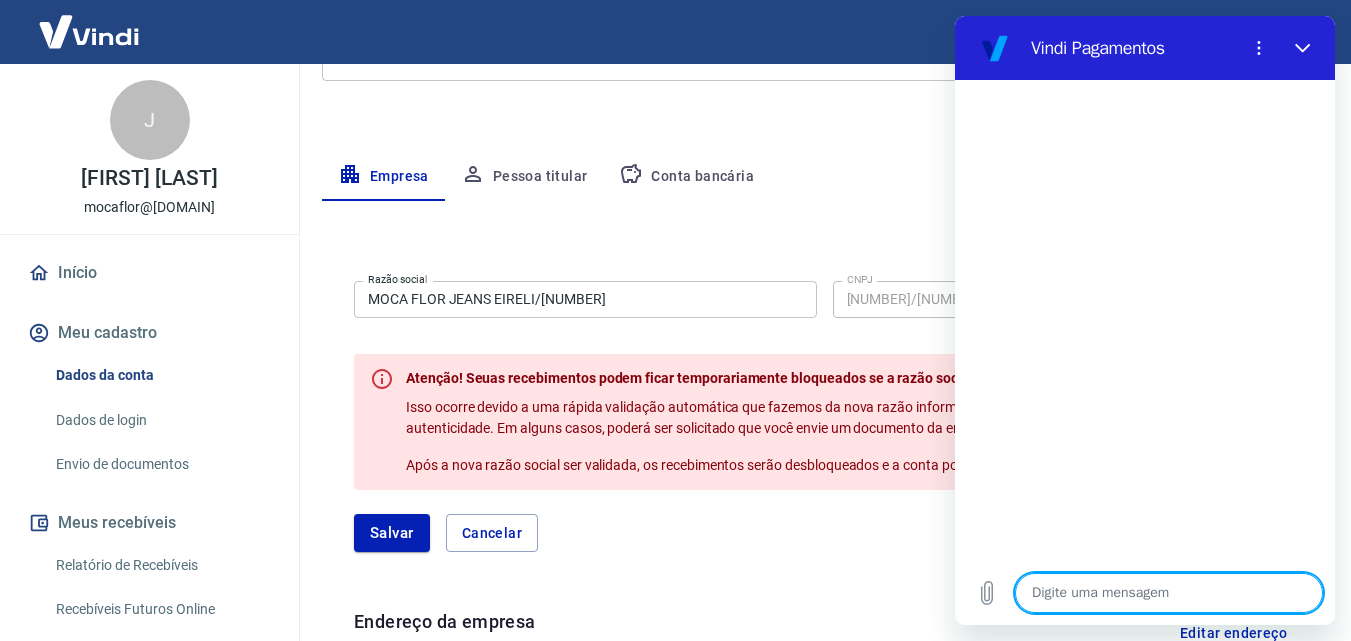 drag, startPoint x: 443, startPoint y: 392, endPoint x: 441, endPoint y: 412, distance: 20.09975 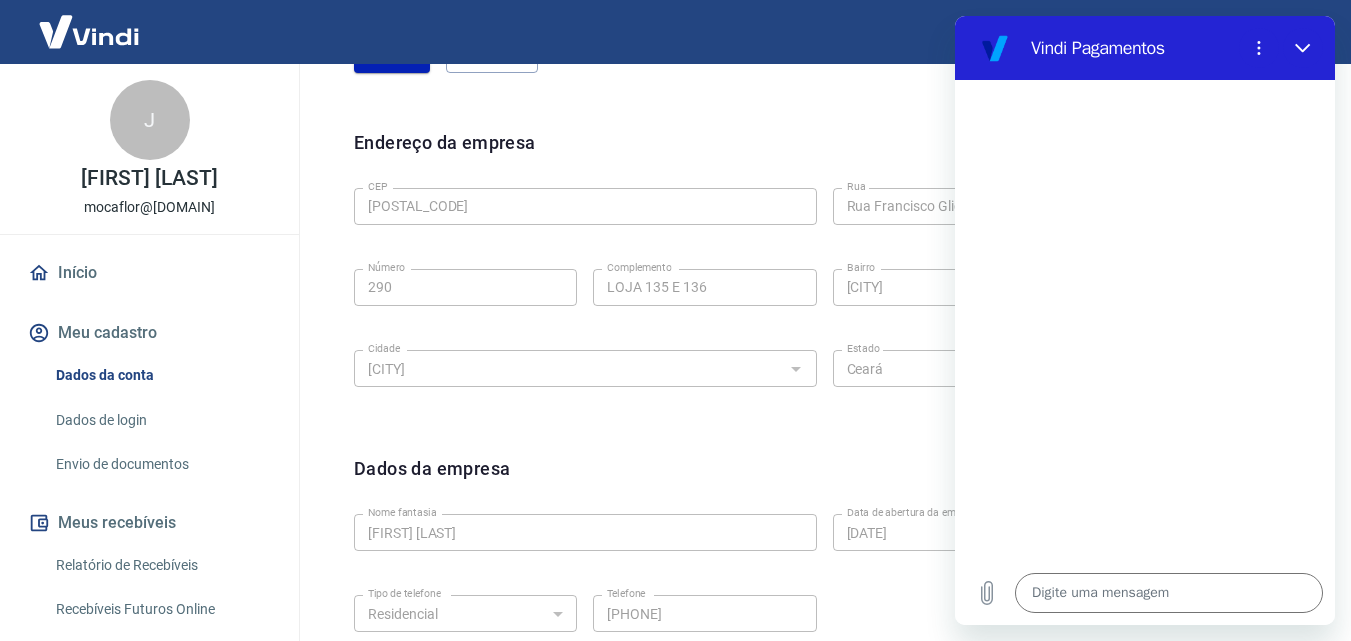 scroll, scrollTop: 930, scrollLeft: 0, axis: vertical 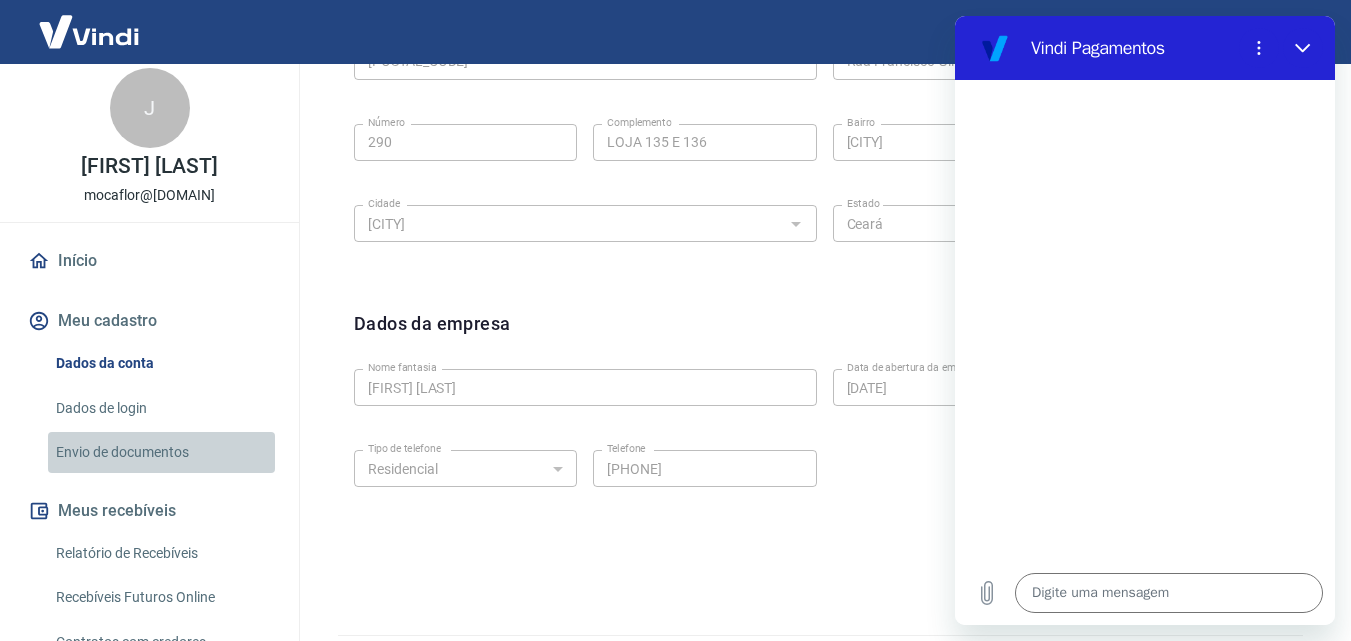 click on "Envio de documentos" at bounding box center (161, 452) 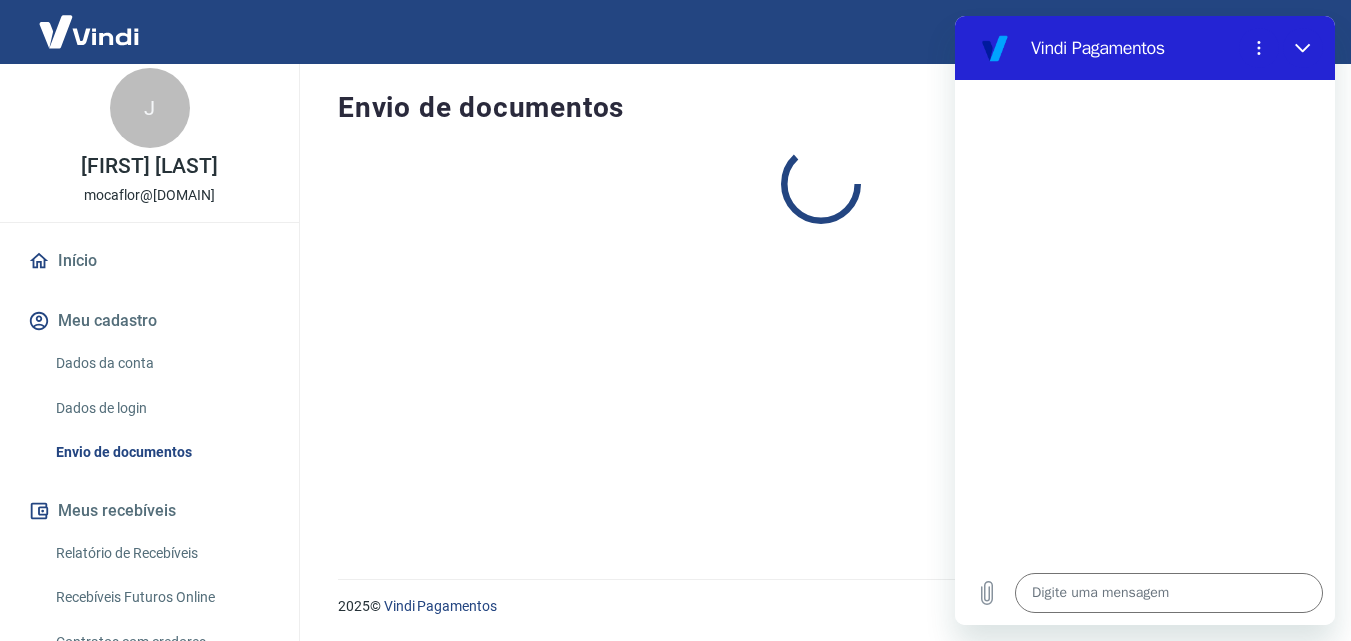scroll, scrollTop: 0, scrollLeft: 0, axis: both 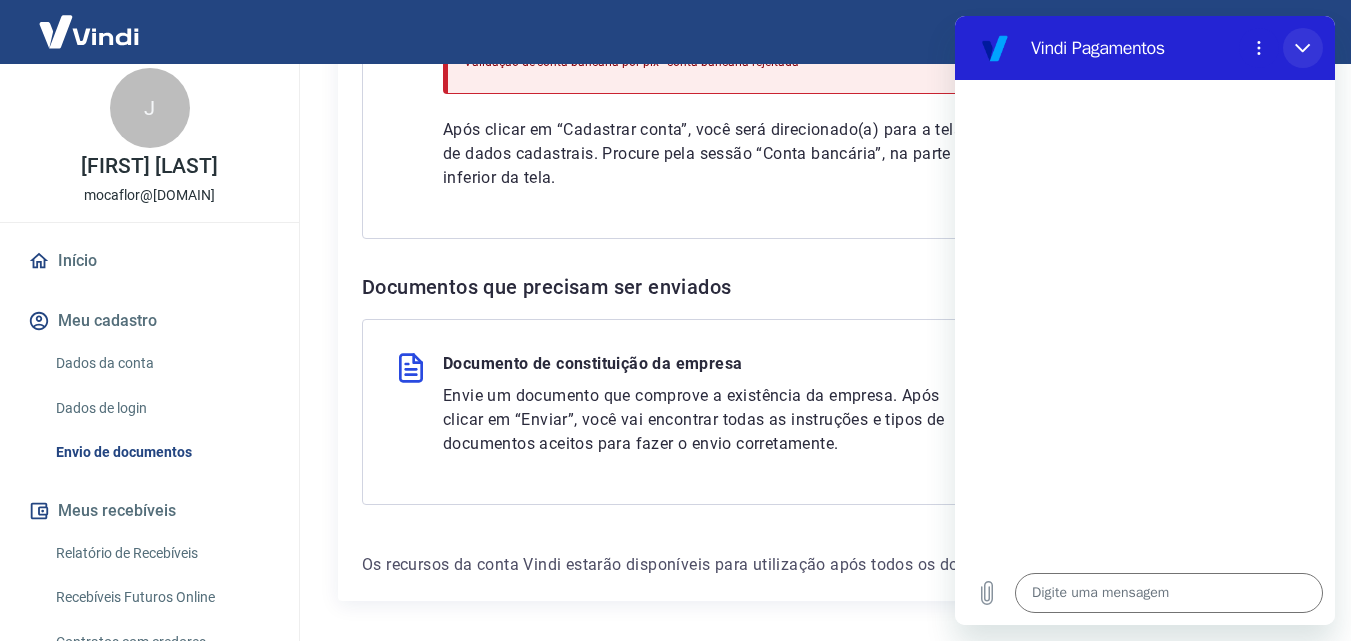 click at bounding box center [1303, 48] 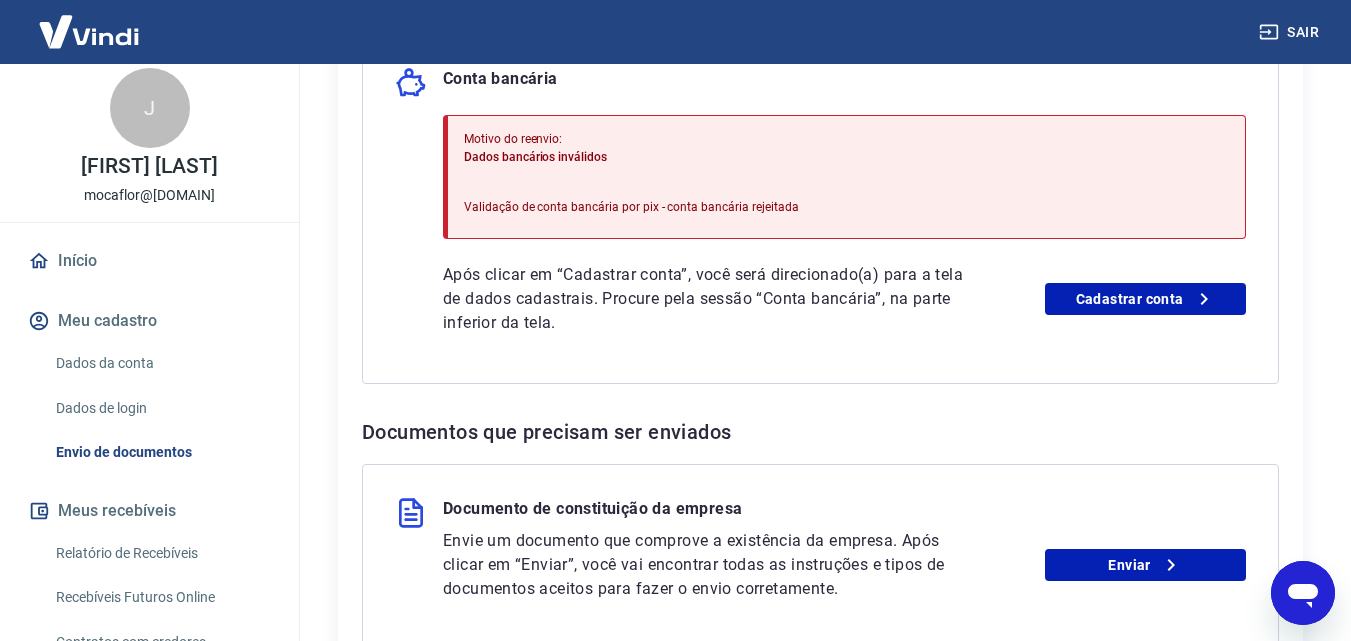 scroll, scrollTop: 512, scrollLeft: 0, axis: vertical 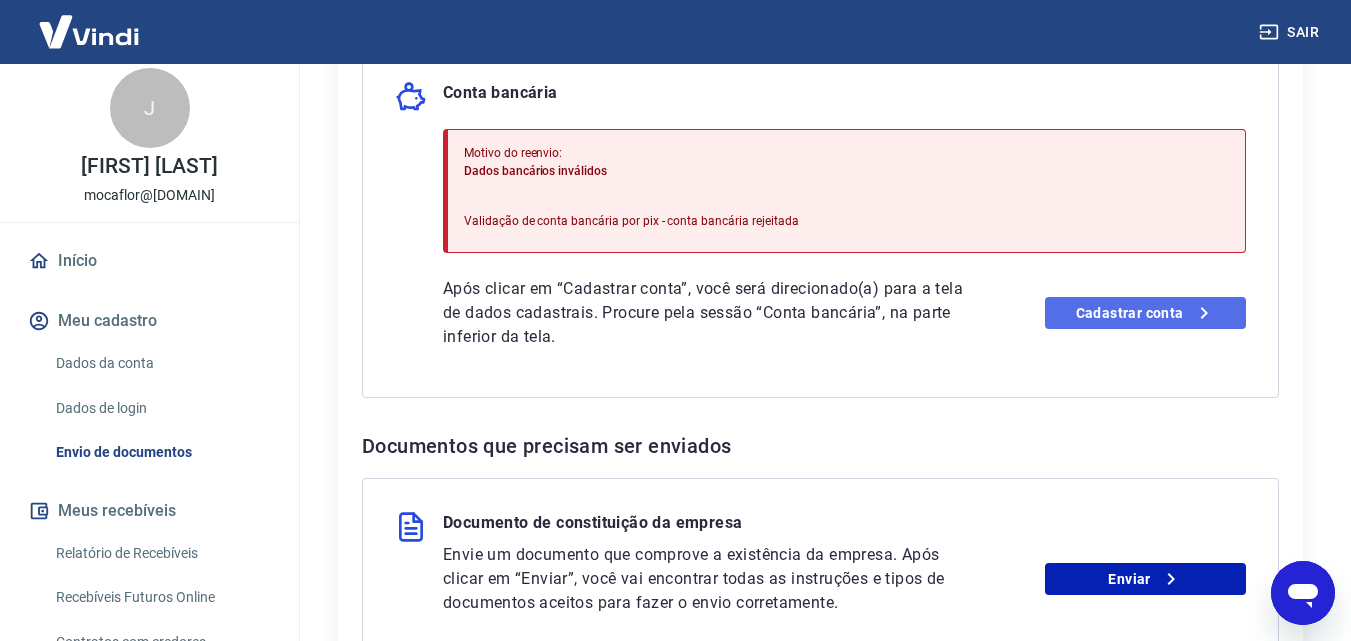 click on "Cadastrar conta" at bounding box center (1145, 313) 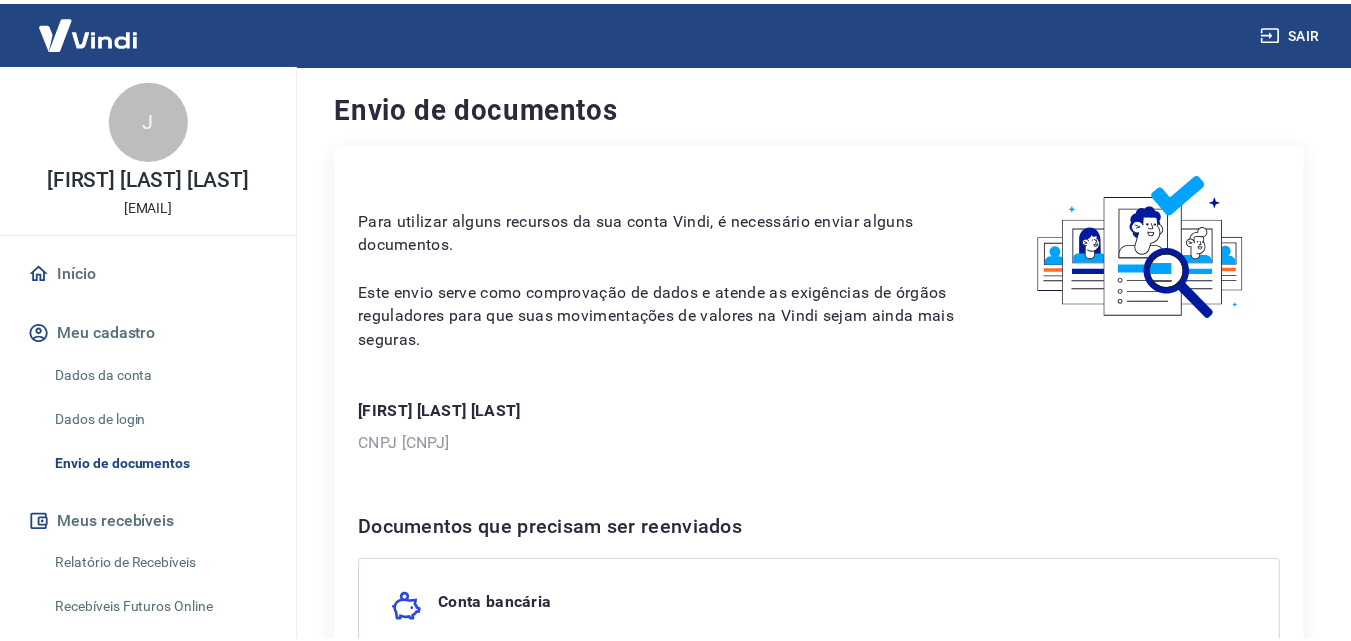 scroll, scrollTop: 0, scrollLeft: 0, axis: both 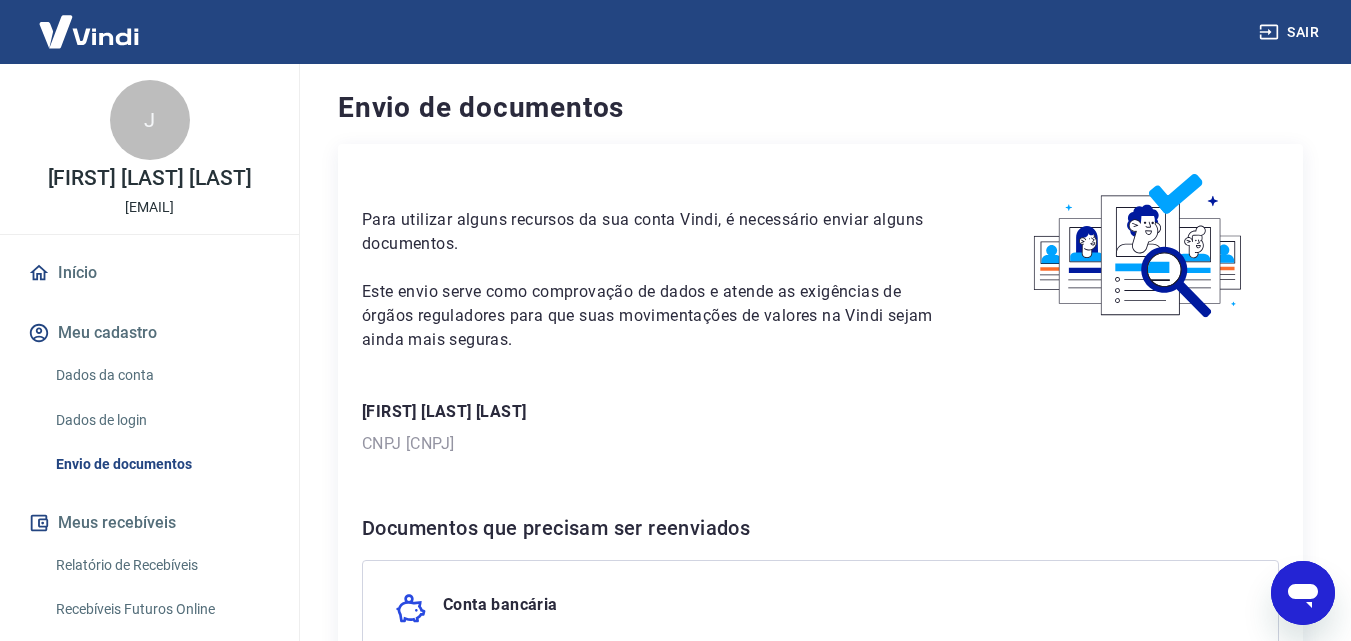drag, startPoint x: 1306, startPoint y: 586, endPoint x: 2578, endPoint y: 1148, distance: 1390.6215 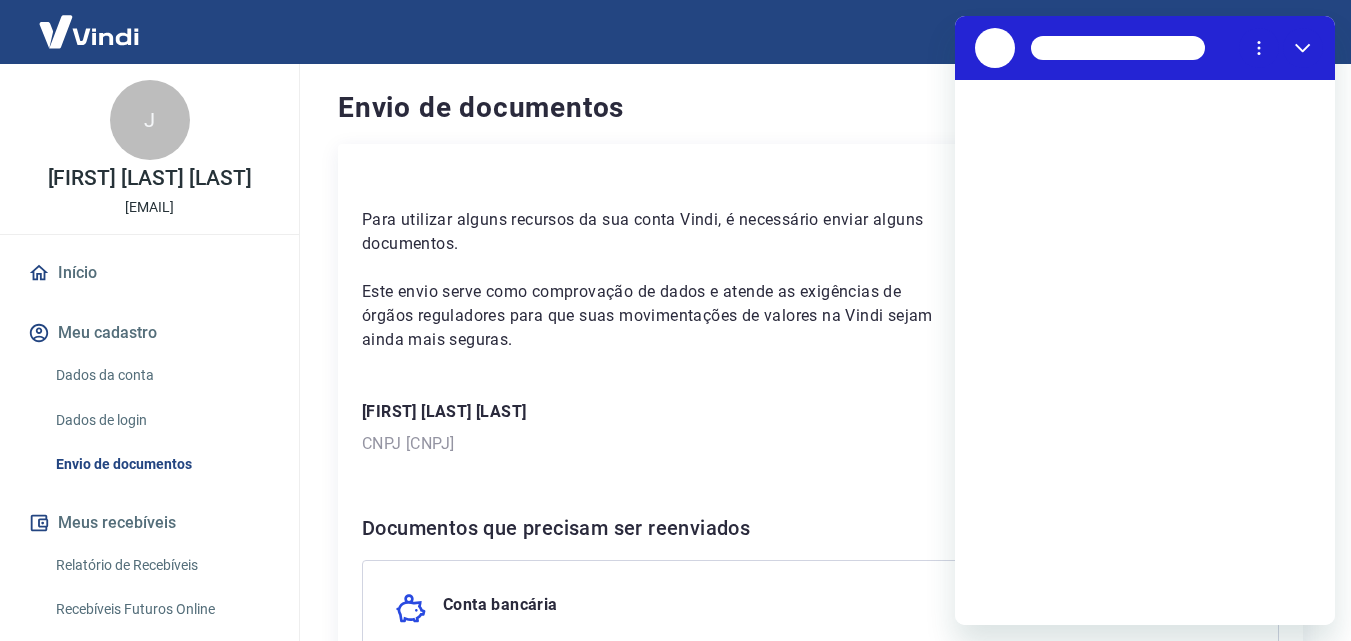 scroll, scrollTop: 0, scrollLeft: 0, axis: both 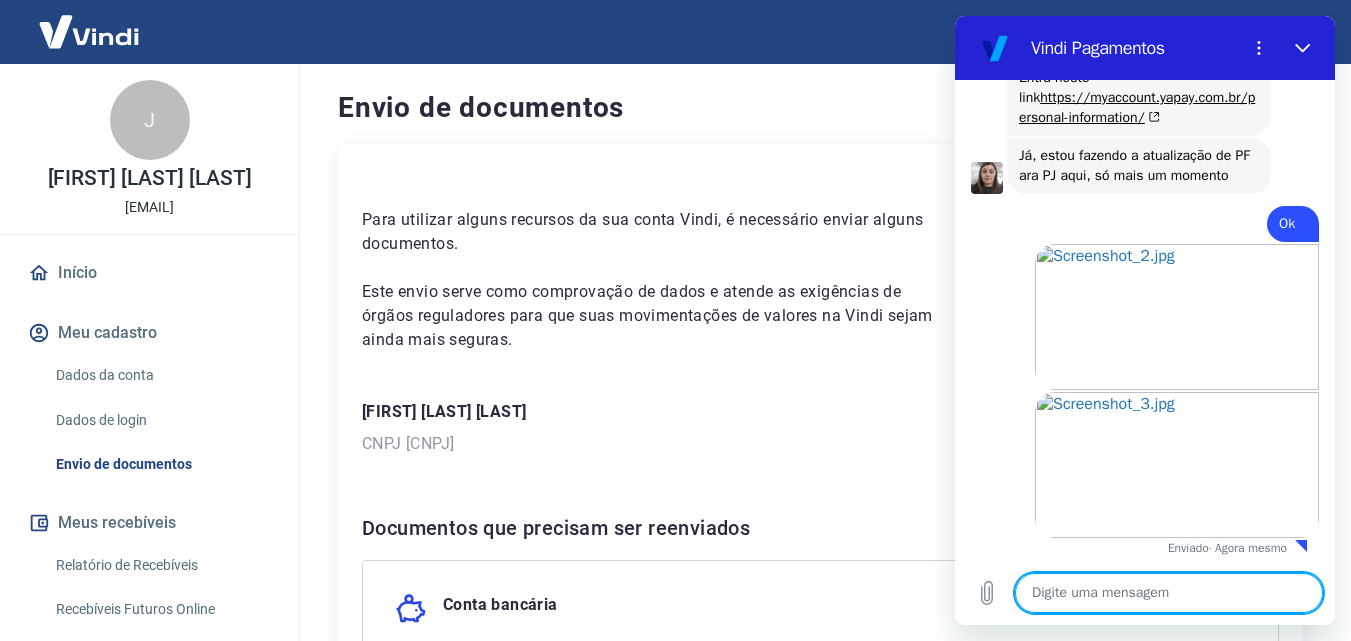 click at bounding box center [1169, 593] 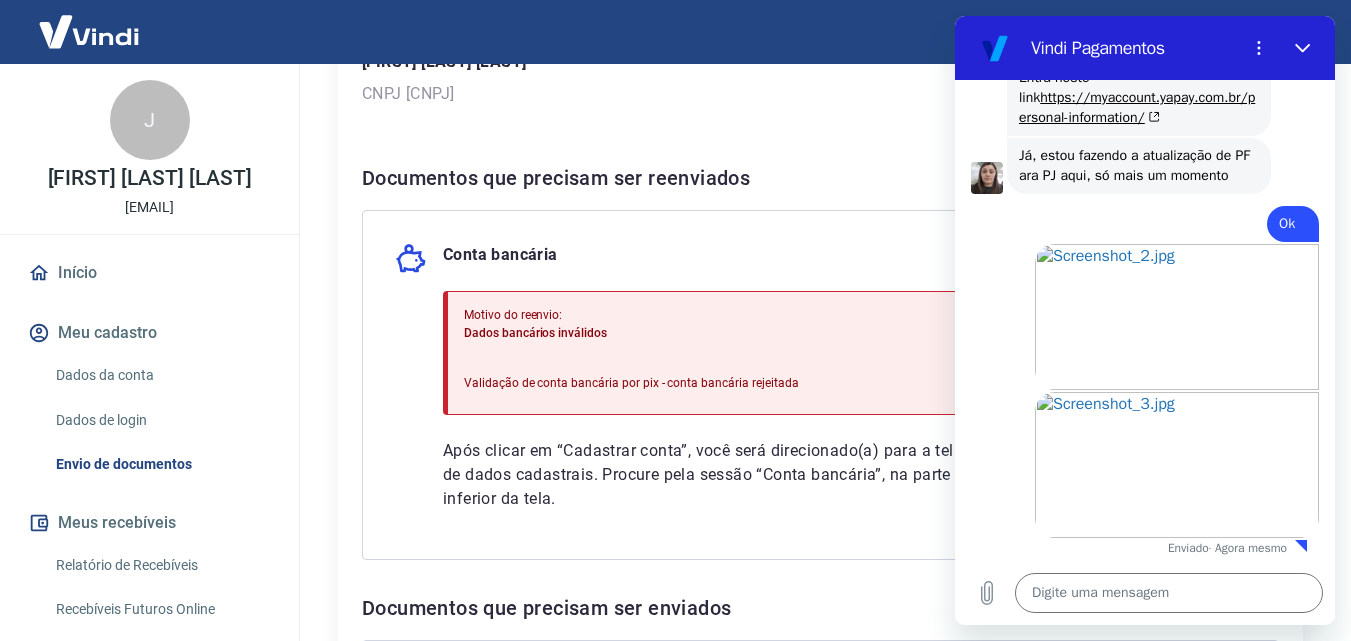 scroll, scrollTop: 357, scrollLeft: 0, axis: vertical 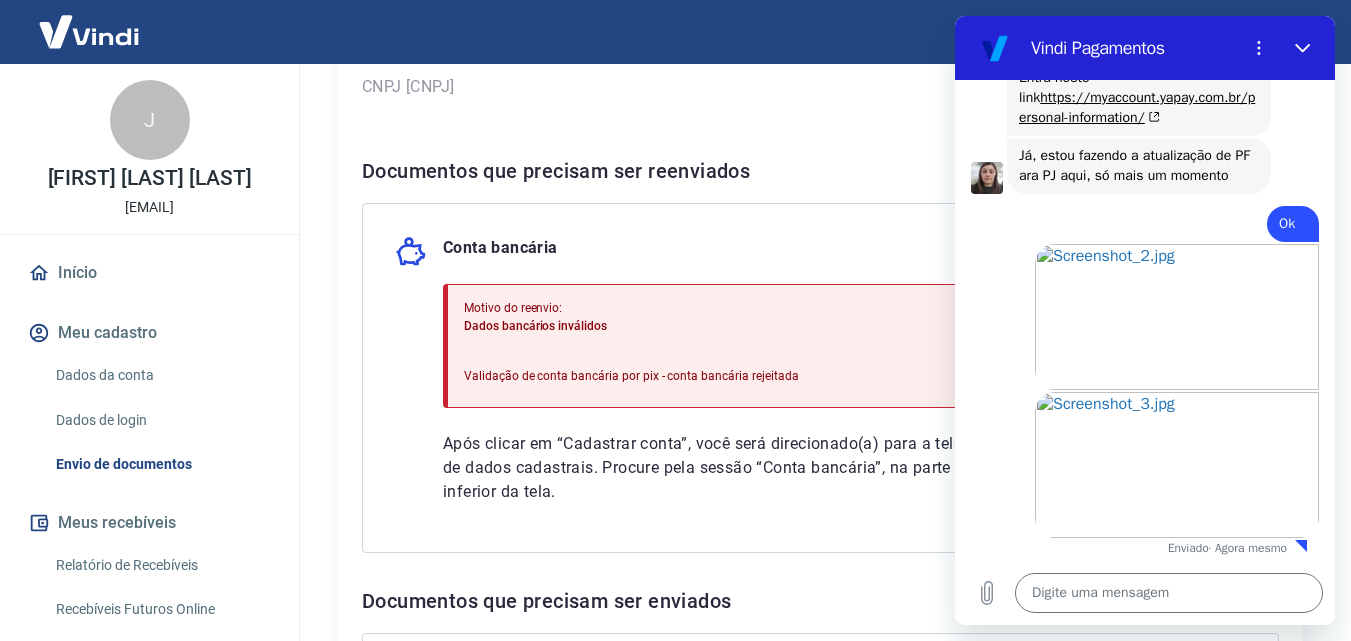 click on "Dados bancários inválidos" at bounding box center (535, 326) 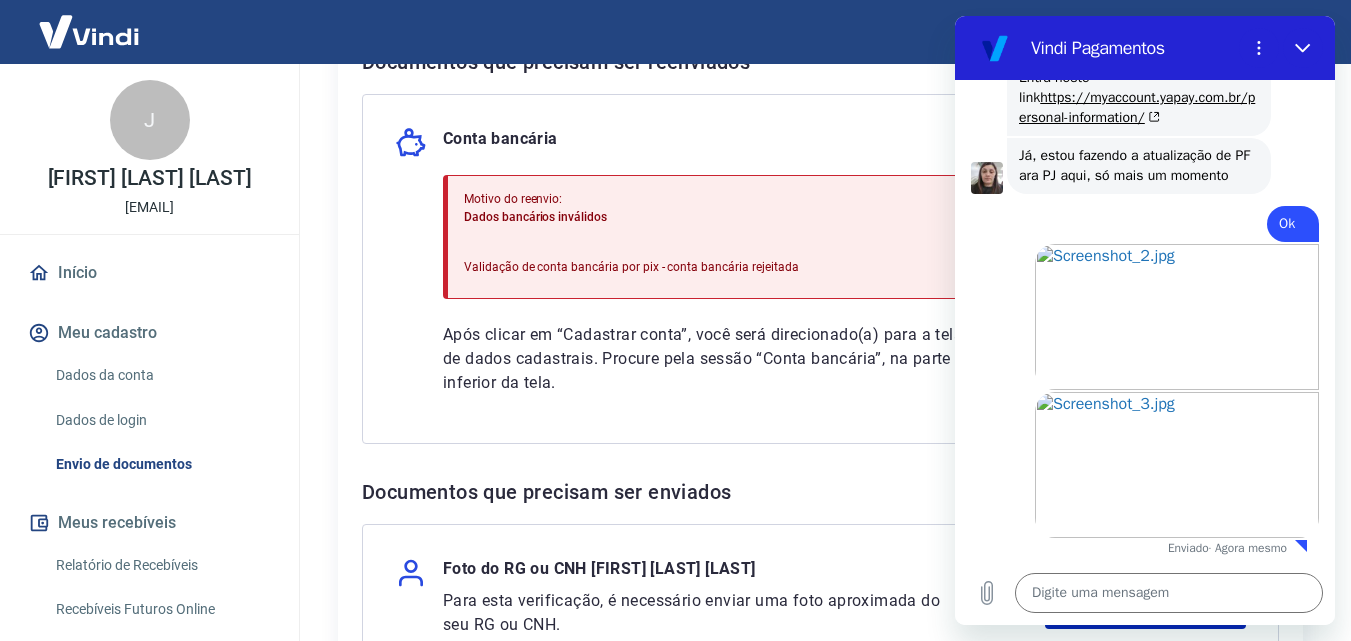 scroll, scrollTop: 473, scrollLeft: 0, axis: vertical 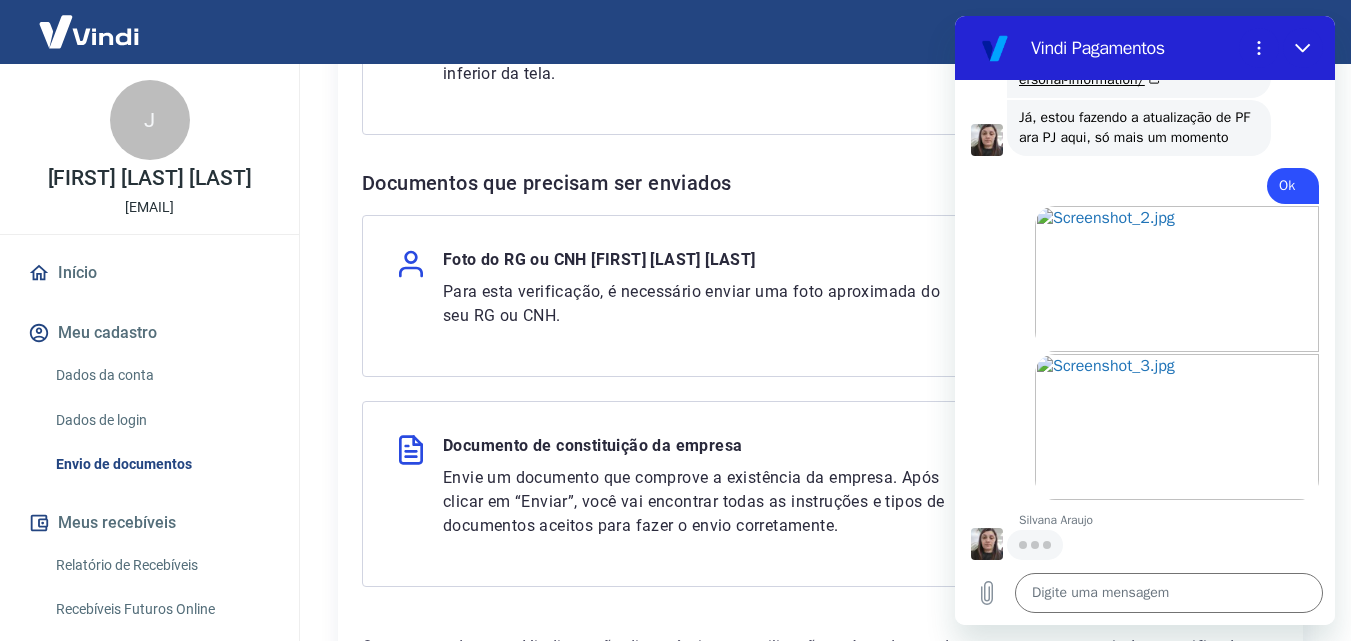 click on "Foto do RG ou CNH Jorge Luiz Holanda Ferreira Para esta verificação, é necessário enviar uma foto aproximada do seu RG ou CNH. Enviar" at bounding box center (820, 296) 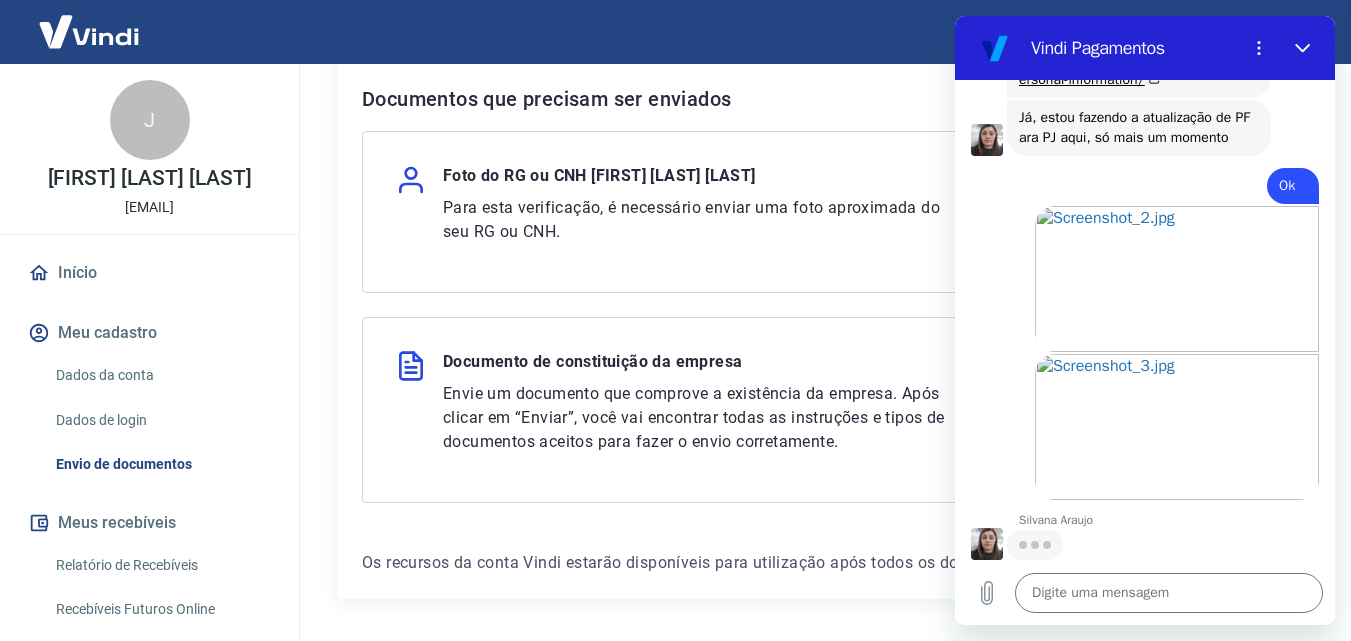 scroll, scrollTop: 927, scrollLeft: 0, axis: vertical 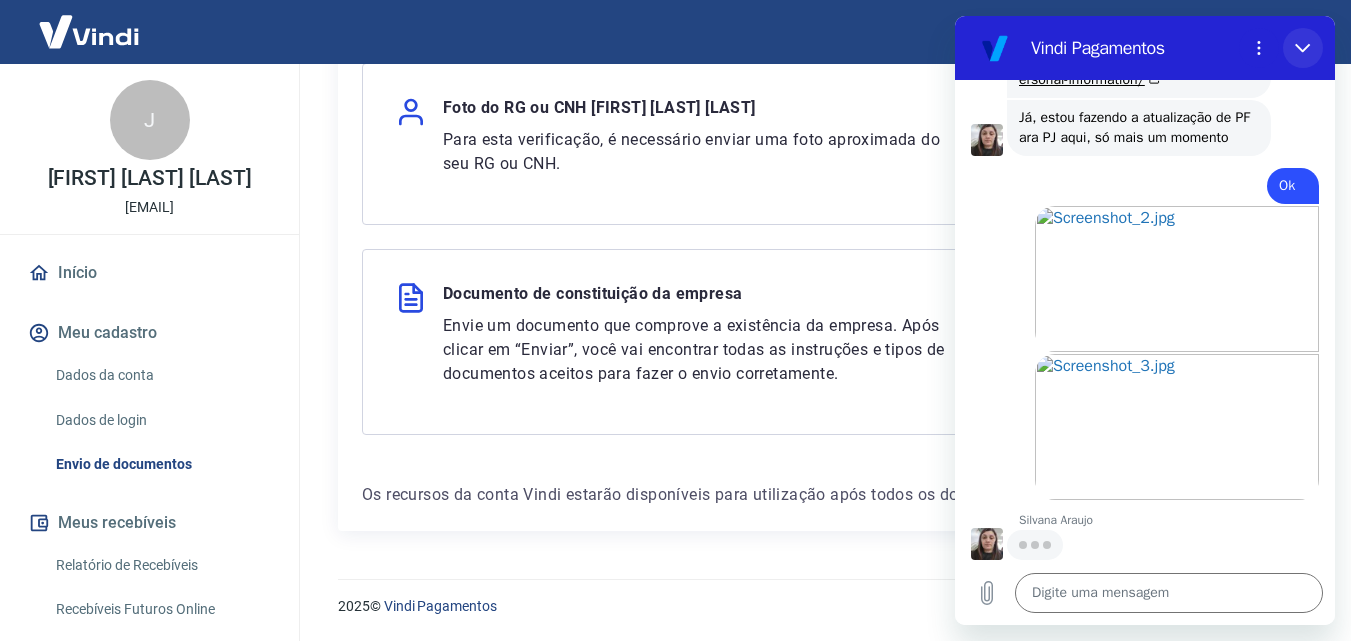 drag, startPoint x: 1315, startPoint y: 51, endPoint x: 2257, endPoint y: 109, distance: 943.7839 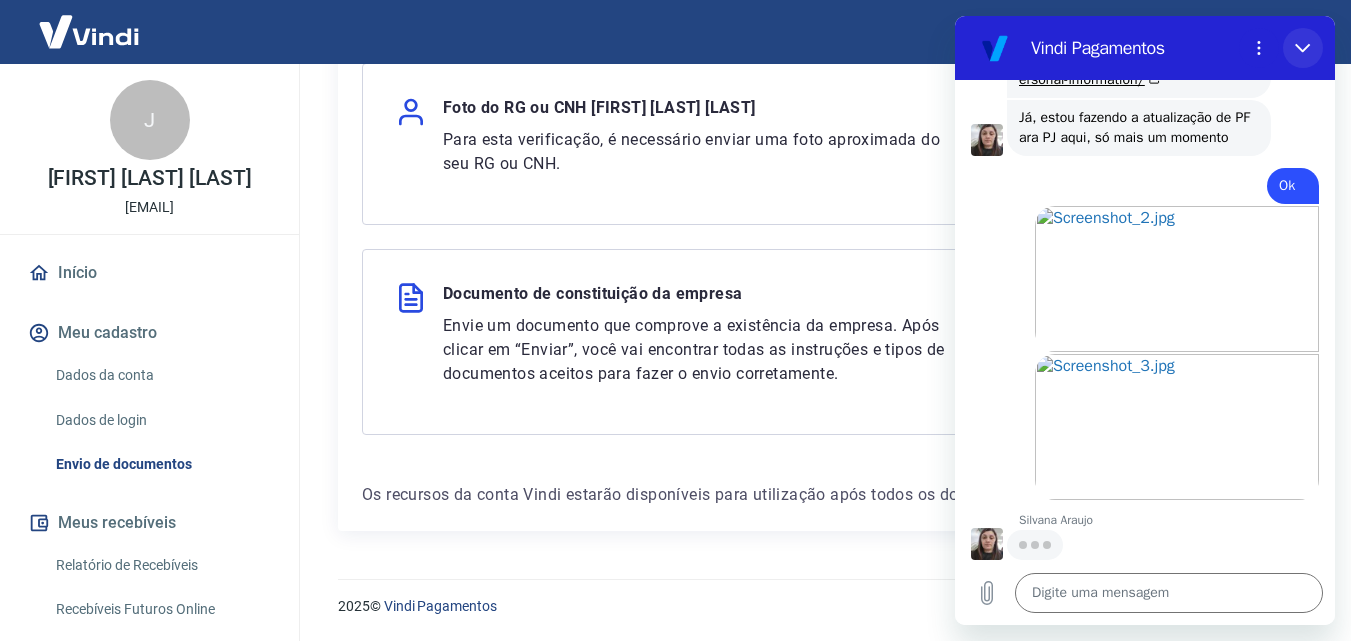 type on "x" 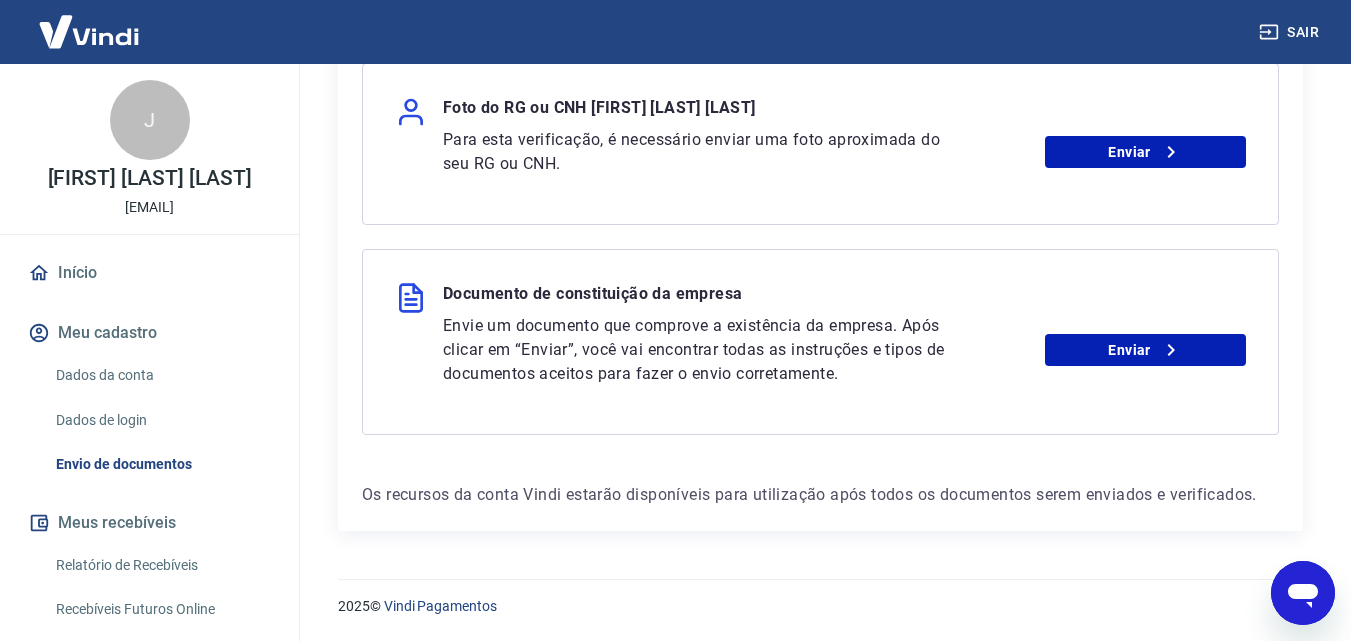 scroll, scrollTop: 8751, scrollLeft: 0, axis: vertical 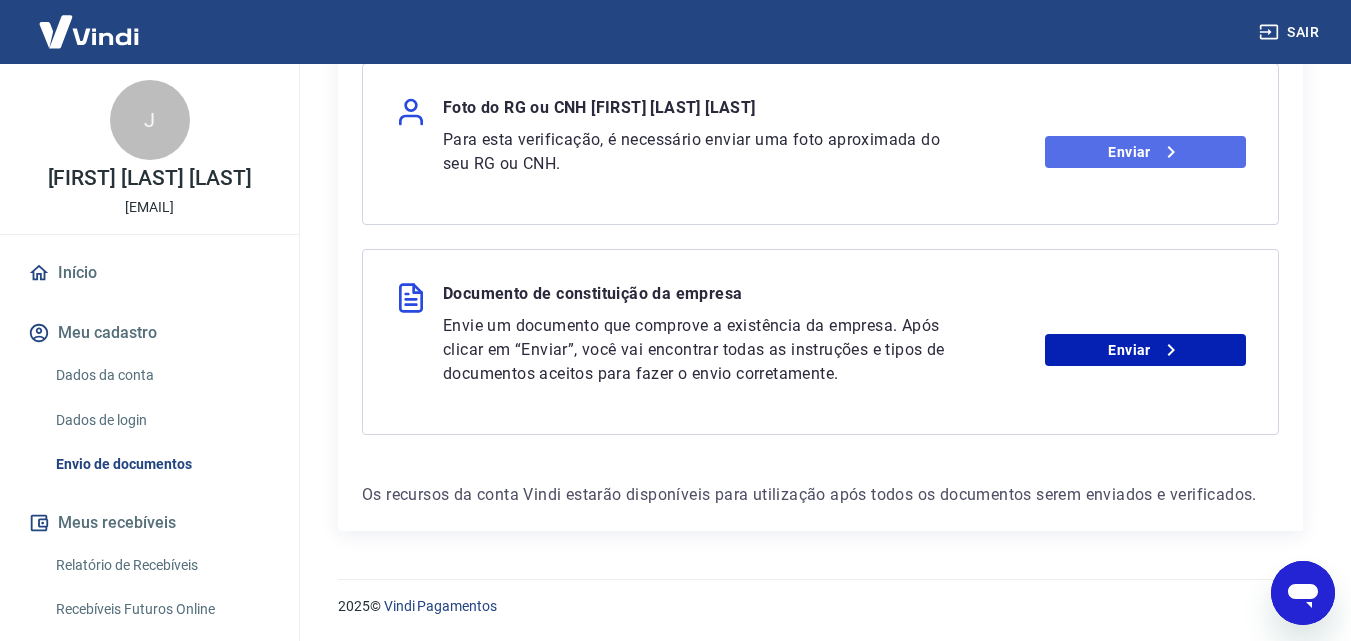 click on "Enviar" at bounding box center (1145, 152) 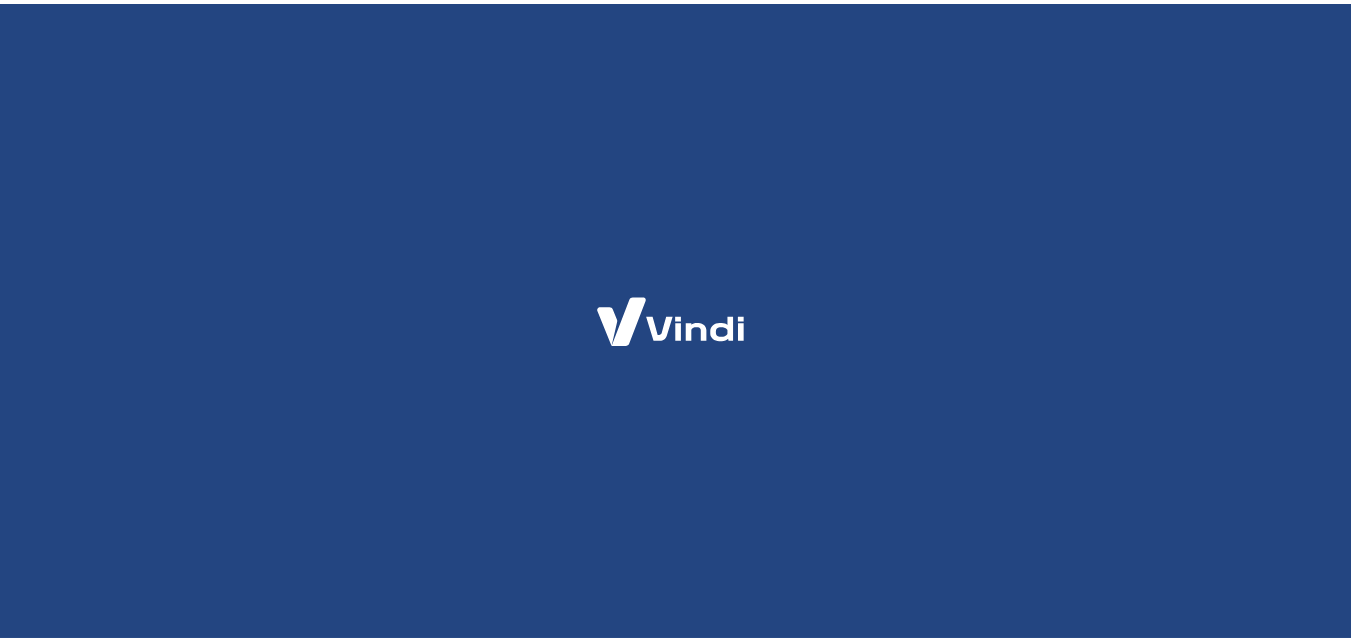 scroll, scrollTop: 0, scrollLeft: 0, axis: both 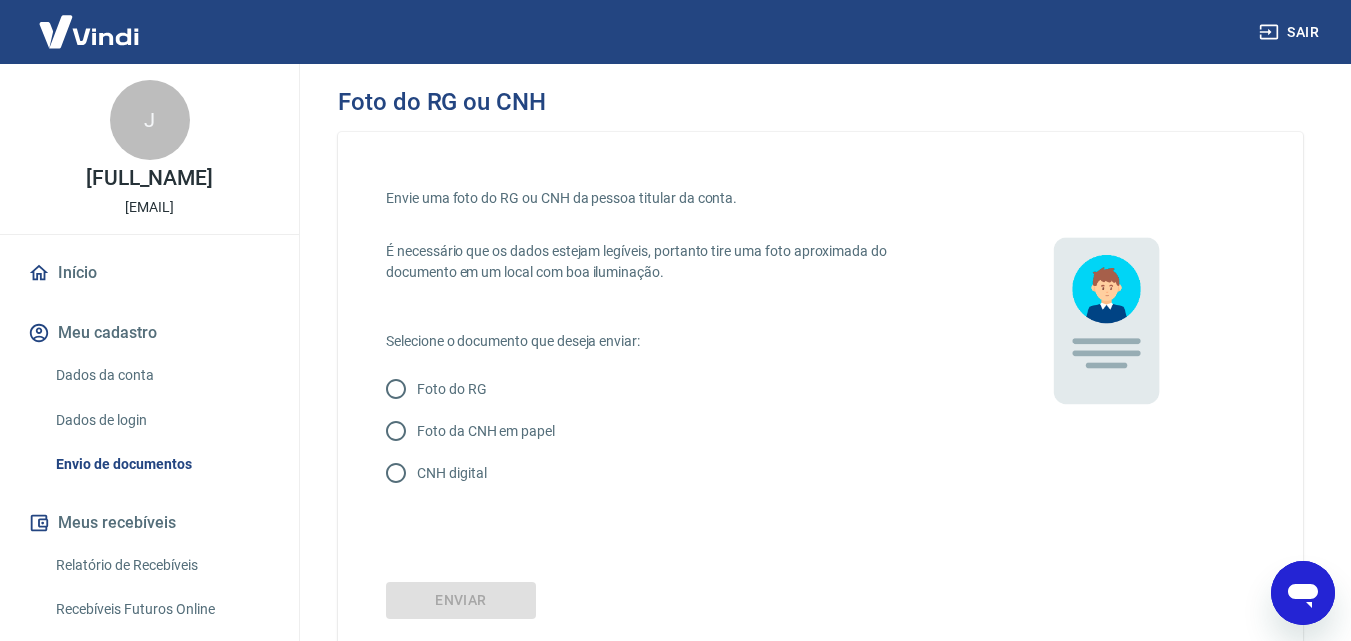 click on "Foto do RG" at bounding box center [452, 389] 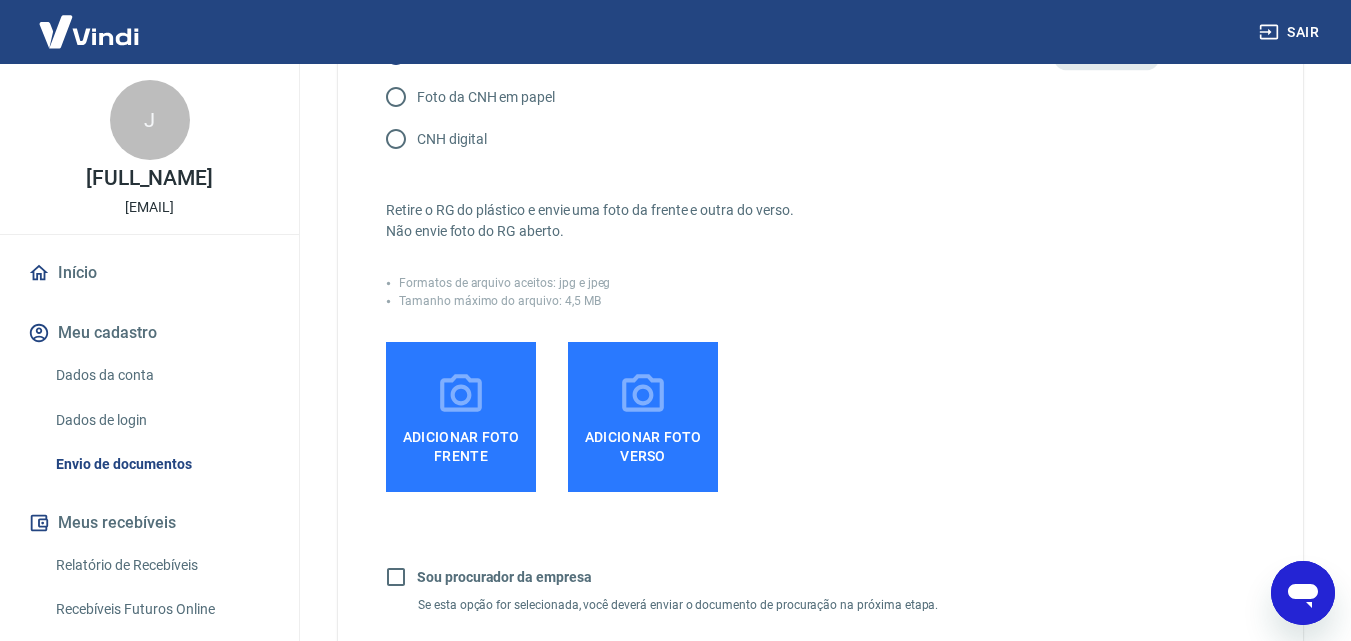 scroll, scrollTop: 354, scrollLeft: 0, axis: vertical 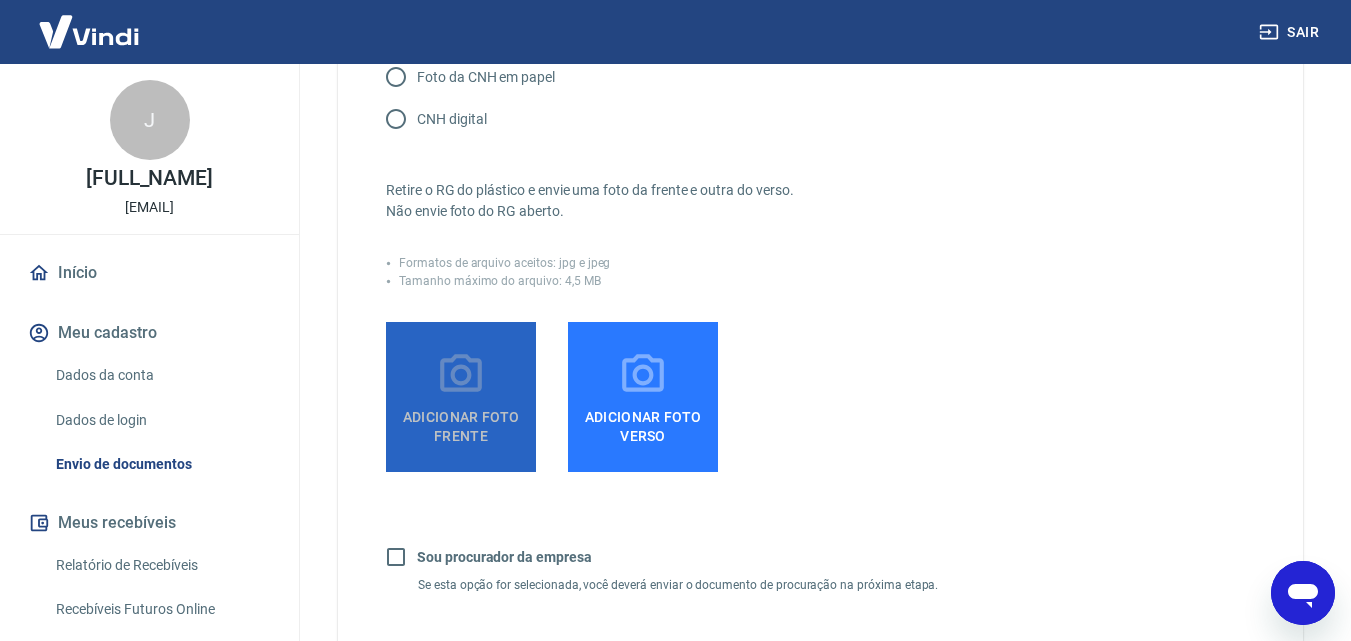 click 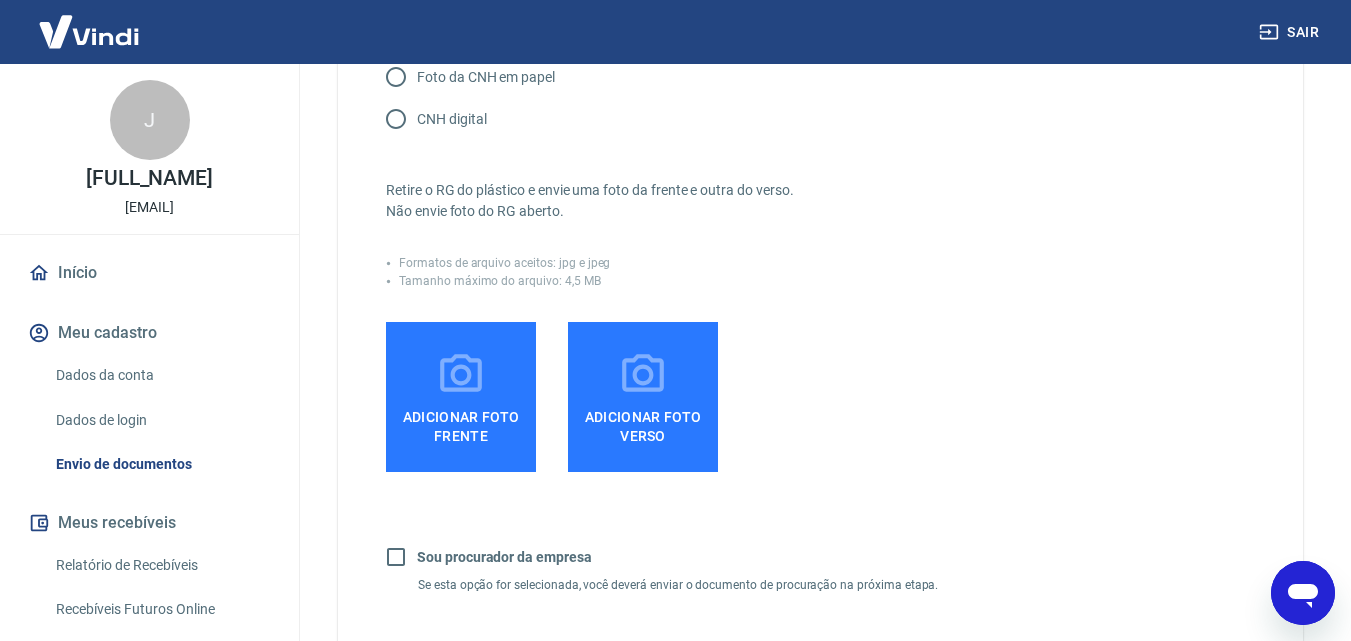 click 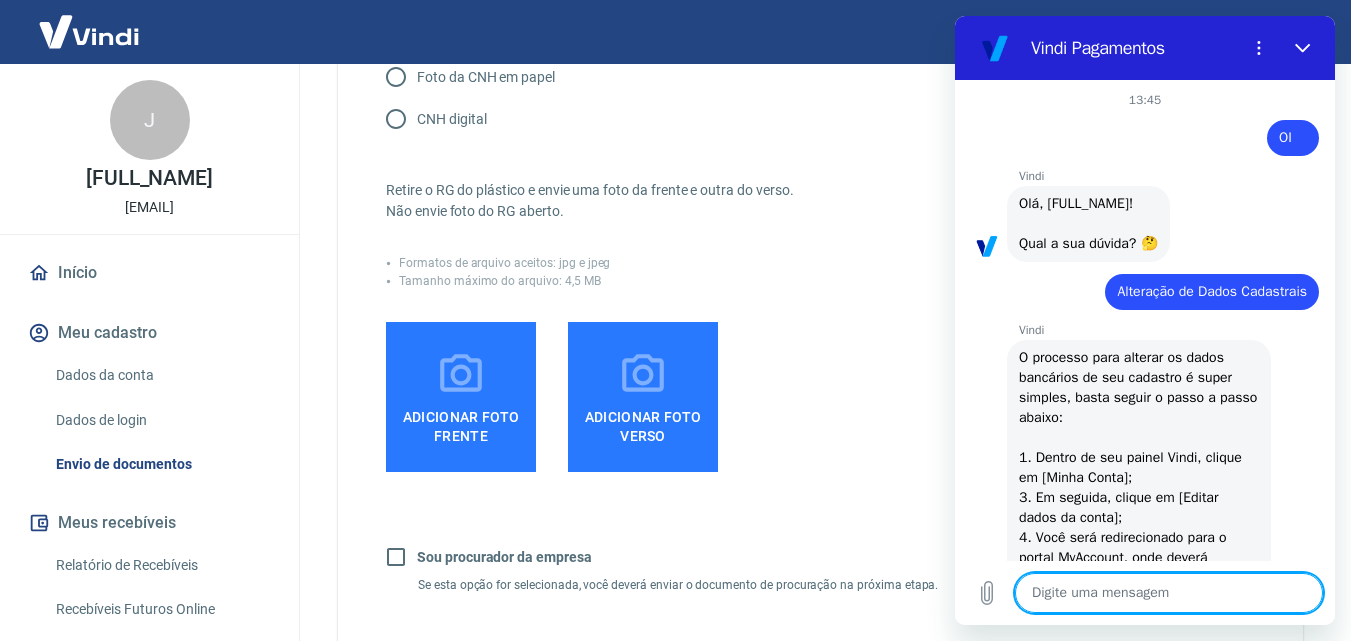 scroll, scrollTop: 0, scrollLeft: 0, axis: both 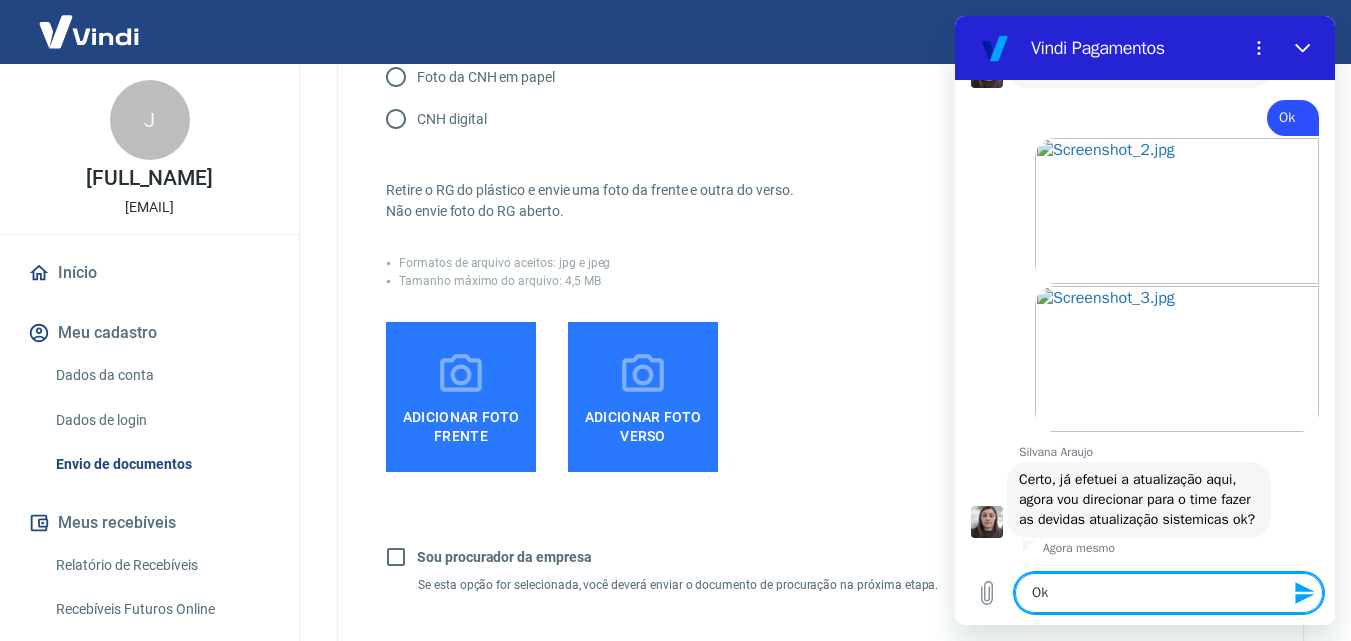 type on "Ok" 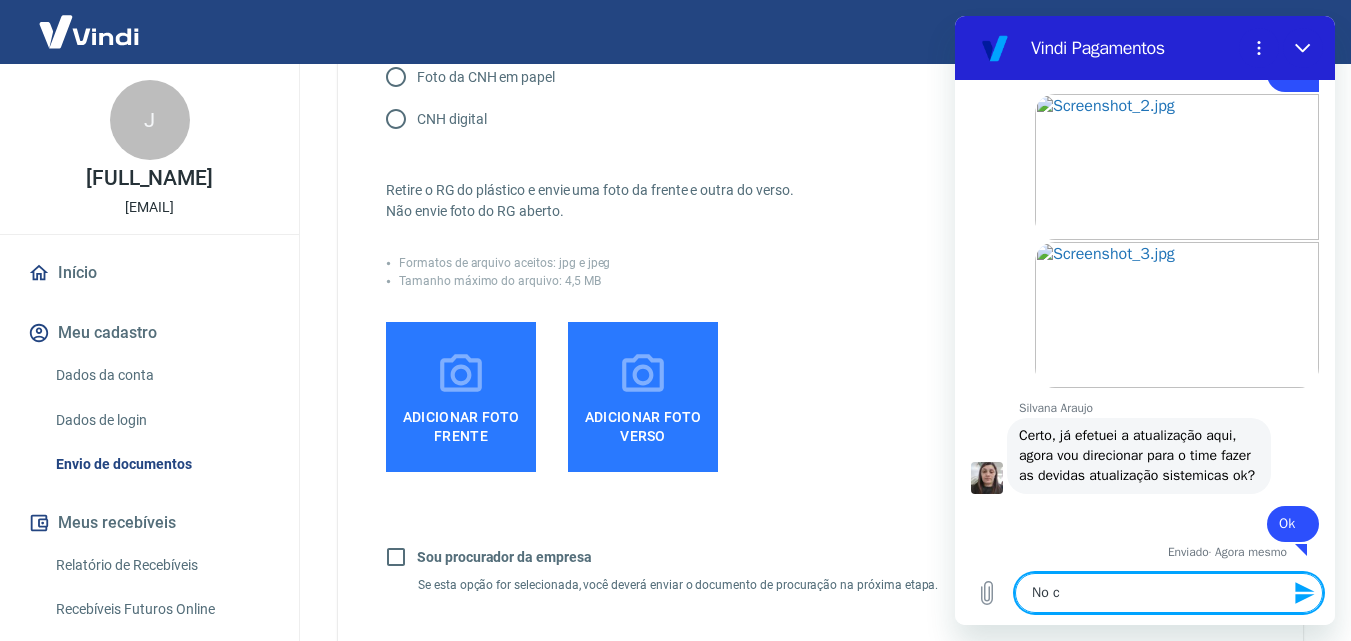 scroll, scrollTop: 8885, scrollLeft: 0, axis: vertical 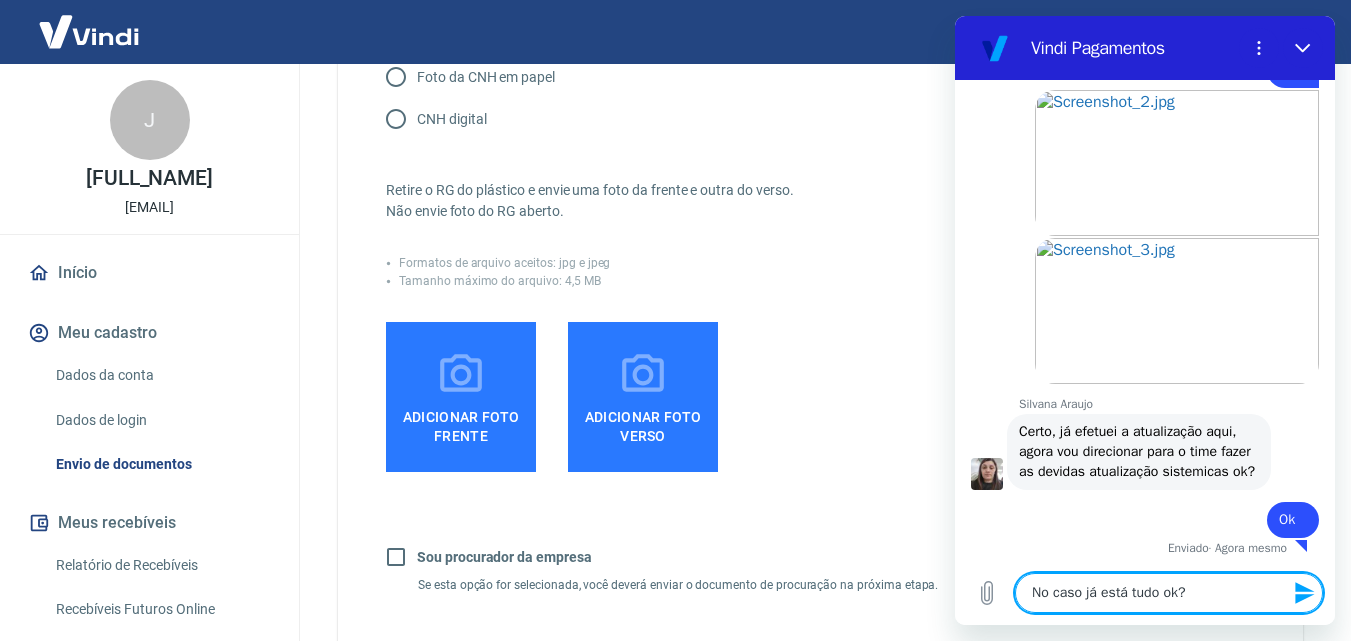 type on "No caso já está tudo ok?" 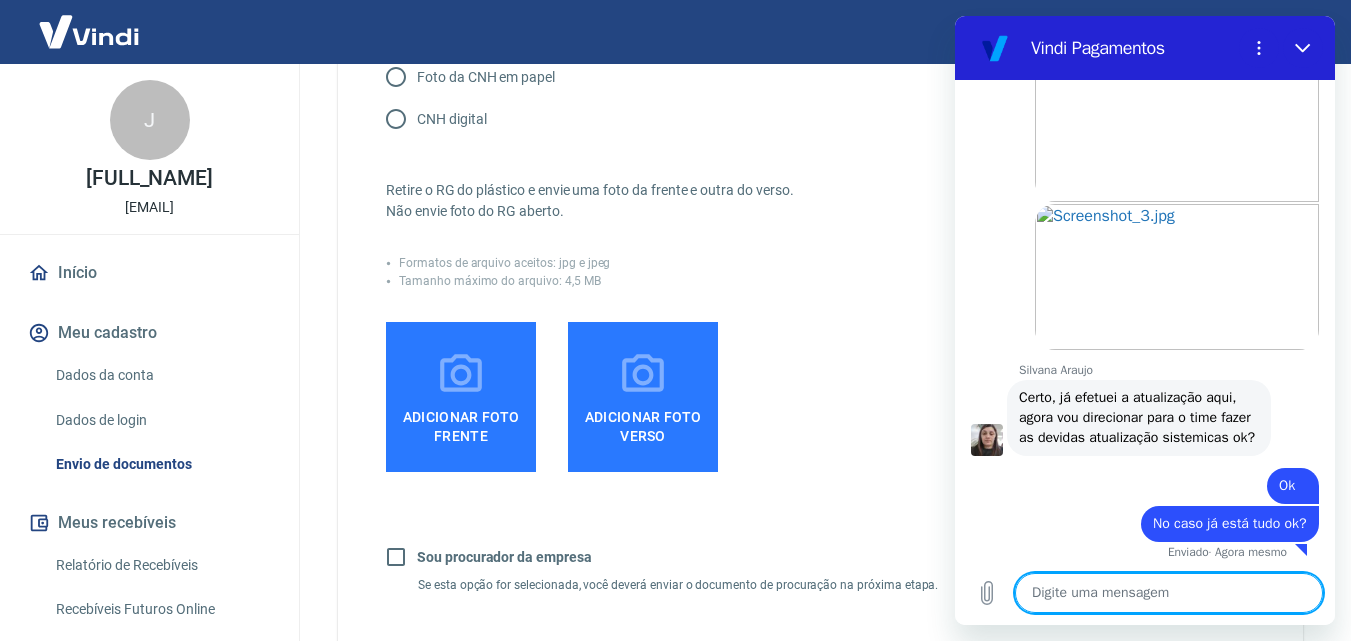 scroll, scrollTop: 8923, scrollLeft: 0, axis: vertical 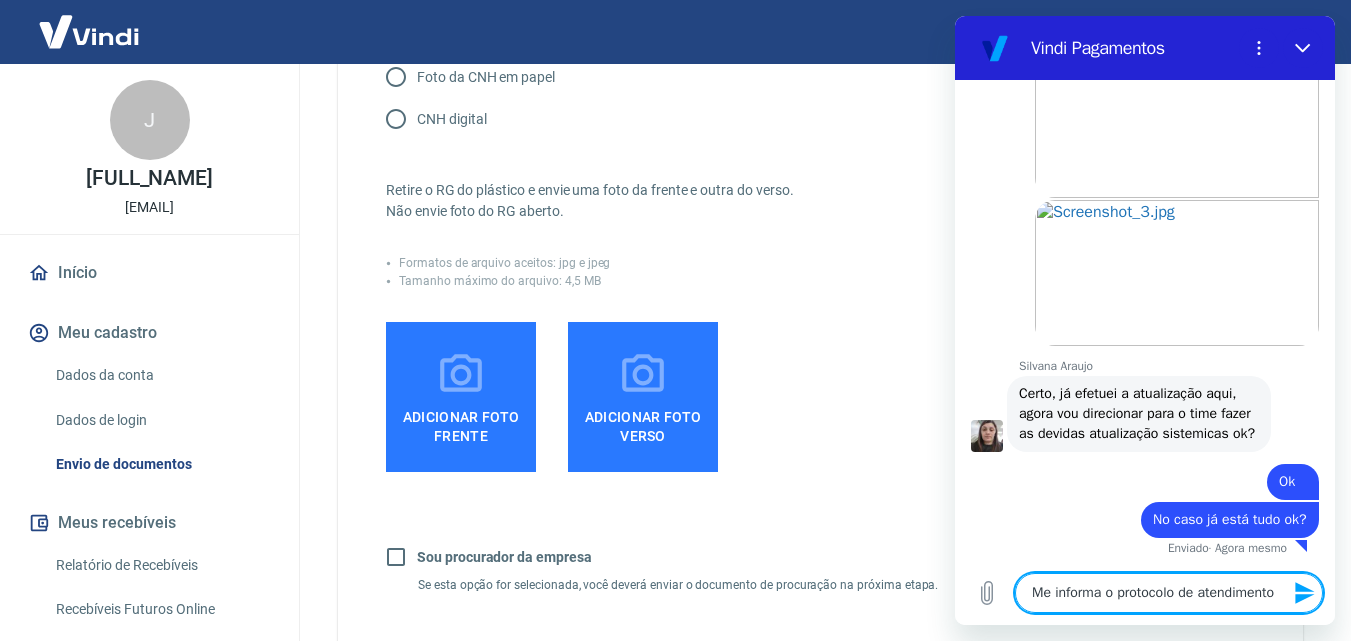 type on "Me informa o protocolo de atendimento" 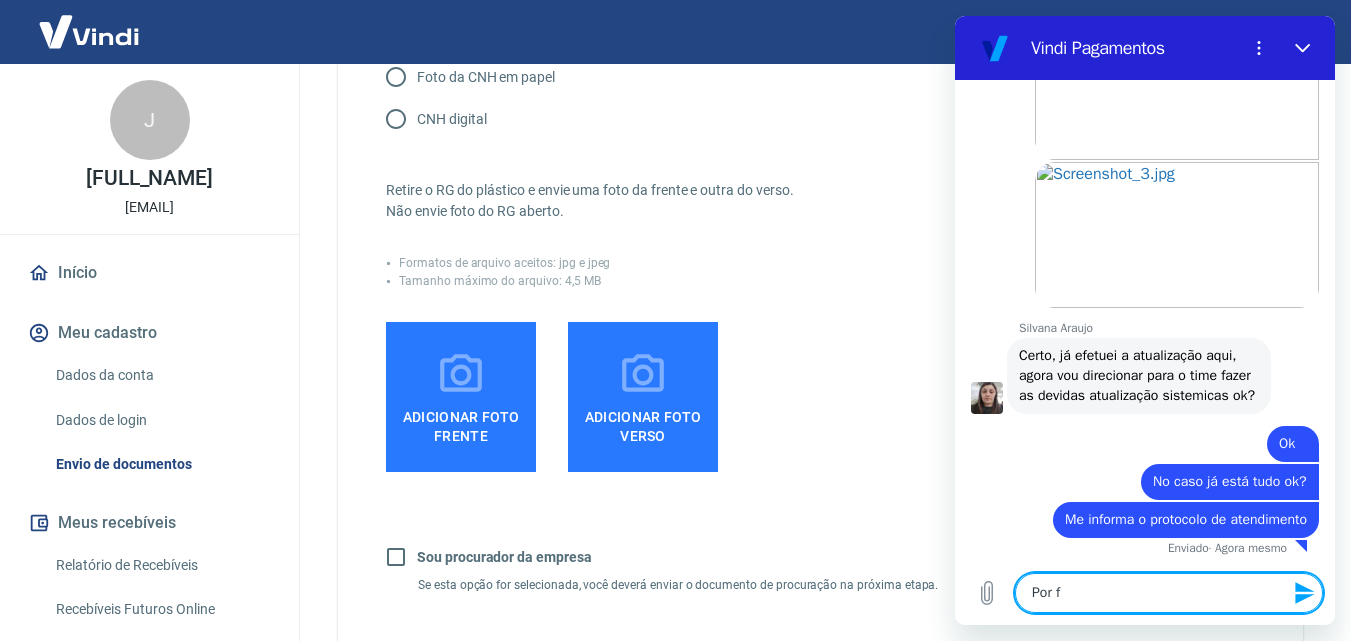 scroll, scrollTop: 8981, scrollLeft: 0, axis: vertical 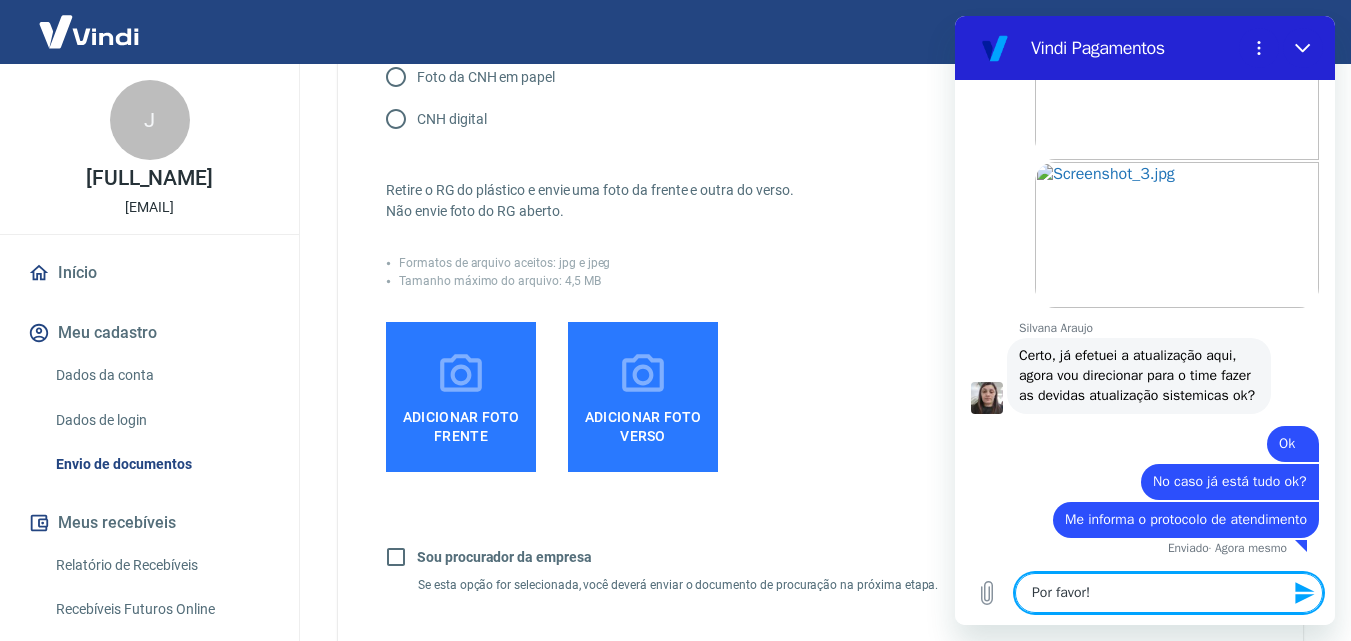 type on "Por favor!" 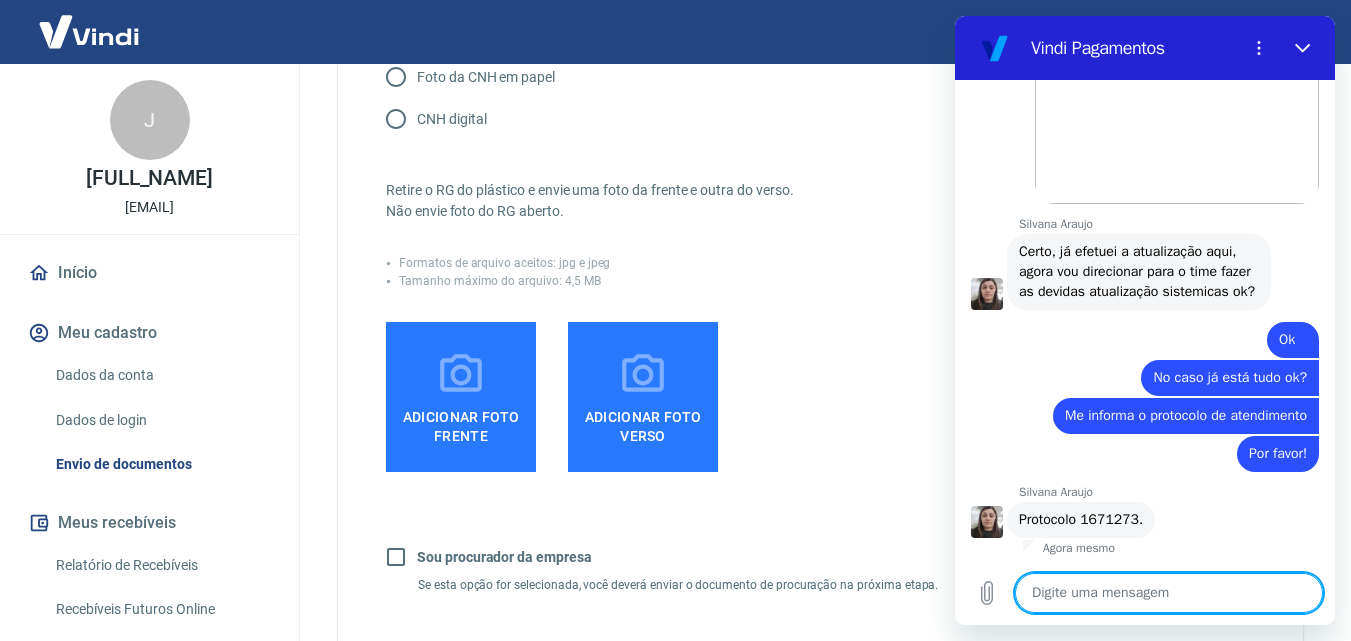 scroll, scrollTop: 9085, scrollLeft: 0, axis: vertical 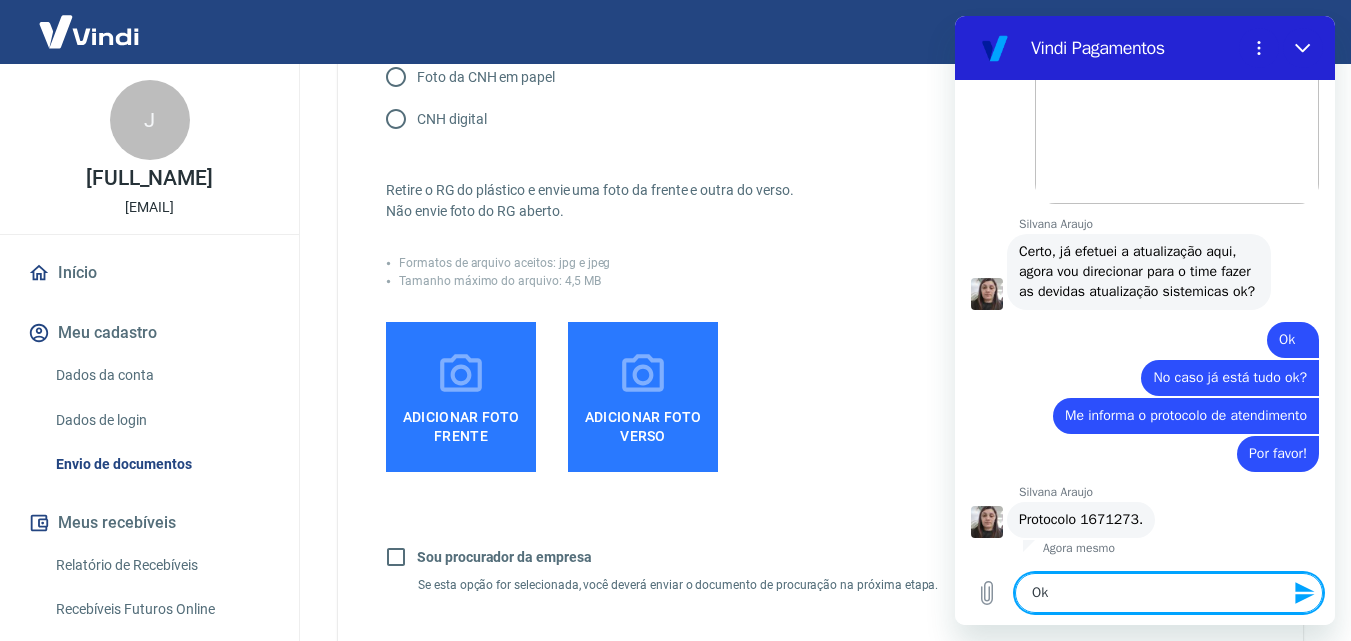 type on "Ok" 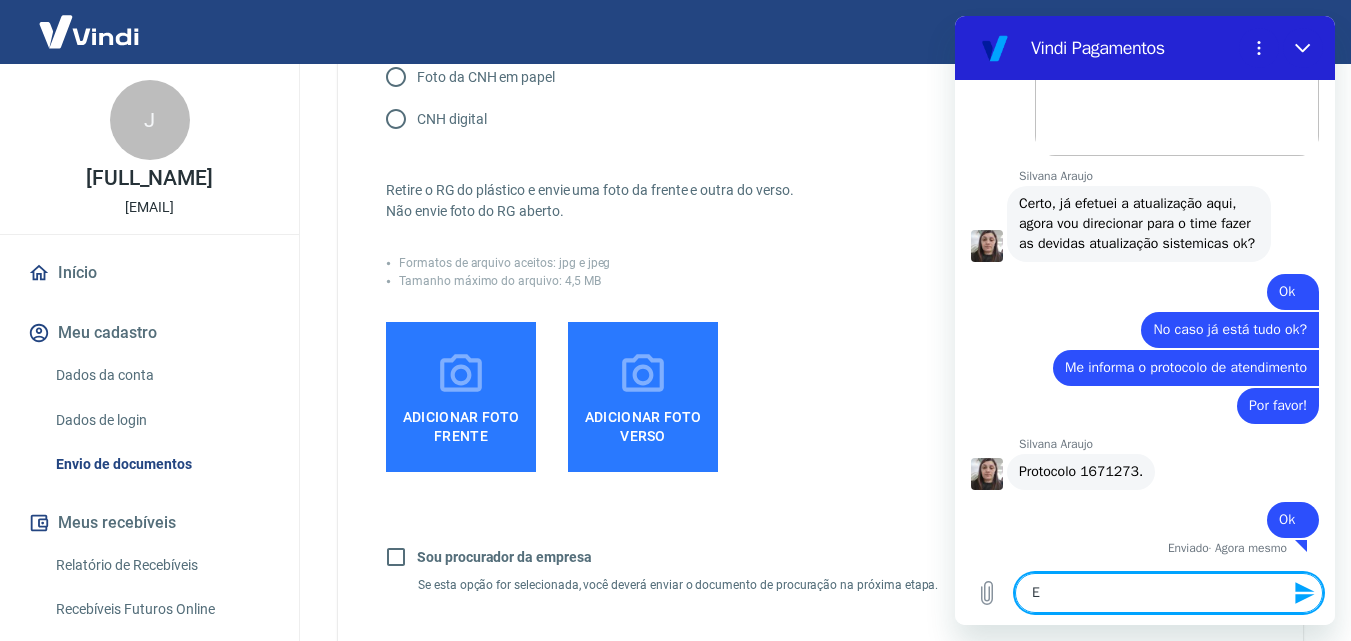 scroll, scrollTop: 9133, scrollLeft: 0, axis: vertical 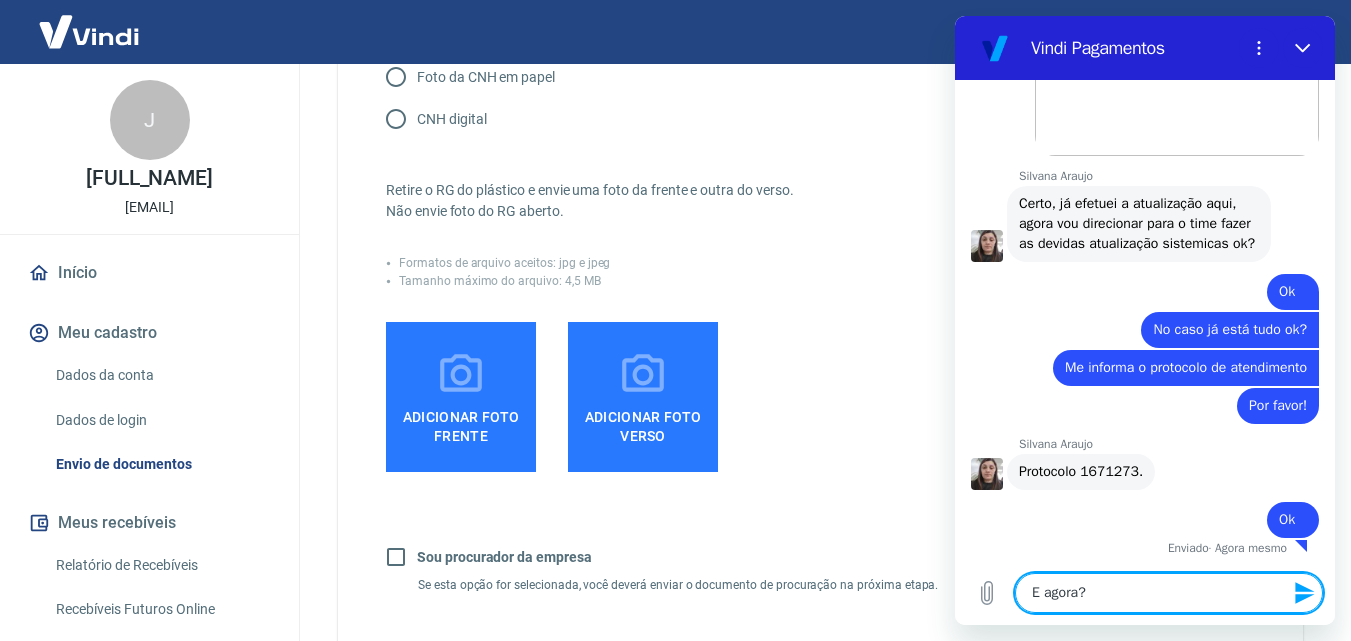 type on "E agora?" 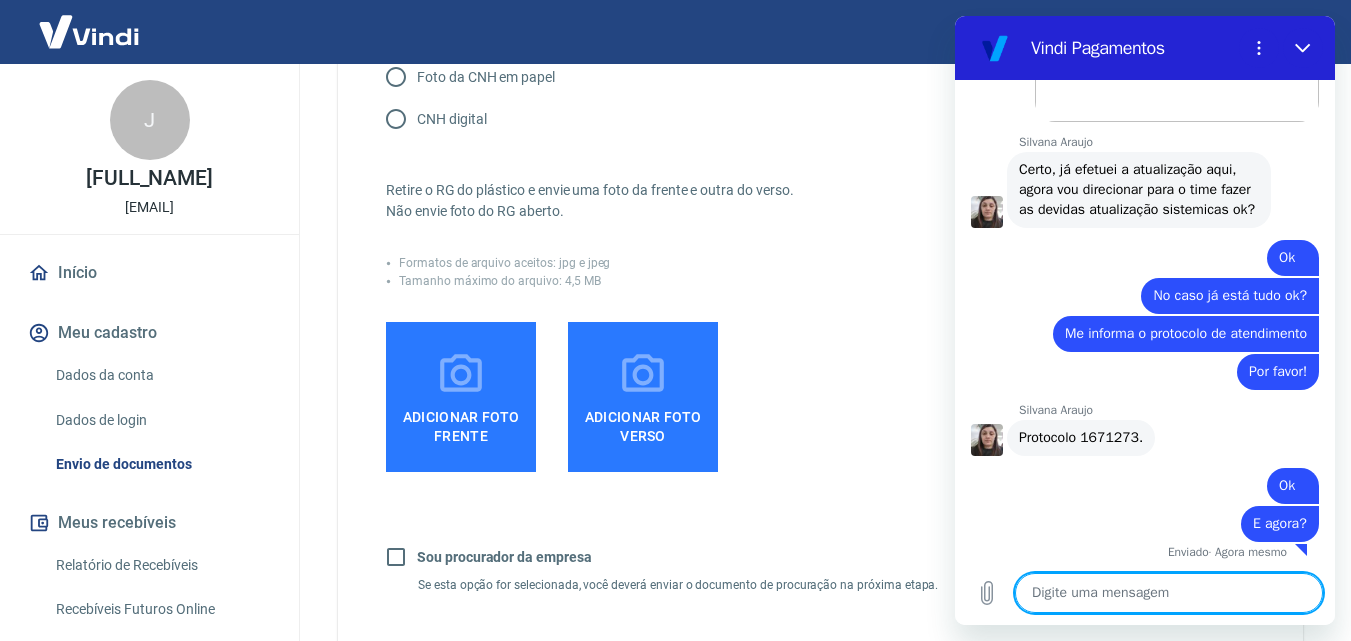 scroll, scrollTop: 9171, scrollLeft: 0, axis: vertical 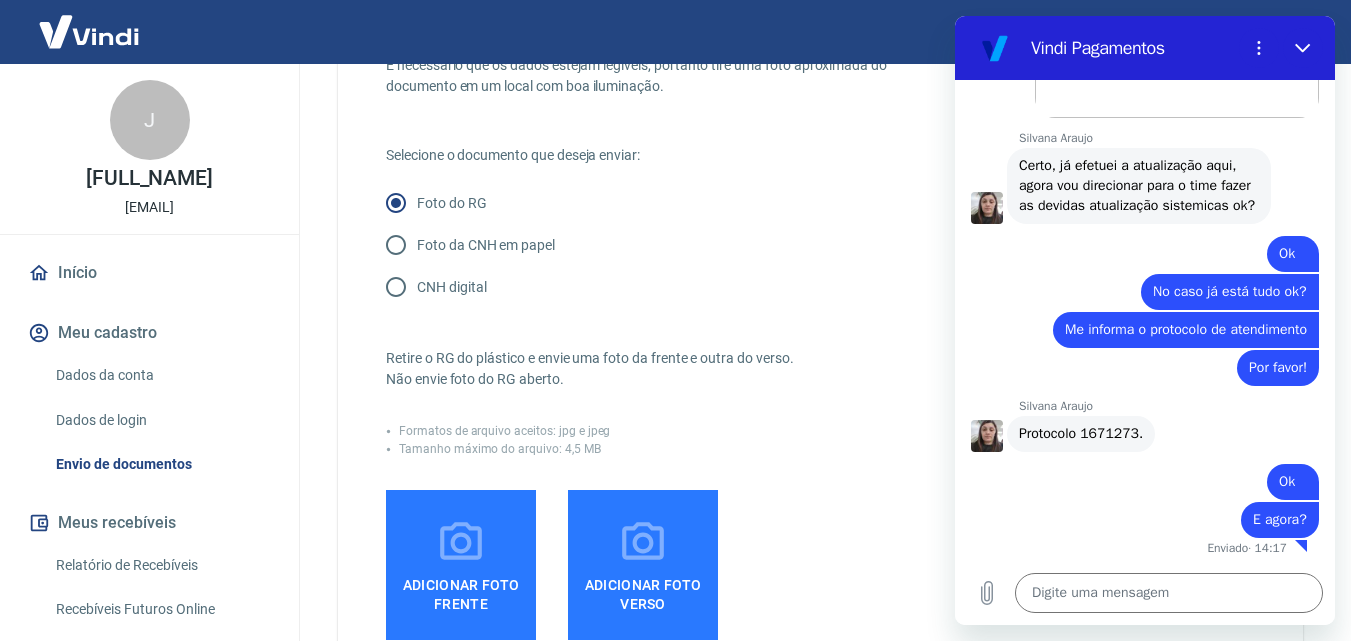 click on "CNH digital" at bounding box center [451, 287] 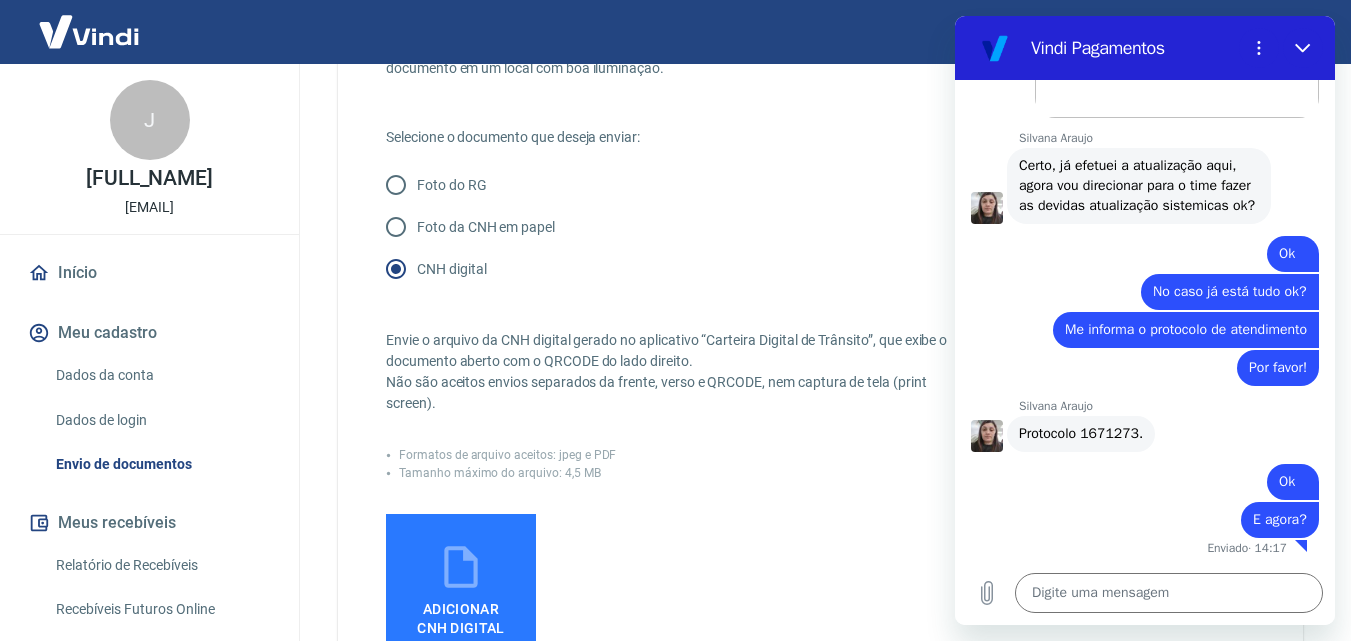 scroll, scrollTop: 226, scrollLeft: 0, axis: vertical 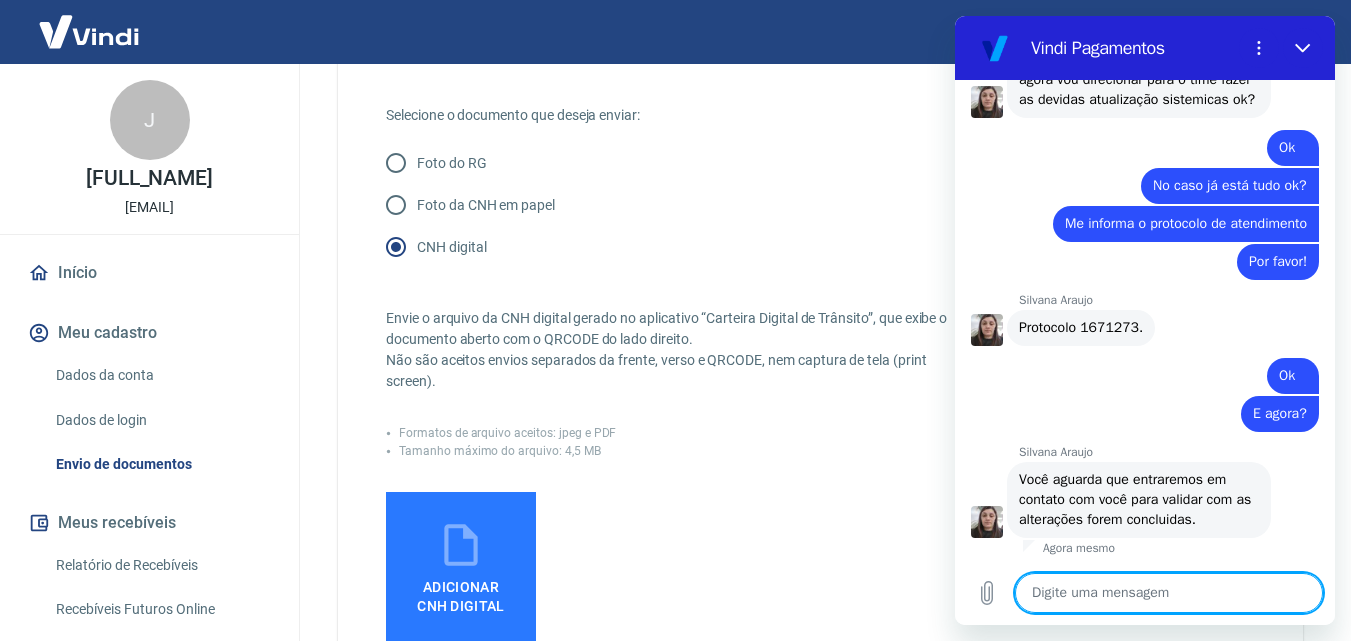 click at bounding box center (1169, 593) 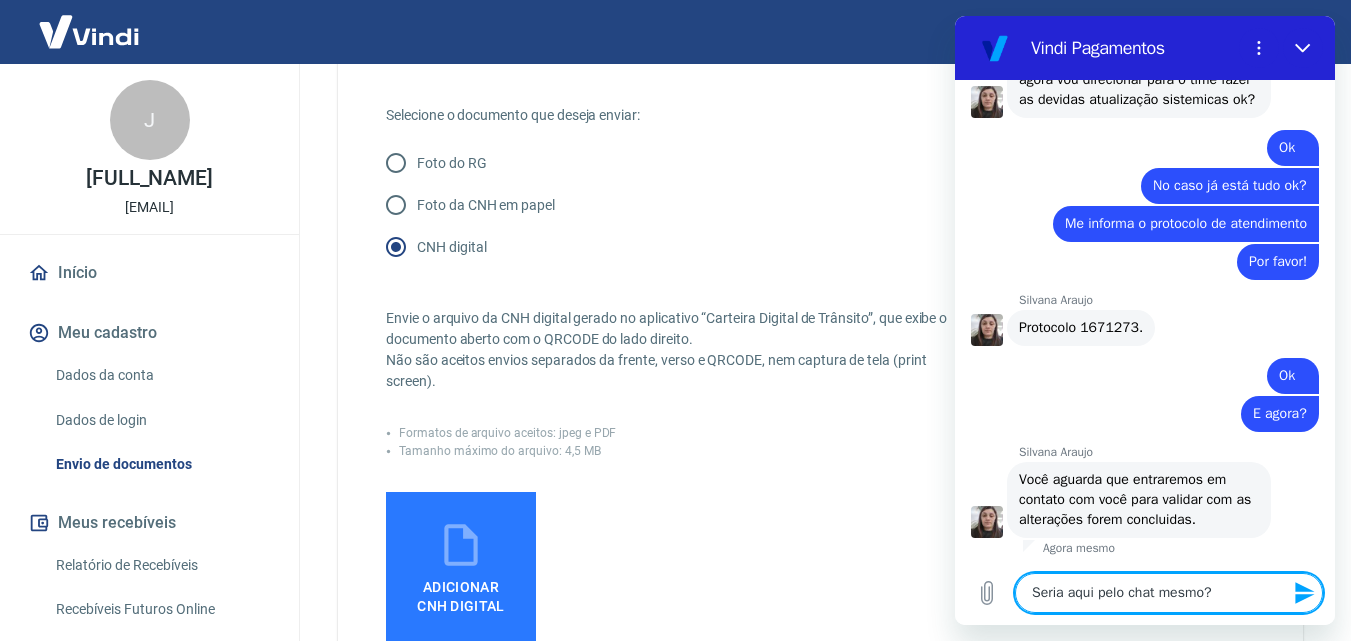 type on "Seria aqui pelo chat mesmo?" 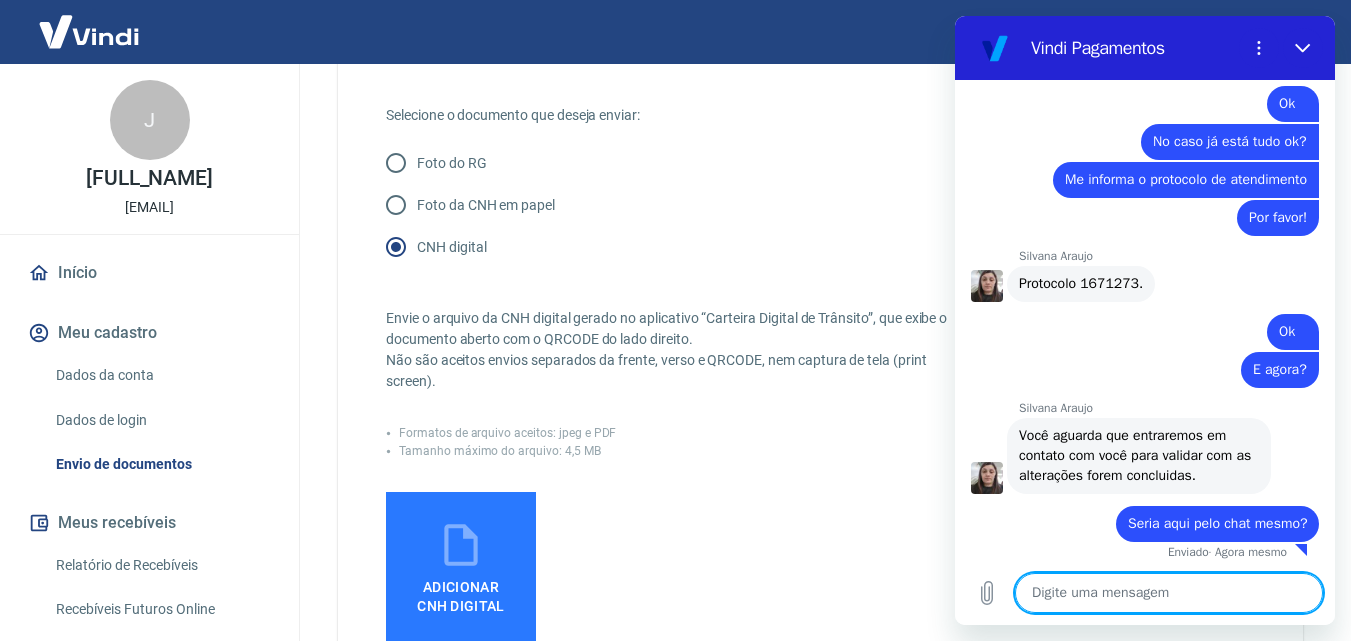 scroll, scrollTop: 9325, scrollLeft: 0, axis: vertical 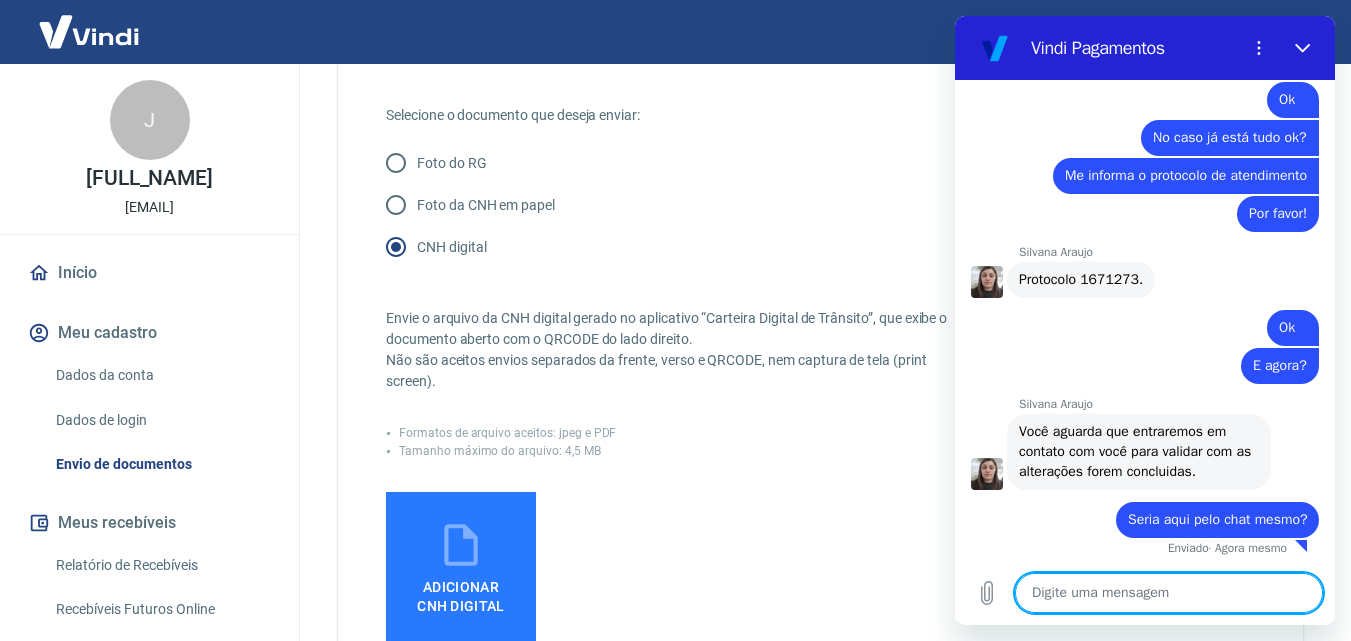 click on "Adicionar   CNH Digital" at bounding box center (461, 567) 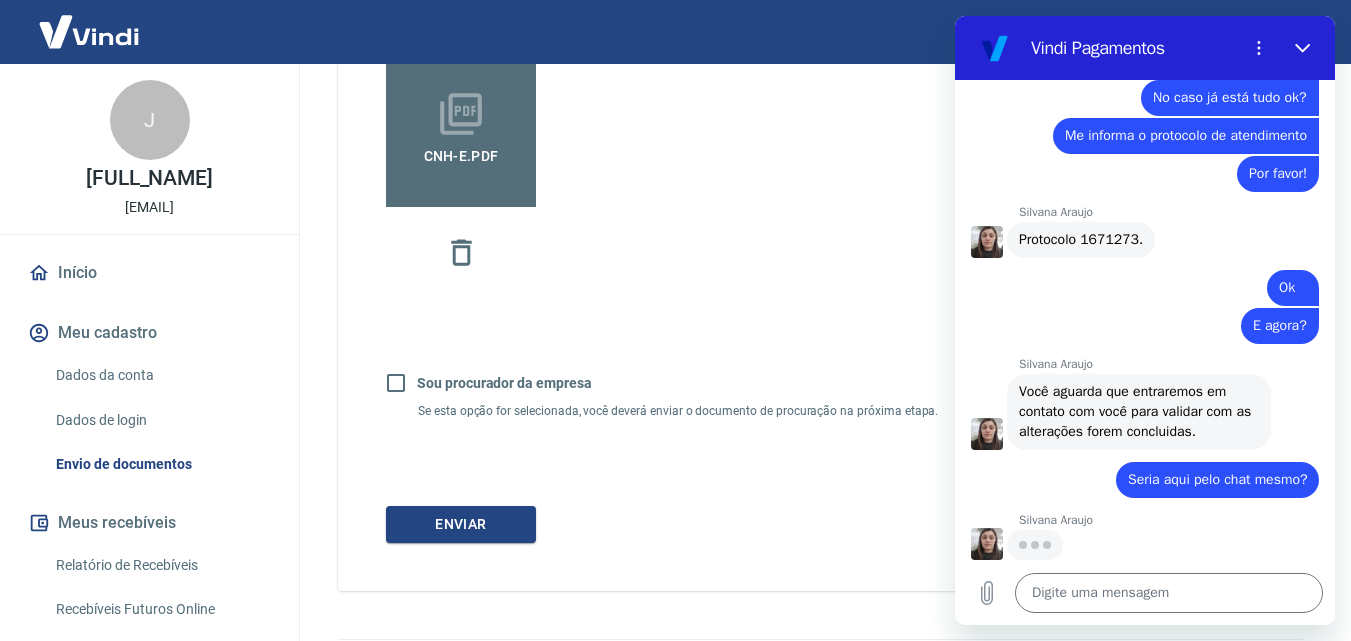 scroll, scrollTop: 679, scrollLeft: 0, axis: vertical 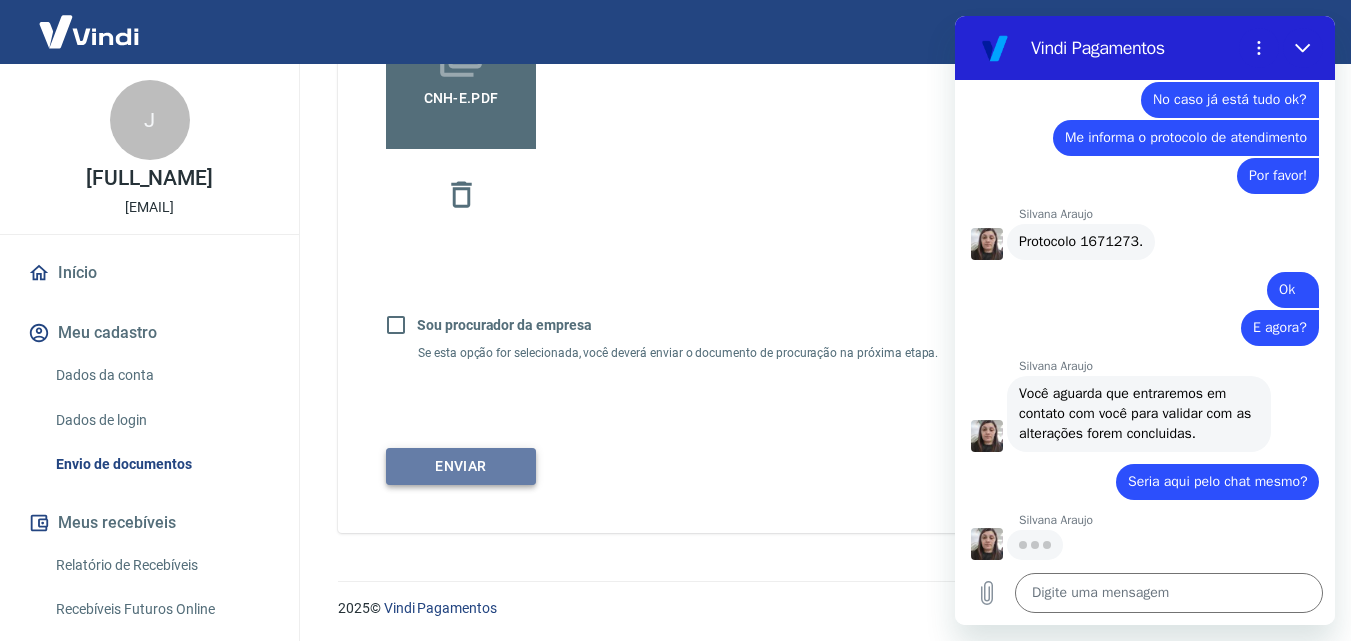 click on "Enviar" at bounding box center (461, 466) 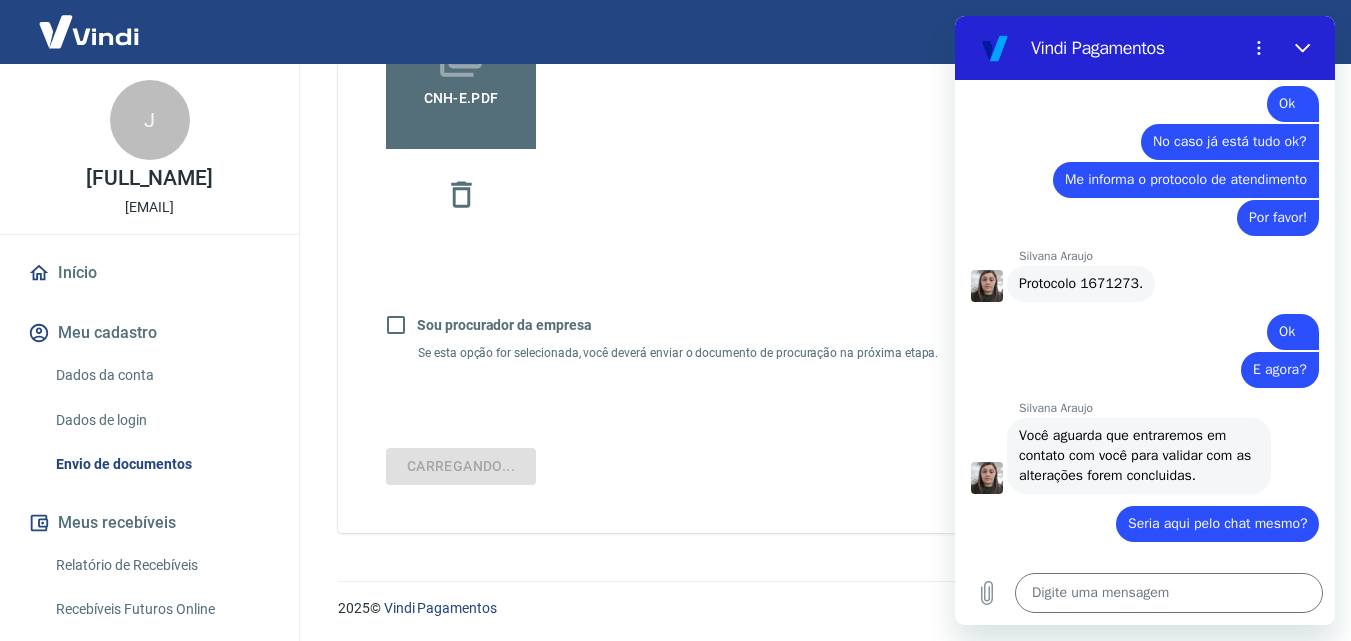 scroll, scrollTop: 9307, scrollLeft: 0, axis: vertical 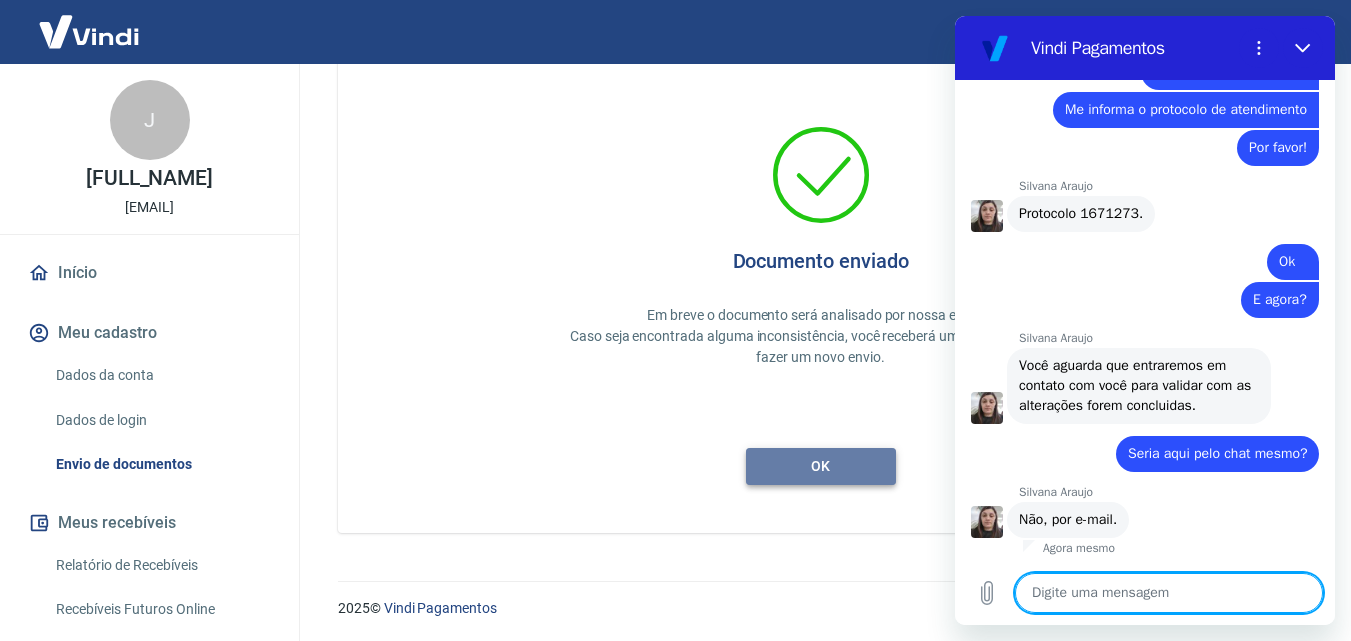 click on "ok" at bounding box center (821, 466) 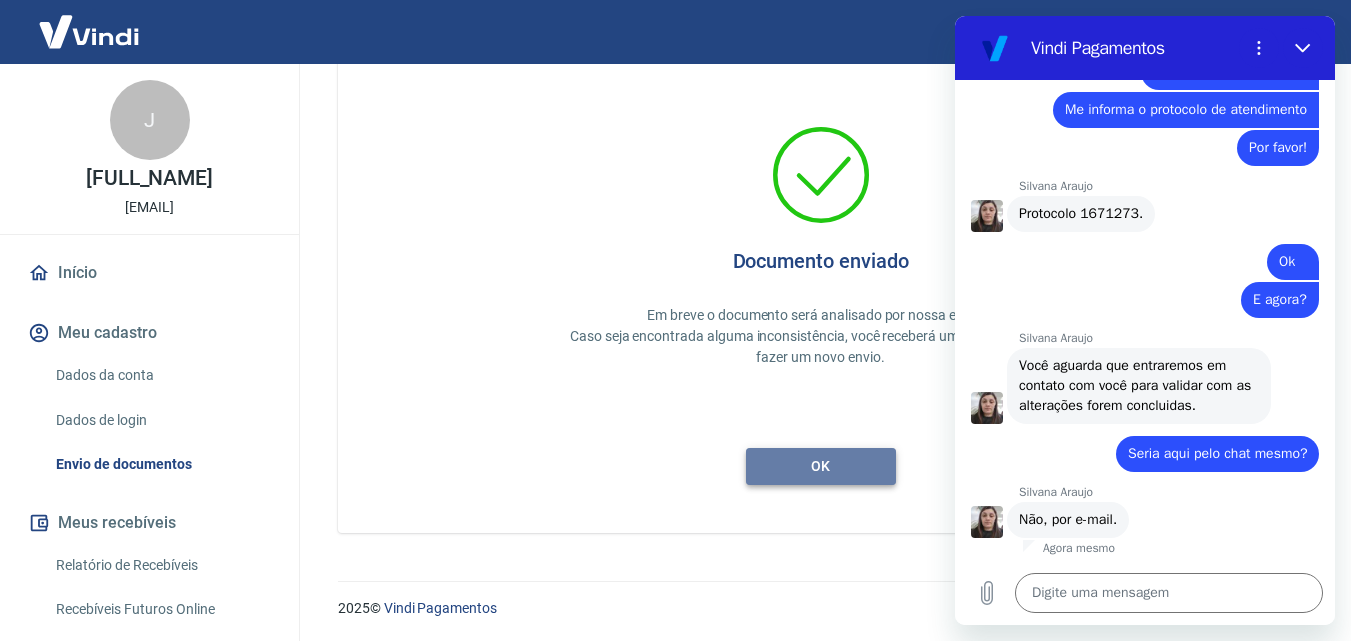 scroll, scrollTop: 0, scrollLeft: 0, axis: both 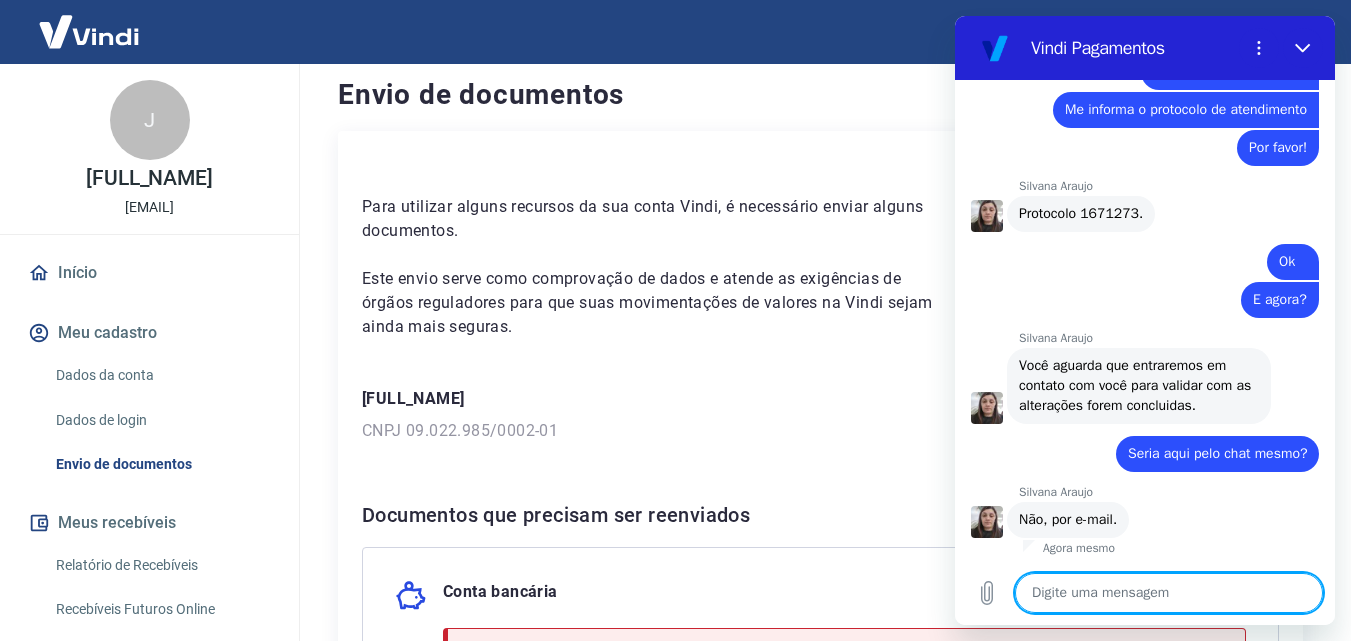 click at bounding box center [1169, 593] 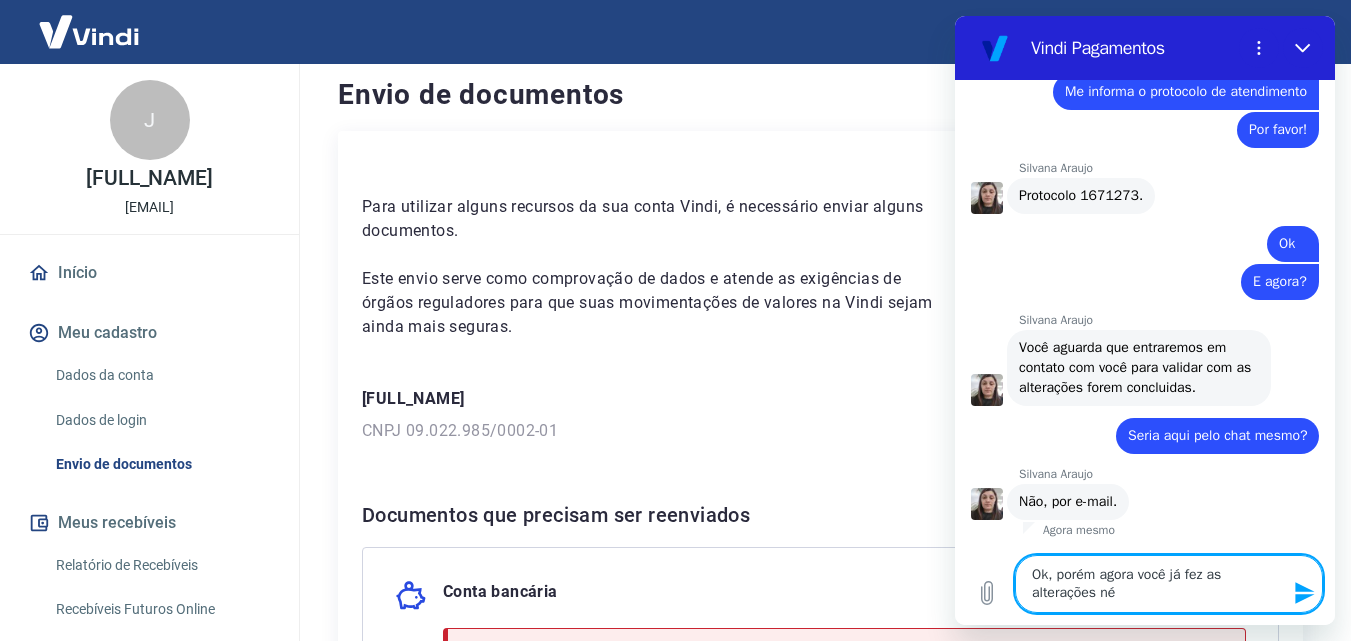 type on "Ok, porém agora você já fez as alterações né" 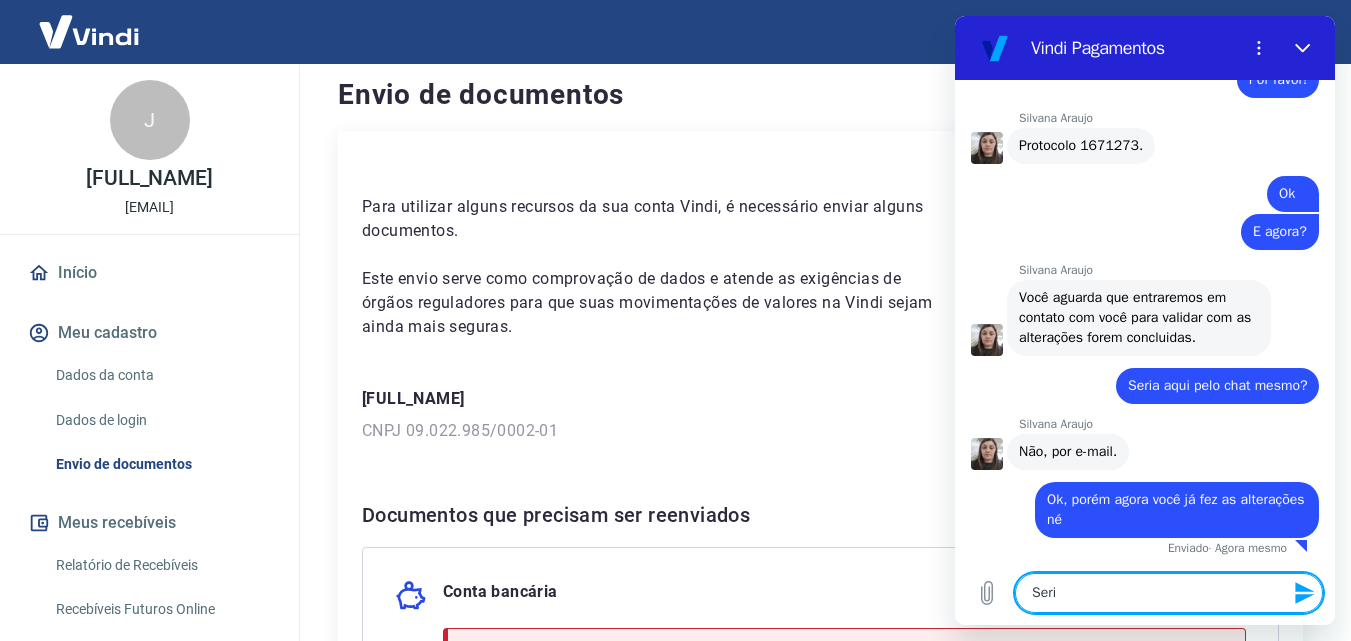 scroll, scrollTop: 9459, scrollLeft: 0, axis: vertical 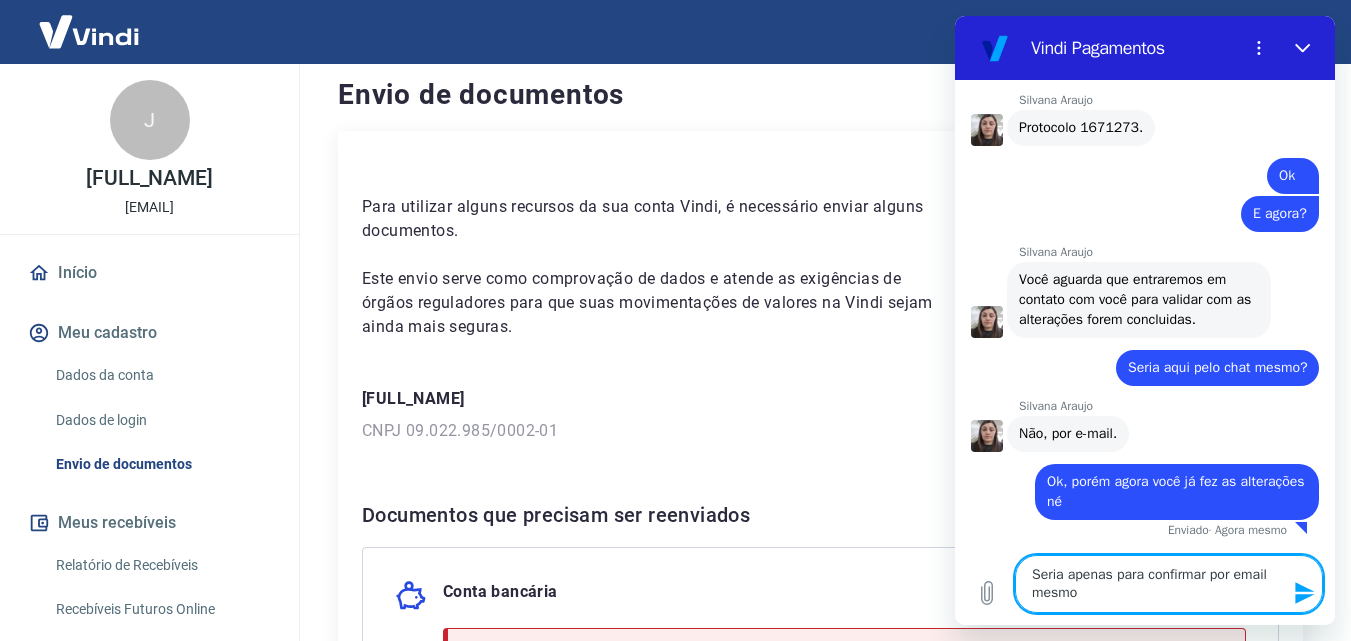 type on "Seria apenas para confirmar por email mesmo" 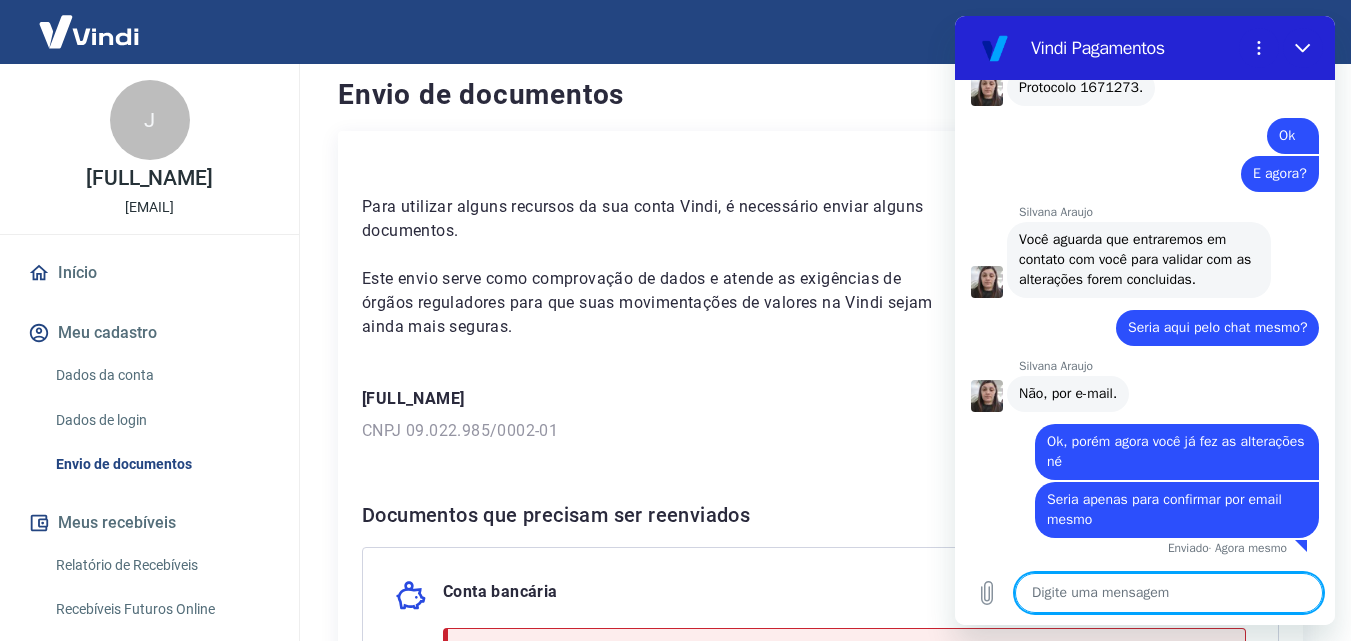 scroll, scrollTop: 9517, scrollLeft: 0, axis: vertical 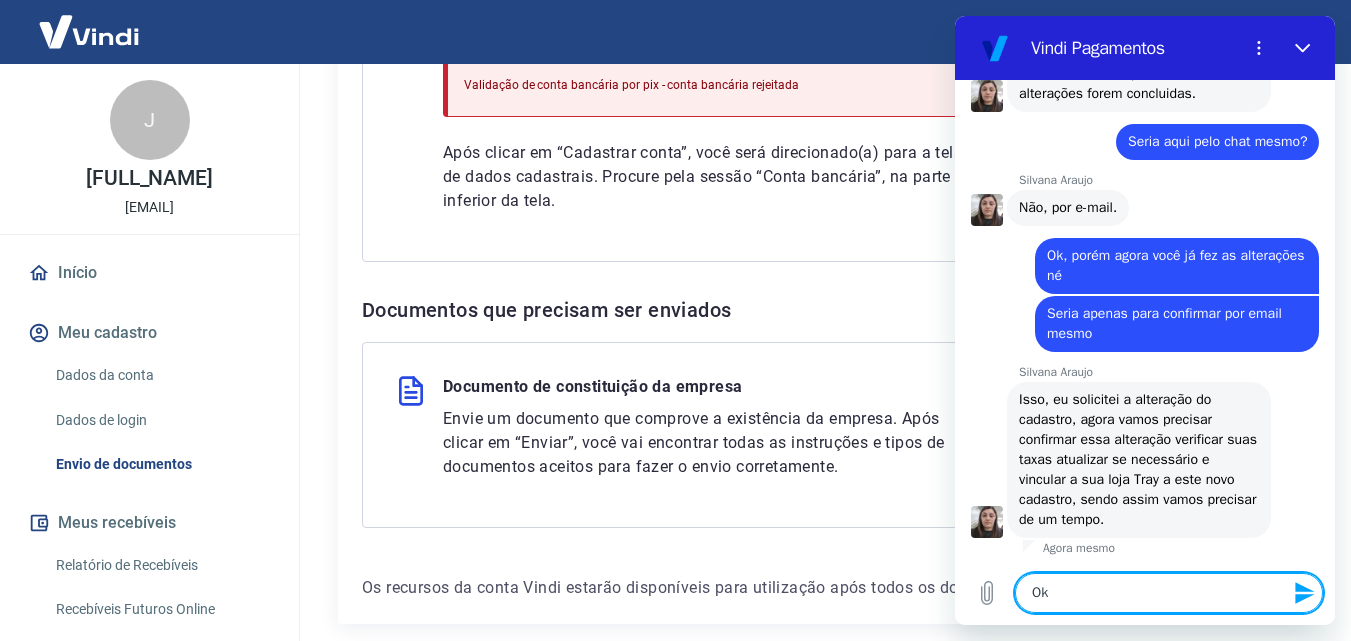 type on "Ok" 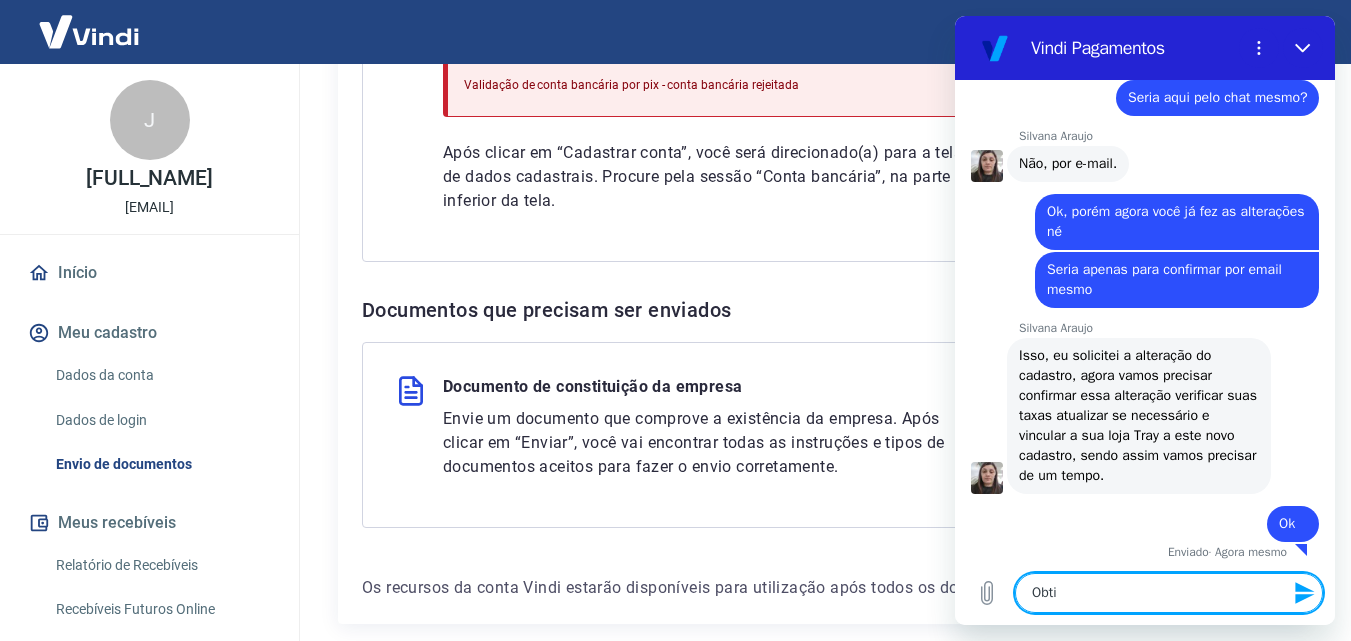 scroll, scrollTop: 9751, scrollLeft: 0, axis: vertical 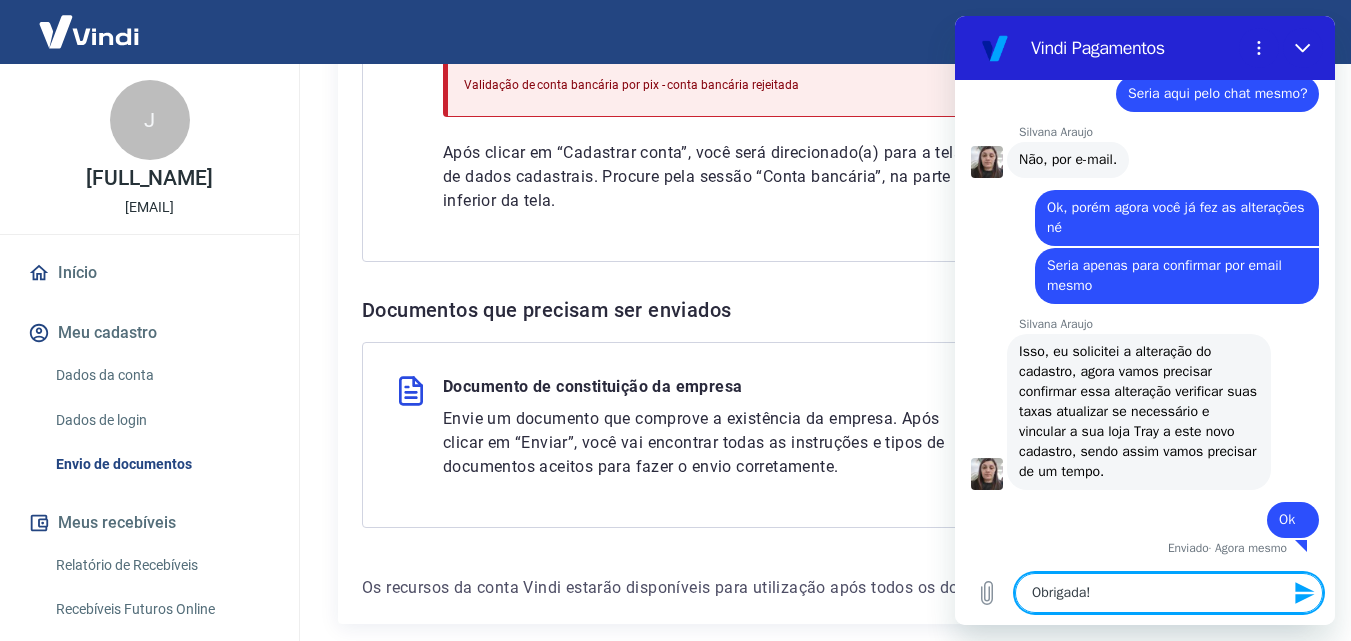 type on "Obrigada!" 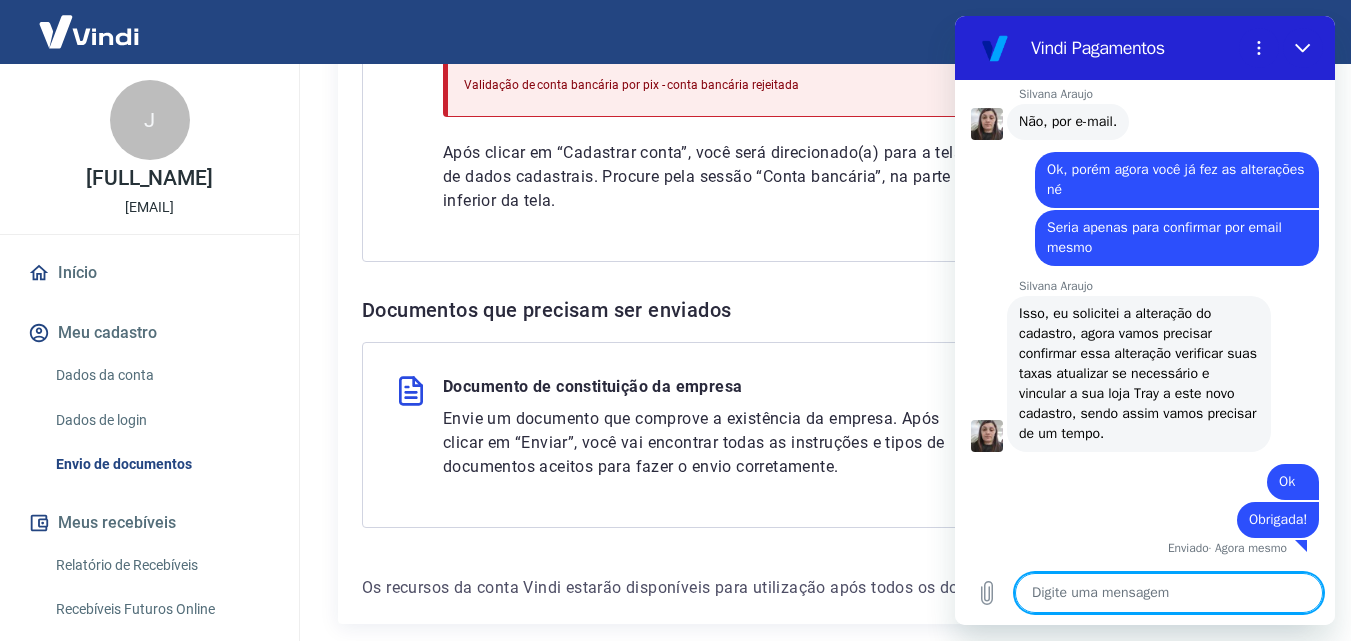 scroll, scrollTop: 9789, scrollLeft: 0, axis: vertical 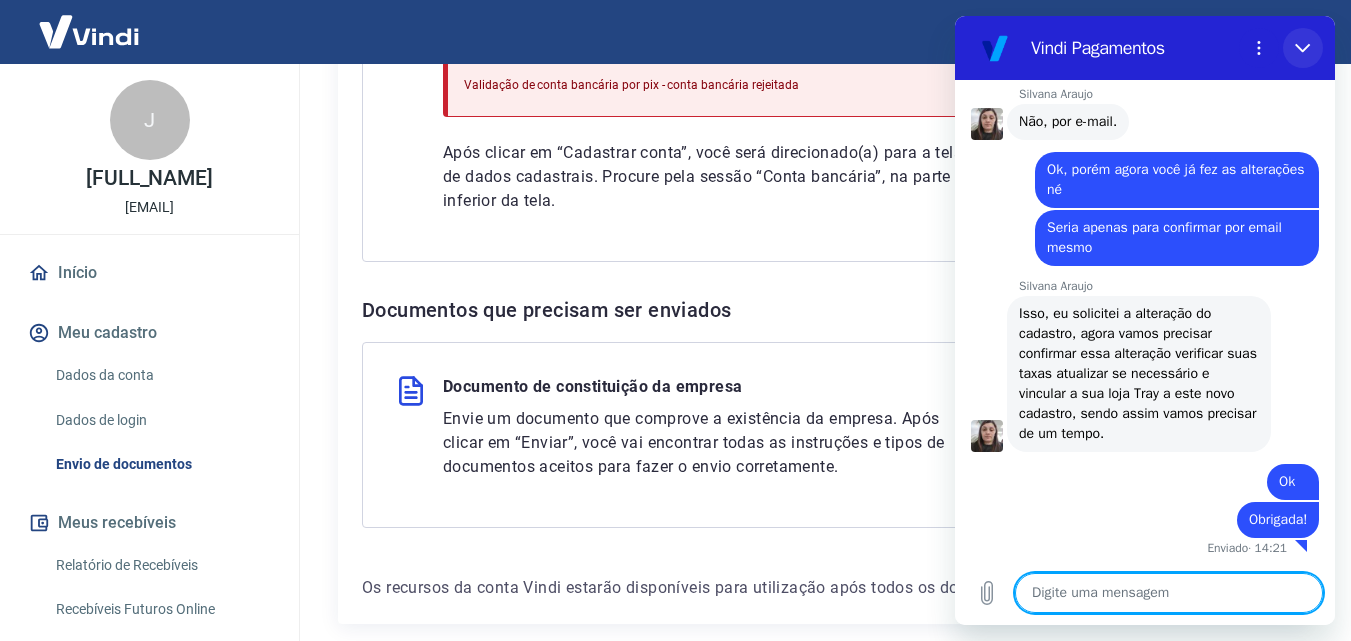 click 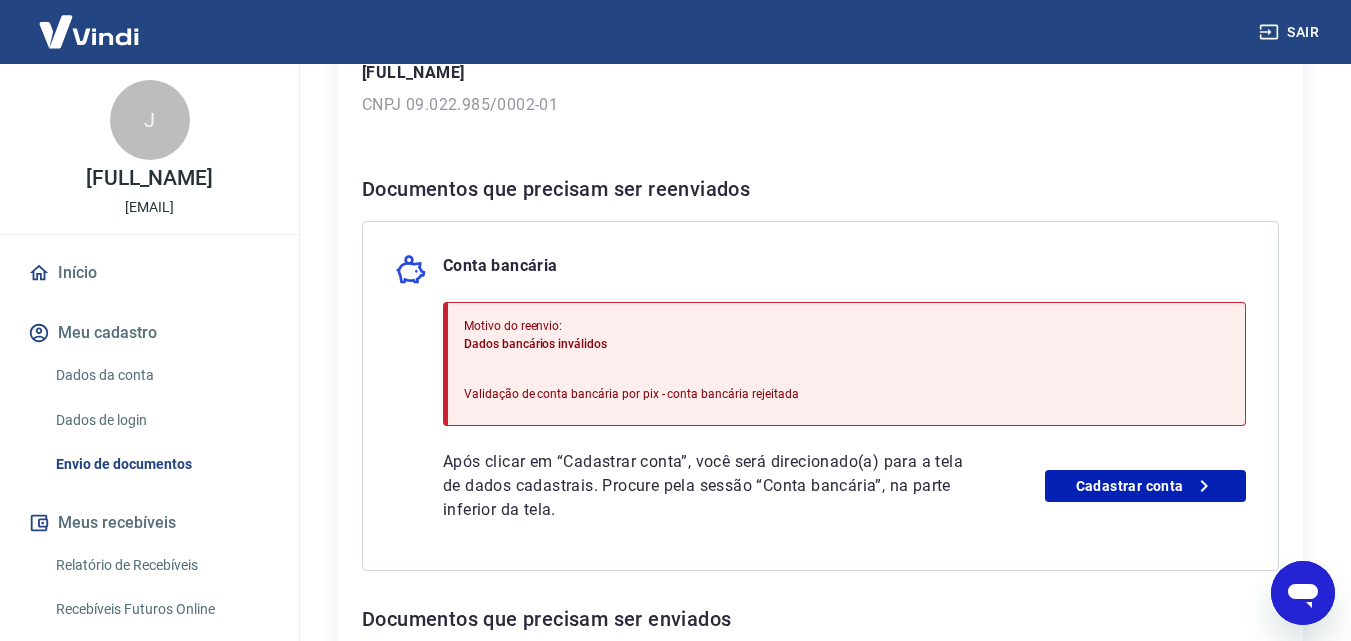 scroll, scrollTop: 344, scrollLeft: 0, axis: vertical 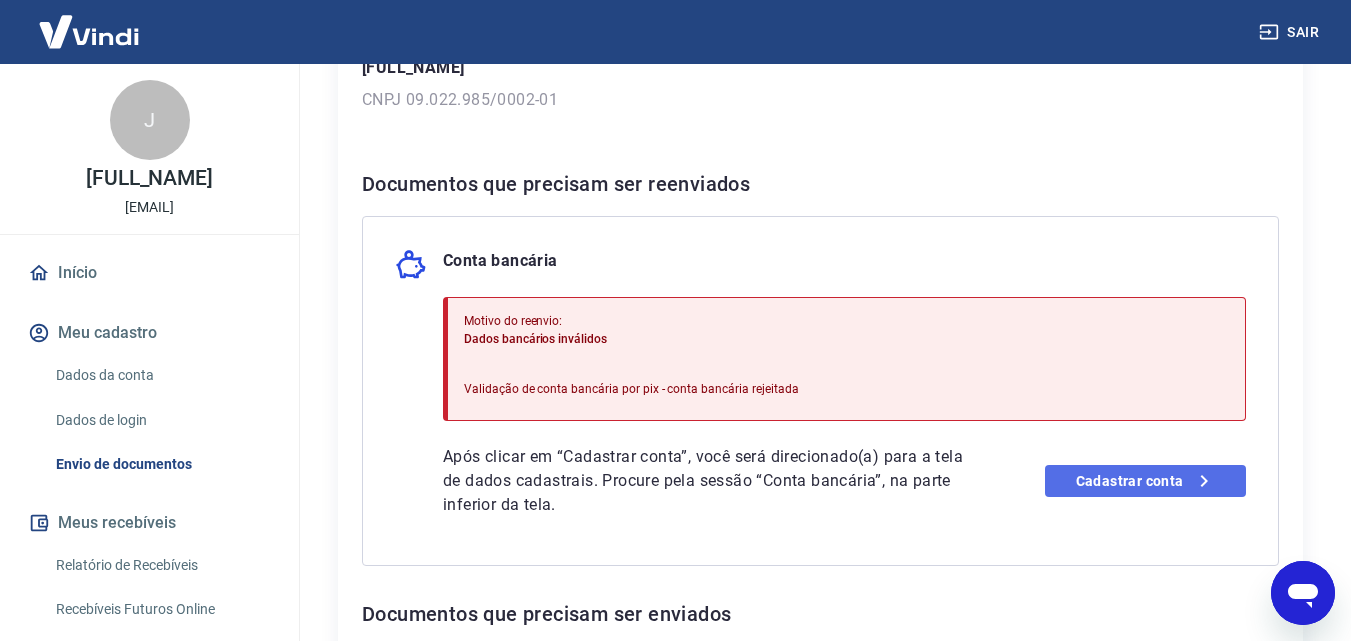 click on "Cadastrar conta" at bounding box center (1145, 481) 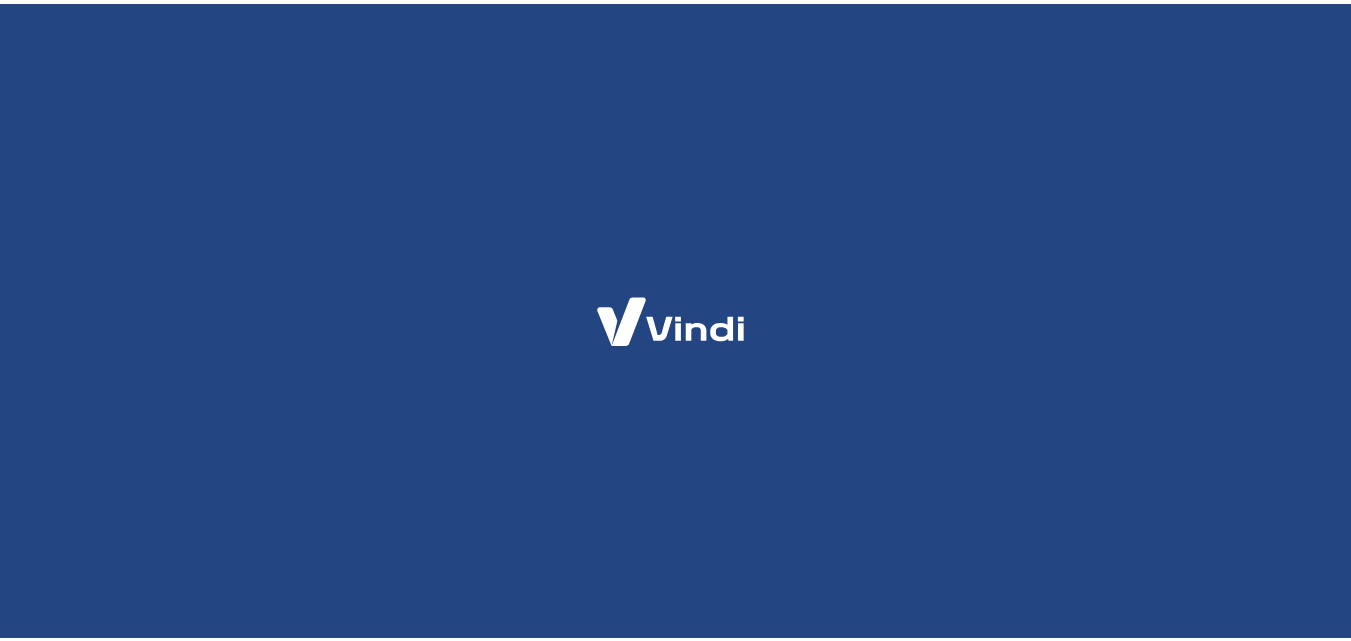 scroll, scrollTop: 0, scrollLeft: 0, axis: both 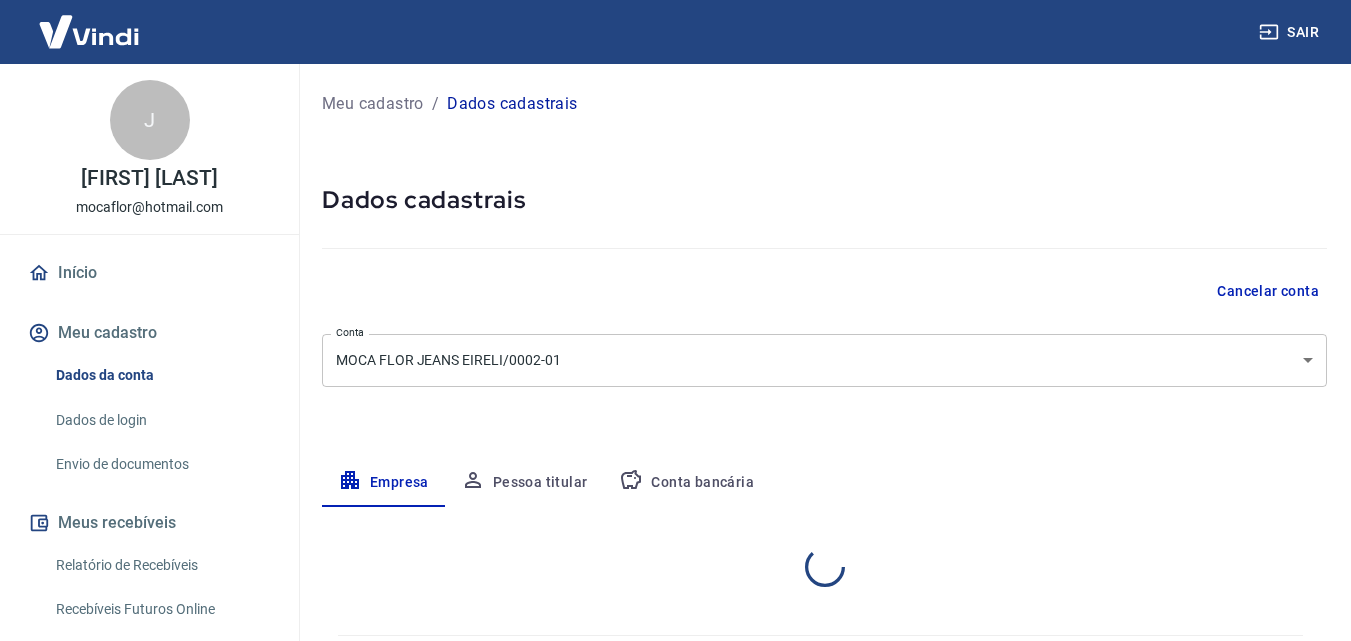 select on "CE" 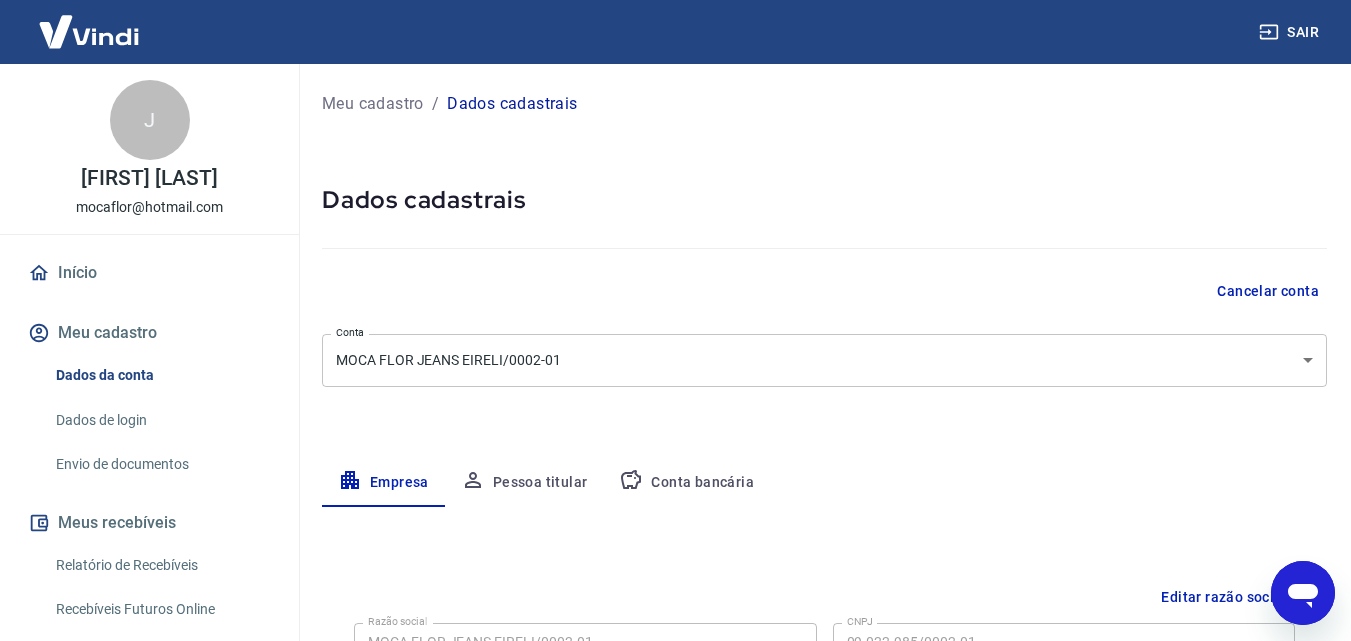 scroll, scrollTop: 0, scrollLeft: 0, axis: both 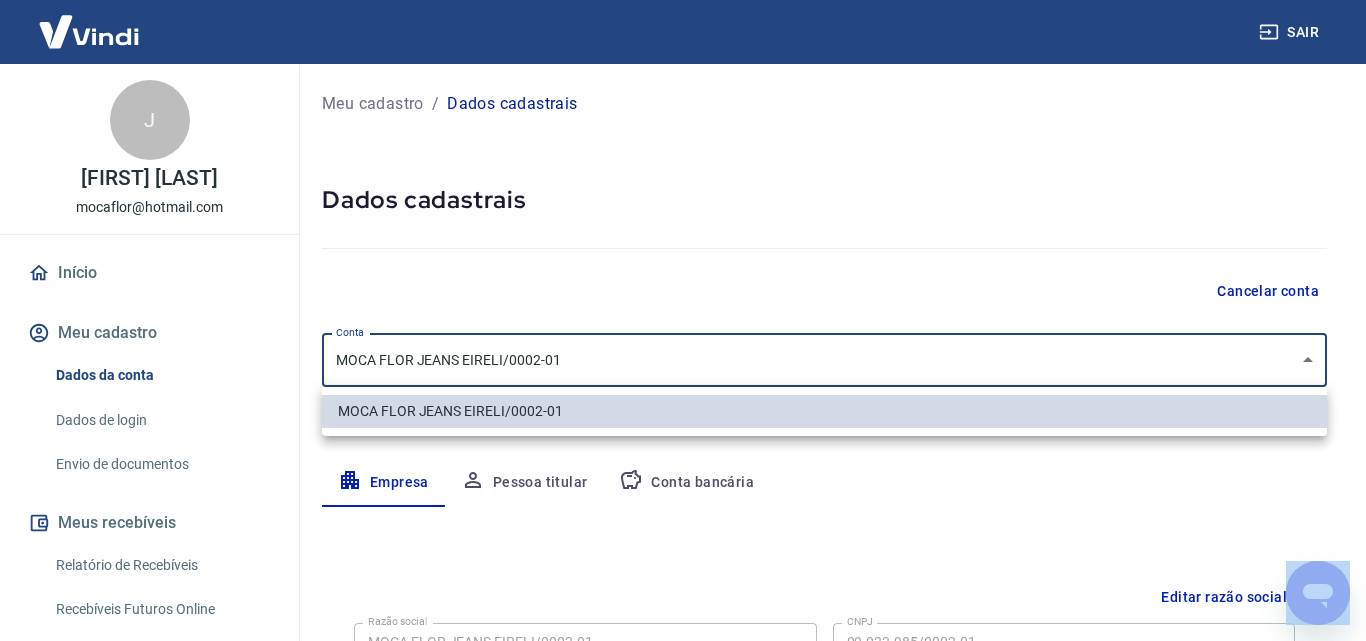 click at bounding box center [683, 320] 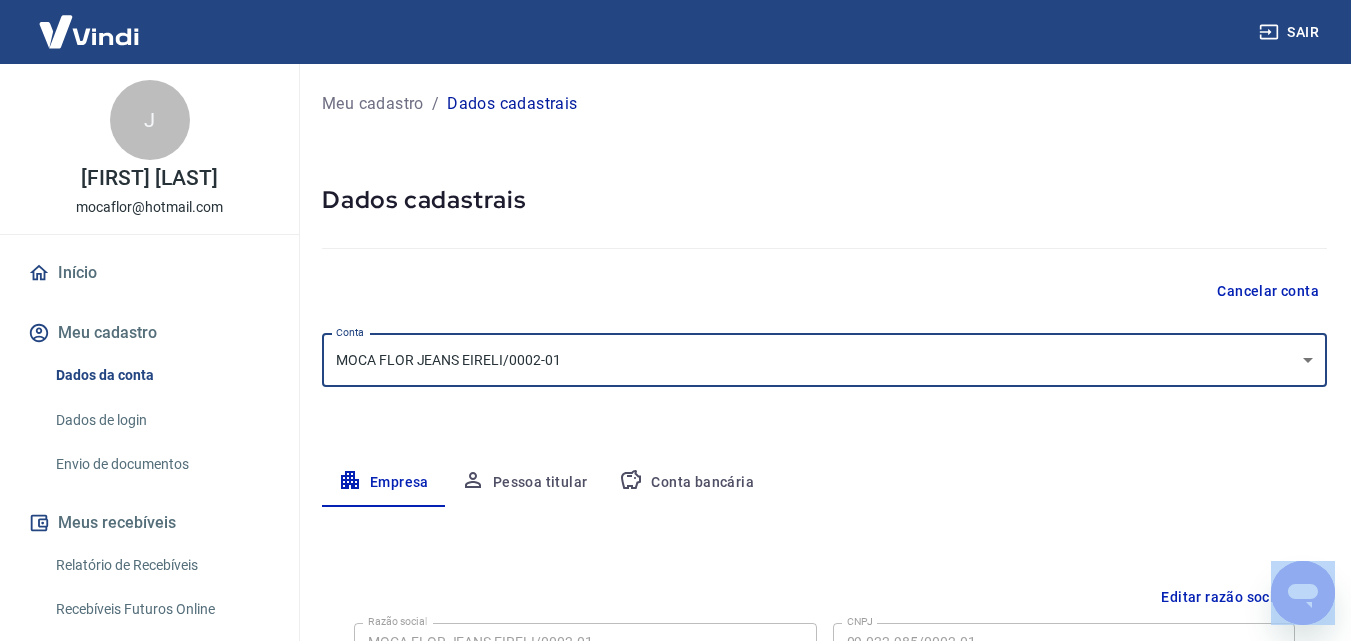 click on "Sair J Jorge Luiz Holanda Ferreira mocaflor@hotmail.com Início Meu cadastro Dados da conta Dados de login Envio de documentos Meus recebíveis Relatório de Recebíveis Recebíveis Futuros Online Contratos com credores Disponibilização de agenda Segurança Fale conosco Meu cadastro / Dados cadastrais Dados cadastrais Cancelar conta Conta MOCA FLOR JEANS EIRELI/0002-01 [object Object] Conta Empresa Pessoa titular Conta bancária Editar razão social Razão social MOCA FLOR JEANS EIRELI/0002-01 Razão social CNPJ 09.022.985/0002-01 CNPJ Endereço da empresa Editar endereço CEP 60711-055 CEP Rua Rua Francisco Glicério até 1468/1469 Rua Número 290 Número Complemento LOJA 135 E 136 Complemento Bairro Maraponga Bairro Cidade Fortaleza Cidade Estado Acre Alagoas Amapá Amazonas Bahia Ceará Distrito Federal Espírito Santo Goiás Maranhão Mato Grosso Mato Grosso do Sul Minas Gerais Pará Paraíba Paraná Pernambuco Piauí Rio de Janeiro Rio Grande do Norte Rio Grande do Sul Rondônia Roraima Santa Catarina" at bounding box center [675, 320] 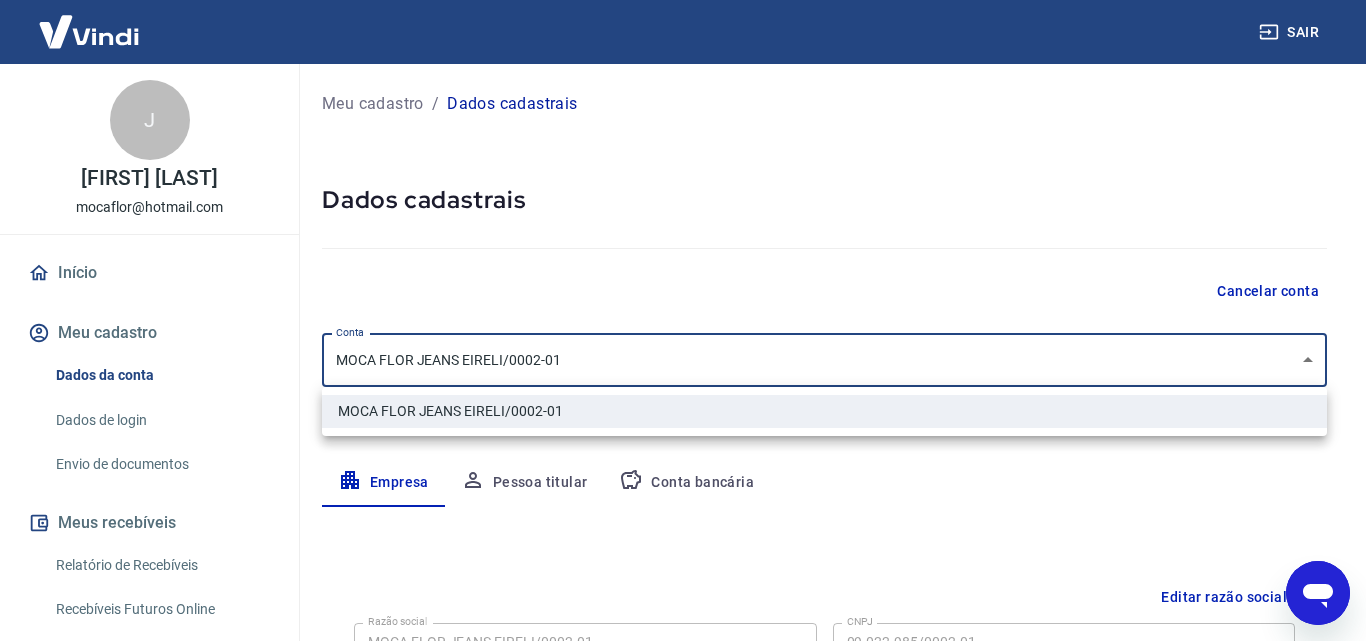 click at bounding box center [683, 320] 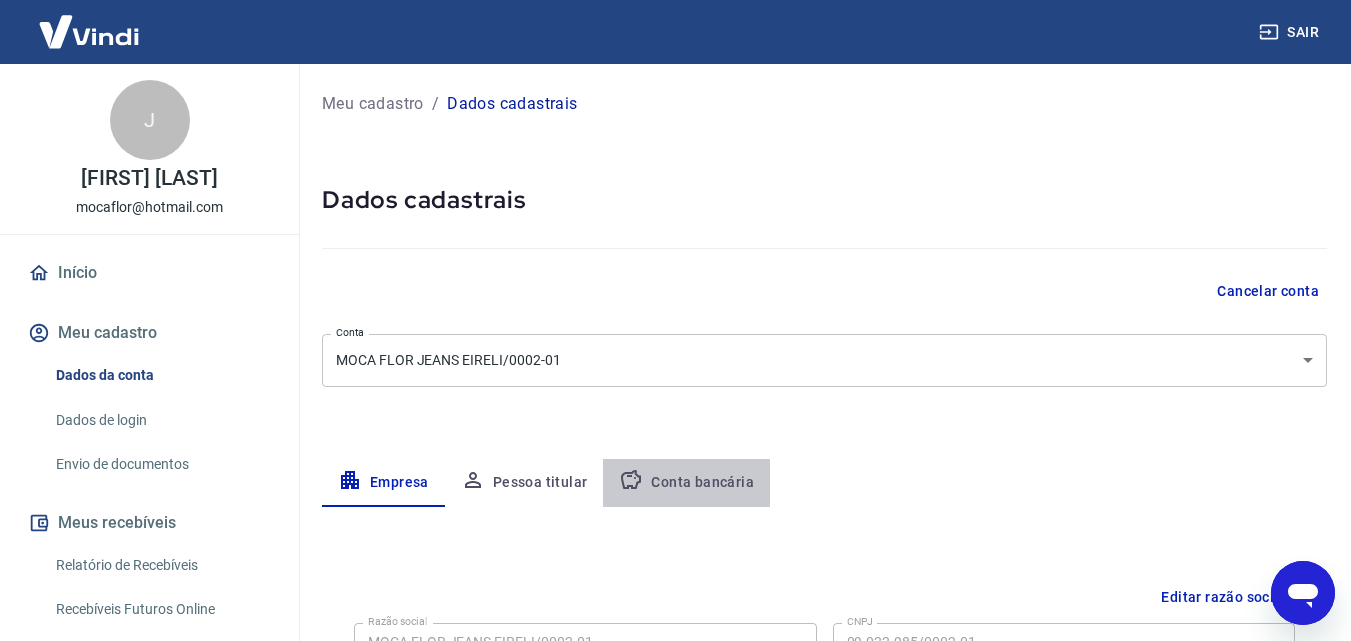 click on "Conta bancária" at bounding box center (686, 483) 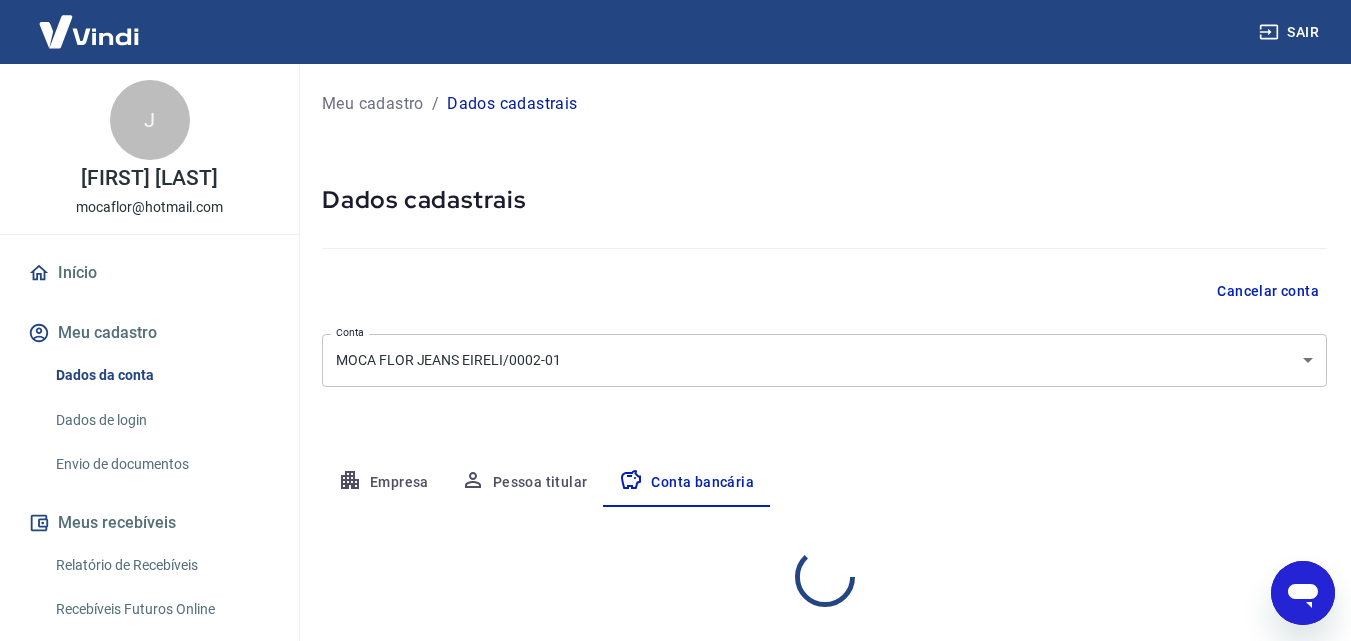 select on "1" 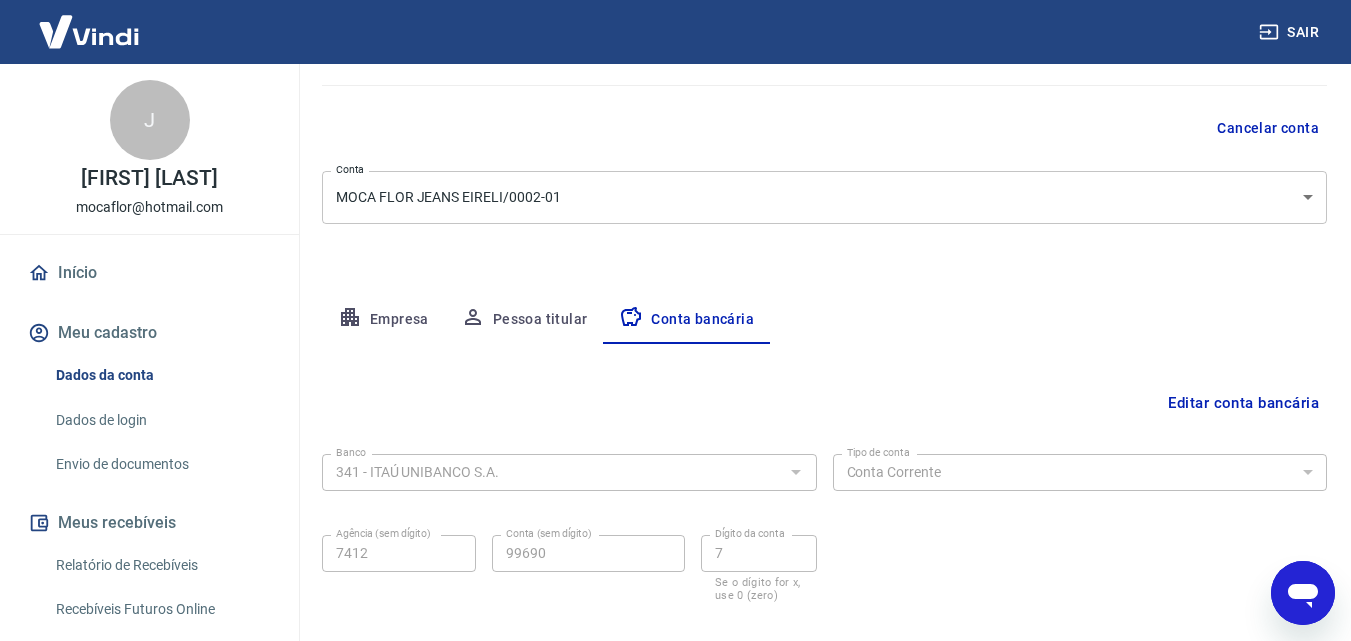 scroll, scrollTop: 270, scrollLeft: 0, axis: vertical 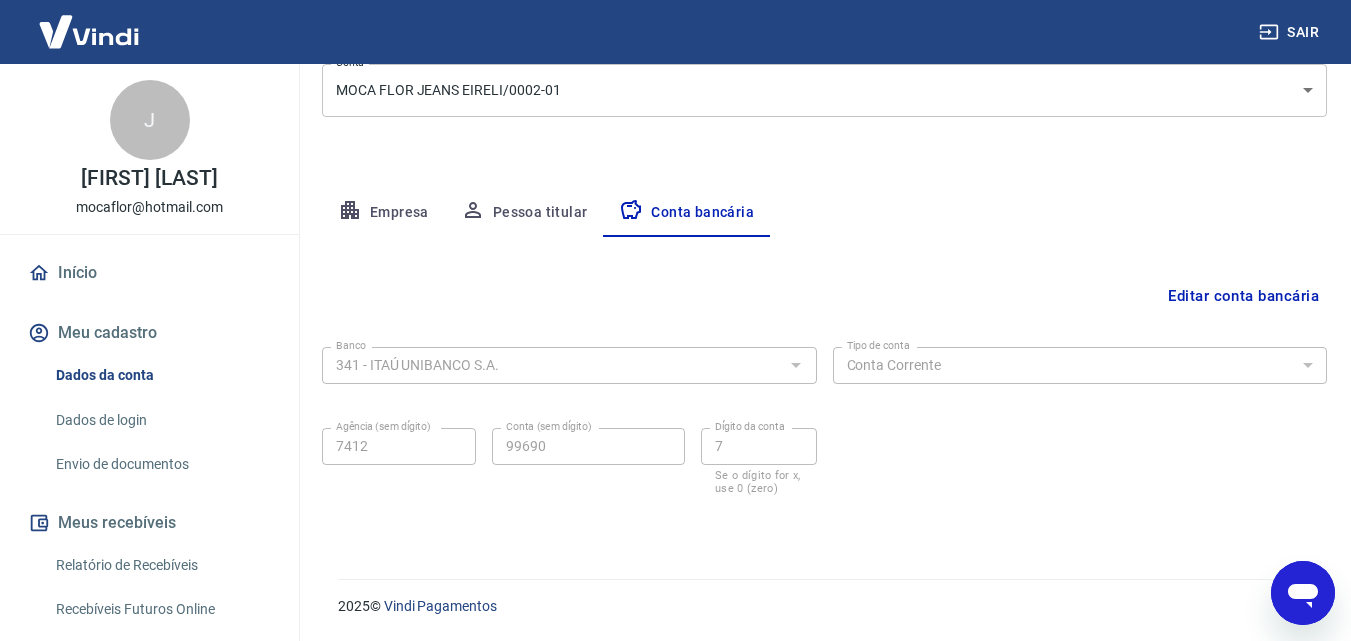 click on "Pessoa titular" at bounding box center [524, 213] 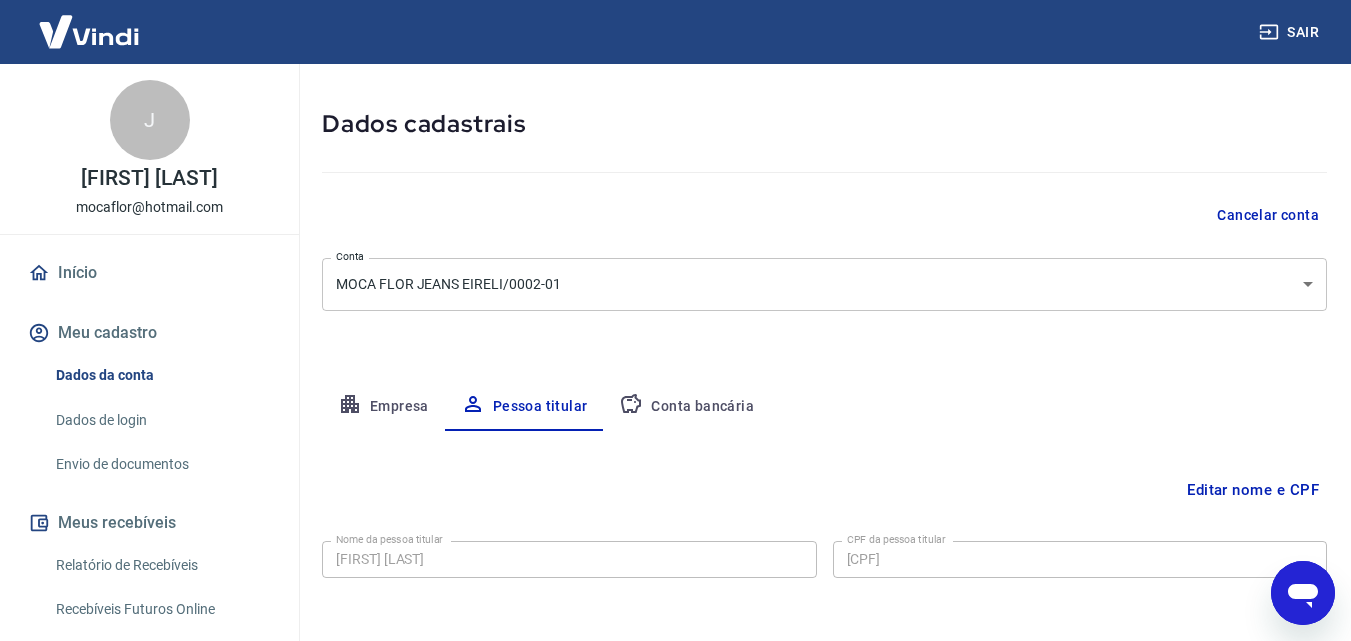 scroll, scrollTop: 159, scrollLeft: 0, axis: vertical 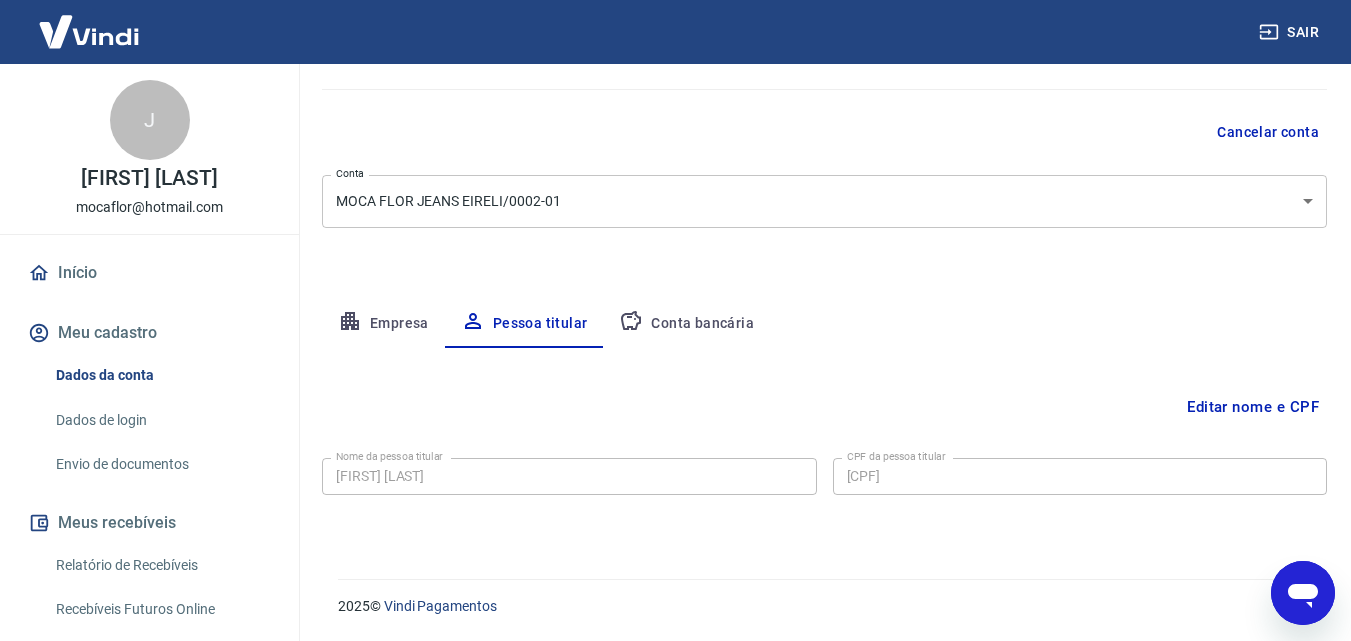 click on "Empresa" at bounding box center [383, 324] 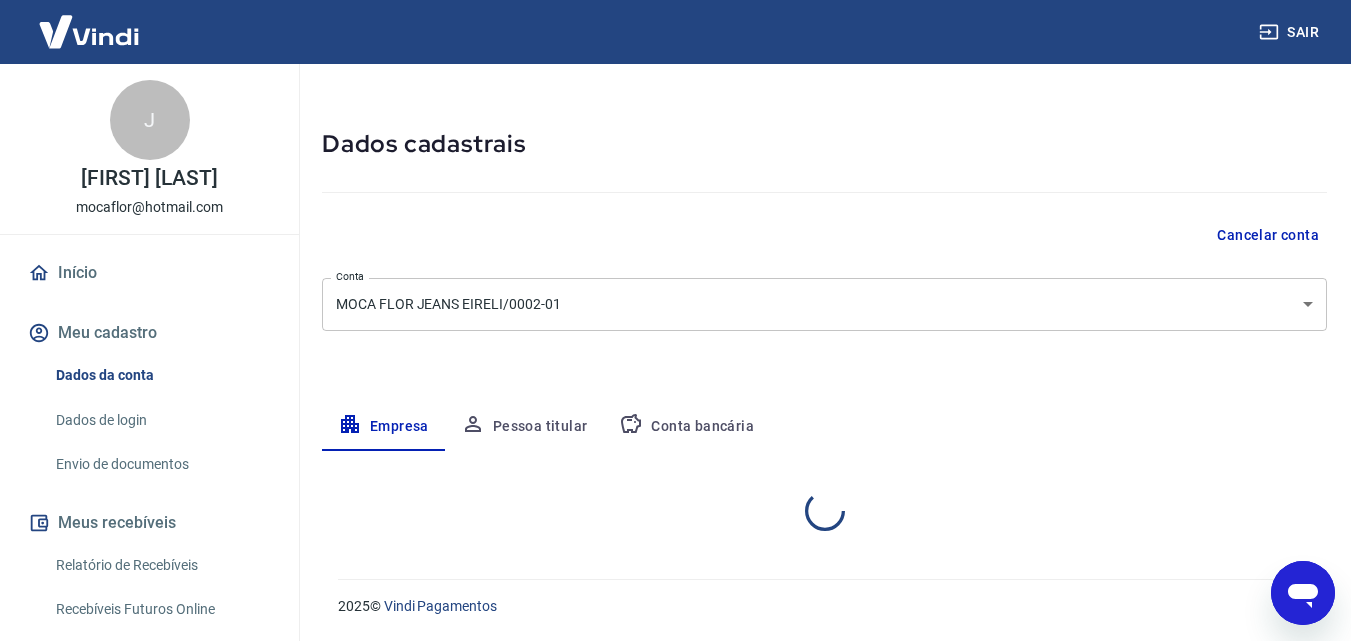 scroll, scrollTop: 159, scrollLeft: 0, axis: vertical 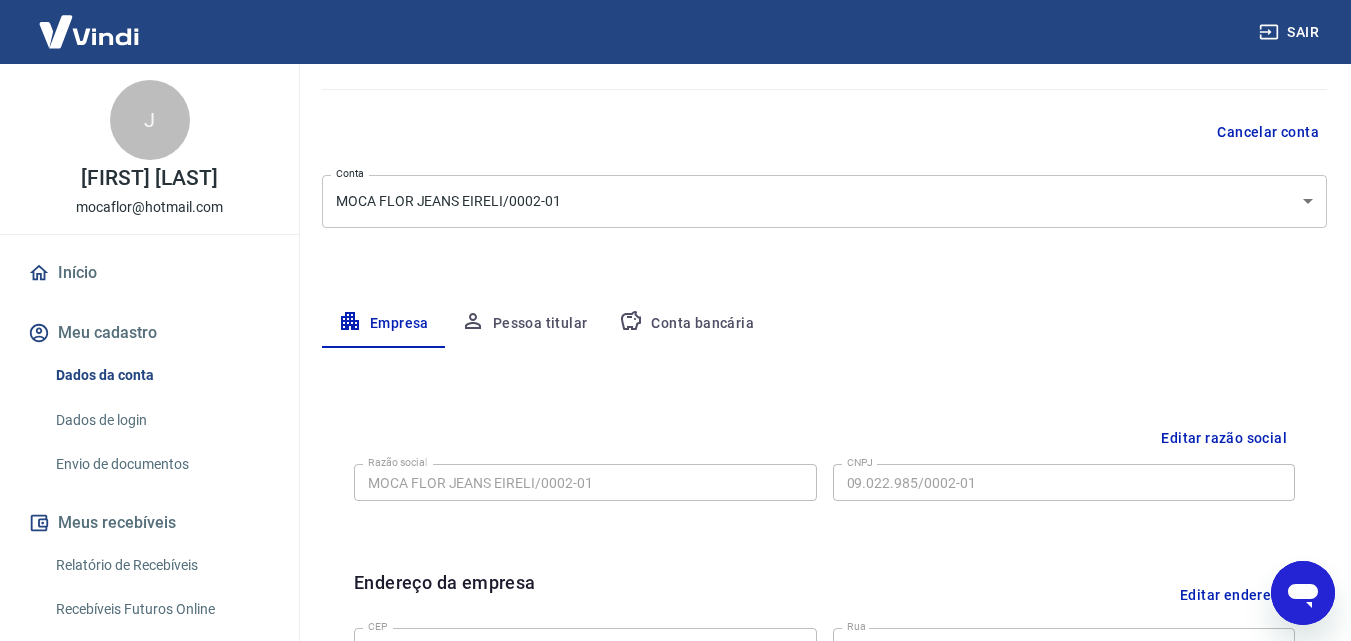 click on "Editar razão social" at bounding box center [1224, 438] 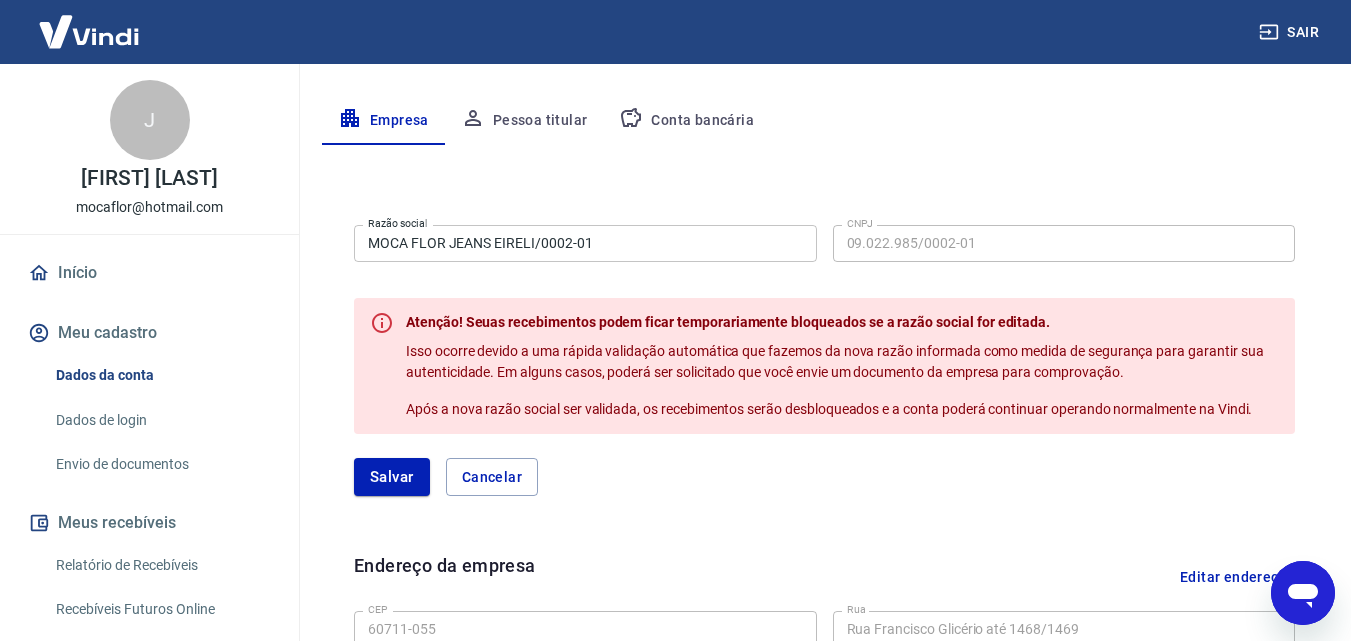 scroll, scrollTop: 371, scrollLeft: 0, axis: vertical 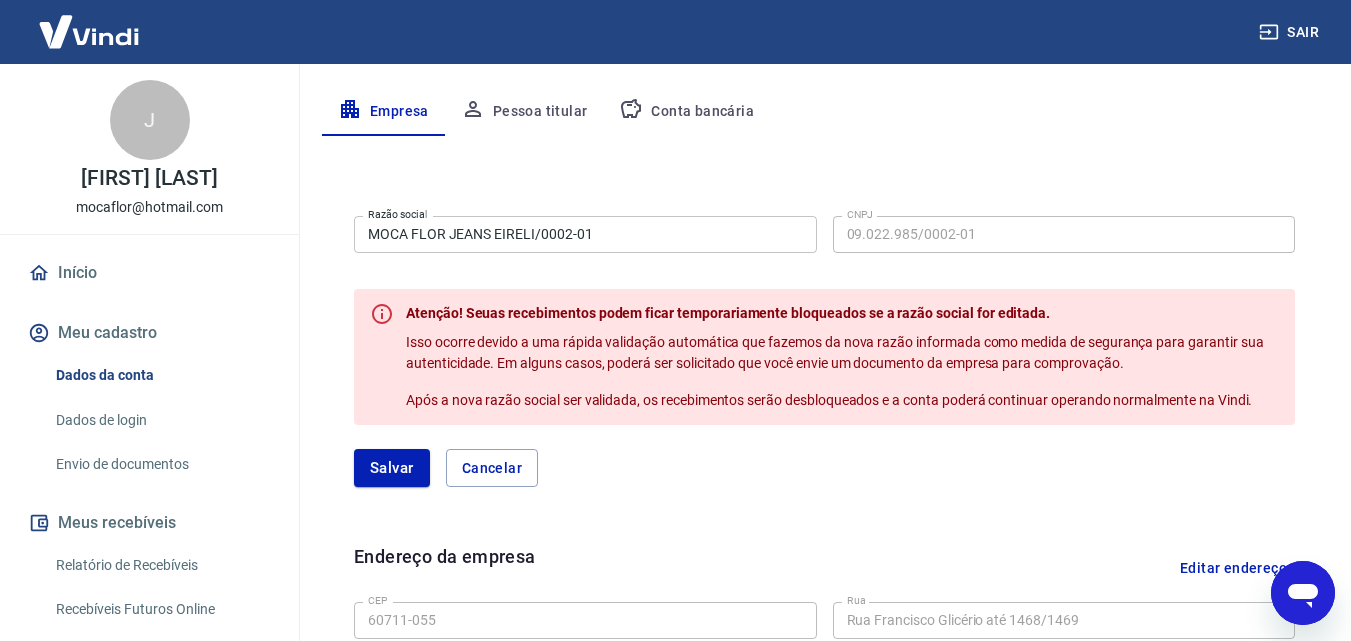 click 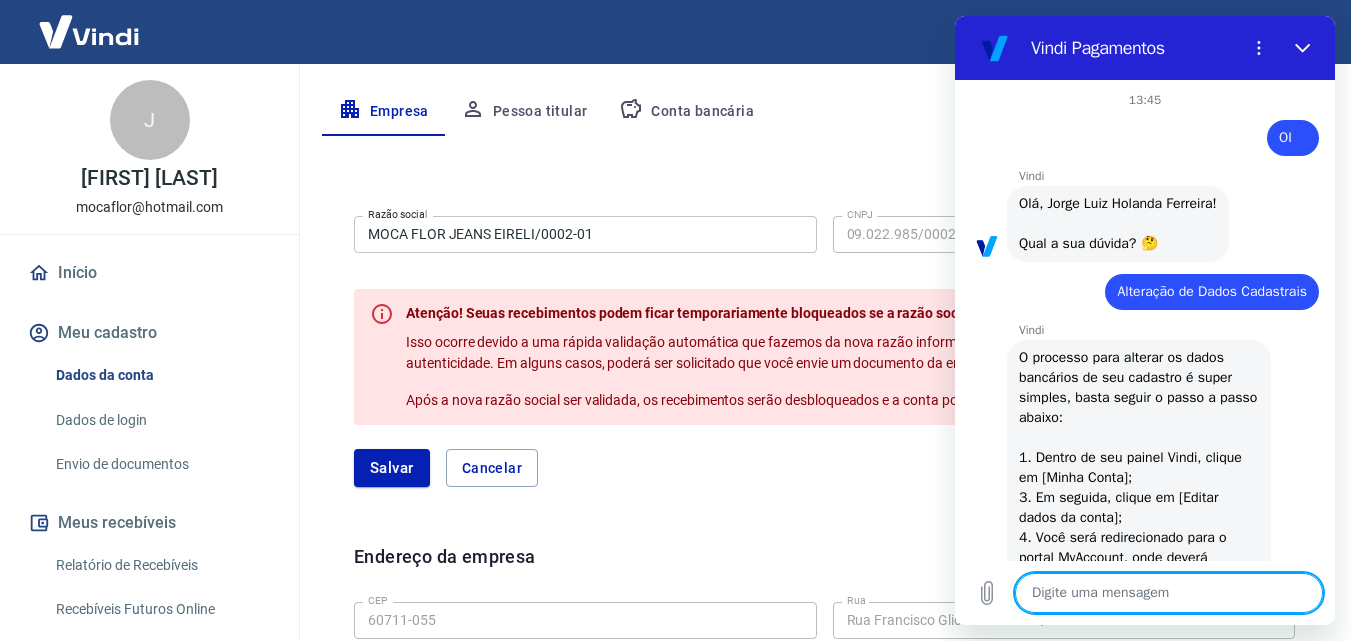 scroll, scrollTop: 0, scrollLeft: 0, axis: both 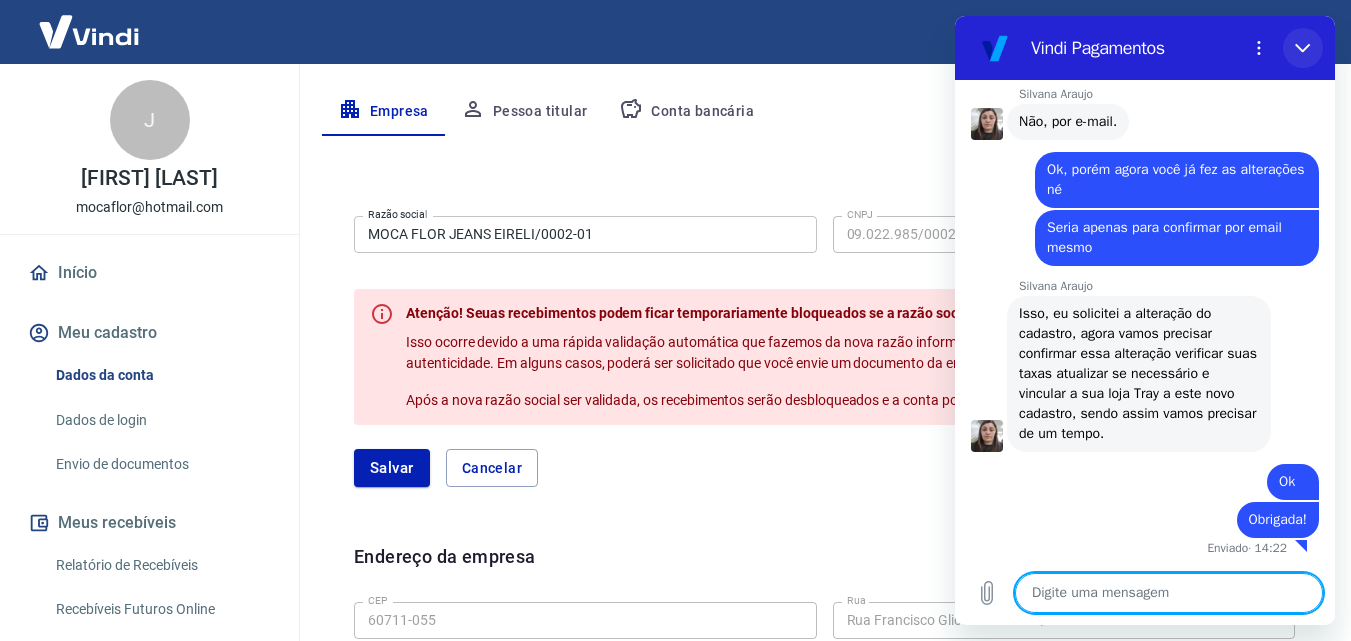 click at bounding box center (1303, 48) 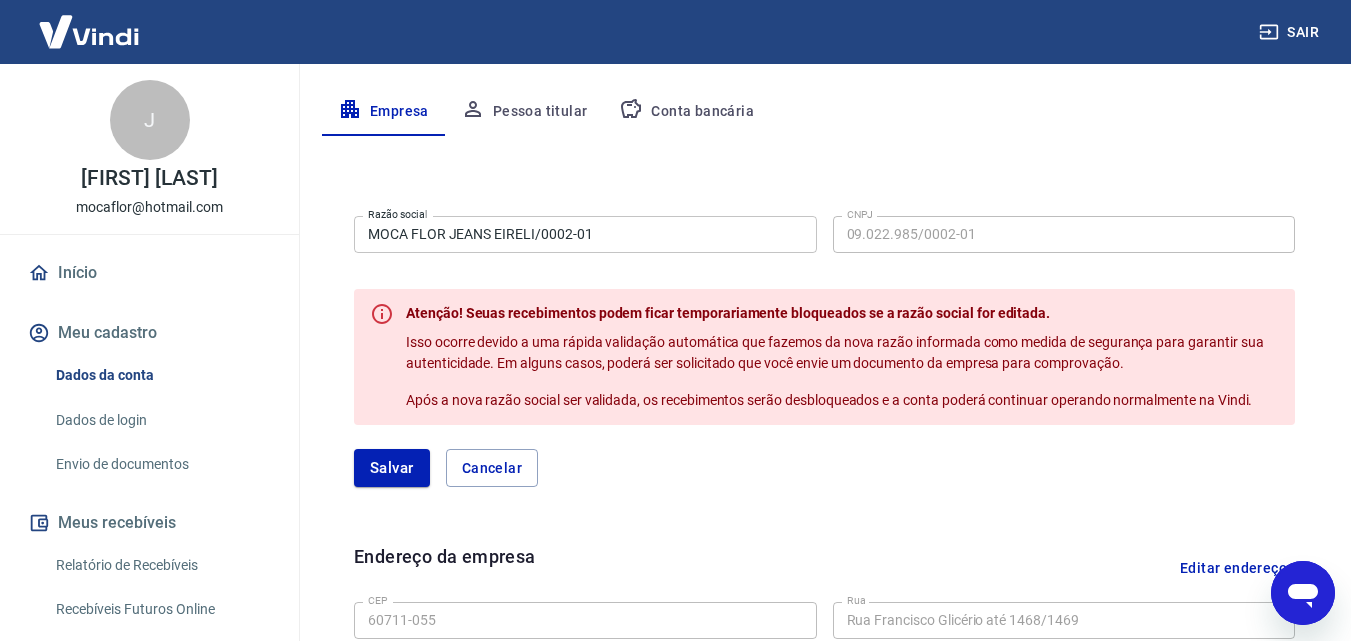 click on "MOCA FLOR JEANS EIRELI/0002-01" at bounding box center (585, 234) 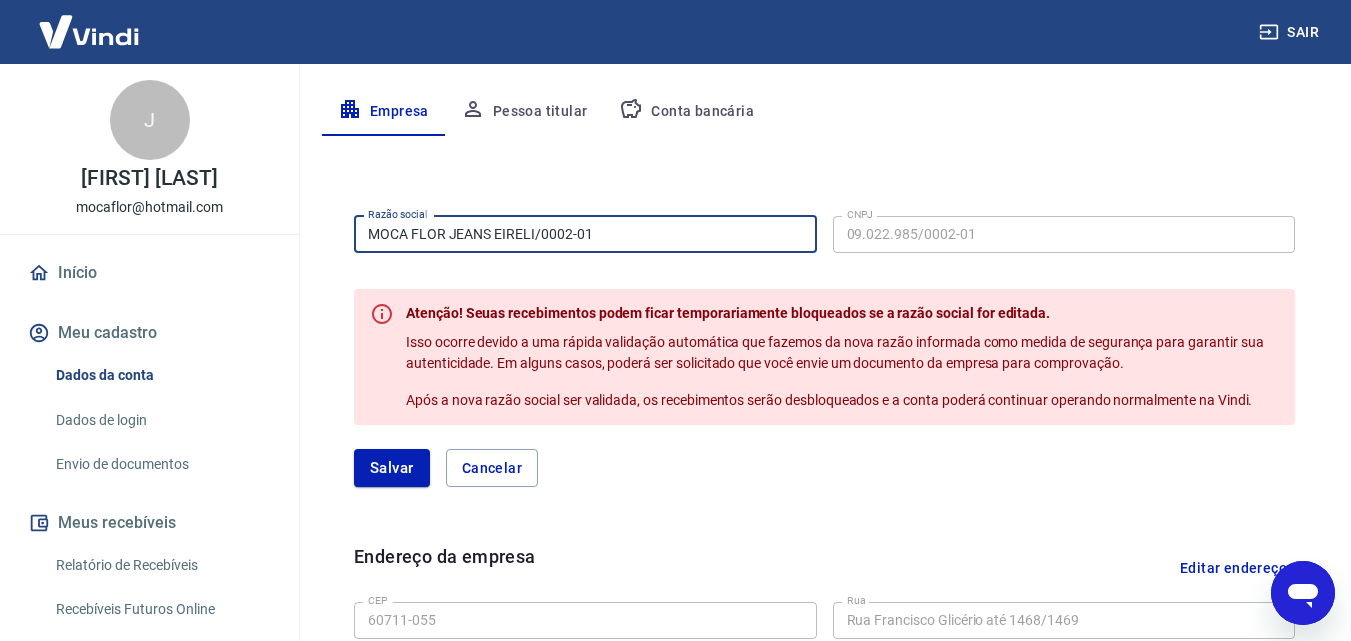 click on "MOCA FLOR JEANS EIRELI/0002-01" at bounding box center [585, 234] 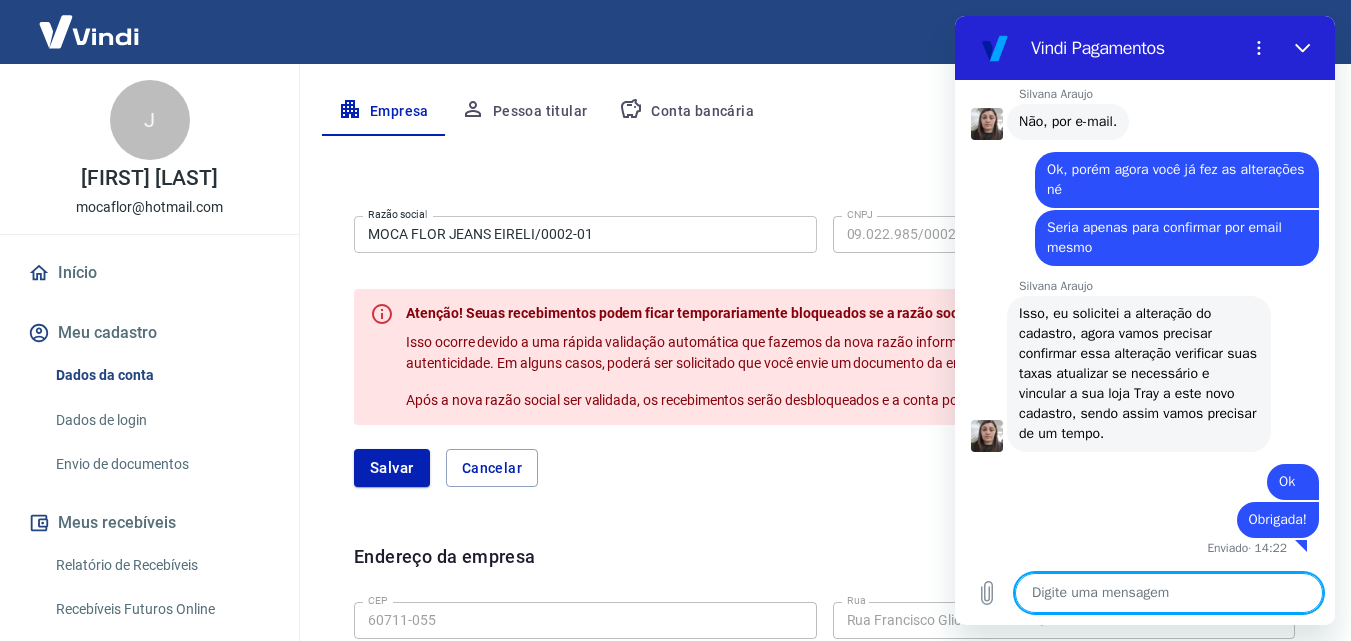 click at bounding box center [1169, 593] 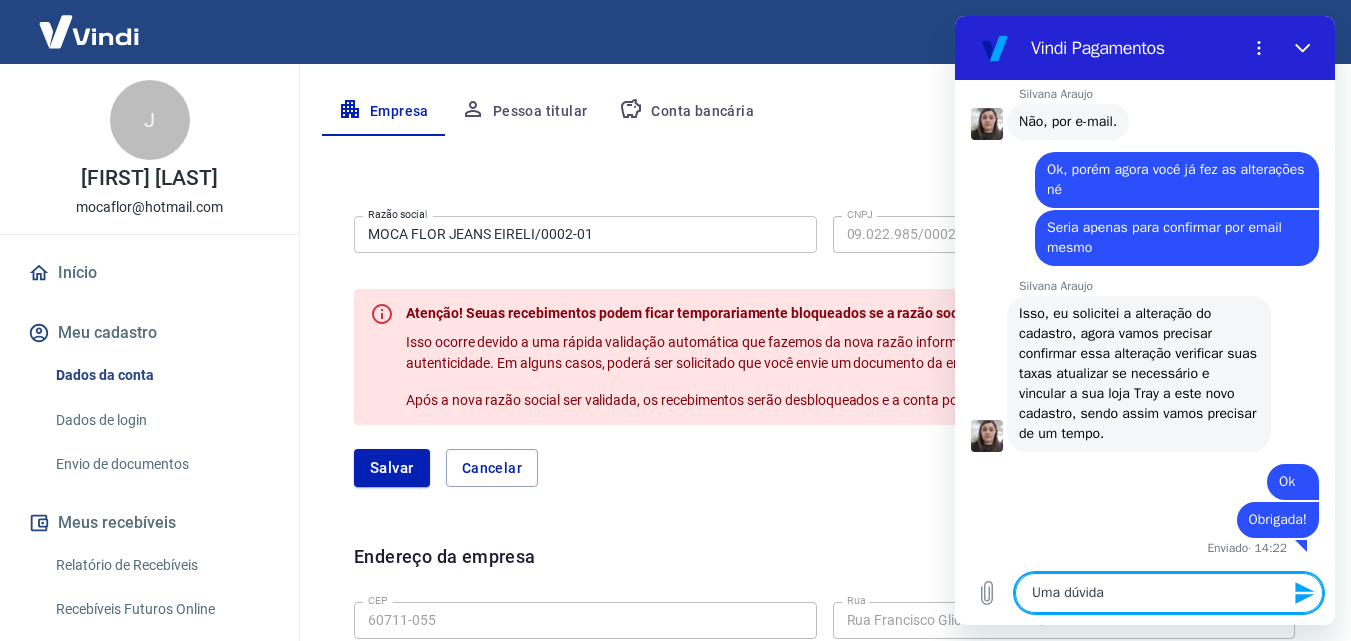 type on "Uma dúvida" 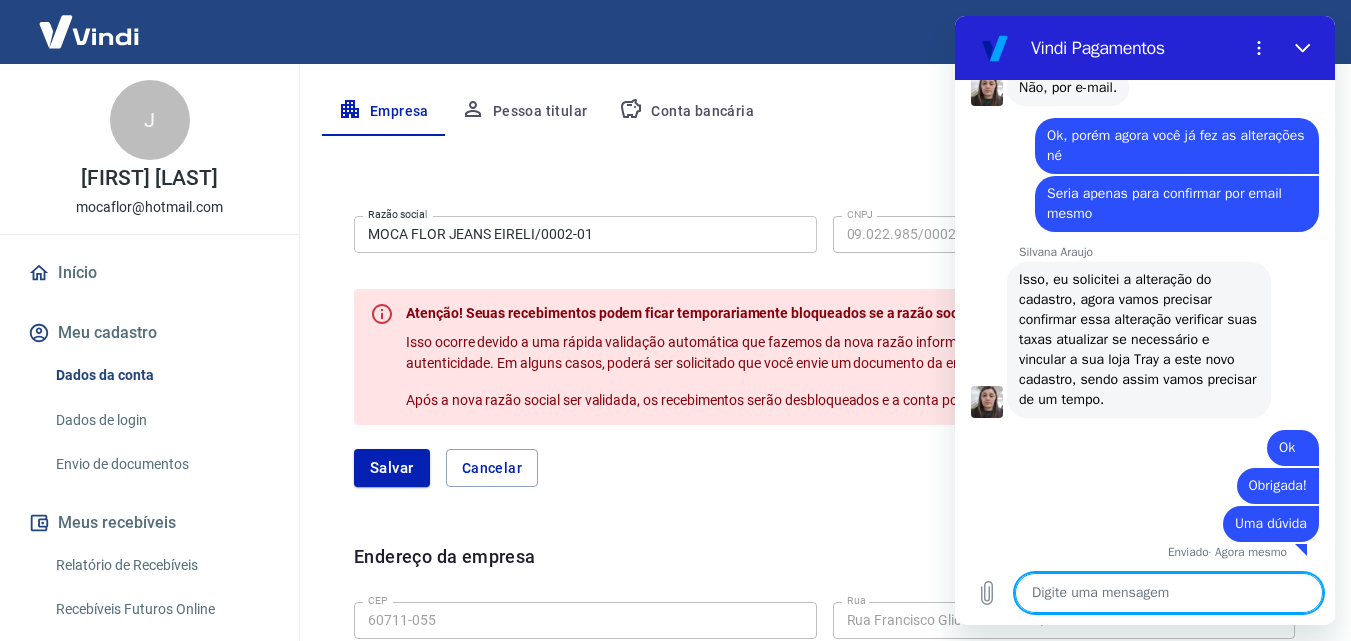 scroll, scrollTop: 9827, scrollLeft: 0, axis: vertical 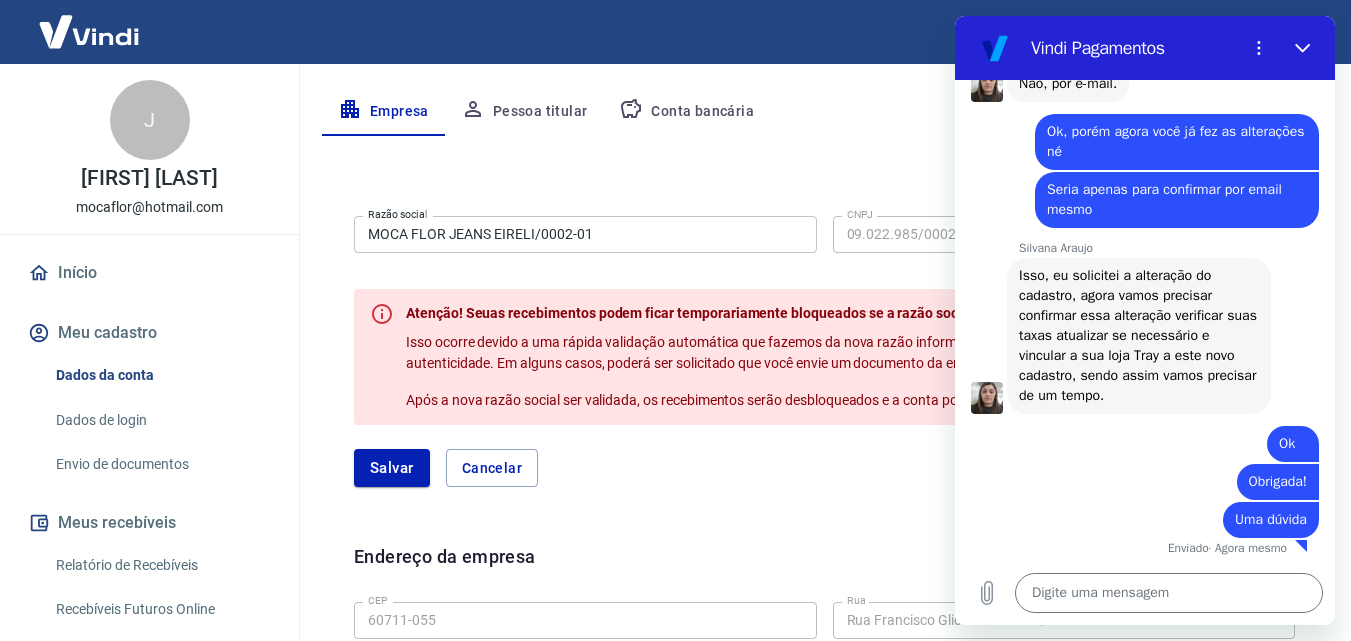 click on "Isso ocorre devido a uma rápida validação automática que fazemos da nova razão informada como medida de segurança para garantir sua autenticidade. Em alguns casos, poderá ser solicitado que você envie um documento da empresa para comprovação." at bounding box center [842, 353] 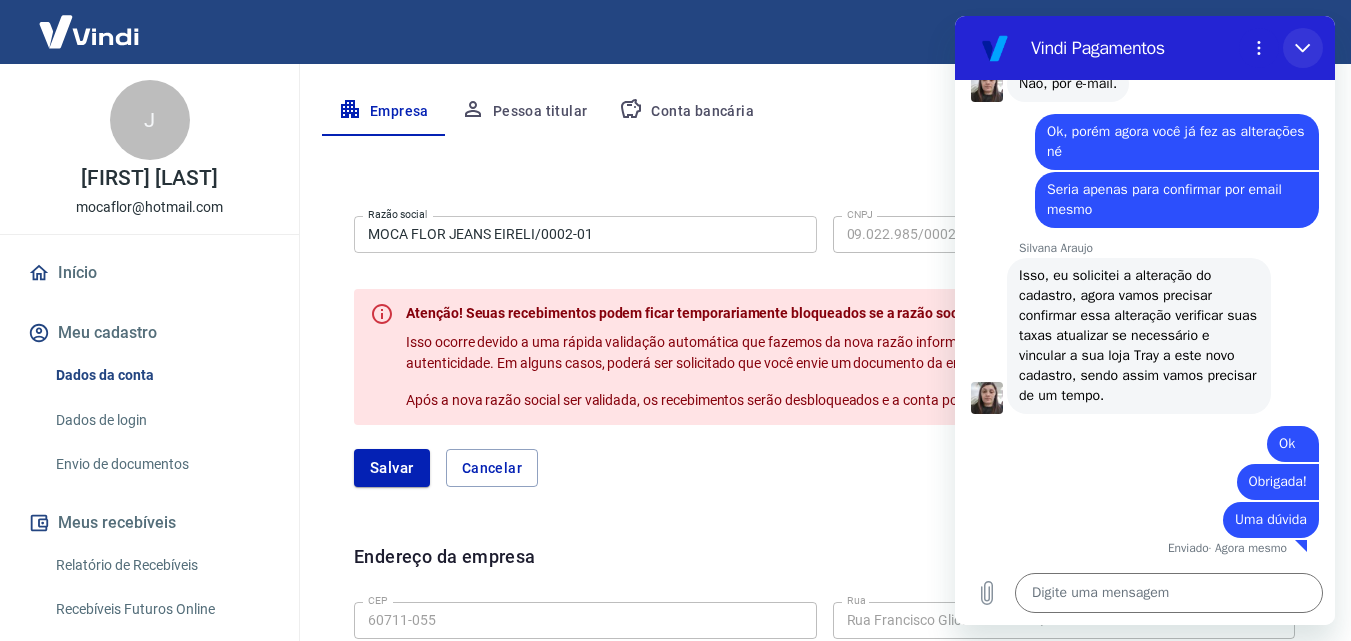 click at bounding box center [1303, 48] 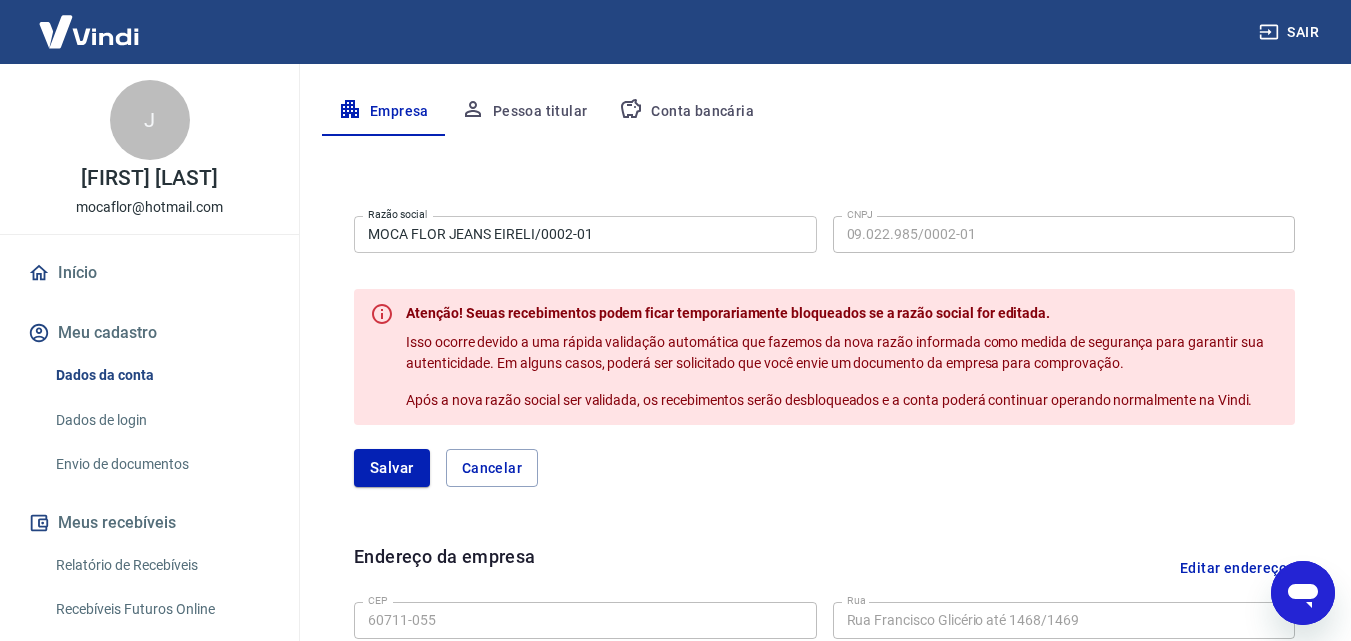 click 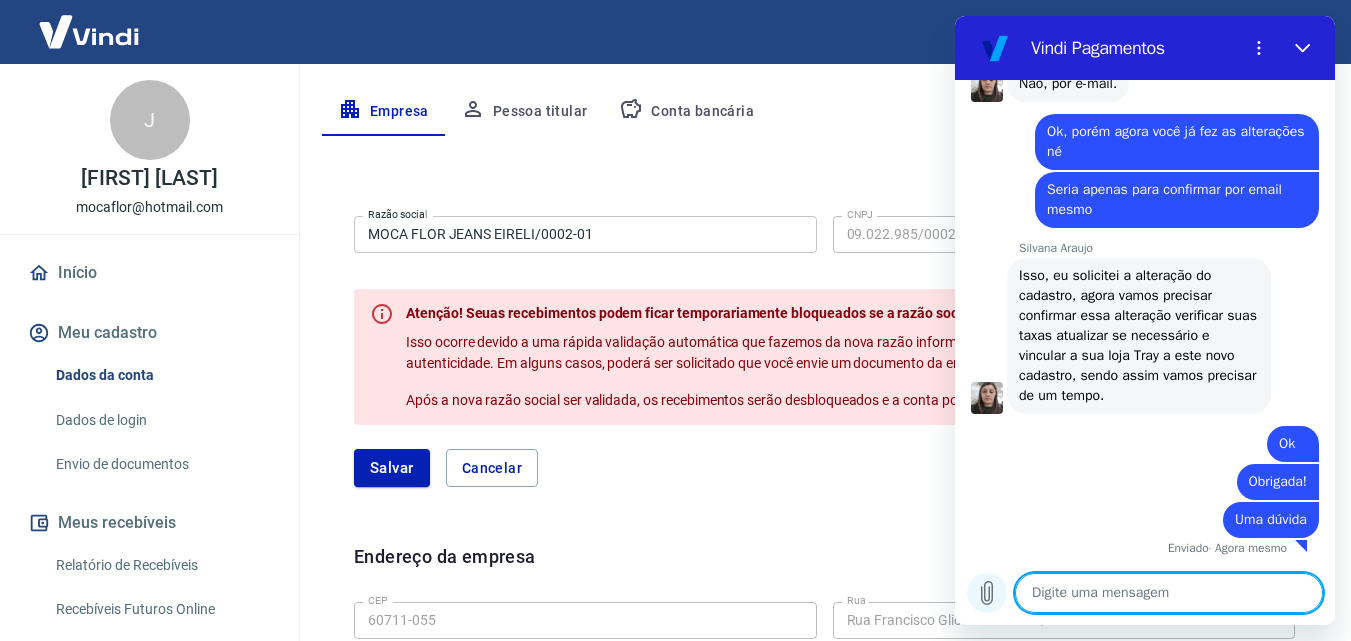 click 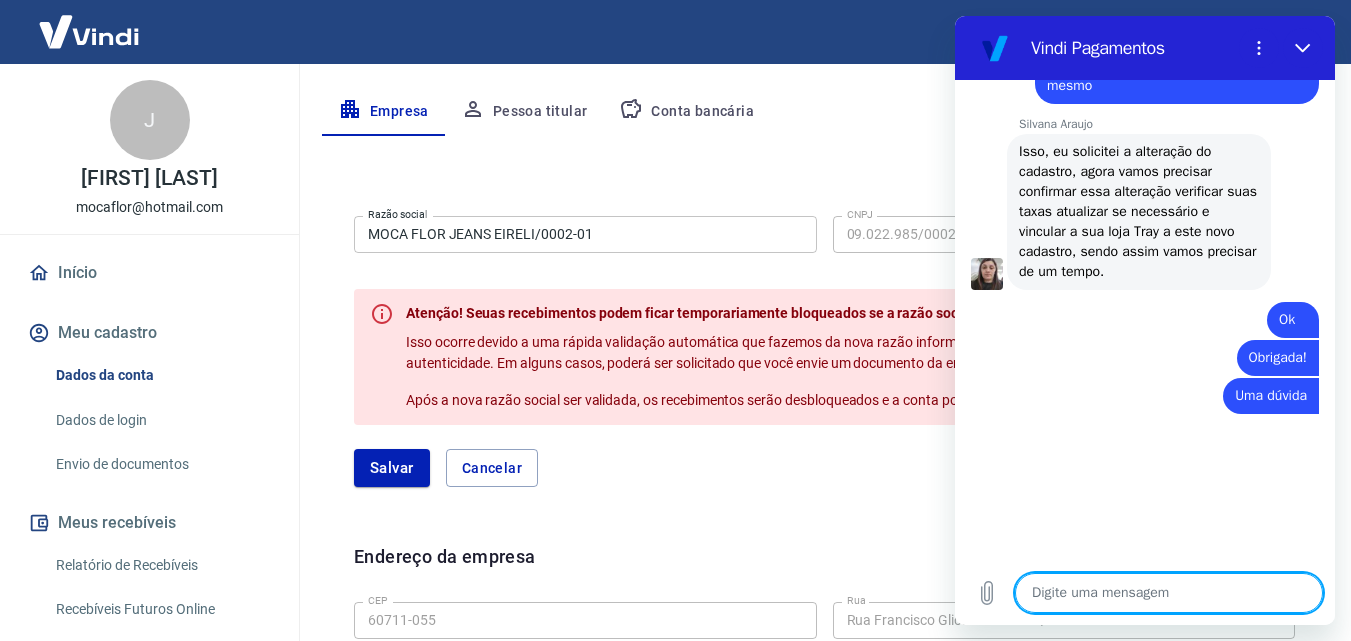 scroll, scrollTop: 9975, scrollLeft: 0, axis: vertical 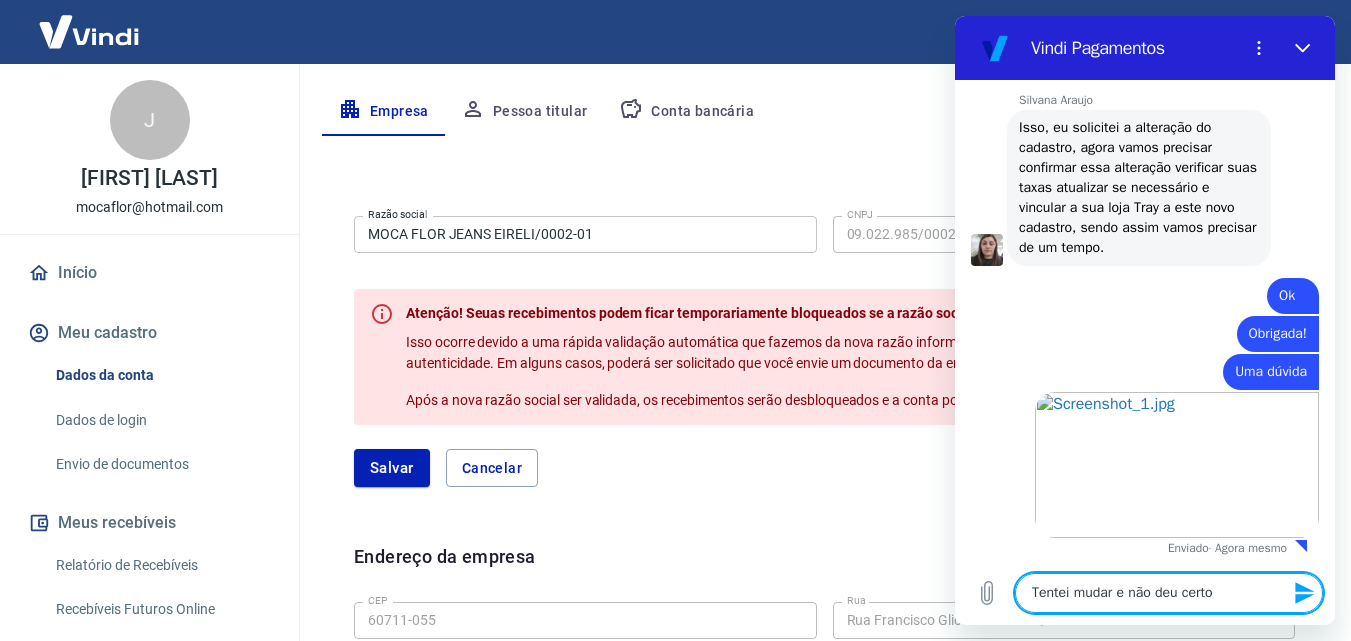 type on "Tentei mudar e não deu certo" 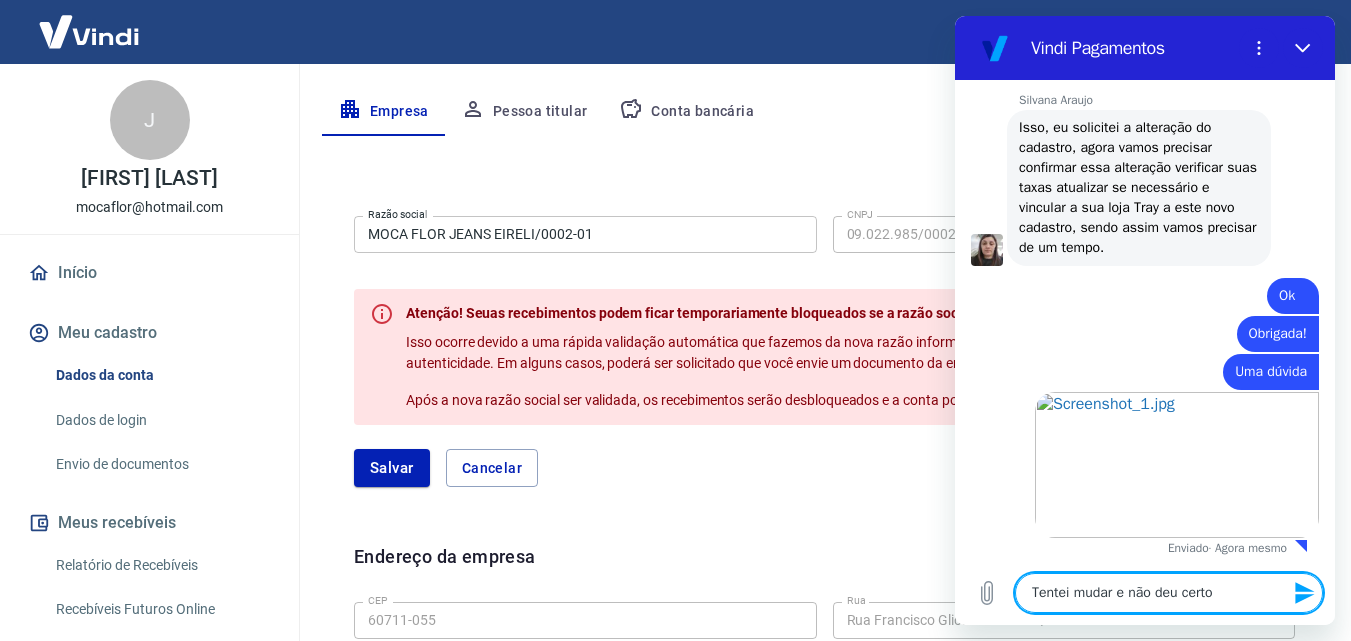 type 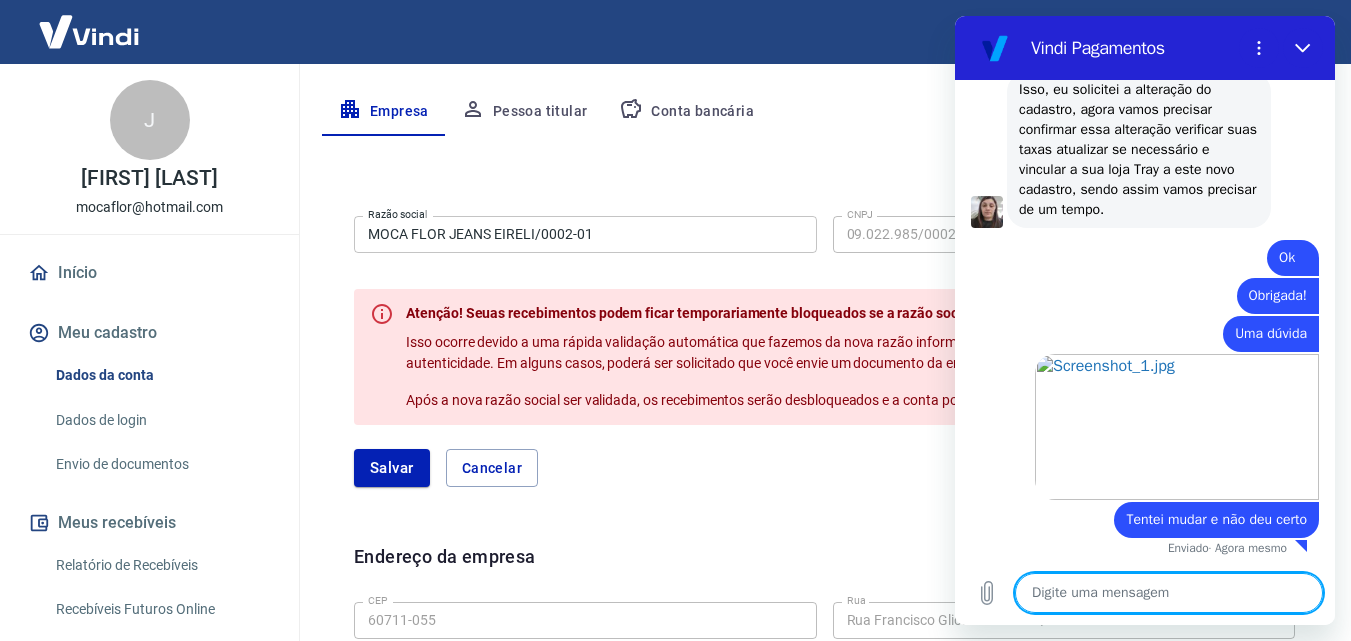 scroll, scrollTop: 10013, scrollLeft: 0, axis: vertical 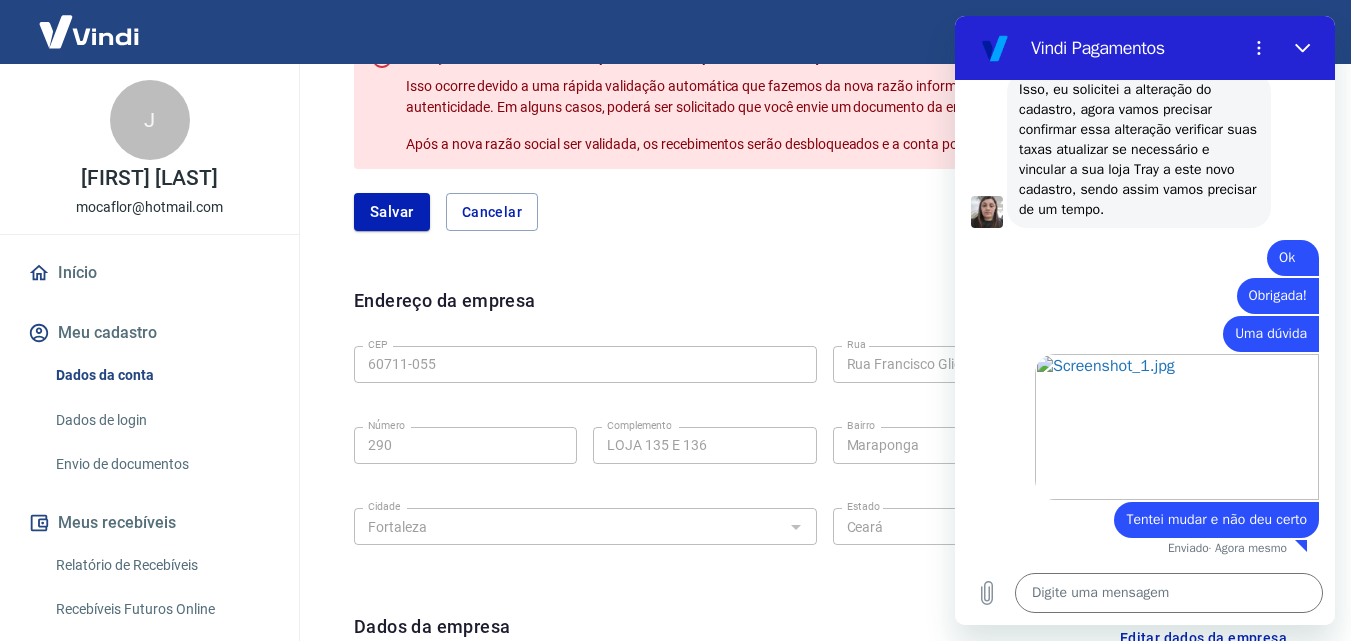 click on "Endereço da empresa" at bounding box center (445, 312) 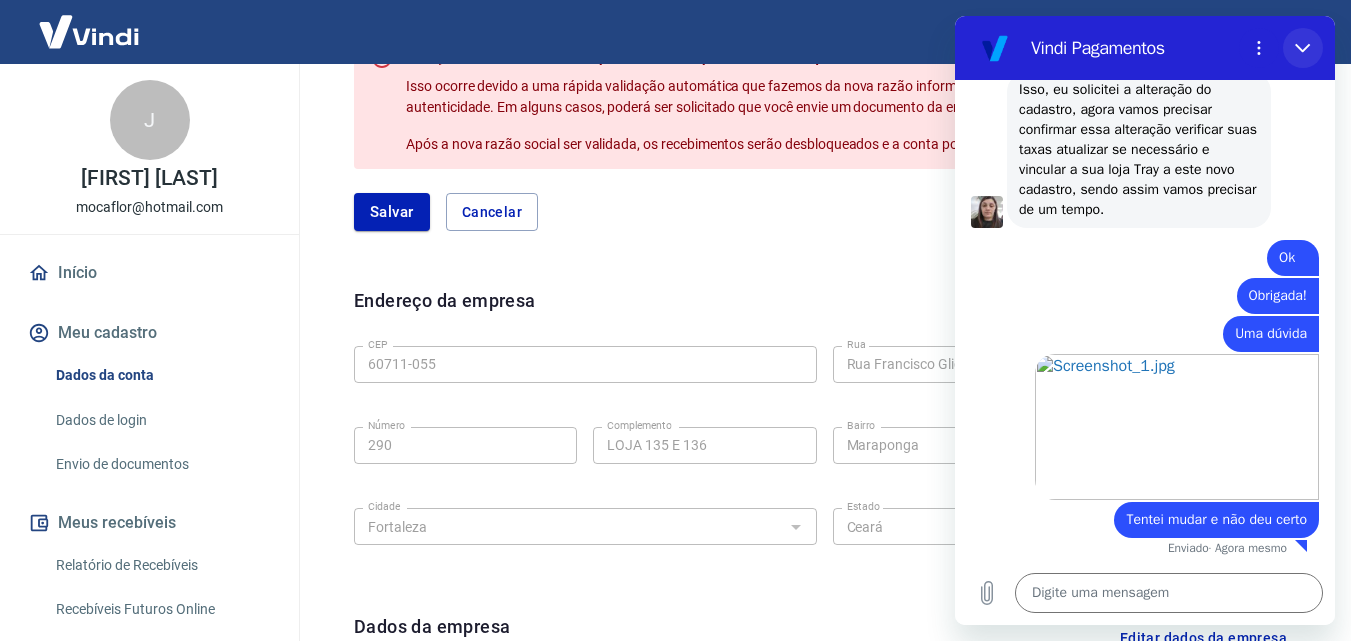 drag, startPoint x: 2168, startPoint y: 294, endPoint x: 1312, endPoint y: 42, distance: 892.3228 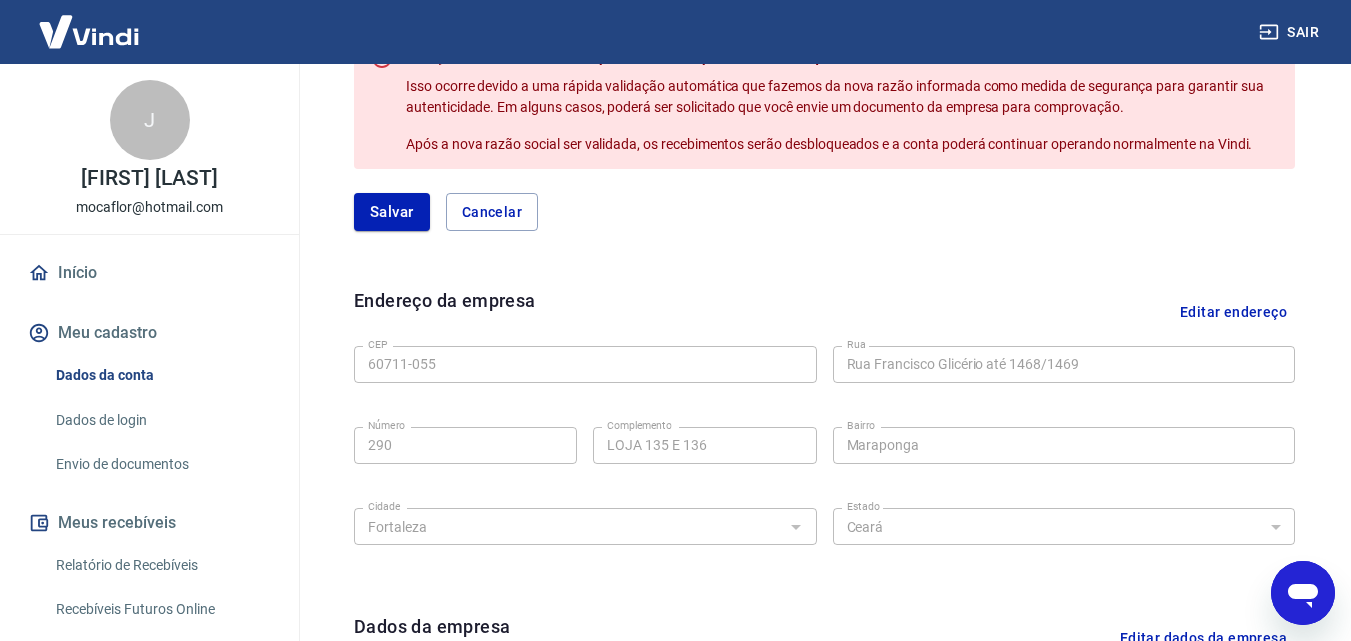 scroll, scrollTop: 10015, scrollLeft: 0, axis: vertical 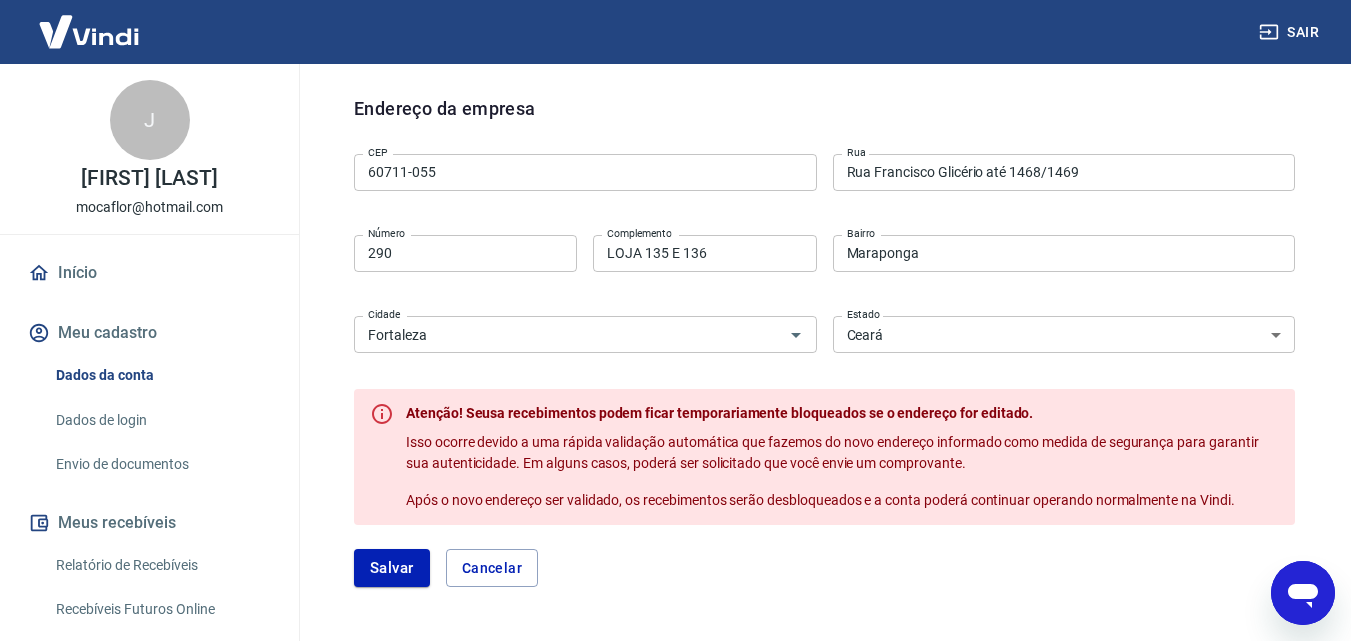click at bounding box center (1303, 593) 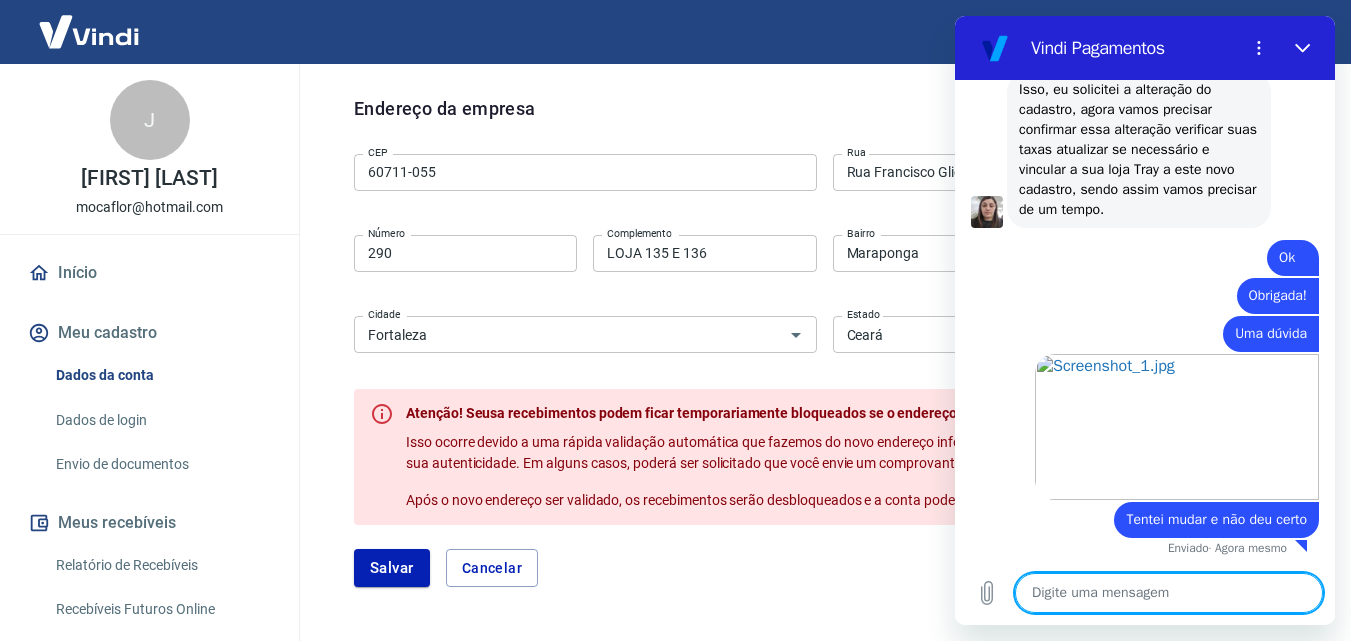 scroll, scrollTop: 10013, scrollLeft: 0, axis: vertical 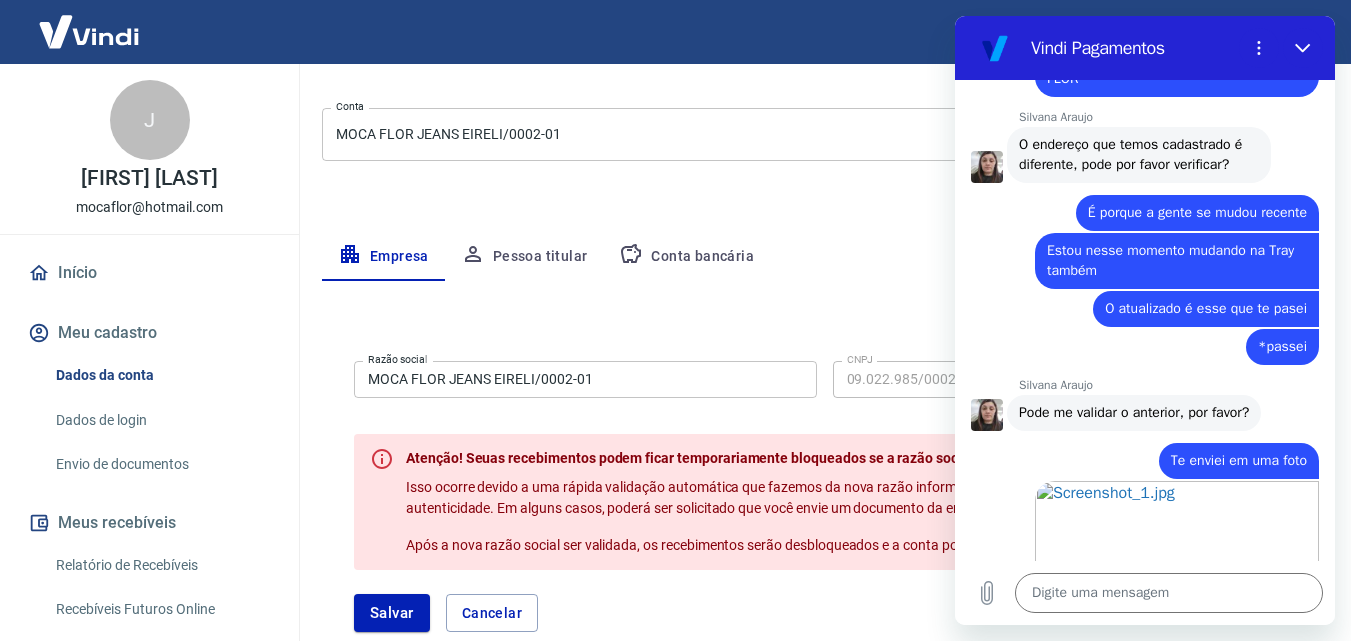 drag, startPoint x: 1147, startPoint y: 228, endPoint x: 1213, endPoint y: 230, distance: 66.0303 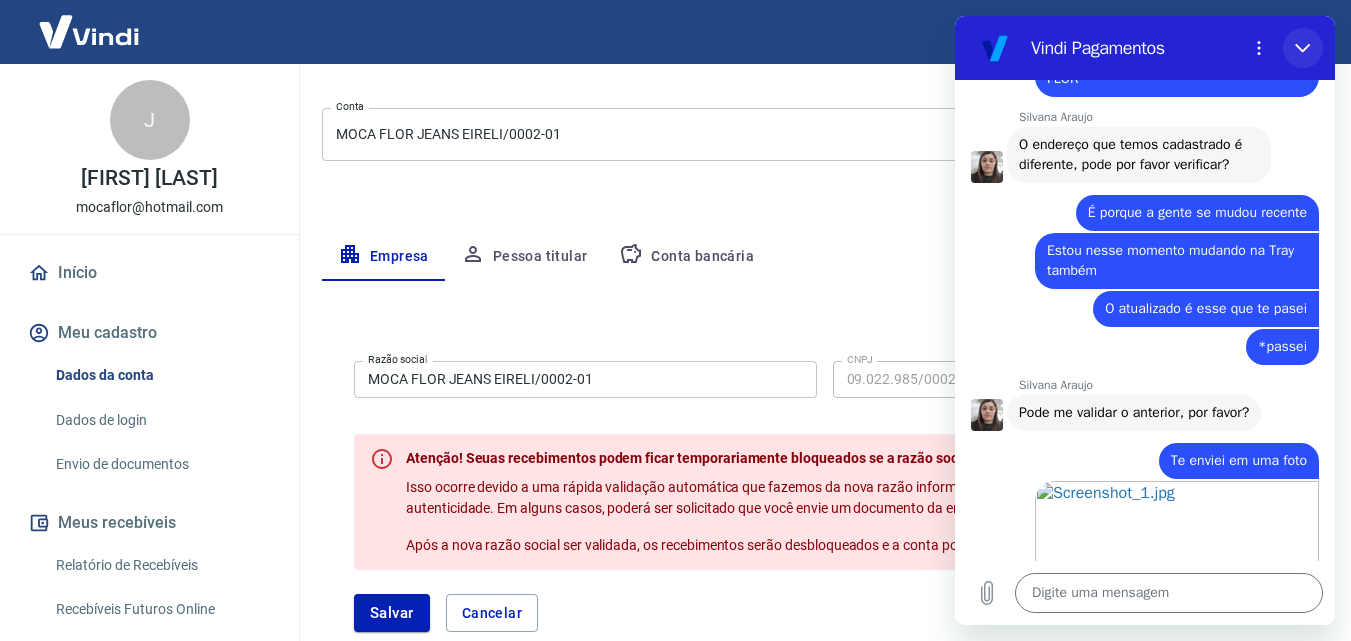 drag, startPoint x: 1304, startPoint y: 42, endPoint x: 2307, endPoint y: 192, distance: 1014.15436 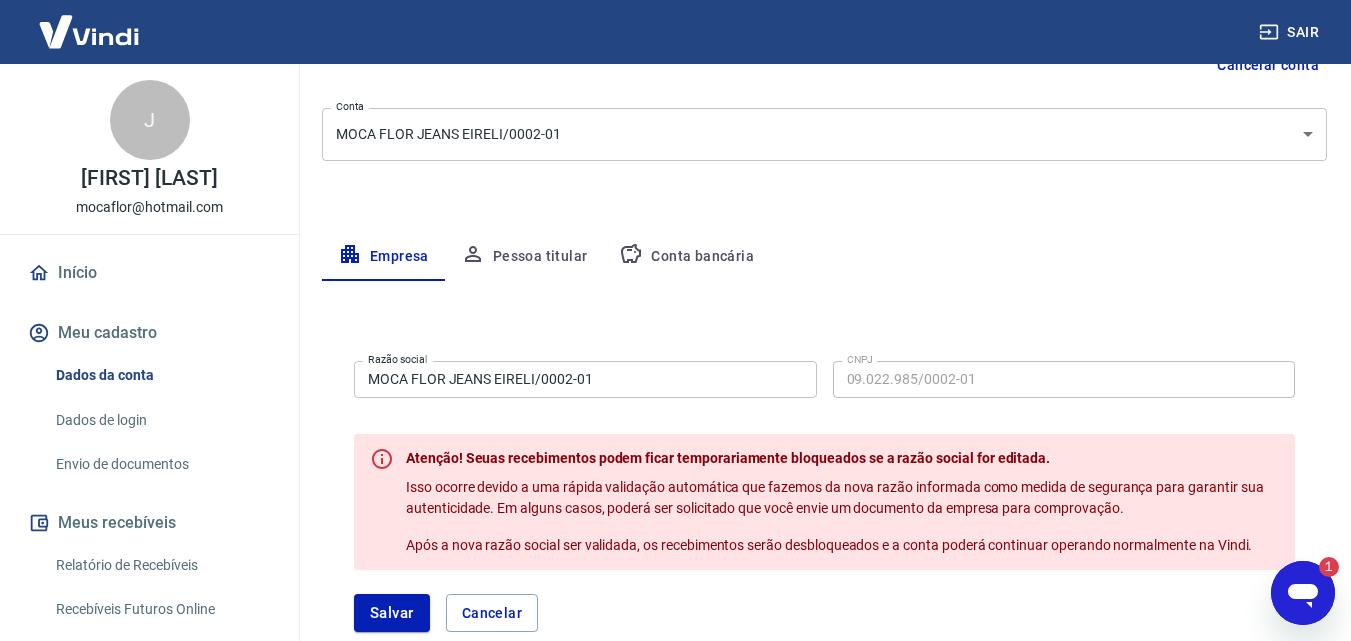 scroll, scrollTop: 0, scrollLeft: 0, axis: both 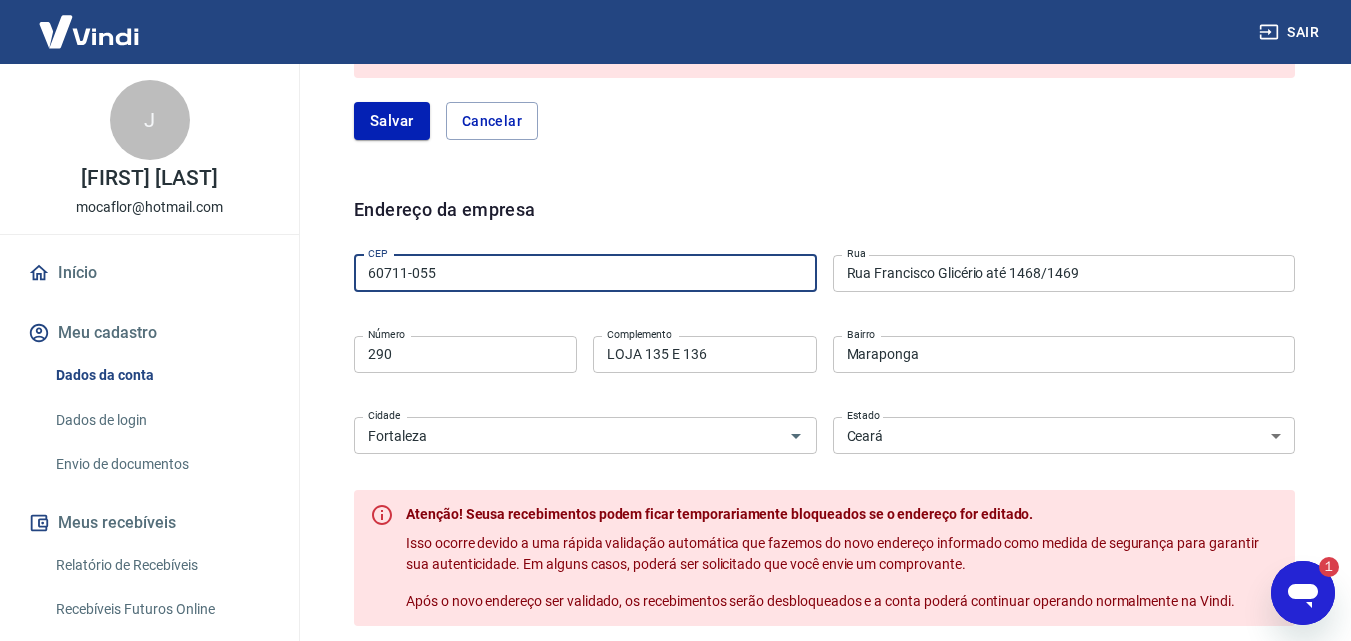 drag, startPoint x: 559, startPoint y: 270, endPoint x: 91, endPoint y: 247, distance: 468.56482 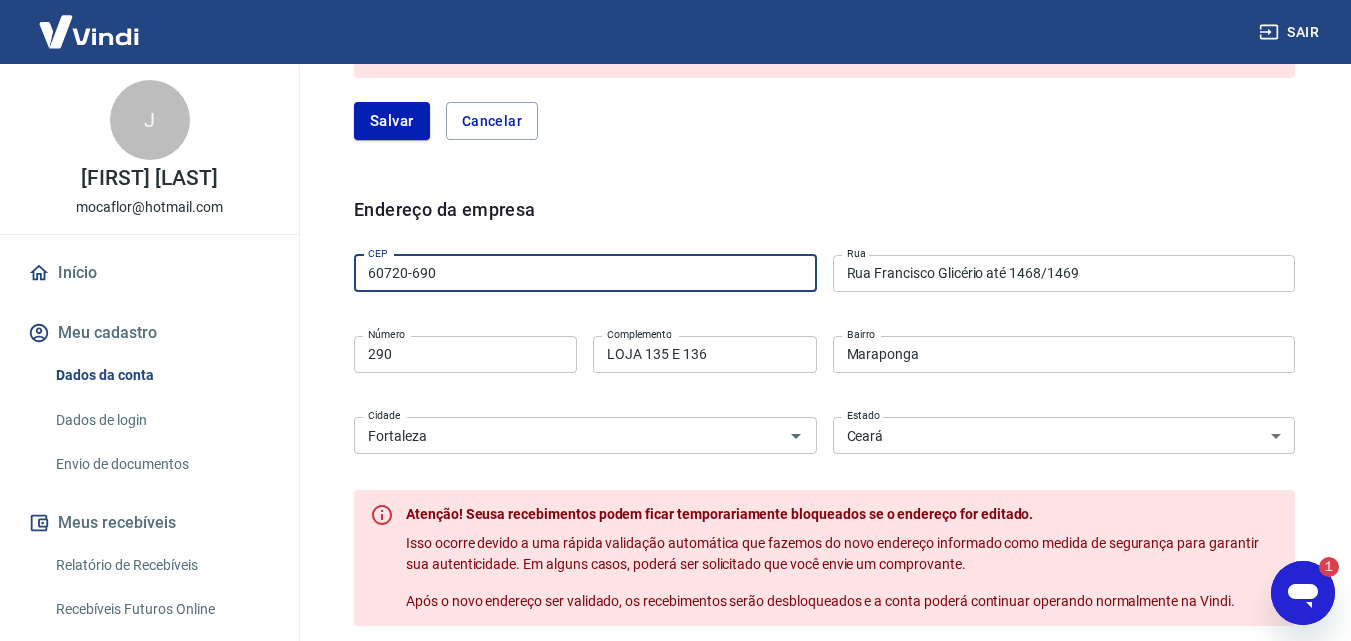 type on "60720-690" 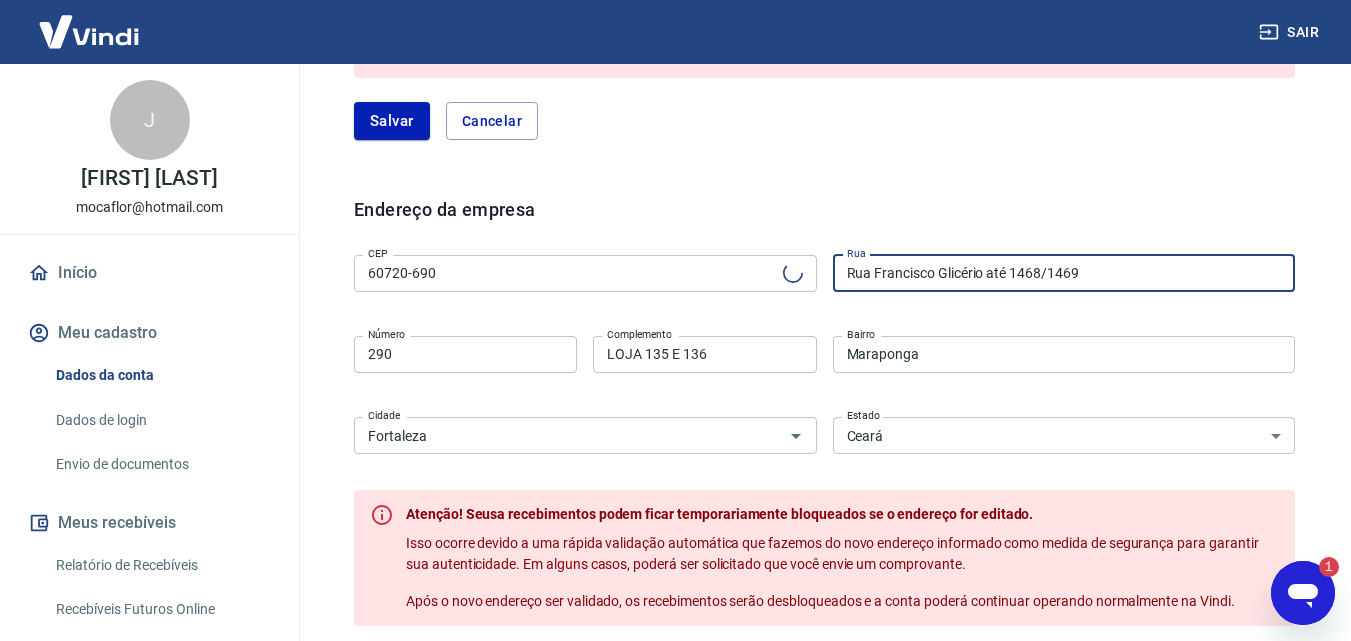 type on "Rua Afrânio Peixoto" 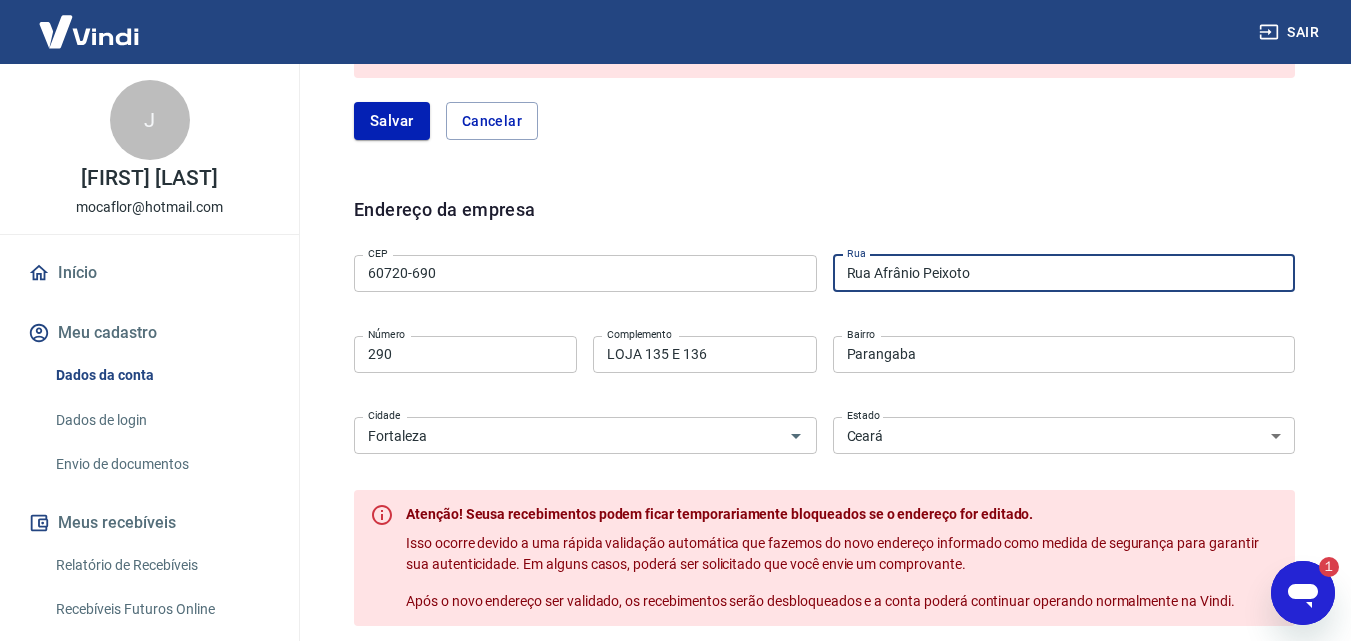 click on "Rua Afrânio Peixoto" at bounding box center (1064, 273) 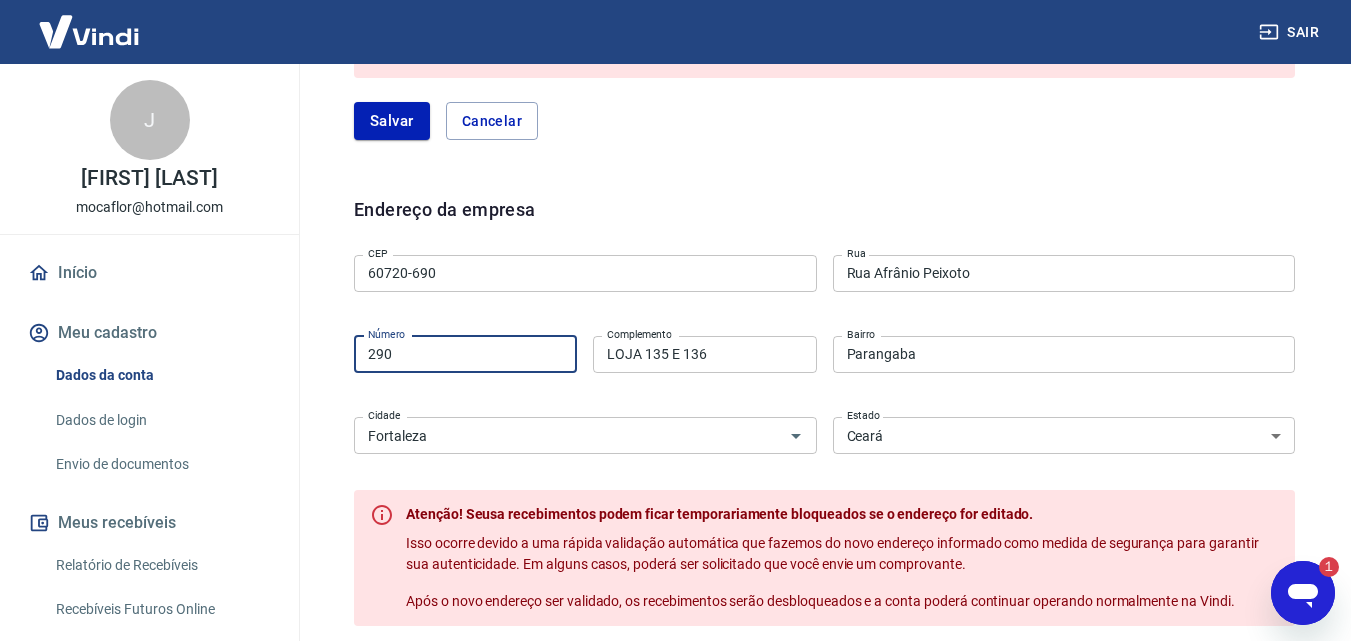 click on "290" at bounding box center (465, 354) 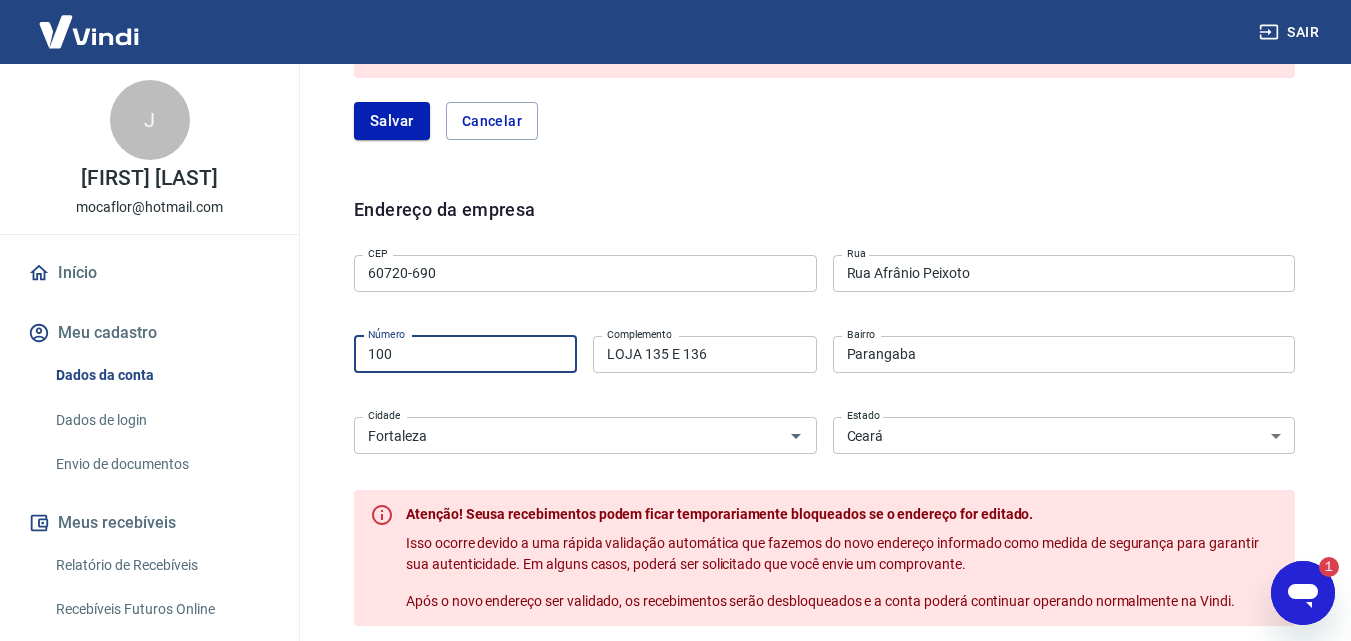 type on "100" 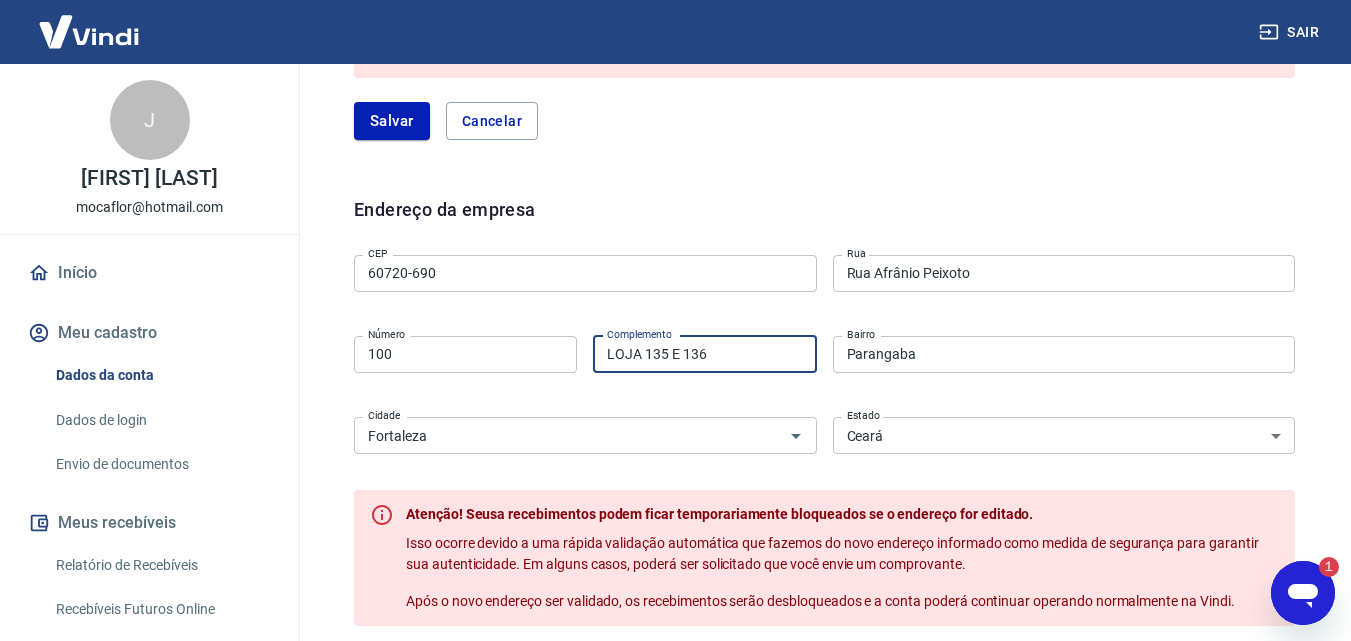 drag, startPoint x: 724, startPoint y: 350, endPoint x: 335, endPoint y: 320, distance: 390.1551 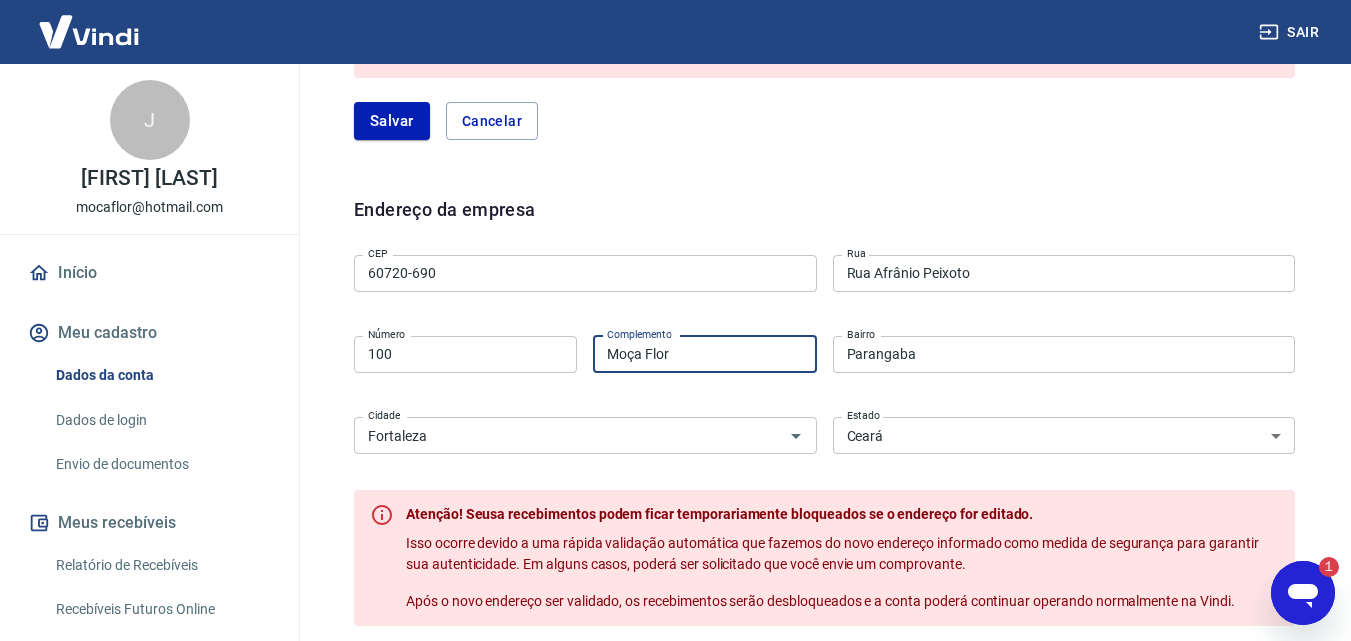 type on "Moça Flor" 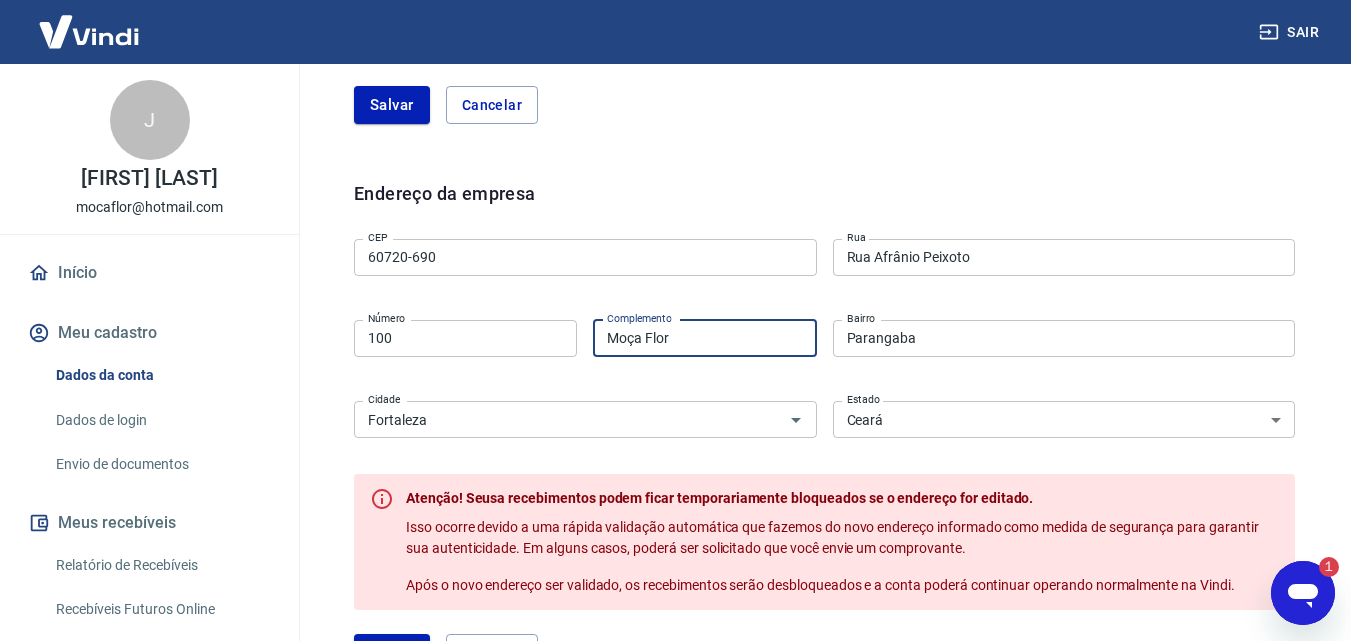 scroll, scrollTop: 1009, scrollLeft: 0, axis: vertical 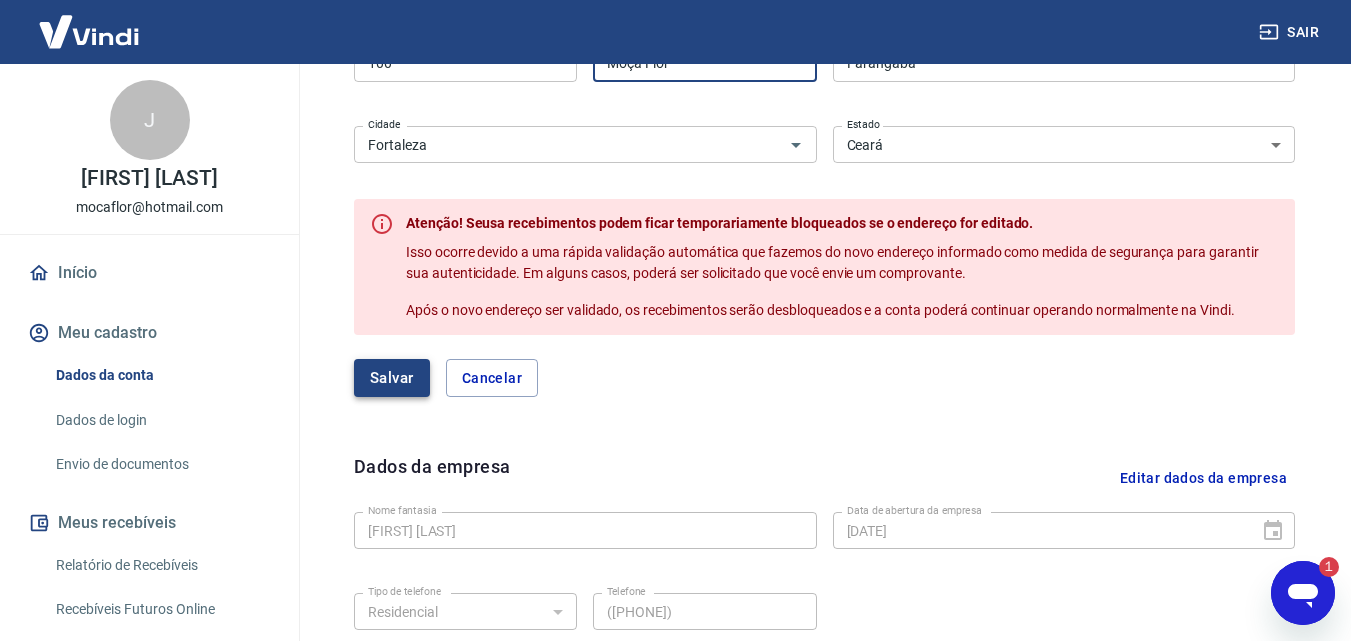 click on "Salvar" at bounding box center (392, 378) 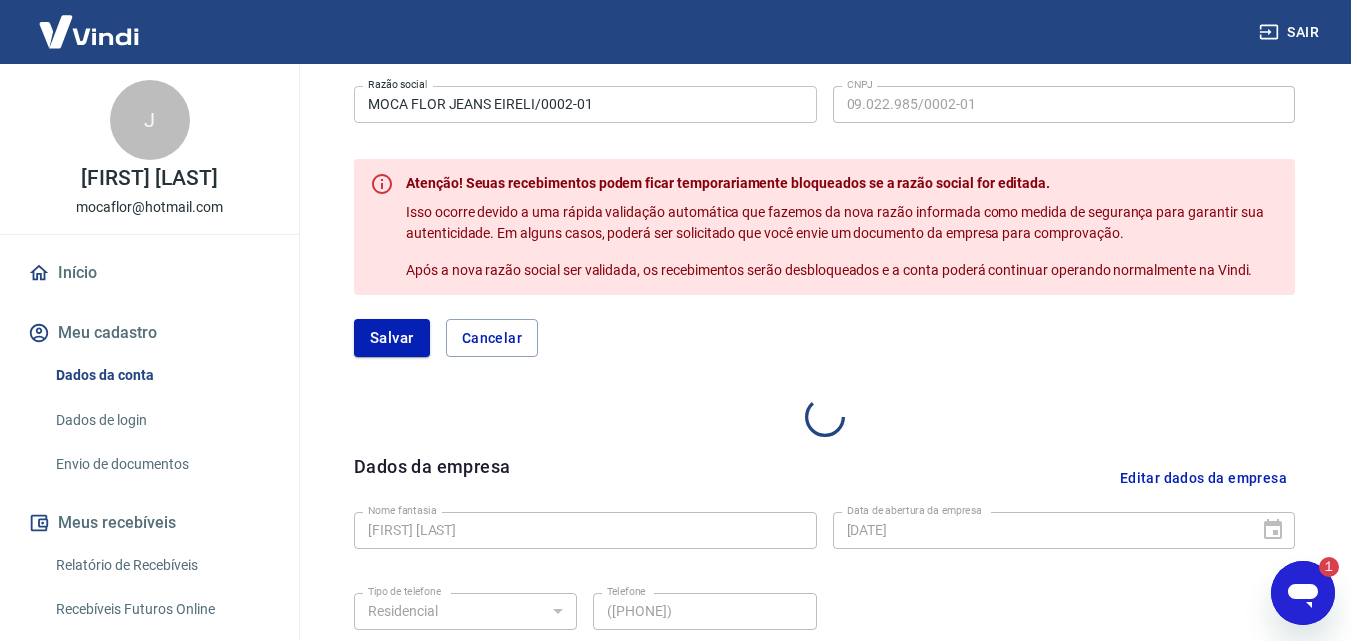 select on "CE" 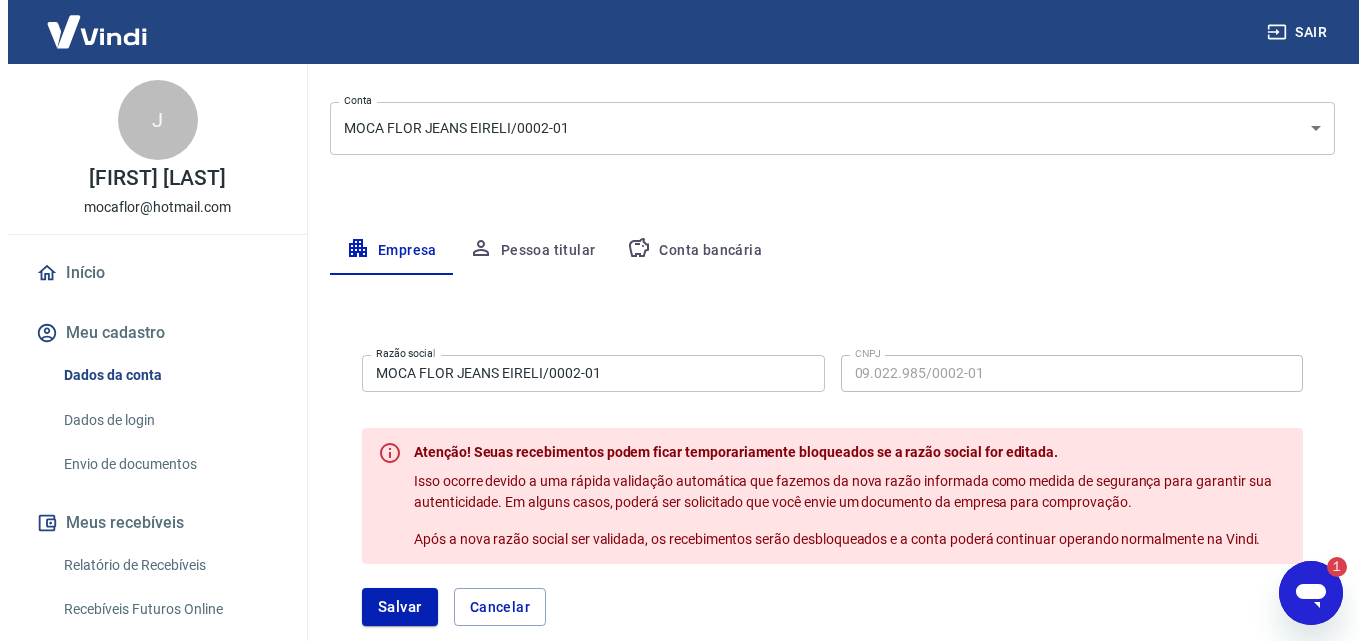 scroll, scrollTop: 160, scrollLeft: 0, axis: vertical 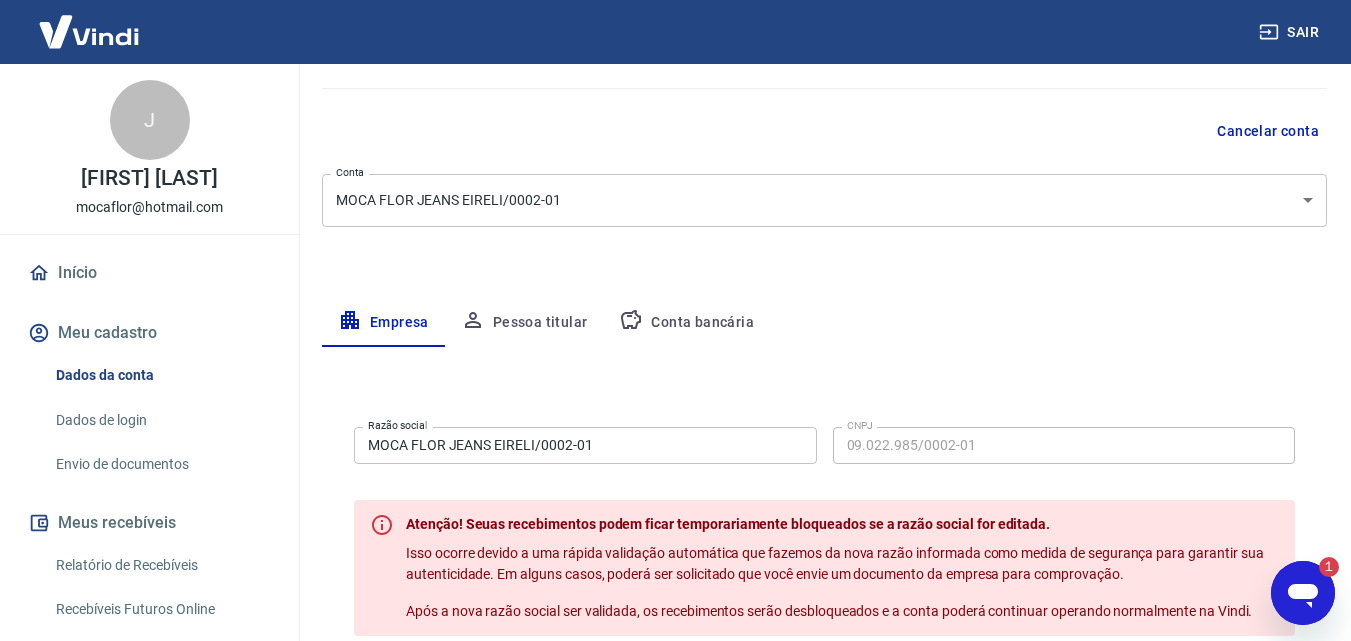 click on "Sair J Jorge Luiz Holanda Ferreira mocaflor@hotmail.com Início Meu cadastro Dados da conta Dados de login Envio de documentos Meus recebíveis Relatório de Recebíveis Recebíveis Futuros Online Contratos com credores Disponibilização de agenda Segurança Fale conosco Meu cadastro / Dados cadastrais Dados cadastrais Cancelar conta Conta MOCA FLOR JEANS EIRELI/0002-01 [object Object] Conta Empresa Pessoa titular Conta bancária Razão social MOCA FLOR JEANS EIRELI/0002-01 Razão social CNPJ 09.022.985/0002-01 CNPJ Atenção! Seuas recebimentos podem ficar temporariamente bloqueados se a razão social for editada. Isso ocorre devido a uma rápida validação automática que fazemos da nova razão informada como medida de segurança para garantir sua autenticidade. Em alguns casos, poderá ser solicitado que você envie um documento da empresa para comprovação. Após a nova razão social ser validada, os recebimentos serão desbloqueados e a conta poderá continuar operando normalmente na Vindi. Salvar CEP" at bounding box center [675, 160] 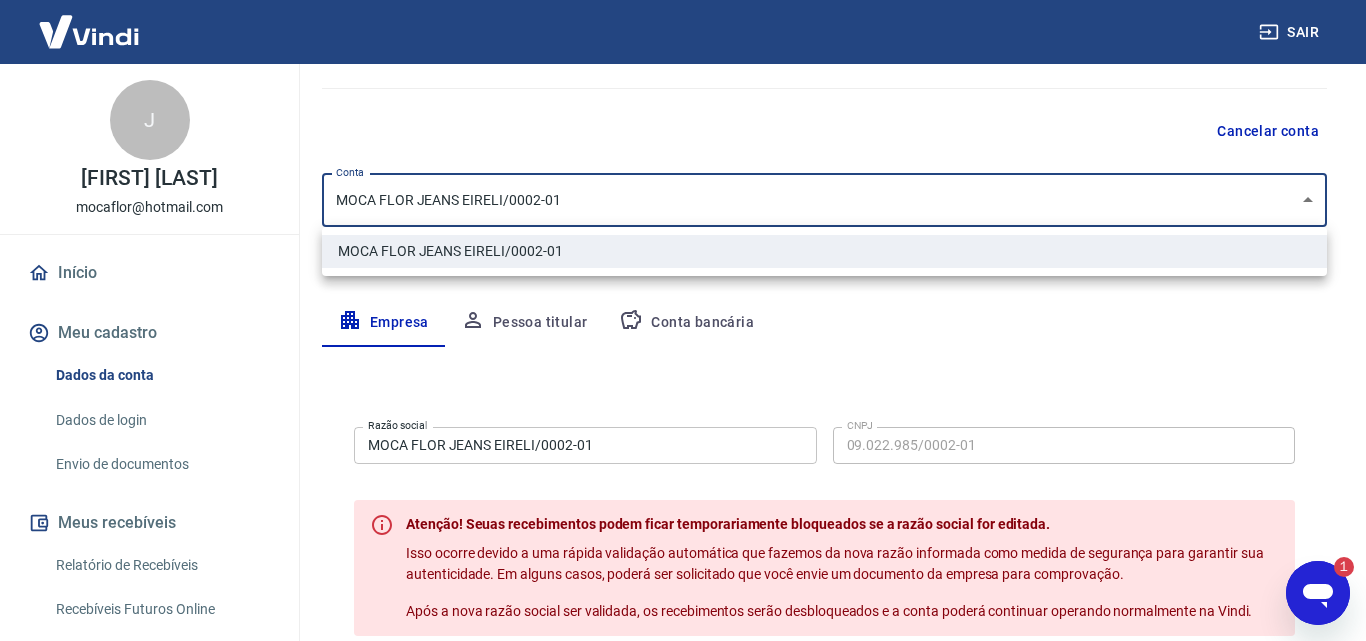 click on "MOCA FLOR JEANS EIRELI/0002-01" at bounding box center (824, 251) 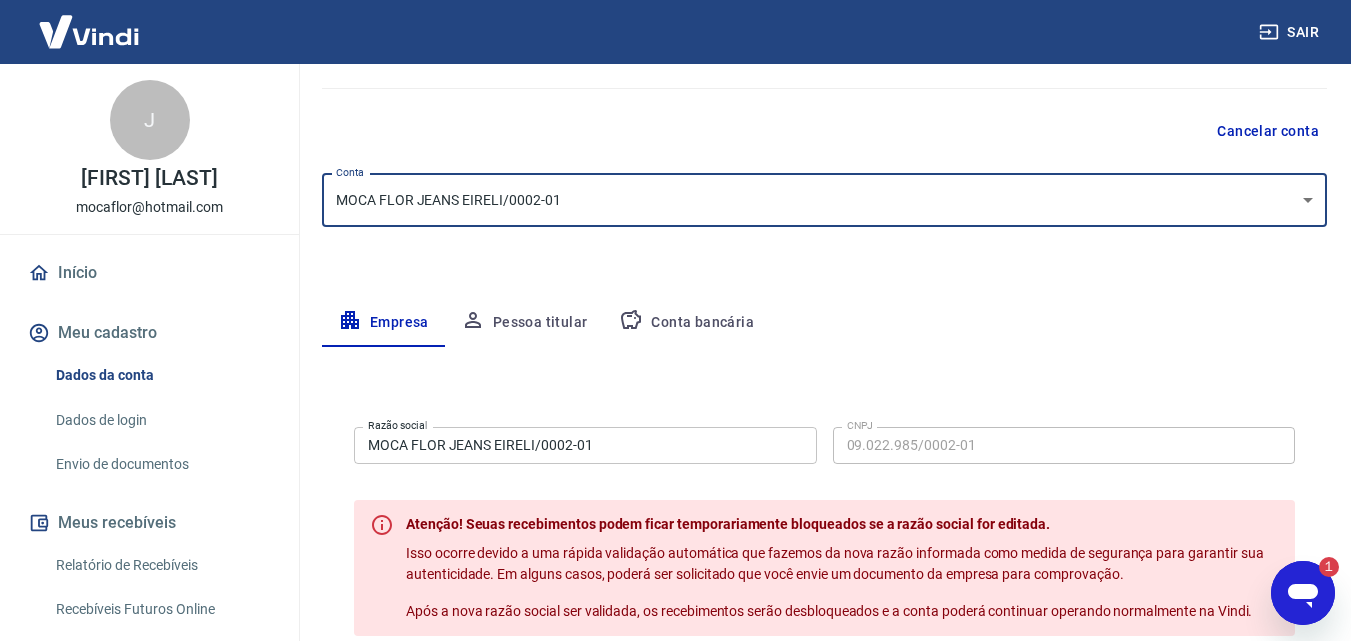 click on "Sair J Jorge Luiz Holanda Ferreira mocaflor@hotmail.com Início Meu cadastro Dados da conta Dados de login Envio de documentos Meus recebíveis Relatório de Recebíveis Recebíveis Futuros Online Contratos com credores Disponibilização de agenda Segurança Fale conosco Meu cadastro / Dados cadastrais Dados cadastrais Cancelar conta Conta MOCA FLOR JEANS EIRELI/0002-01 [object Object] Conta Empresa Pessoa titular Conta bancária Razão social MOCA FLOR JEANS EIRELI/0002-01 Razão social CNPJ 09.022.985/0002-01 CNPJ Atenção! Seuas recebimentos podem ficar temporariamente bloqueados se a razão social for editada. Isso ocorre devido a uma rápida validação automática que fazemos da nova razão informada como medida de segurança para garantir sua autenticidade. Em alguns casos, poderá ser solicitado que você envie um documento da empresa para comprovação. Após a nova razão social ser validada, os recebimentos serão desbloqueados e a conta poderá continuar operando normalmente na Vindi. Salvar CEP" at bounding box center [675, 160] 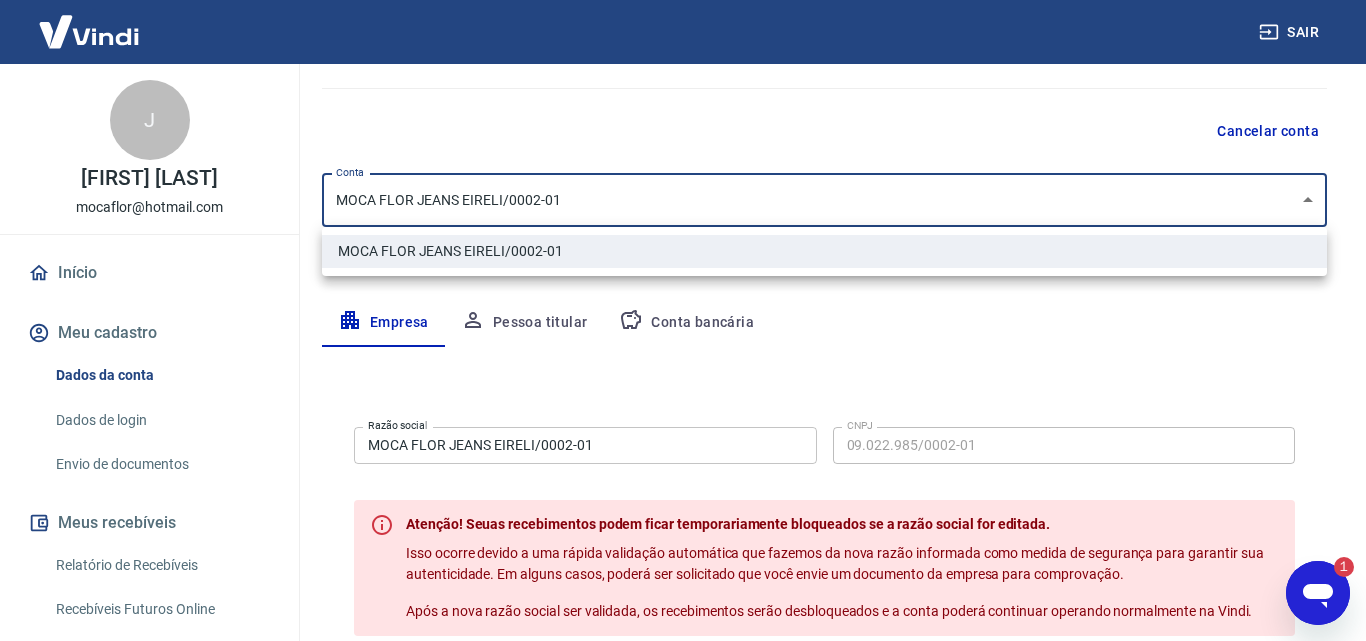 click 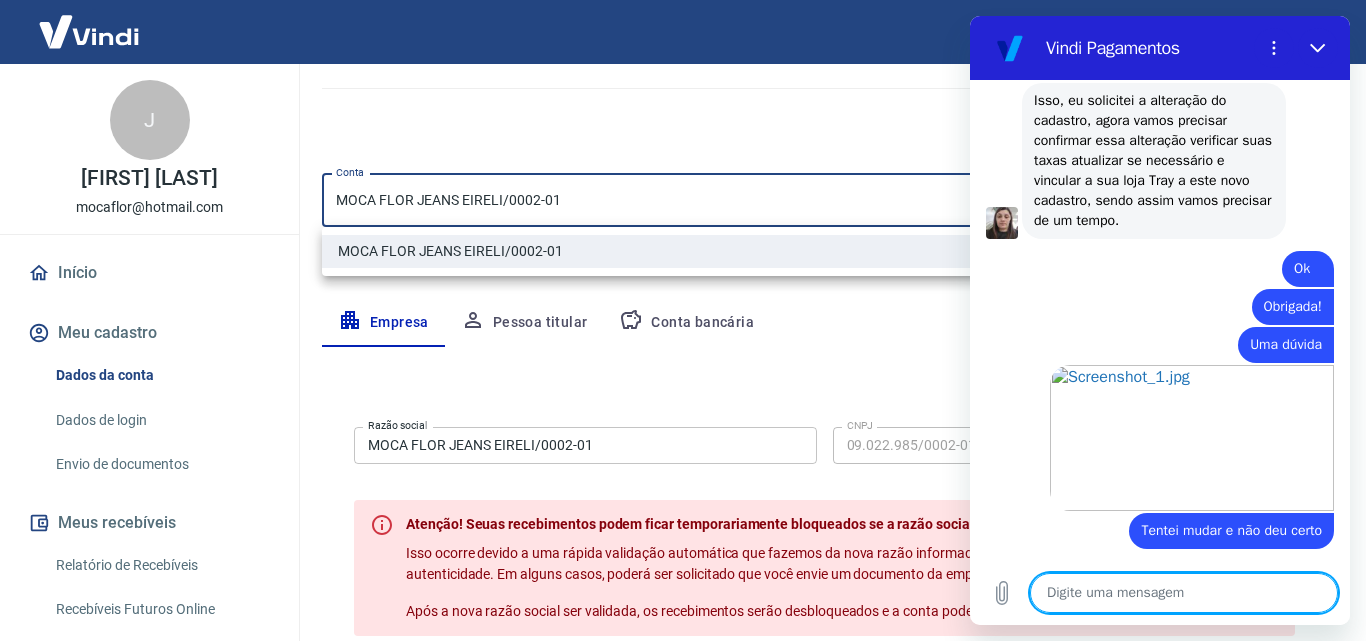scroll, scrollTop: 10131, scrollLeft: 0, axis: vertical 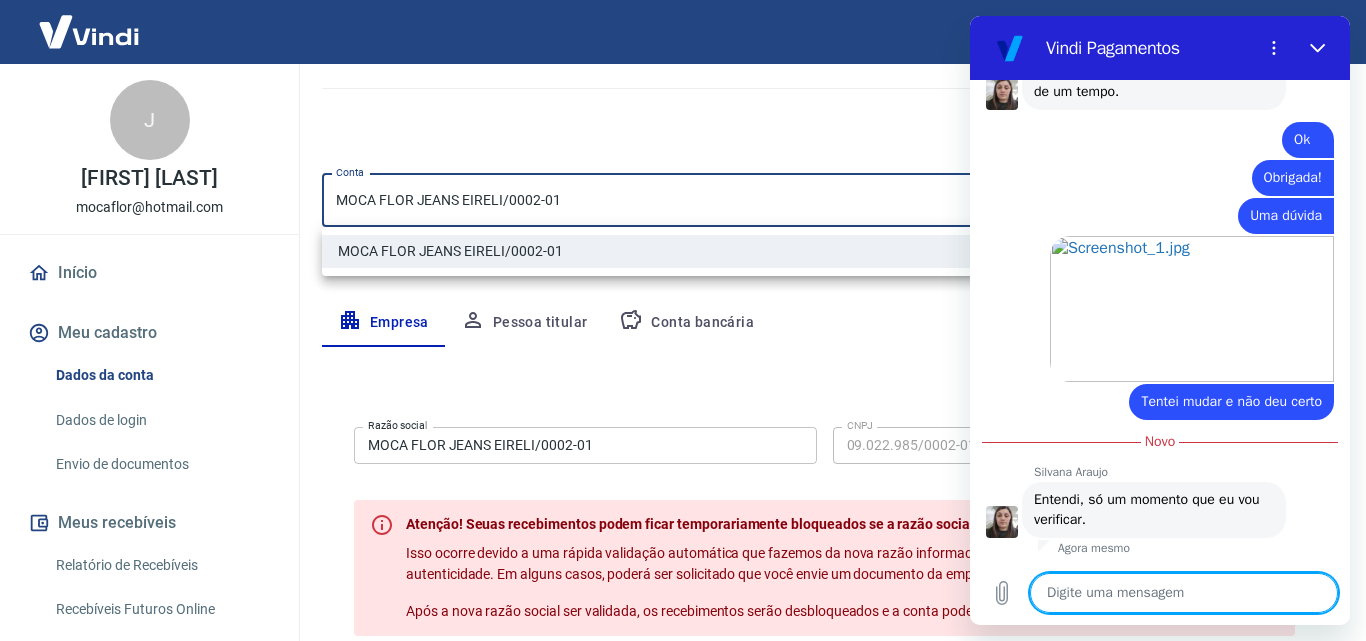 click at bounding box center (1184, 593) 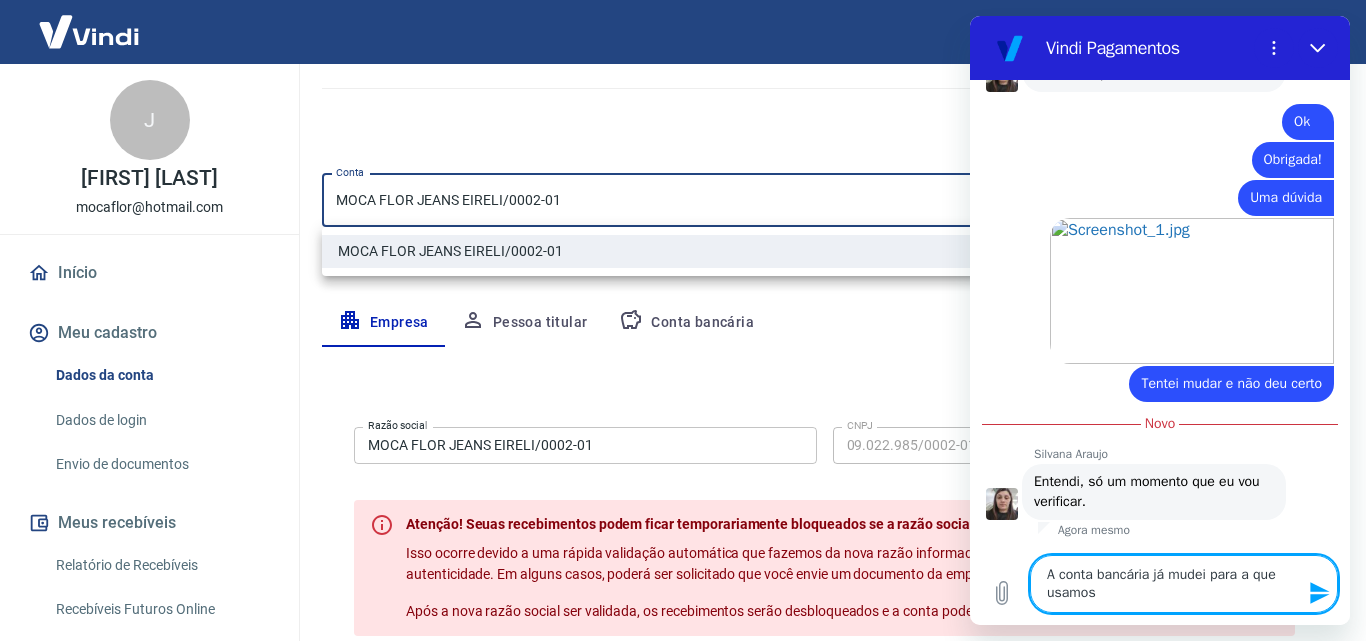 type on "A conta bancária já mudei para a que usamos" 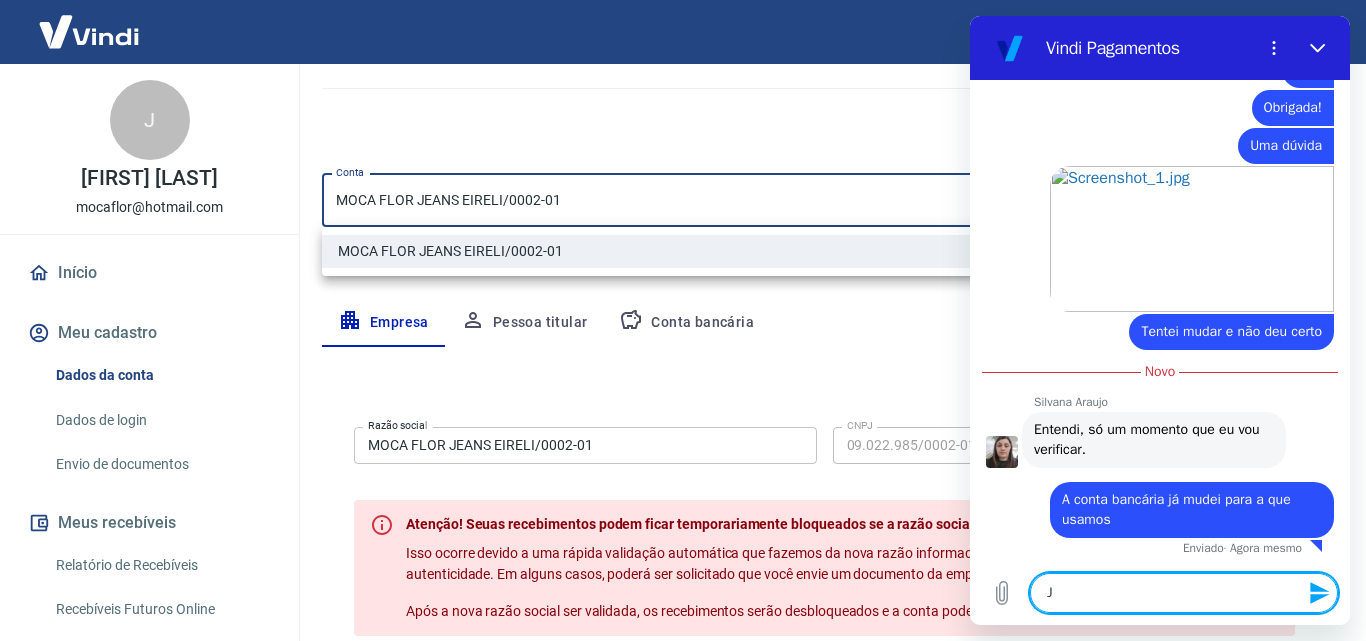scroll, scrollTop: 10199, scrollLeft: 0, axis: vertical 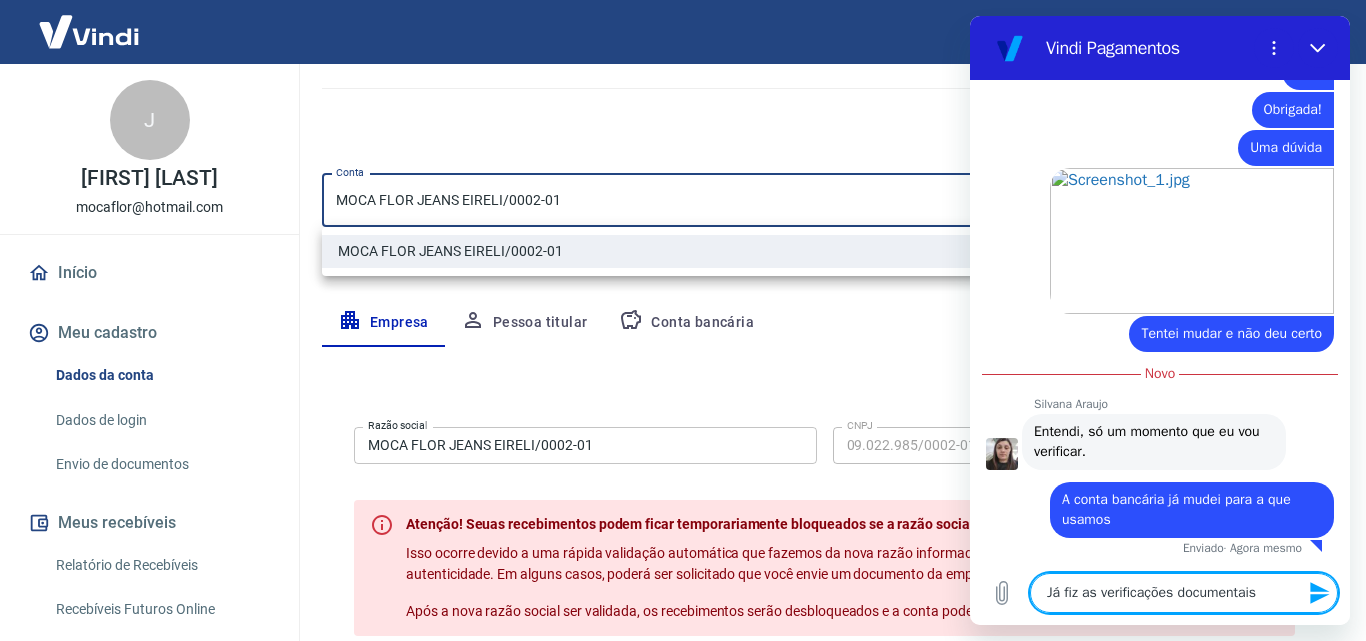 type on "Já fiz as verificações documentais" 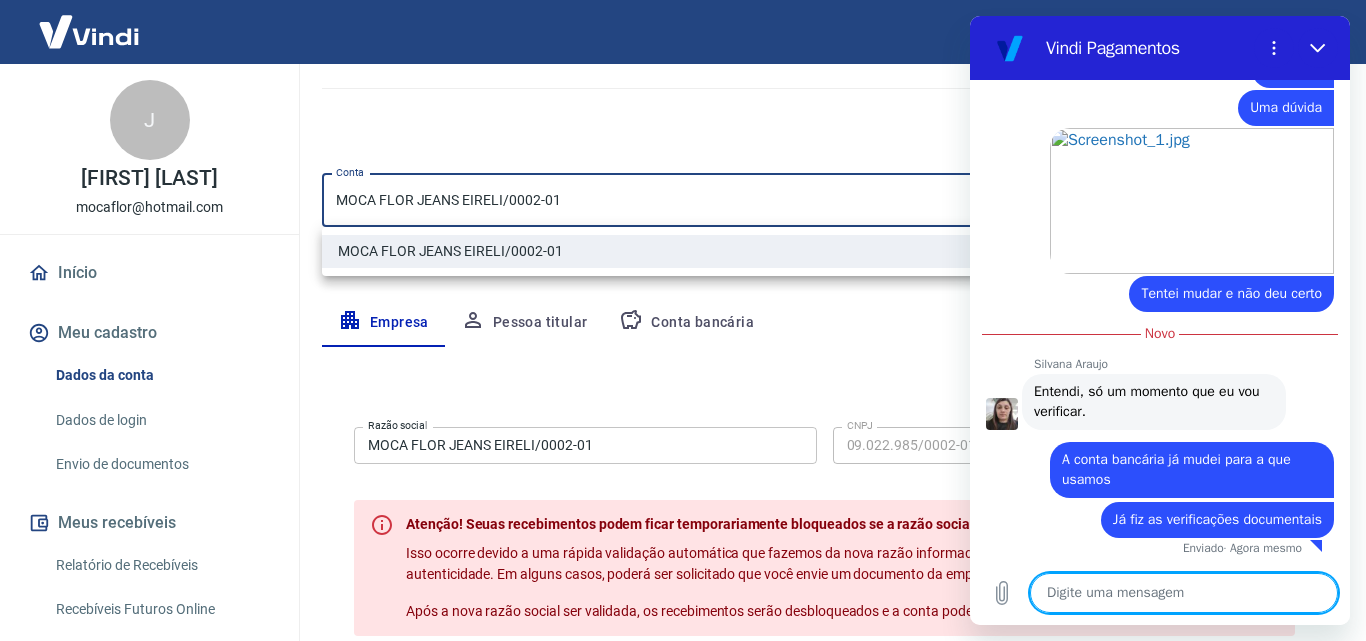 scroll, scrollTop: 10237, scrollLeft: 0, axis: vertical 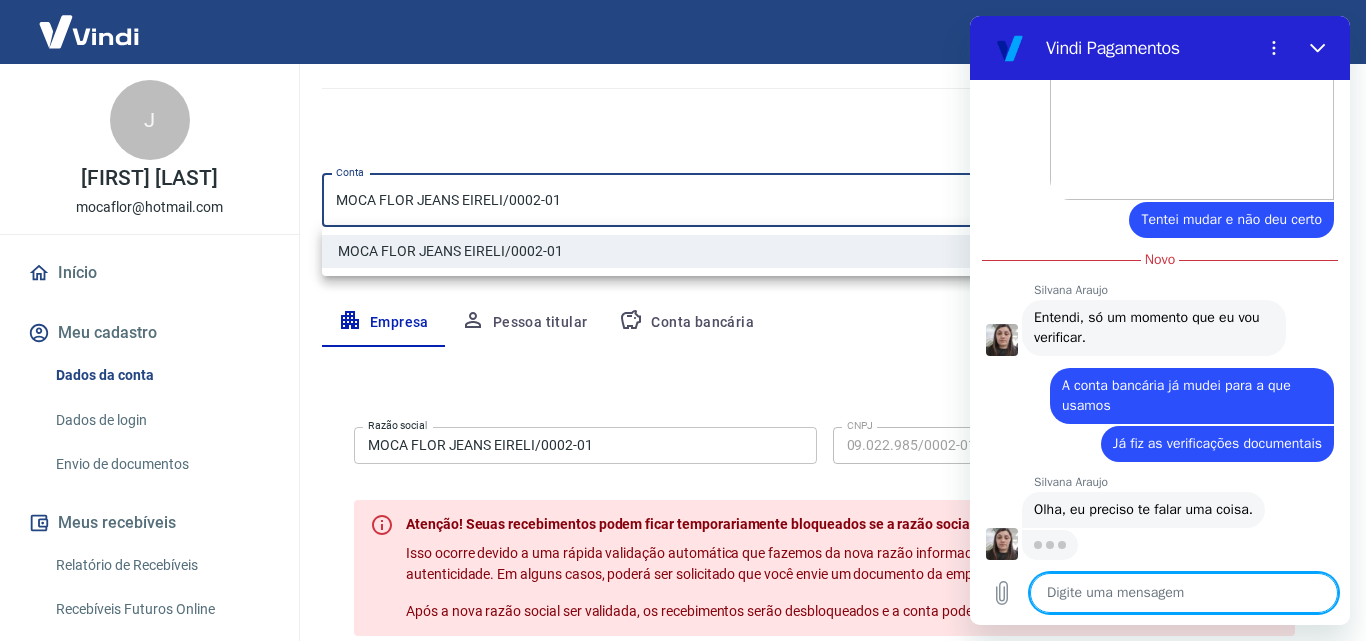 click at bounding box center [1184, 593] 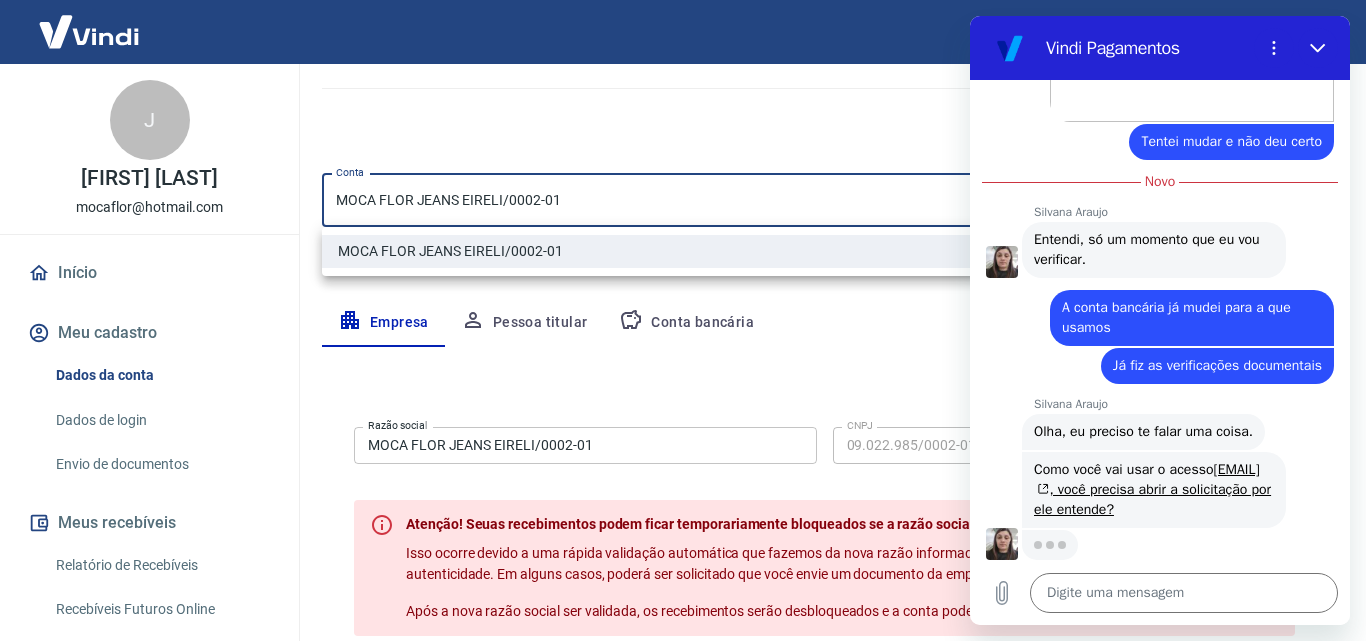 scroll, scrollTop: 10411, scrollLeft: 0, axis: vertical 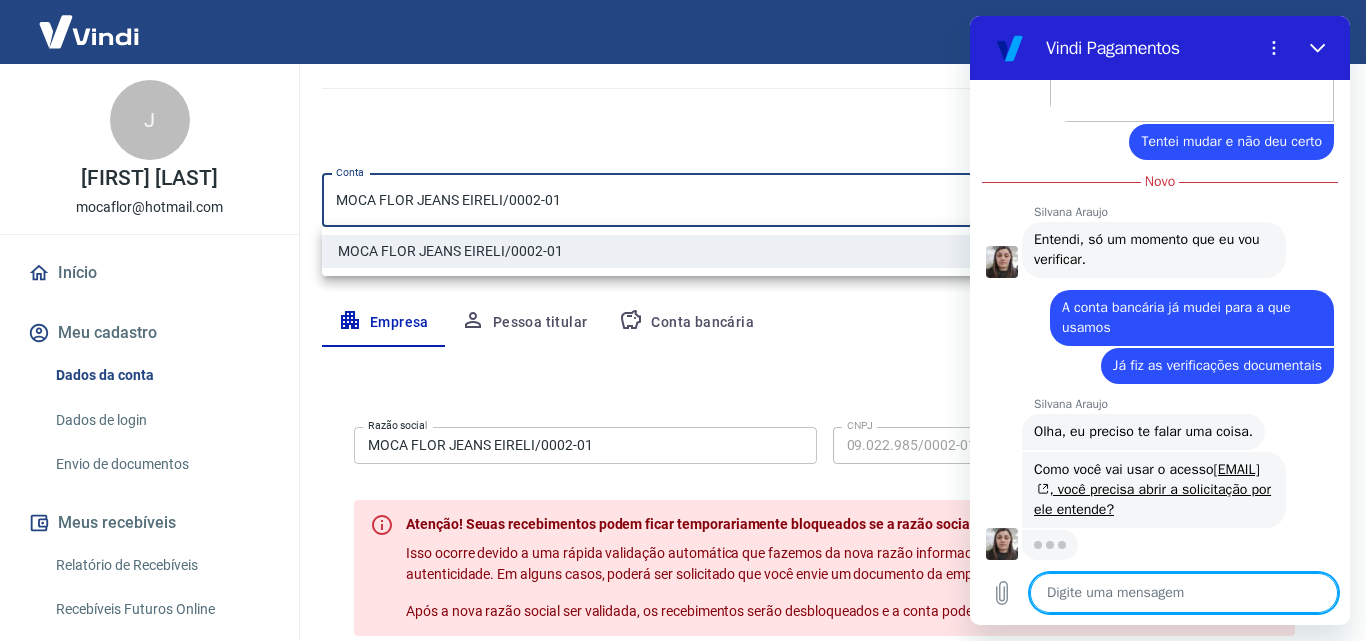 click at bounding box center [1184, 593] 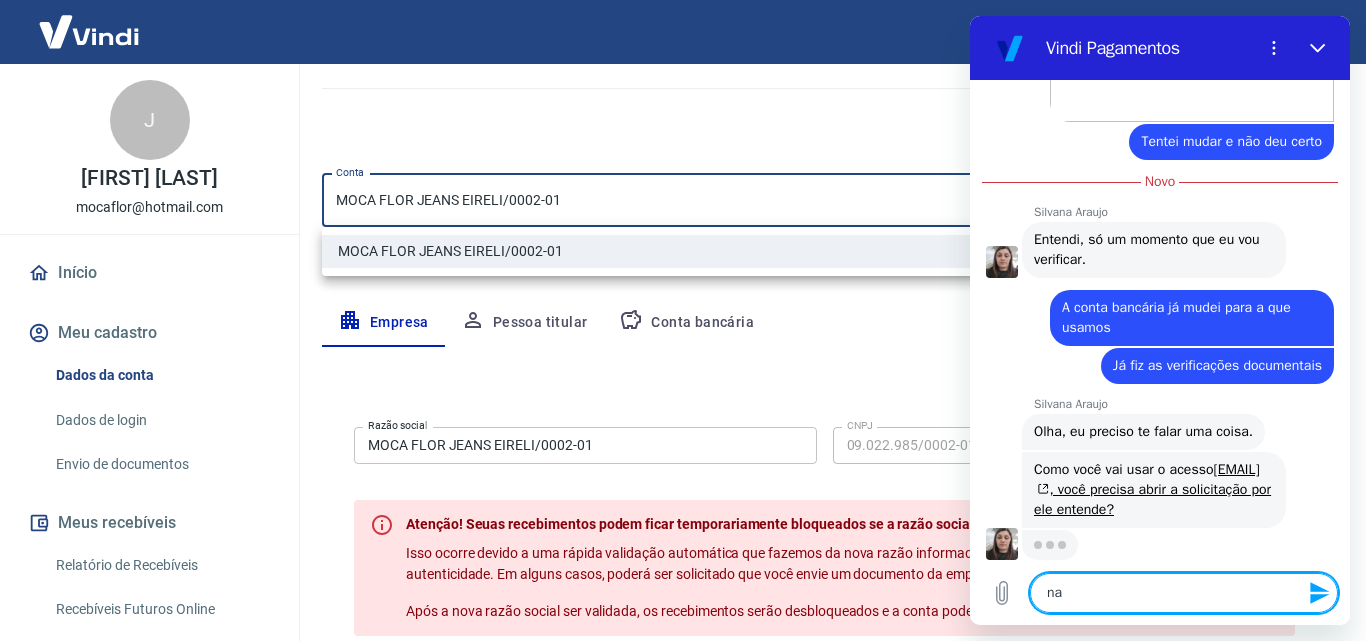 type on "n" 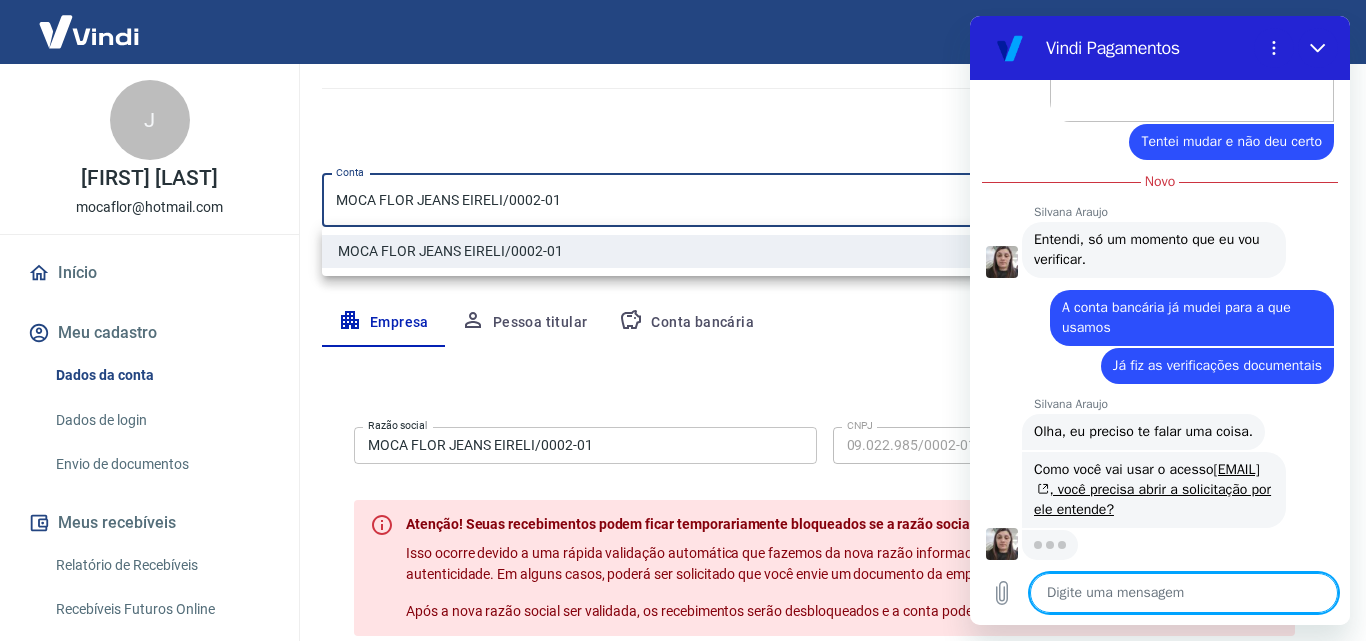 type on "J" 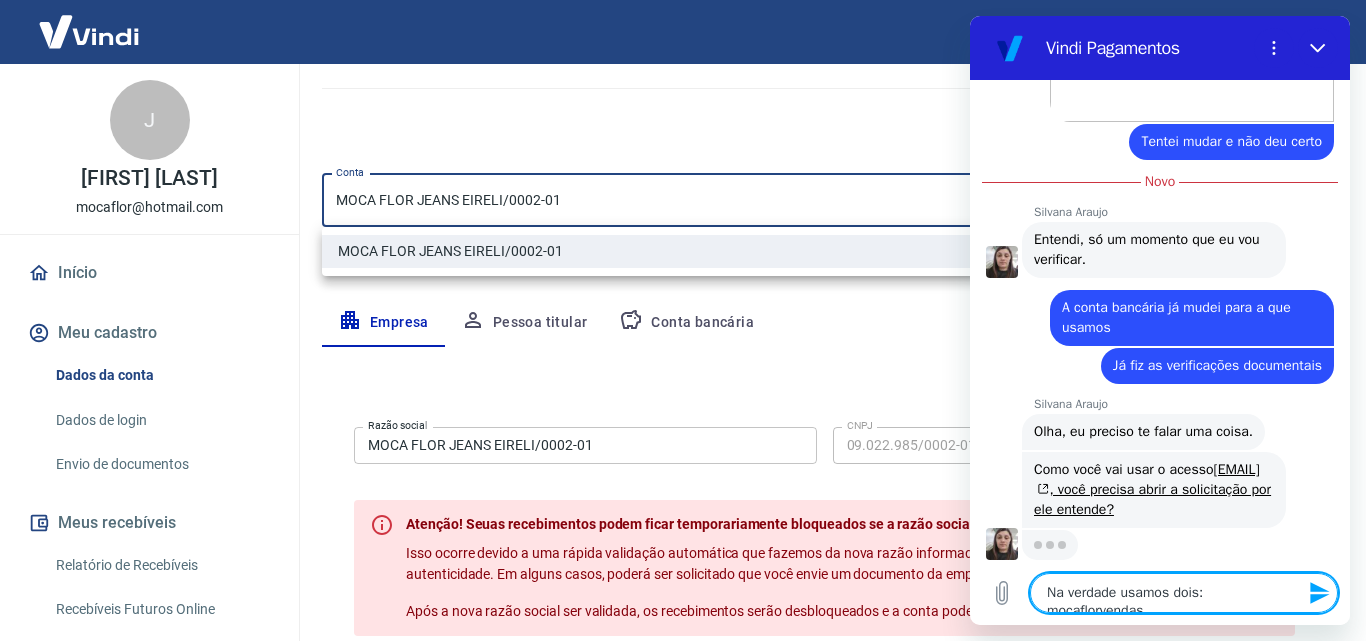 scroll, scrollTop: 10413, scrollLeft: 0, axis: vertical 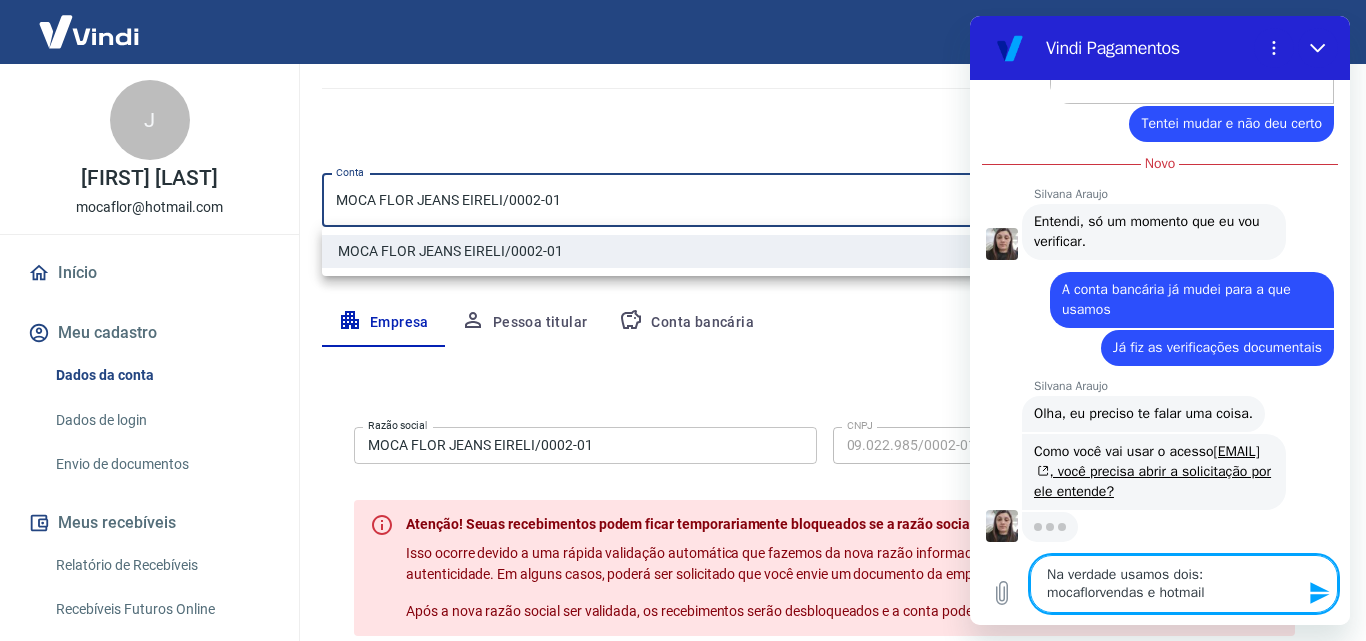 type on "Na verdade usamos dois: mocaflorvendas e hotmail" 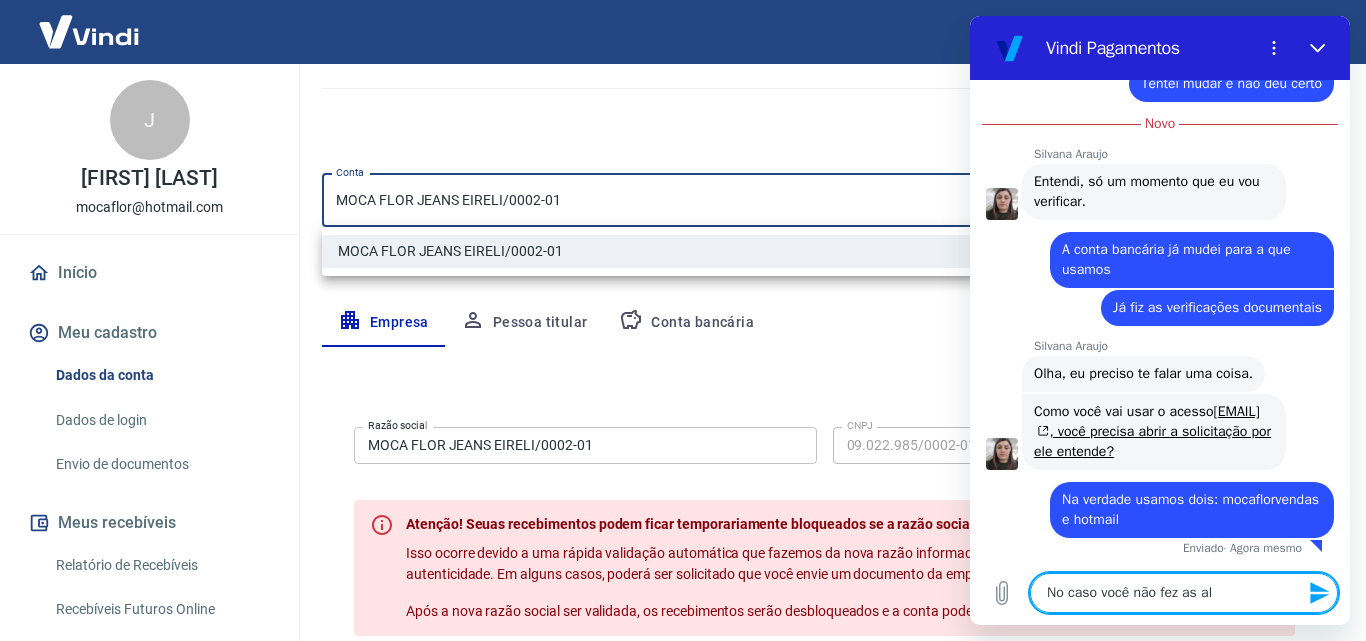 scroll, scrollTop: 10469, scrollLeft: 0, axis: vertical 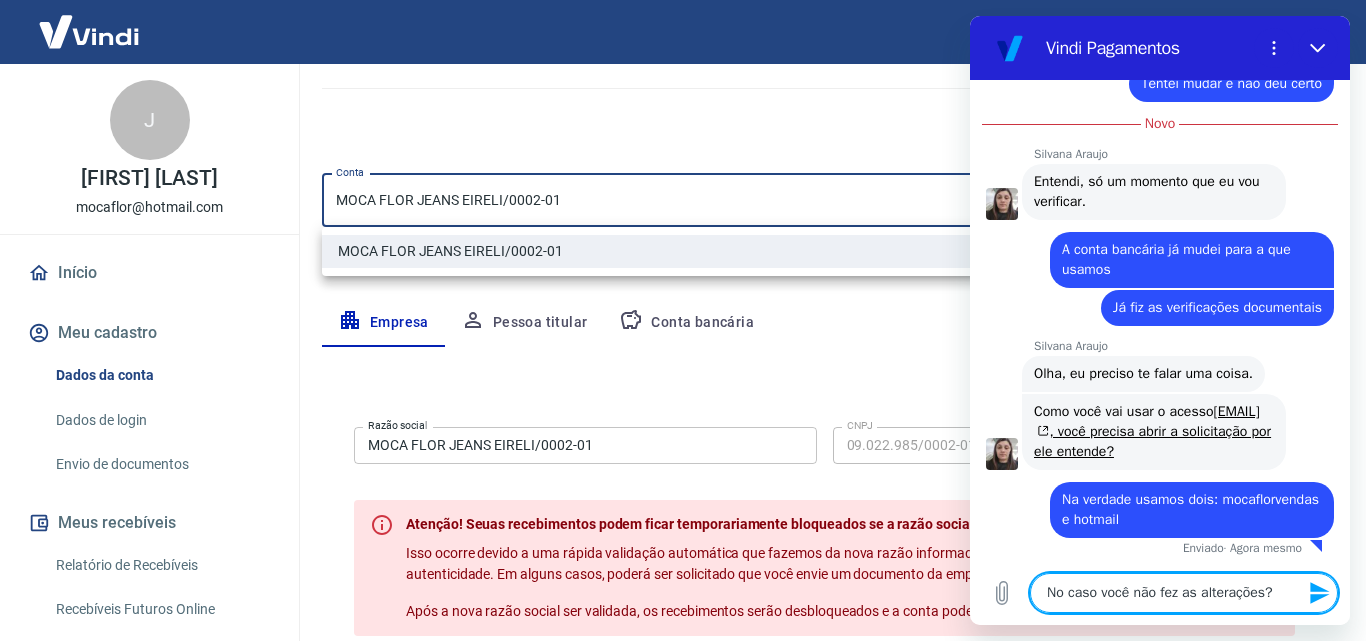 type on "No caso você não fez as alterações?" 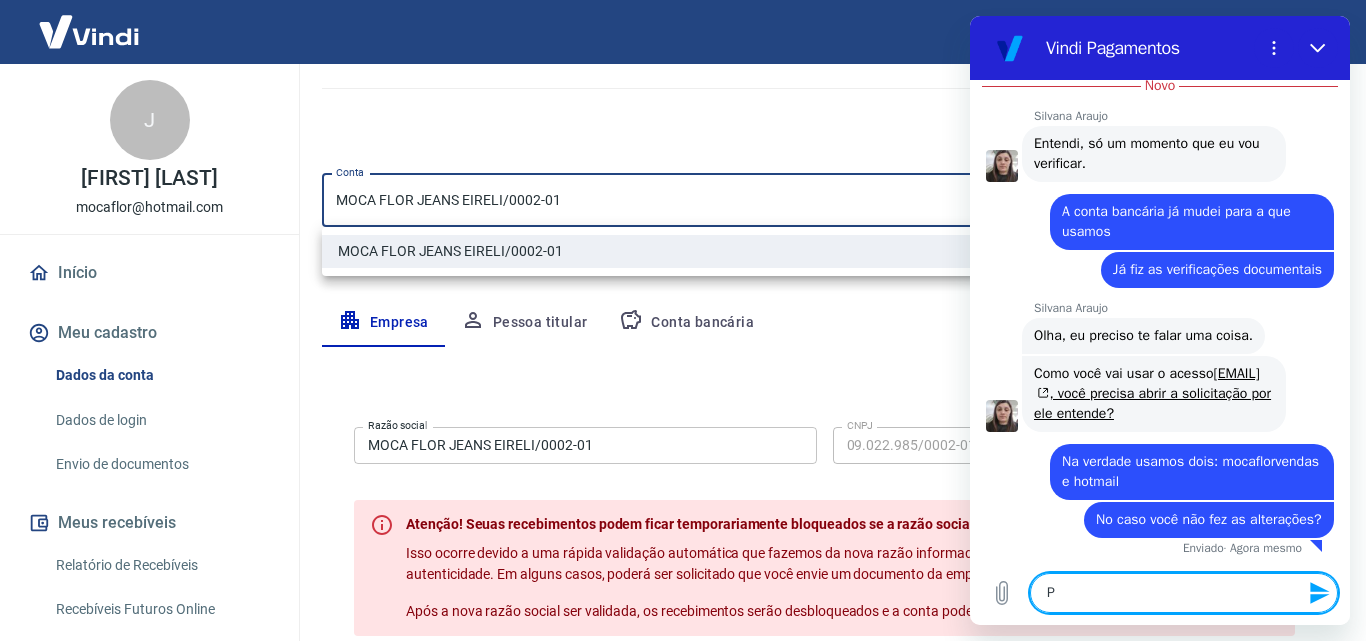 scroll, scrollTop: 10507, scrollLeft: 0, axis: vertical 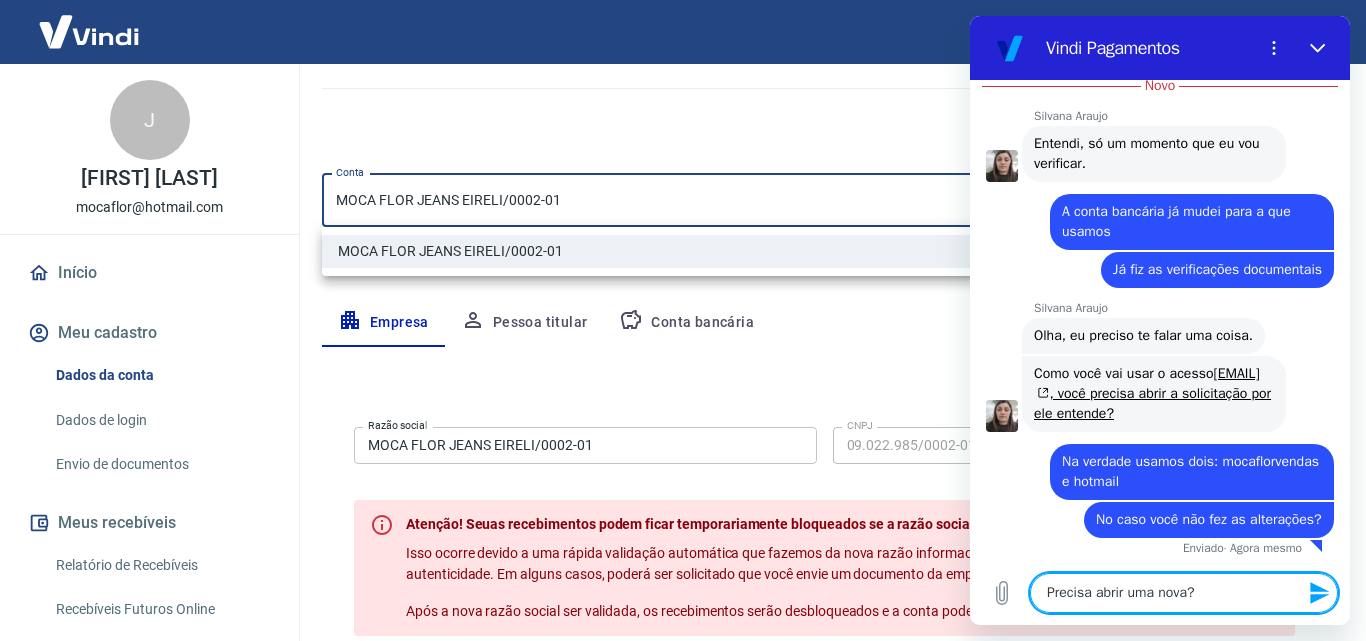 type on "Precisa abrir uma nova?" 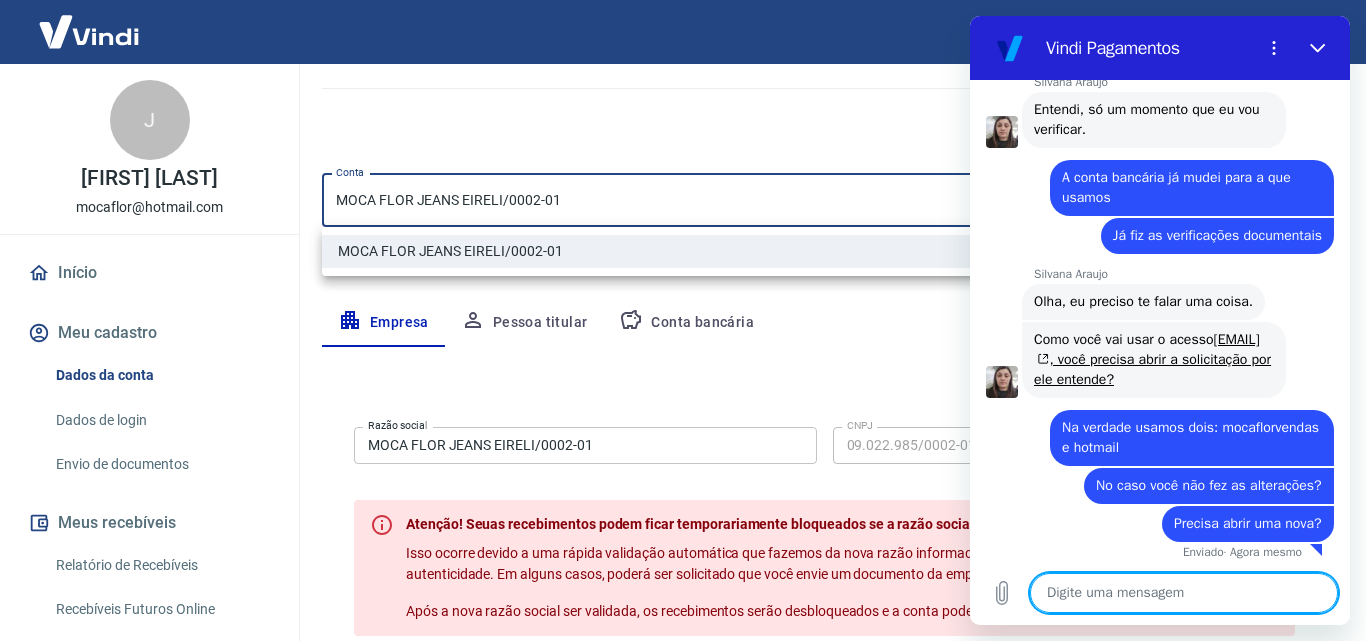 scroll, scrollTop: 10545, scrollLeft: 0, axis: vertical 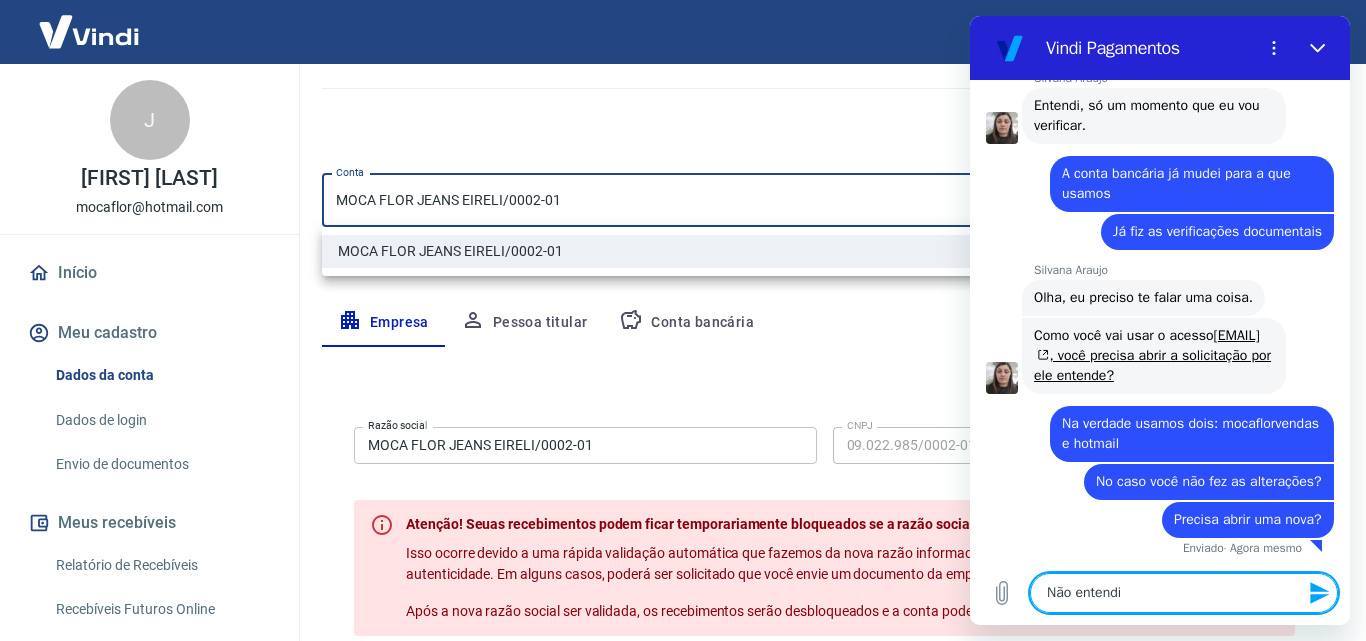 type on "Não entendi" 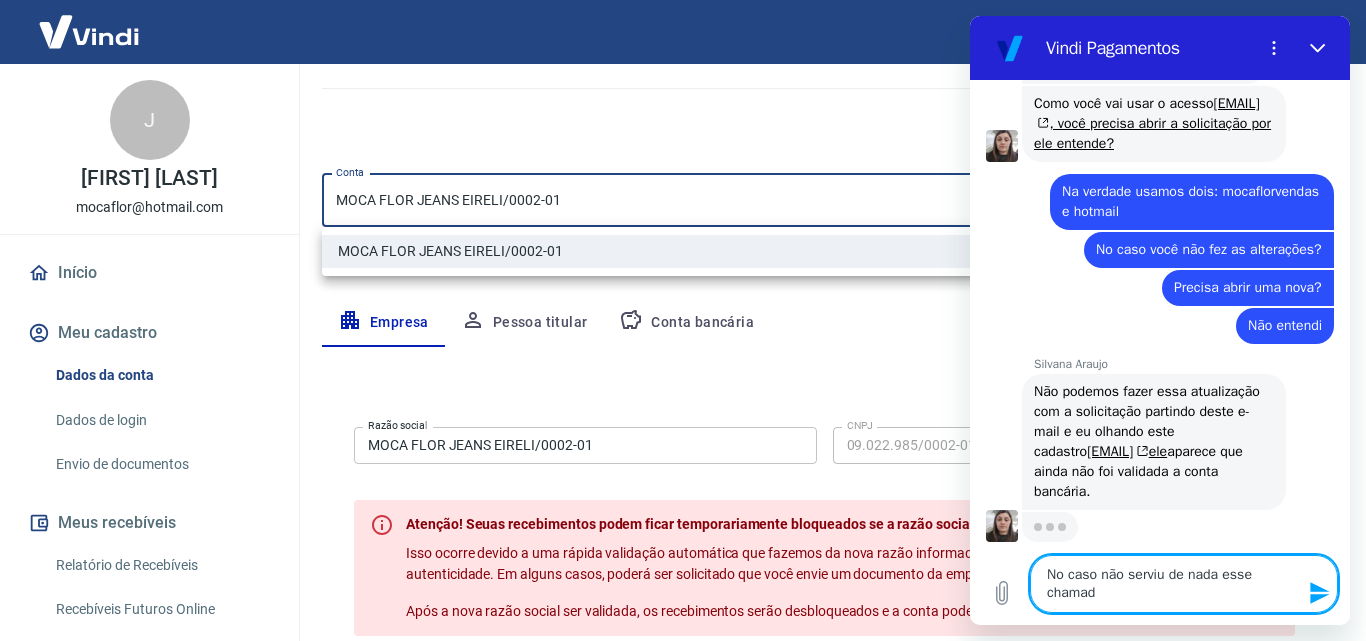 scroll, scrollTop: 10761, scrollLeft: 0, axis: vertical 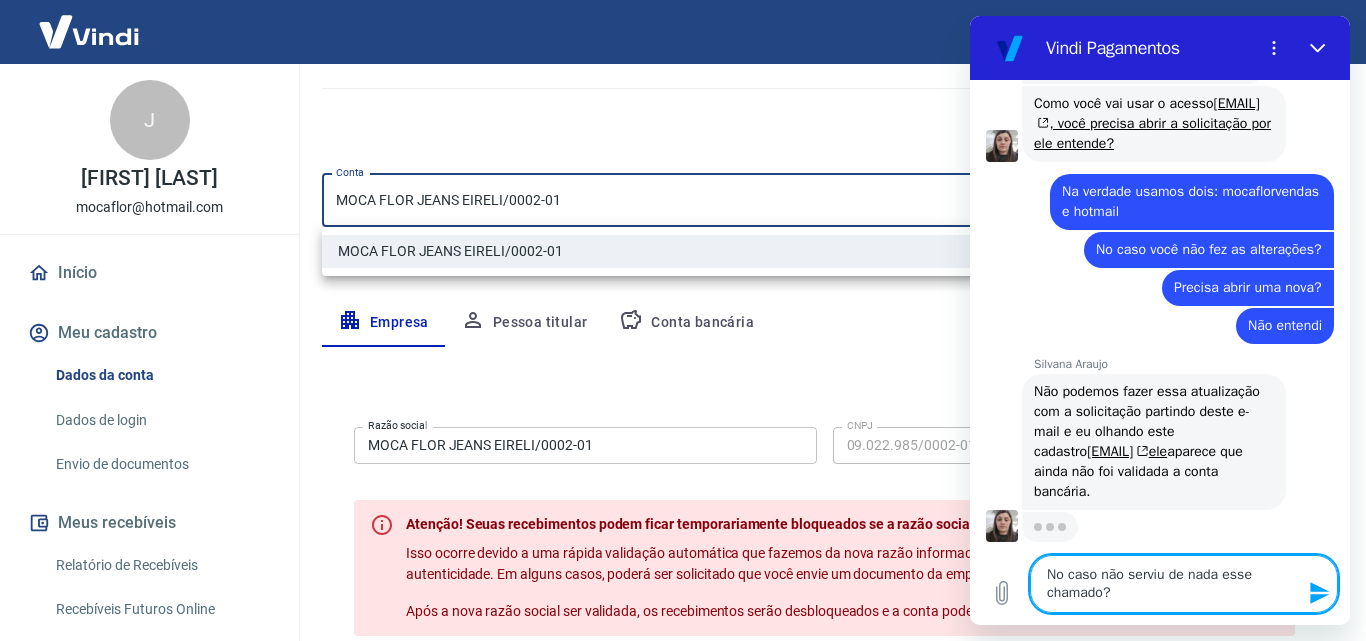type on "No caso não serviu de nada esse chamado?" 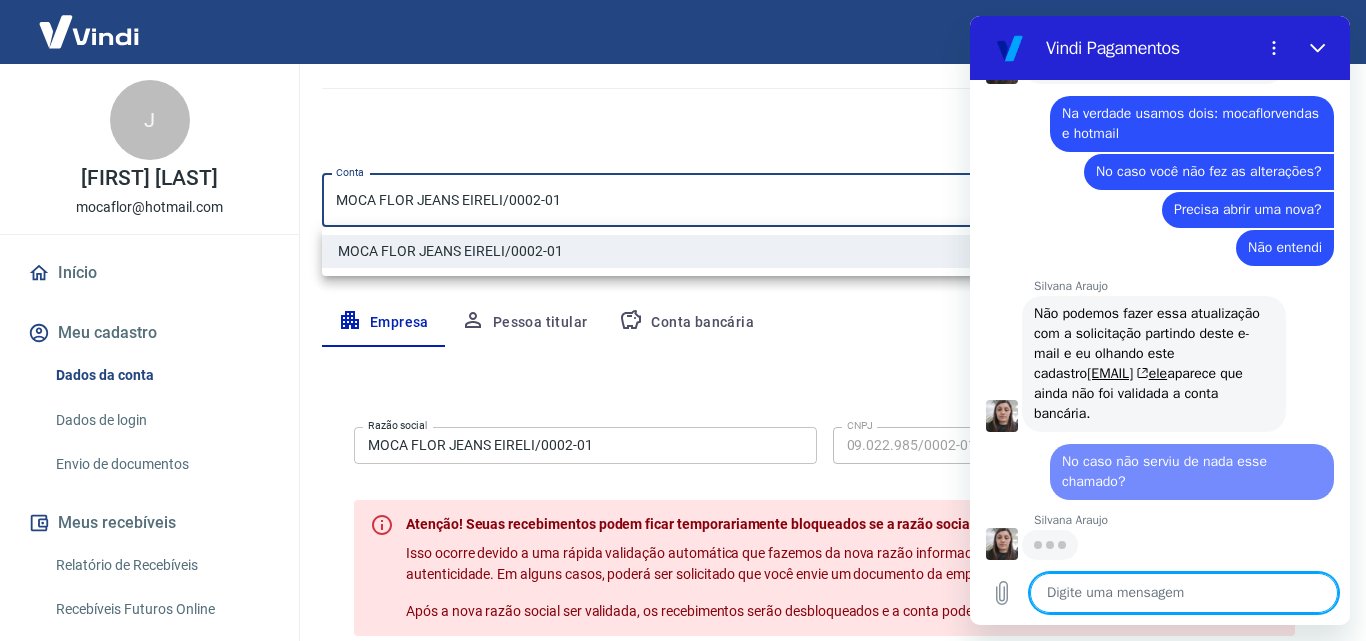 scroll, scrollTop: 10855, scrollLeft: 0, axis: vertical 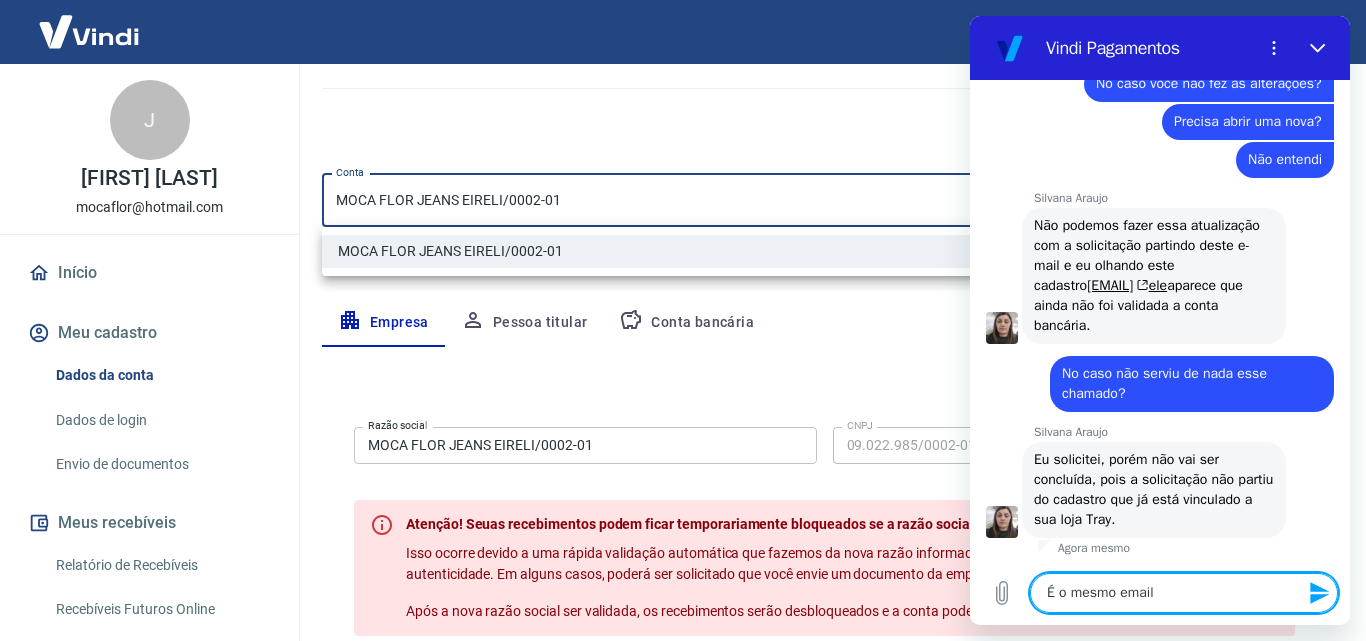 type on "É o mesmo email" 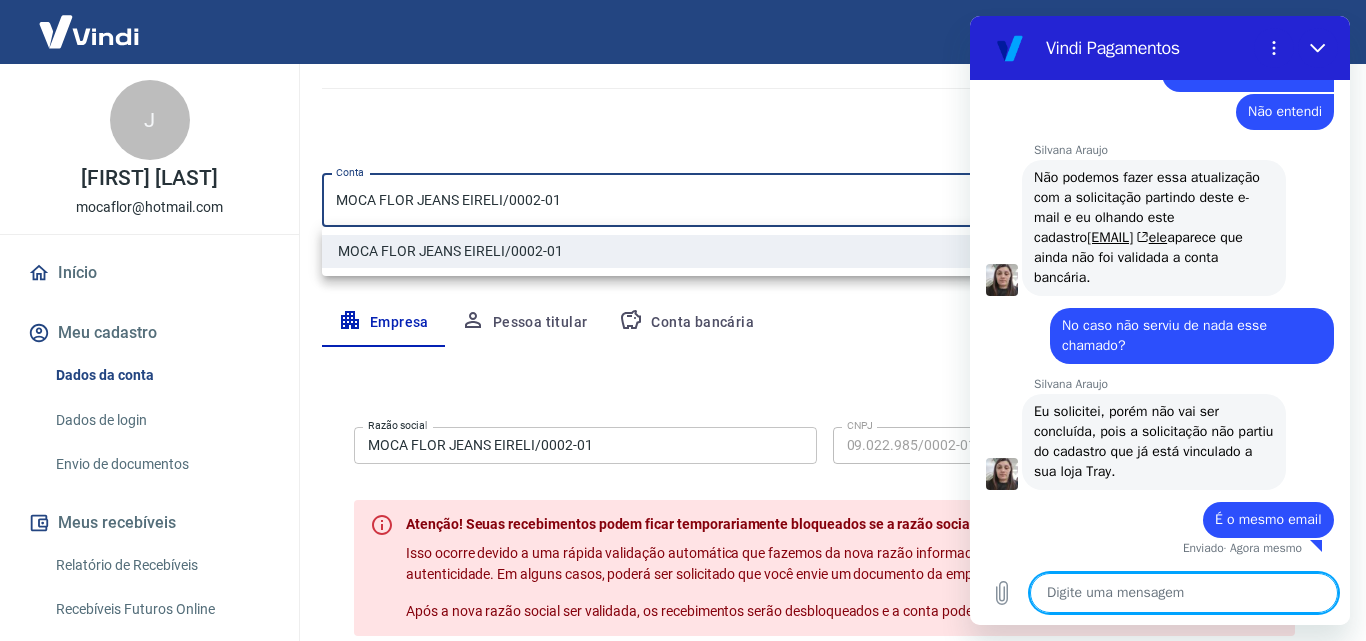 scroll, scrollTop: 10991, scrollLeft: 0, axis: vertical 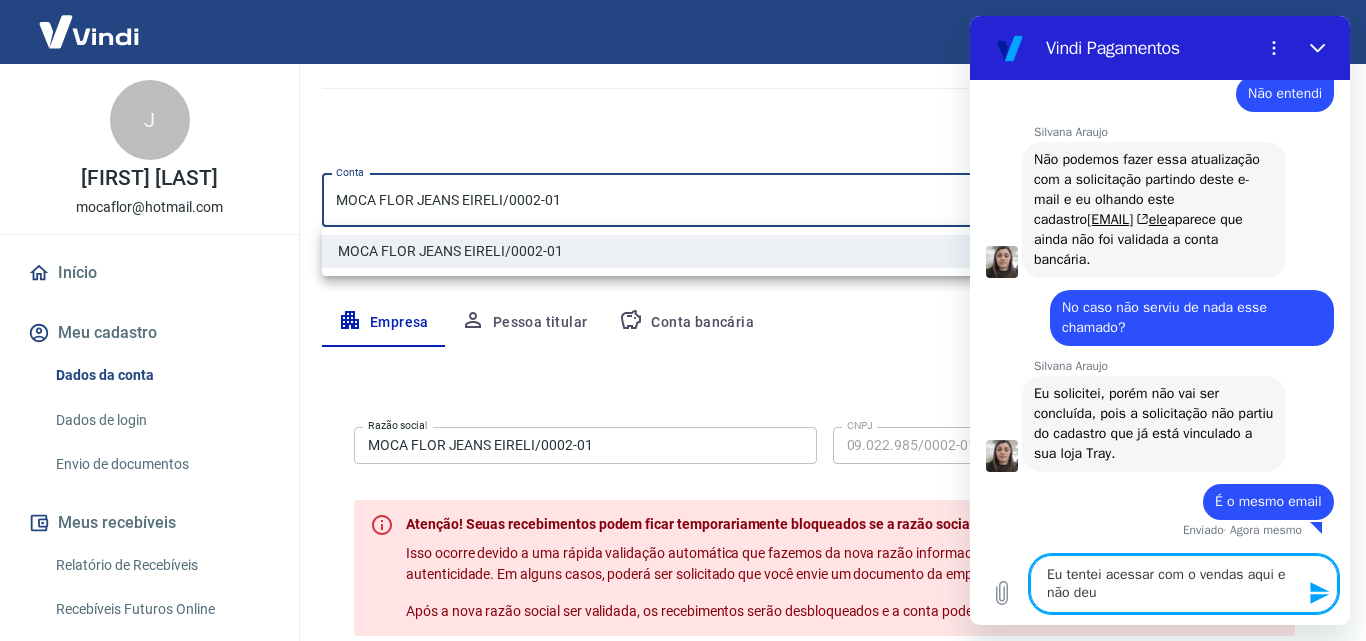 type on "Eu tentei acessar com o vendas aqui e não deu" 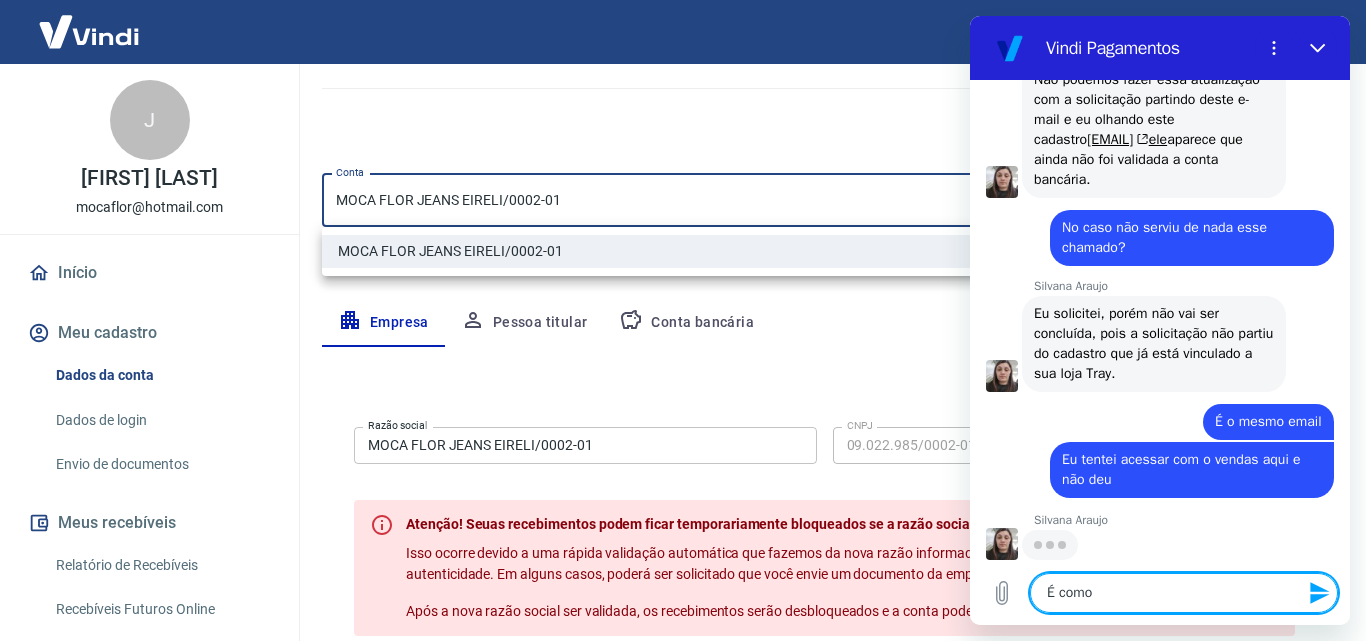 scroll, scrollTop: 11087, scrollLeft: 0, axis: vertical 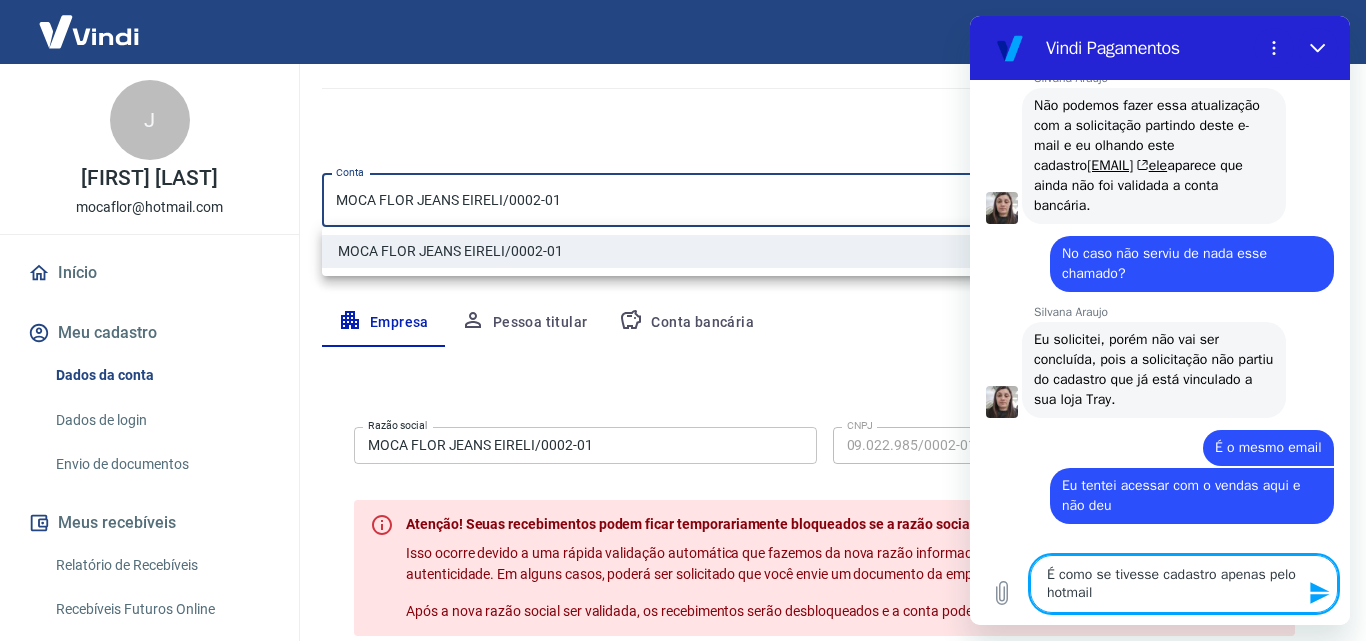type on "É como se tivesse cadastro apenas pelo hotmail" 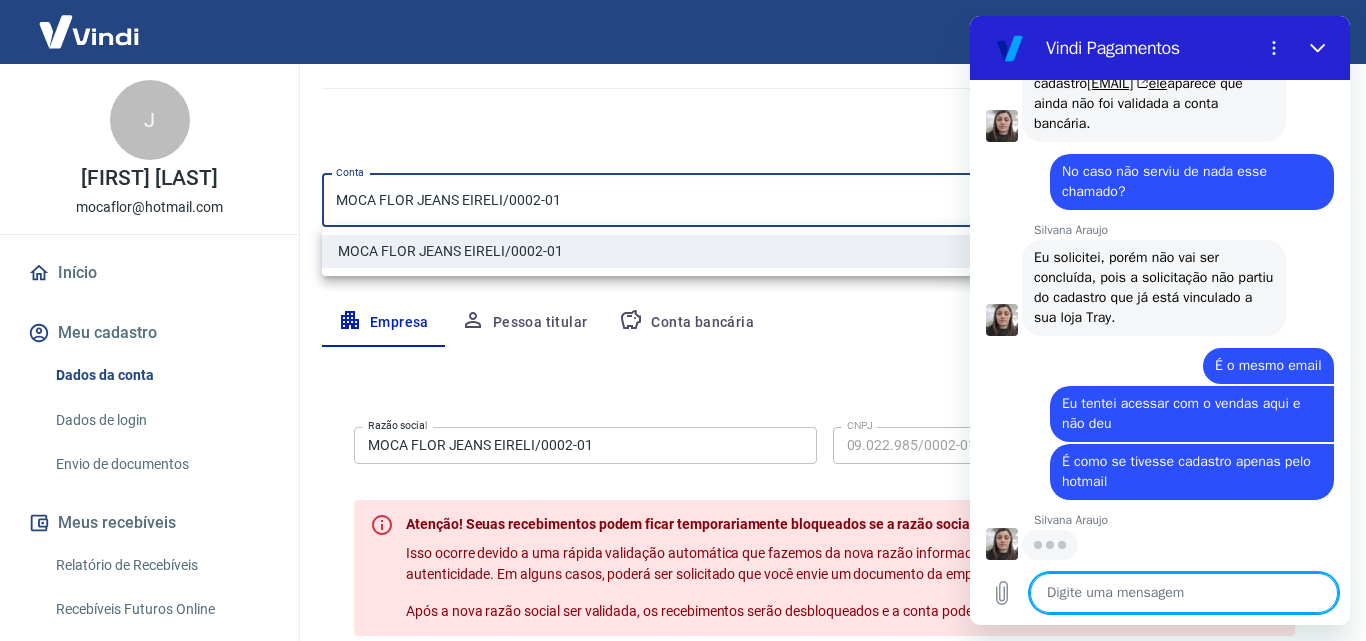 scroll, scrollTop: 11145, scrollLeft: 0, axis: vertical 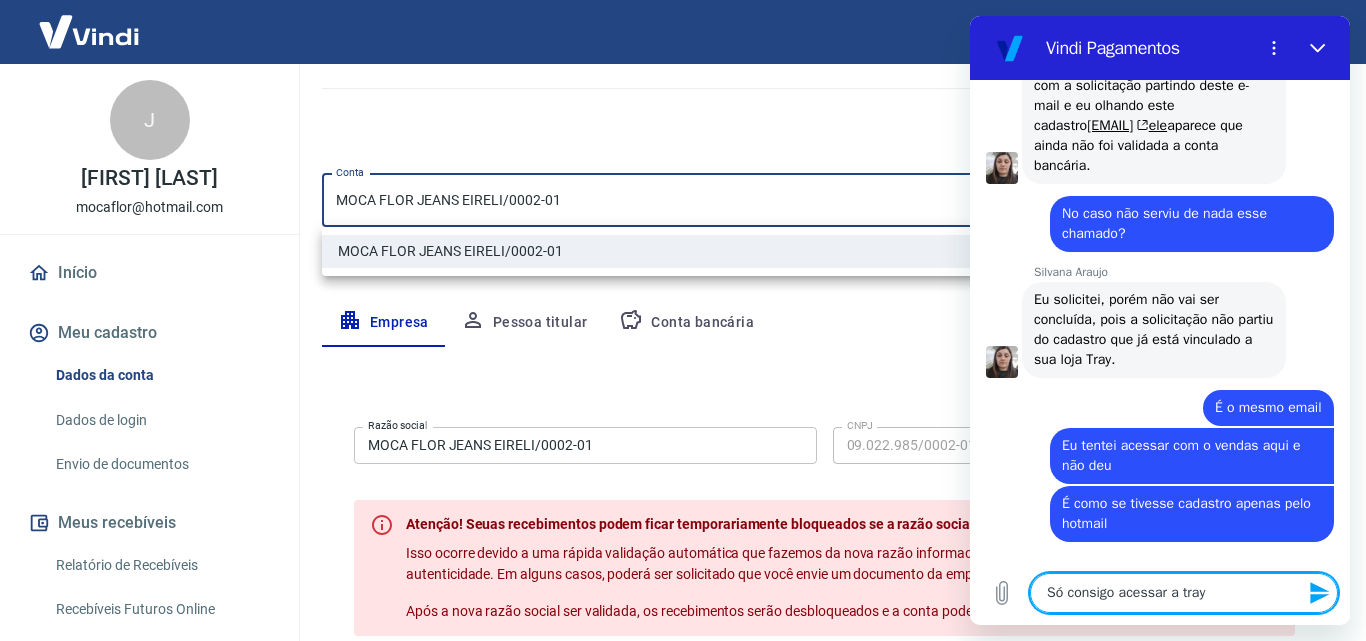 type on "Só consigo acessar a tray" 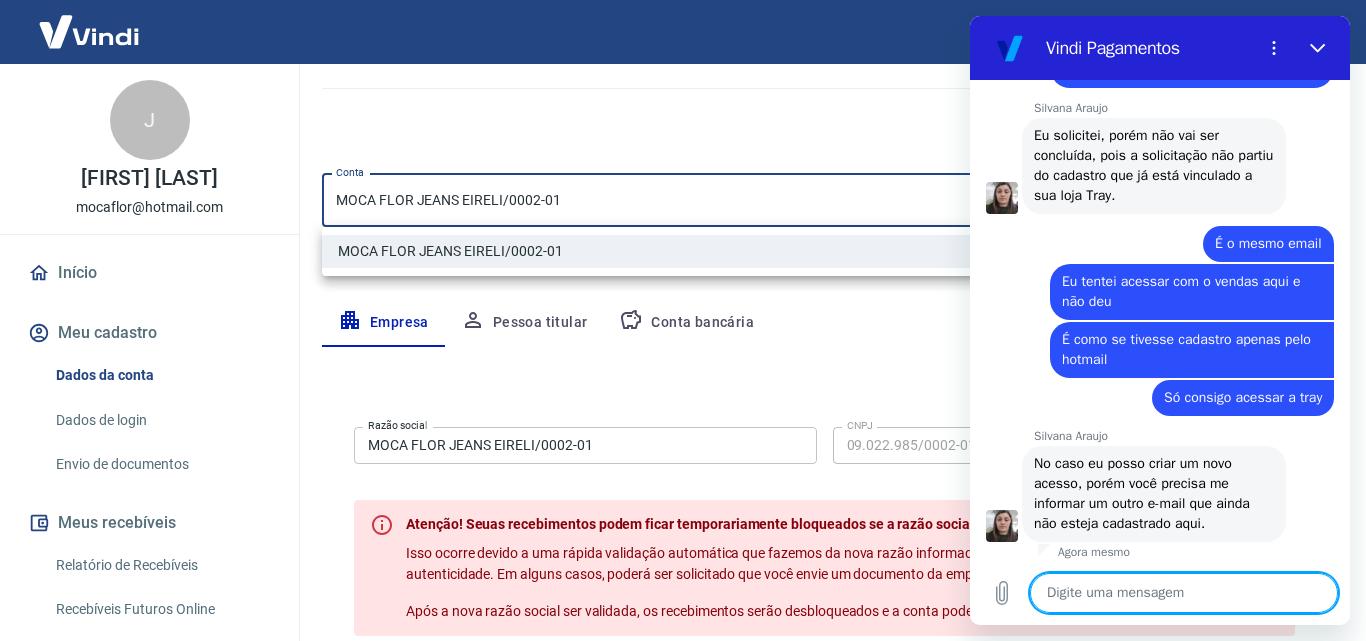 scroll, scrollTop: 11271, scrollLeft: 0, axis: vertical 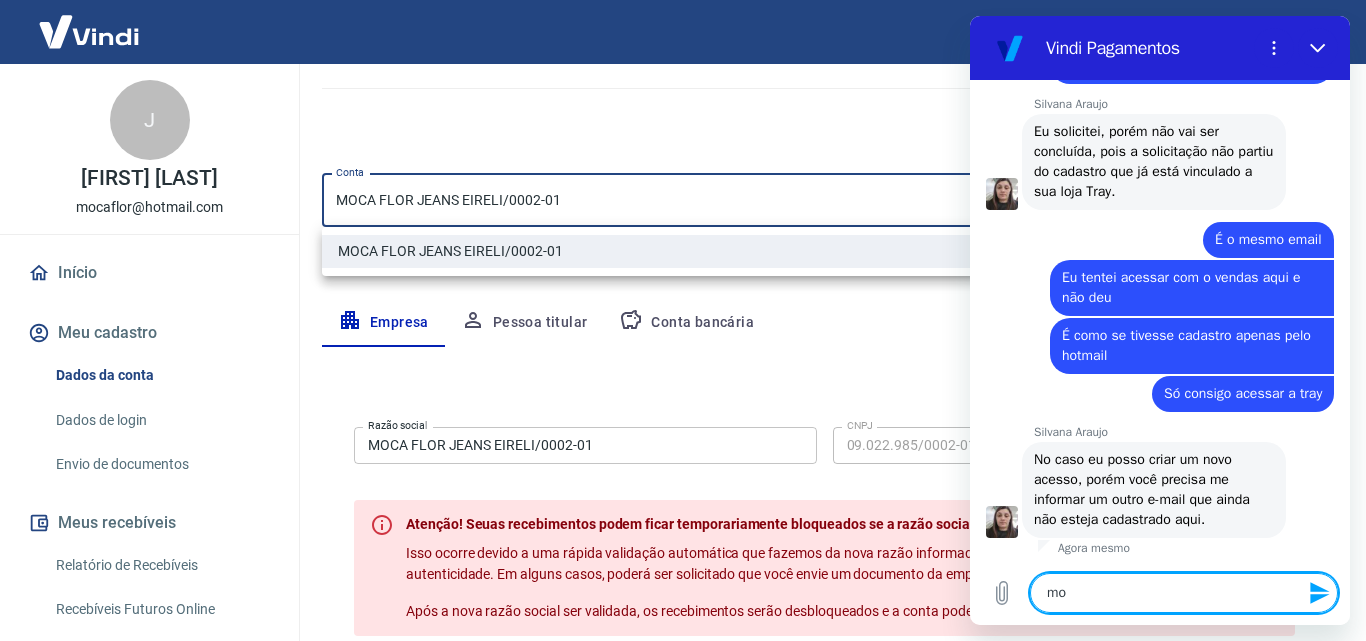 type on "m" 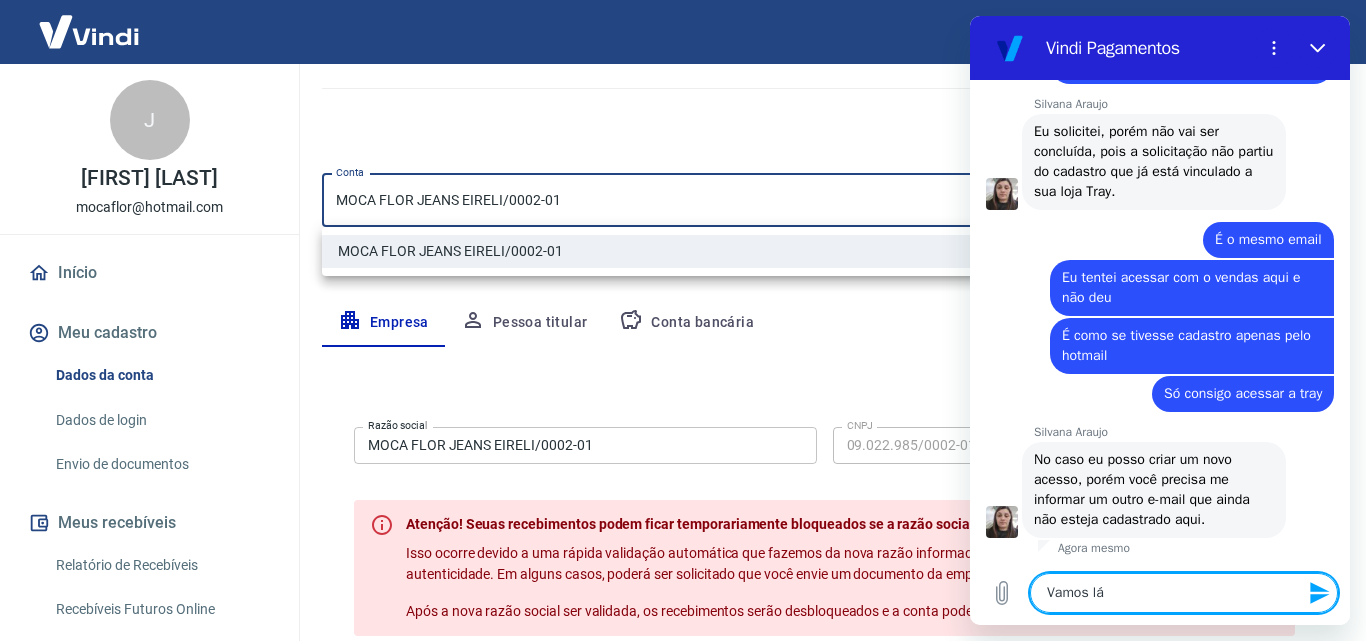 type on "Vamos lá" 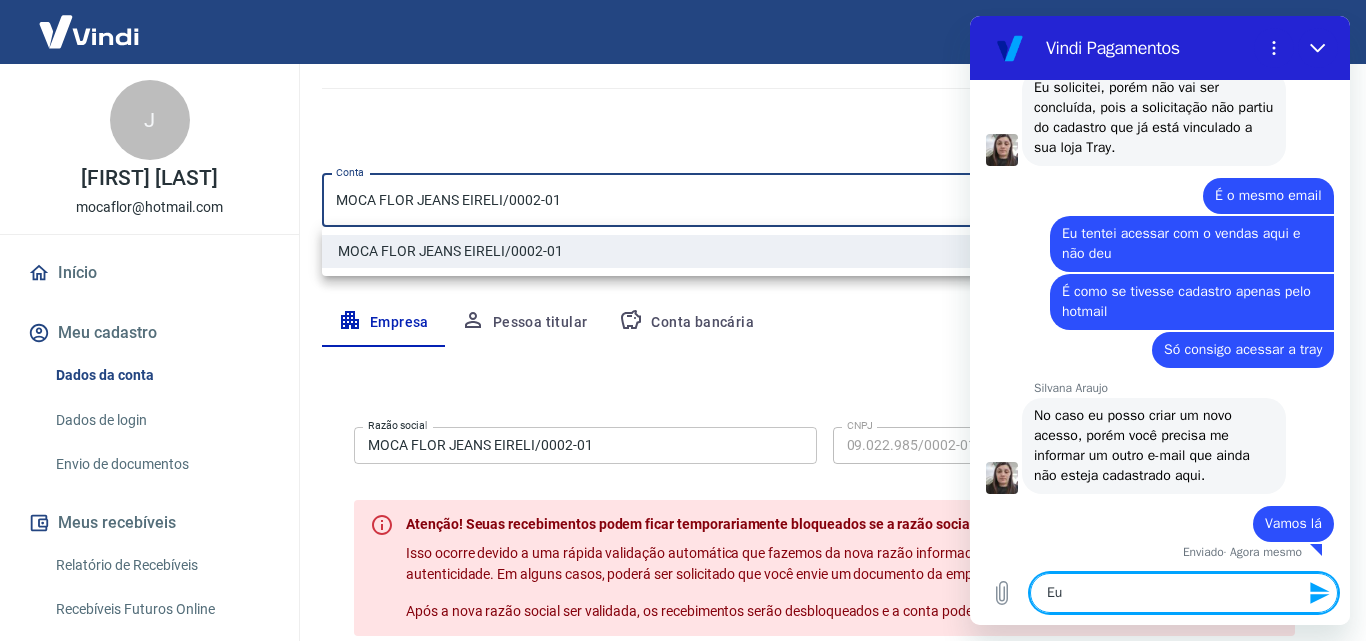 scroll, scrollTop: 11319, scrollLeft: 0, axis: vertical 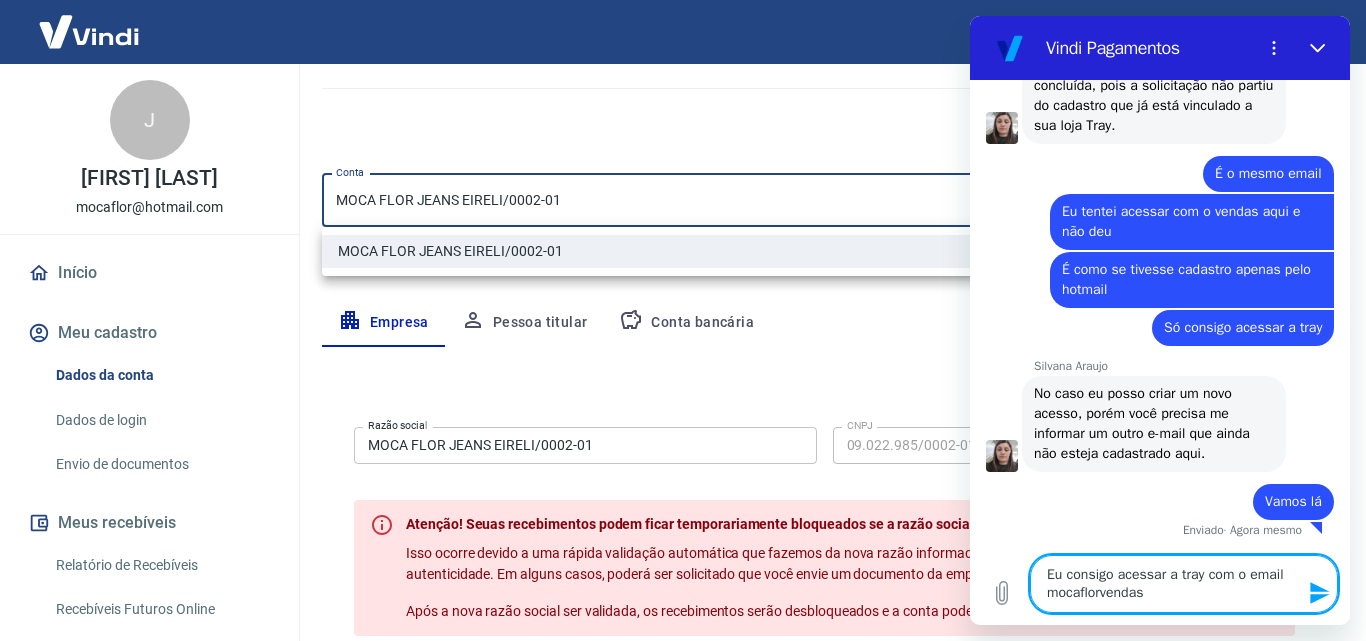 type on "Eu consigo acessar a tray com o email mocaflorvendas" 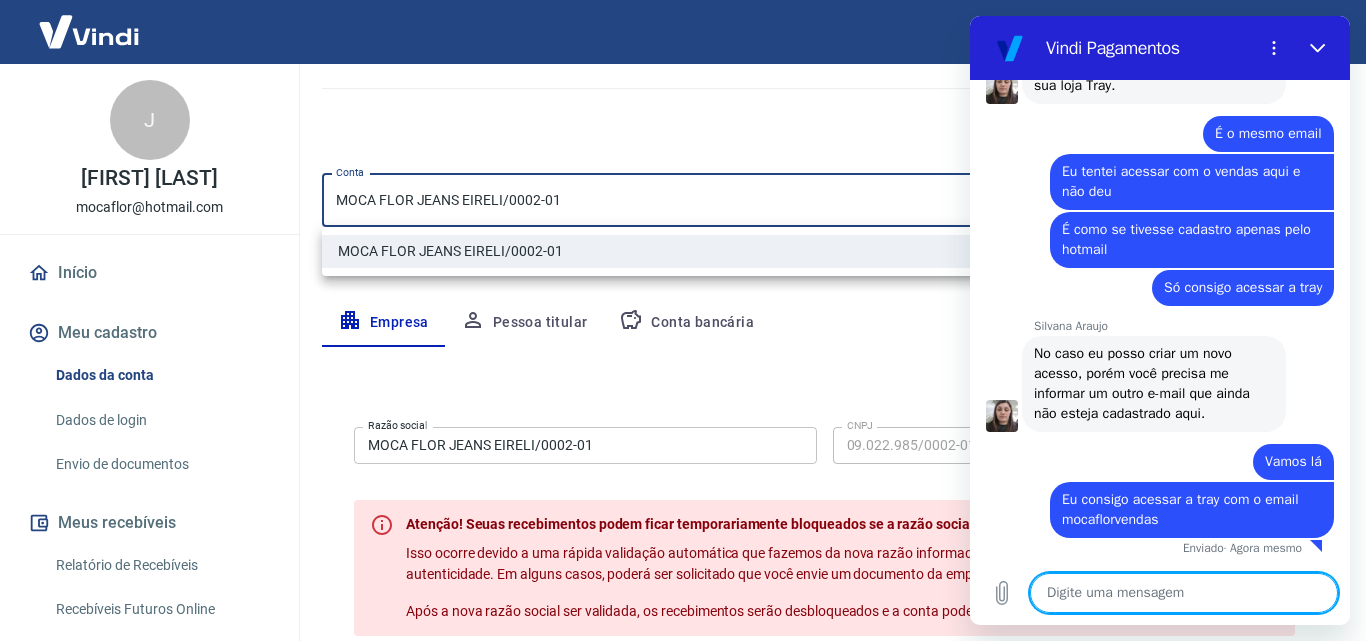 scroll, scrollTop: 11377, scrollLeft: 0, axis: vertical 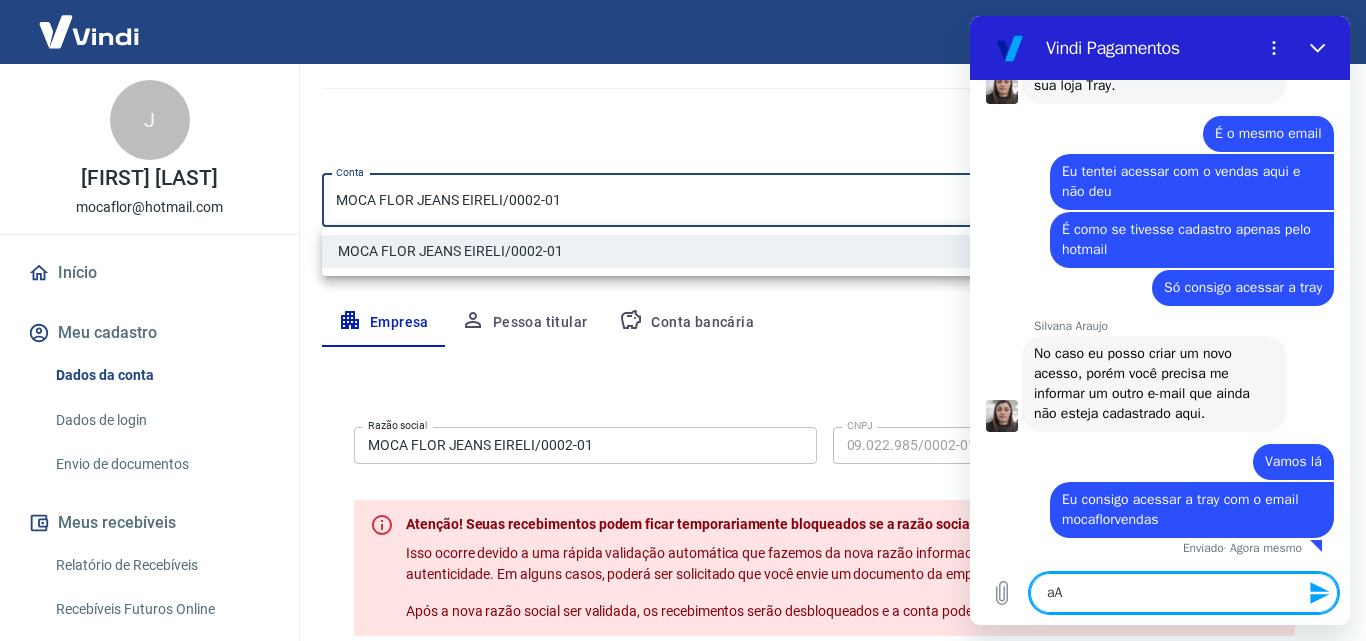 type on "a" 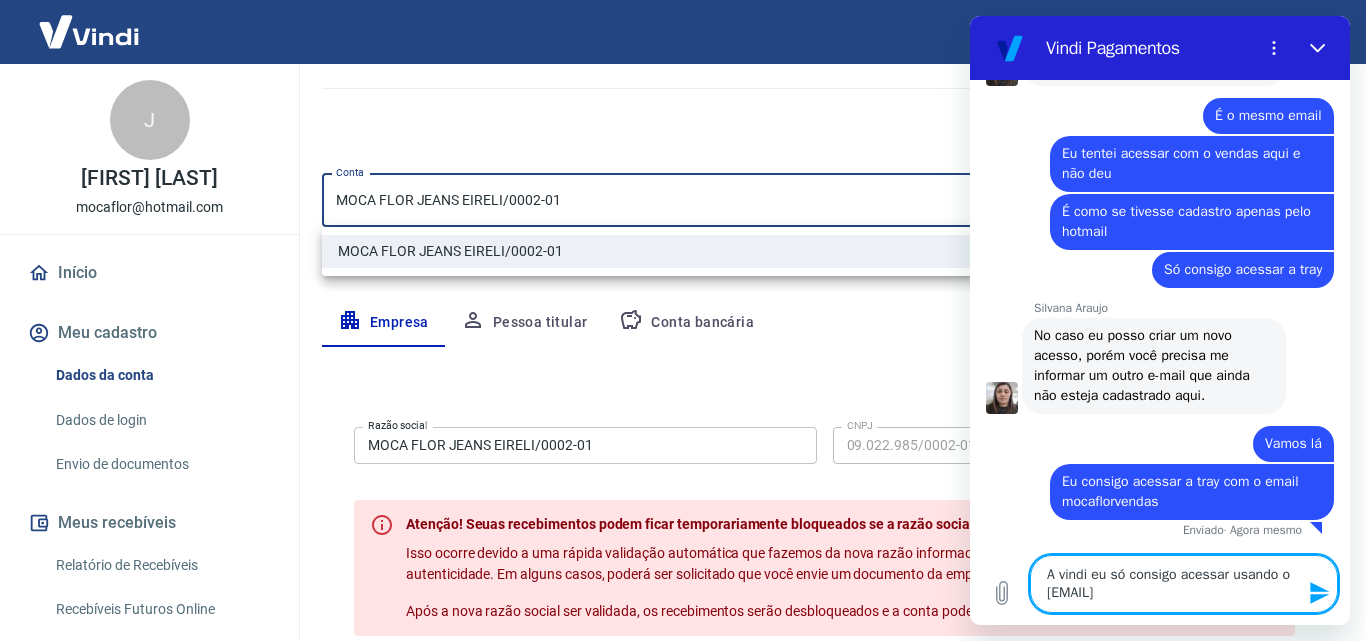 type on "A vindi eu só consigo acessar usando o hotmail" 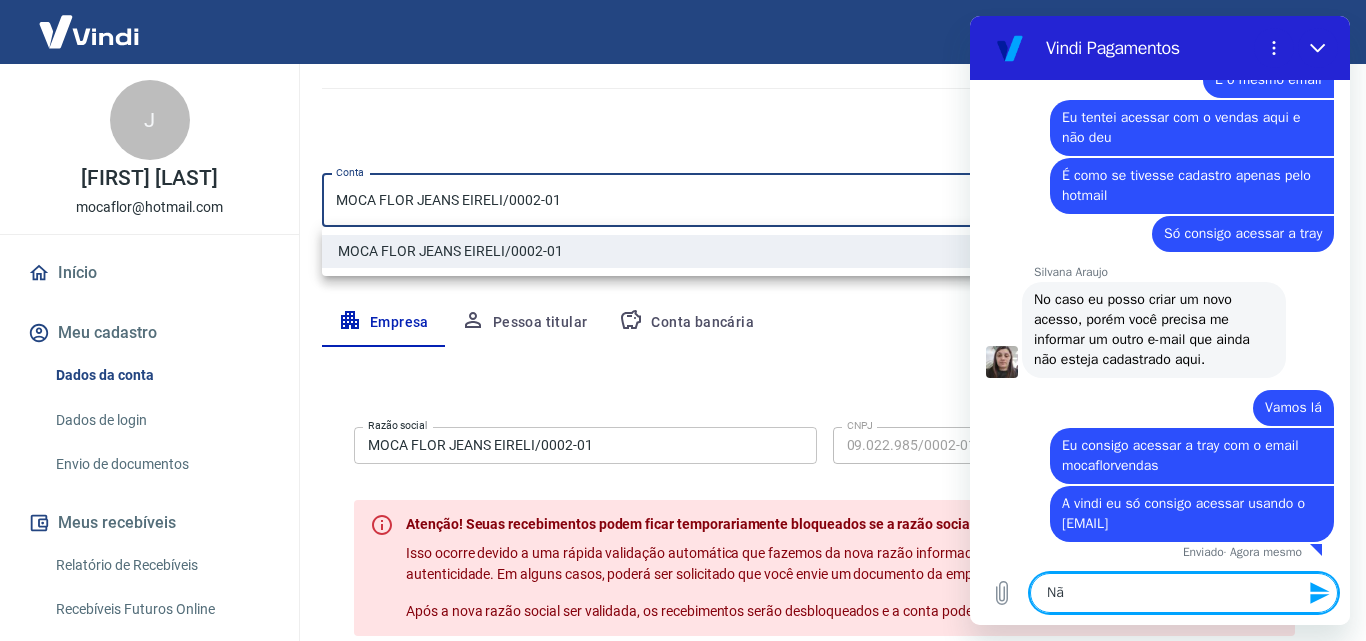 scroll, scrollTop: 11435, scrollLeft: 0, axis: vertical 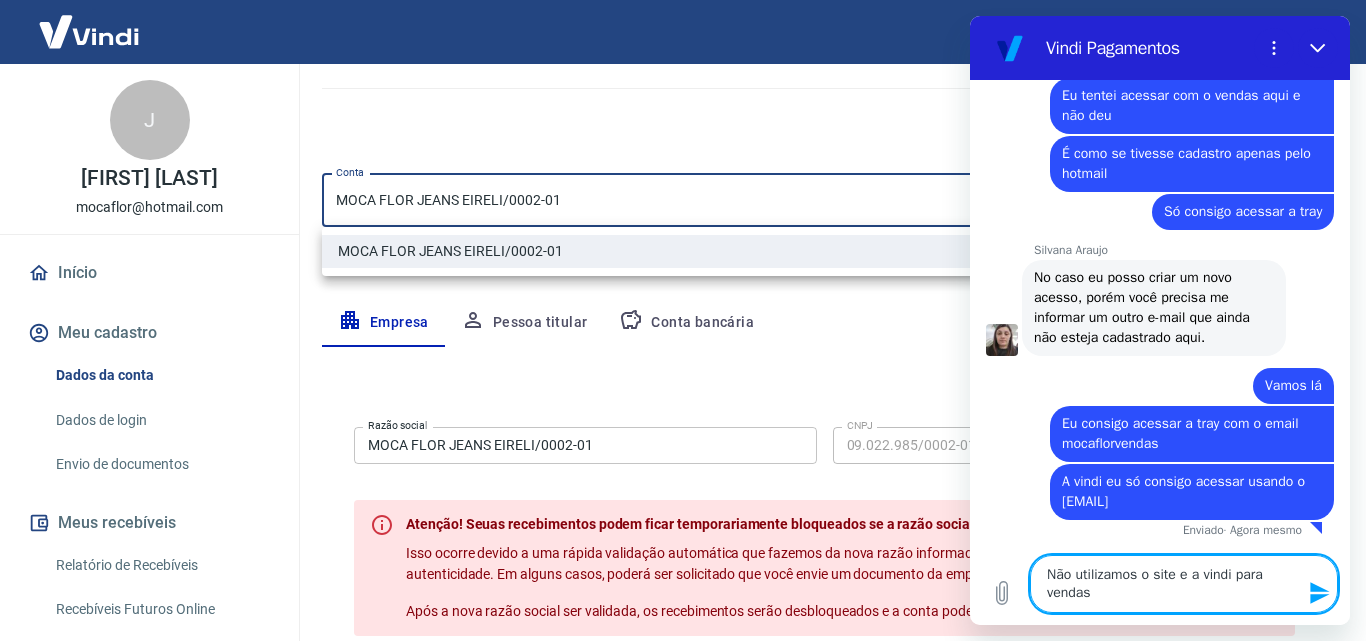 type on "Não utilizamos o site e a vindi para vendas" 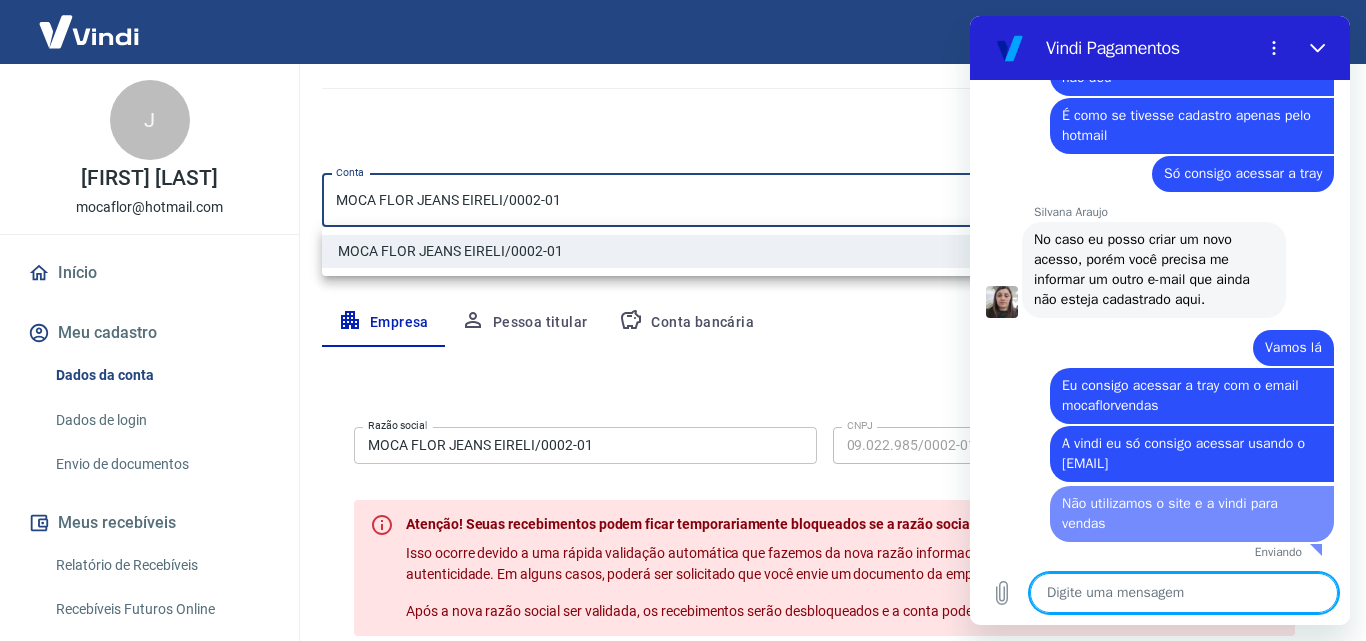 type on "S" 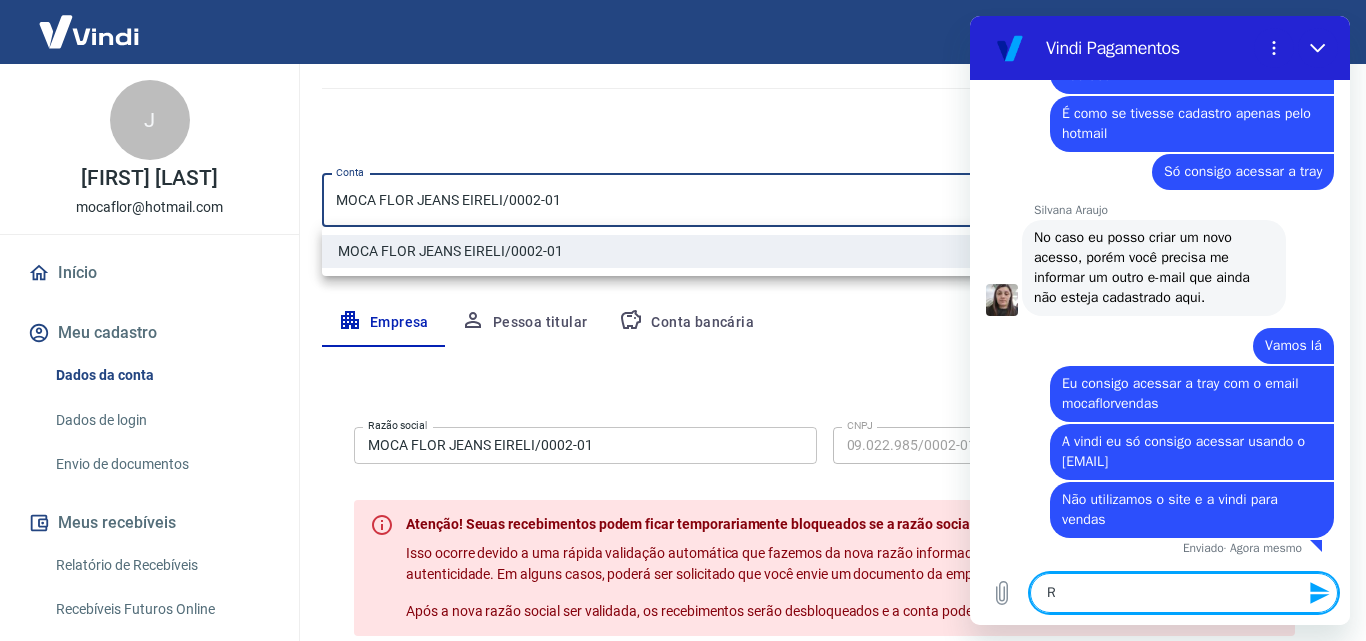 scroll, scrollTop: 11493, scrollLeft: 0, axis: vertical 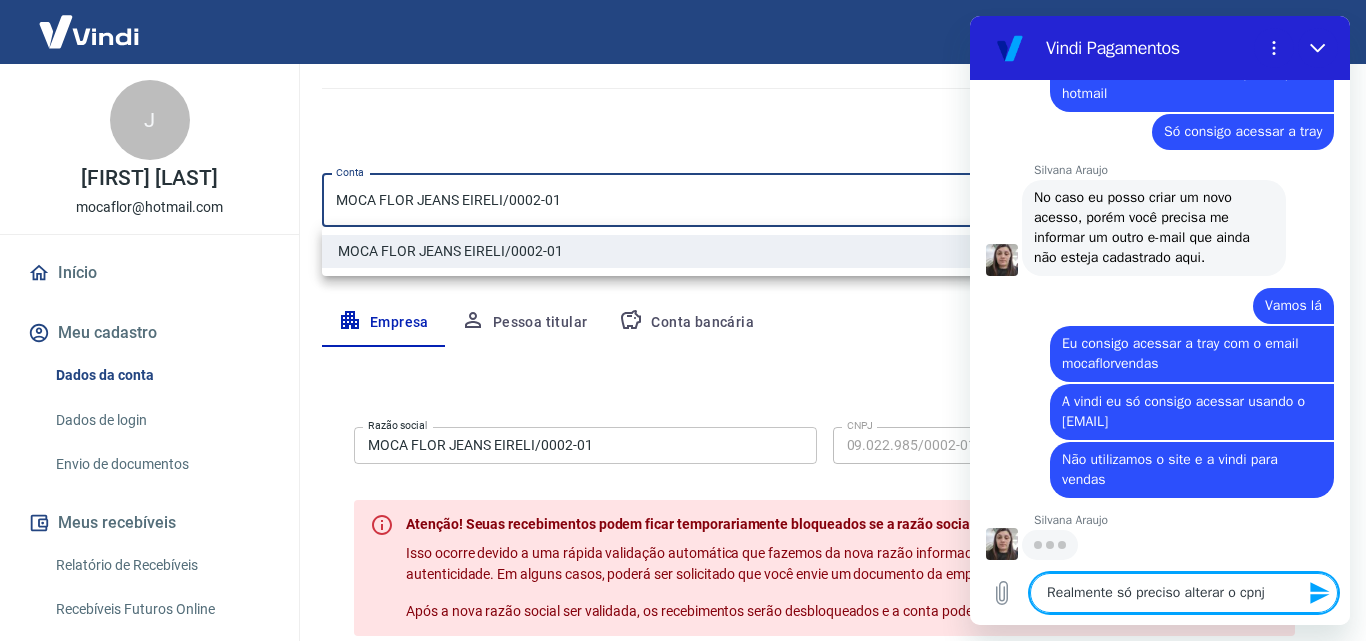 type on "Realmente só preciso alterar o cpnj" 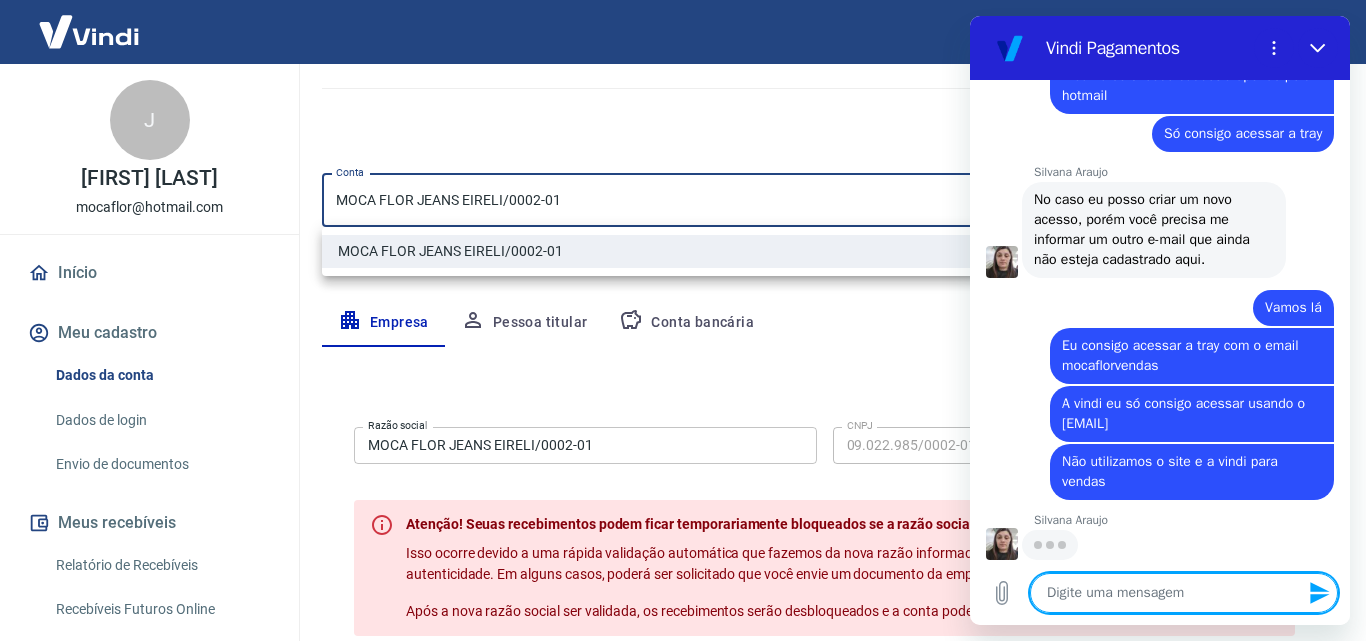 scroll, scrollTop: 11569, scrollLeft: 0, axis: vertical 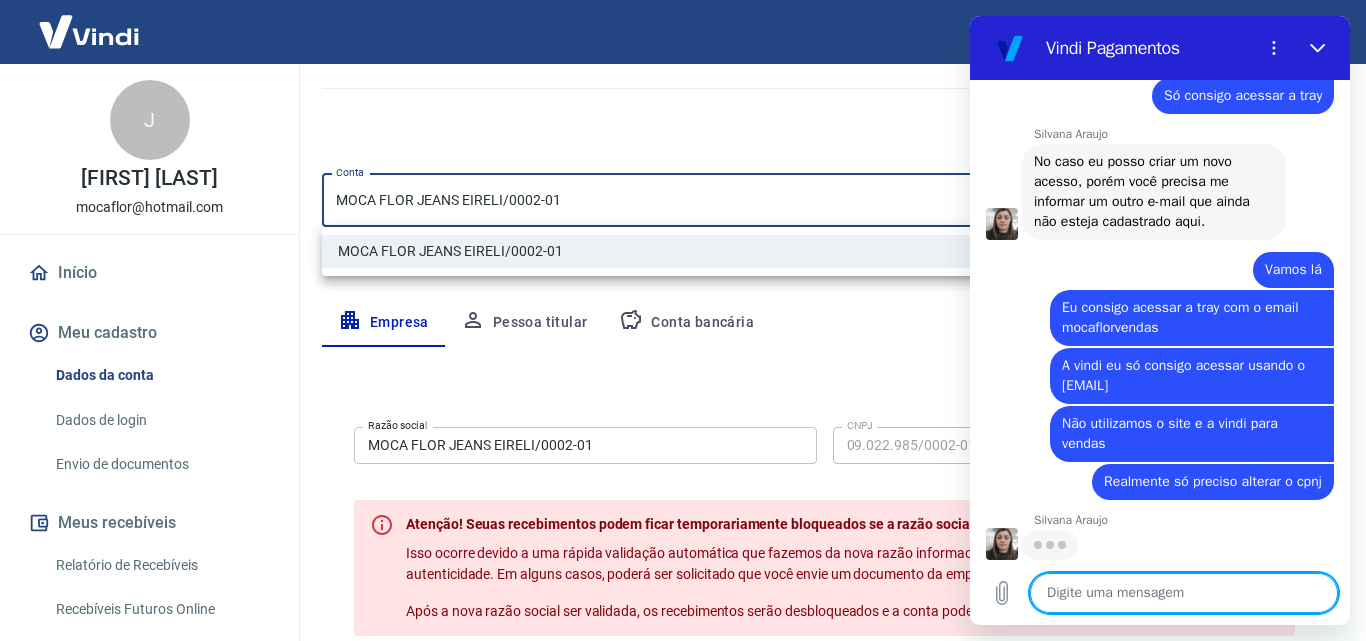 click at bounding box center (1184, 593) 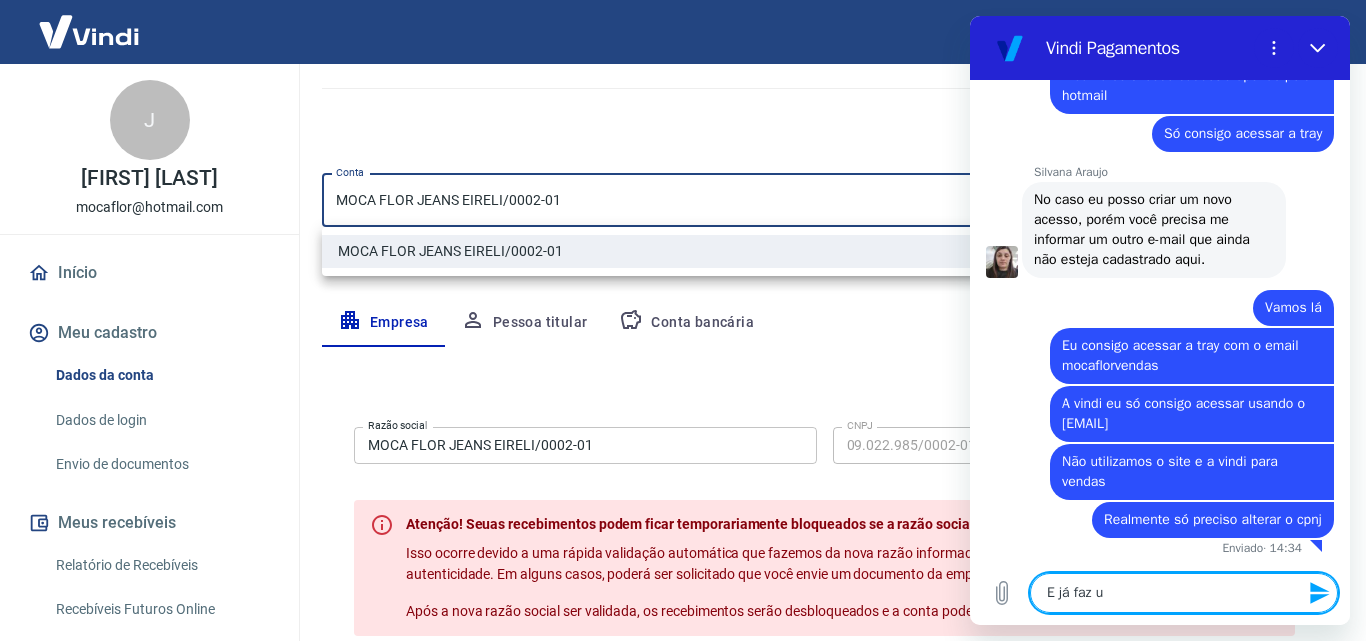 scroll, scrollTop: 11531, scrollLeft: 0, axis: vertical 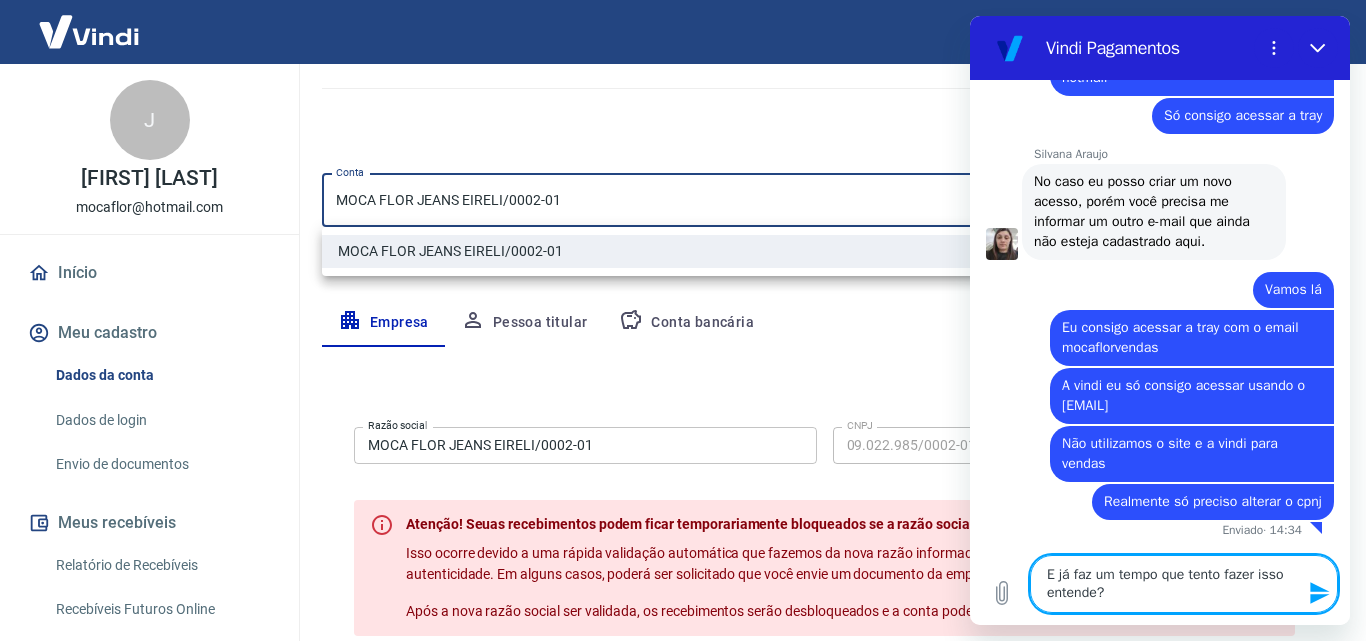 type on "E já faz um tempo que tento fazer isso entende?" 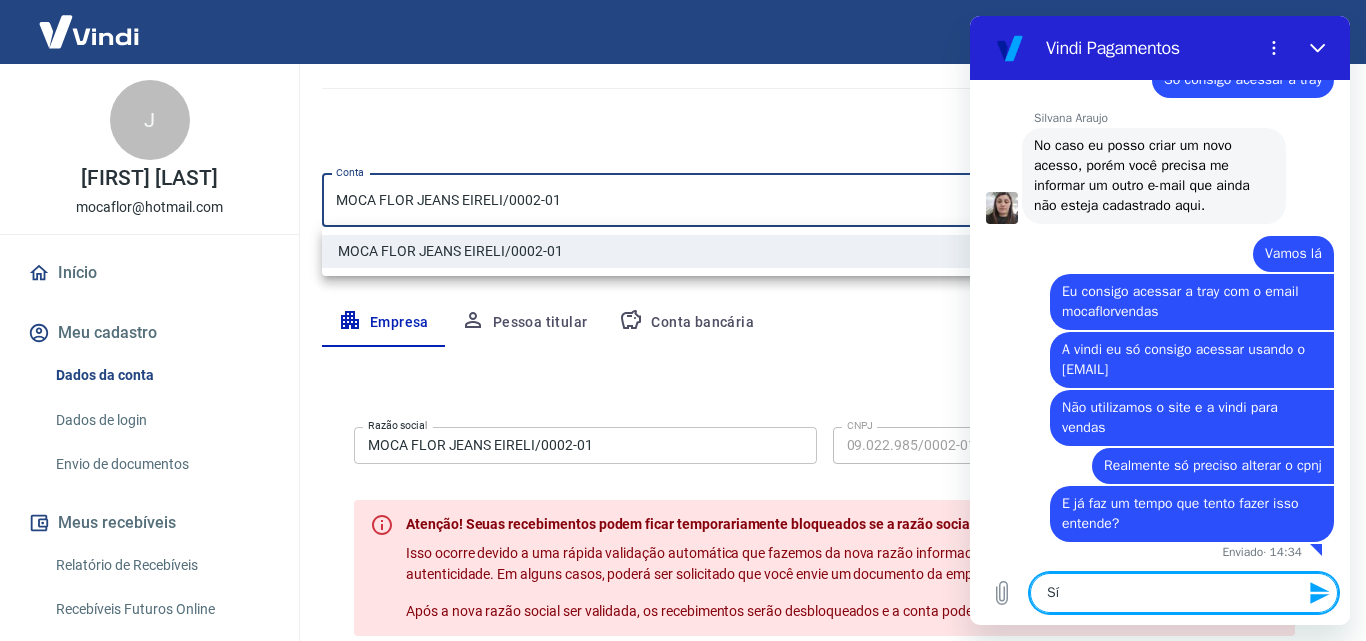 scroll, scrollTop: 11589, scrollLeft: 0, axis: vertical 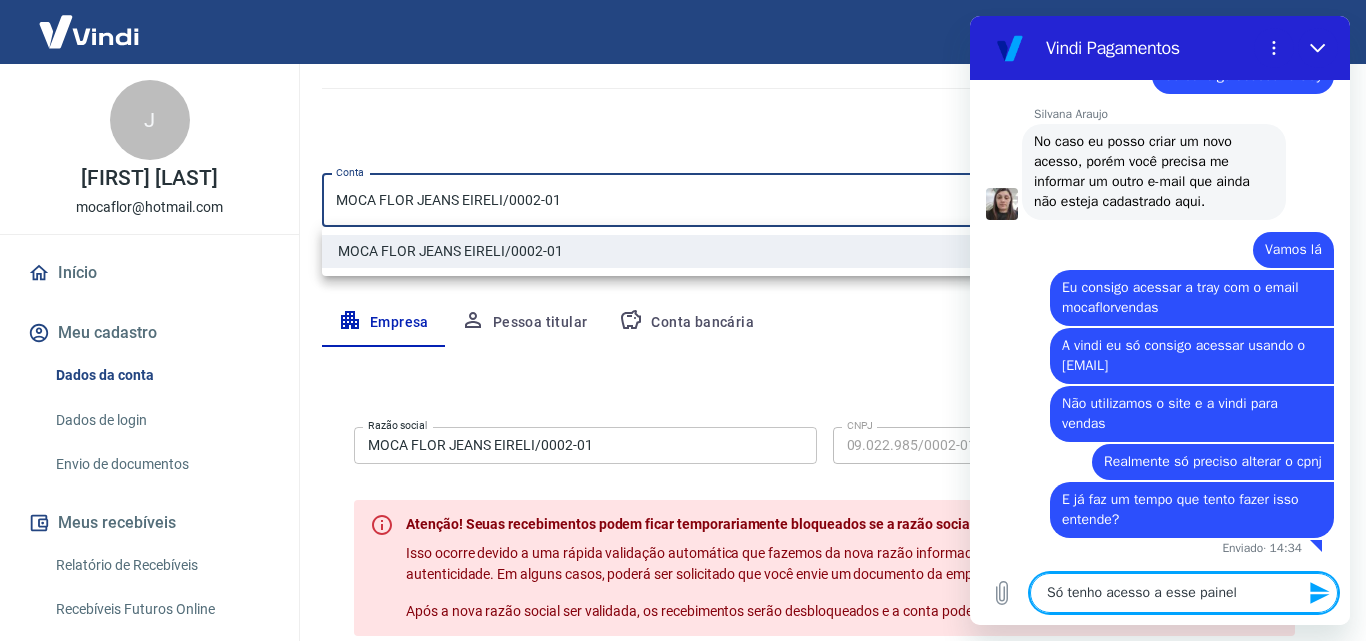 type on "Só tenho acesso a esse painel" 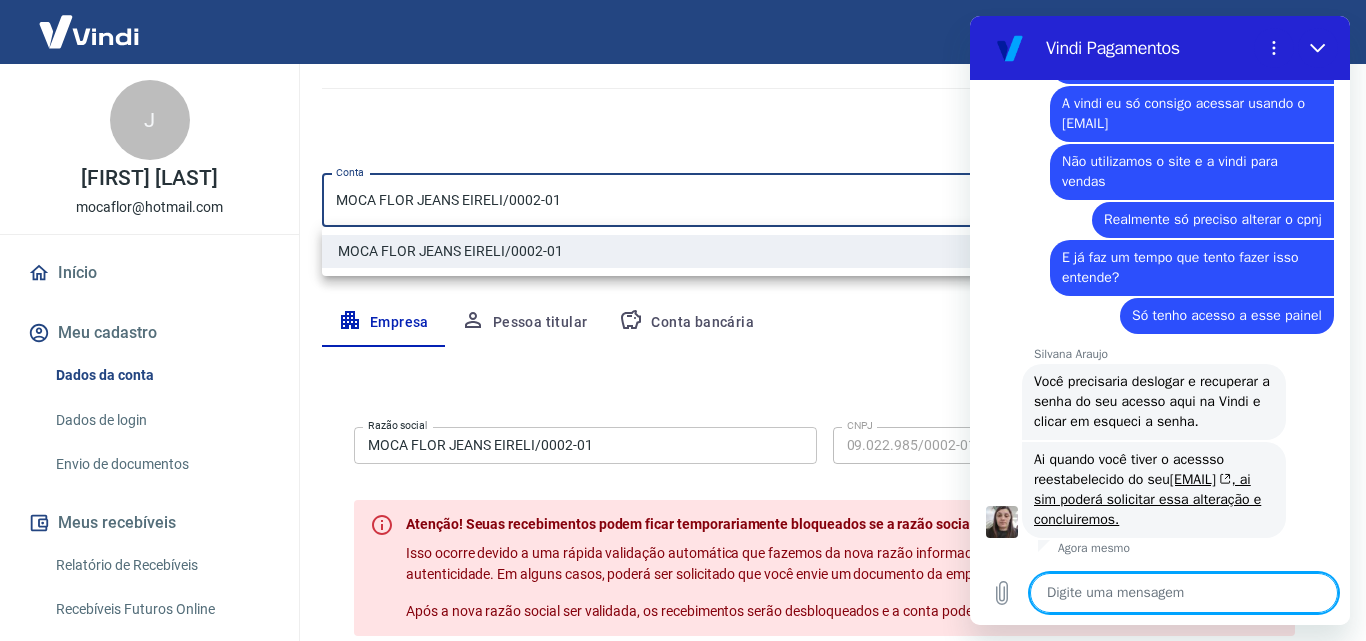 scroll, scrollTop: 11851, scrollLeft: 0, axis: vertical 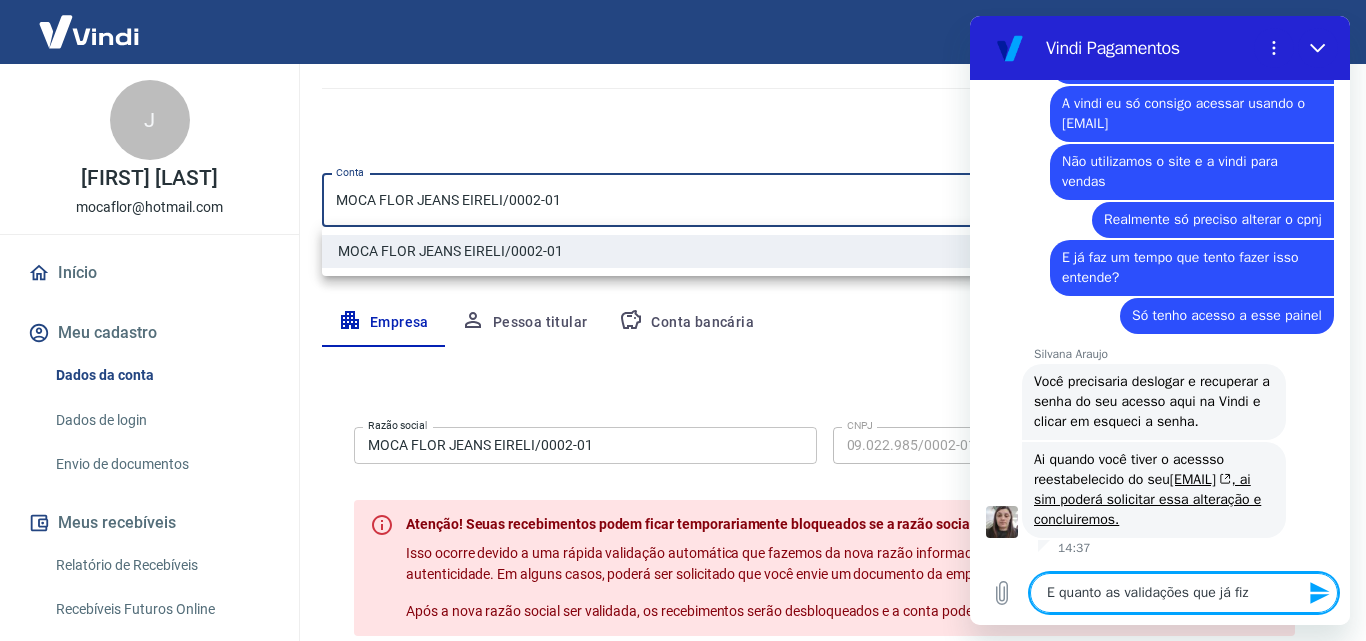type on "E quanto as validações que já fiz?" 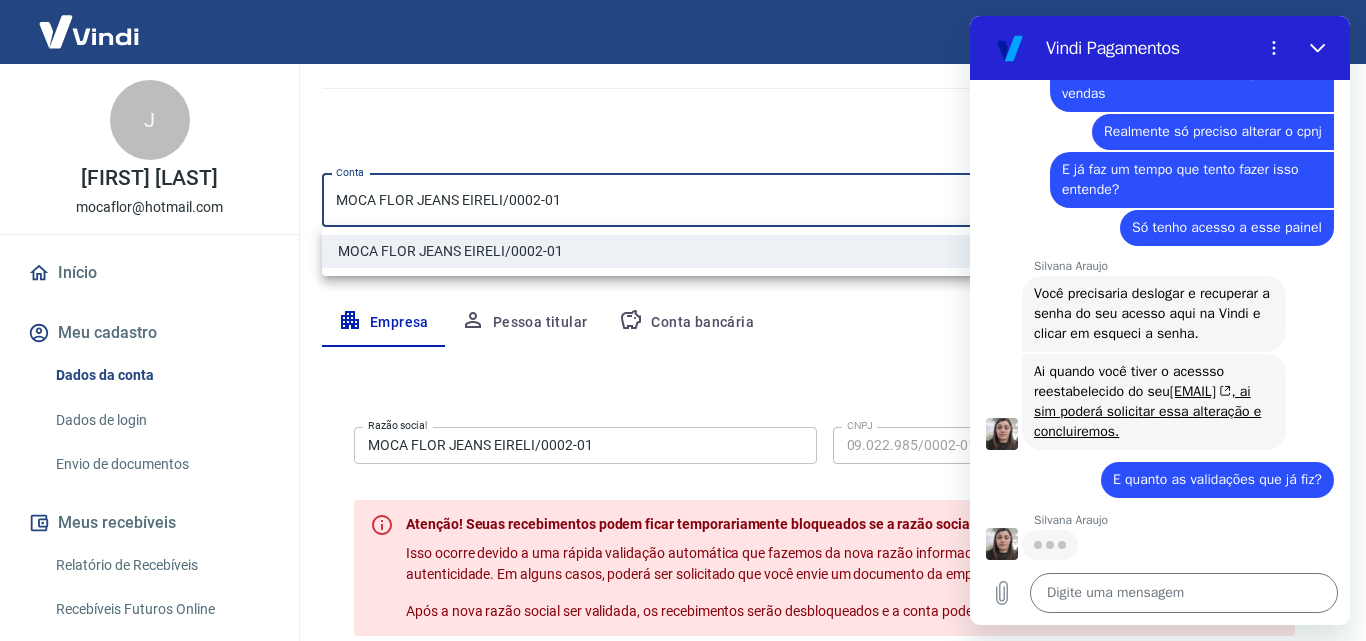 scroll, scrollTop: 11937, scrollLeft: 0, axis: vertical 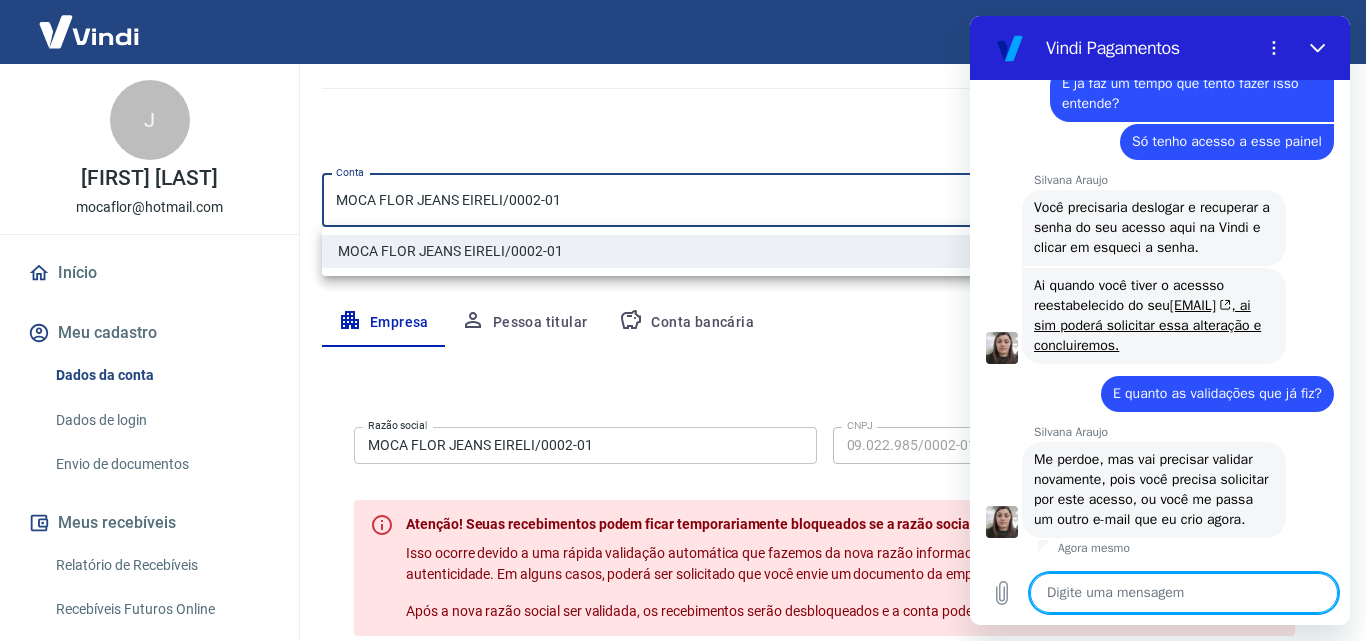 click at bounding box center (1184, 593) 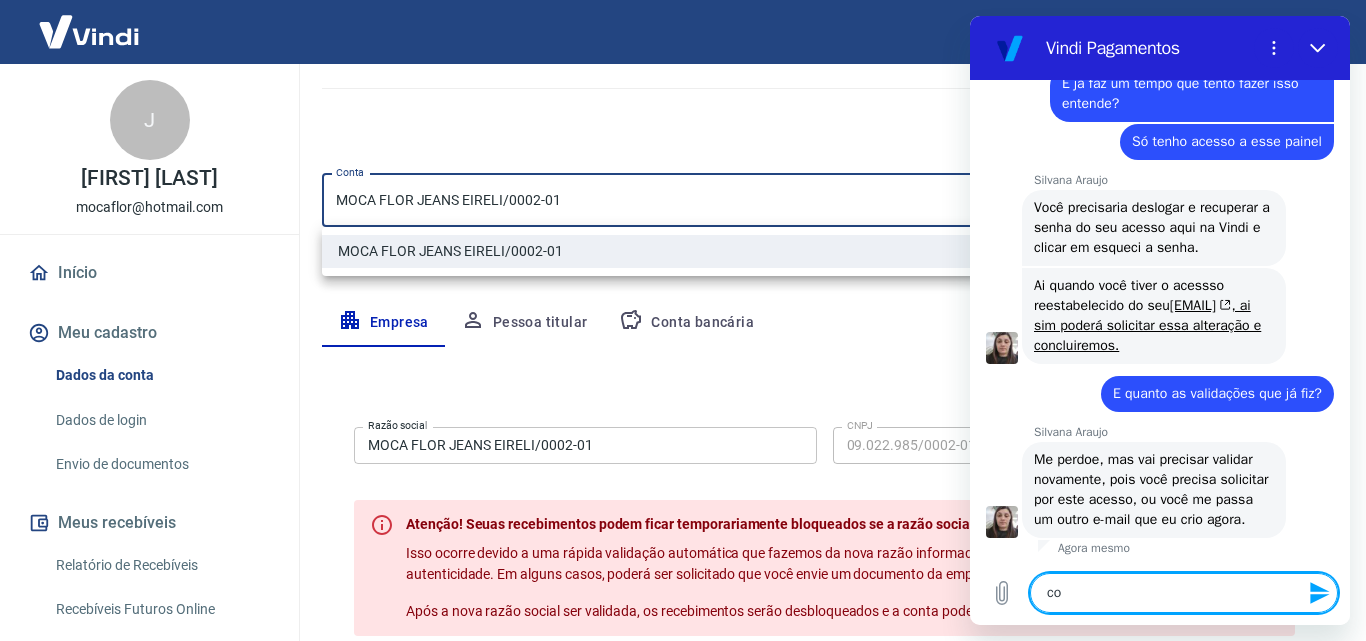 type on "c" 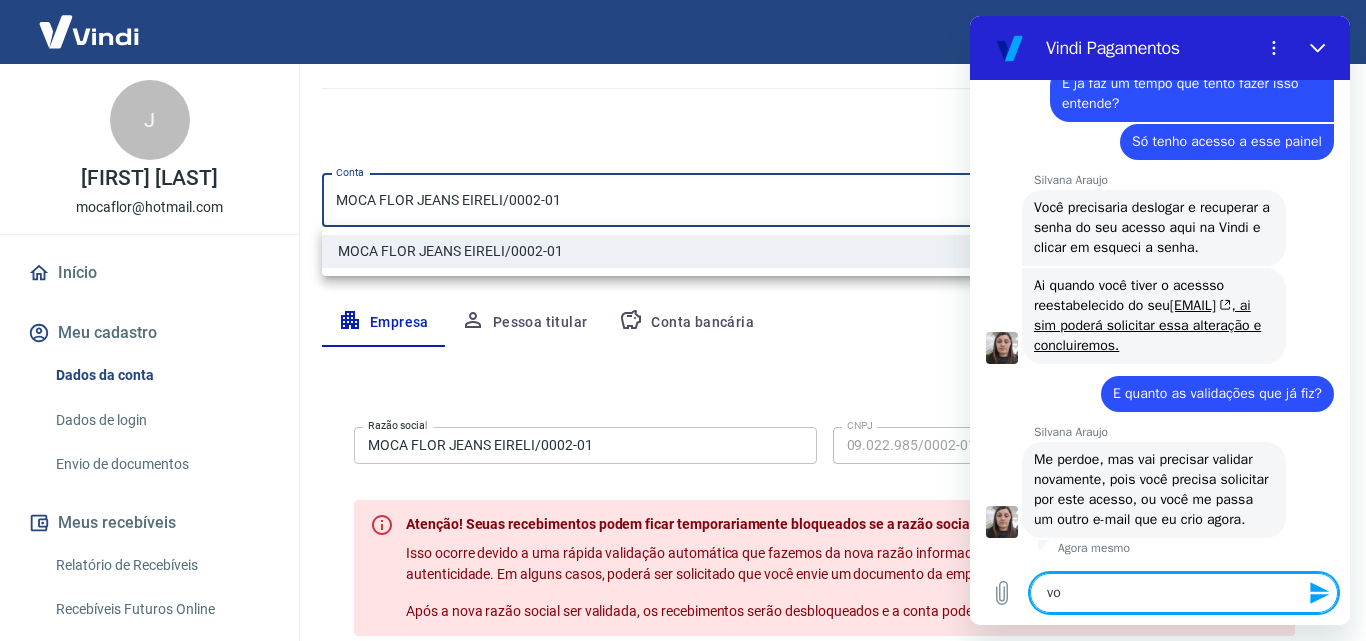 type on "v" 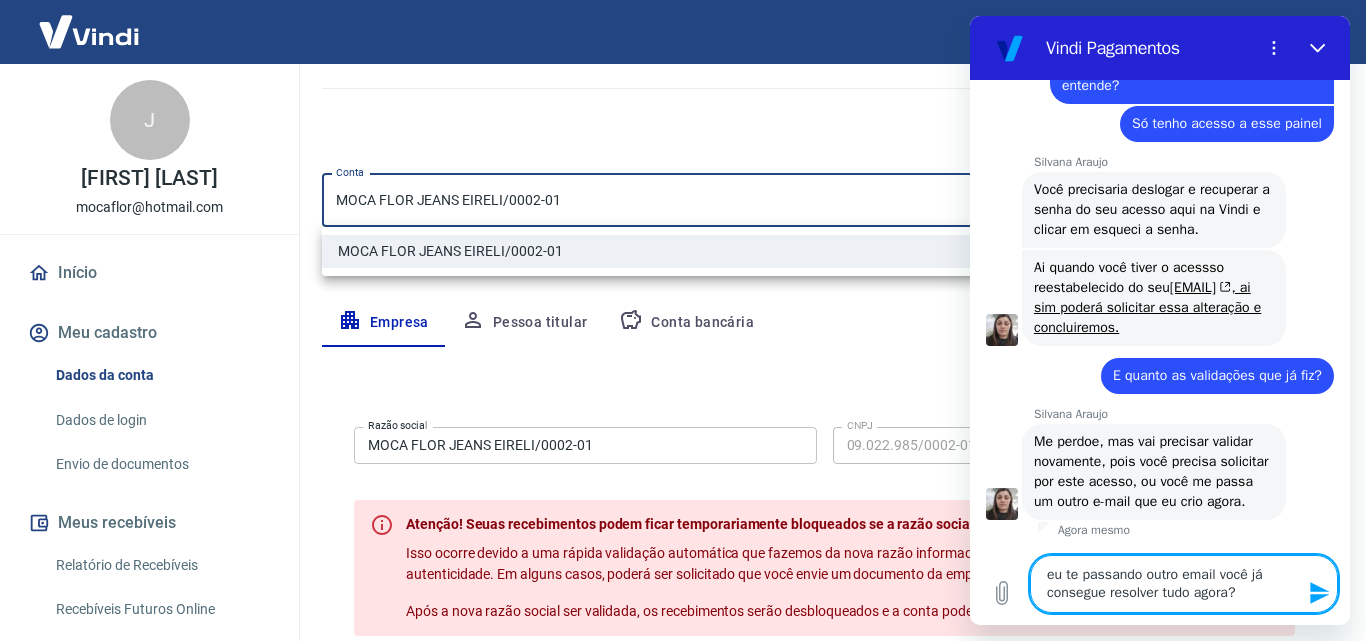 type on "eu te passando outro email você já consegue resolver tudo agora?" 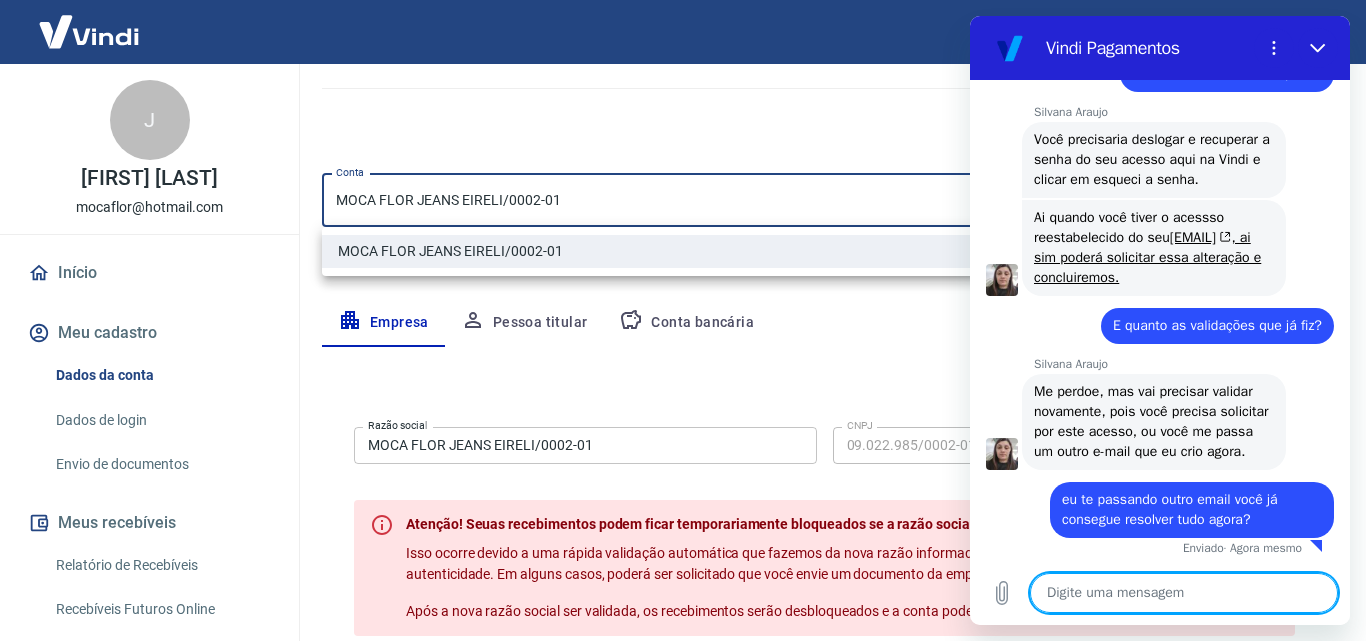 scroll, scrollTop: 12113, scrollLeft: 0, axis: vertical 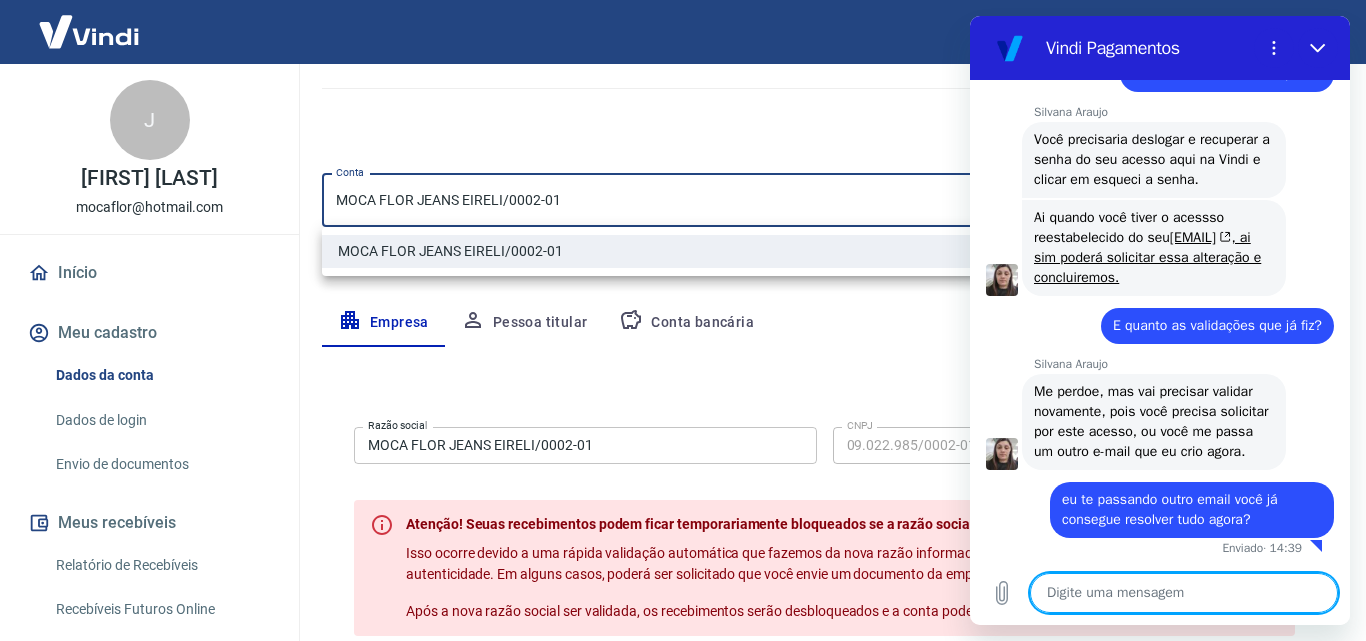 click at bounding box center [1184, 593] 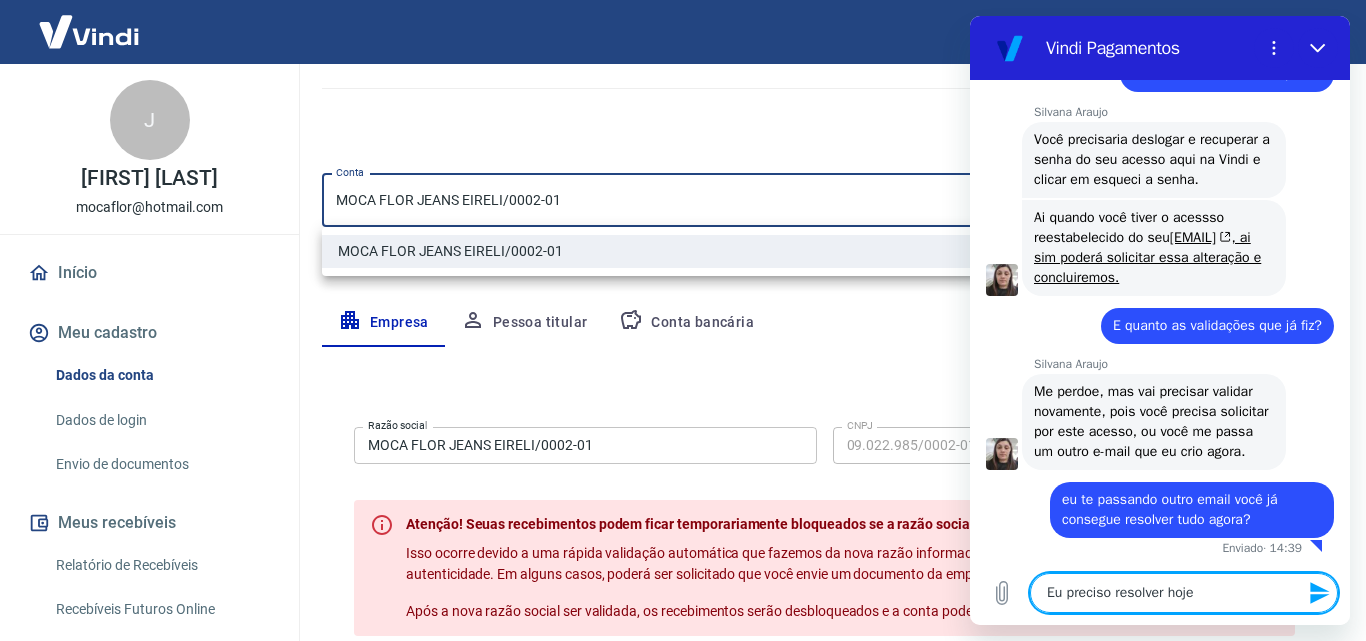 type on "Eu preciso resolver hoje" 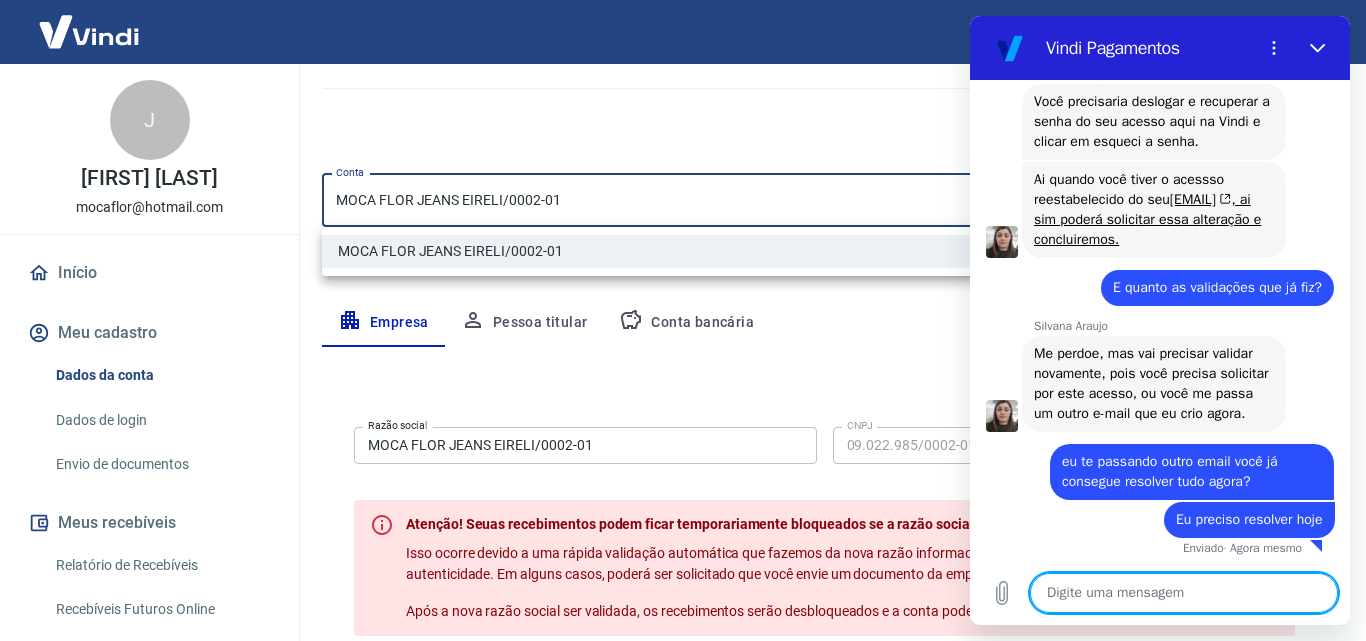 scroll, scrollTop: 12151, scrollLeft: 0, axis: vertical 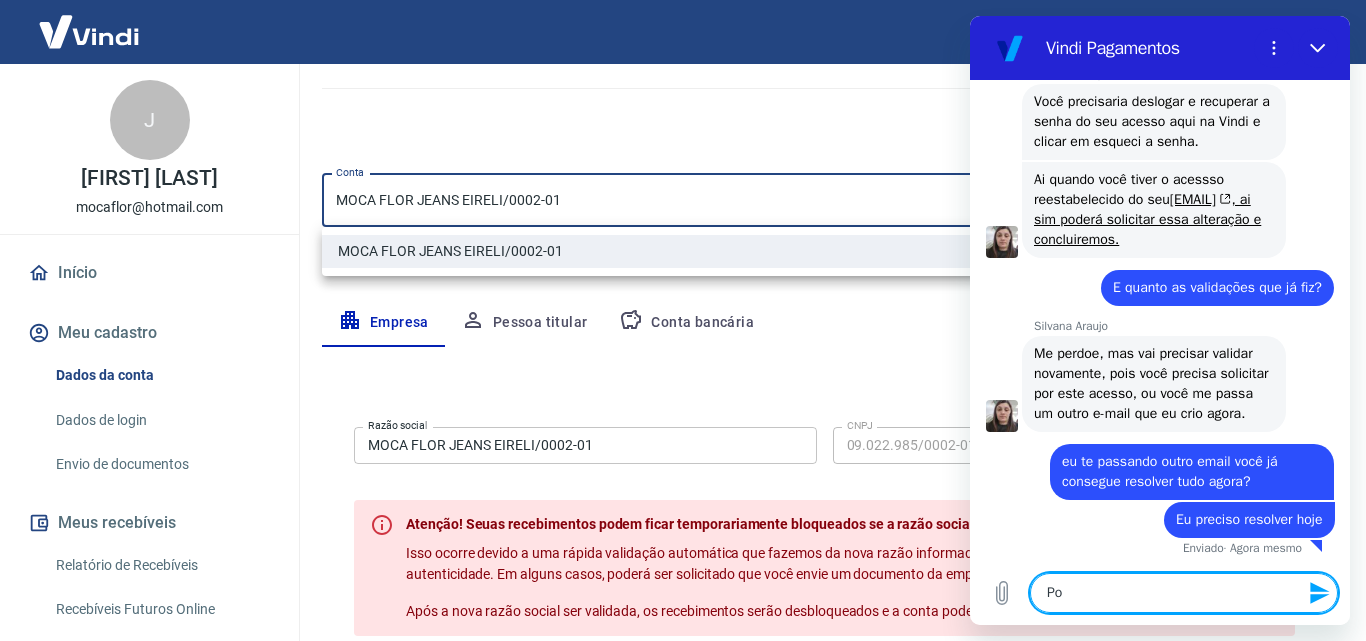 type on "P" 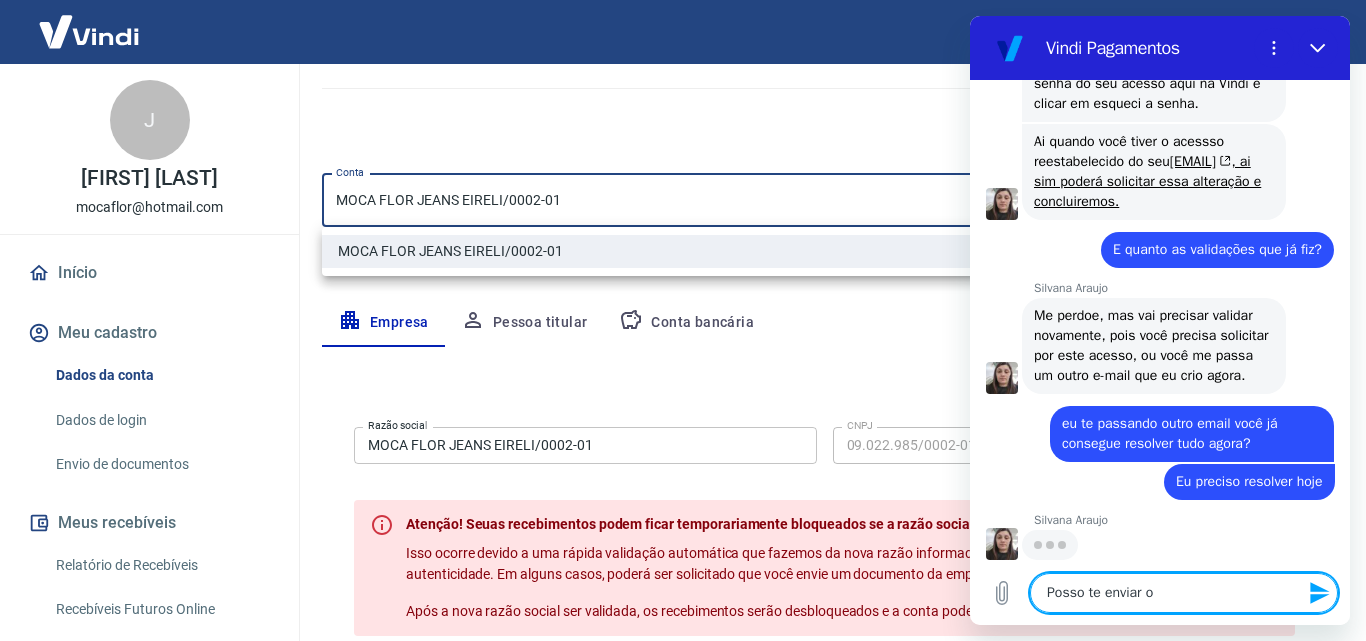 scroll, scrollTop: 12189, scrollLeft: 0, axis: vertical 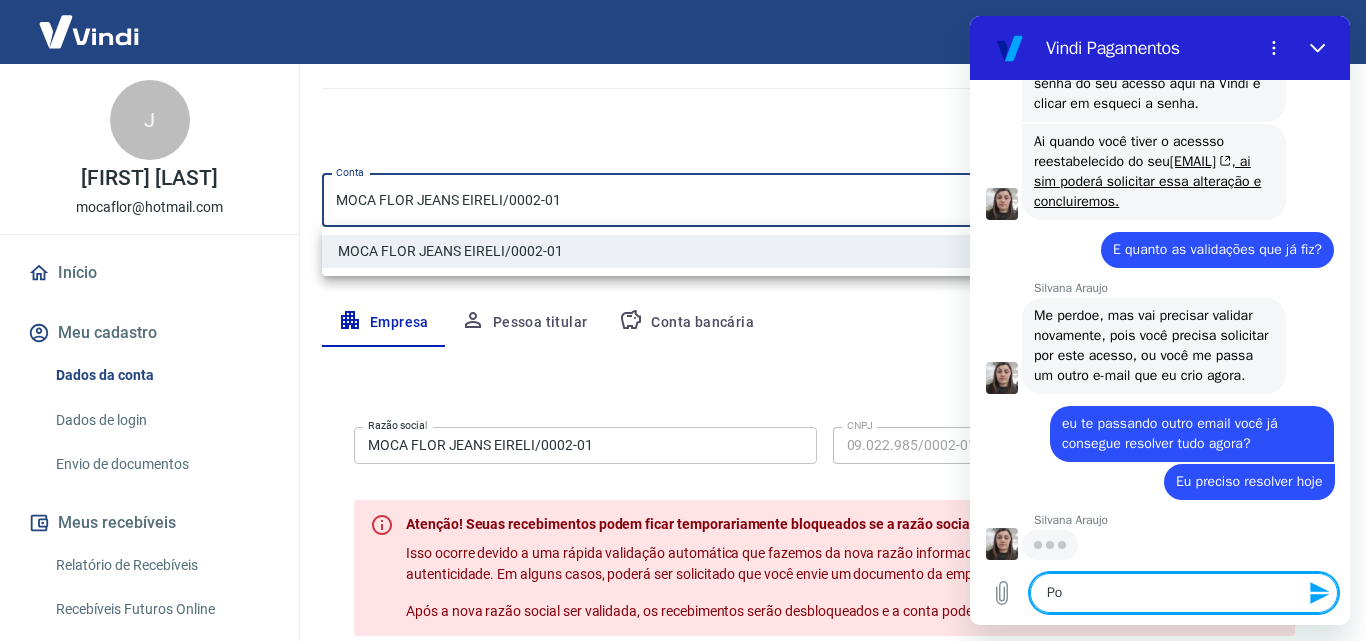 type on "P" 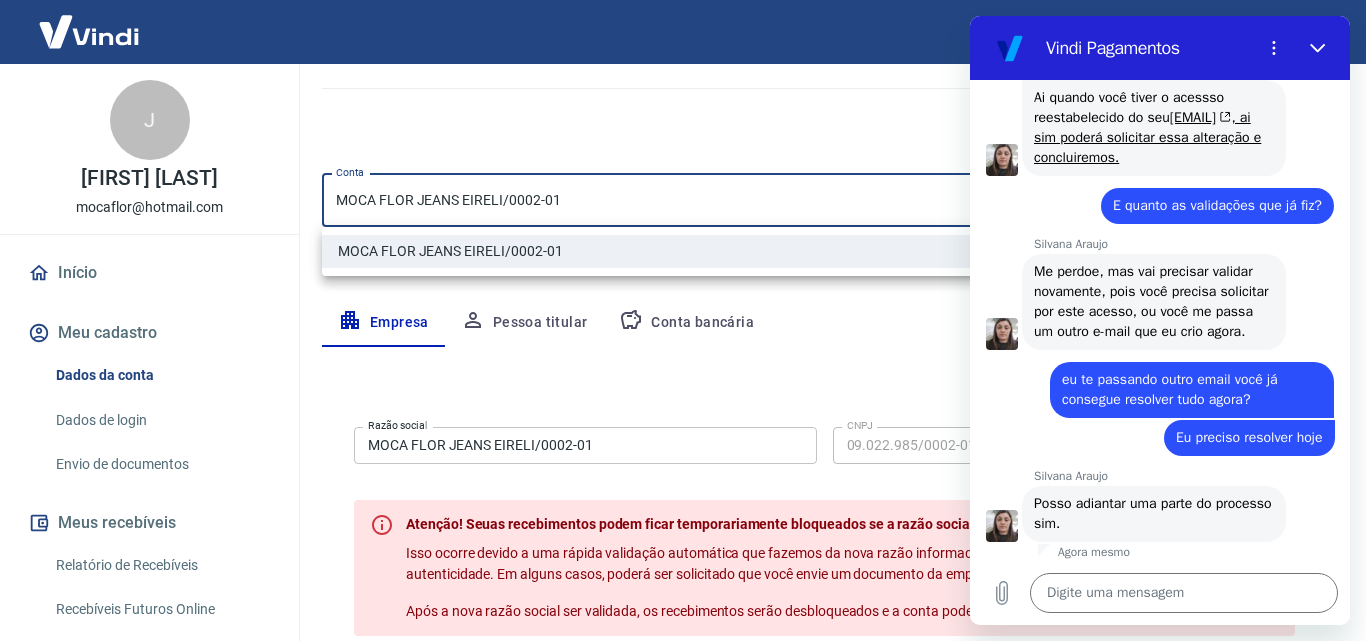 scroll, scrollTop: 12237, scrollLeft: 0, axis: vertical 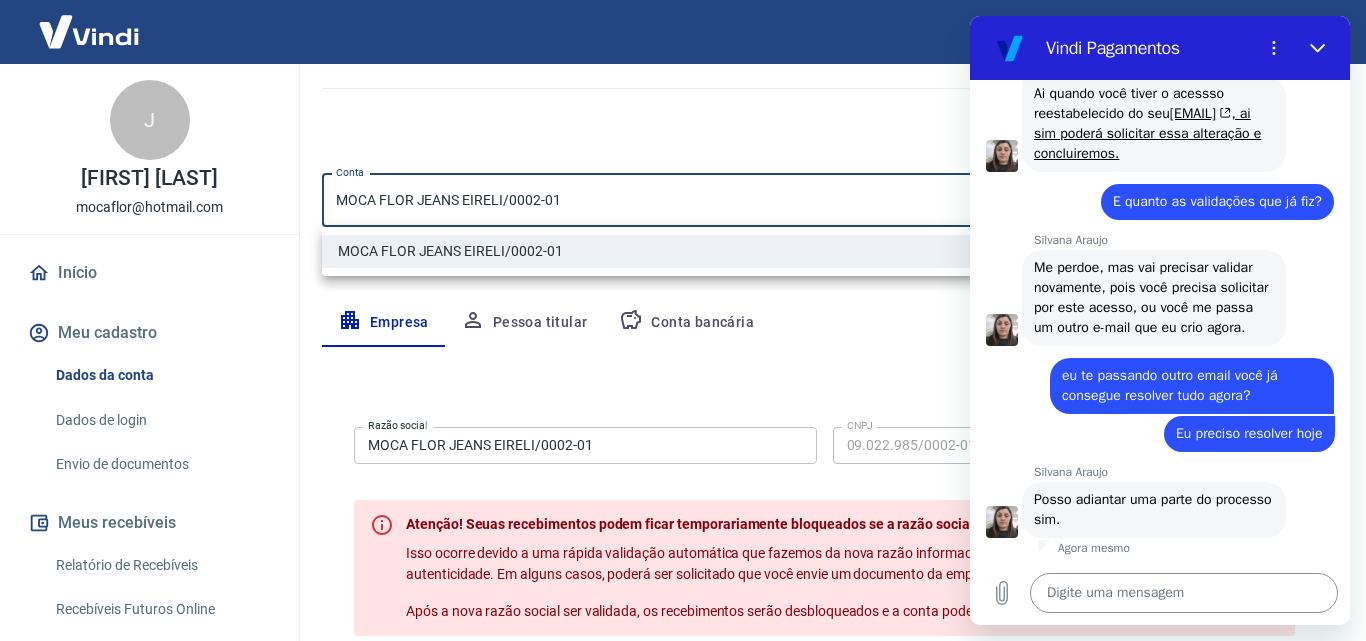click at bounding box center (1184, 593) 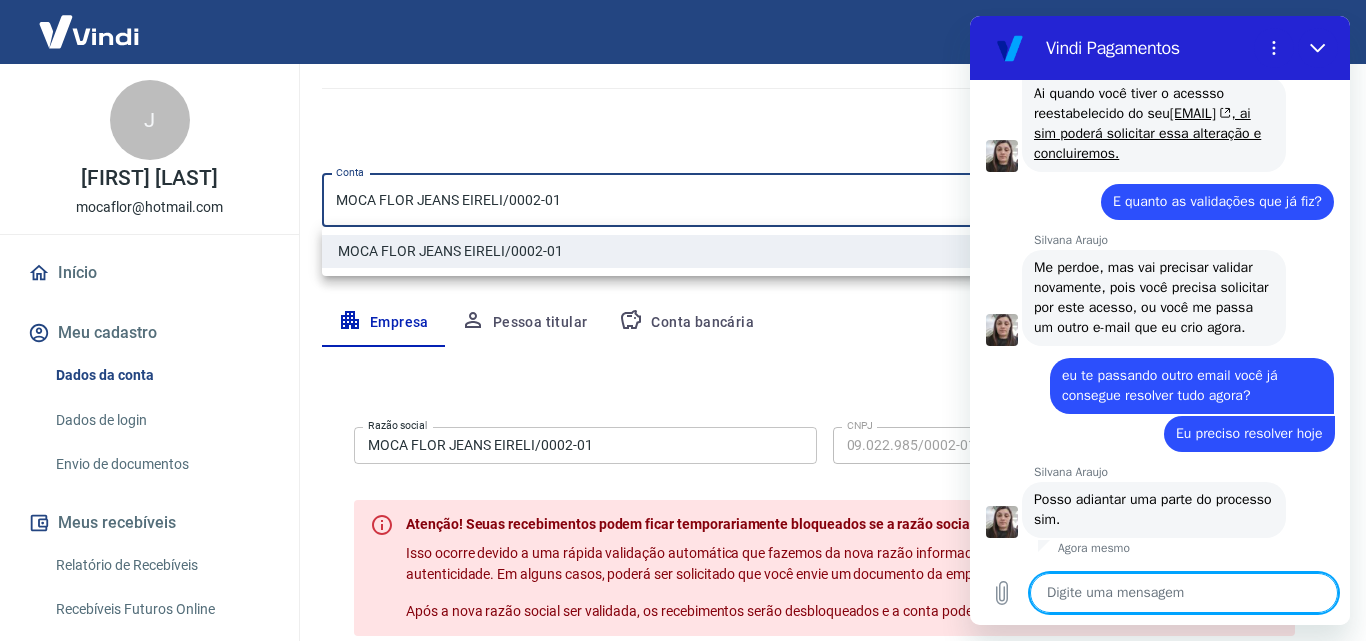 paste on "[EMAIL]" 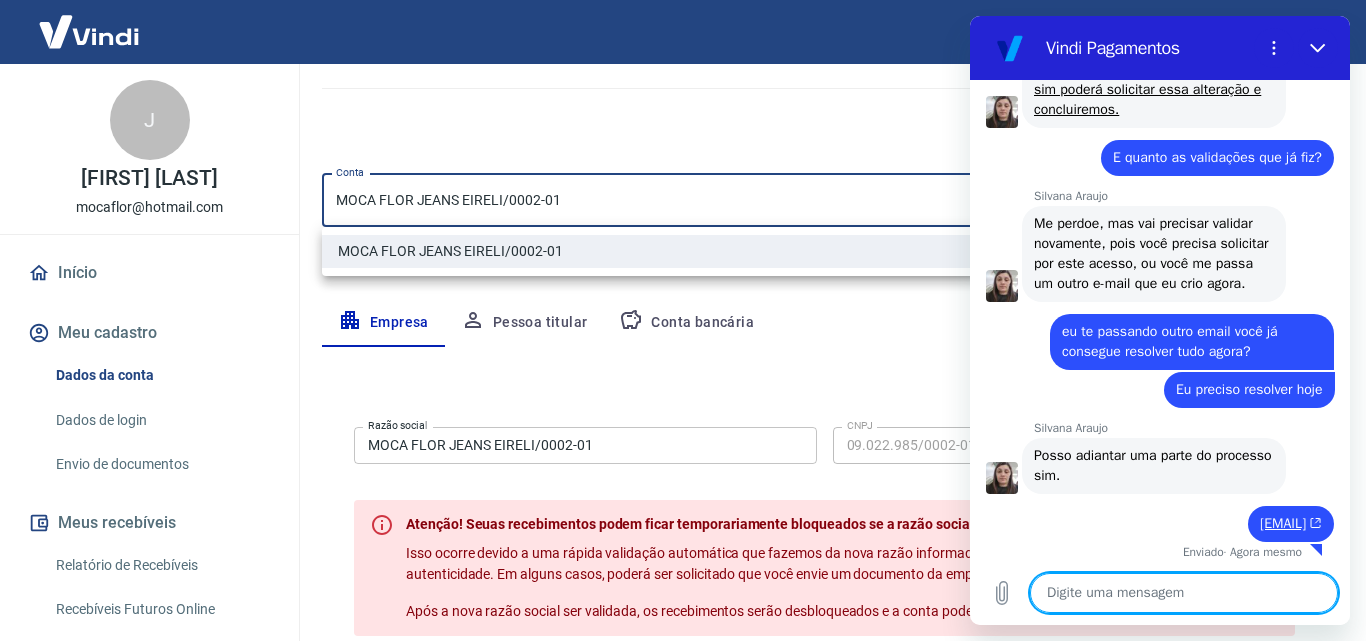 scroll, scrollTop: 12285, scrollLeft: 0, axis: vertical 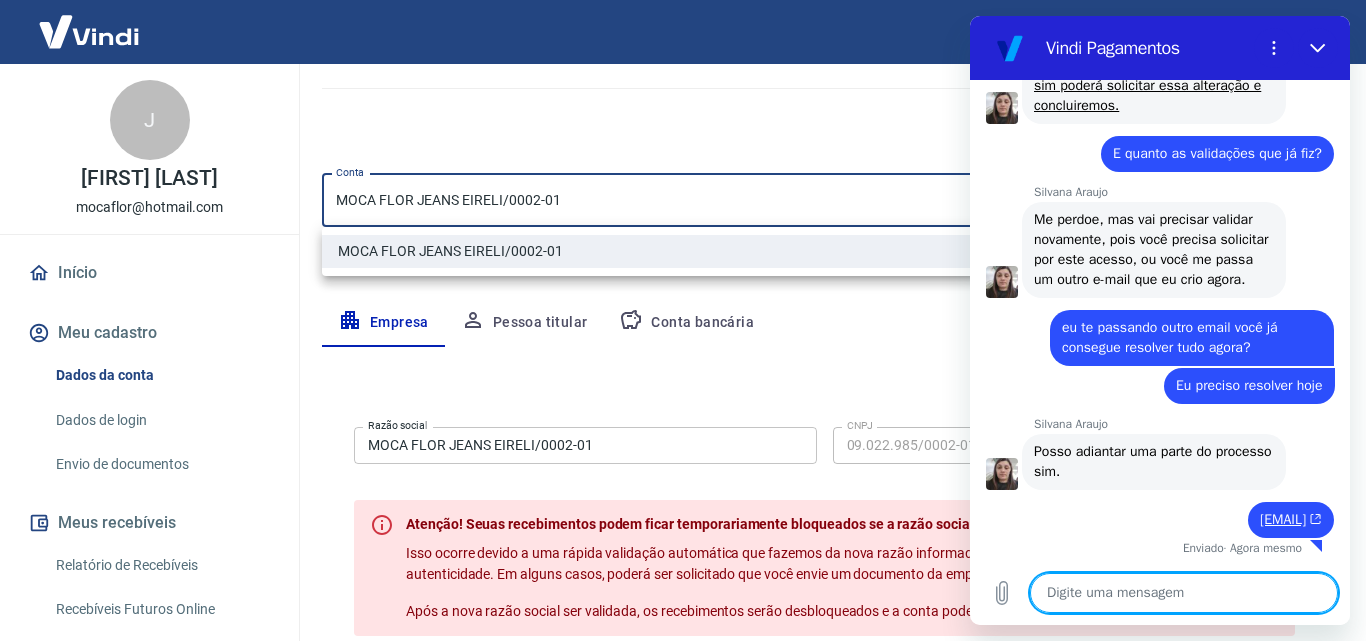 click at bounding box center (1184, 593) 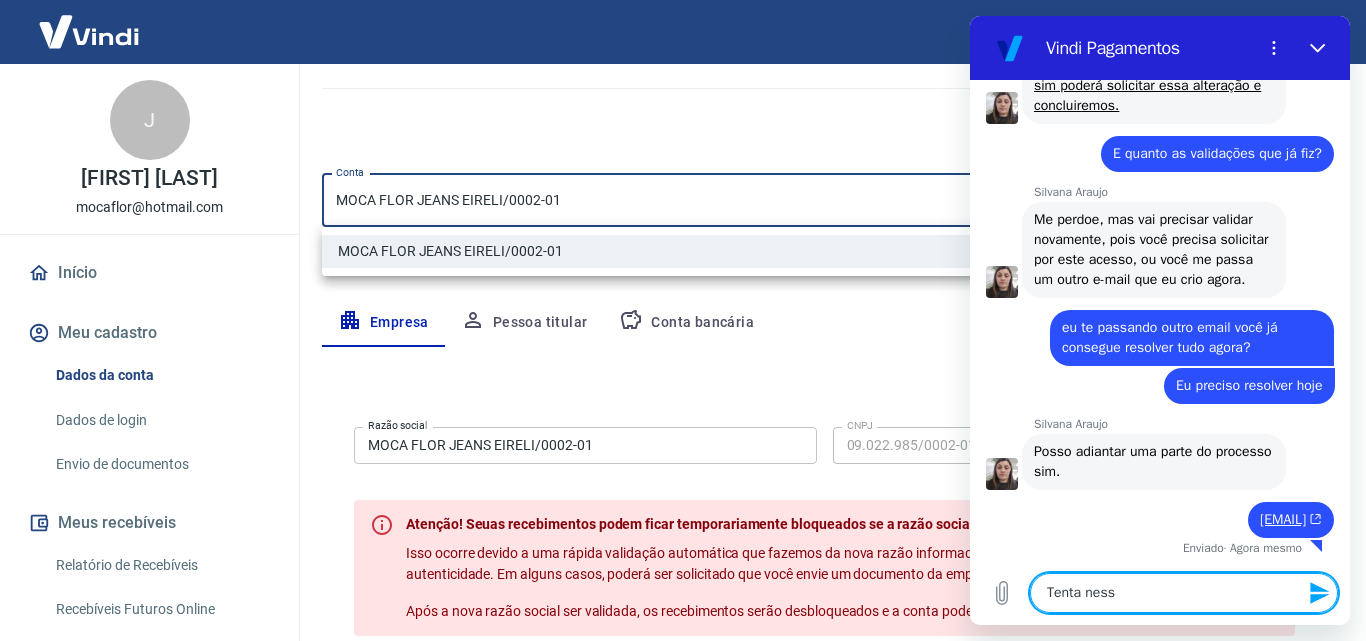 type on "Tenta nesse" 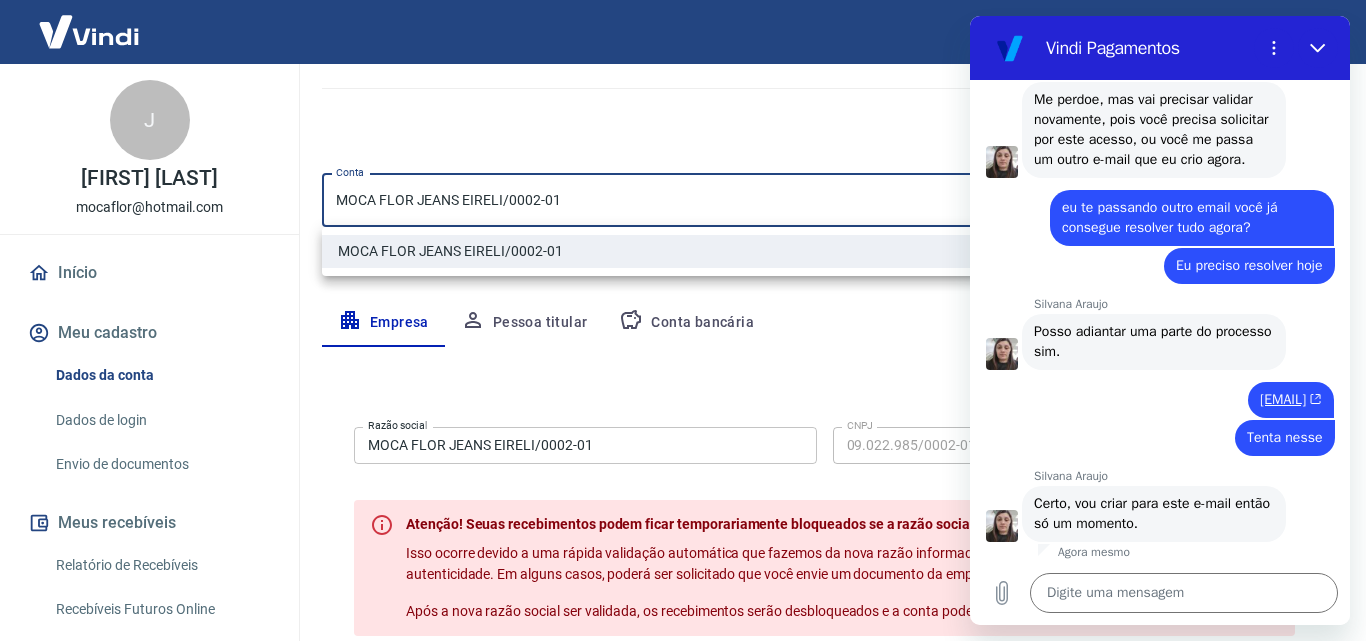 scroll, scrollTop: 12409, scrollLeft: 0, axis: vertical 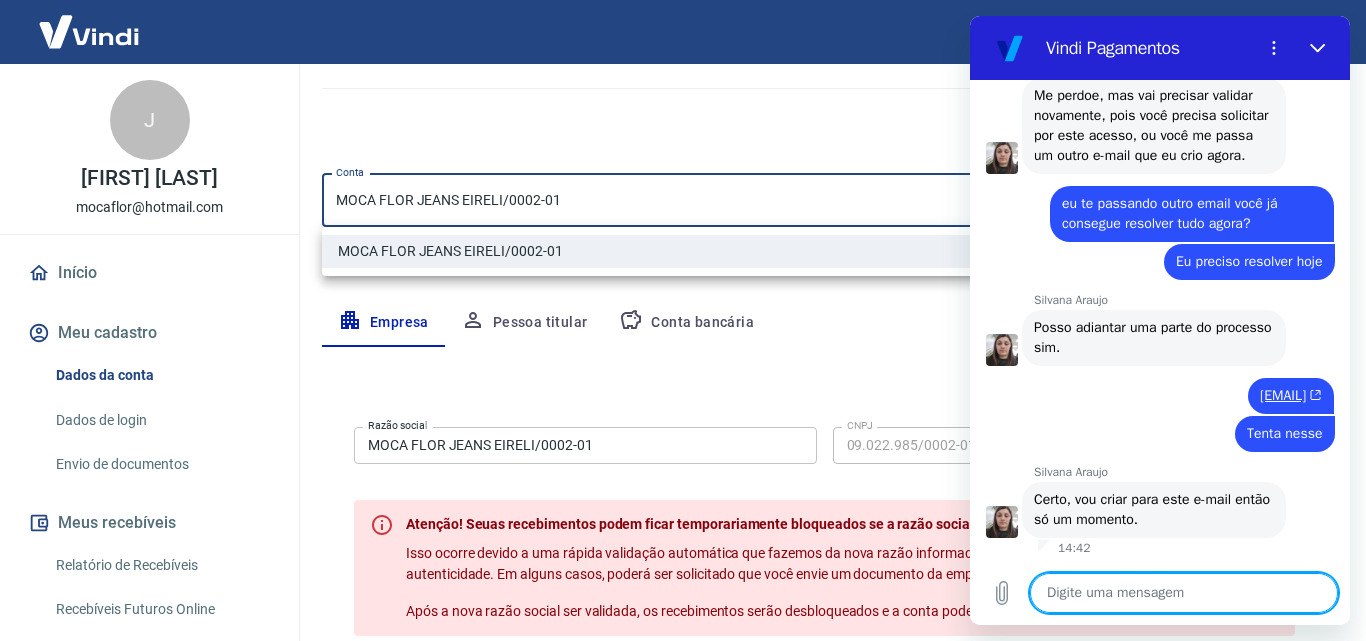 click at bounding box center (1184, 593) 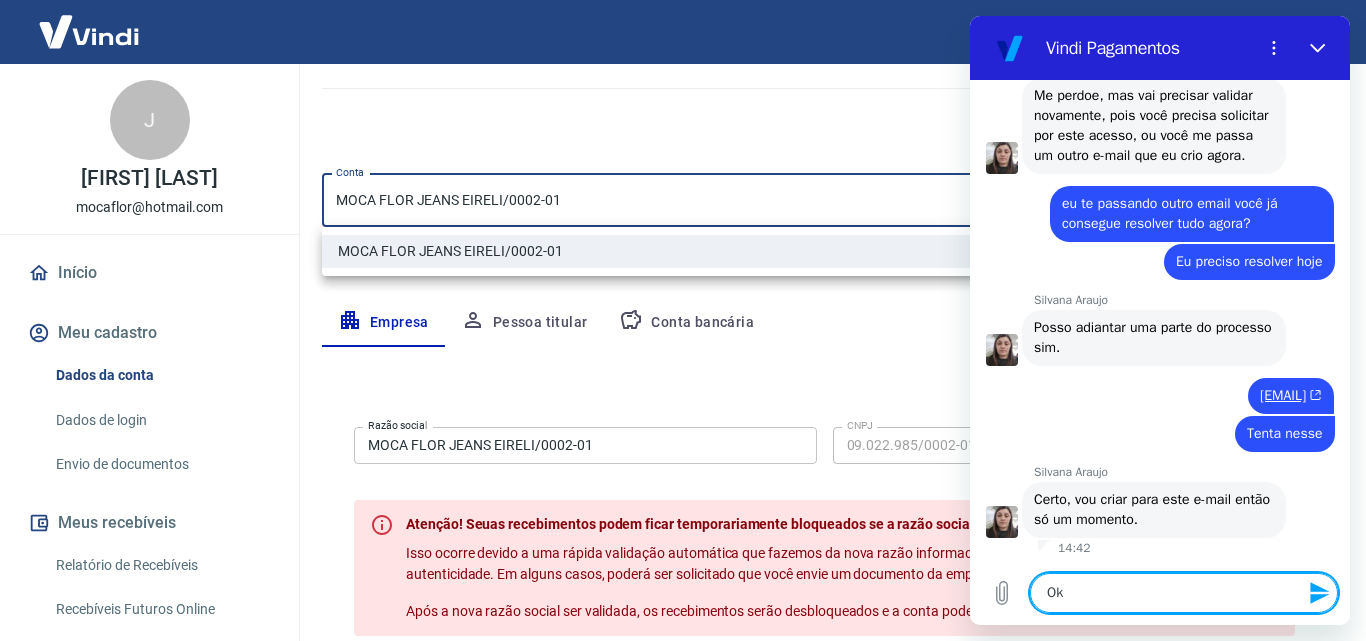 type on "Ok" 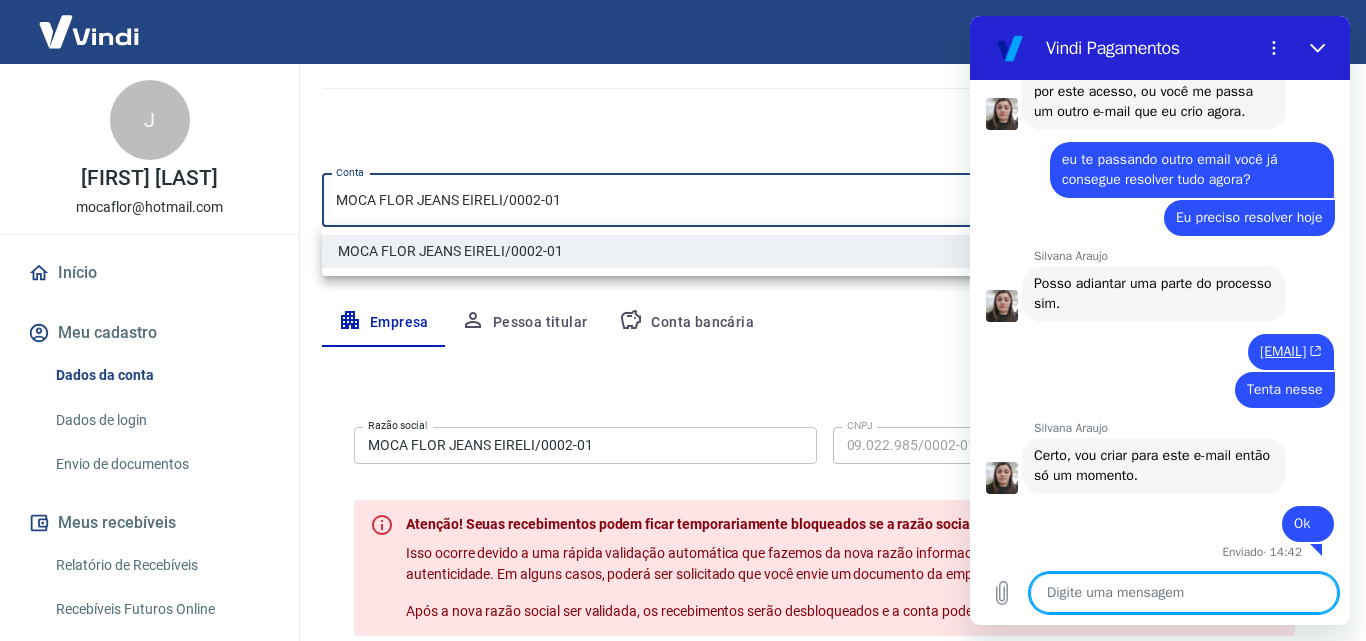 scroll, scrollTop: 12457, scrollLeft: 0, axis: vertical 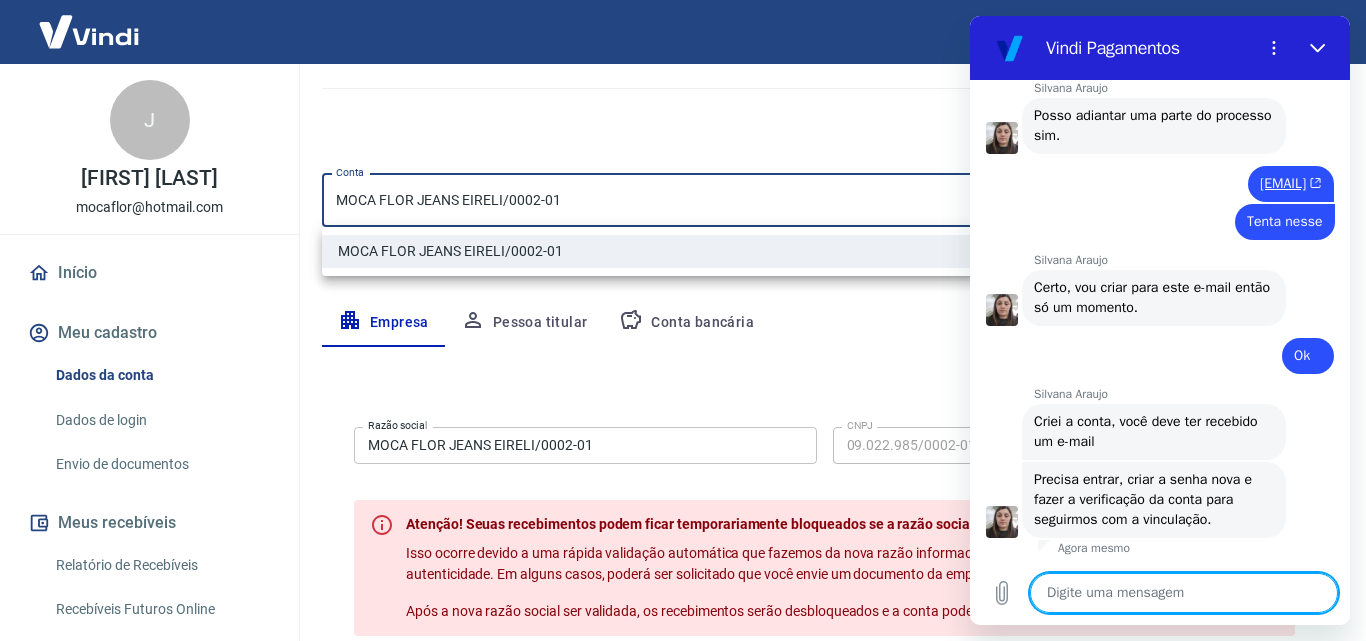 click at bounding box center [1184, 593] 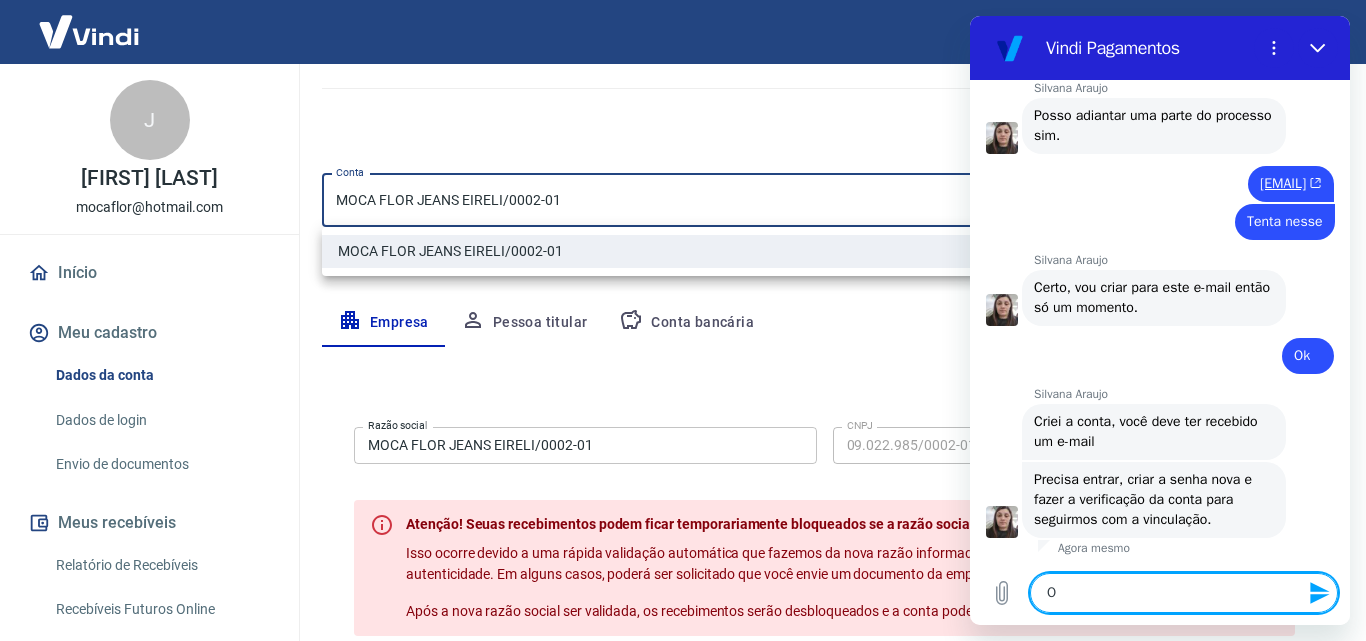 type on "Ok" 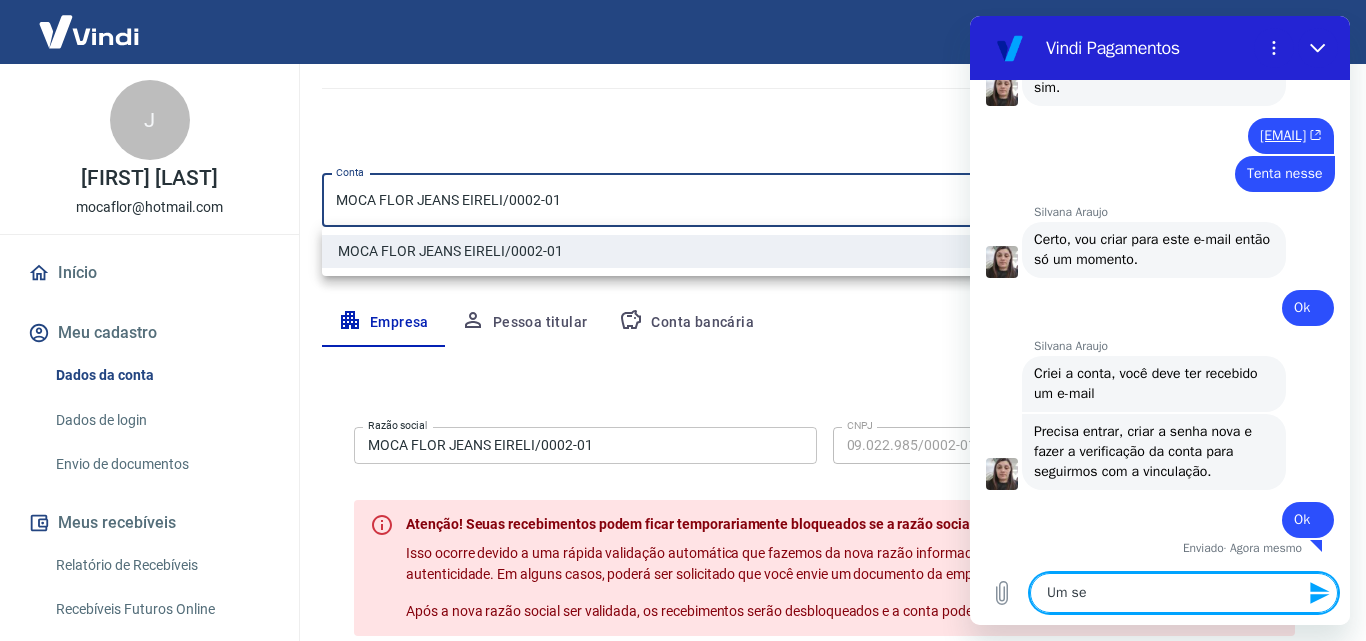 scroll, scrollTop: 12669, scrollLeft: 0, axis: vertical 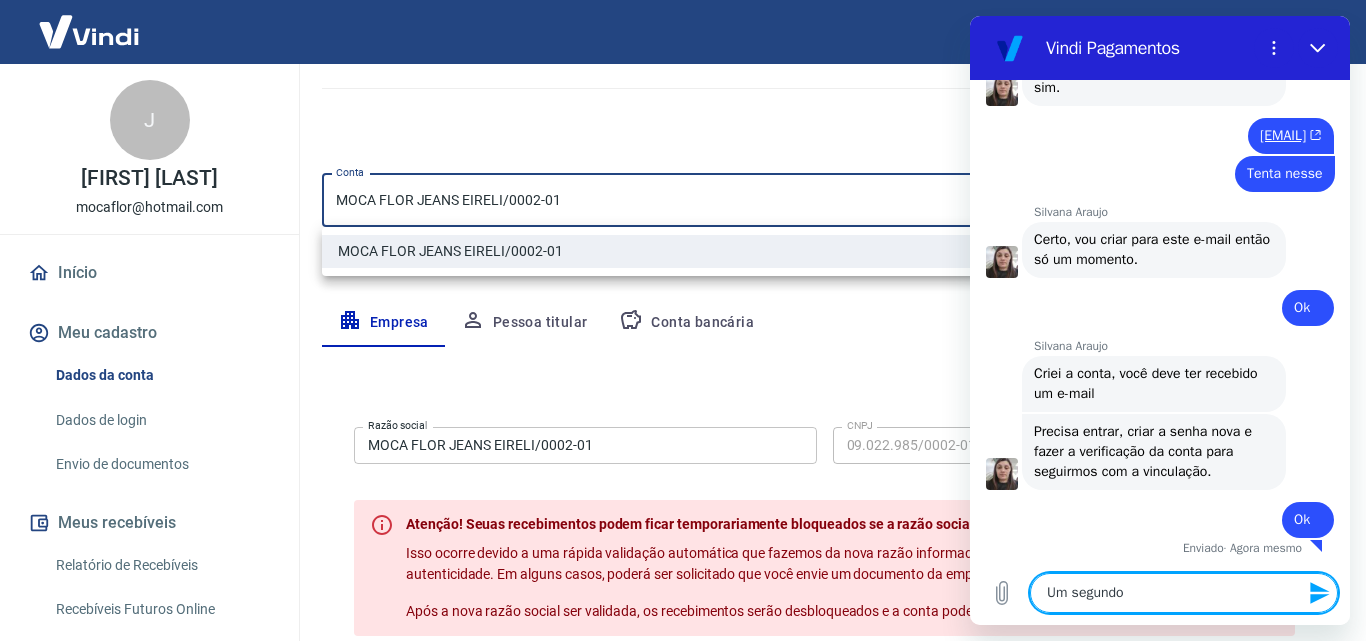 type on "Um segundo" 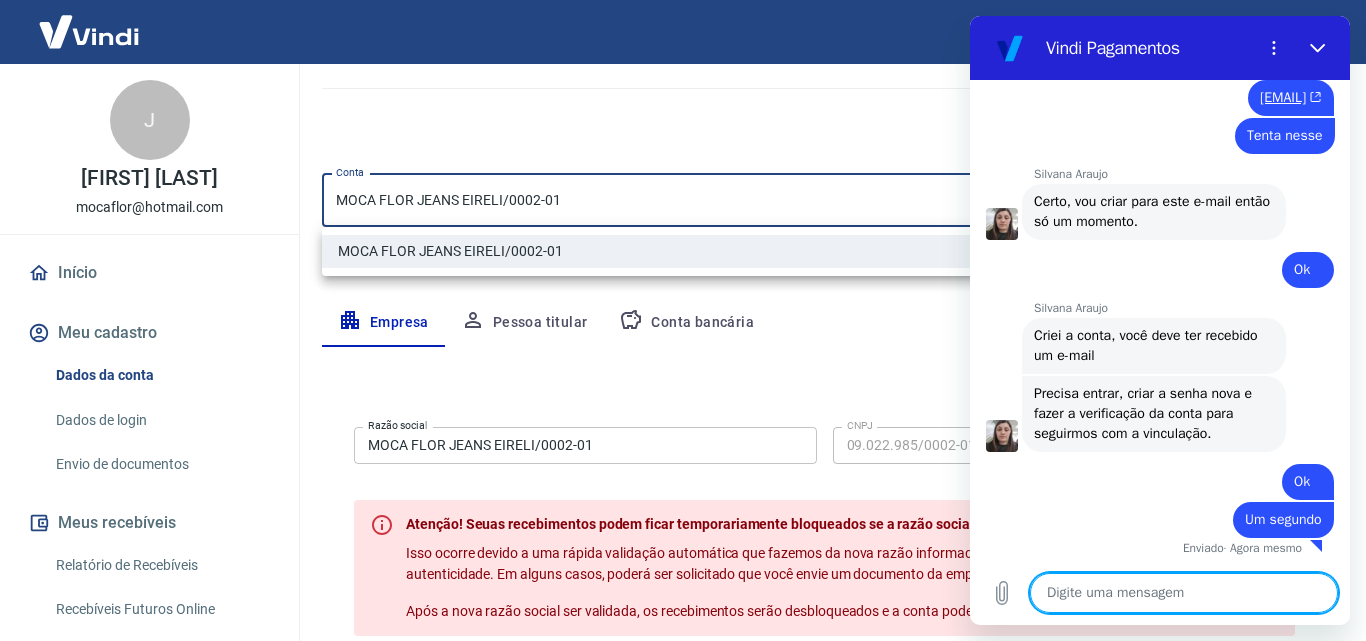 scroll, scrollTop: 12707, scrollLeft: 0, axis: vertical 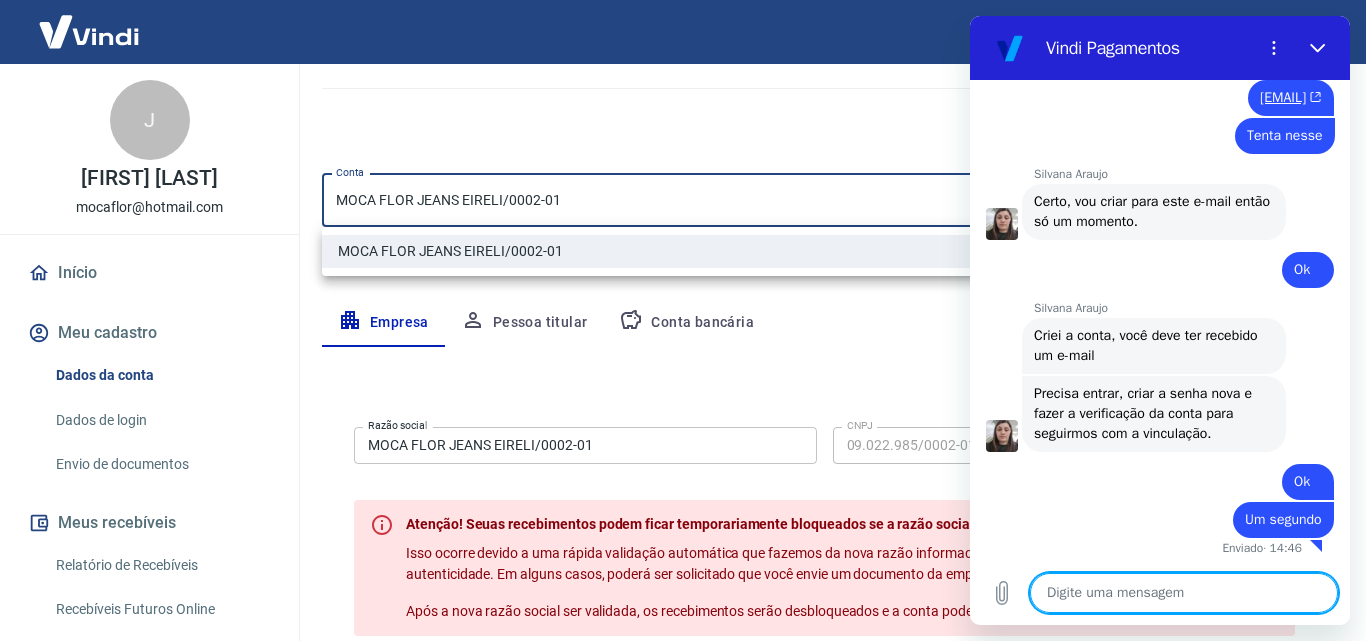 click at bounding box center (1184, 593) 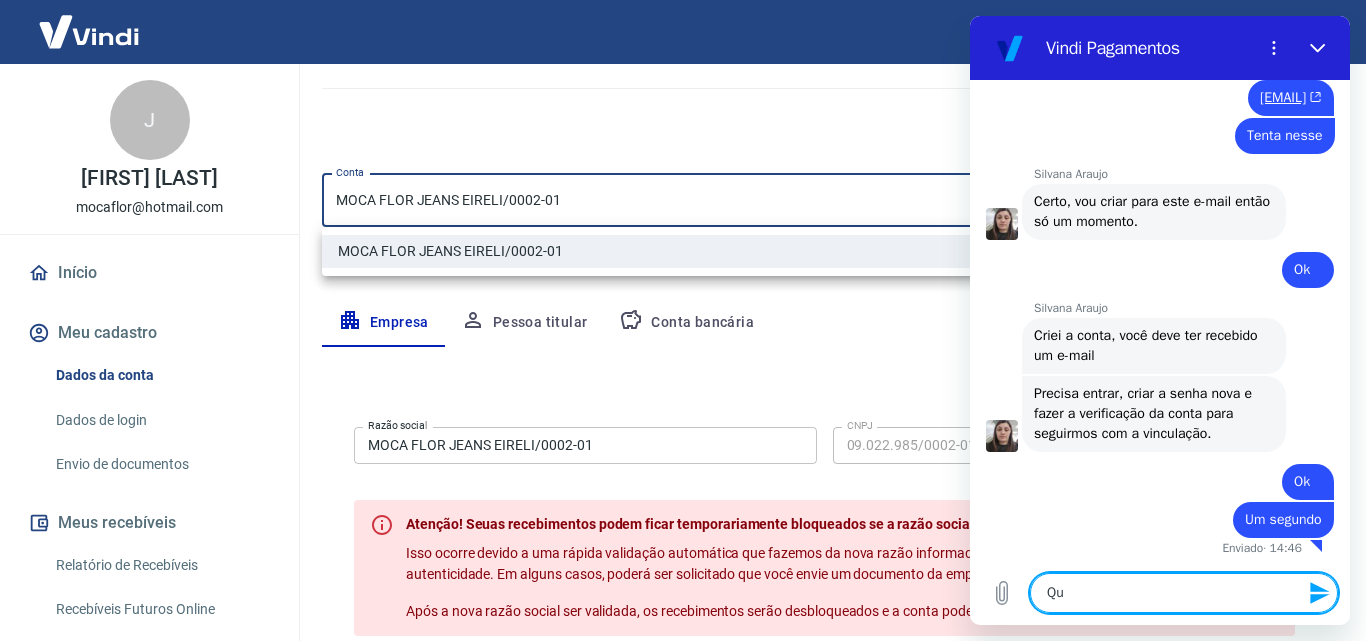 type on "Q" 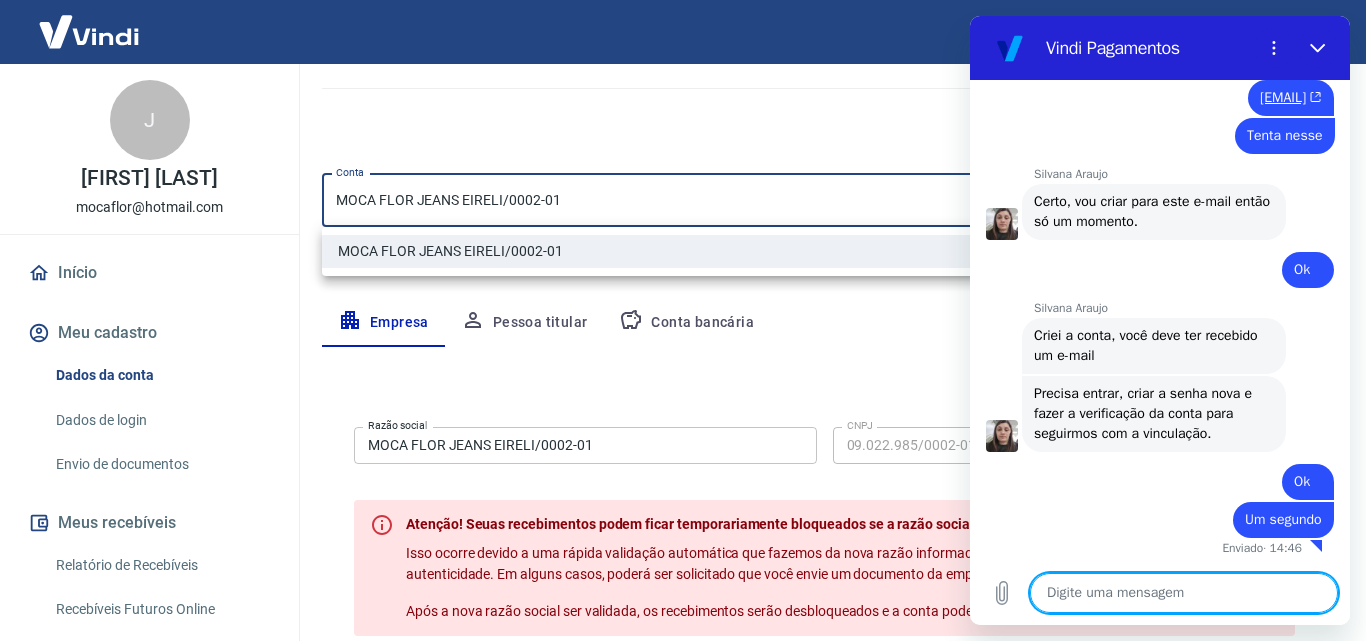 click at bounding box center [1184, 593] 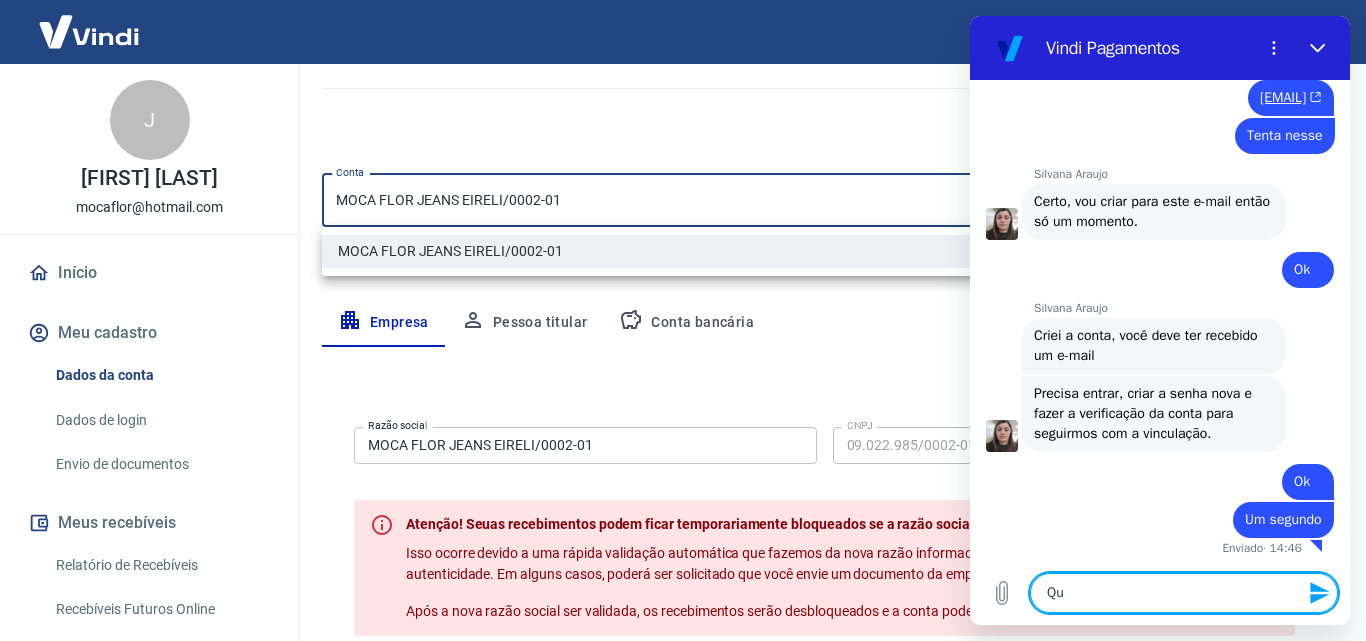 type on "Q" 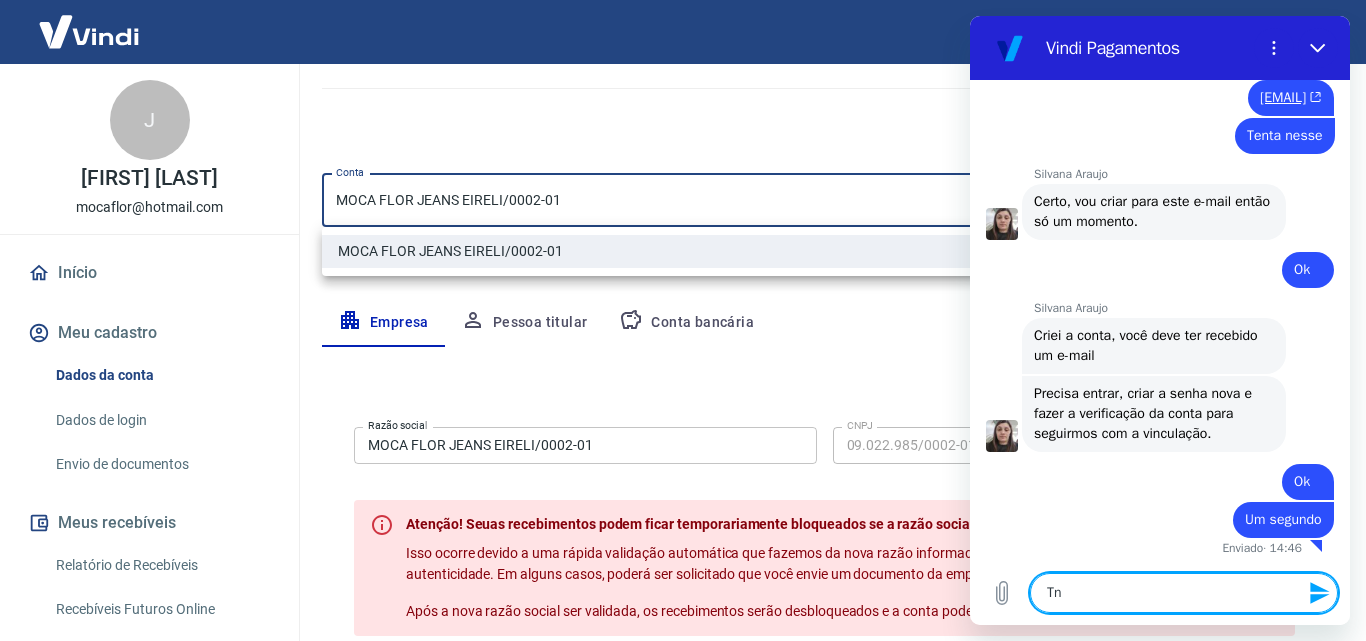 type on "T" 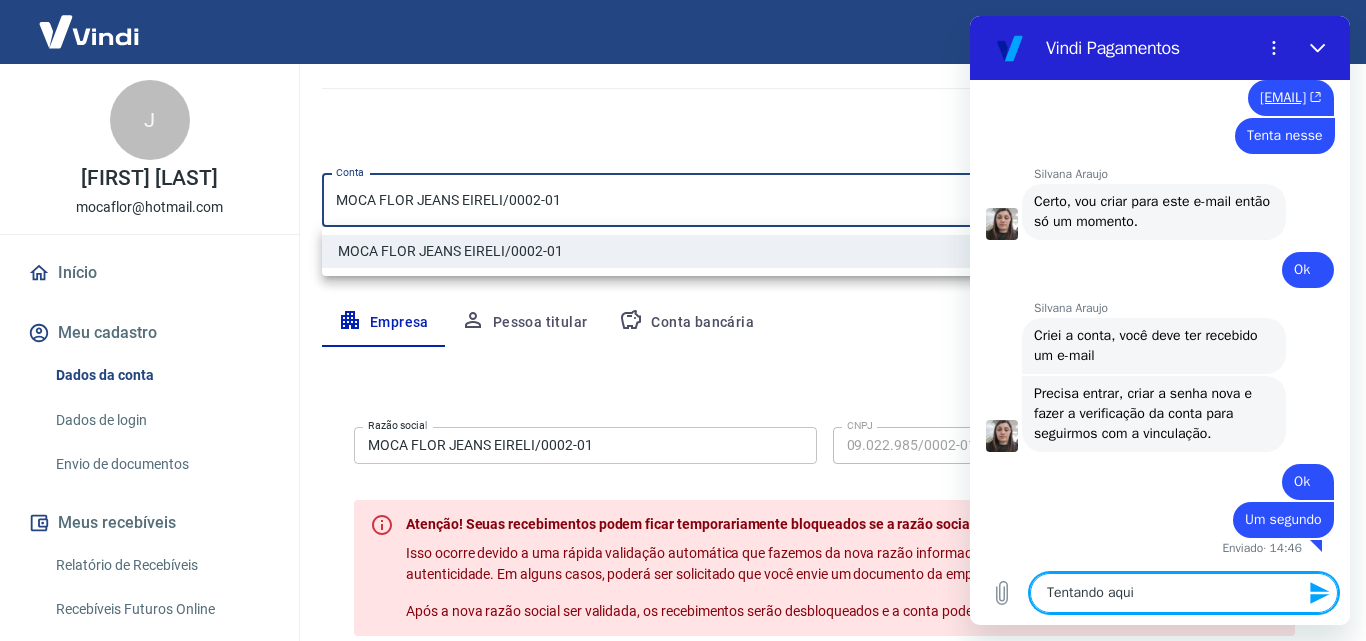 type on "Tentando aqui" 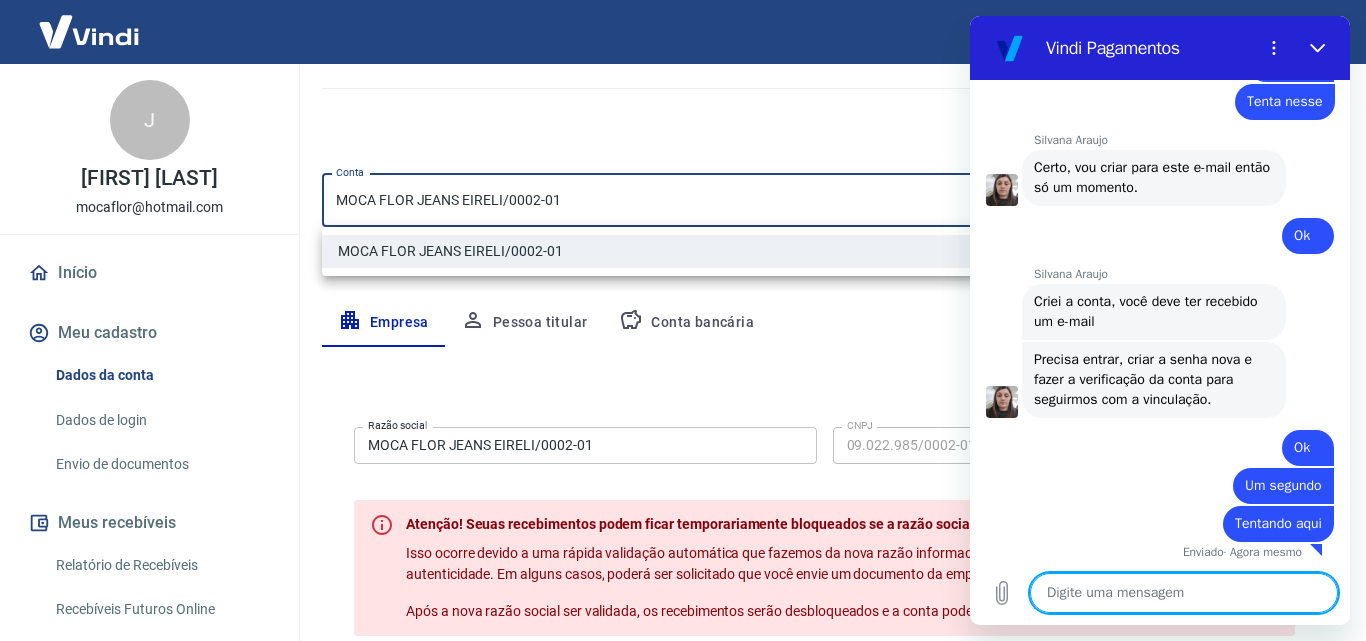 scroll, scrollTop: 12745, scrollLeft: 0, axis: vertical 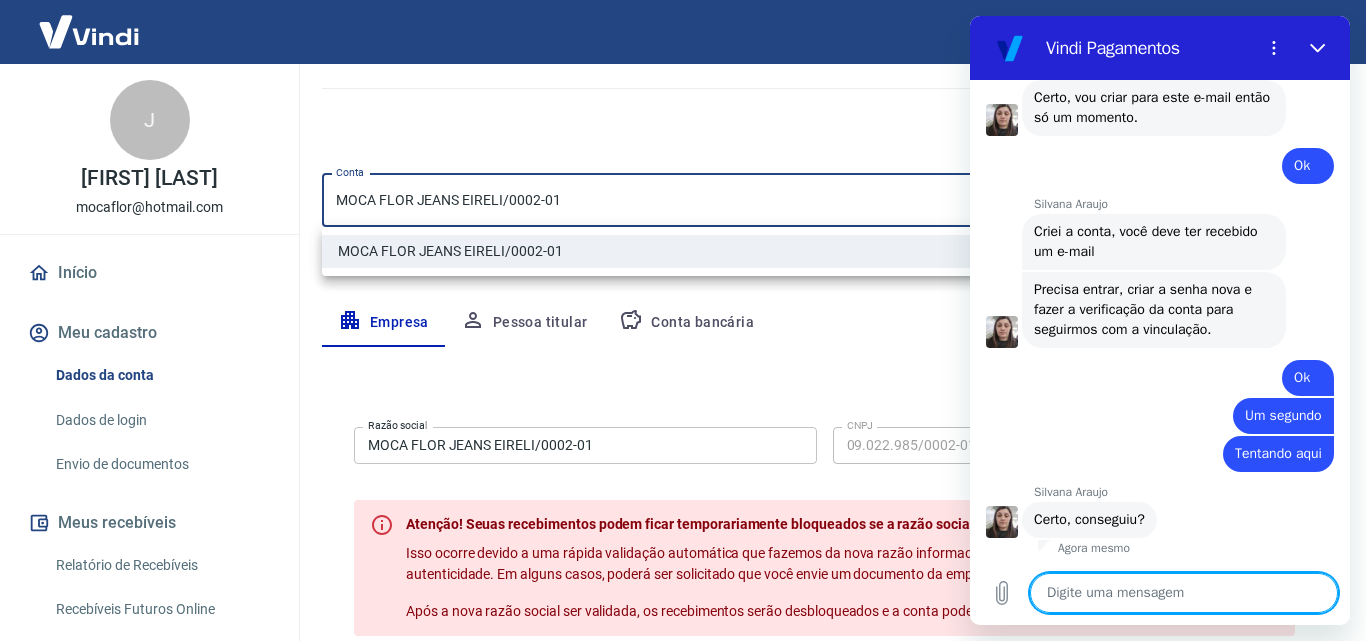 click at bounding box center [1184, 593] 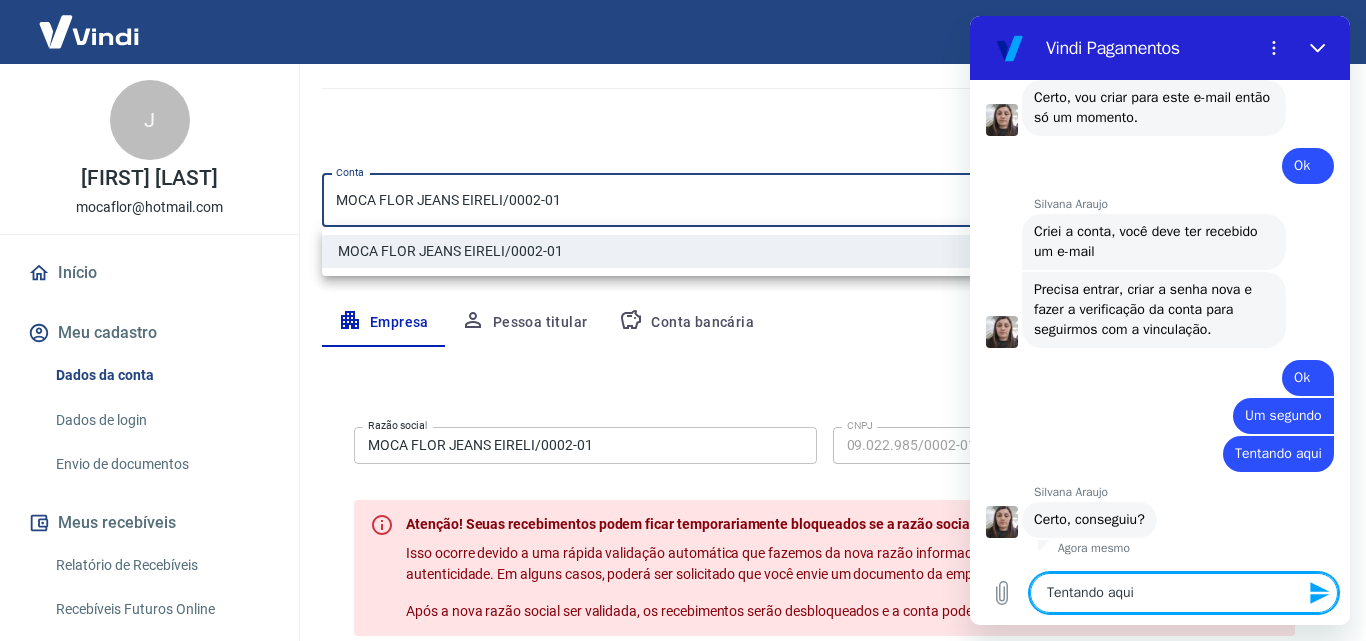 type on "Tentando aqui" 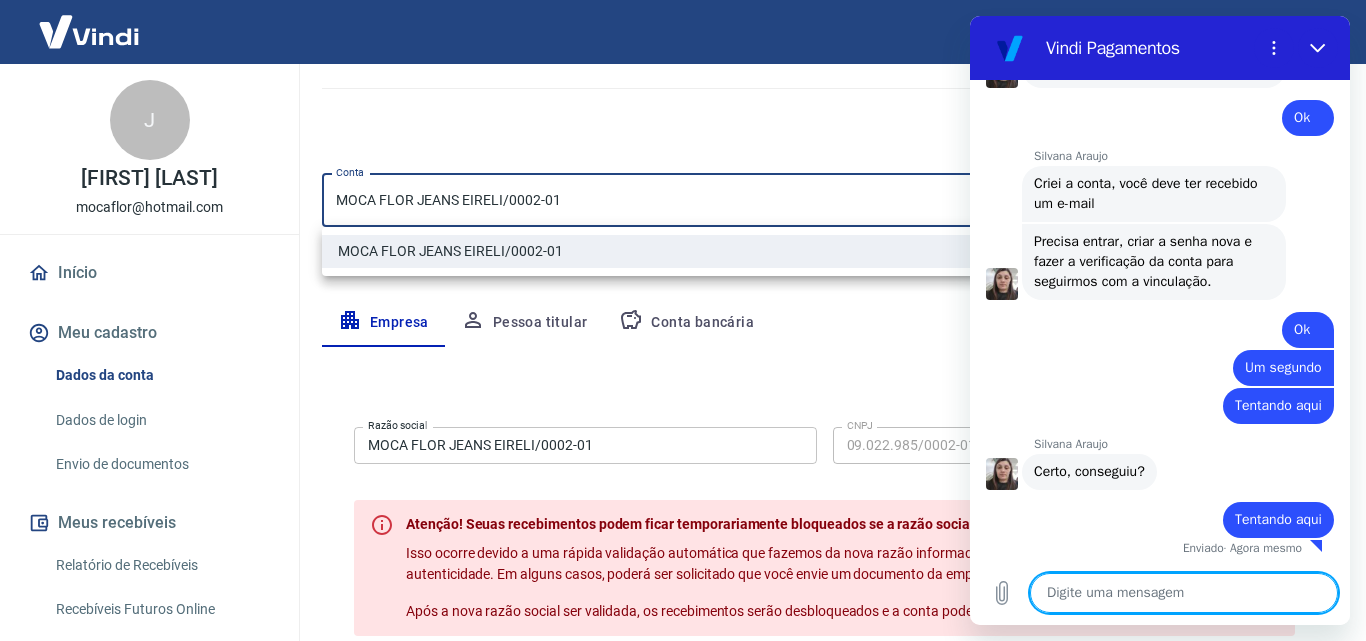 scroll, scrollTop: 12859, scrollLeft: 0, axis: vertical 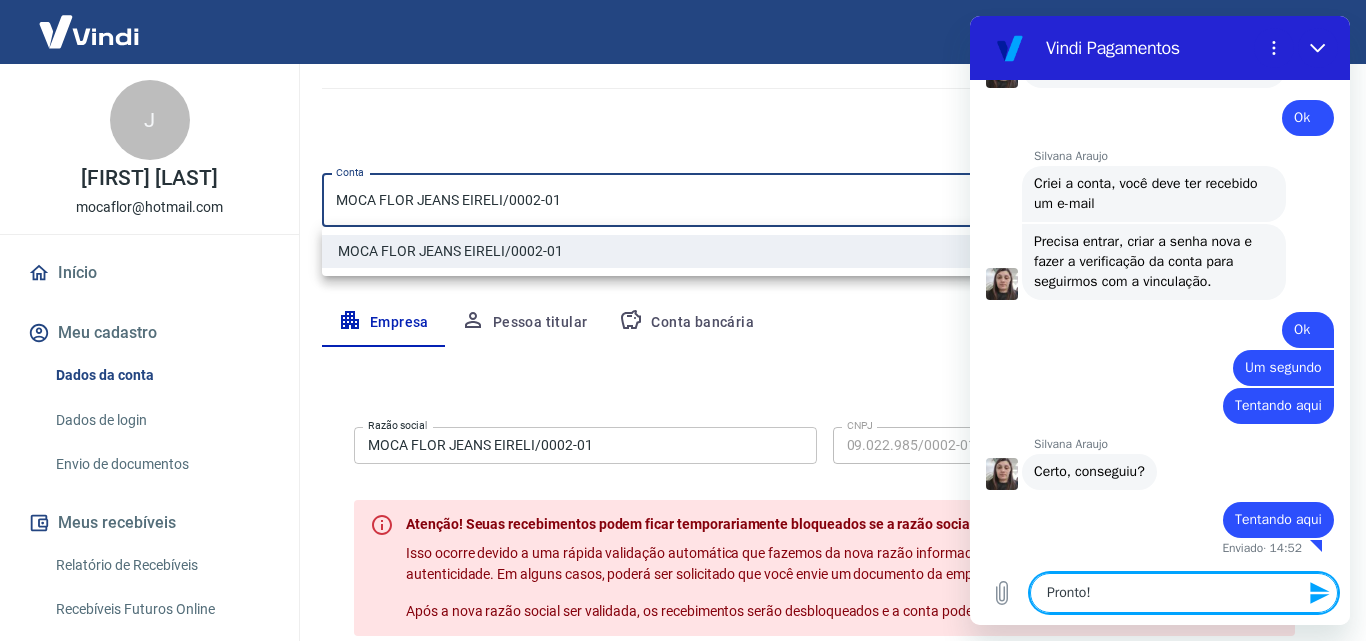 type on "Pronto!" 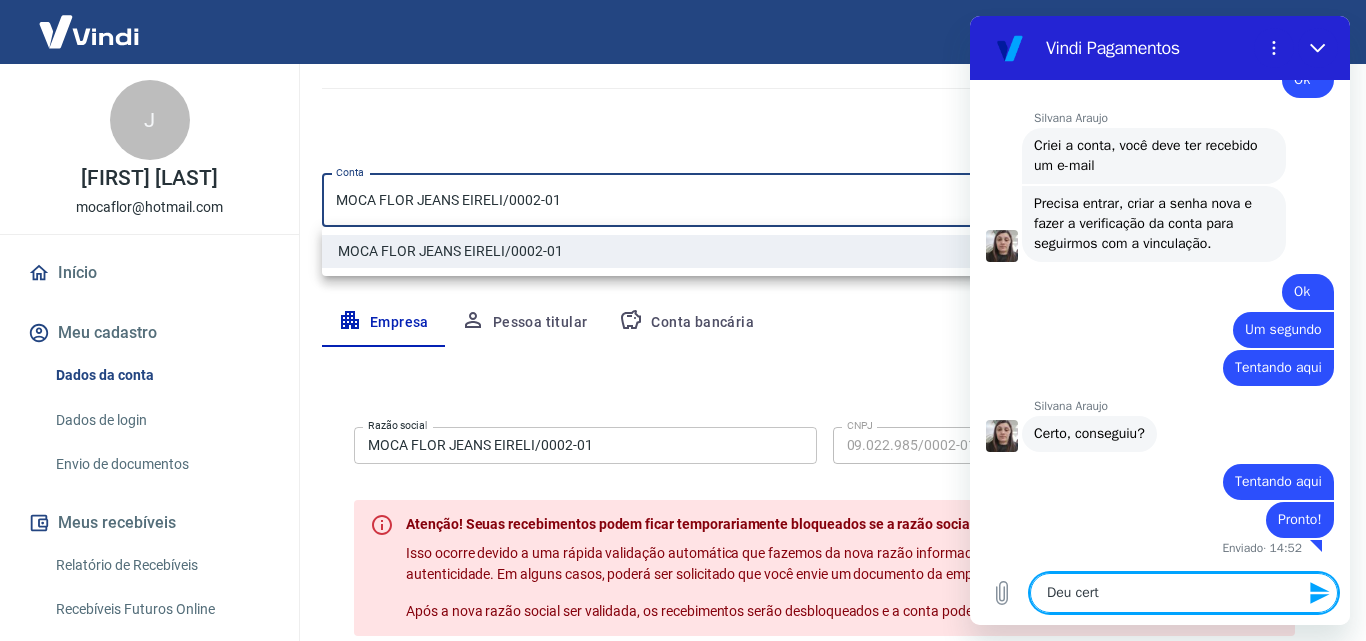 type on "Deu certo" 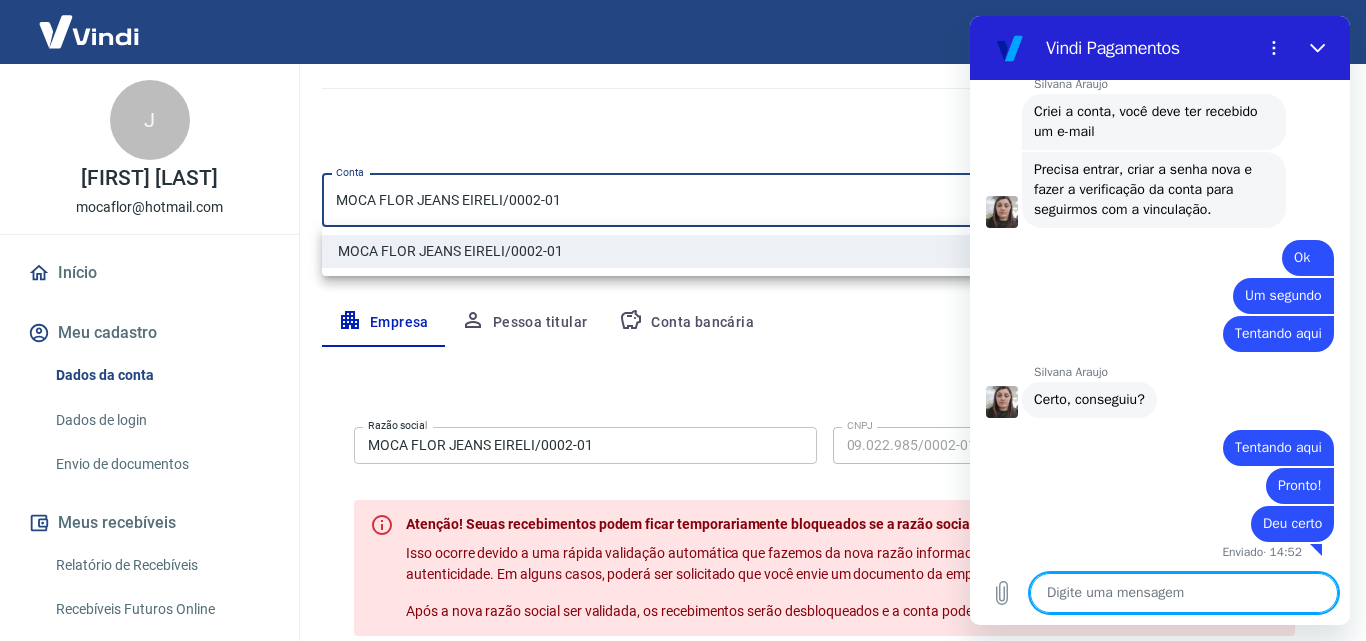scroll, scrollTop: 12935, scrollLeft: 0, axis: vertical 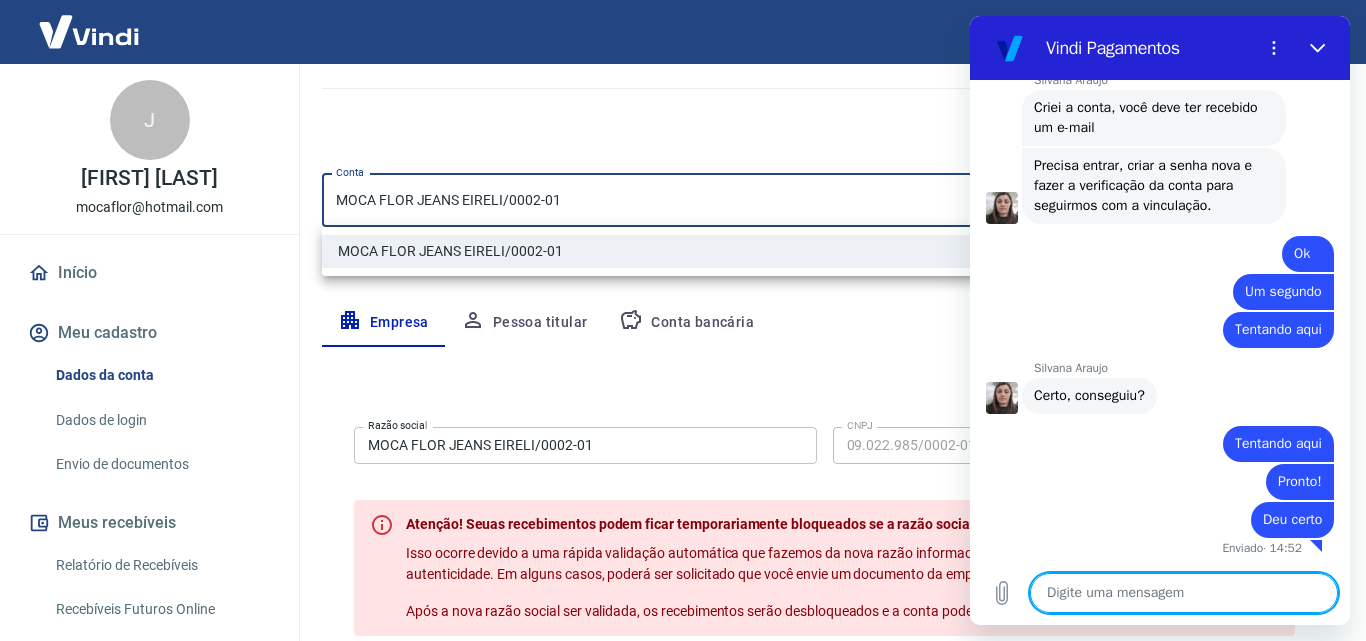 click at bounding box center (1184, 593) 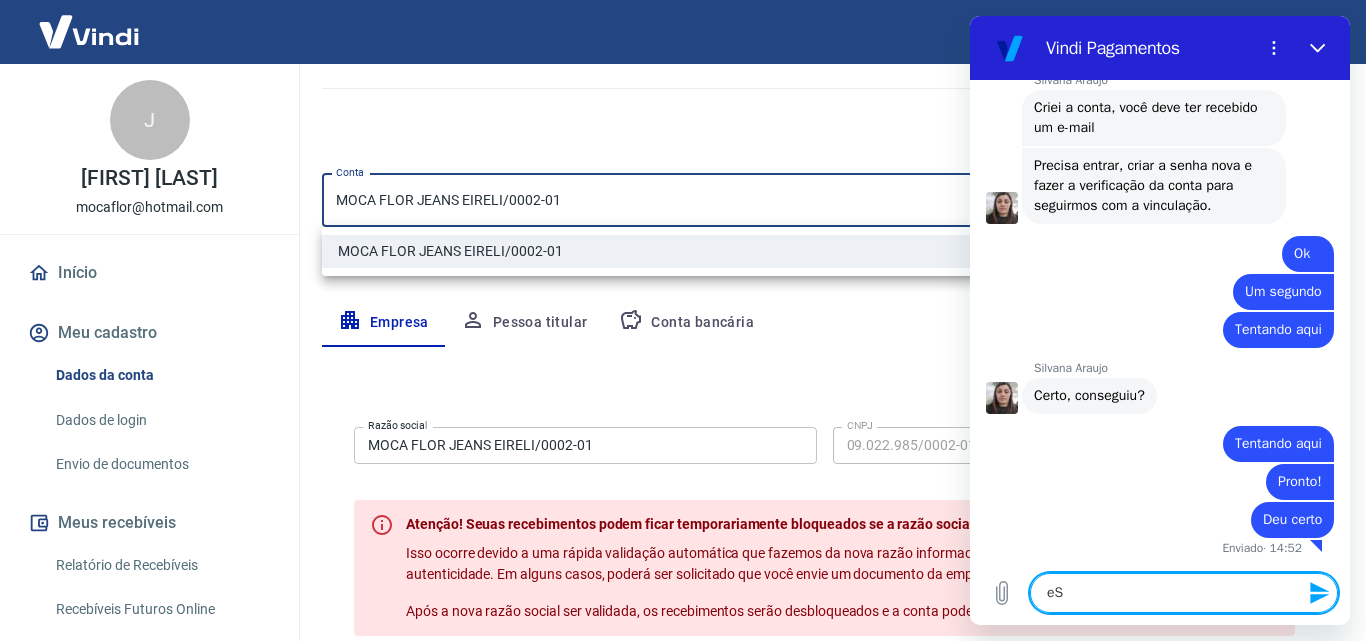 type on "e" 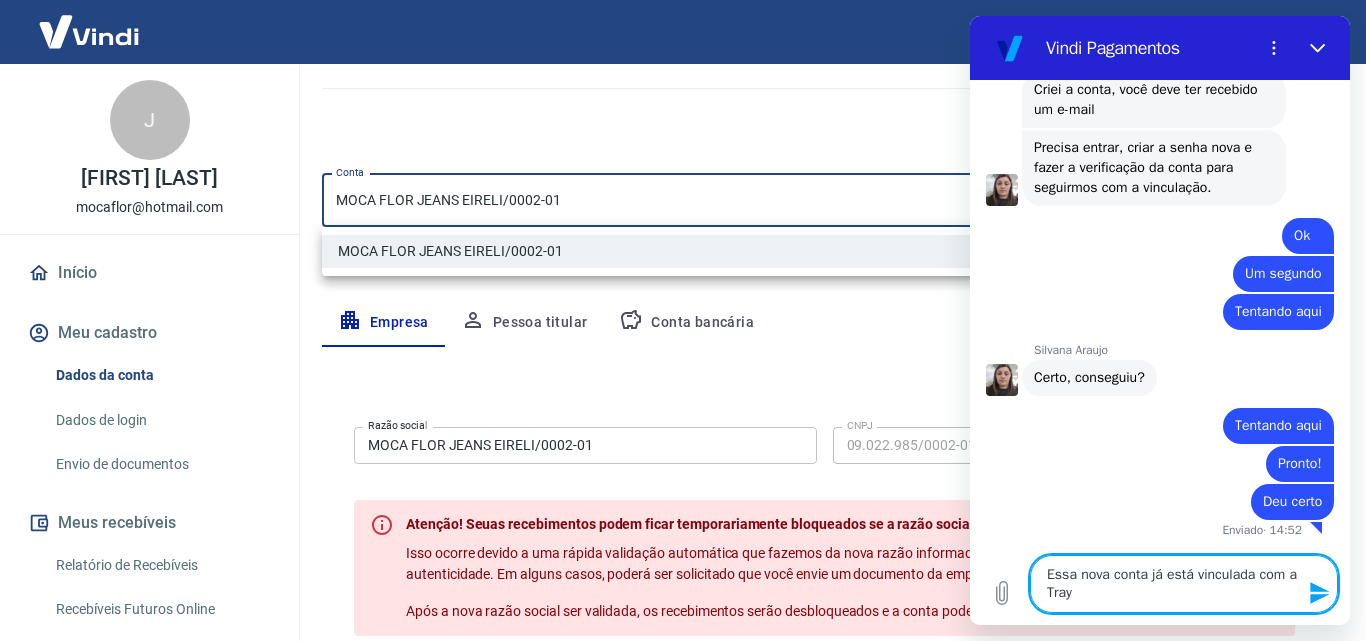 type on "Essa nova conta já está vinculada com a Tray?" 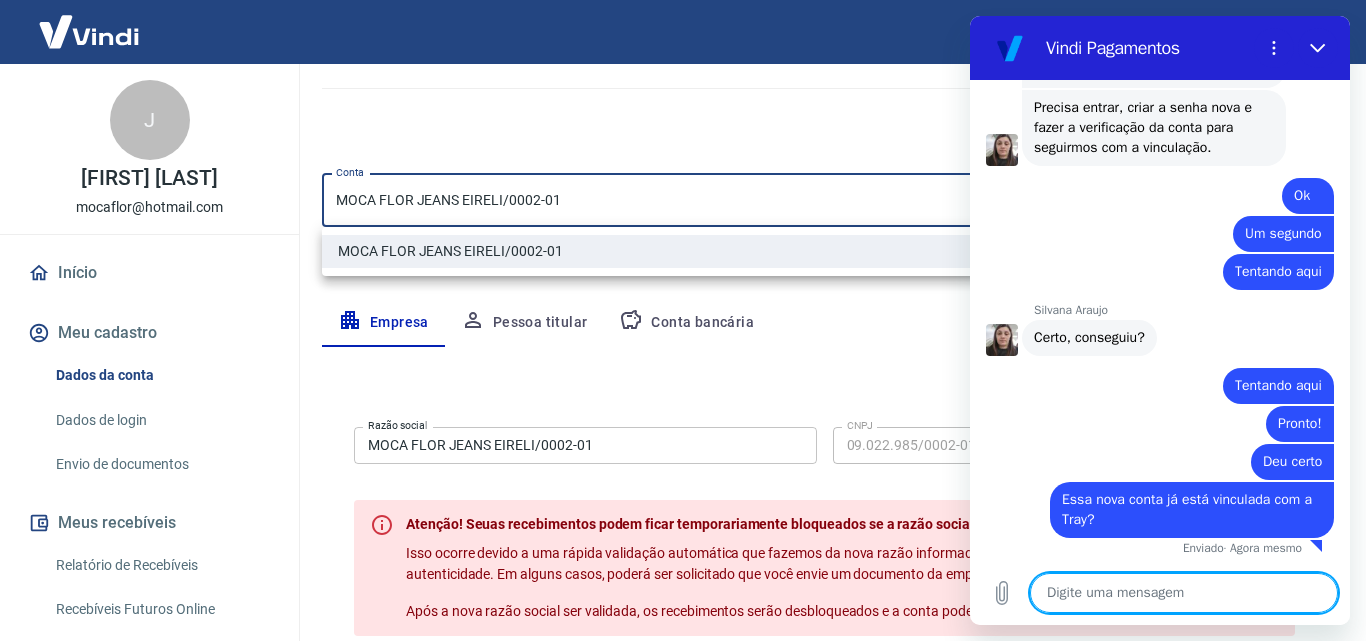 scroll, scrollTop: 12993, scrollLeft: 0, axis: vertical 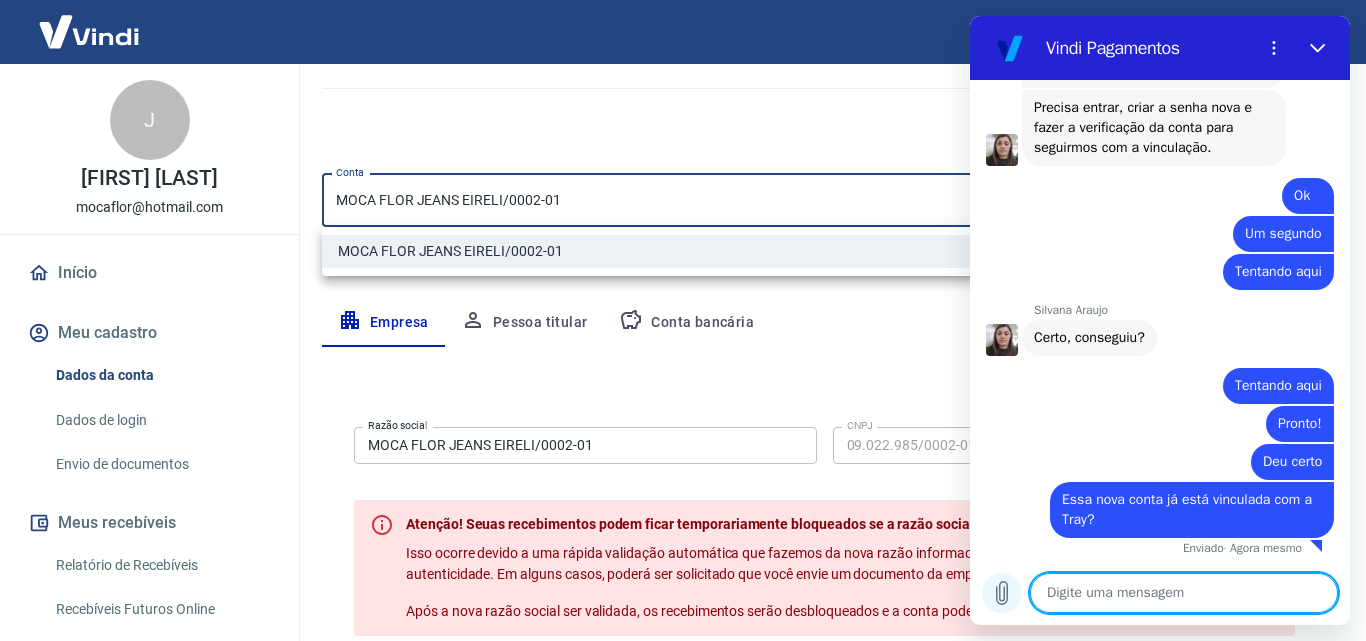 click 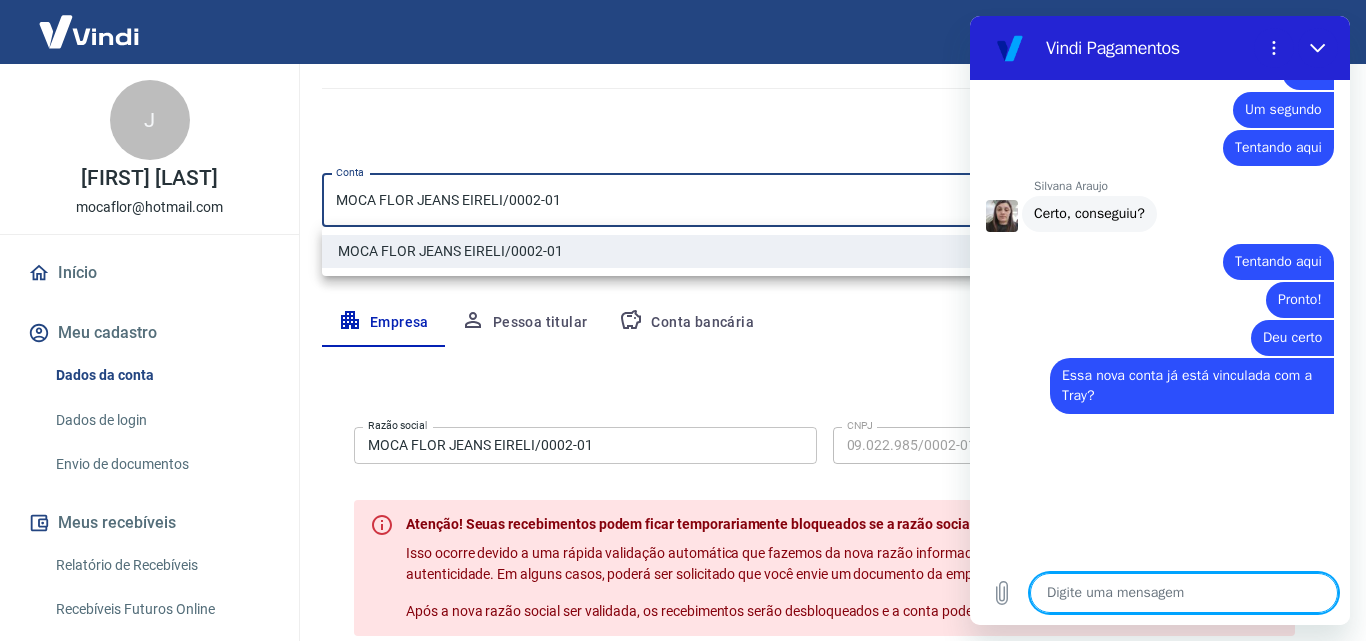 click at bounding box center [1184, 593] 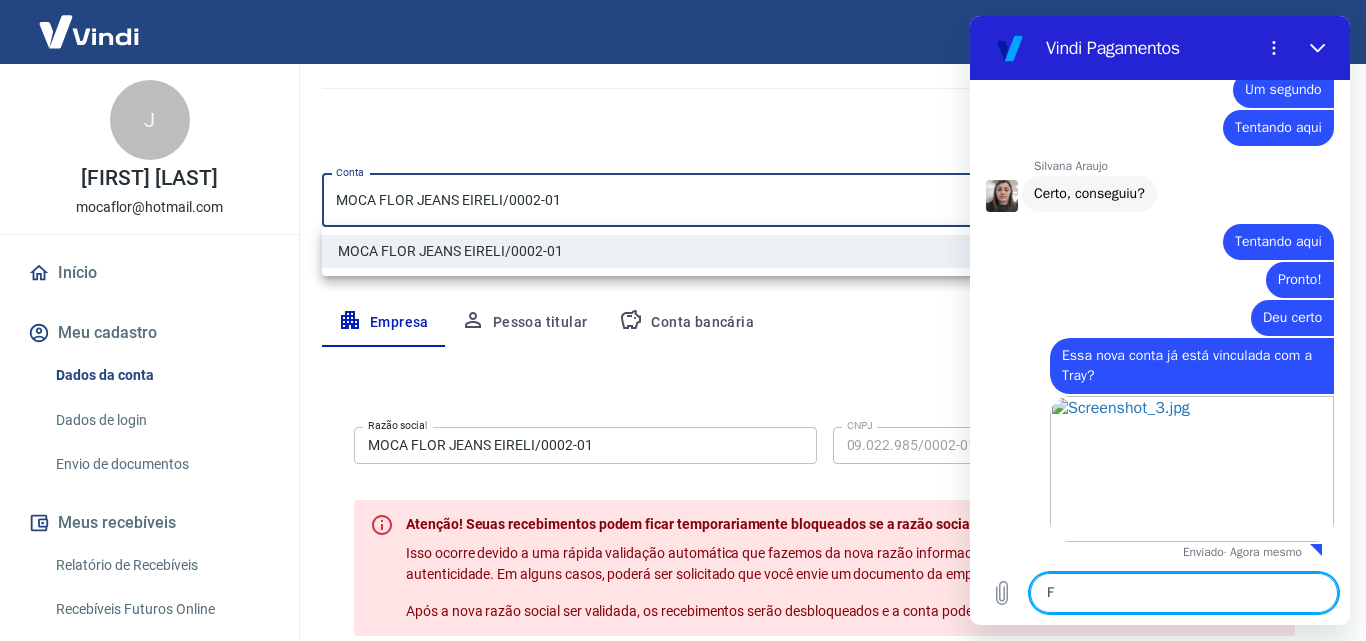 scroll, scrollTop: 13141, scrollLeft: 0, axis: vertical 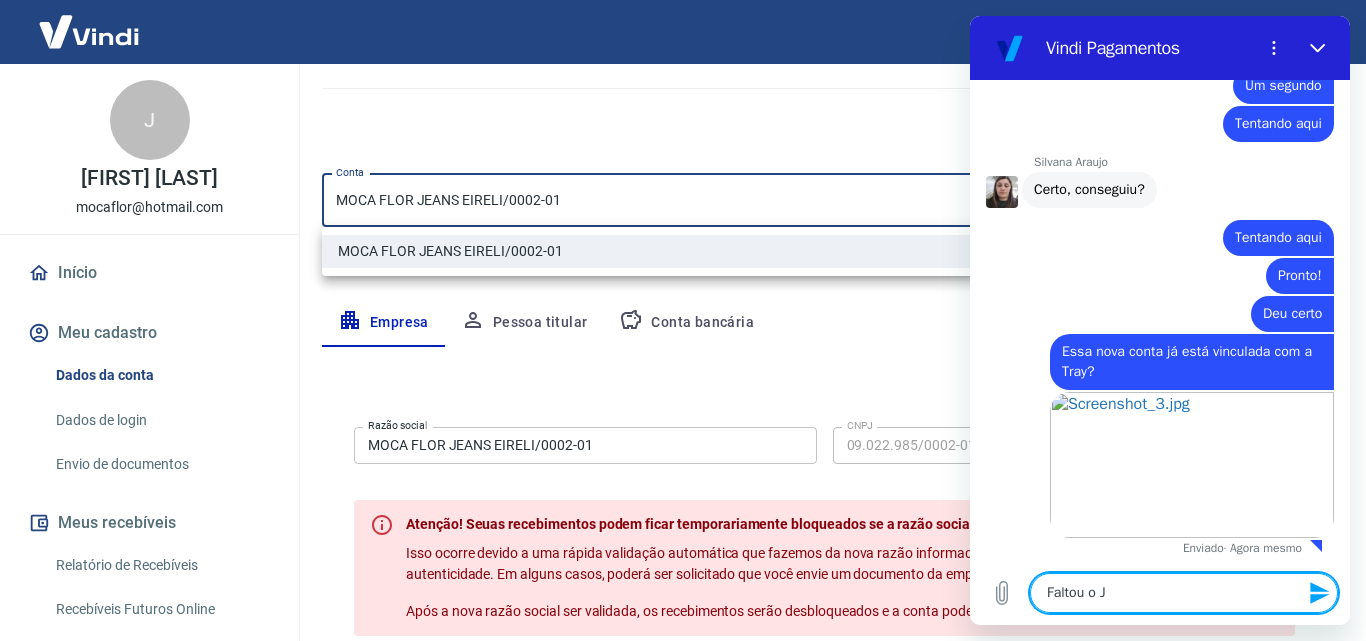 type on "Faltou o J" 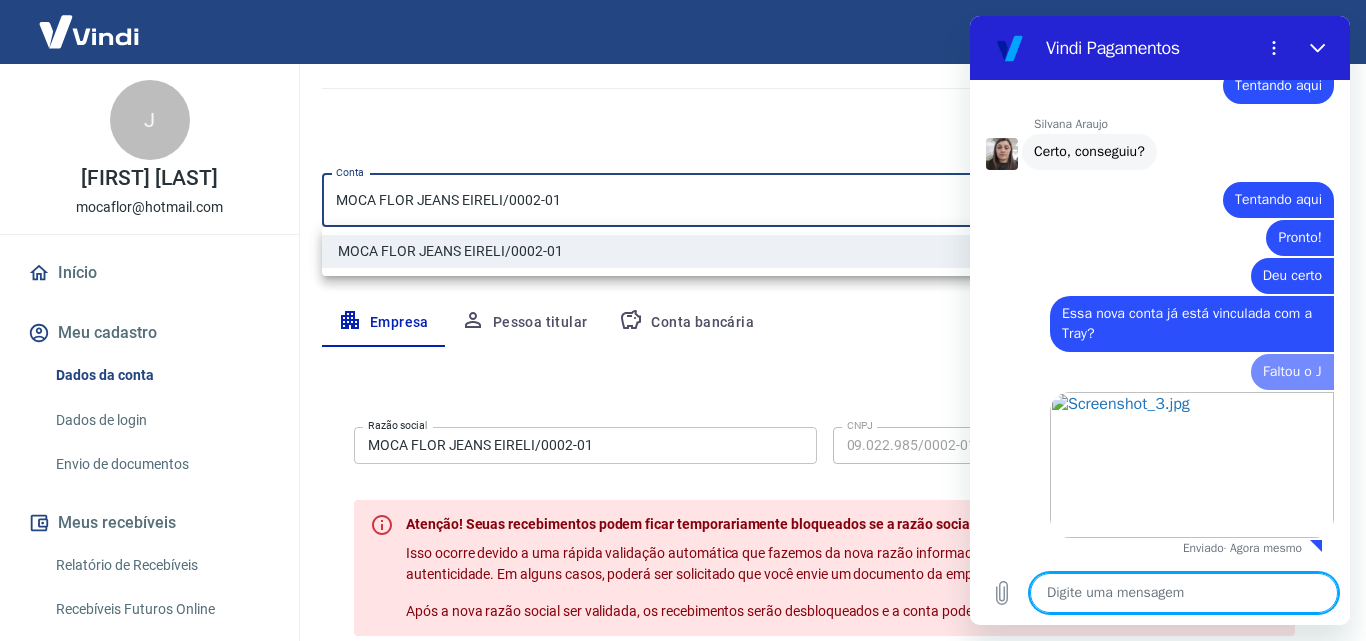 scroll, scrollTop: 13179, scrollLeft: 0, axis: vertical 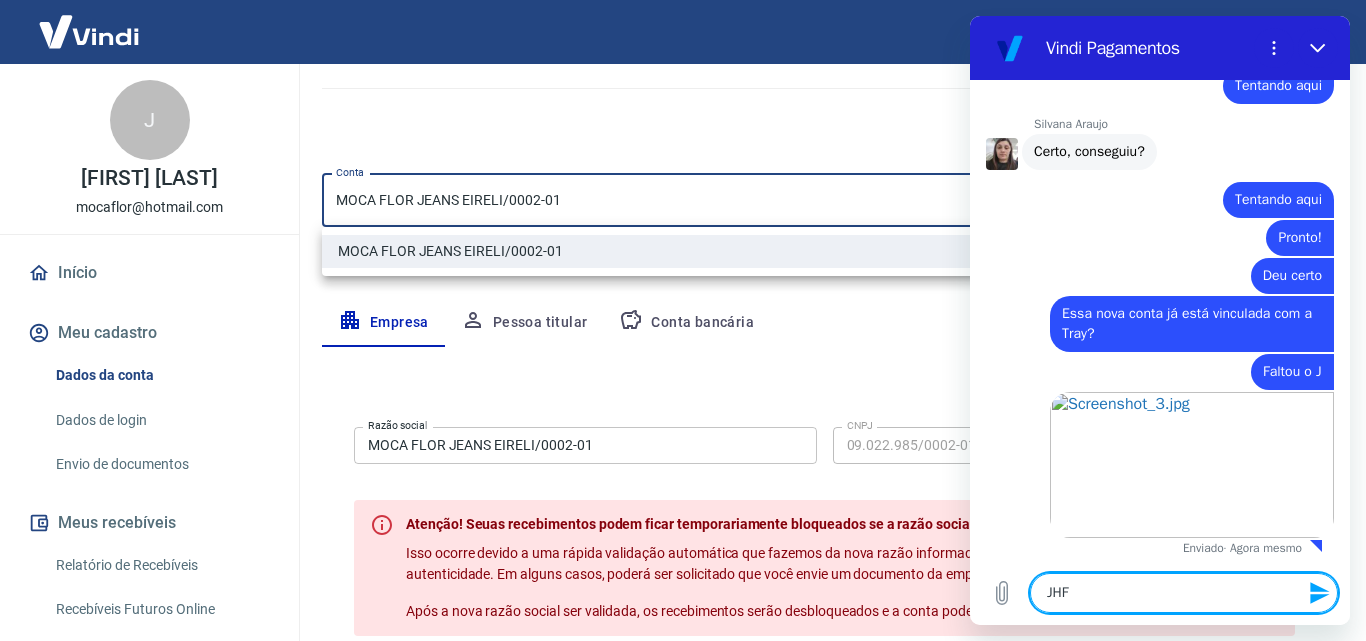 type on "JHF" 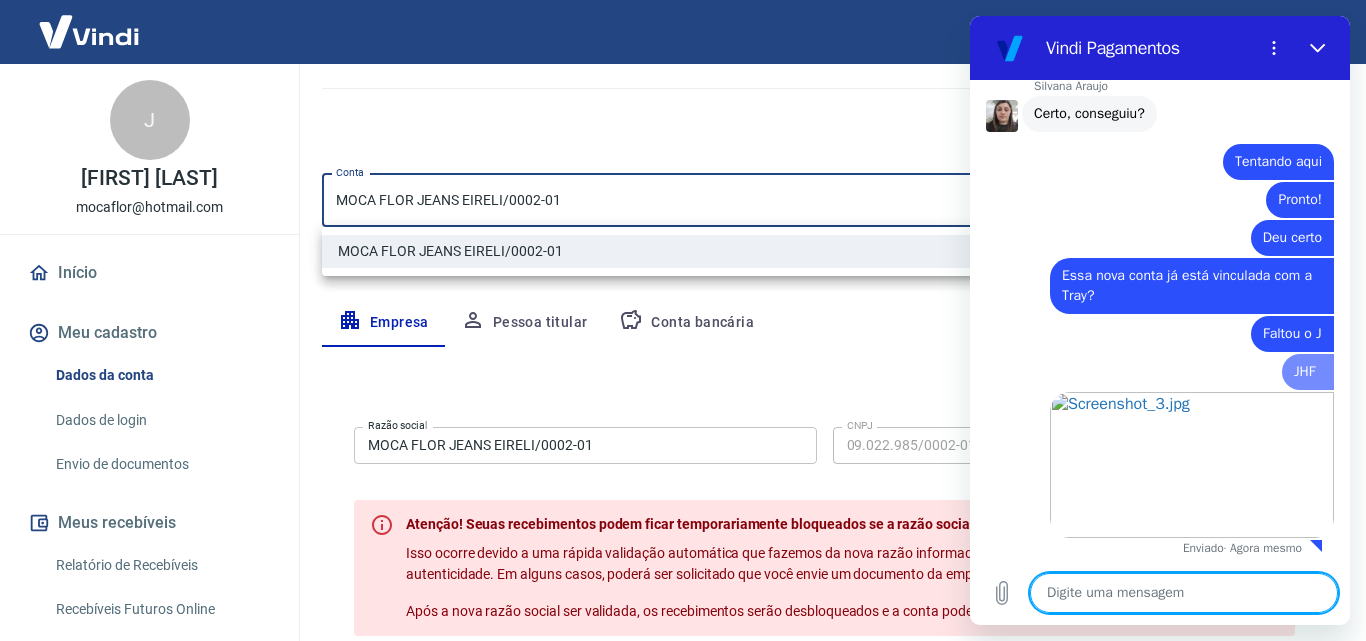 scroll, scrollTop: 13217, scrollLeft: 0, axis: vertical 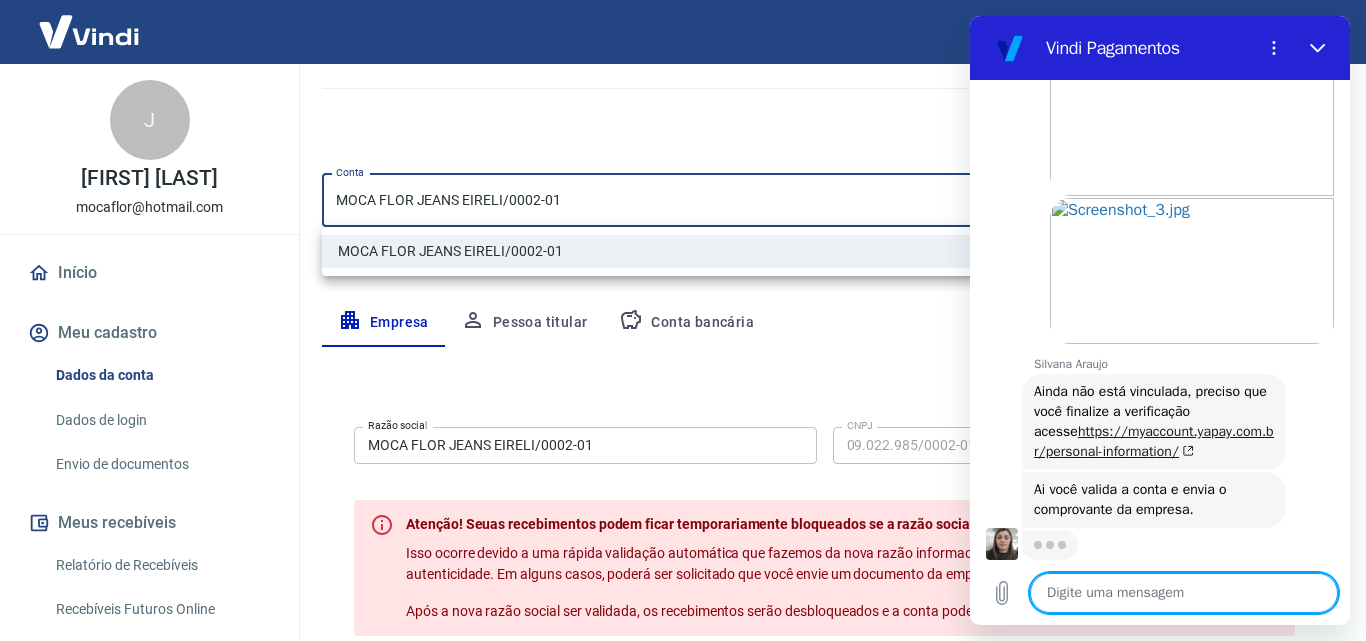 click on "https://myaccount.yapay.com.br/personal-information/" at bounding box center [1154, 441] 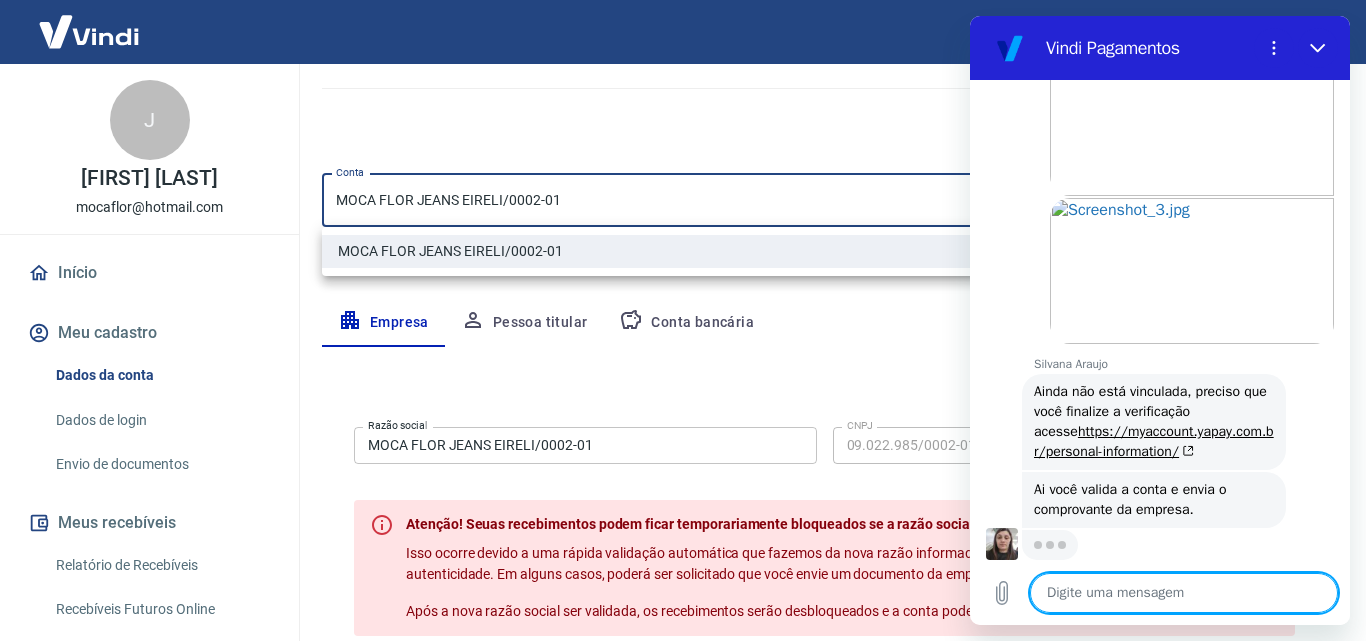 click at bounding box center (1184, 593) 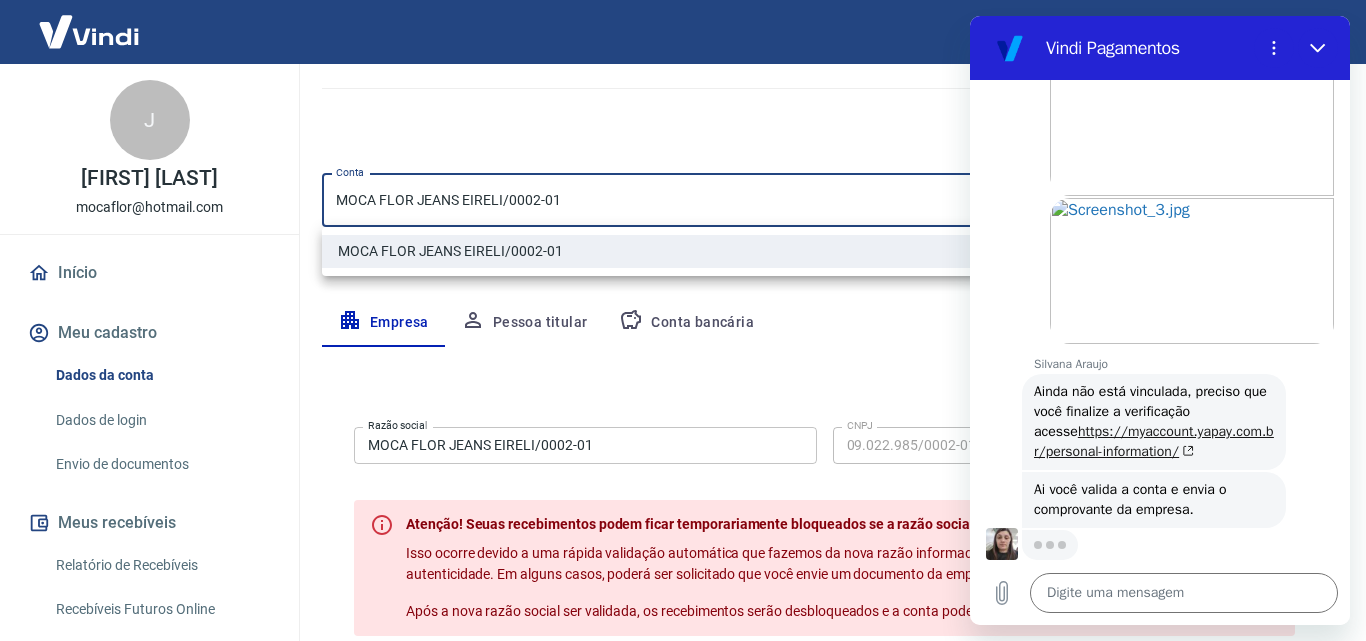 drag, startPoint x: 1115, startPoint y: 426, endPoint x: 1073, endPoint y: 439, distance: 43.965897 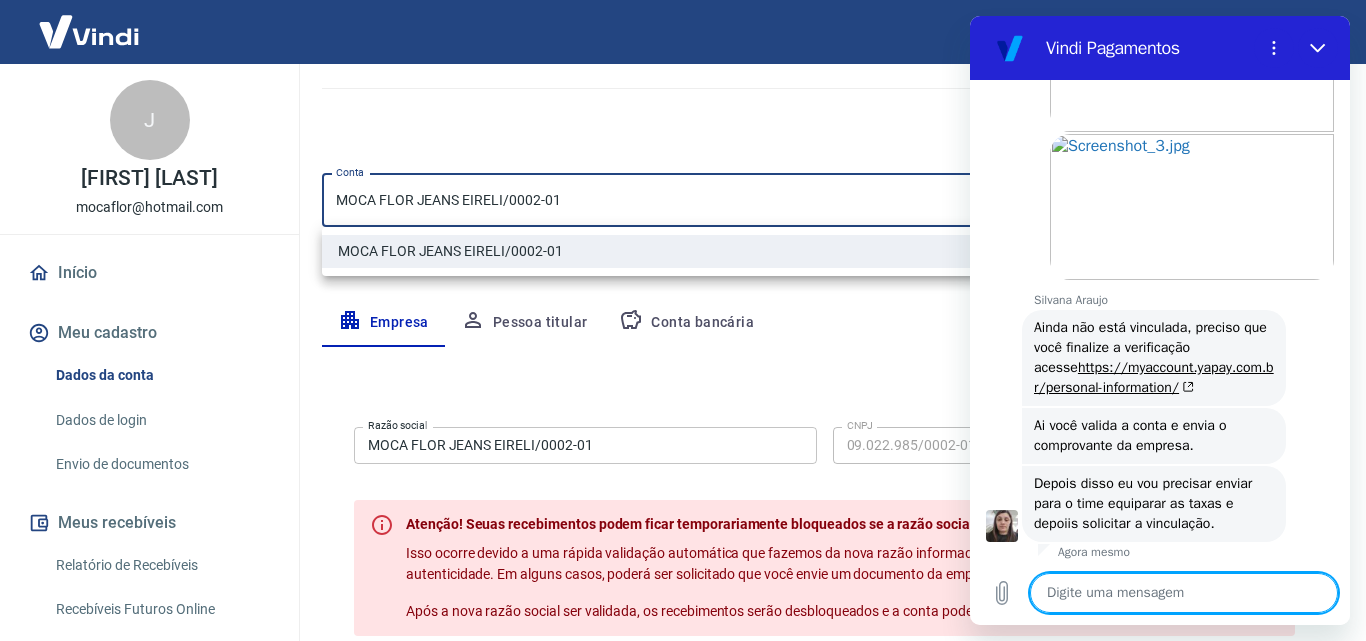 scroll, scrollTop: 13627, scrollLeft: 0, axis: vertical 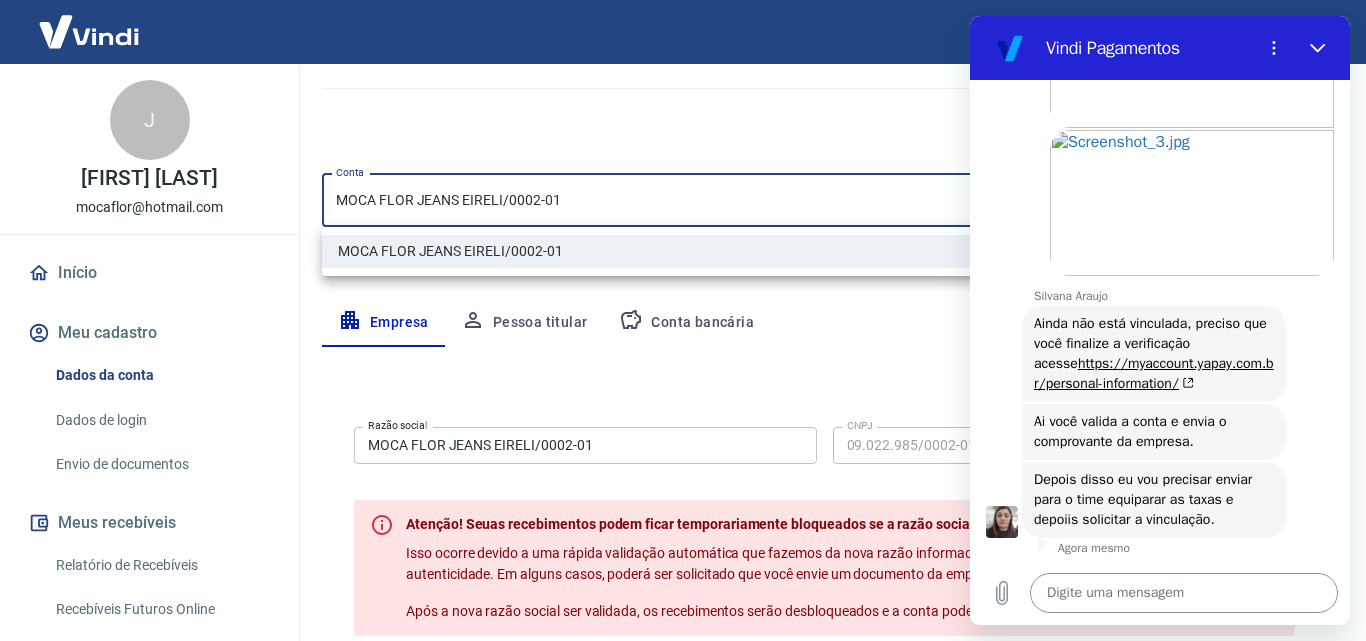 click at bounding box center (1184, 593) 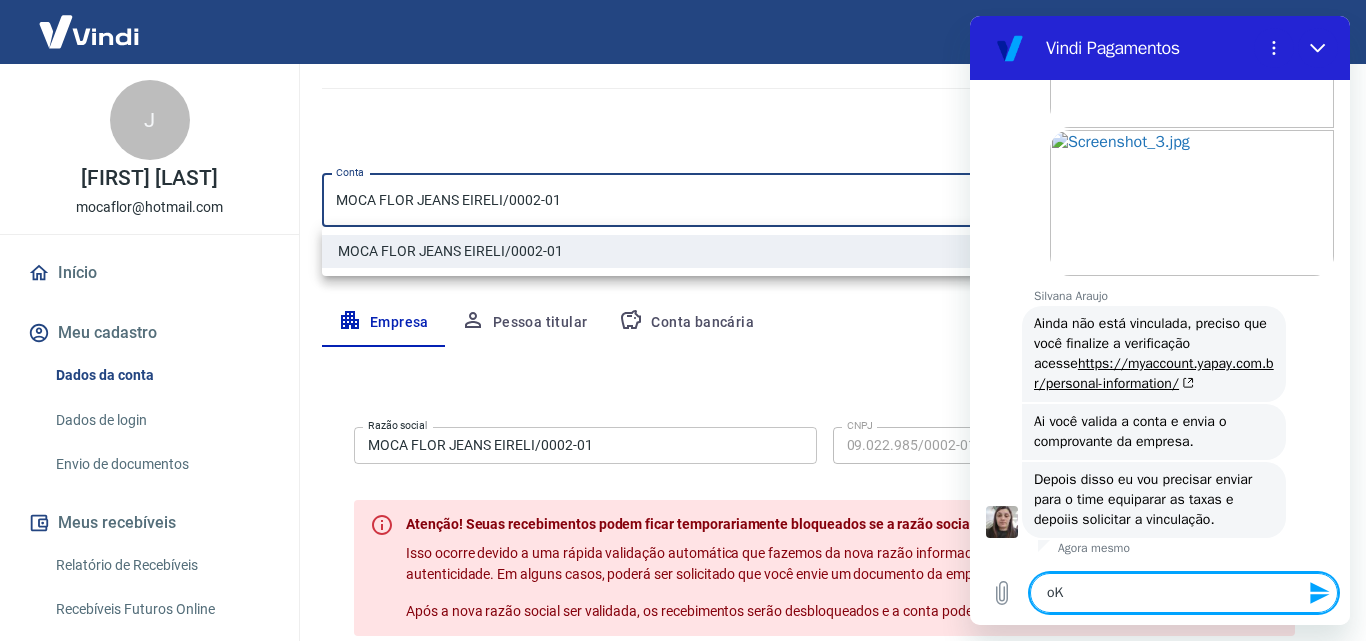 type on "o" 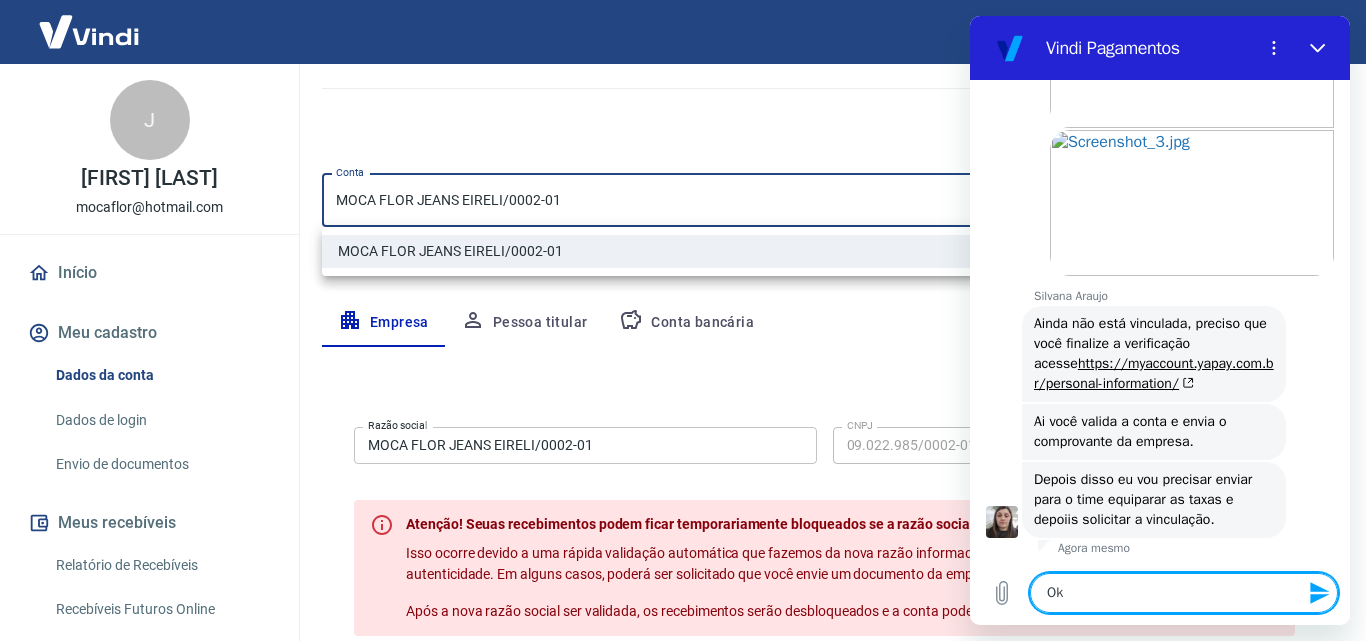 type on "Ok" 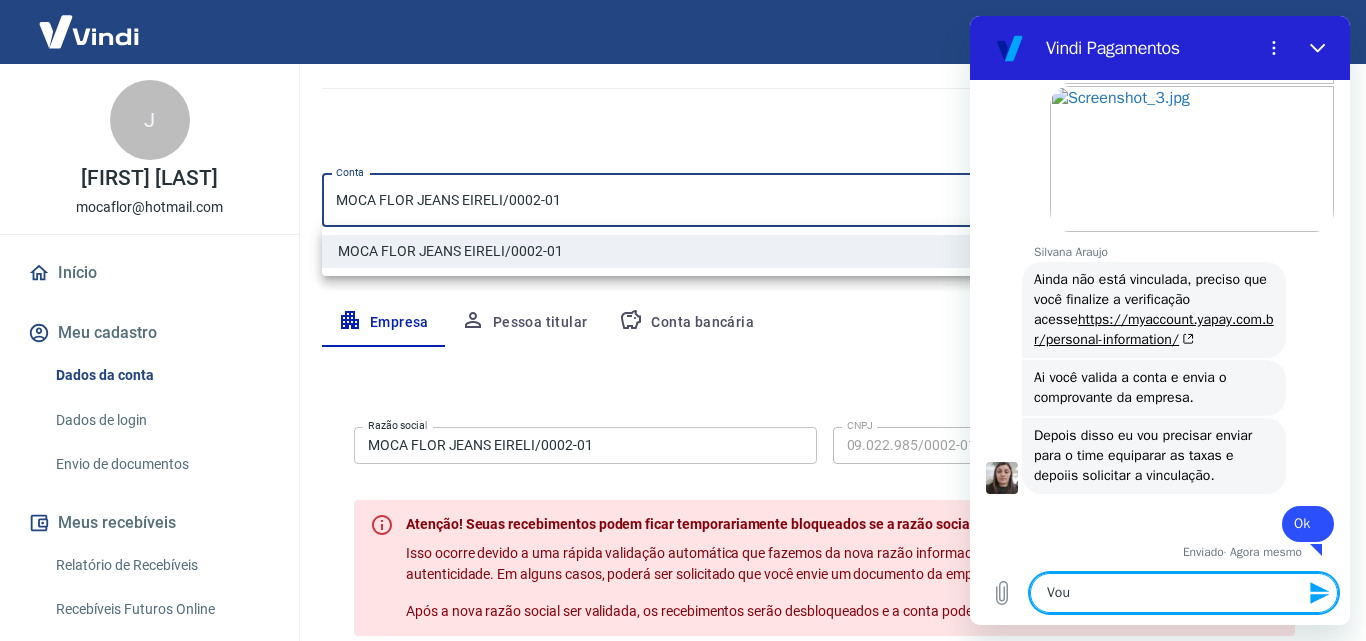 scroll, scrollTop: 13675, scrollLeft: 0, axis: vertical 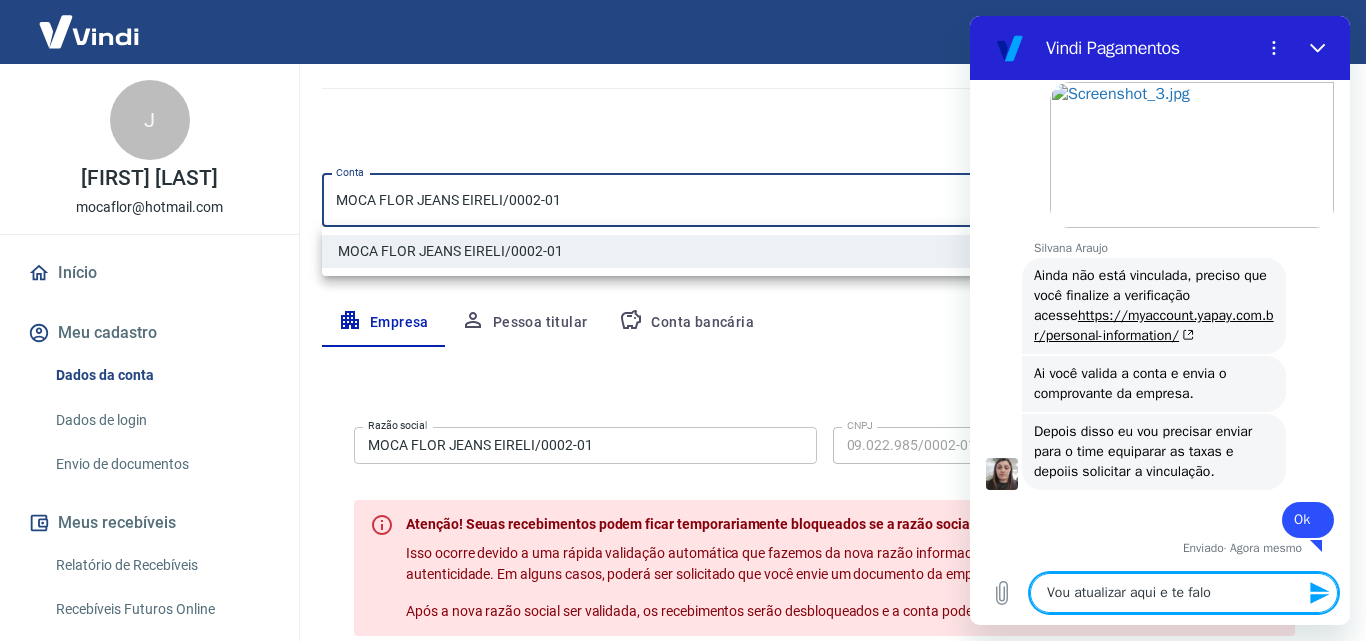 type on "Vou atualizar aqui e te falo" 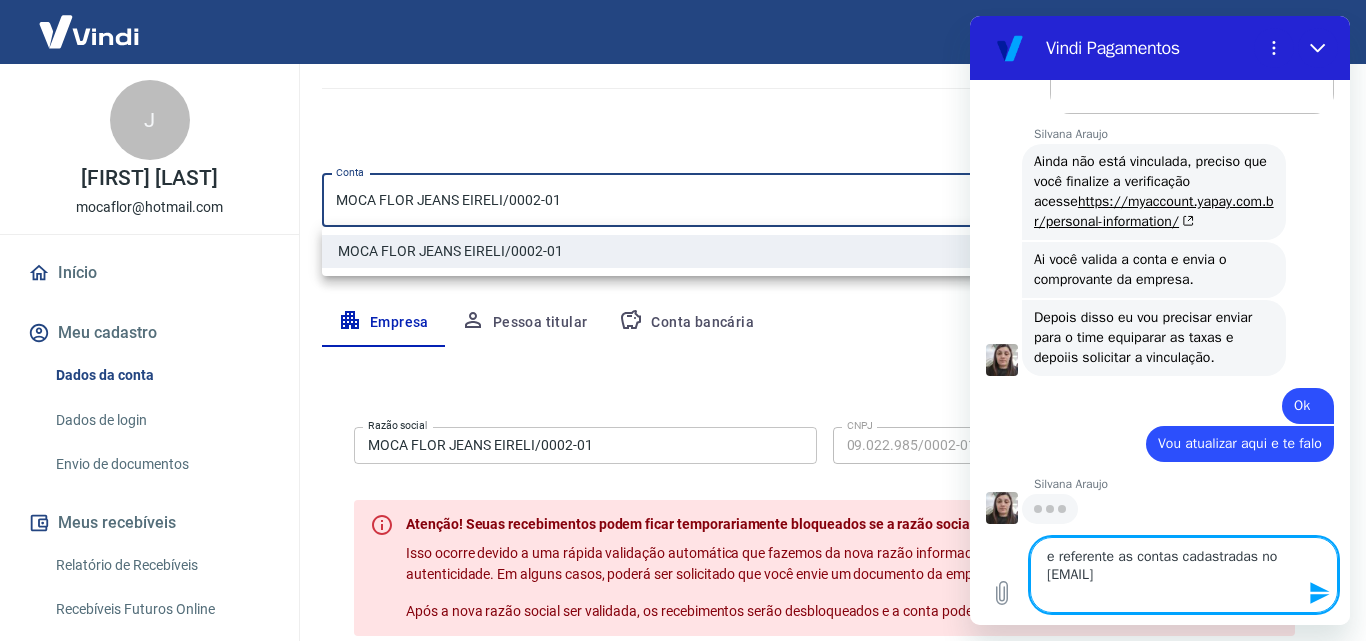 scroll, scrollTop: 13787, scrollLeft: 0, axis: vertical 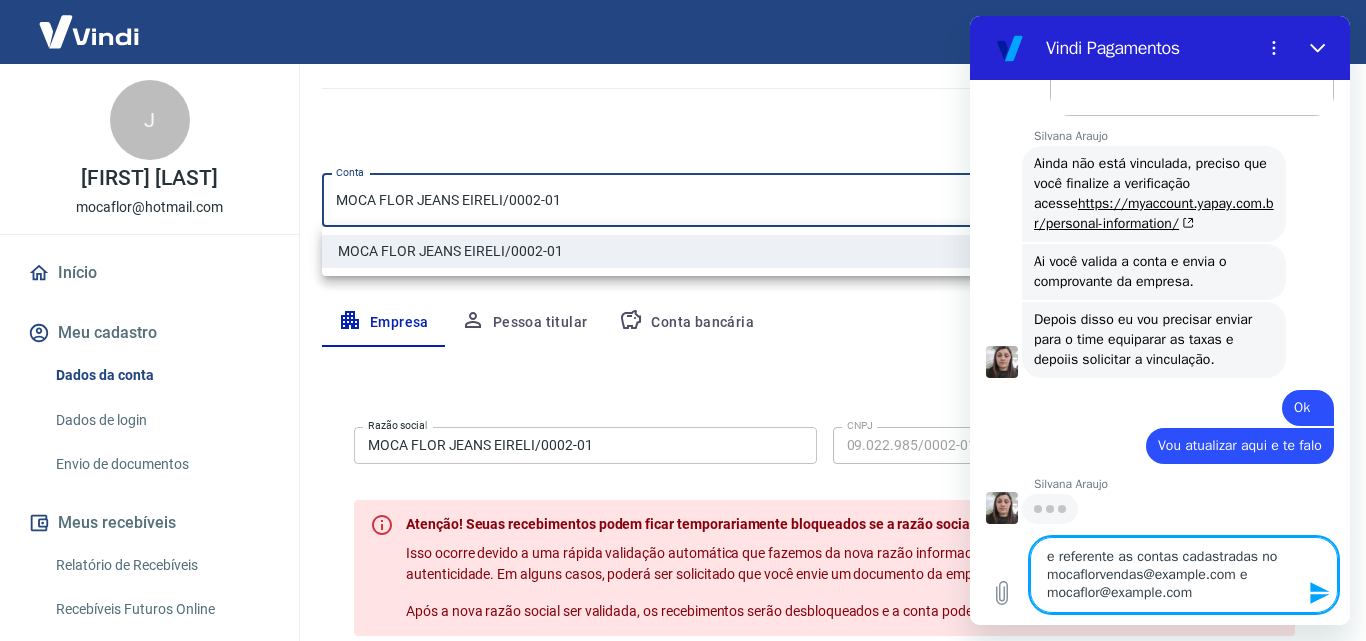 type on "e referente as contas cadastradas no mocaflorvendas@gmail.com e mocaflor@hotmail.com" 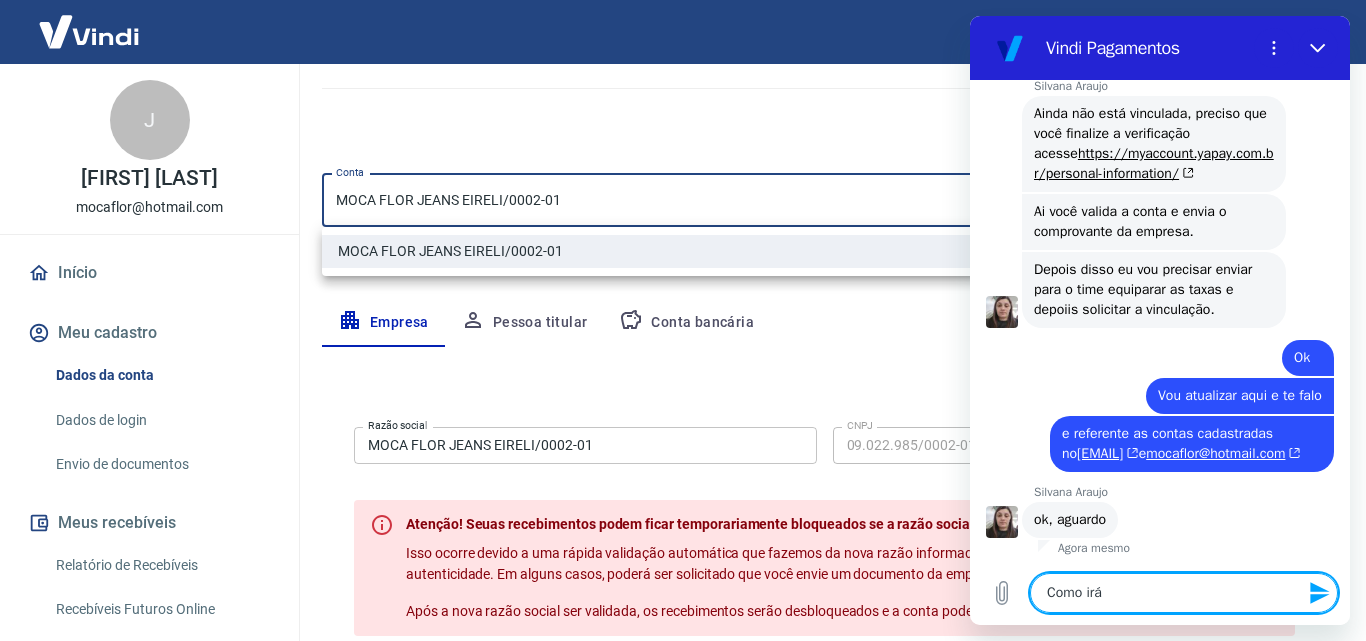 scroll, scrollTop: 13857, scrollLeft: 0, axis: vertical 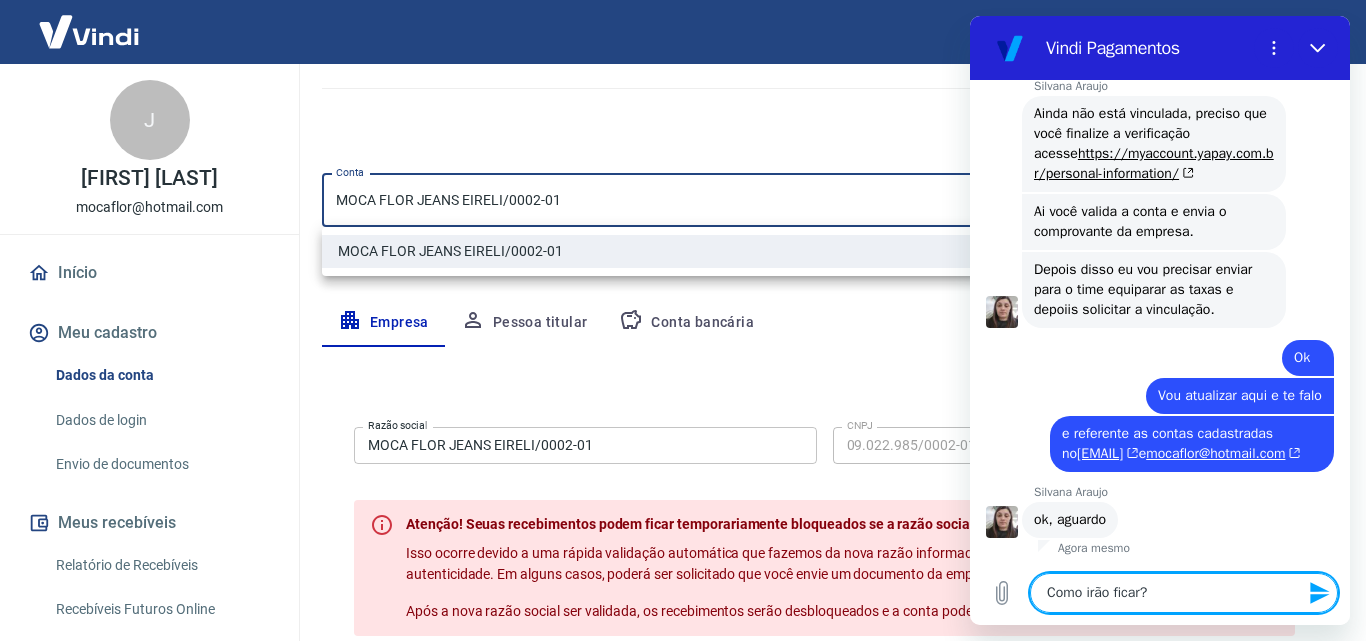 type on "Como irão ficar?" 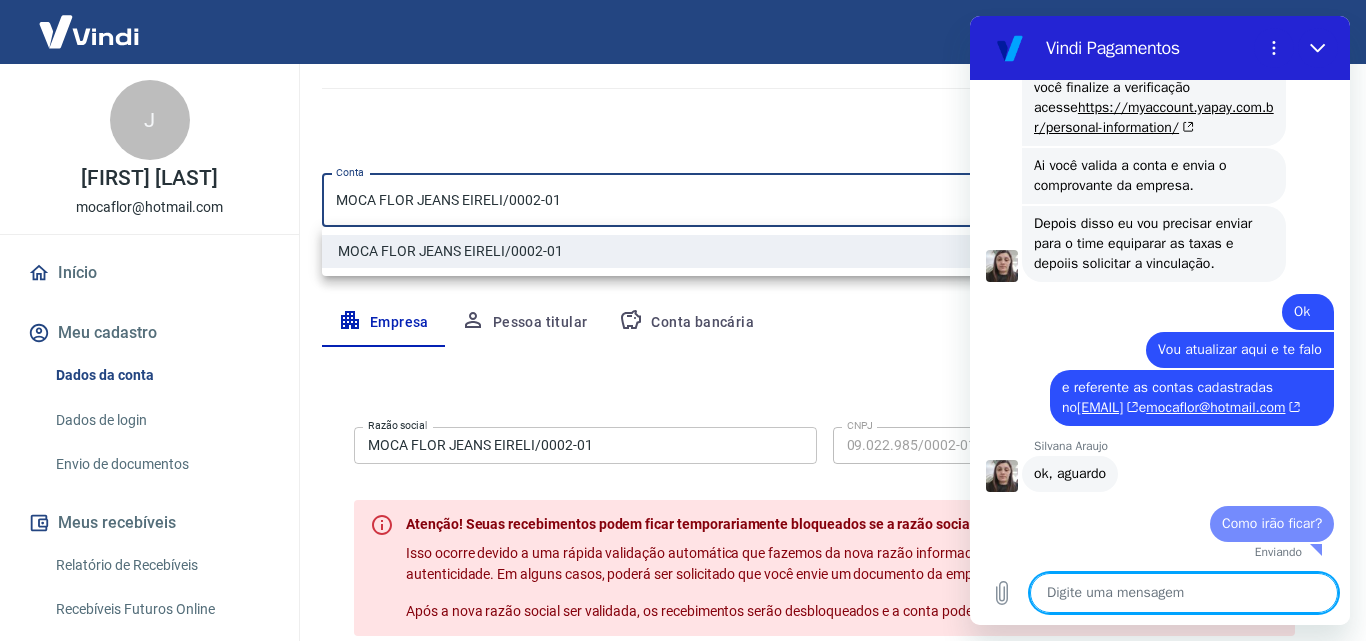 type on "C" 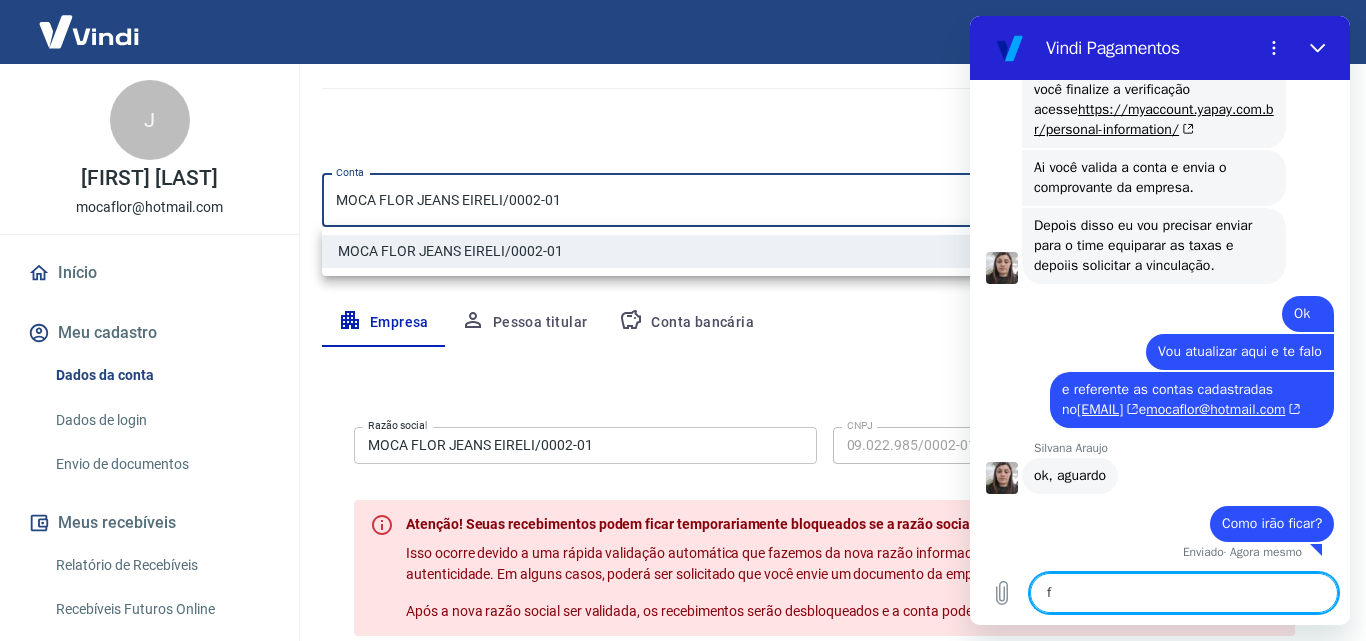 scroll, scrollTop: 13905, scrollLeft: 0, axis: vertical 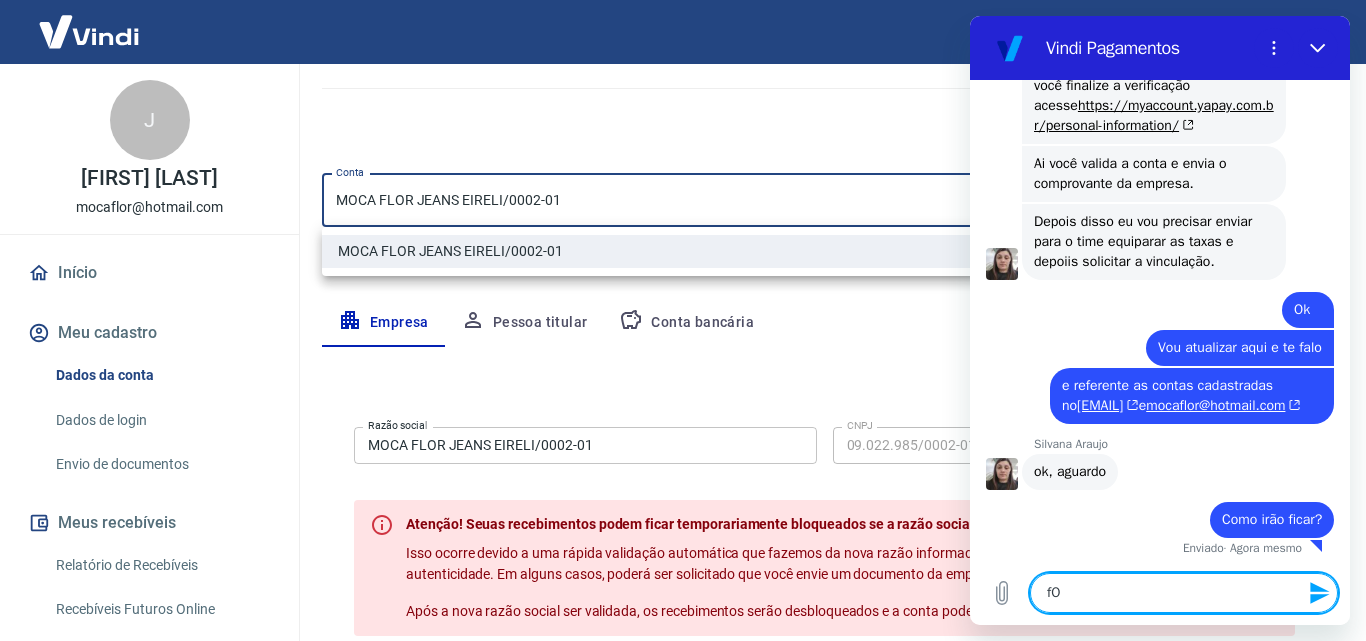 type on "f" 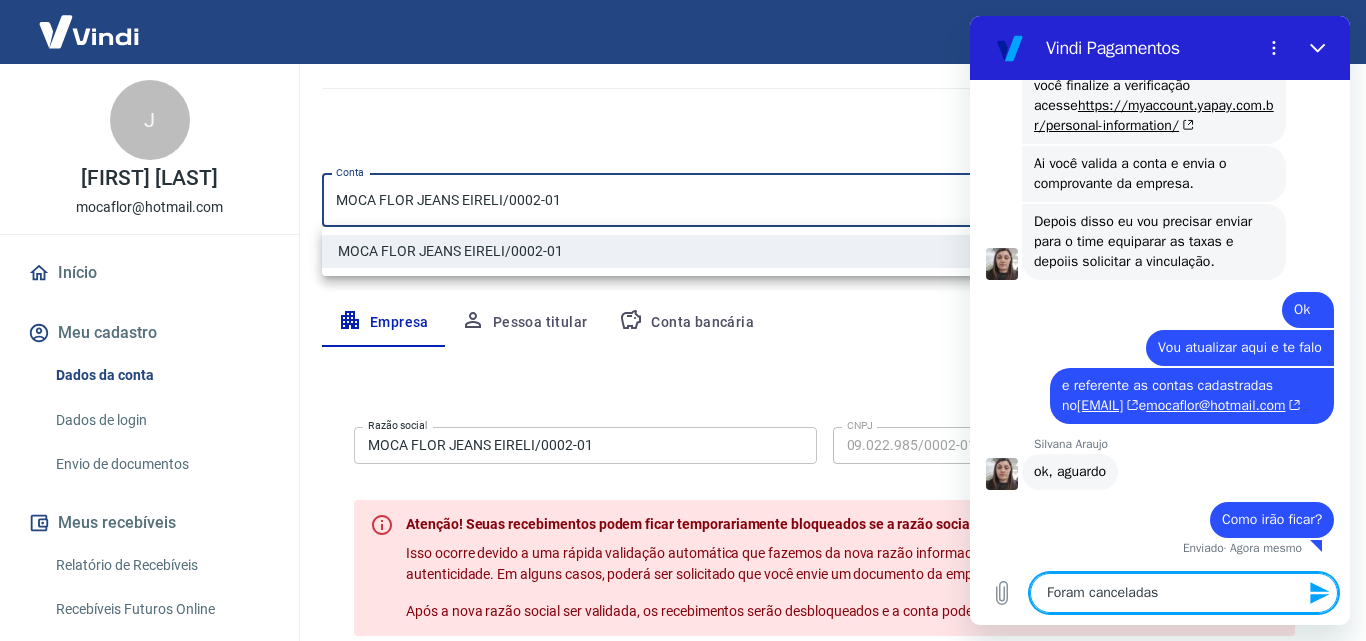 type on "Foram canceladas?" 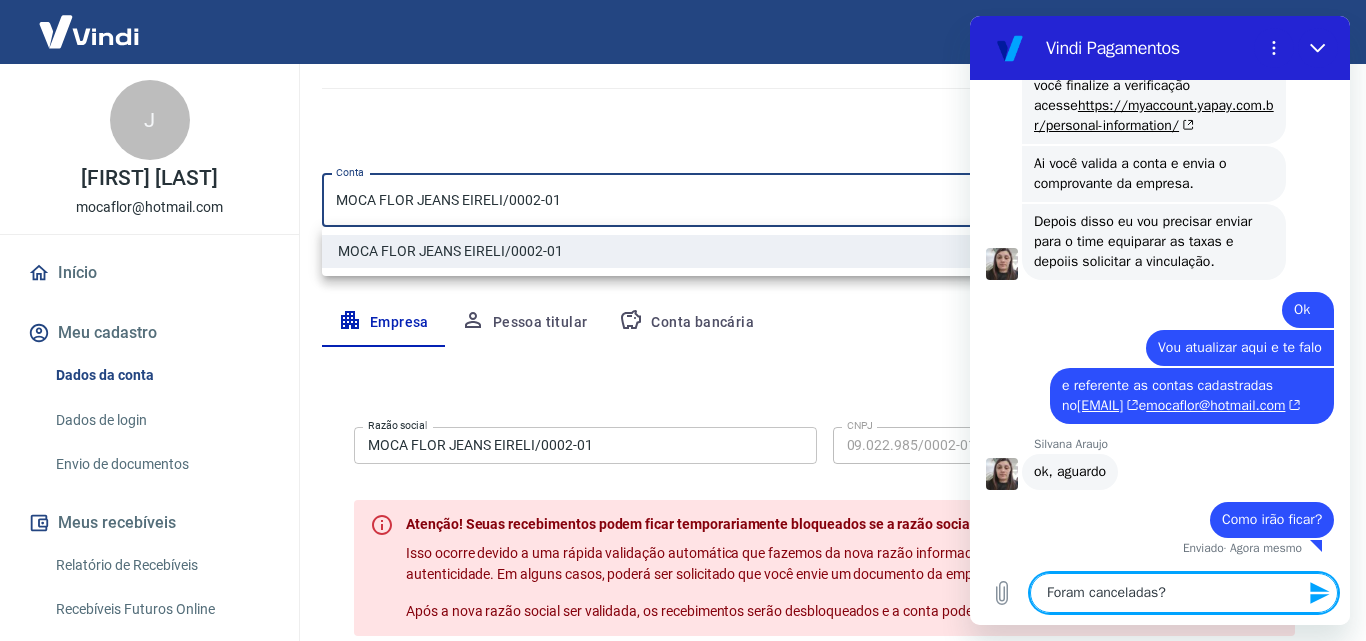 type 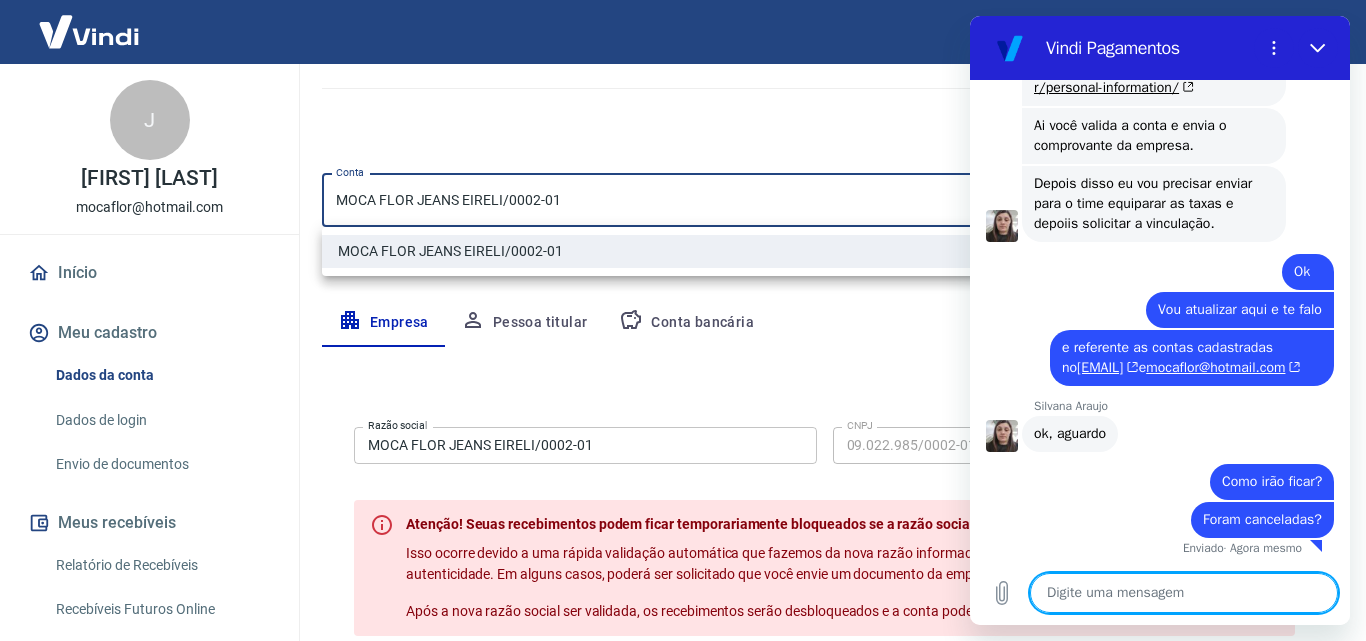 scroll, scrollTop: 13943, scrollLeft: 0, axis: vertical 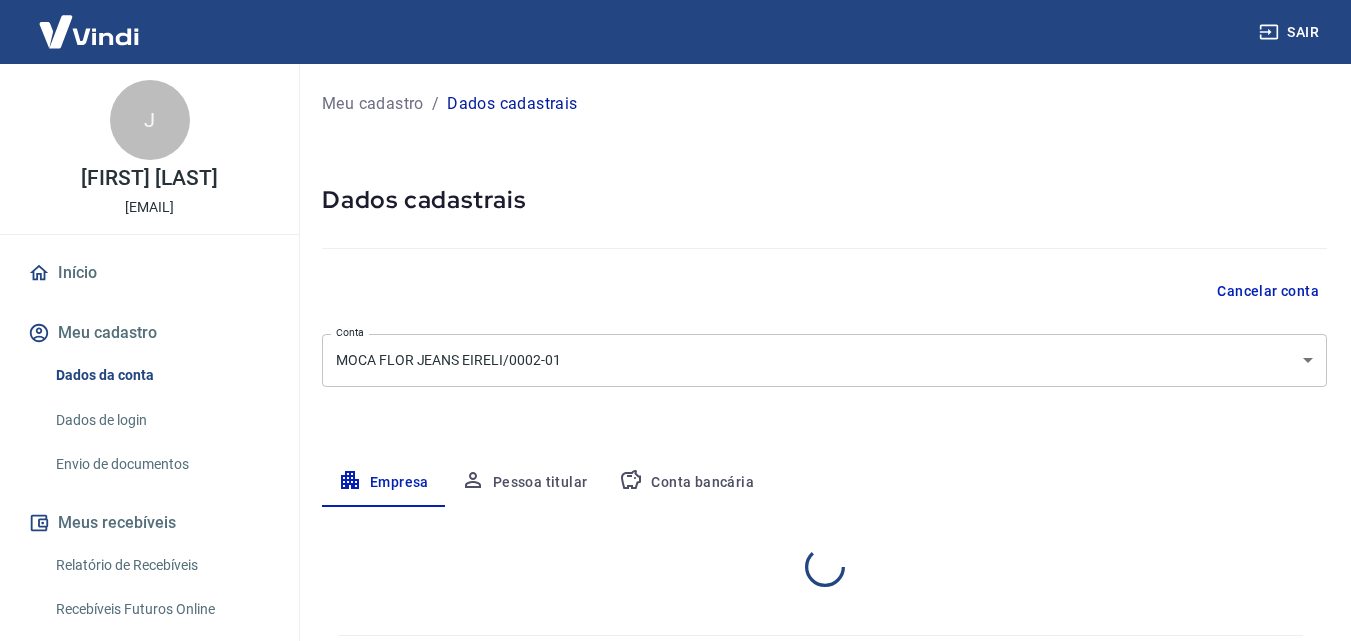 select on "CE" 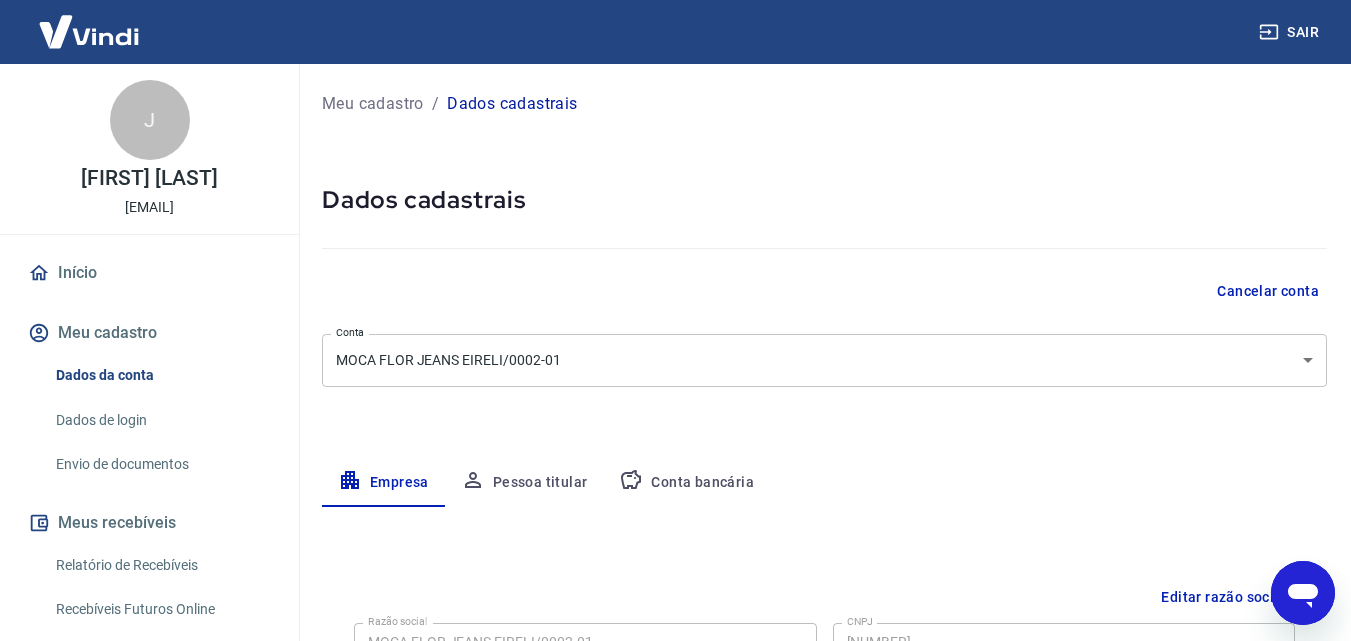 scroll, scrollTop: 0, scrollLeft: 0, axis: both 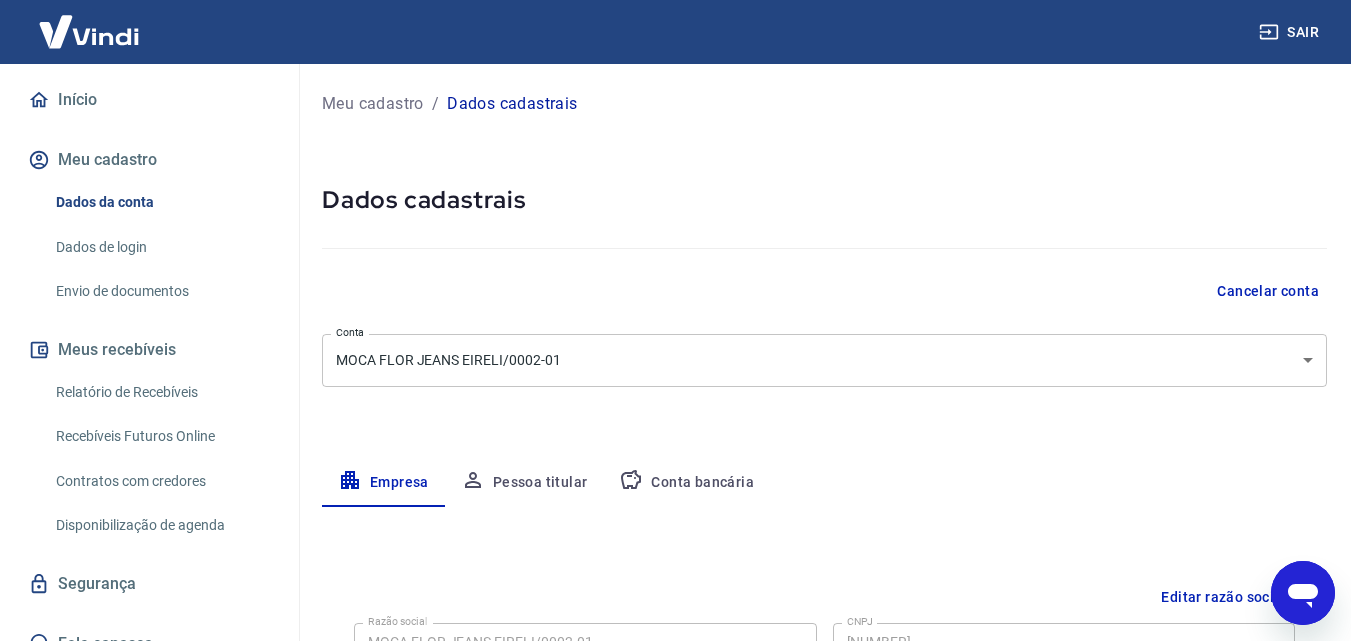 click on "Dados de login" at bounding box center [161, 247] 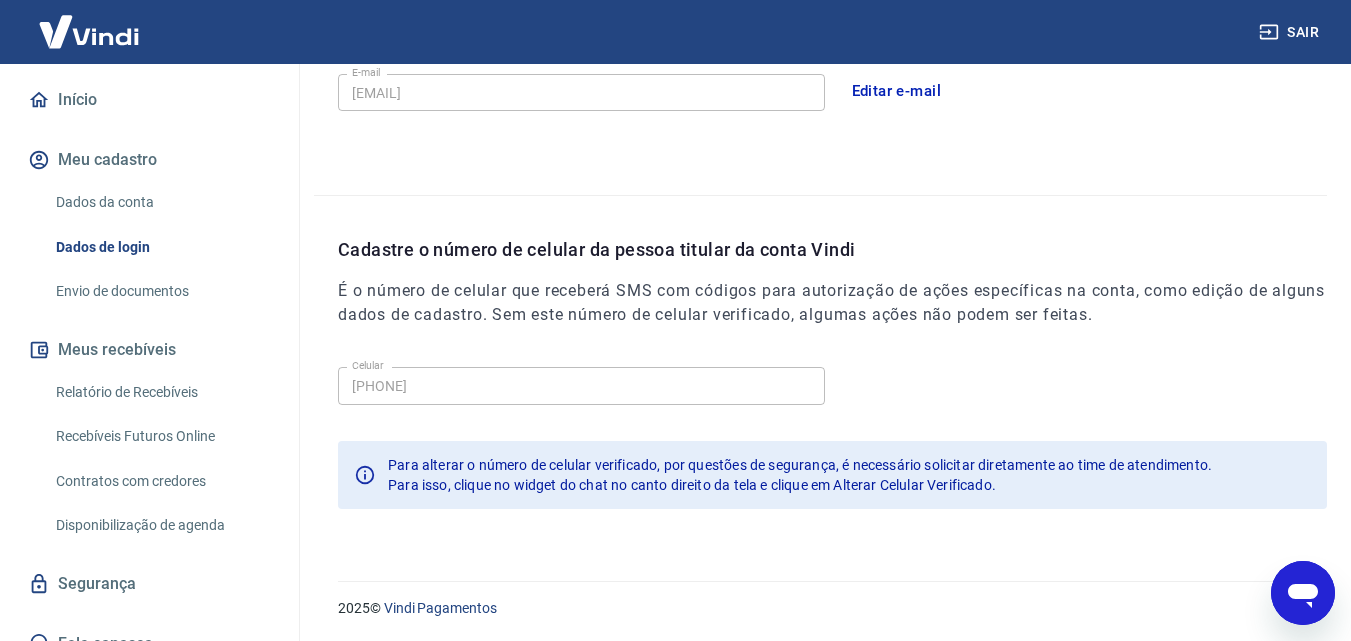 scroll, scrollTop: 640, scrollLeft: 0, axis: vertical 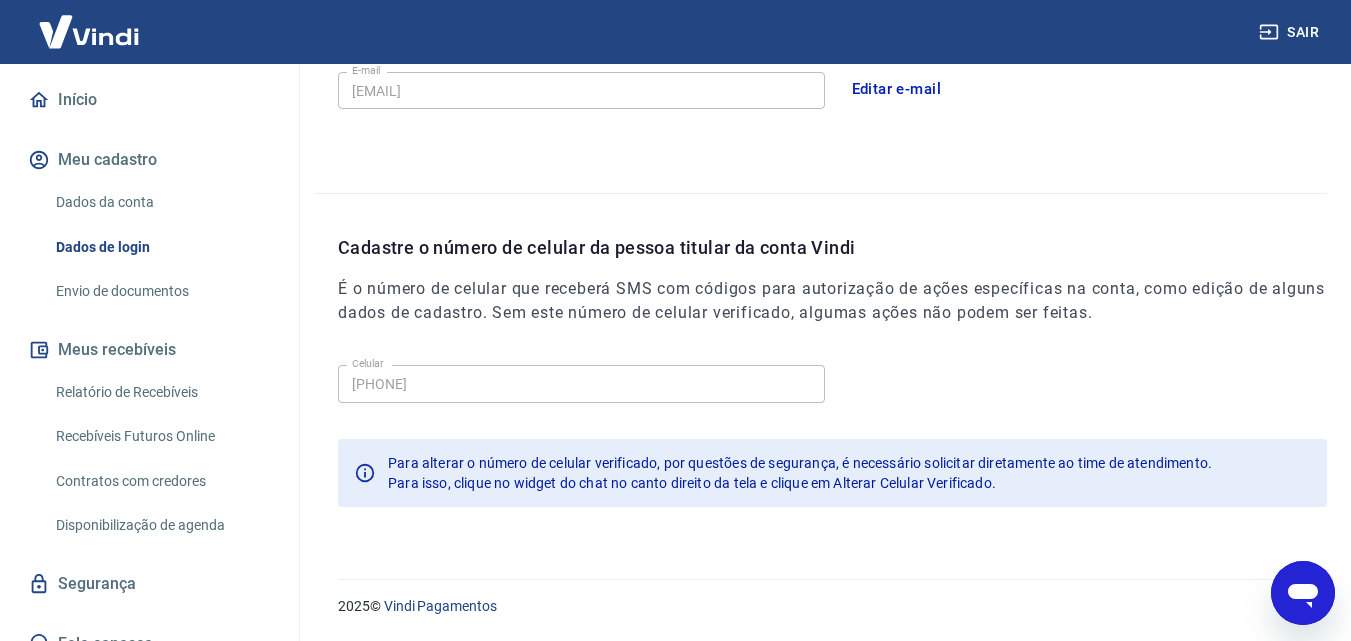 drag, startPoint x: 299, startPoint y: 327, endPoint x: 295, endPoint y: 472, distance: 145.05516 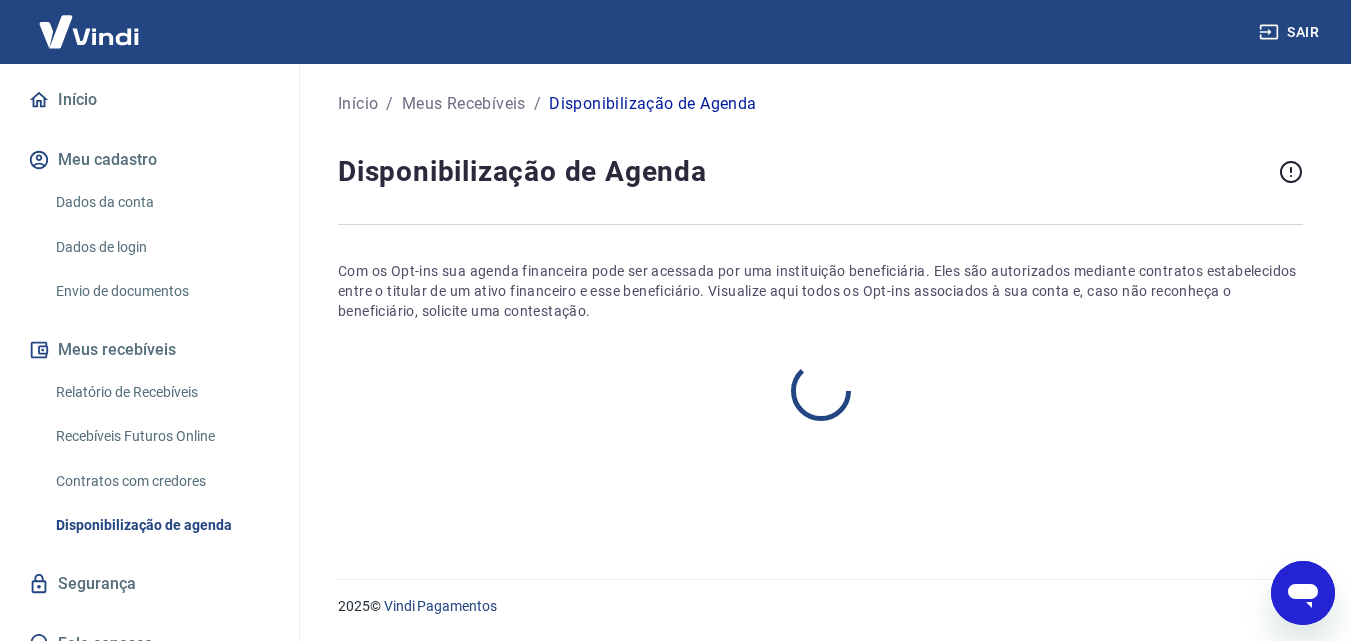 scroll, scrollTop: 0, scrollLeft: 0, axis: both 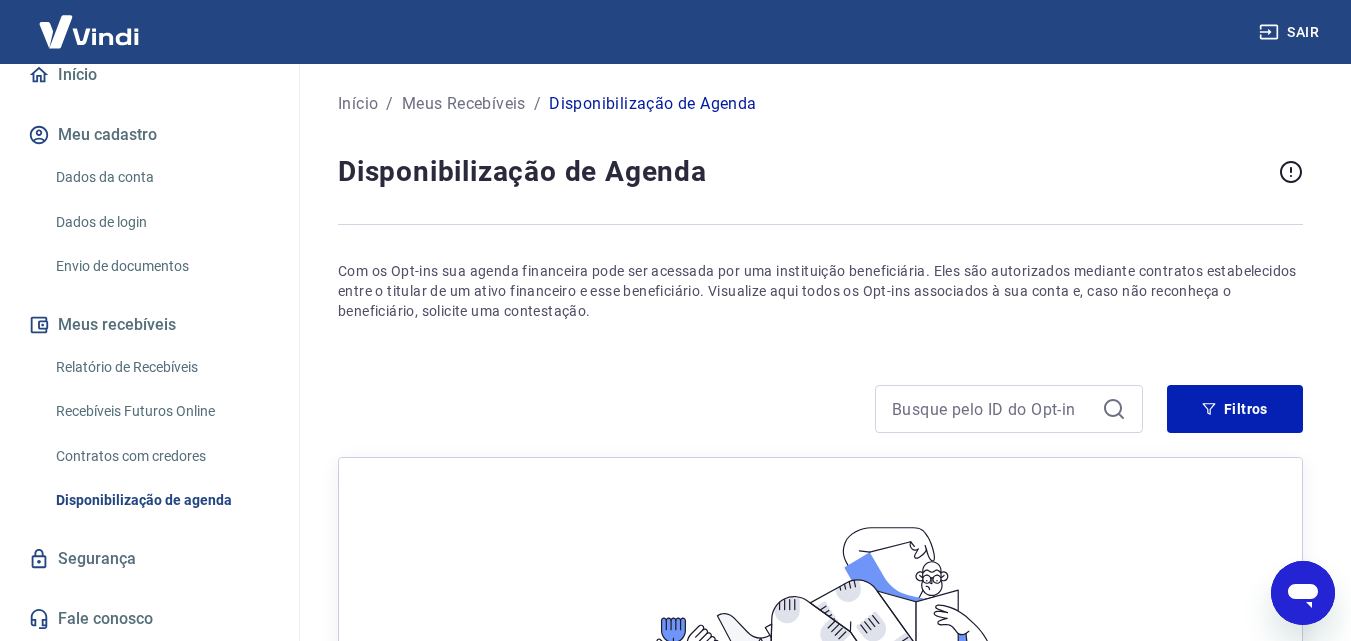 click on "Segurança" at bounding box center (149, 559) 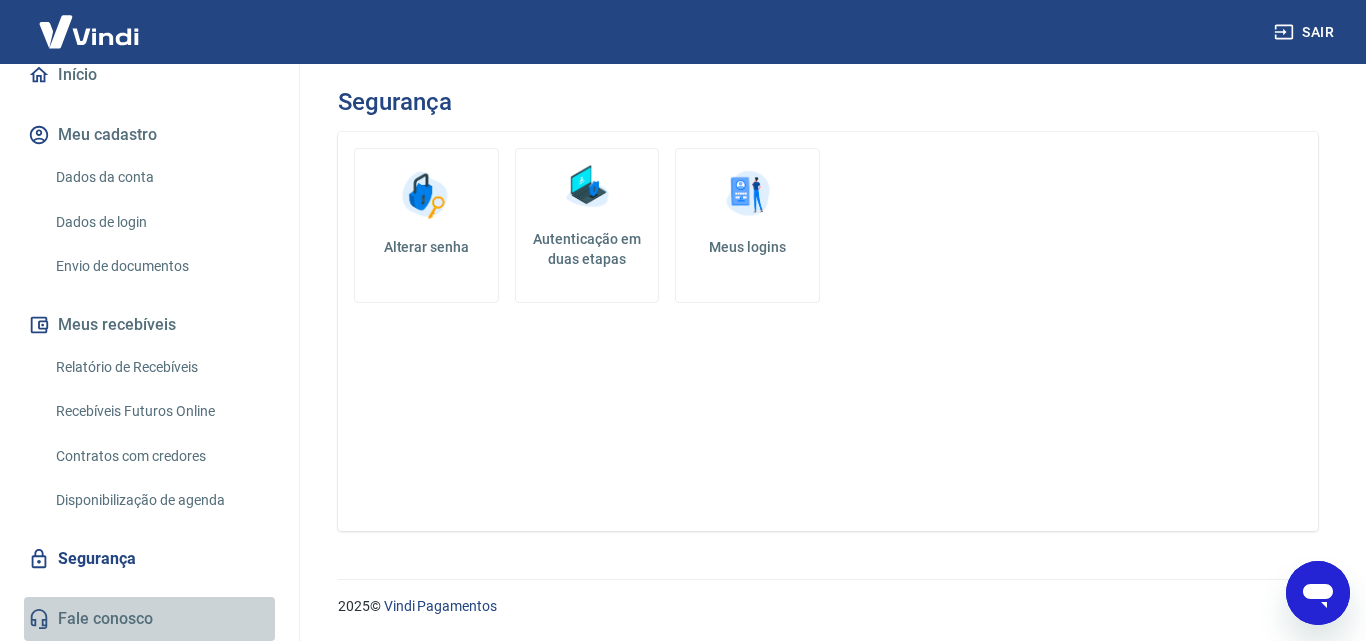 click on "Fale conosco" at bounding box center (149, 619) 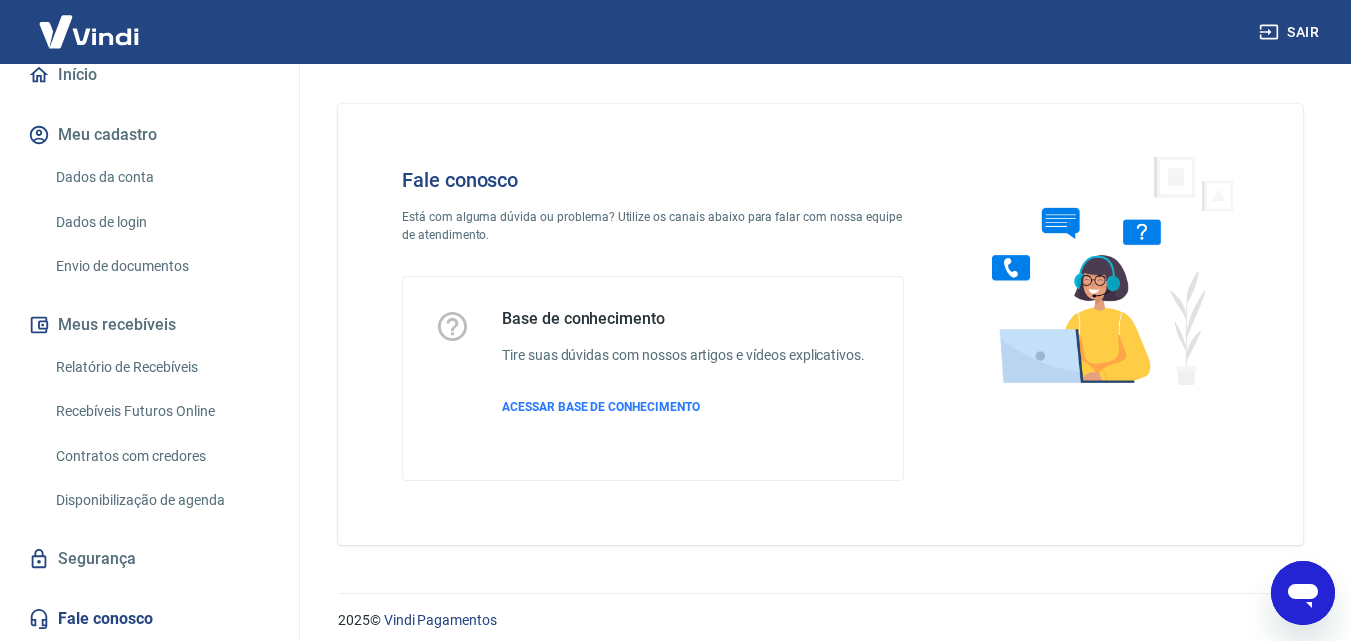 click on "Contratos com credores" at bounding box center [161, 456] 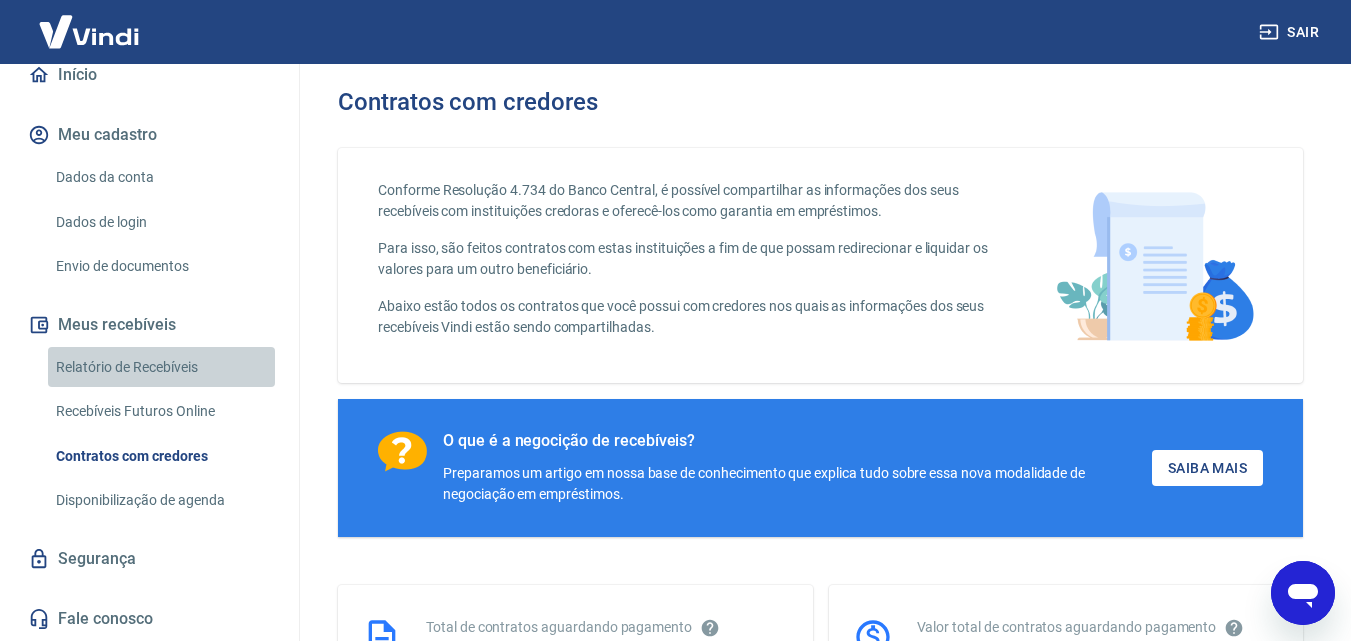 click on "Relatório de Recebíveis" at bounding box center (161, 367) 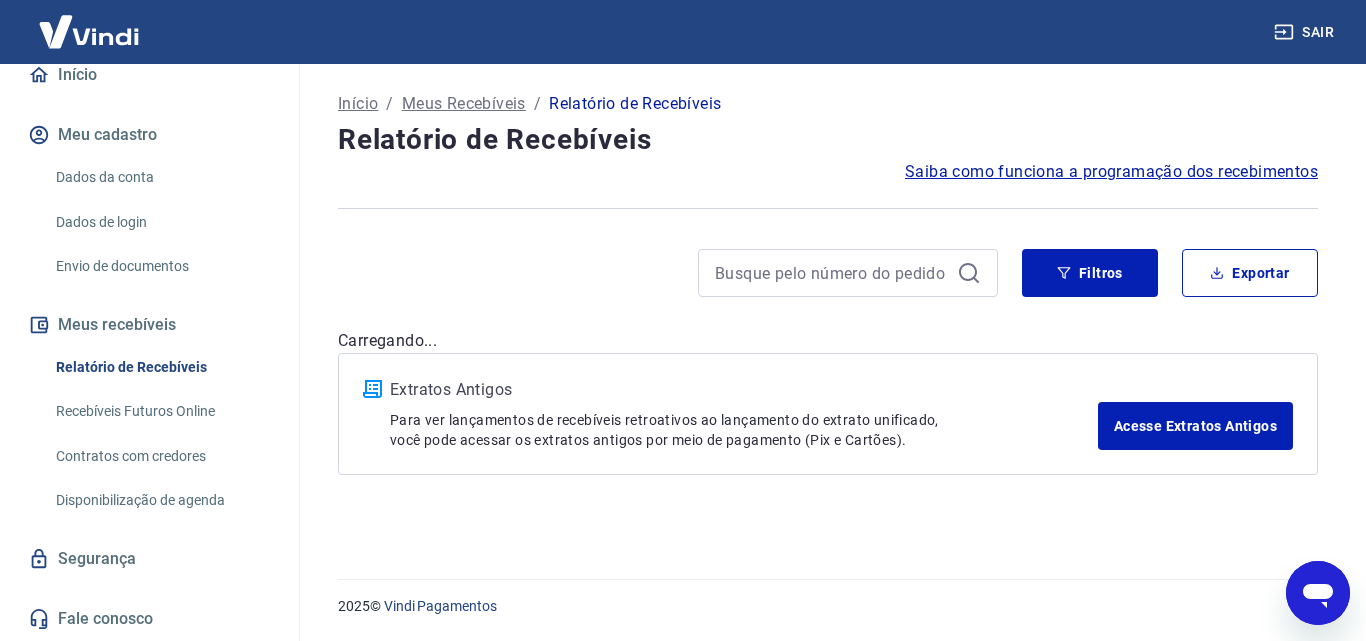 click on "Recebíveis Futuros Online" at bounding box center (161, 411) 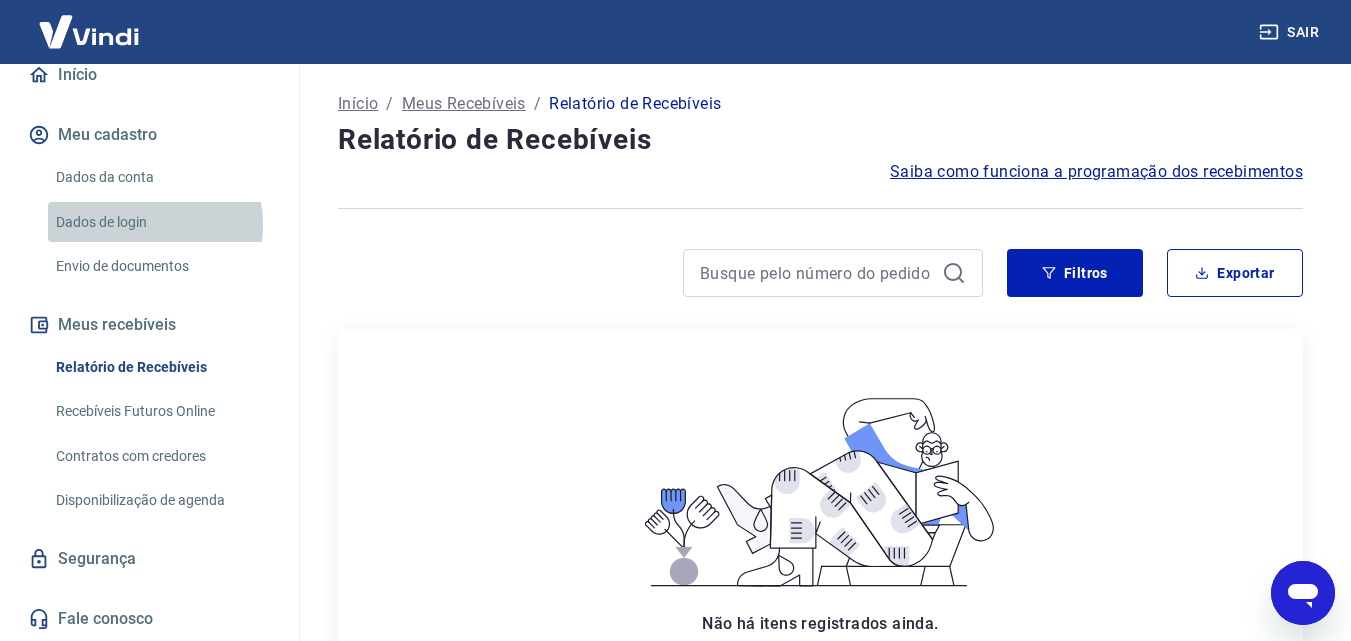 click on "Dados de login" at bounding box center [161, 222] 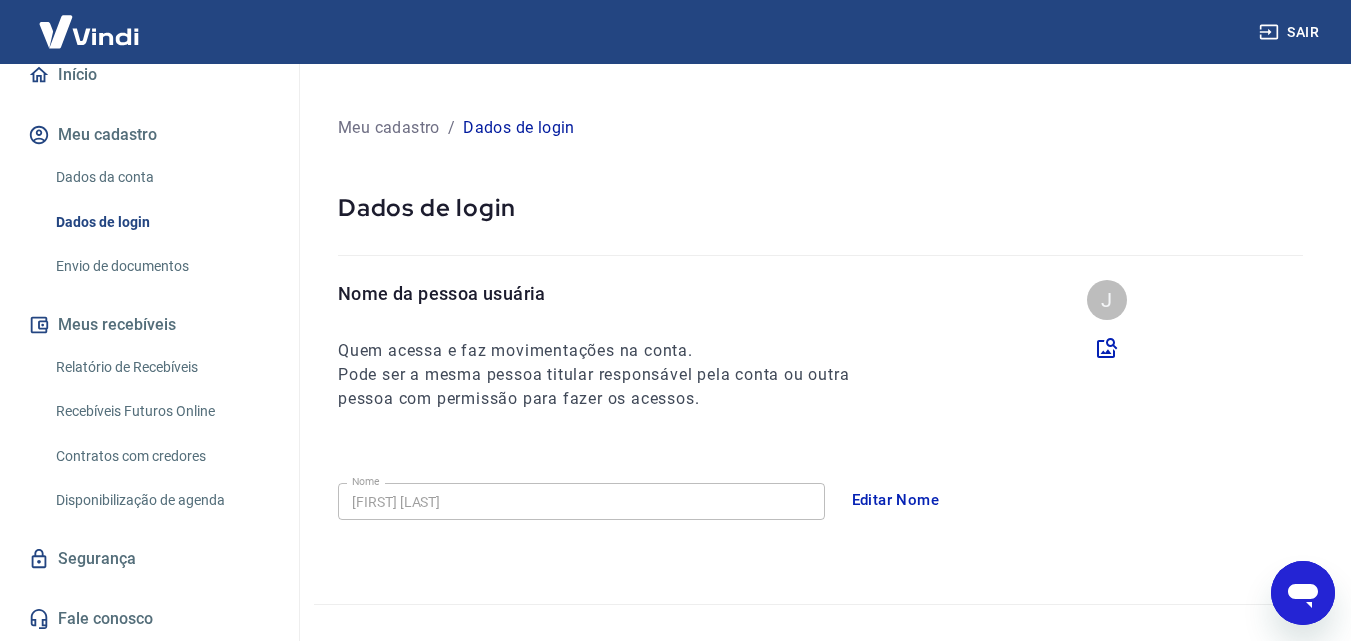 click on "Envio de documentos" at bounding box center (161, 266) 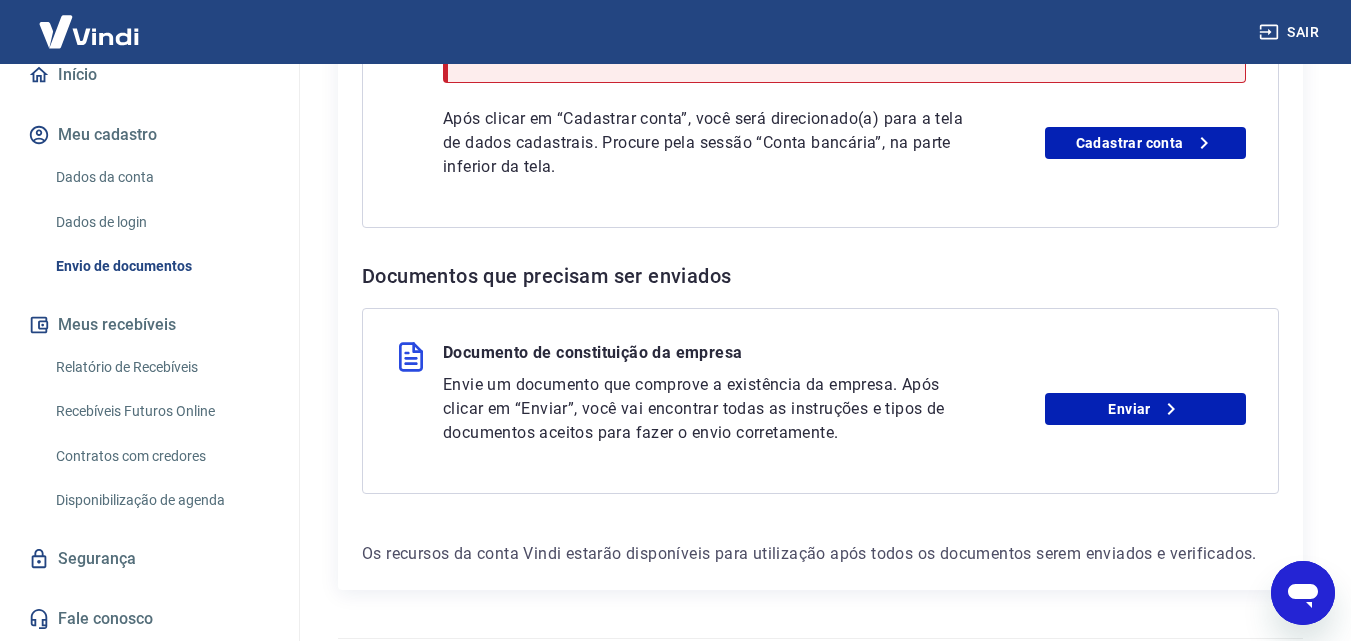 scroll, scrollTop: 693, scrollLeft: 0, axis: vertical 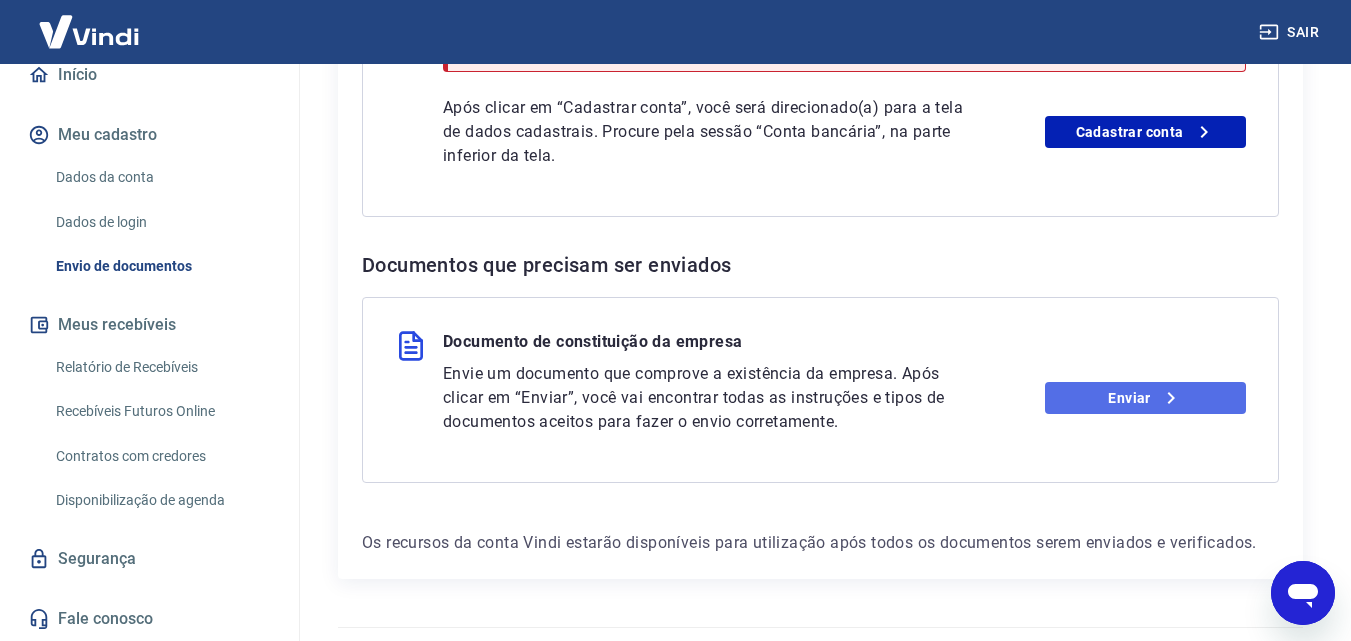 click on "Enviar" at bounding box center [1145, 398] 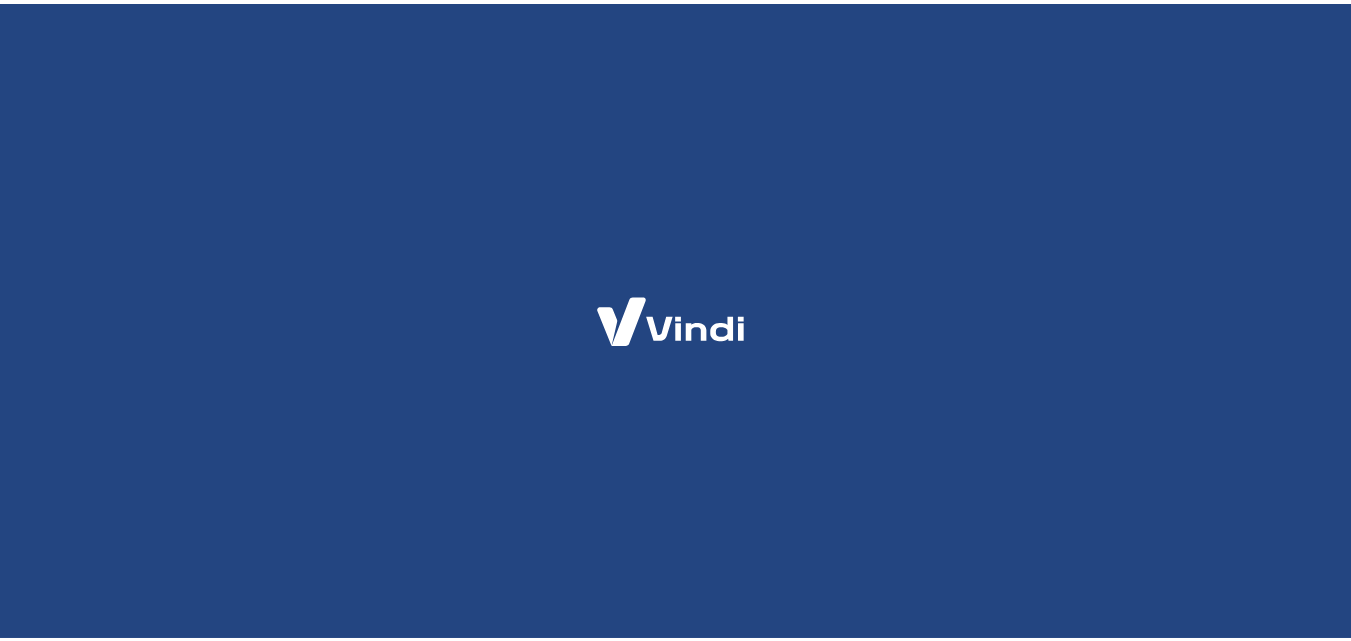 scroll, scrollTop: 0, scrollLeft: 0, axis: both 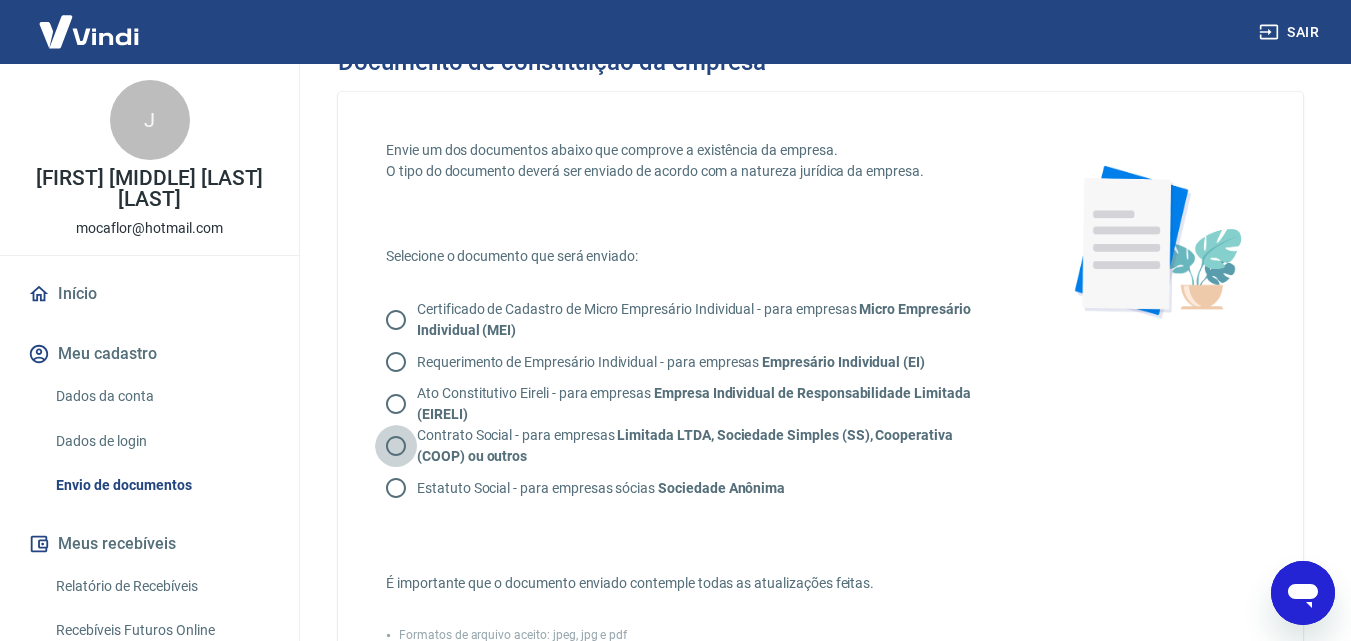 click on "Contrato Social - para empresas   Limitada LTDA, Sociedade Simples (SS), Cooperativa (COOP) ou outros" at bounding box center (396, 446) 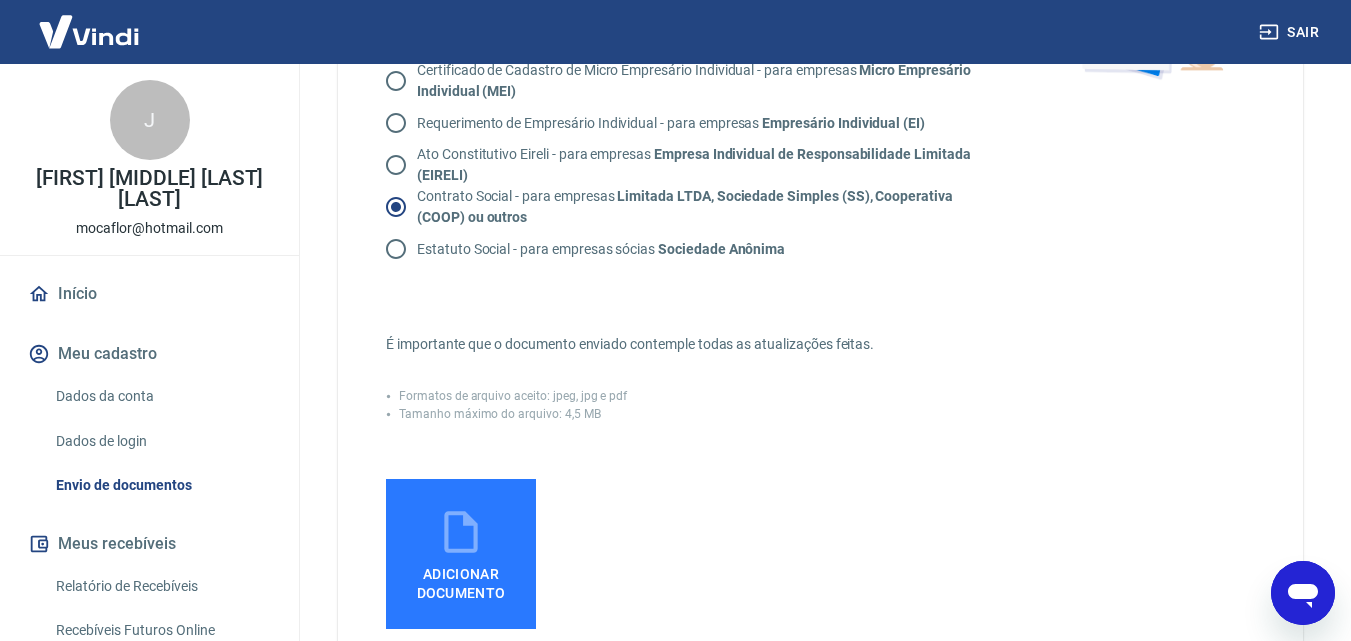 scroll, scrollTop: 299, scrollLeft: 0, axis: vertical 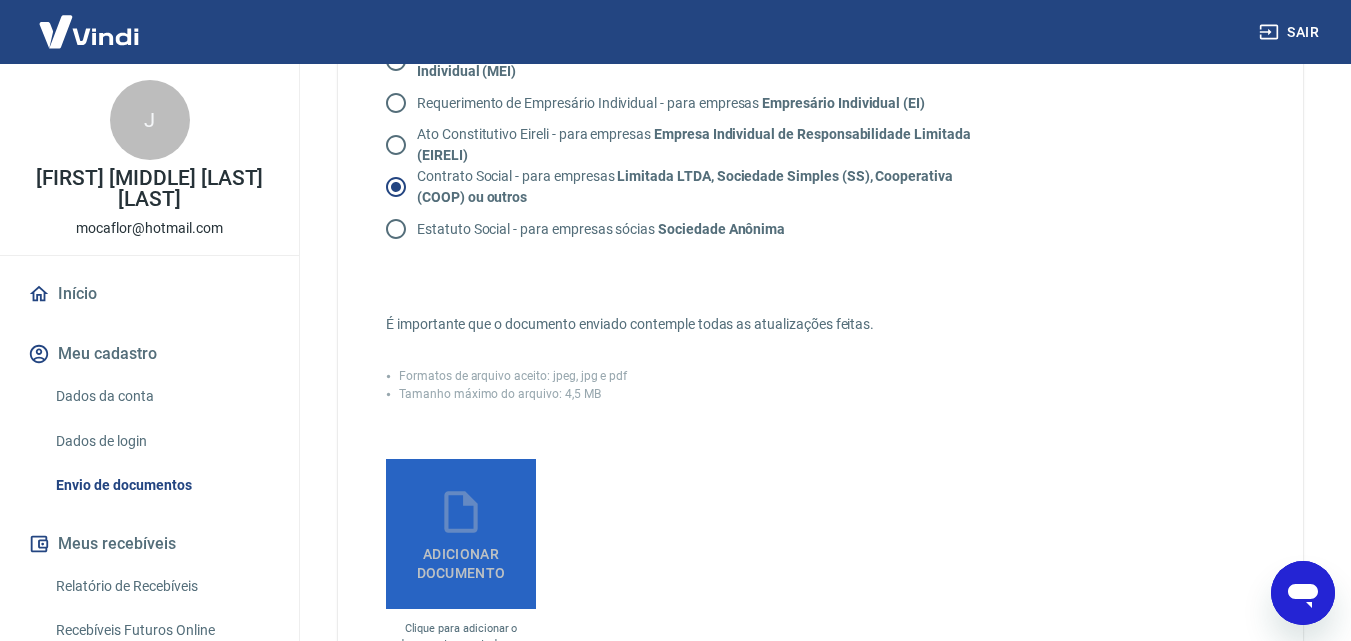 click 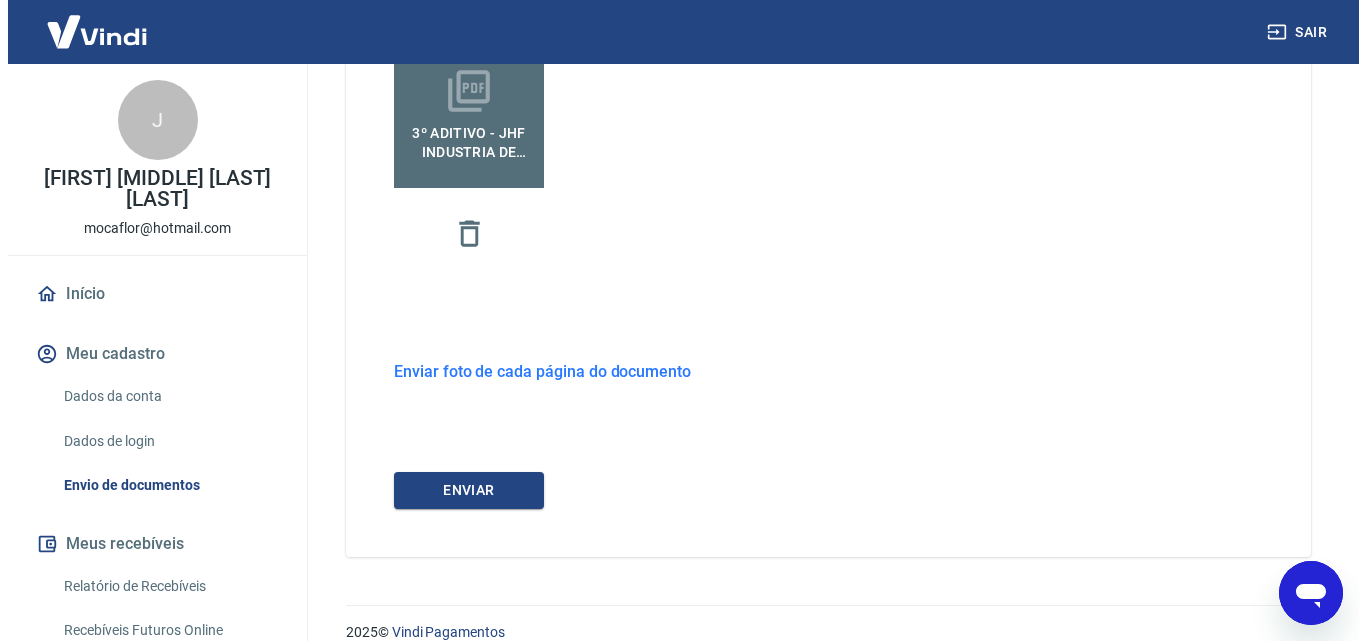 scroll, scrollTop: 729, scrollLeft: 0, axis: vertical 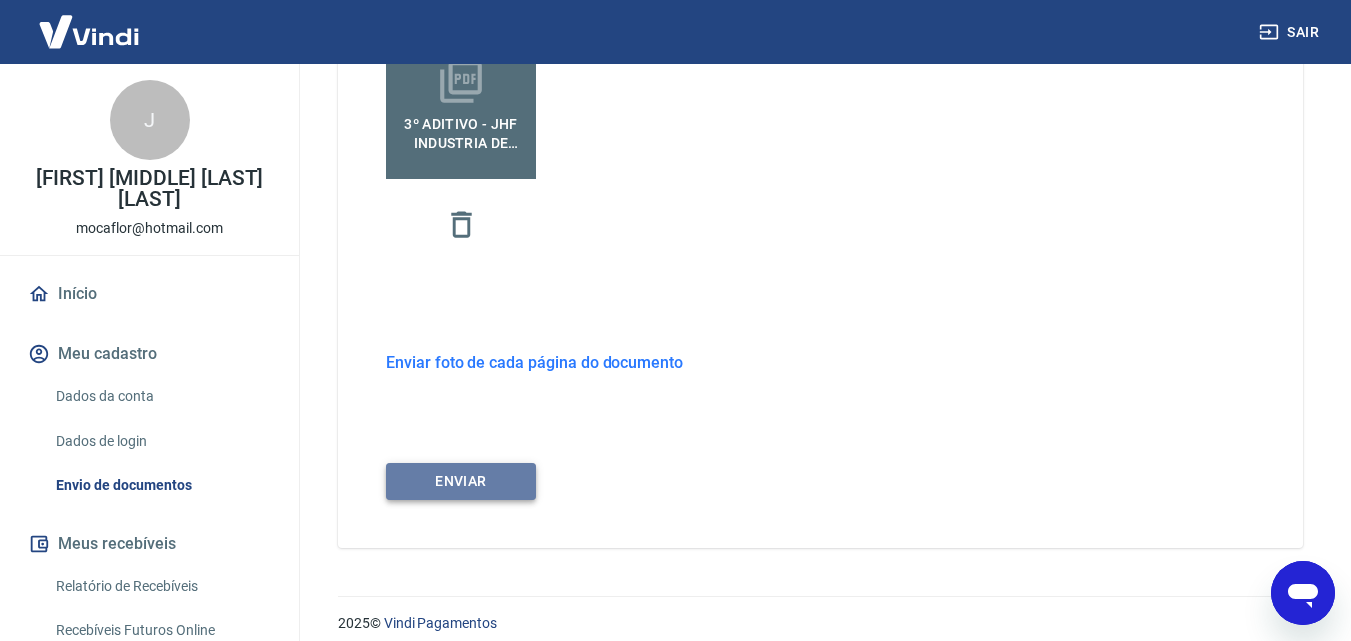 click on "ENVIAR" at bounding box center (461, 481) 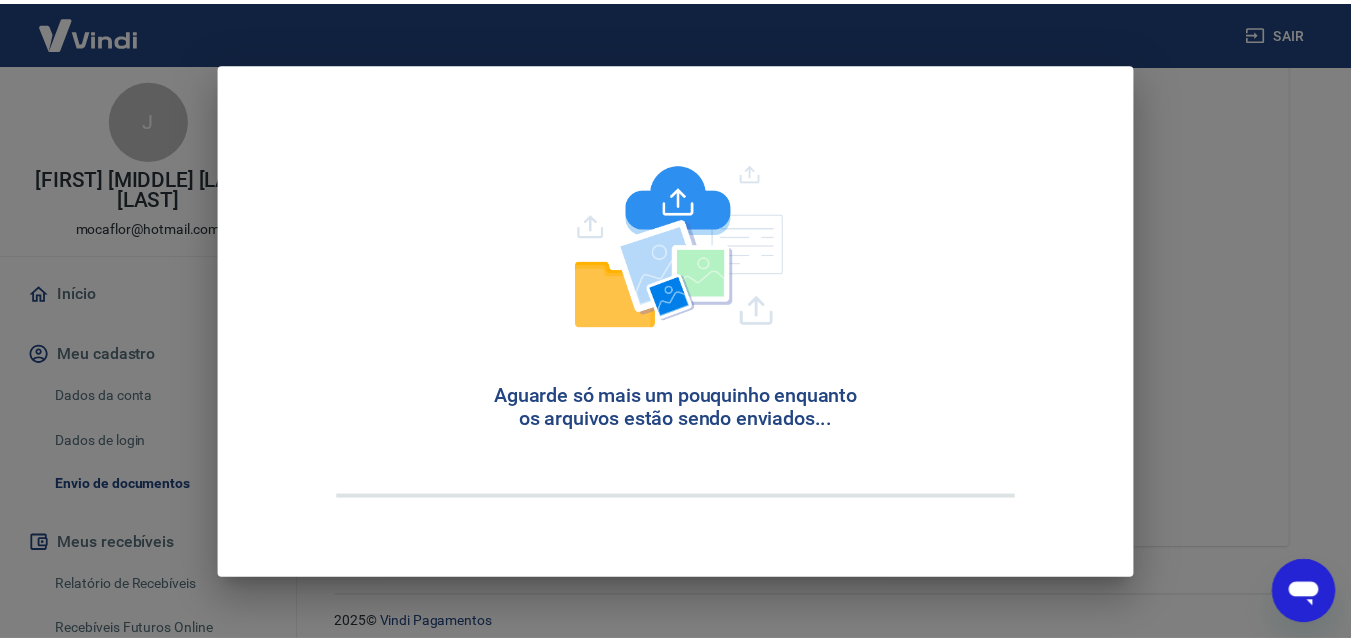 scroll, scrollTop: 36, scrollLeft: 0, axis: vertical 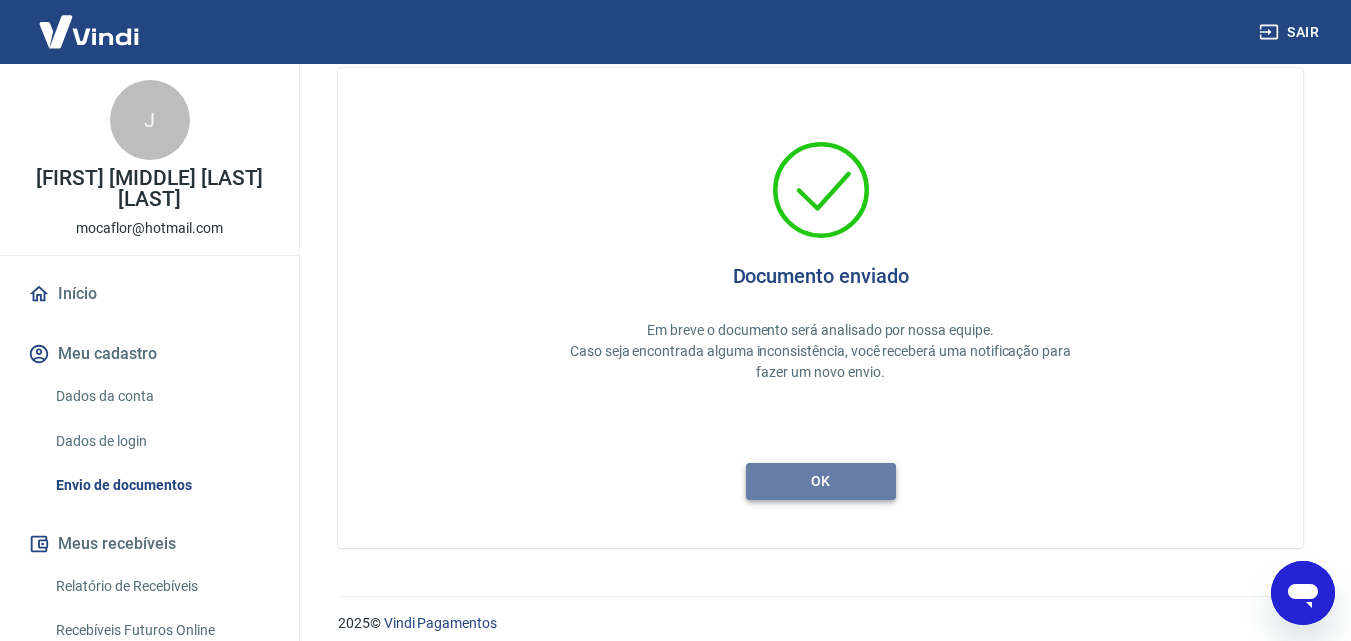 click on "ok" at bounding box center (821, 481) 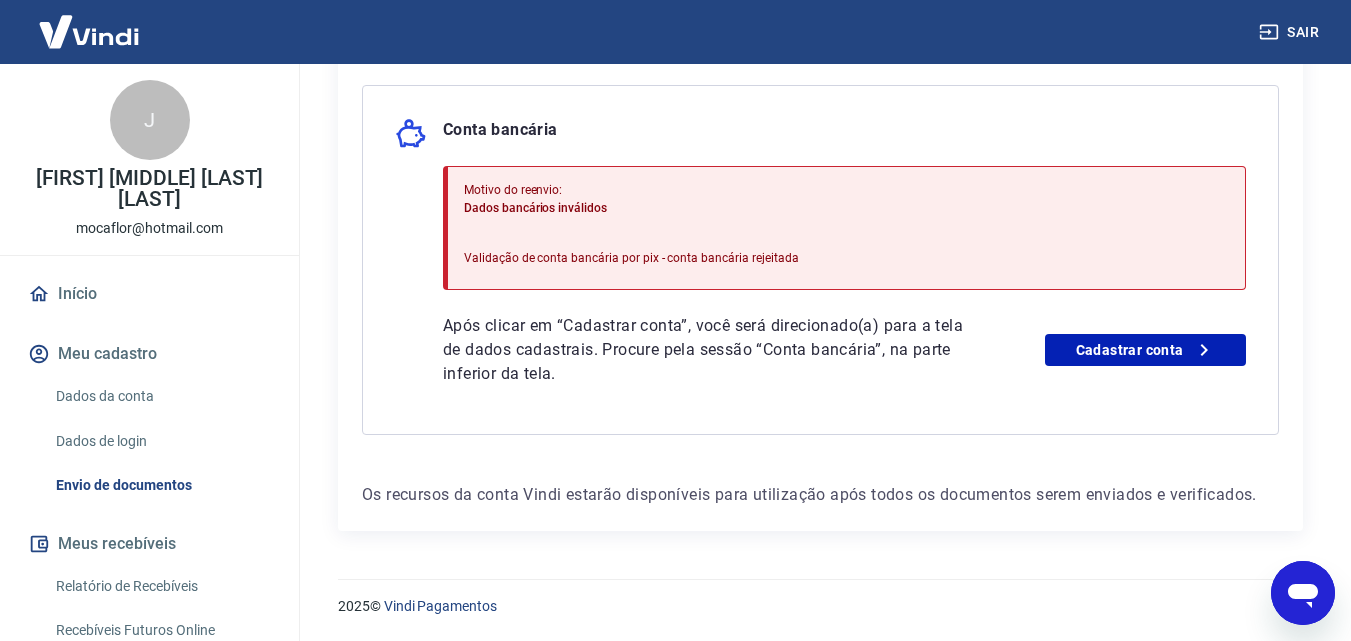 scroll, scrollTop: 326, scrollLeft: 0, axis: vertical 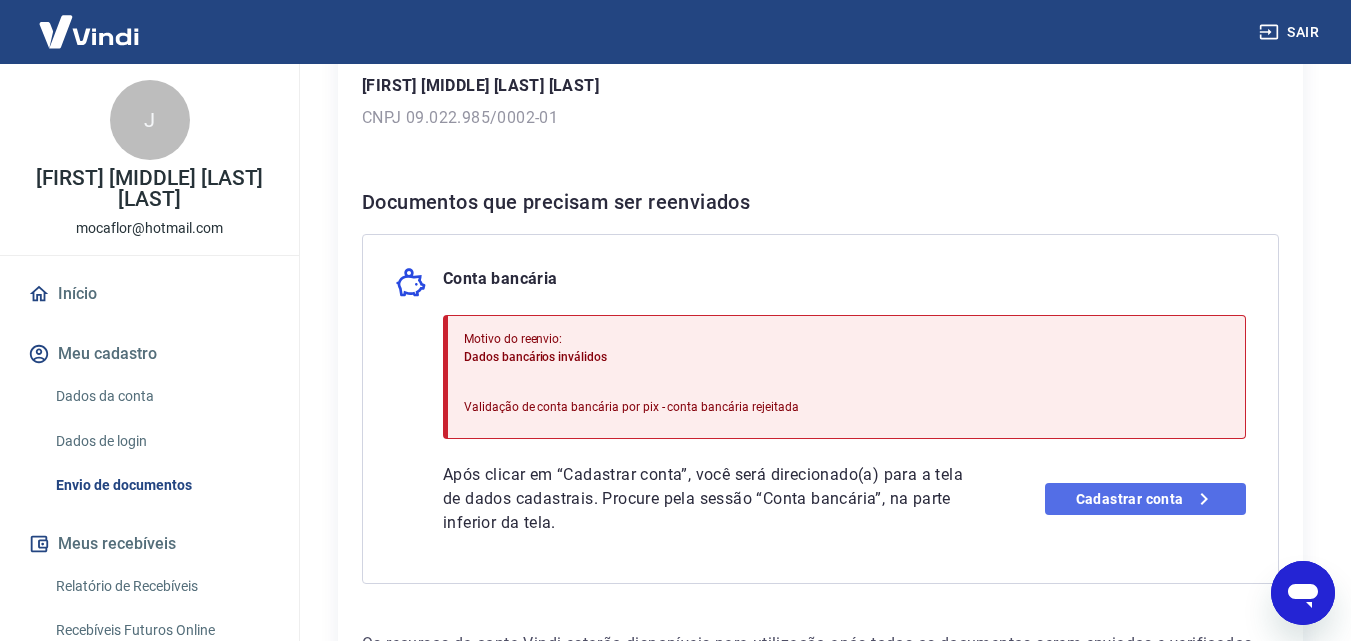 click on "Cadastrar conta" at bounding box center [1145, 499] 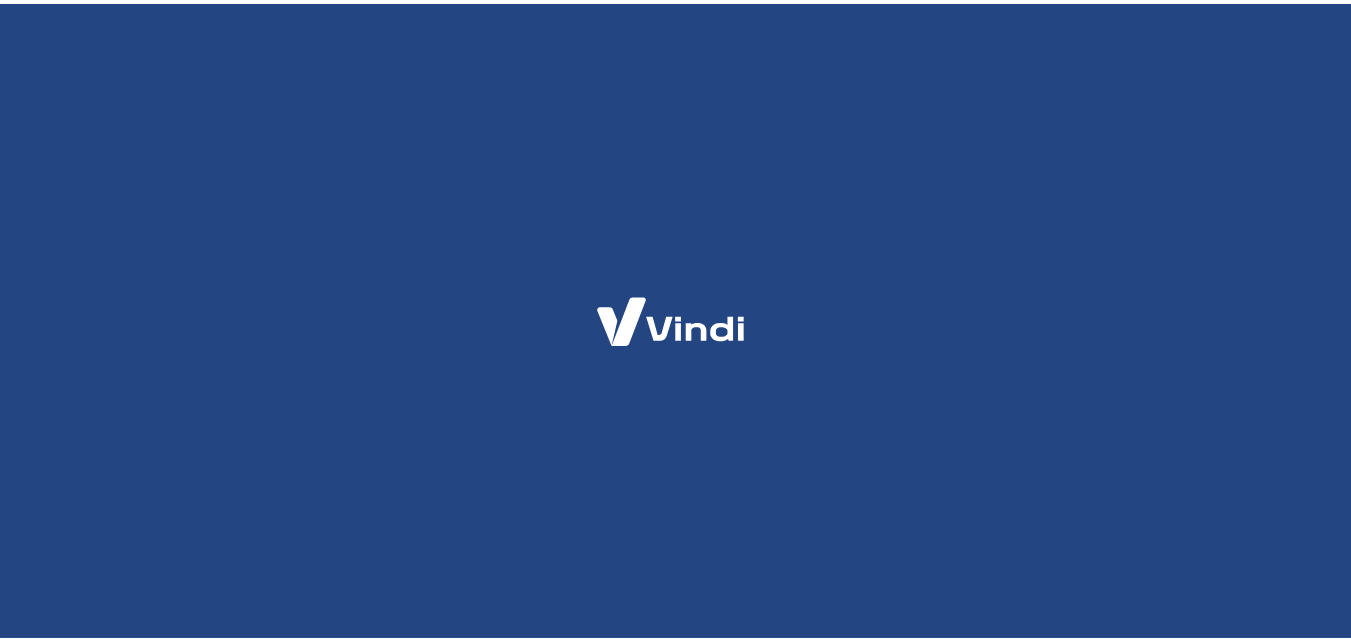 scroll, scrollTop: 0, scrollLeft: 0, axis: both 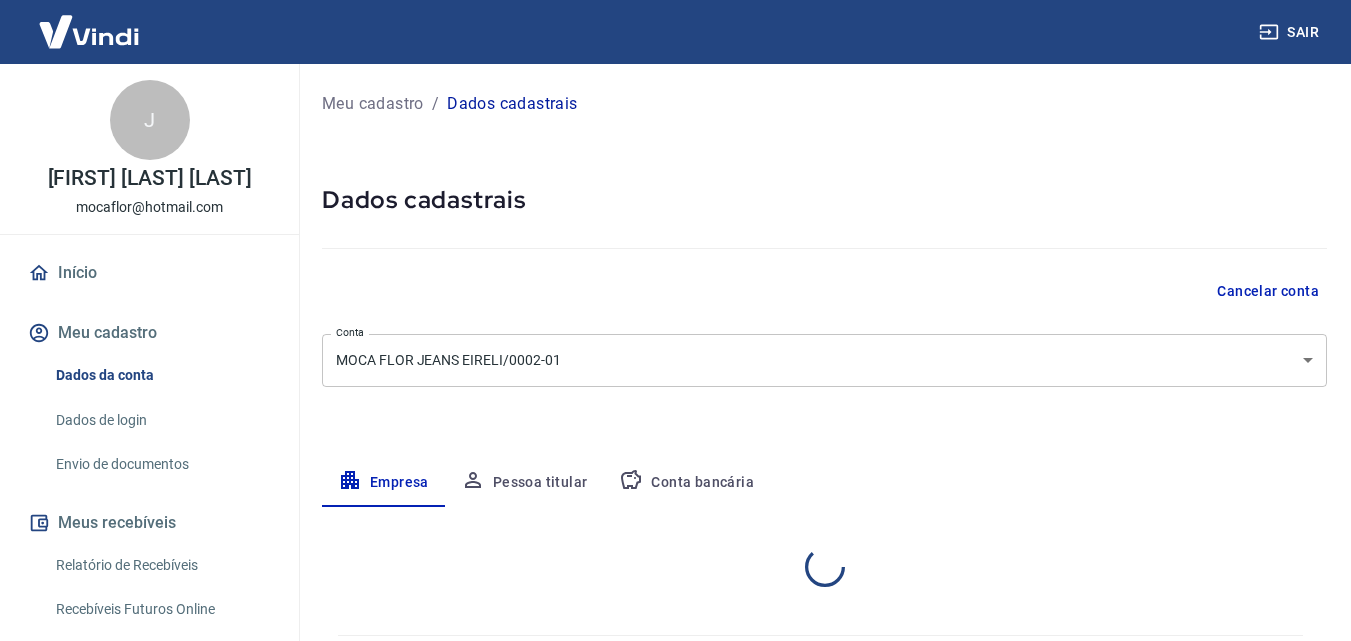 select on "CE" 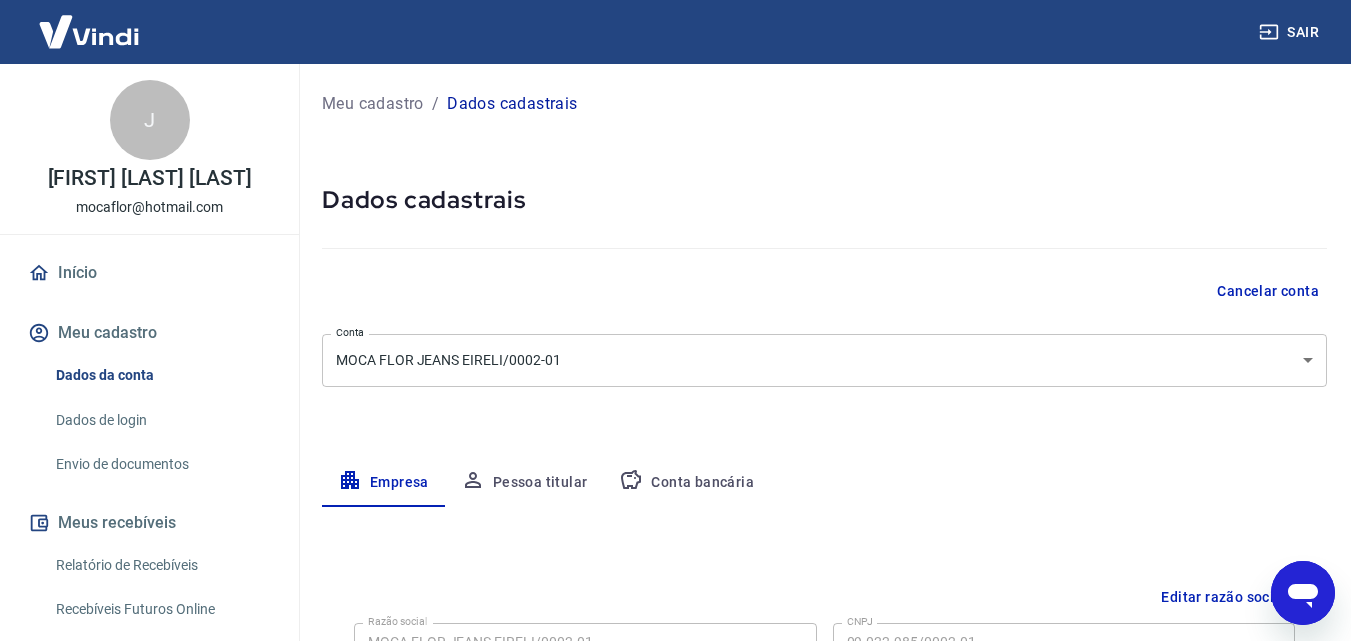scroll, scrollTop: 0, scrollLeft: 0, axis: both 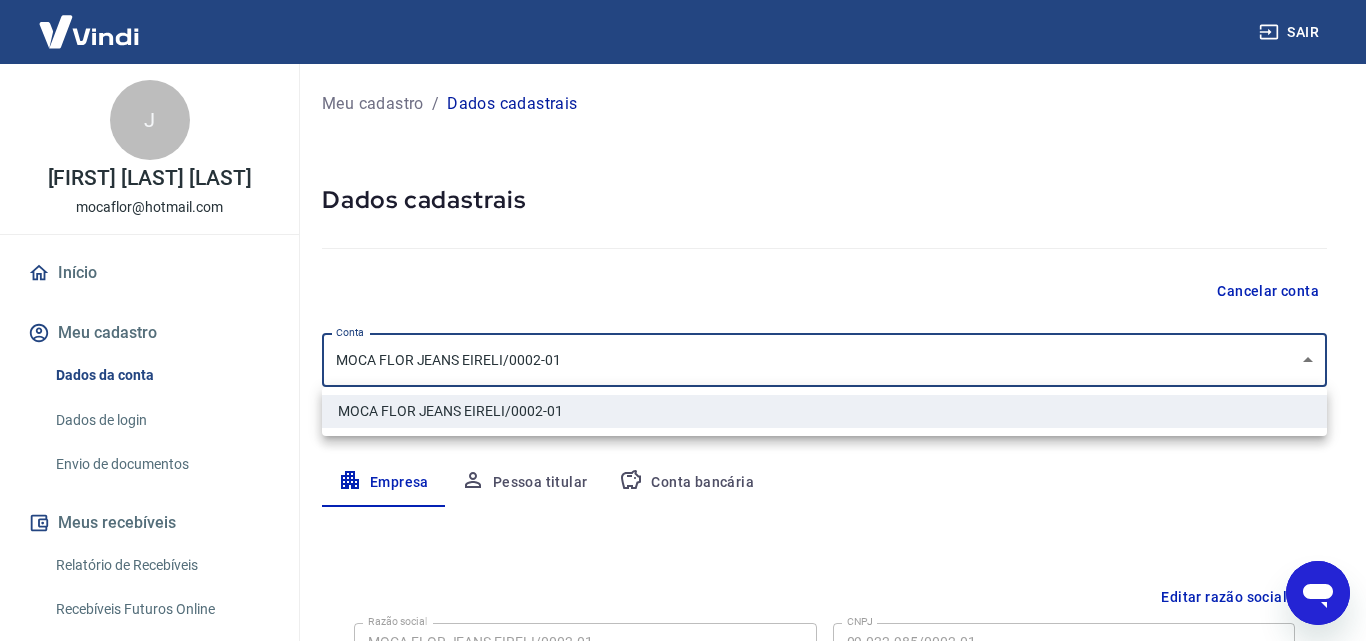 click on "MOCA FLOR JEANS EIRELI/0002-01" at bounding box center [824, 411] 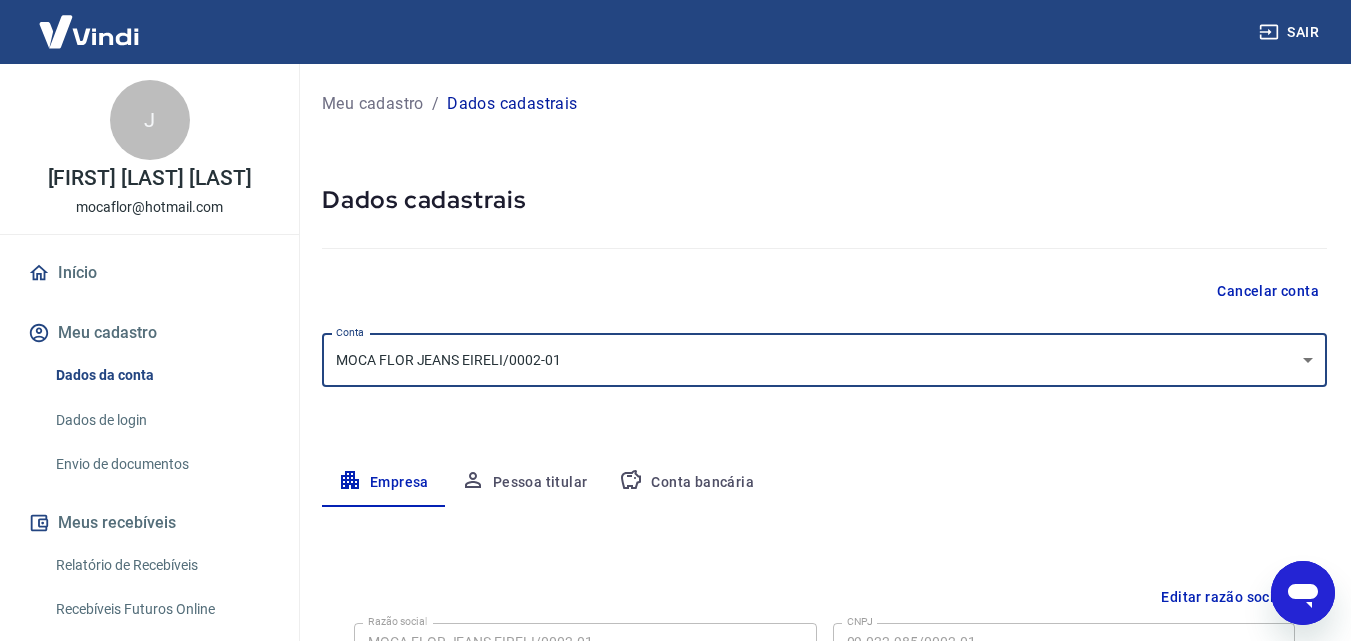 click on "Cancelar conta" at bounding box center (1268, 291) 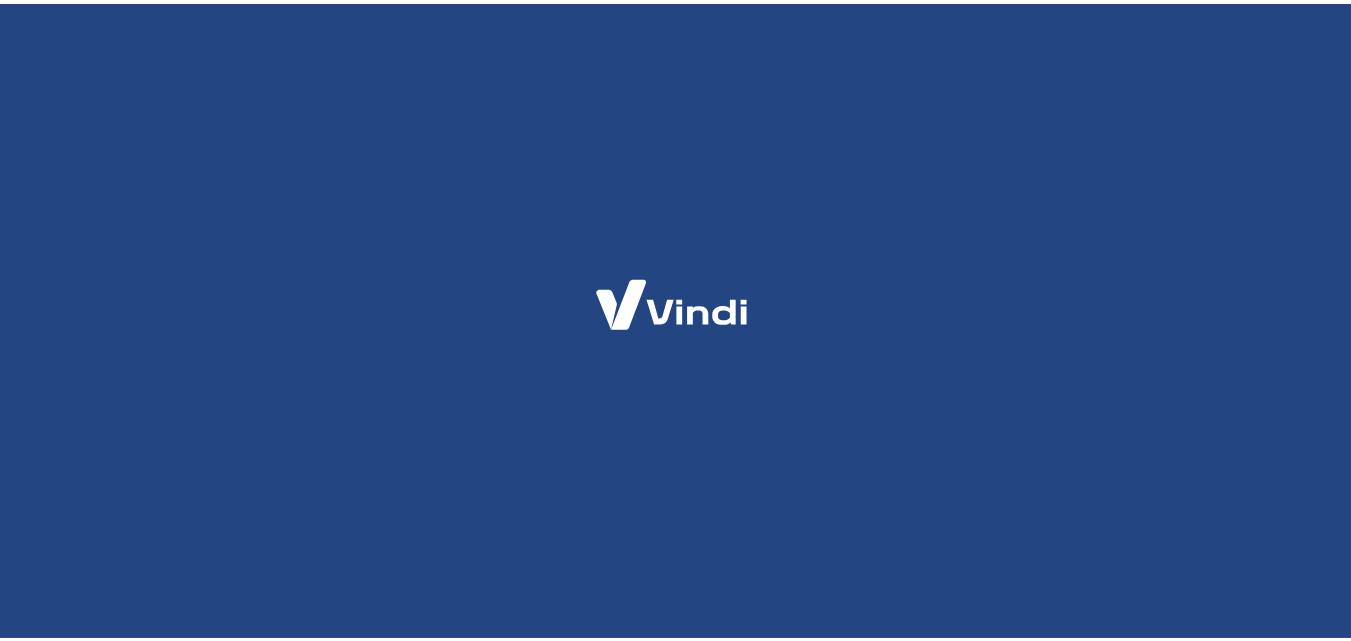 scroll, scrollTop: 0, scrollLeft: 0, axis: both 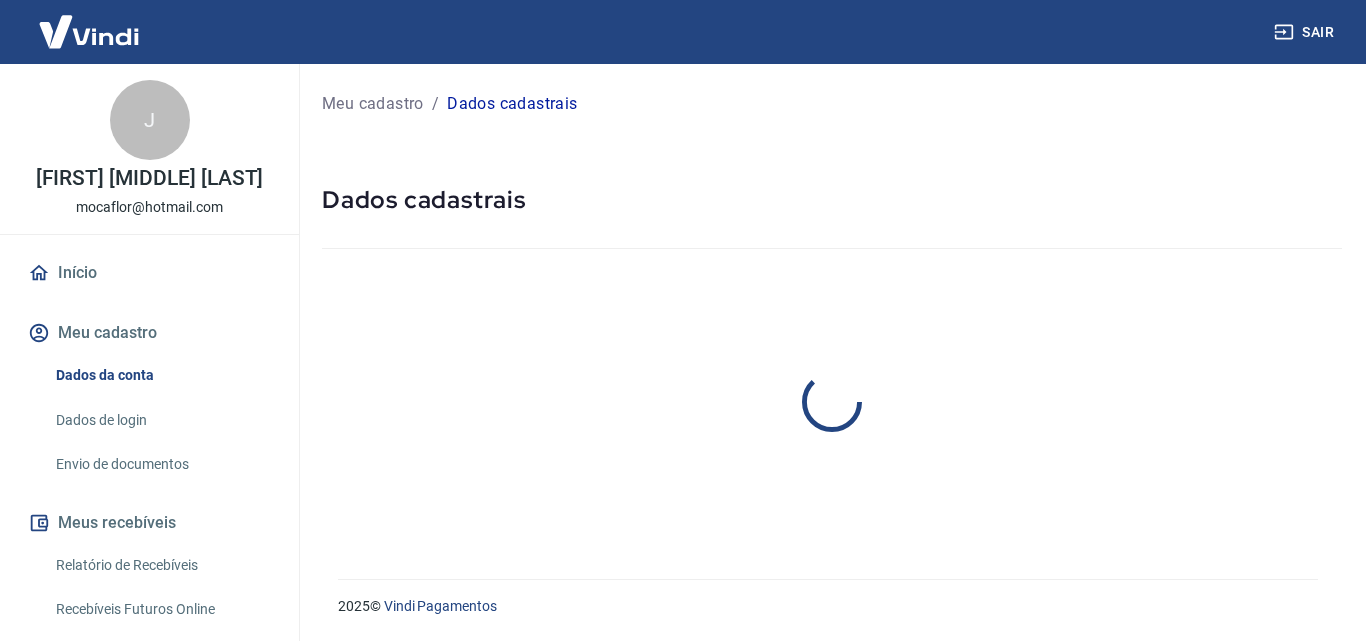 select on "CE" 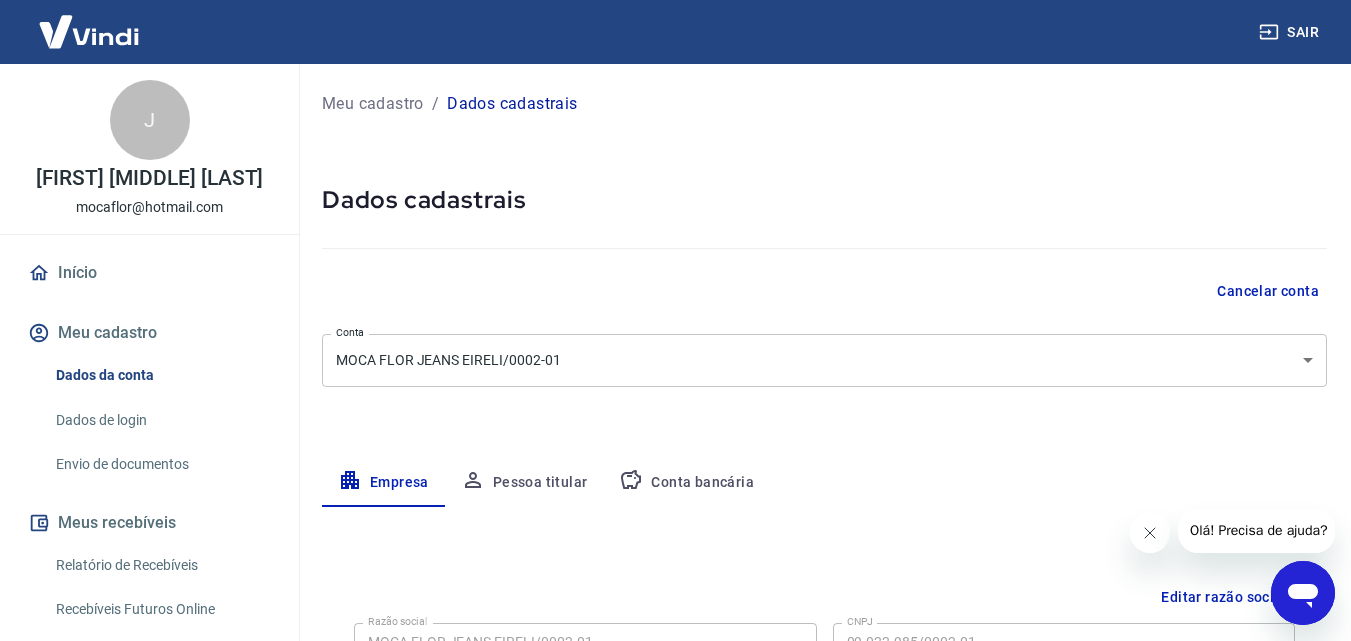 scroll, scrollTop: 0, scrollLeft: 0, axis: both 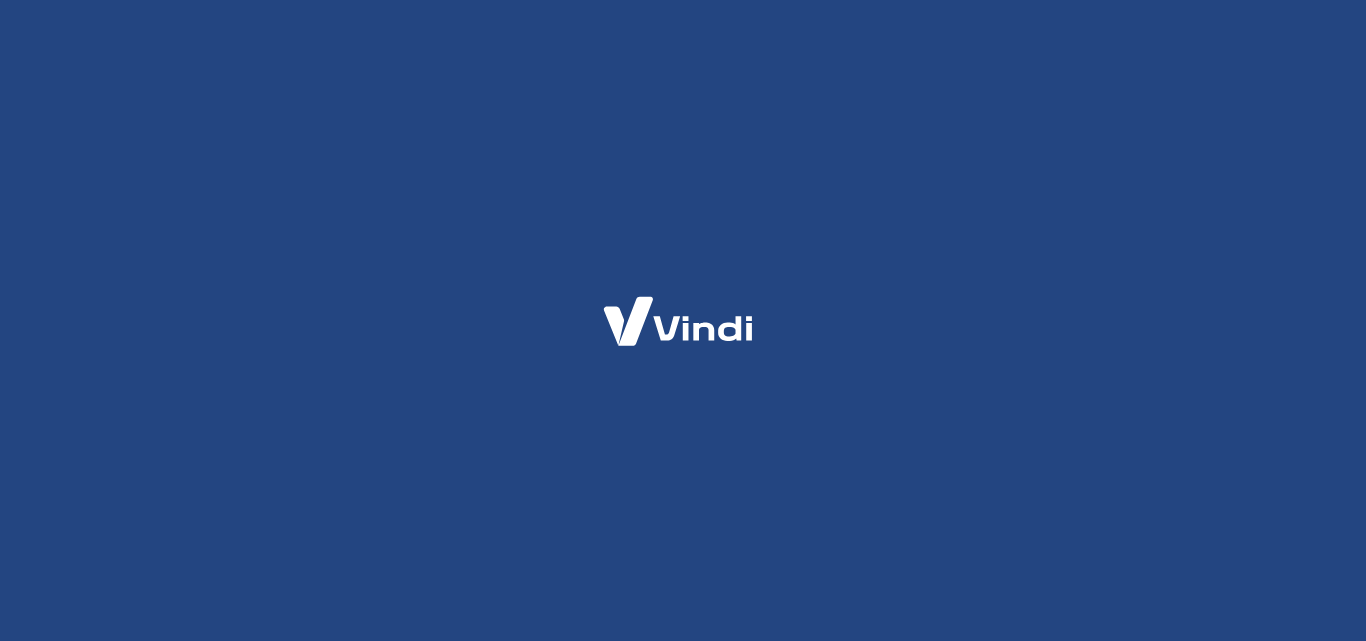 select on "CE" 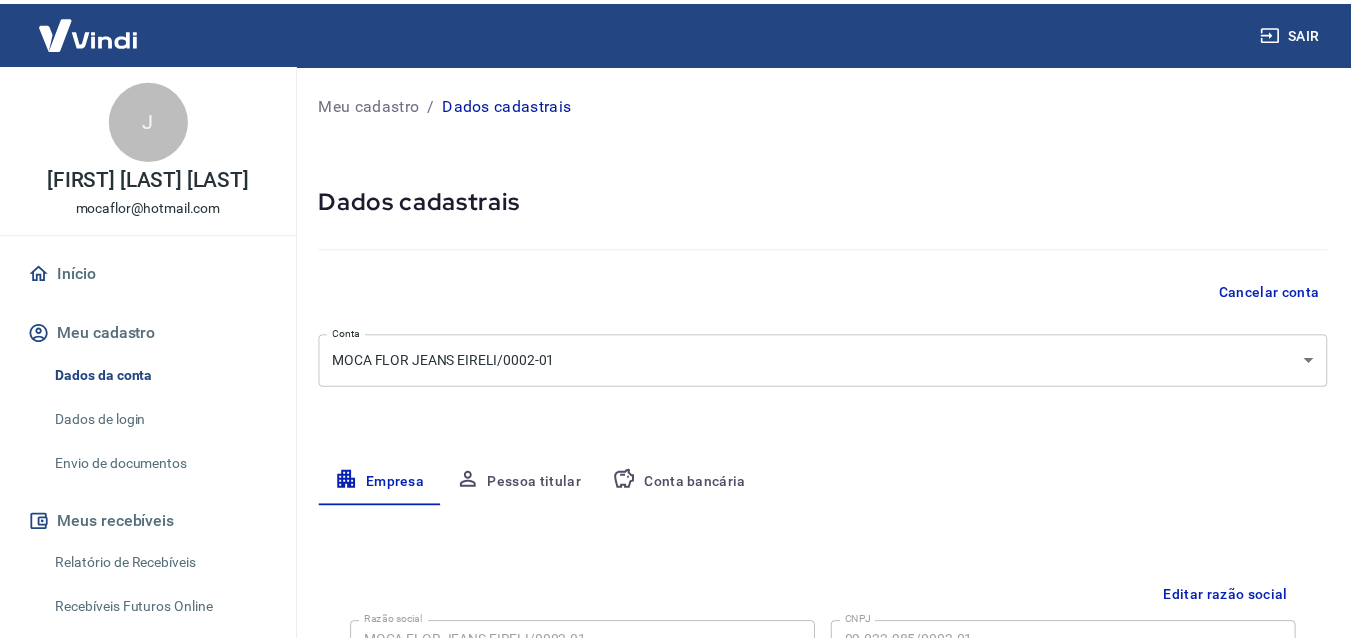 scroll, scrollTop: 0, scrollLeft: 0, axis: both 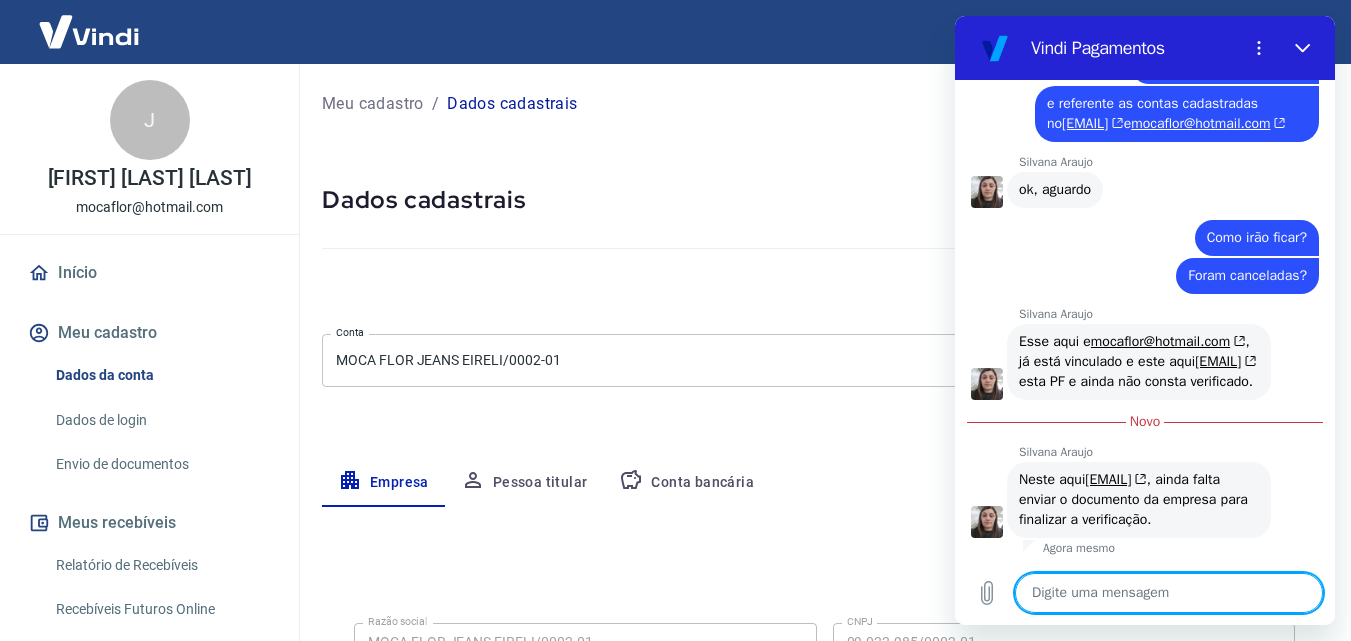 type on "x" 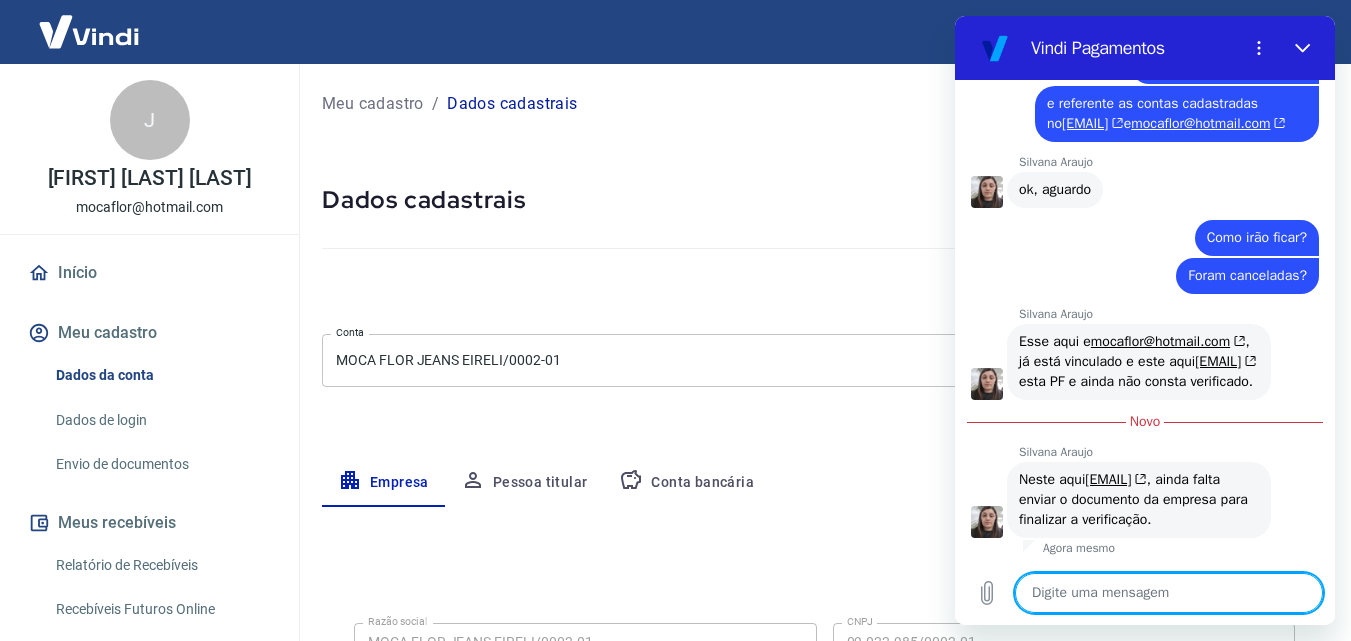 type on "M" 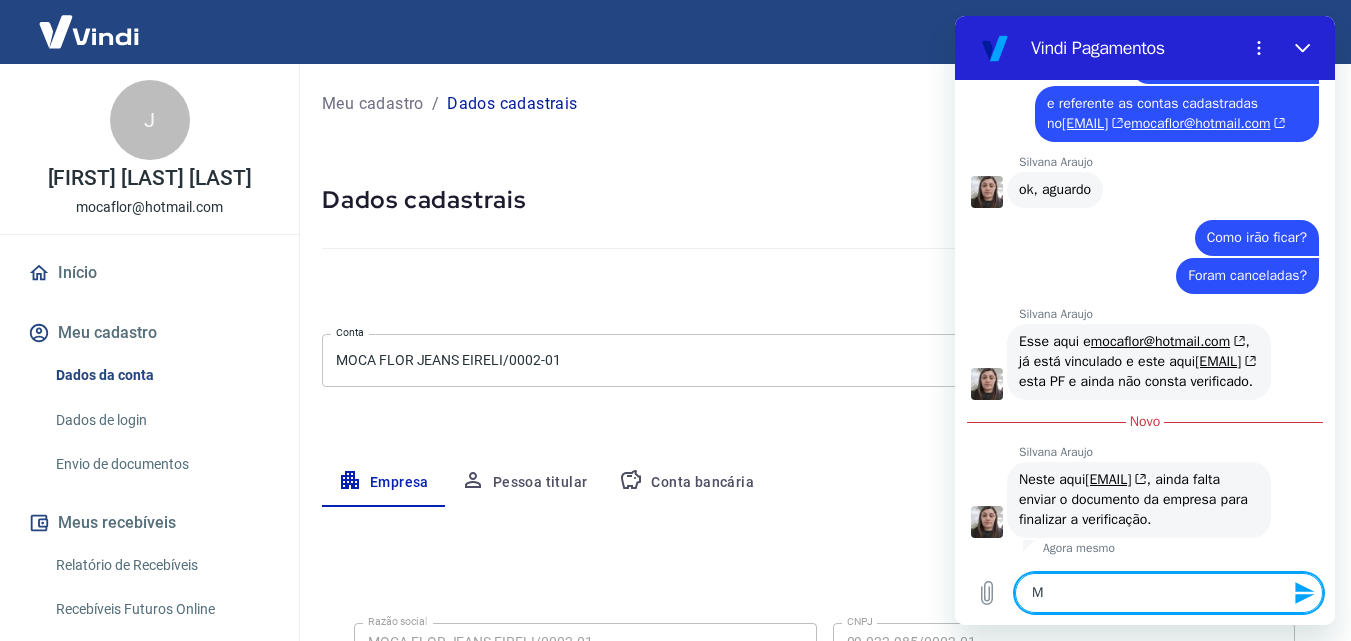 type on "Md" 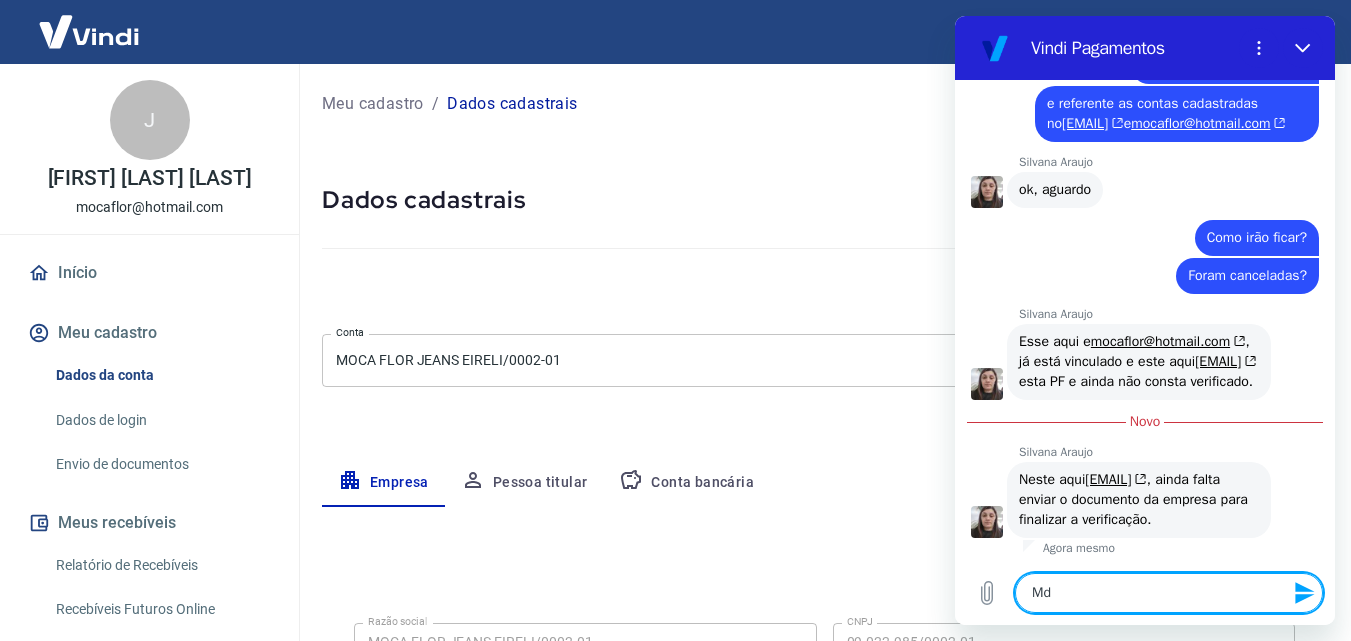 type on "Mds" 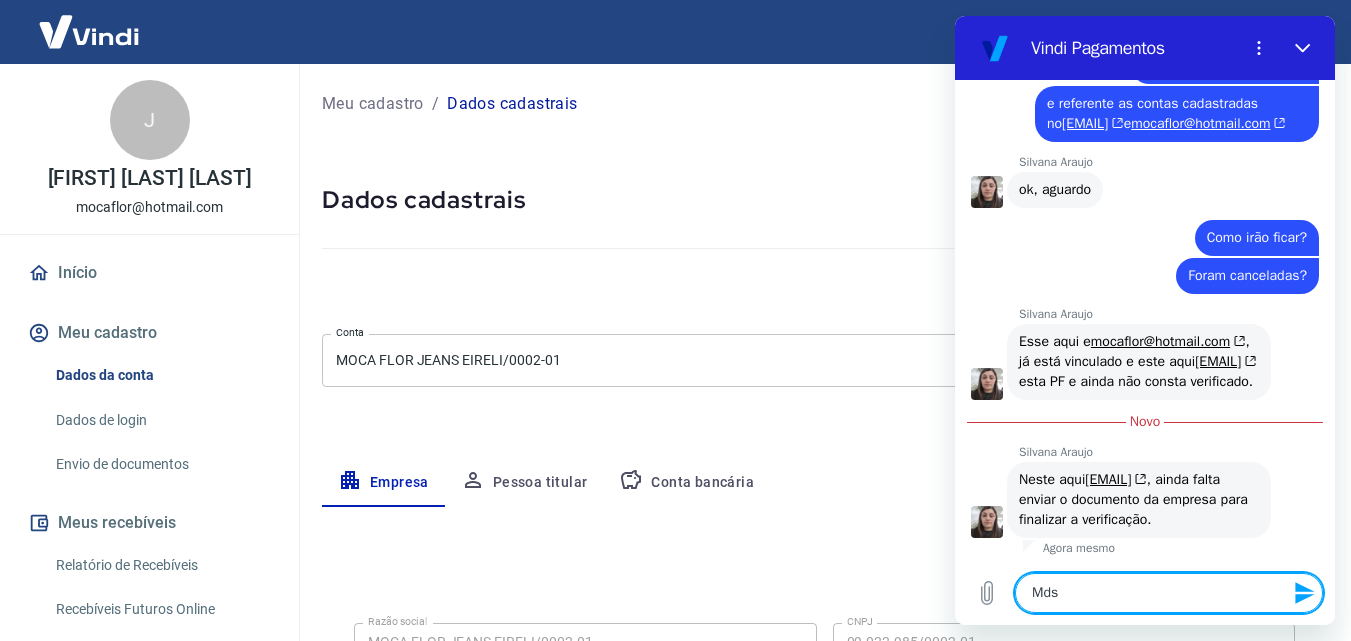 type on "Mds" 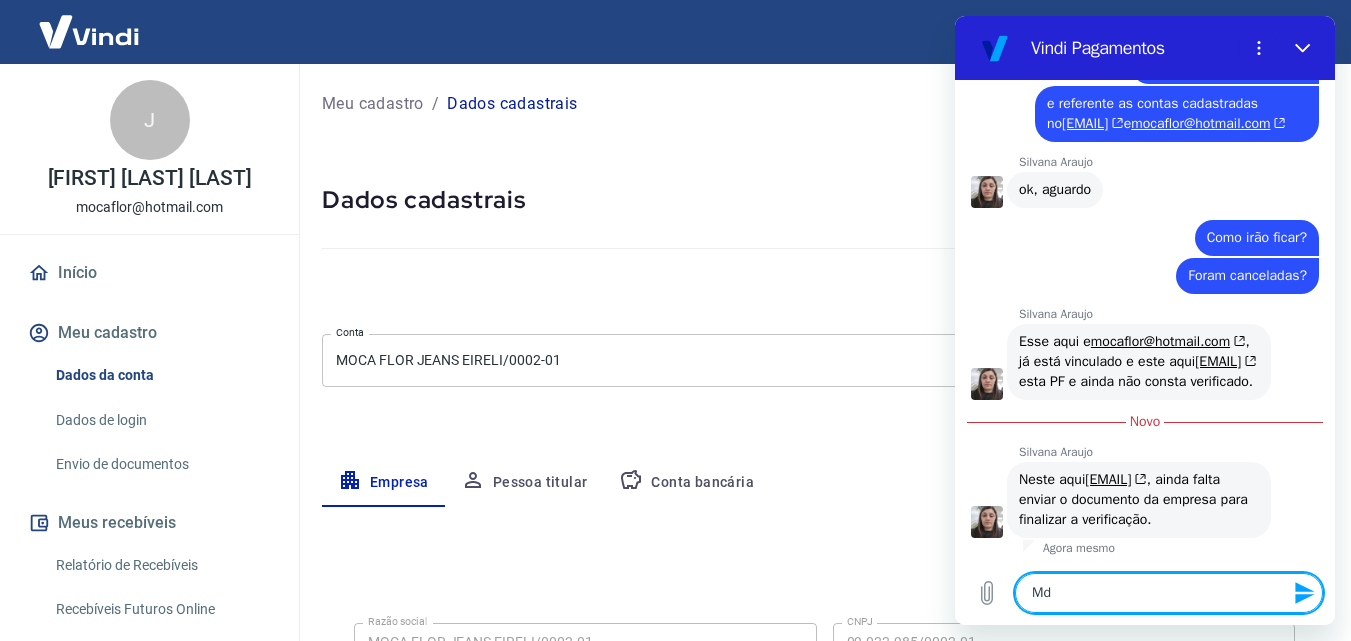 type on "M" 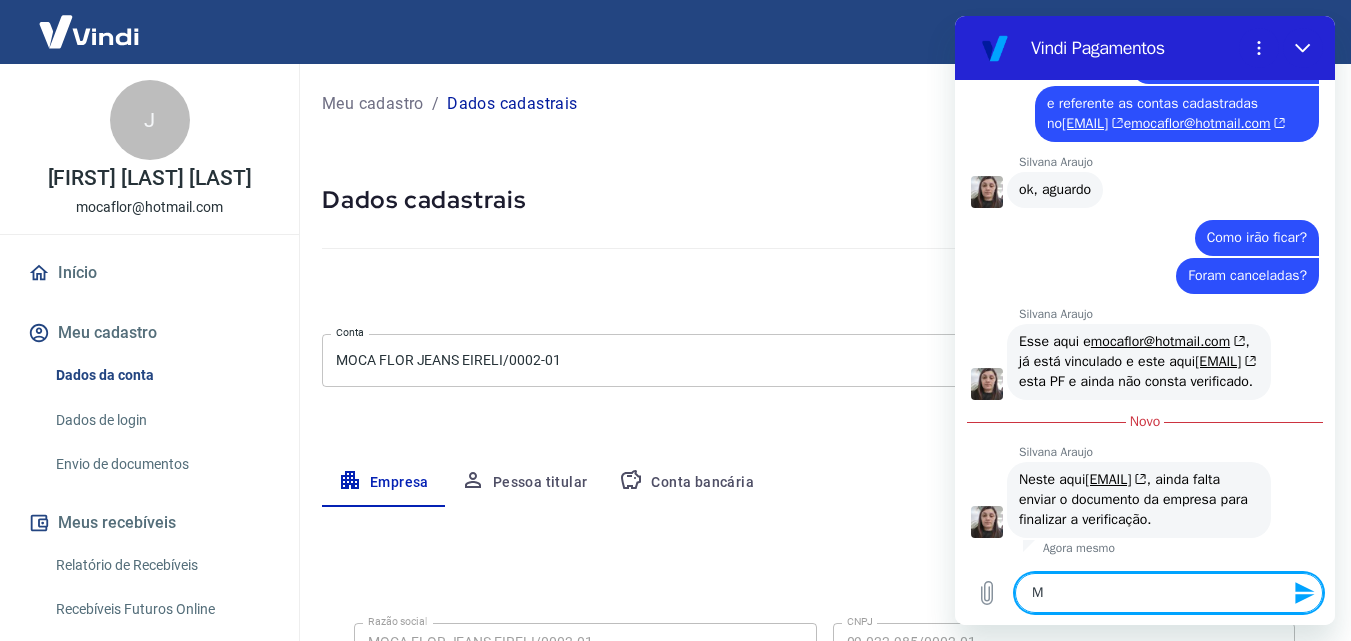 type 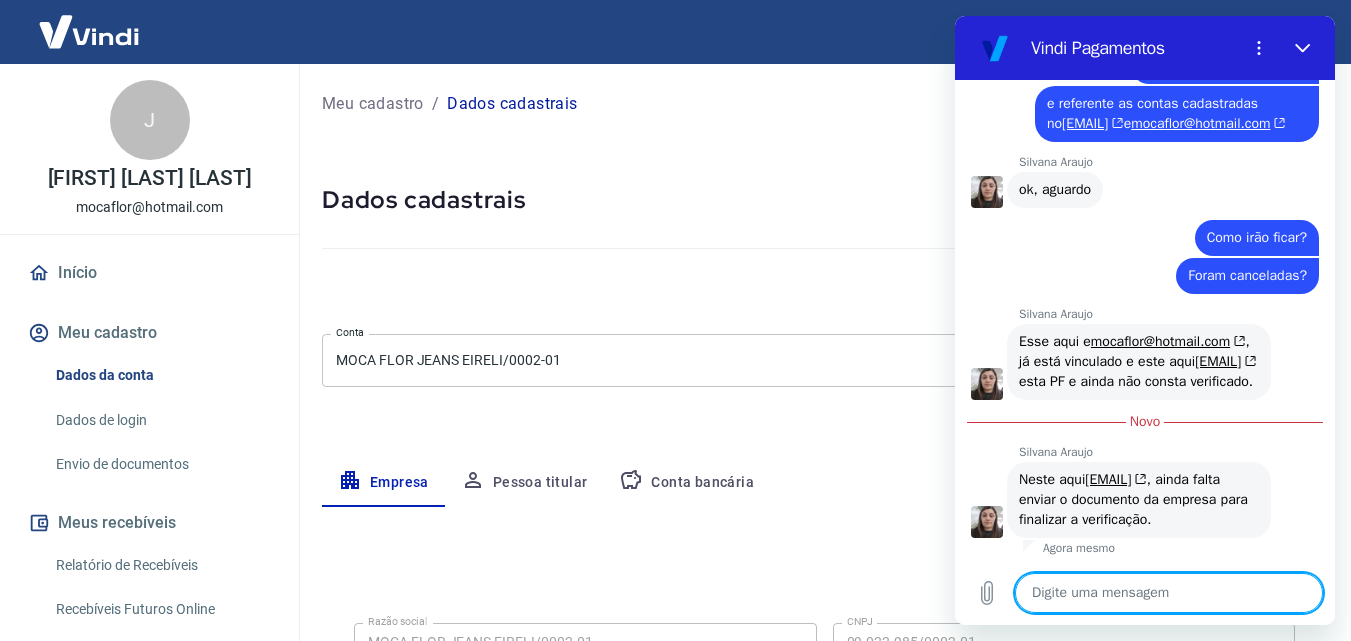 type on "J" 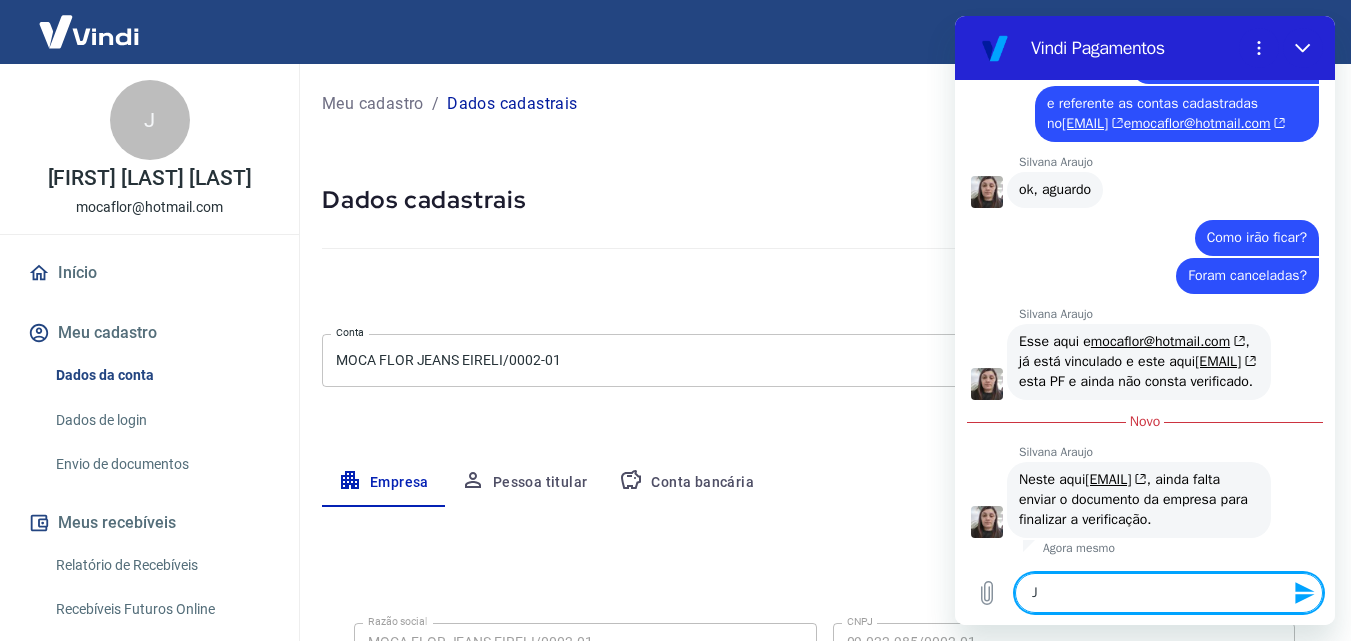type 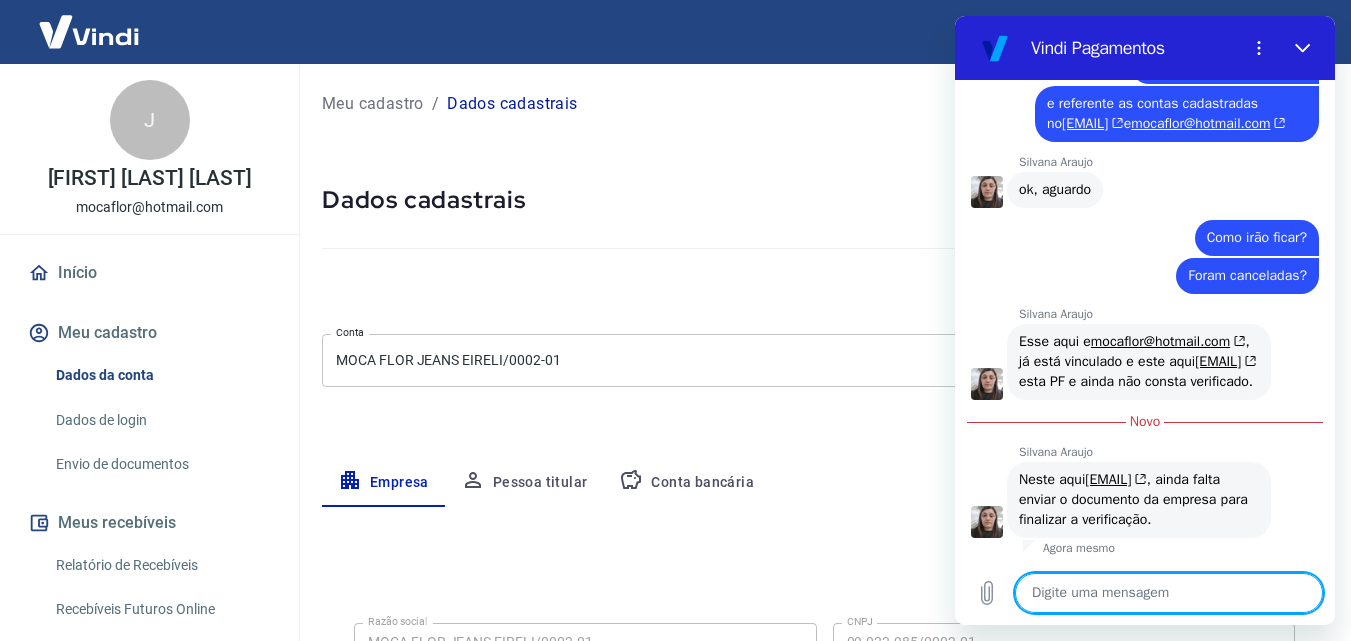 type on "F" 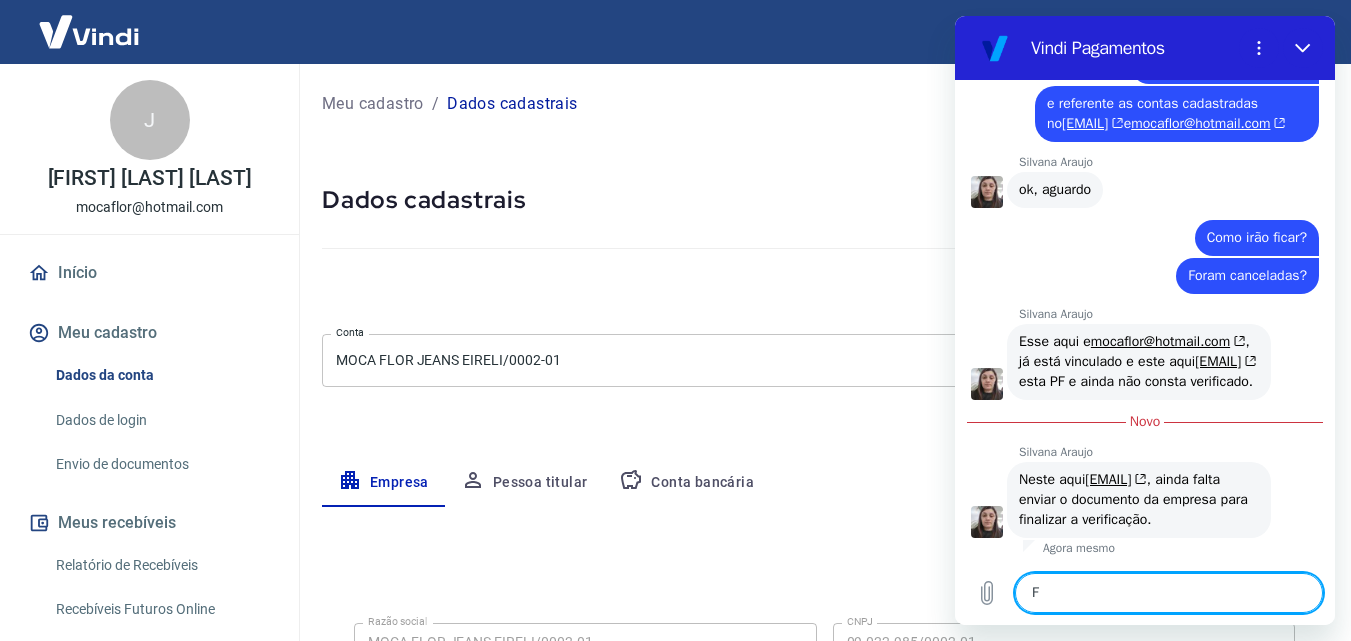 type on "FI" 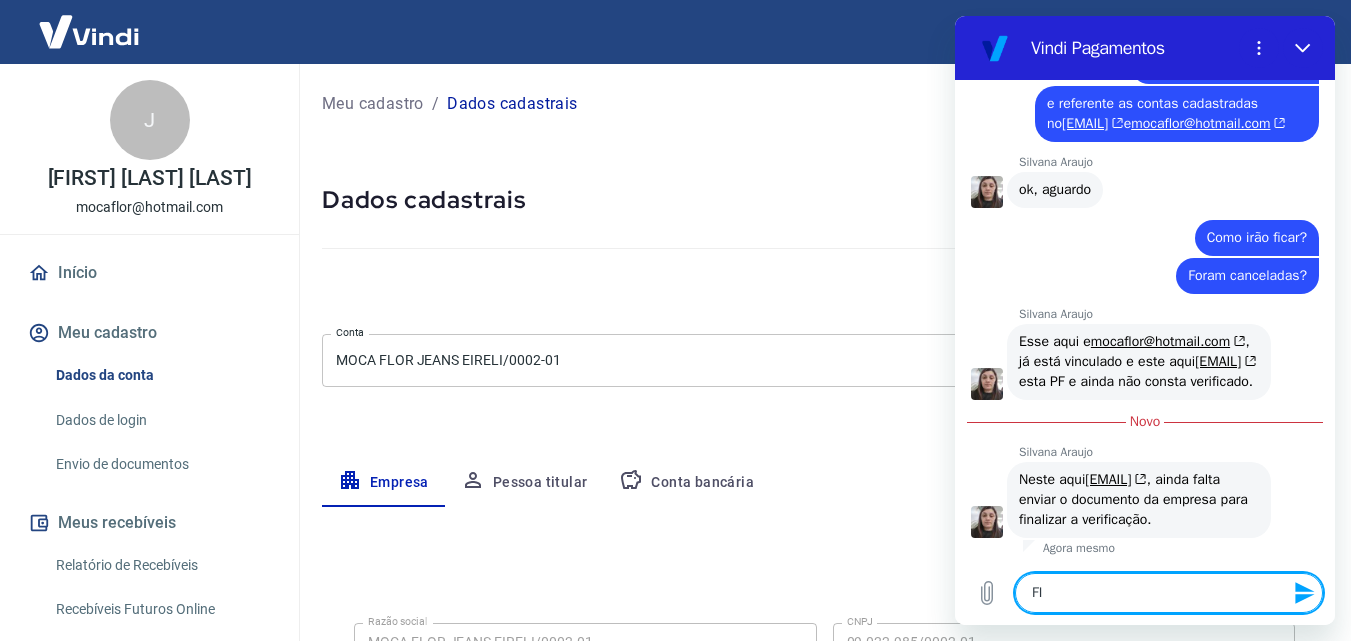 type on "FIq" 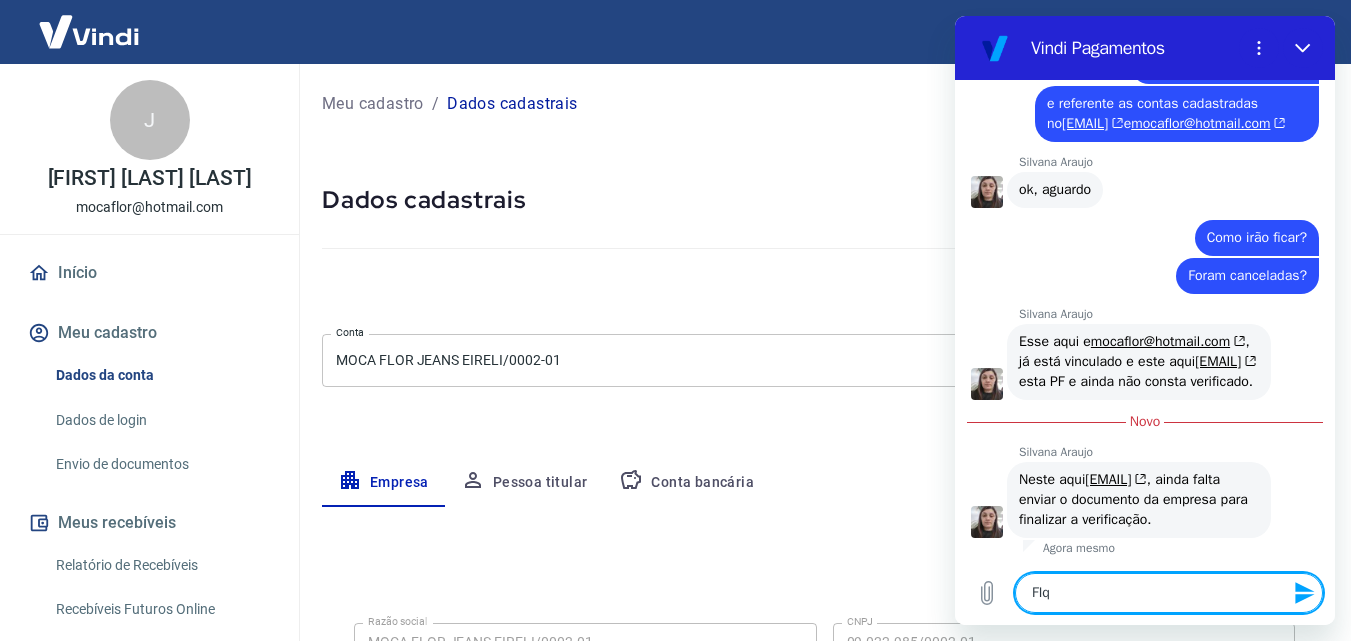 type on "FIqu" 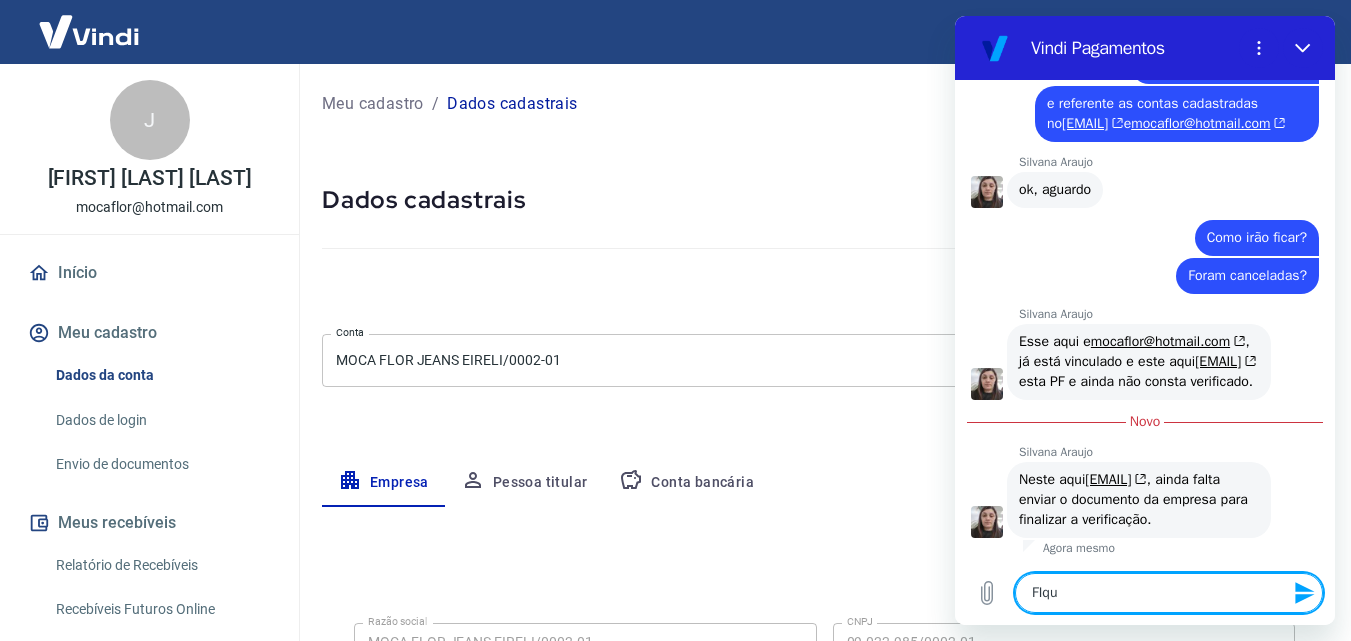 type on "FIq" 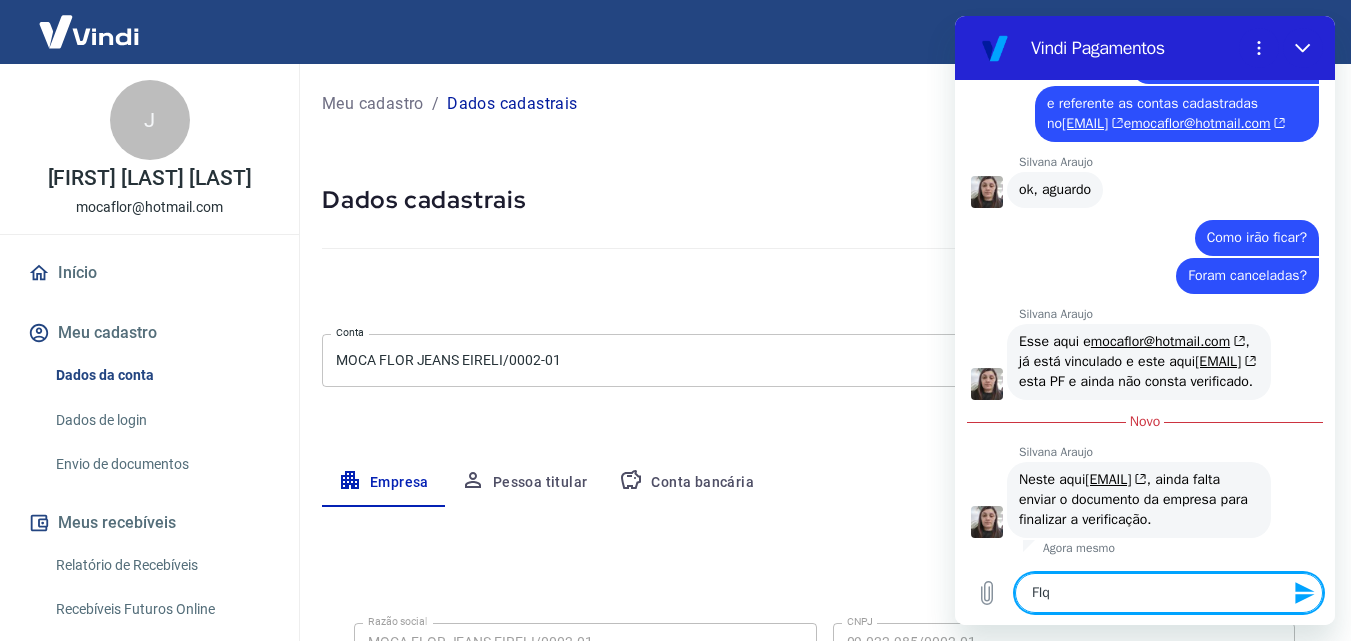 type on "FI" 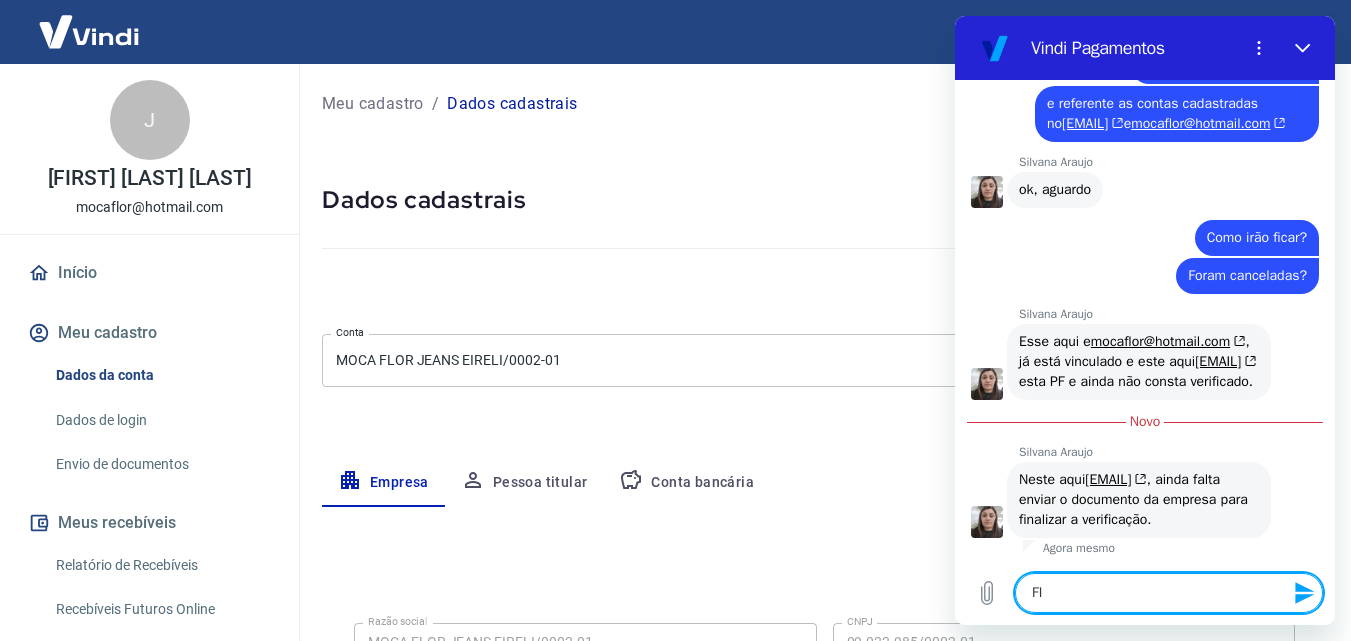 type on "F" 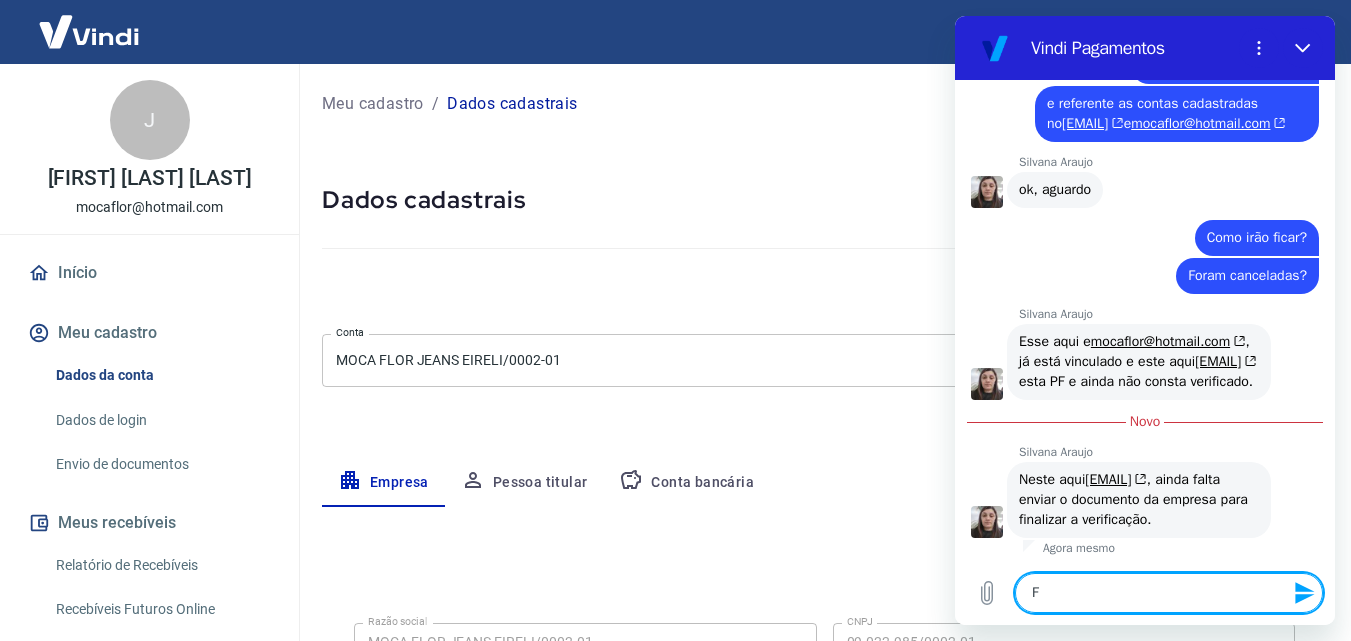 type on "Fi" 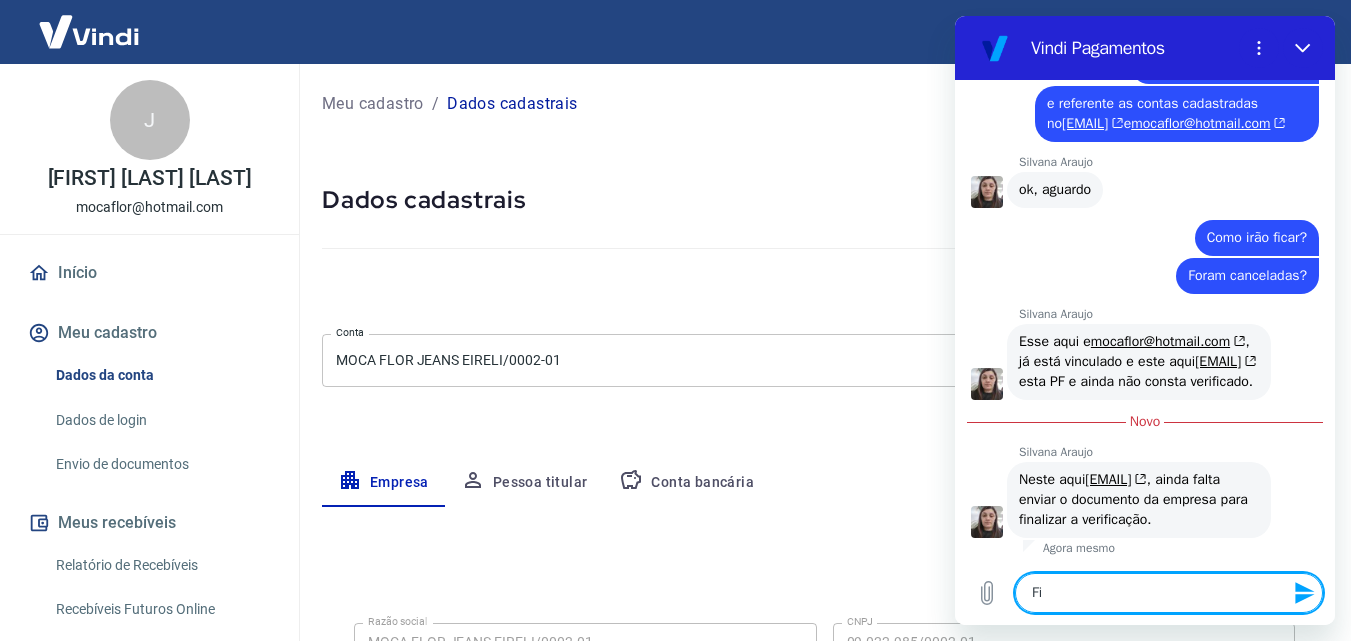 type on "Fiq" 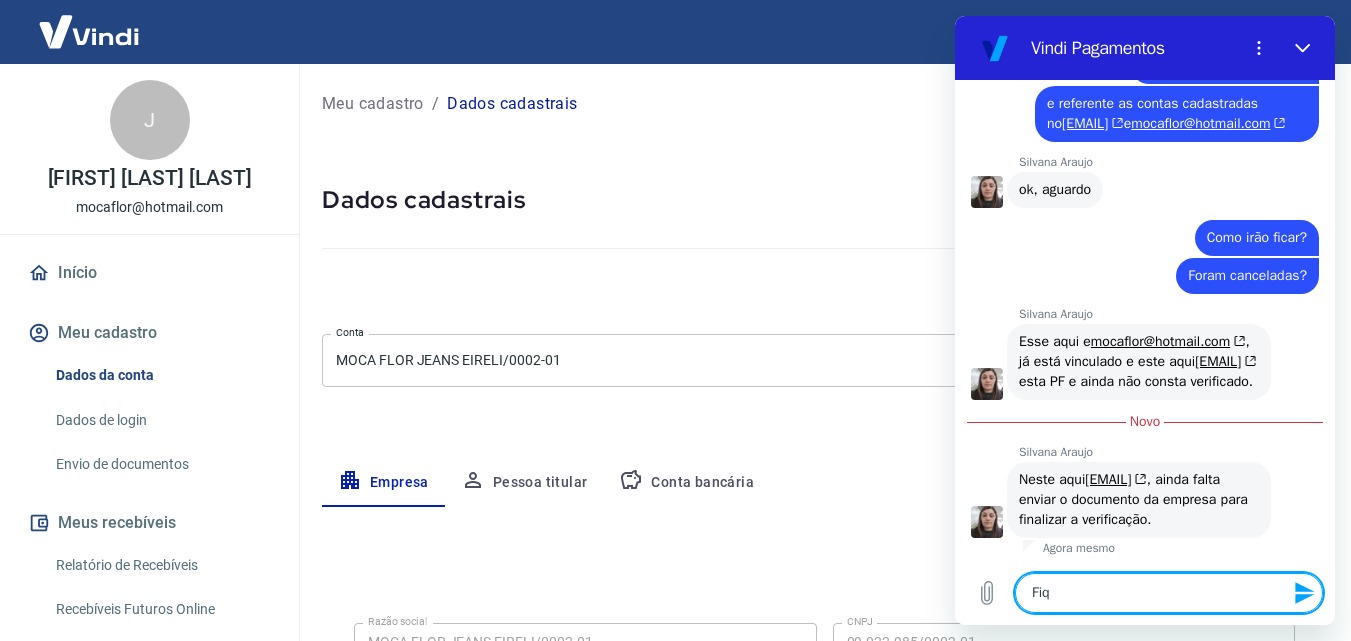 type on "x" 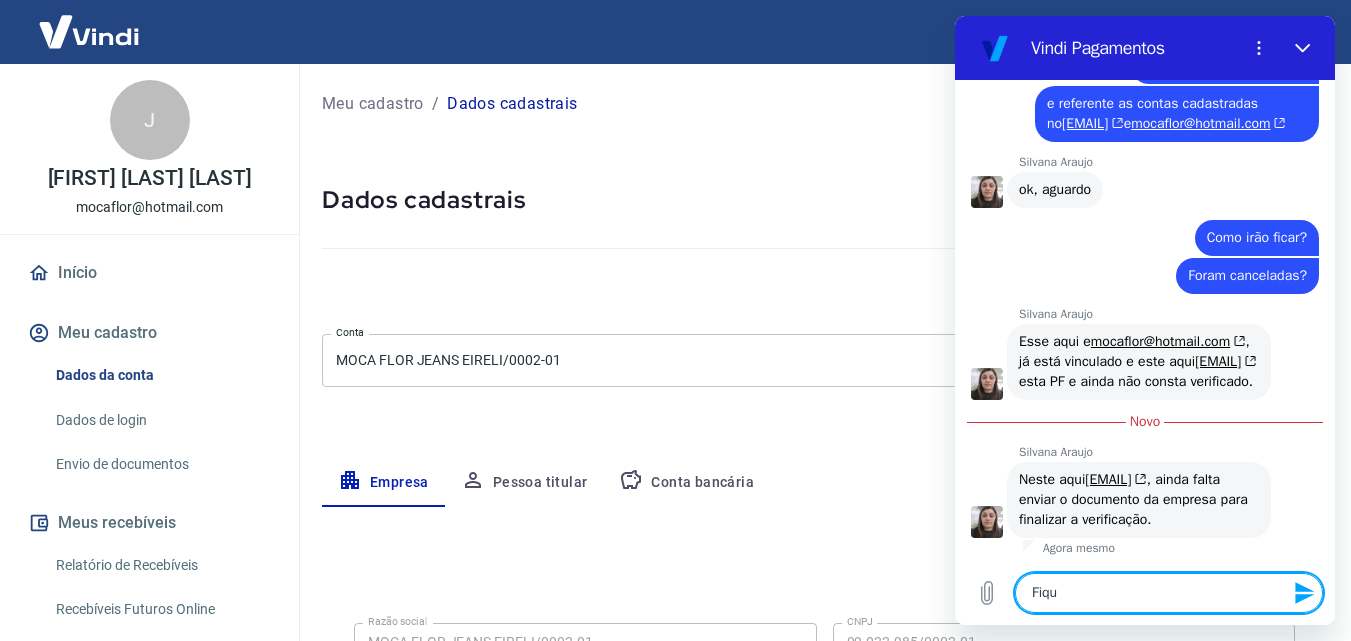 type on "Fique" 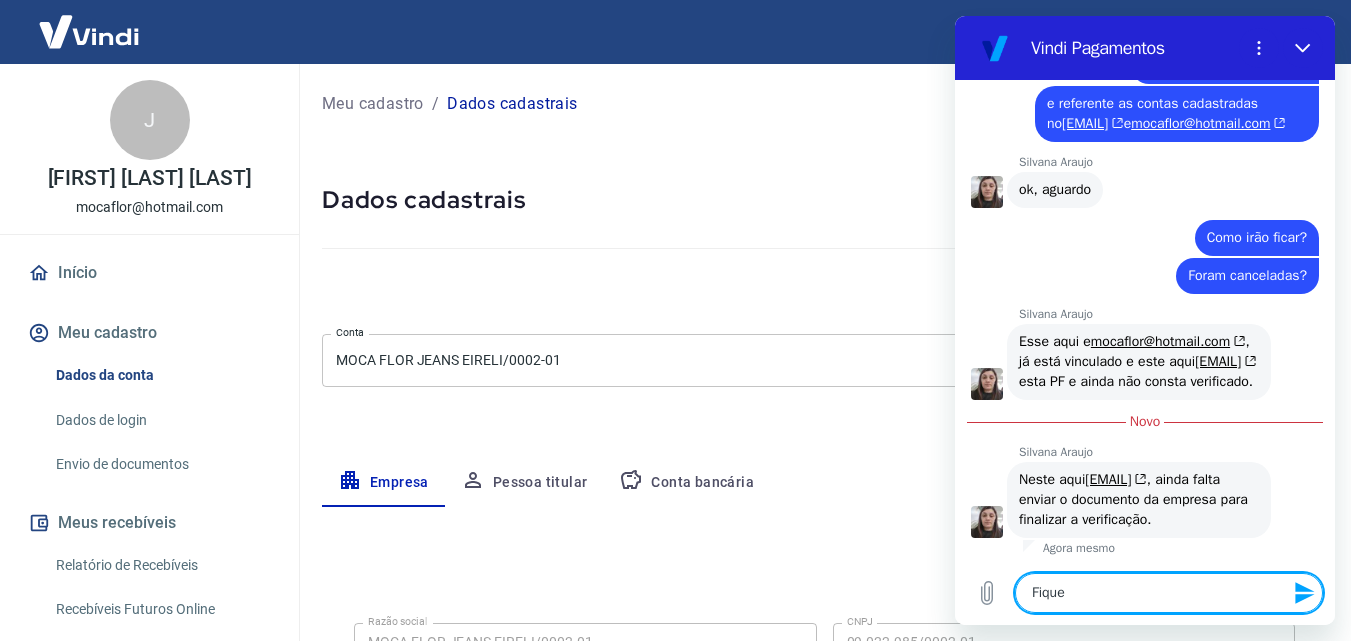 type on "x" 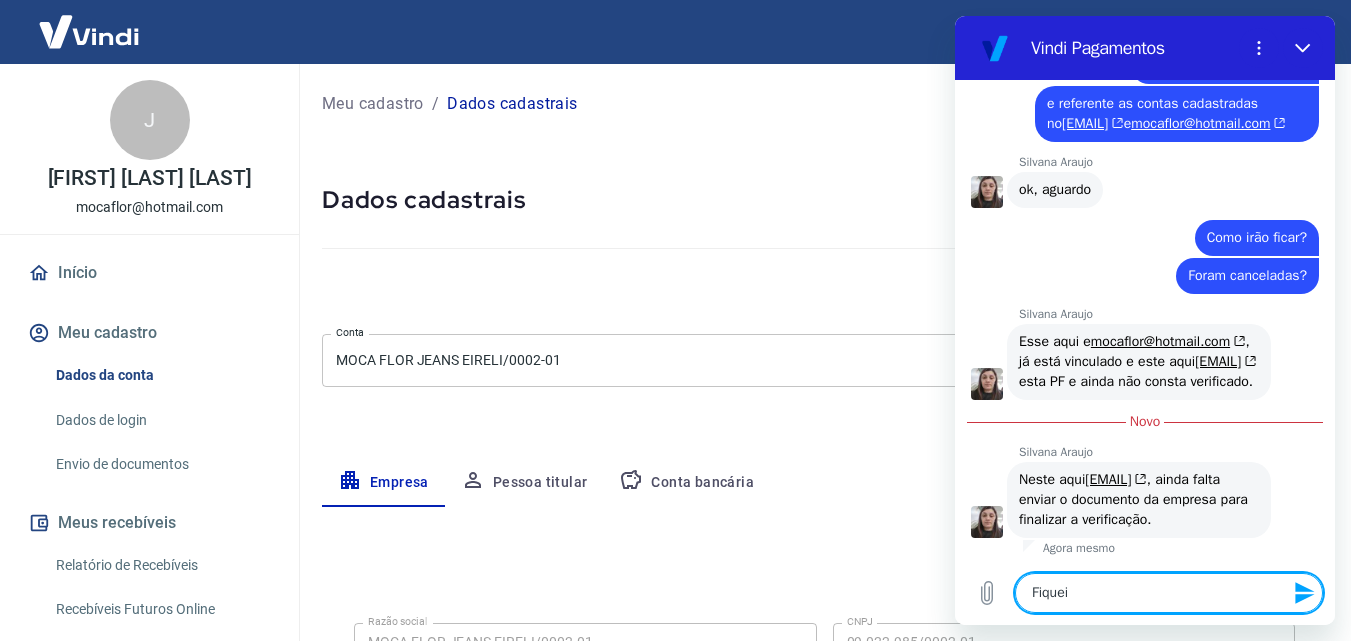 type on "Fiquei" 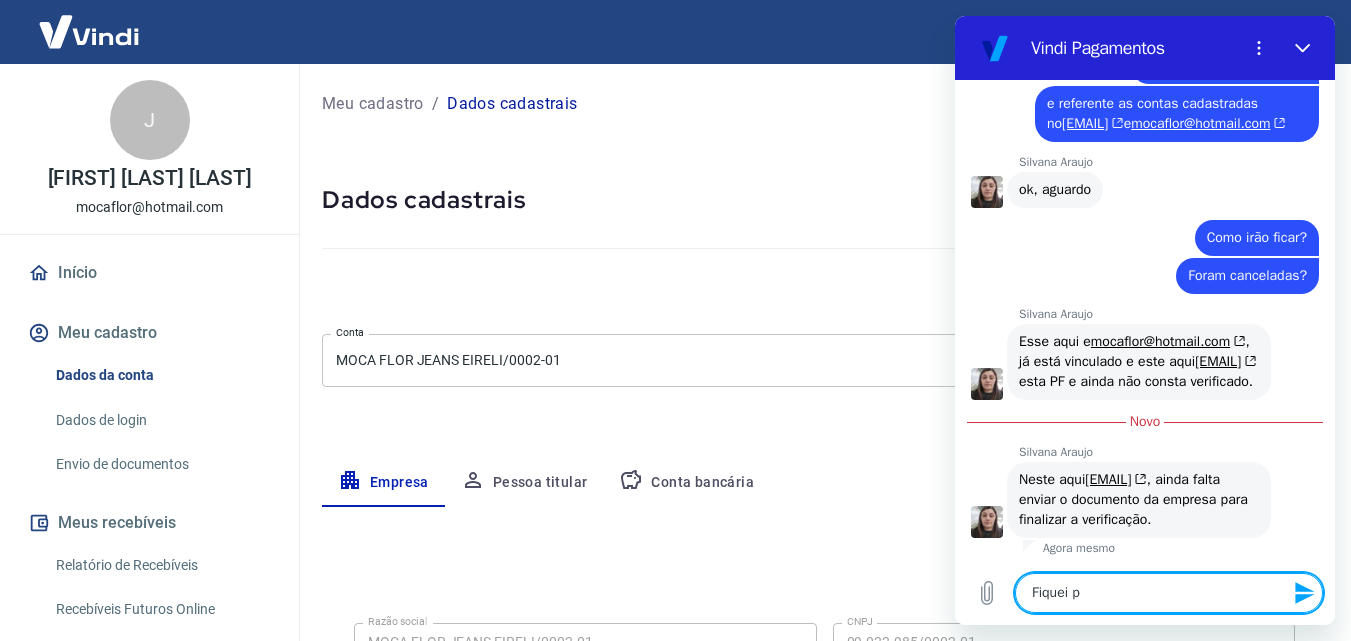 type on "Fiquei pe" 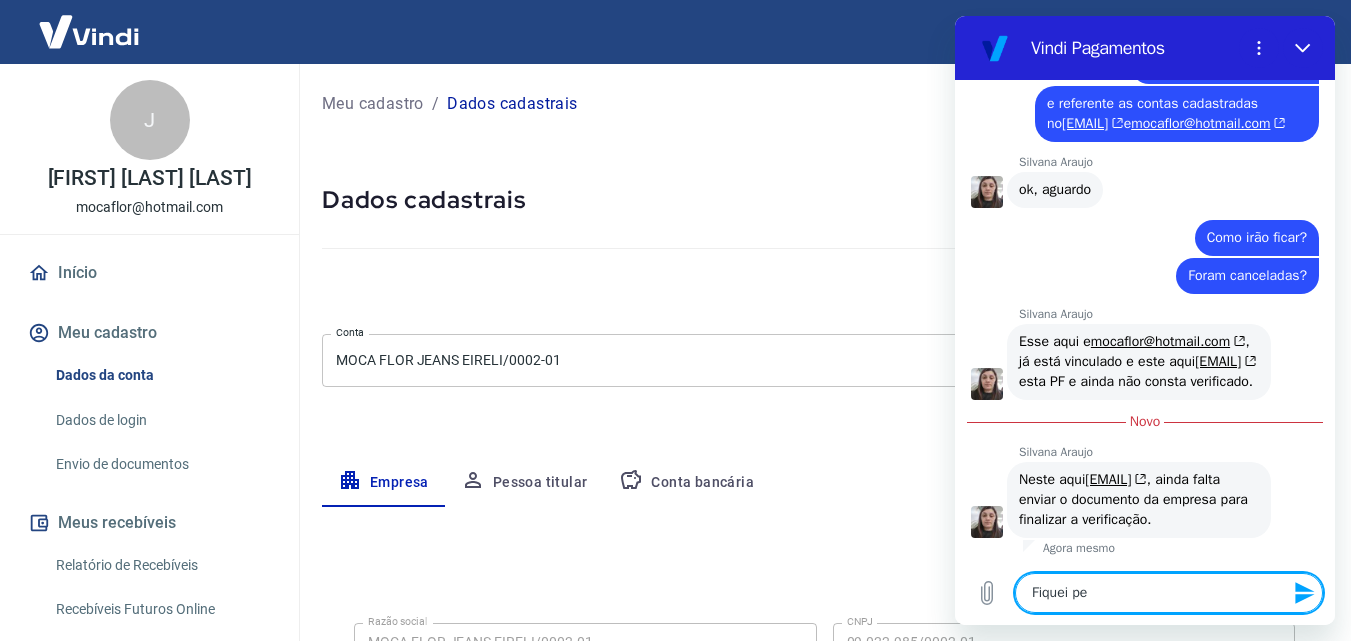 type on "Fiquei per" 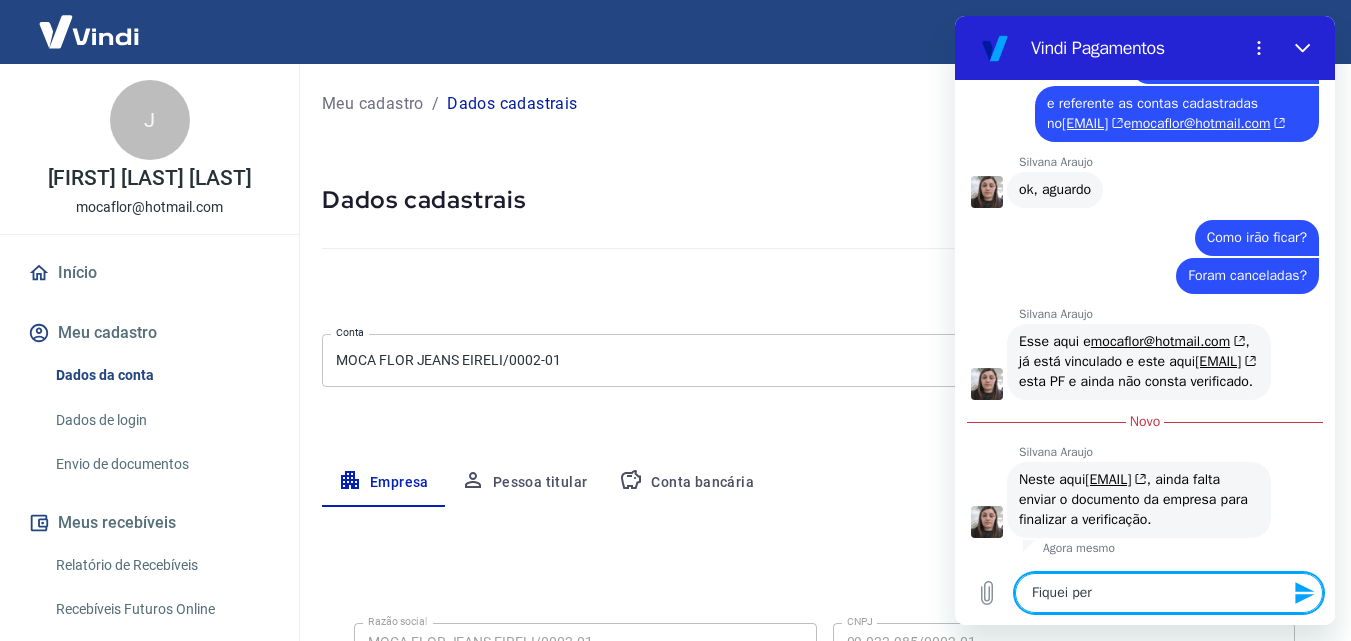type on "Fiquei perd" 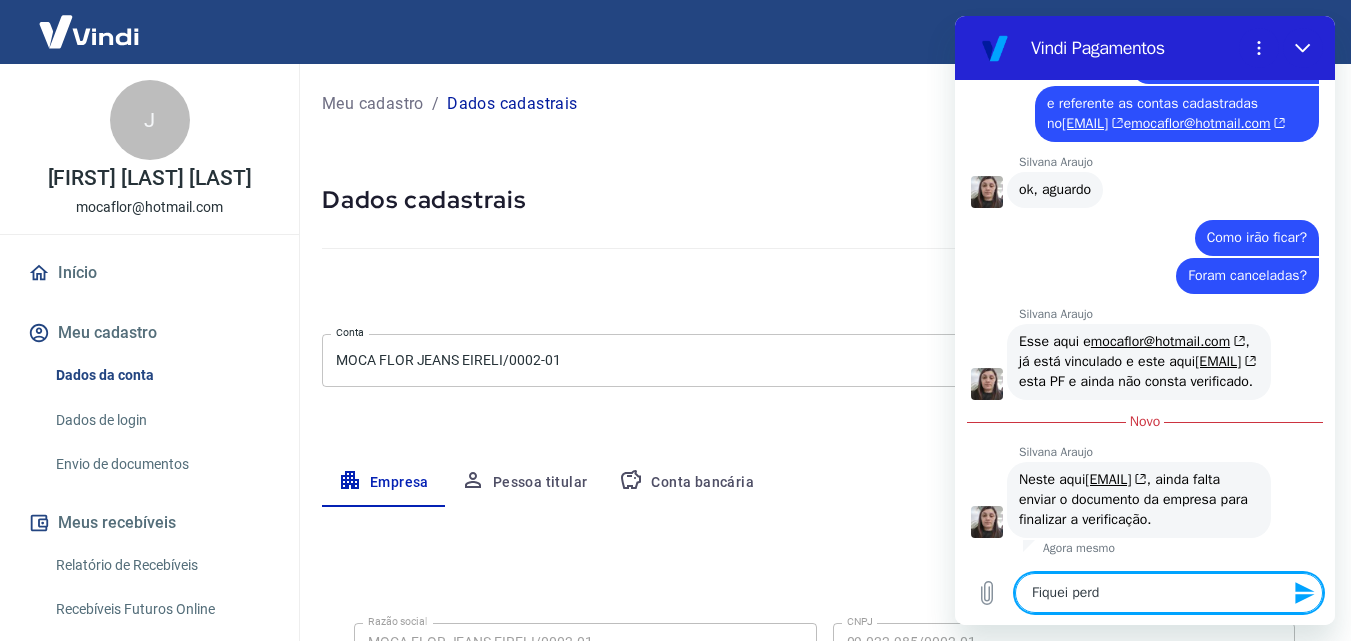 type on "Fiquei perdd" 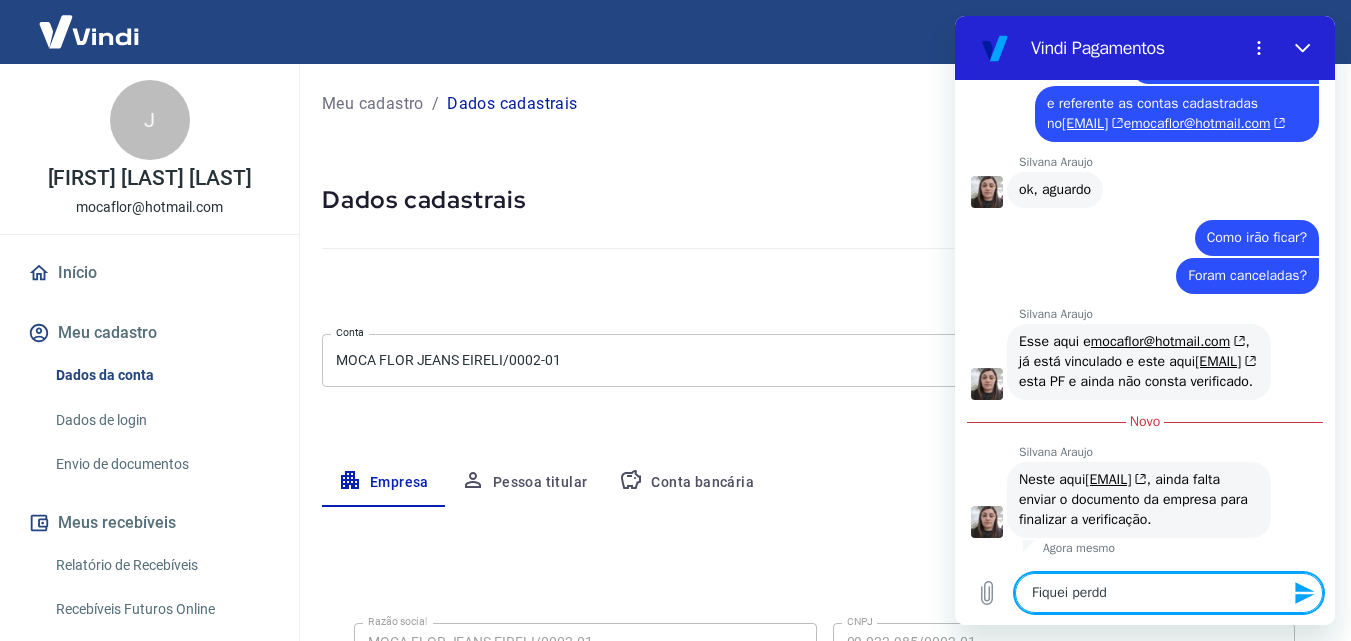 type on "Fiquei perddi" 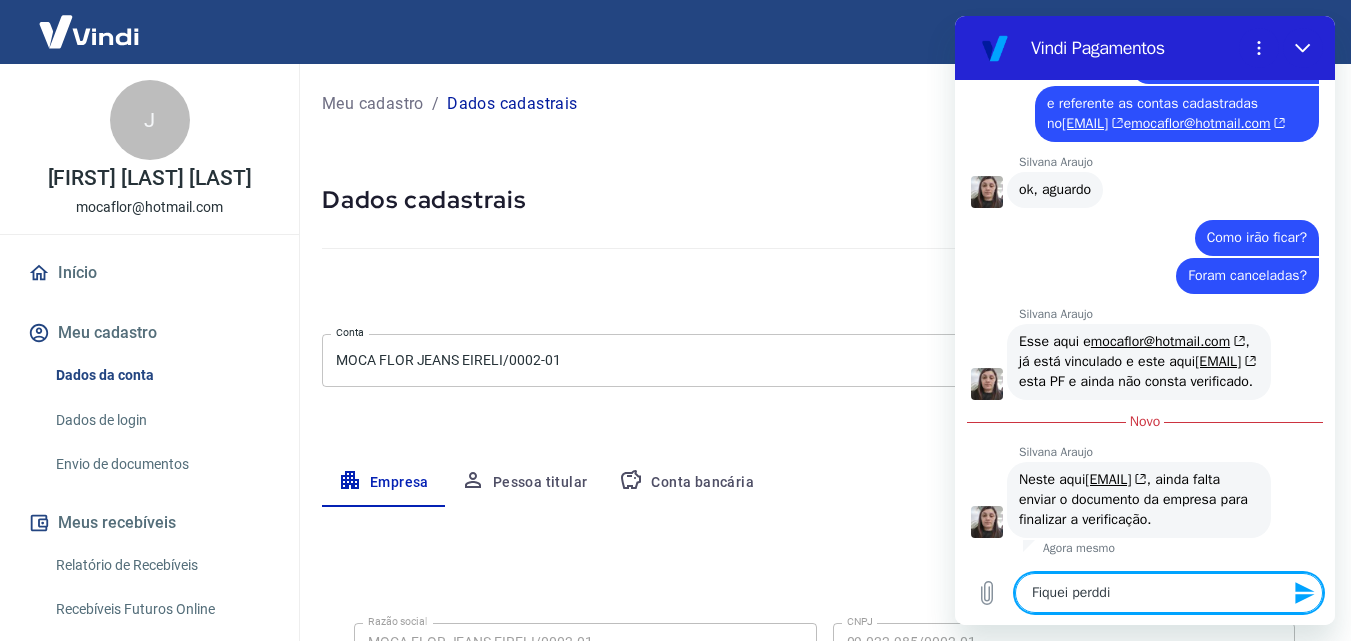 type on "Fiquei perddid" 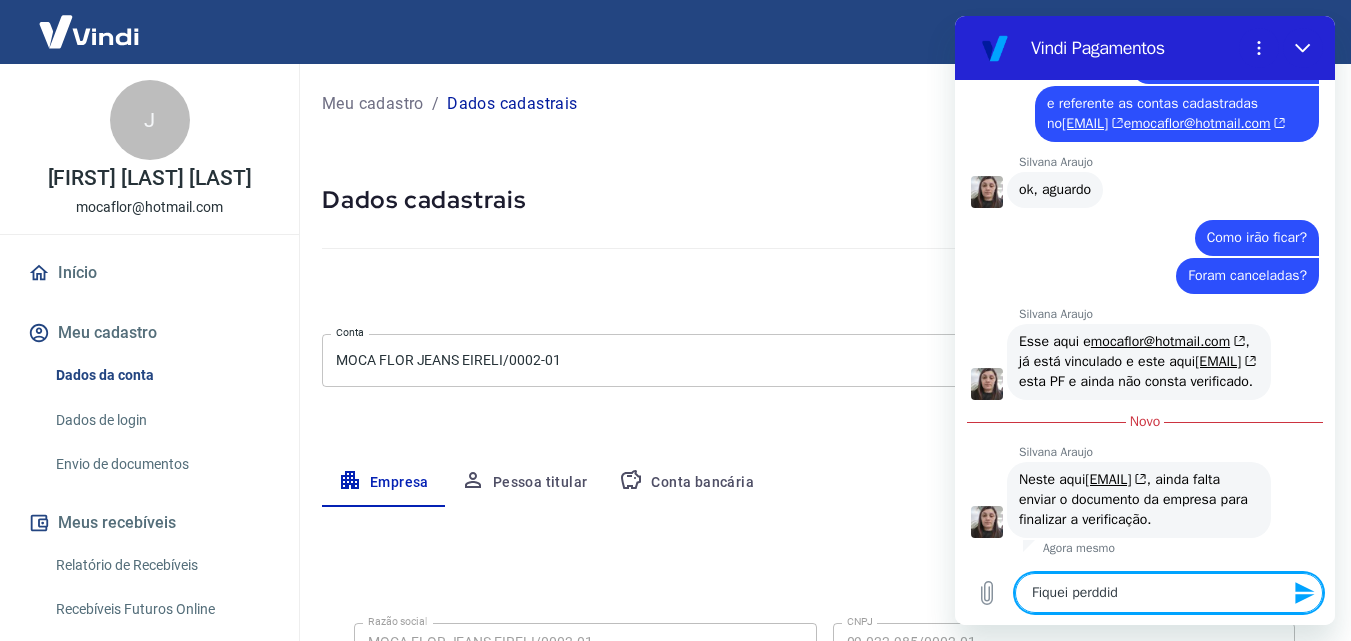 type on "Fiquei perddida" 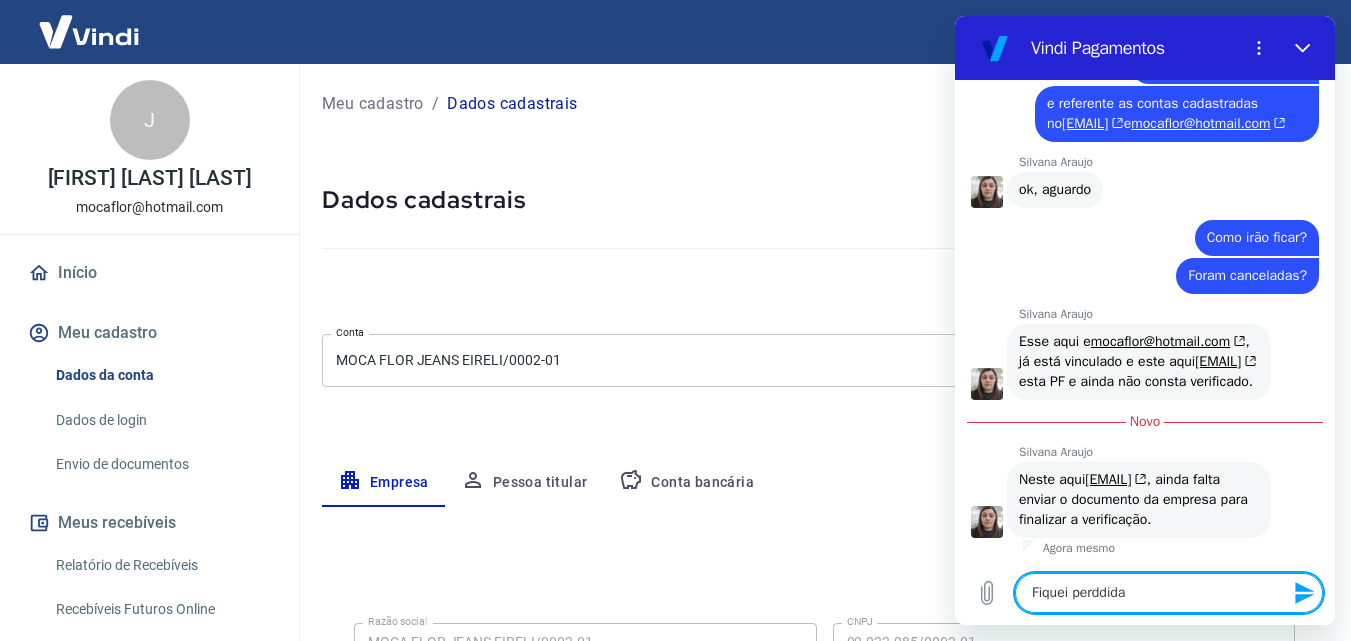 type on "Fiquei perddid" 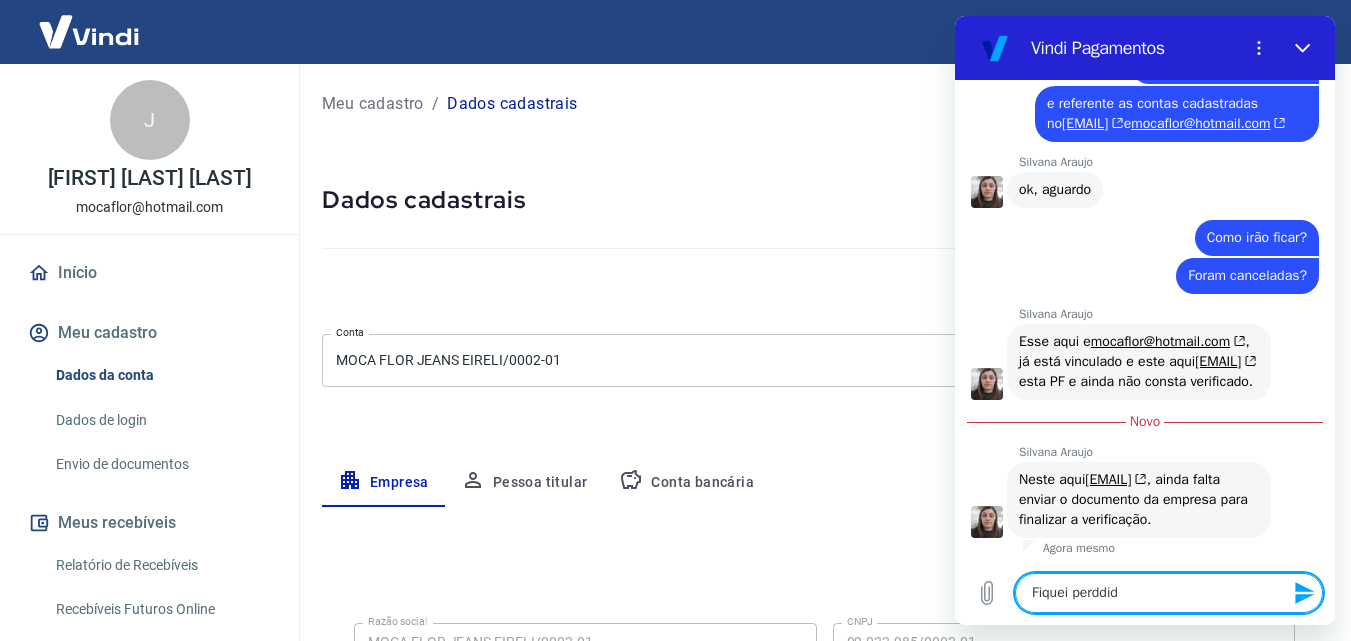 type on "Fiquei perddi" 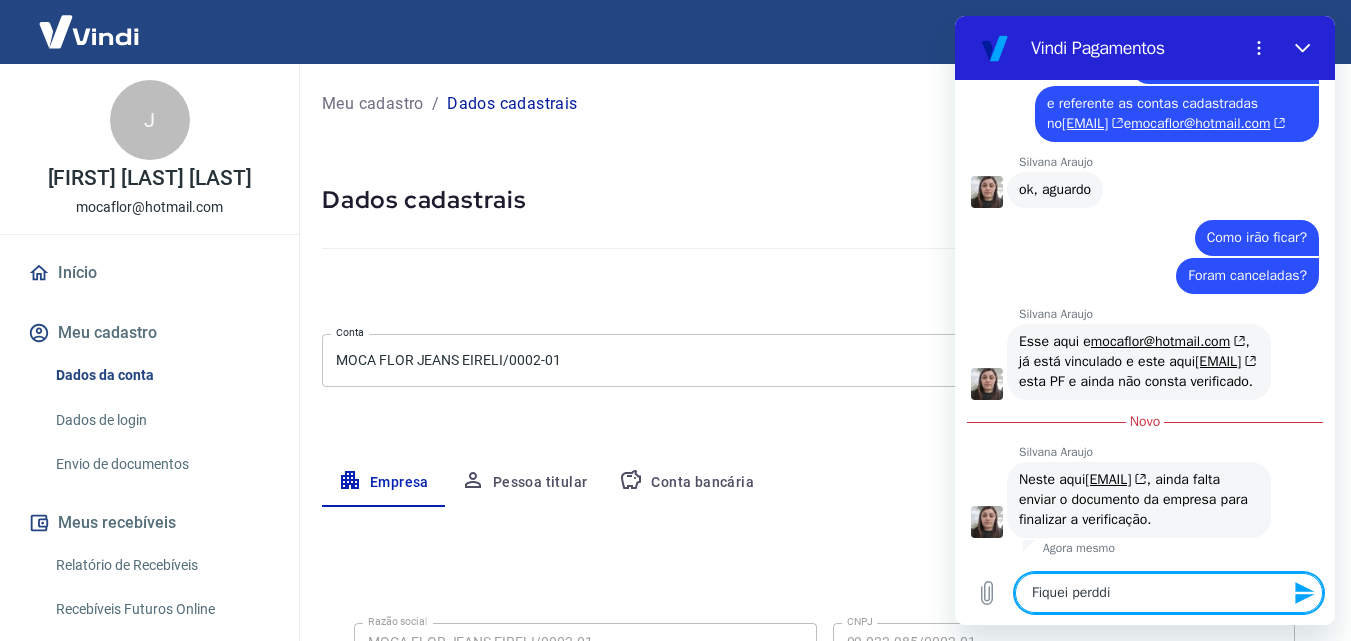 type on "Fiquei perdd" 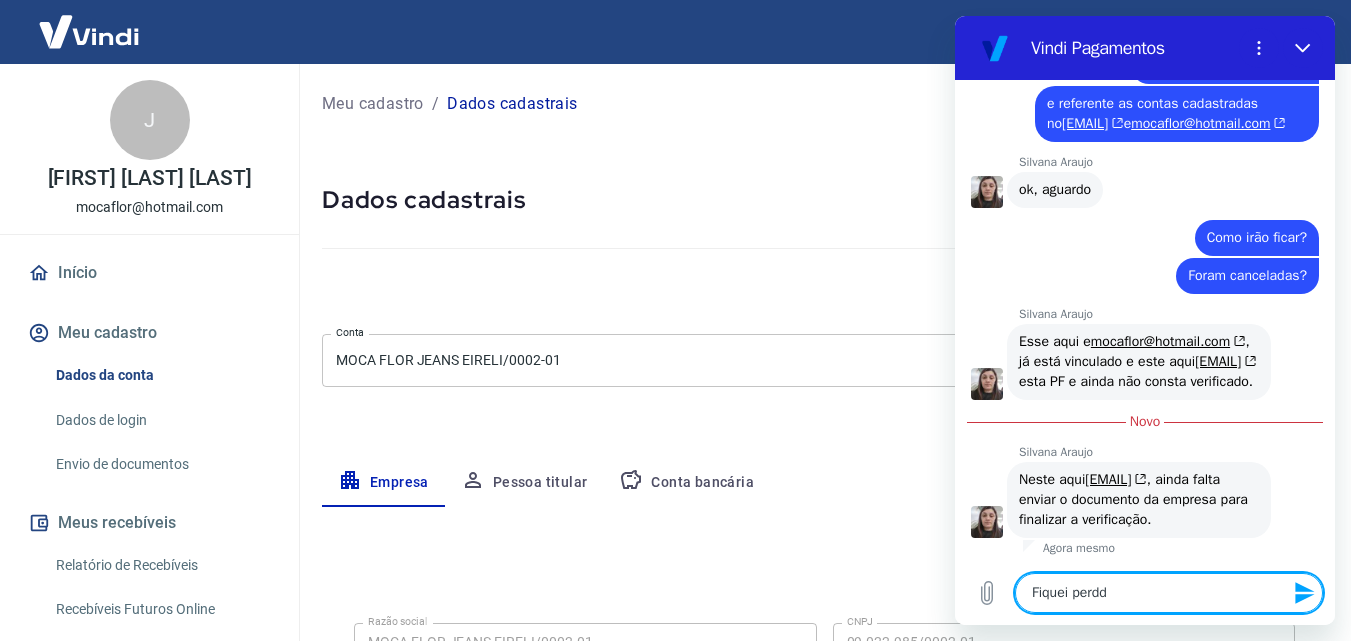 type on "Fiquei perd" 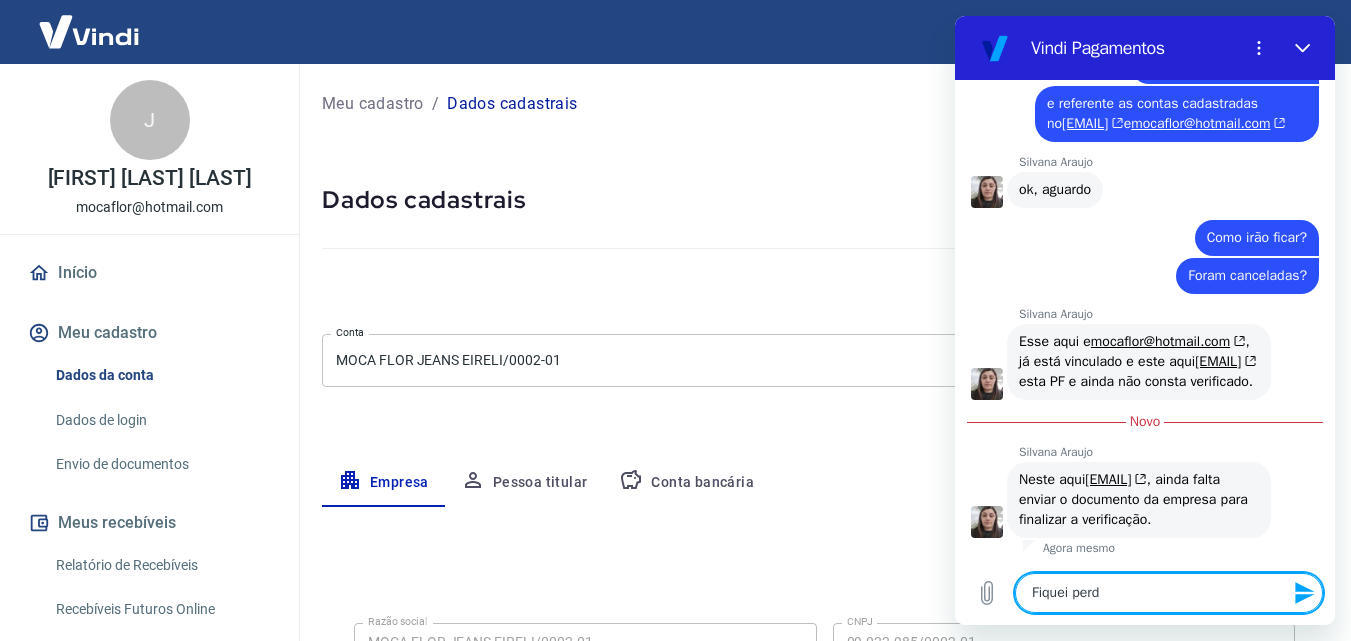 type on "Fiquei perdi" 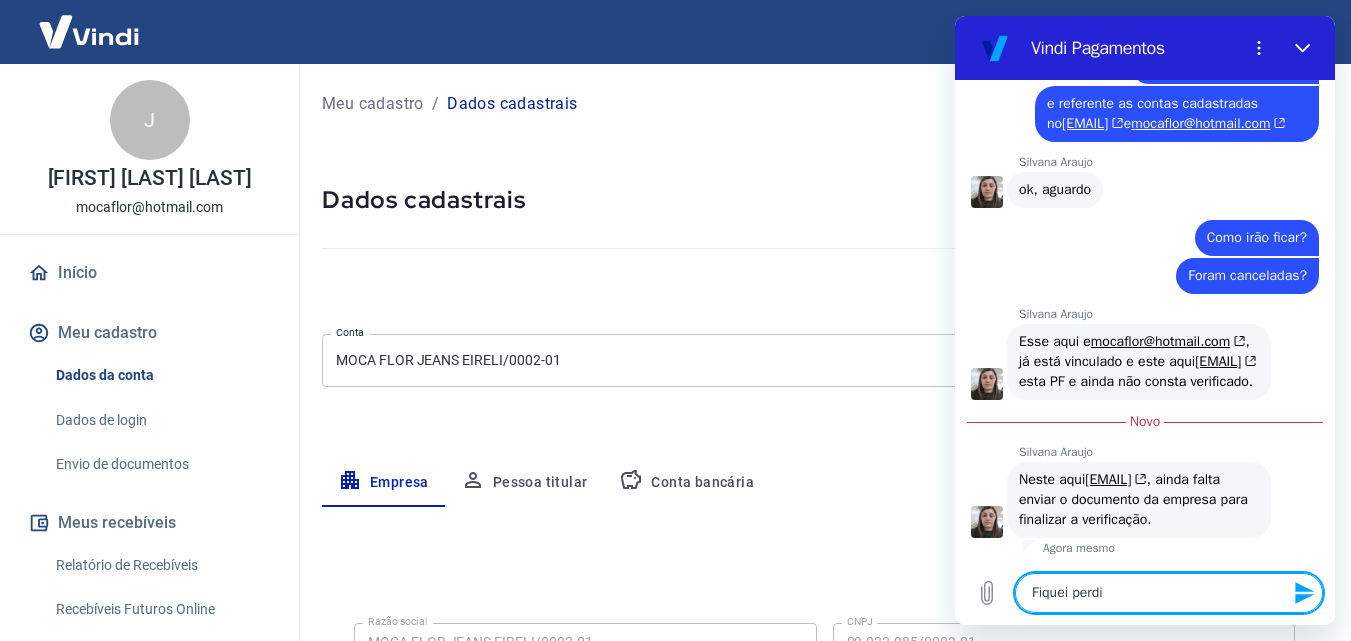 type on "Fiquei perdid" 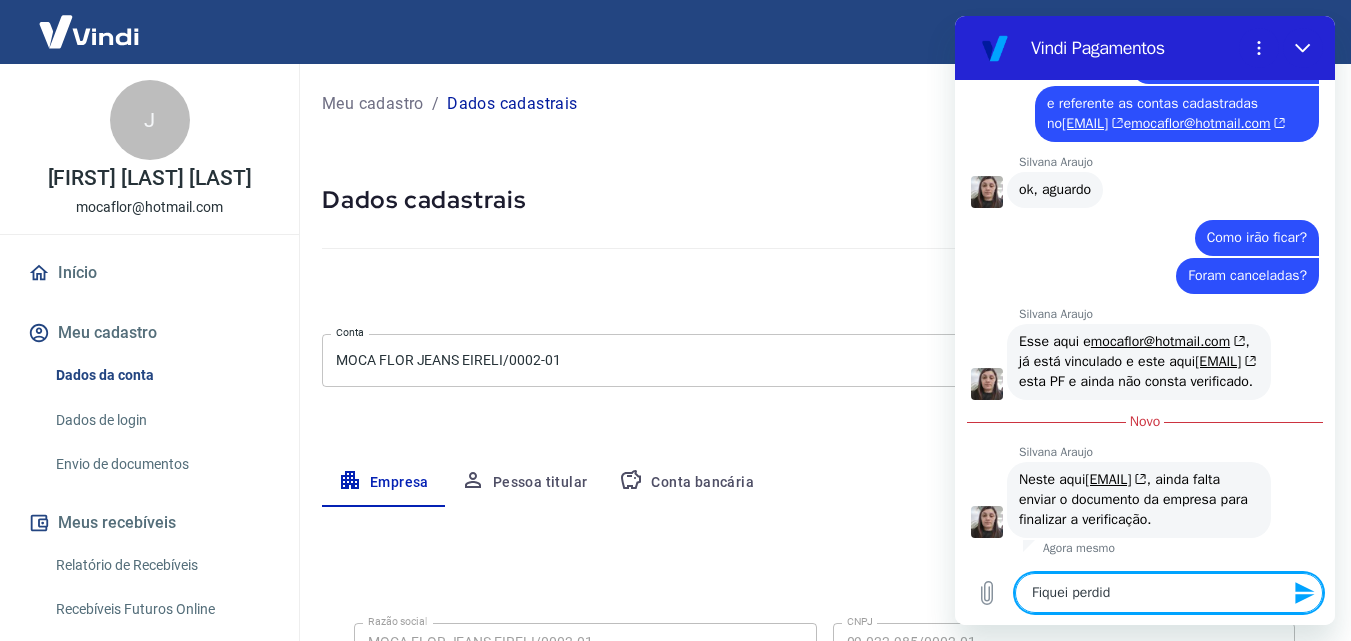 type on "Fiquei perdida" 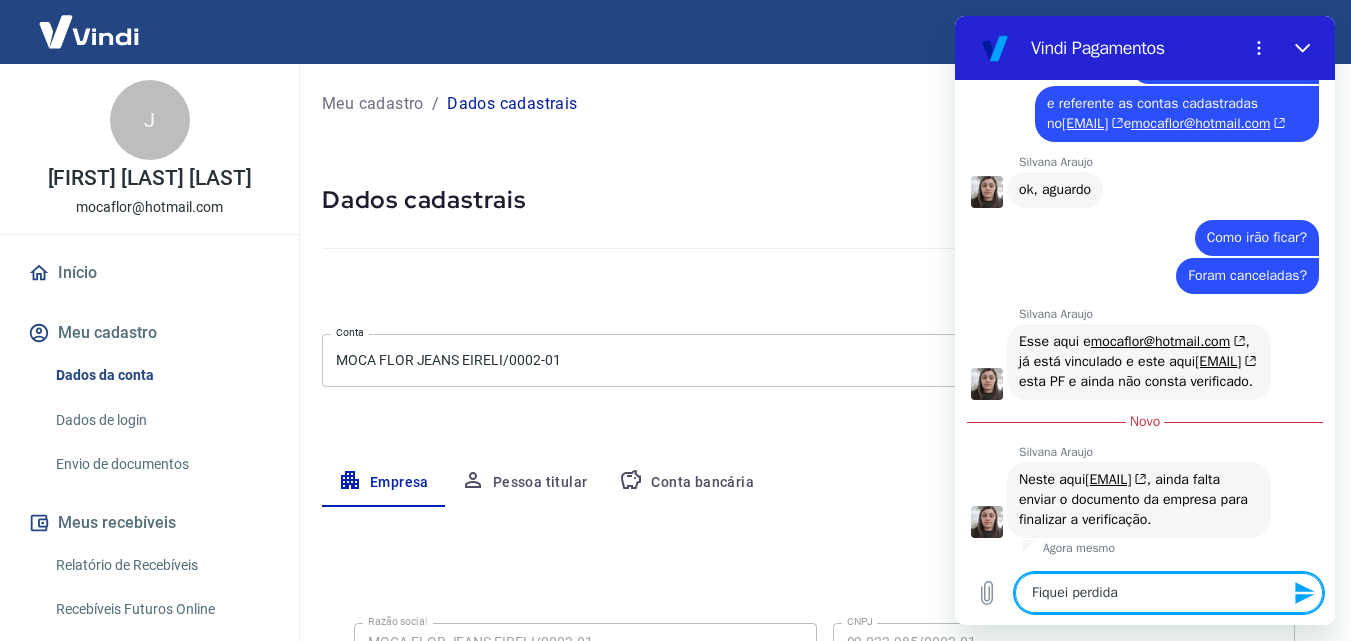 type on "Fiquei perdida" 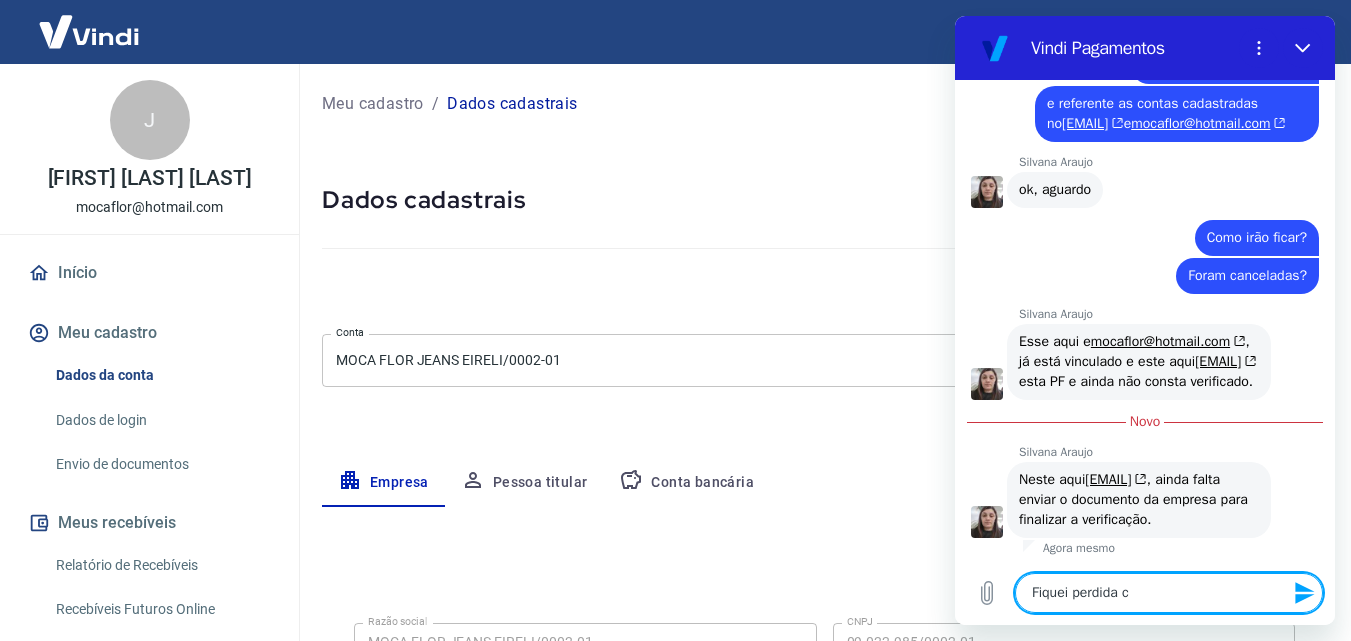 type on "Fiquei perdida co" 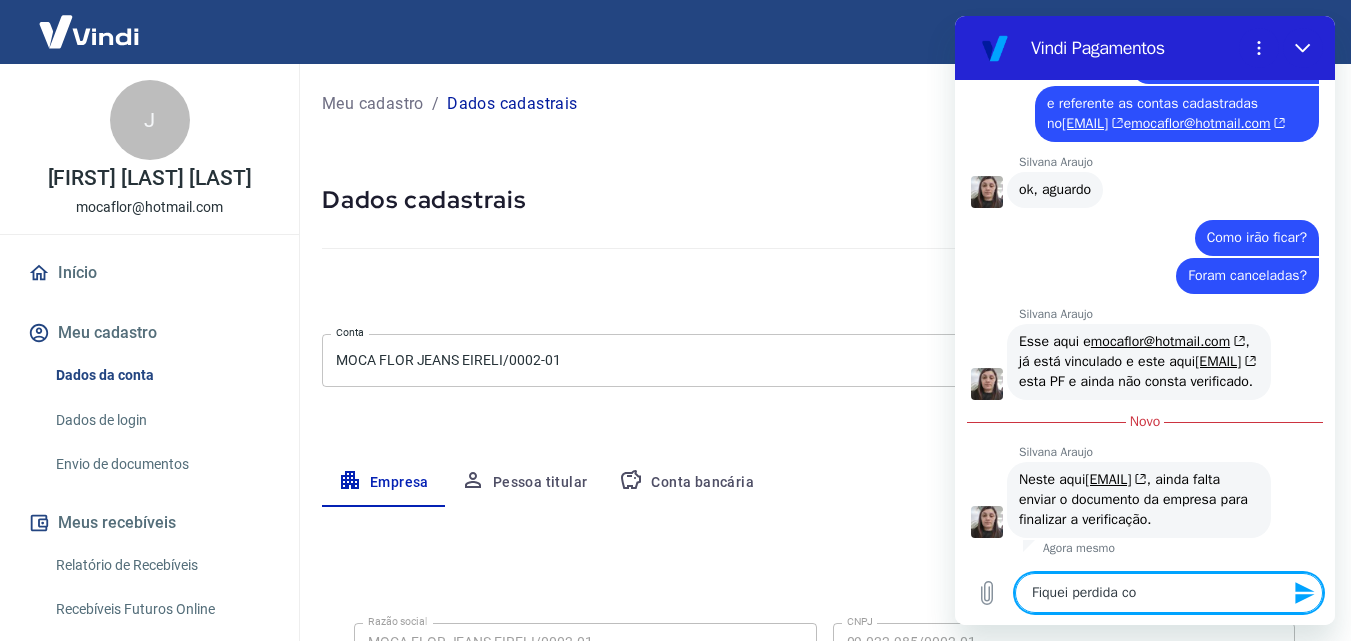 type on "Fiquei perdida com" 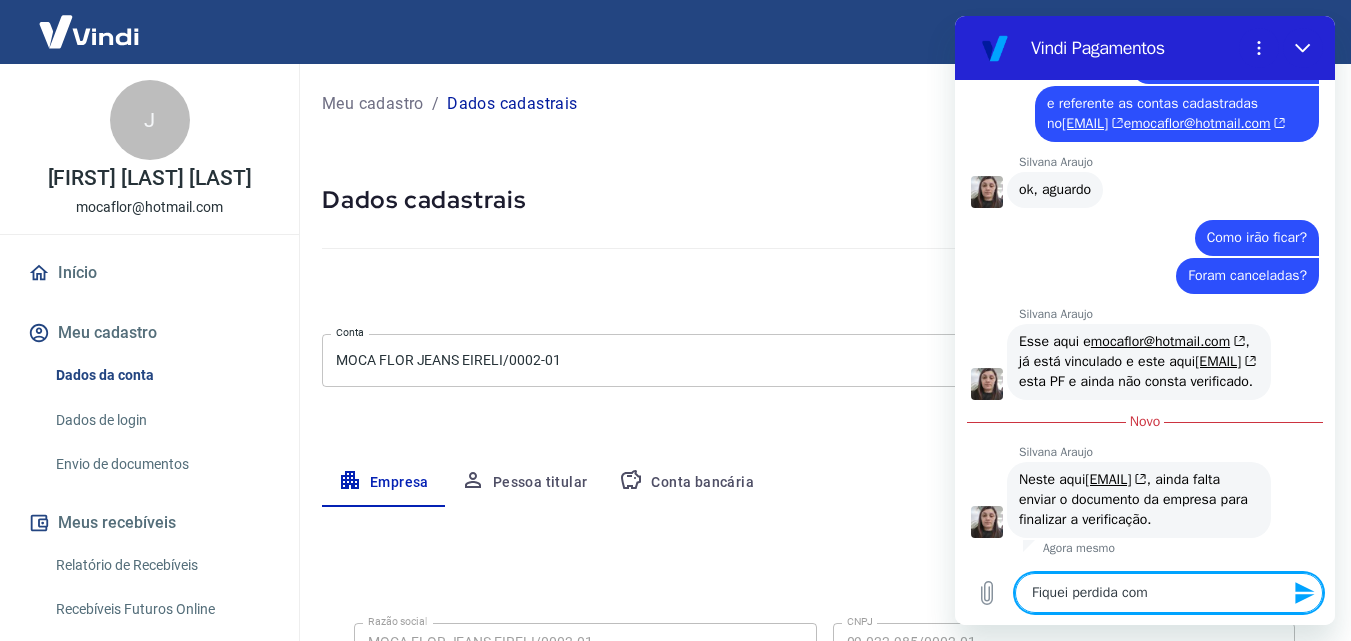 type on "Fiquei perdida com" 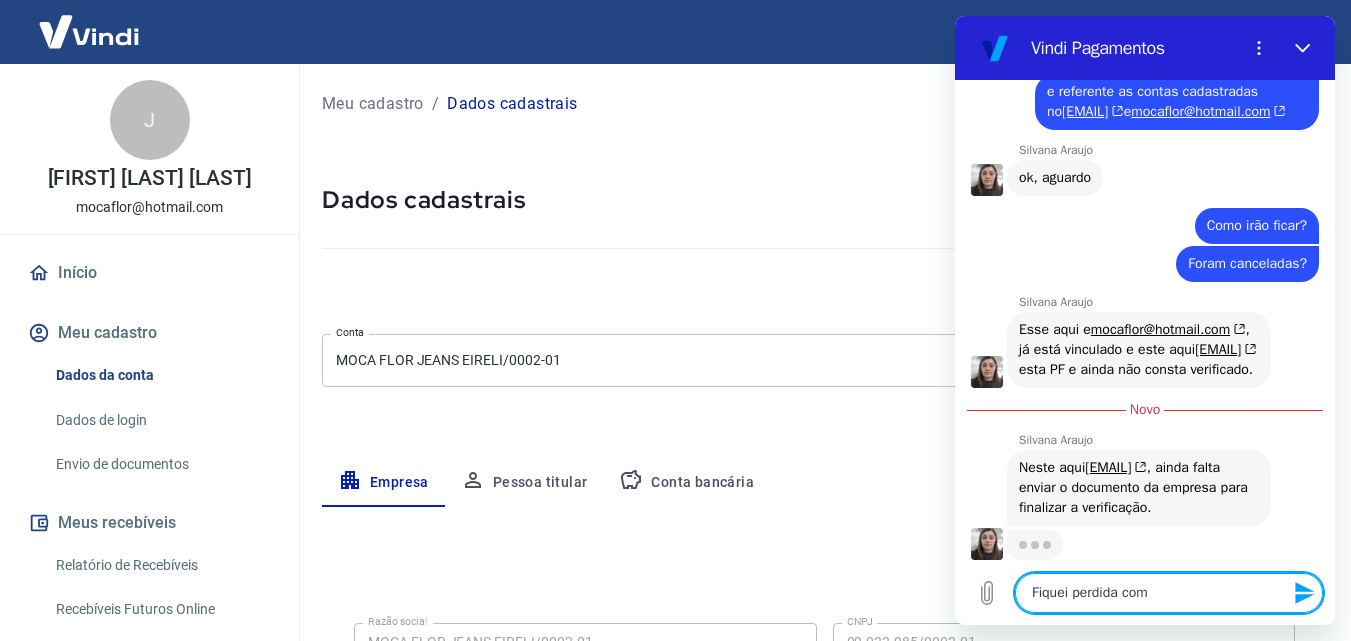 type on "Fiquei perdida com t" 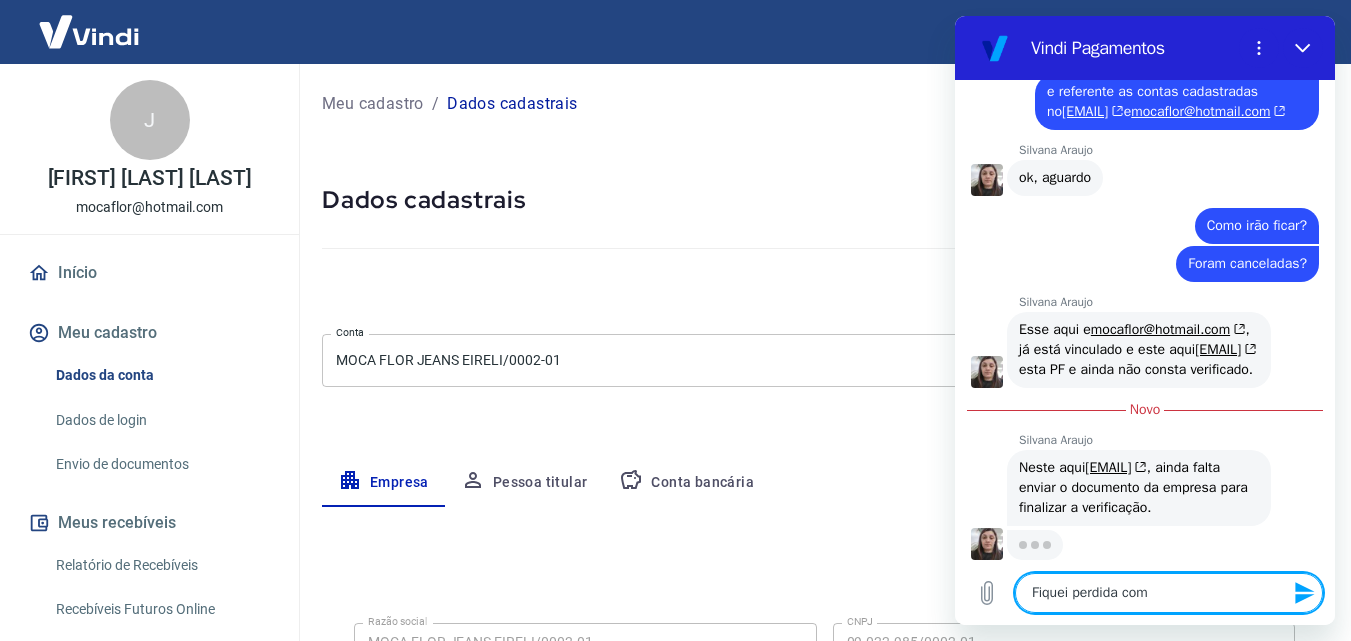 type on "x" 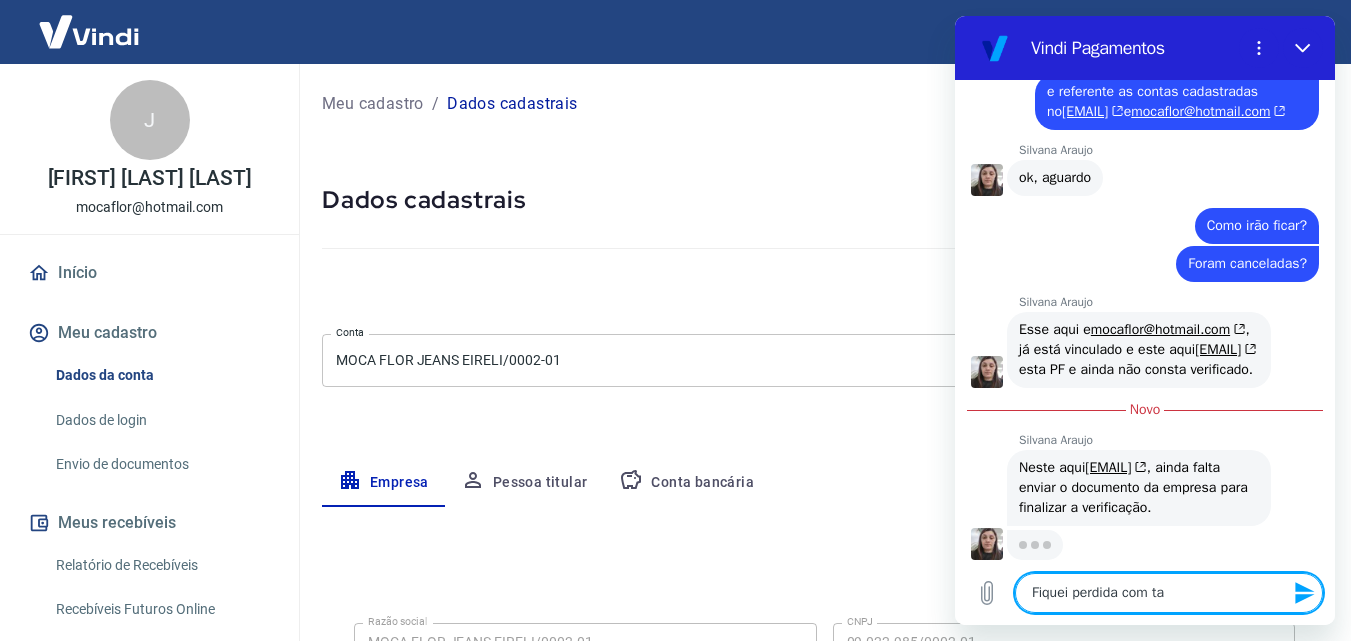 type on "Fiquei perdida com tan" 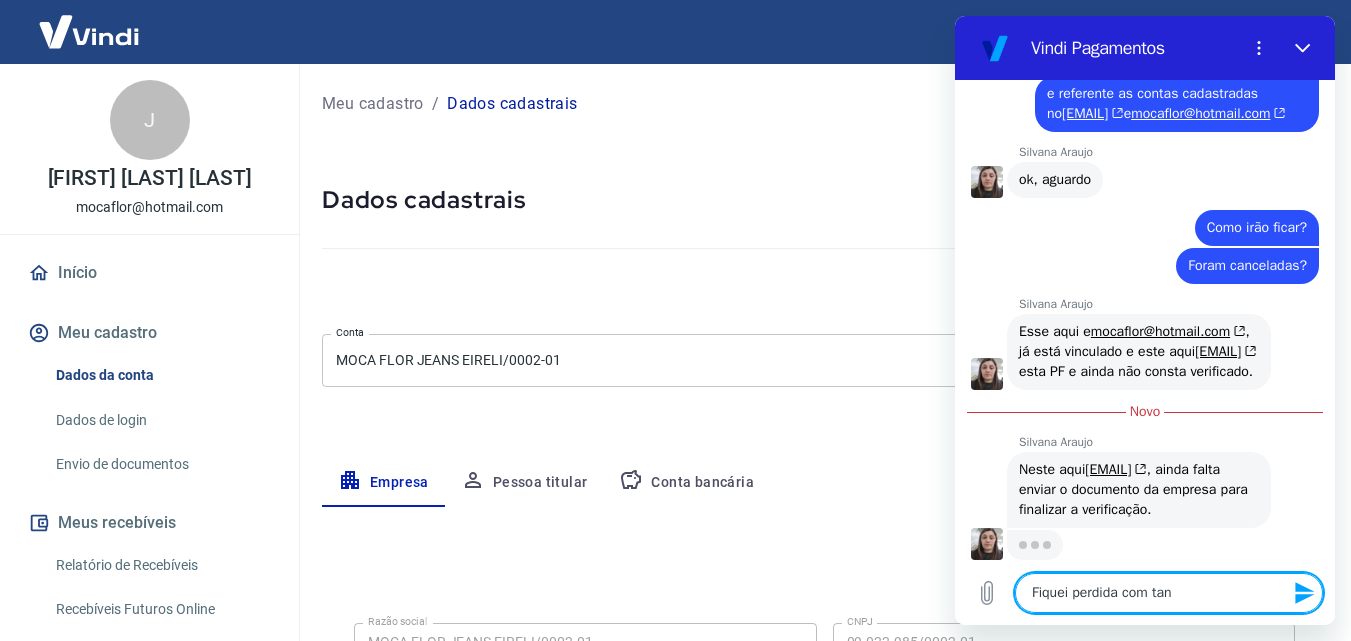 scroll, scrollTop: 7506, scrollLeft: 0, axis: vertical 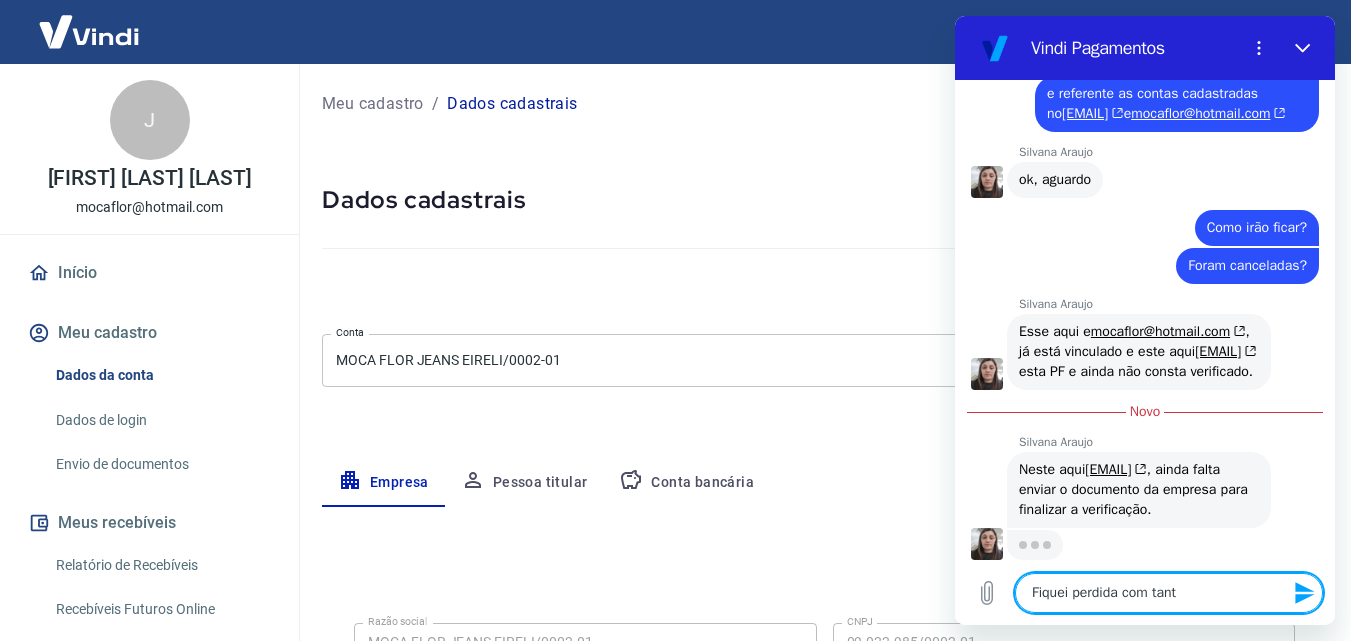 type on "Fiquei perdida com tanto" 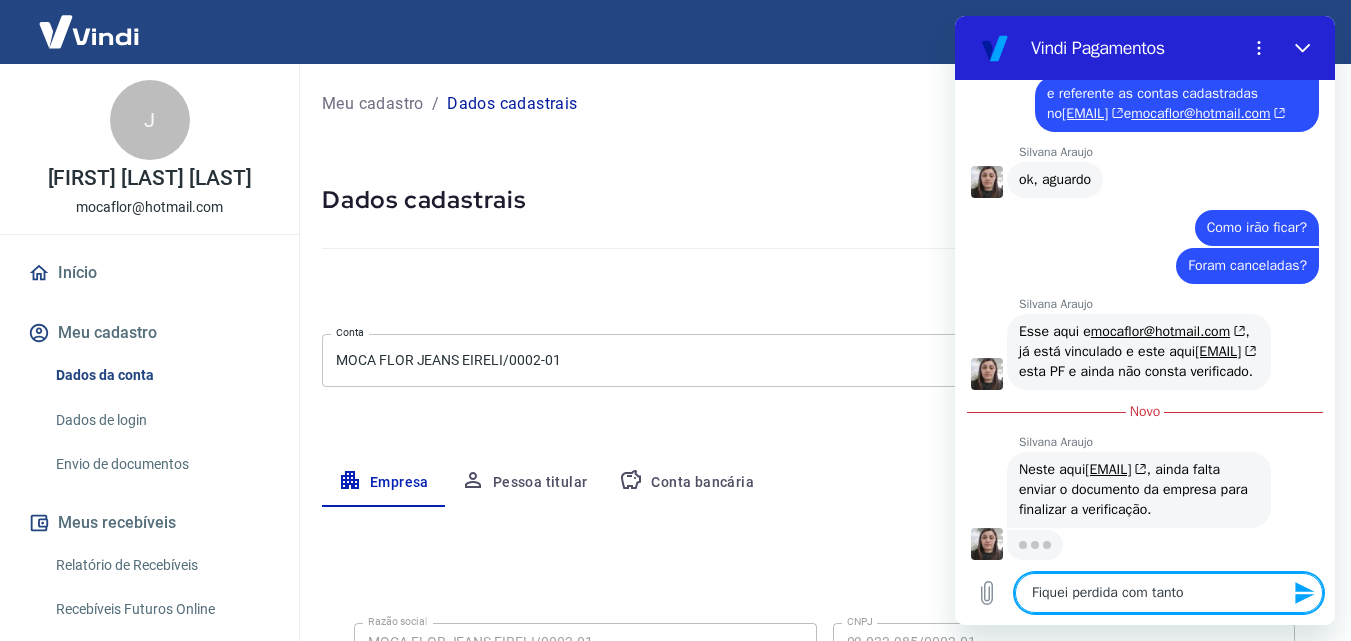 type on "Fiquei perdida com tanto" 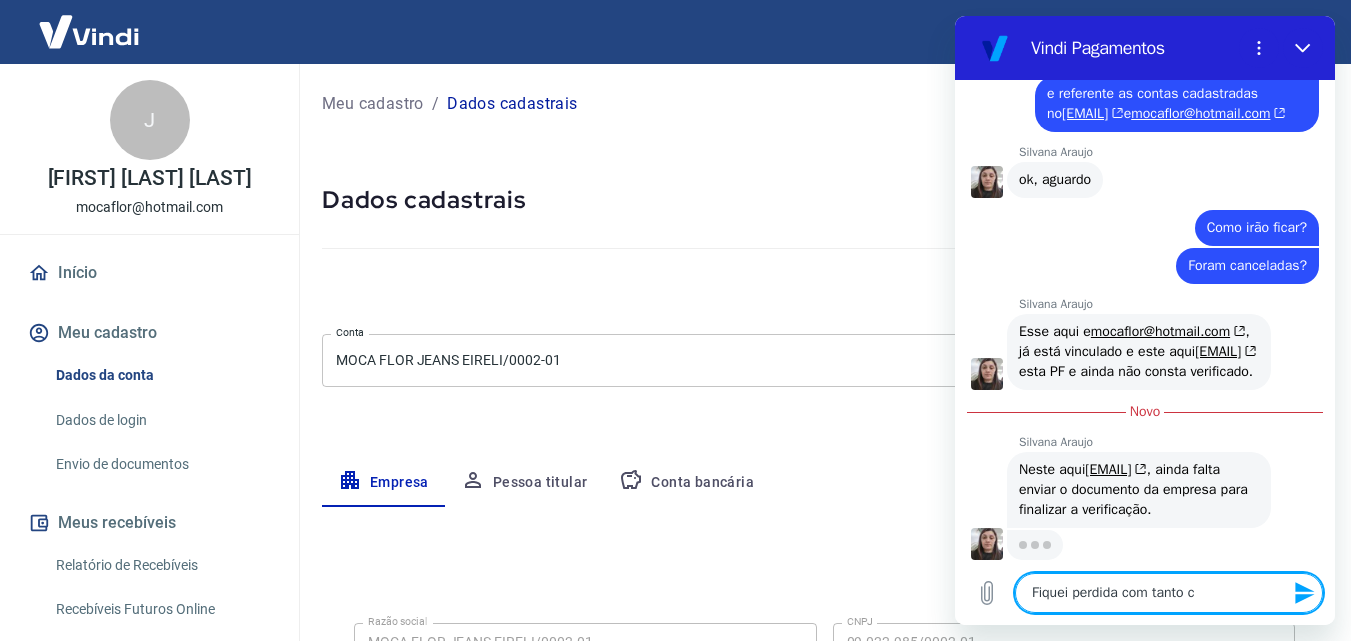 type on "Fiquei perdida com tanto ca" 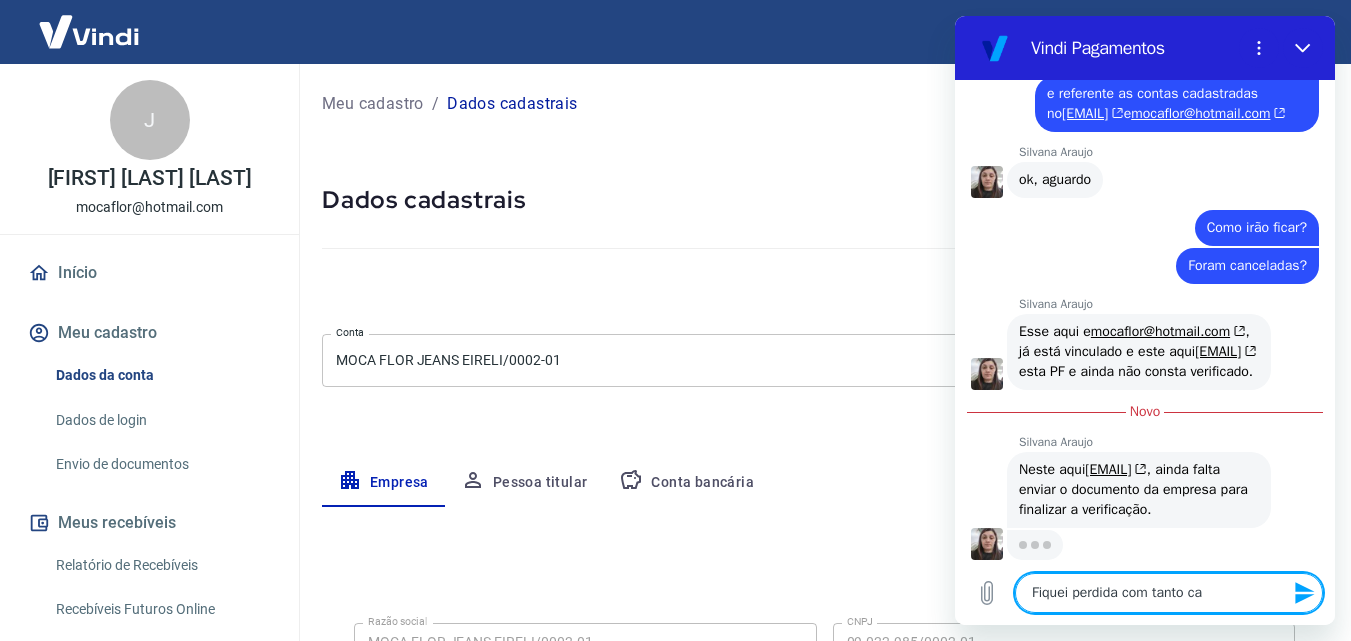 type on "Fiquei perdida com tanto cad" 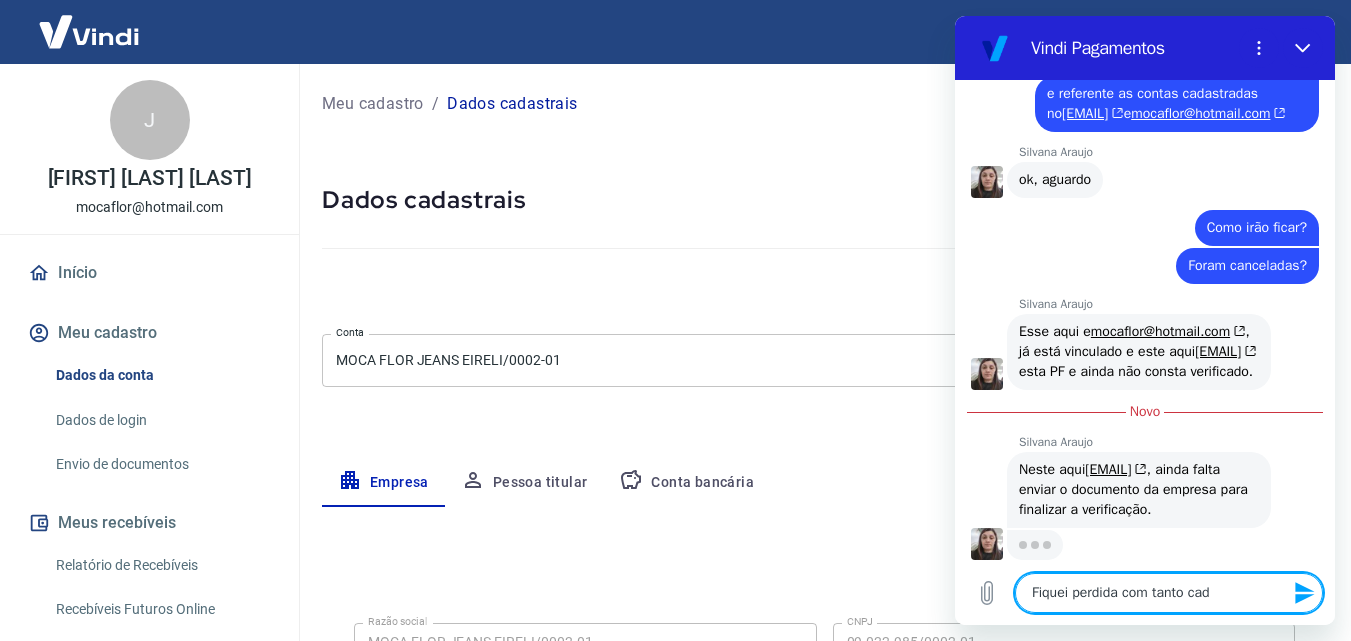 type on "Fiquei perdida com tanto cada" 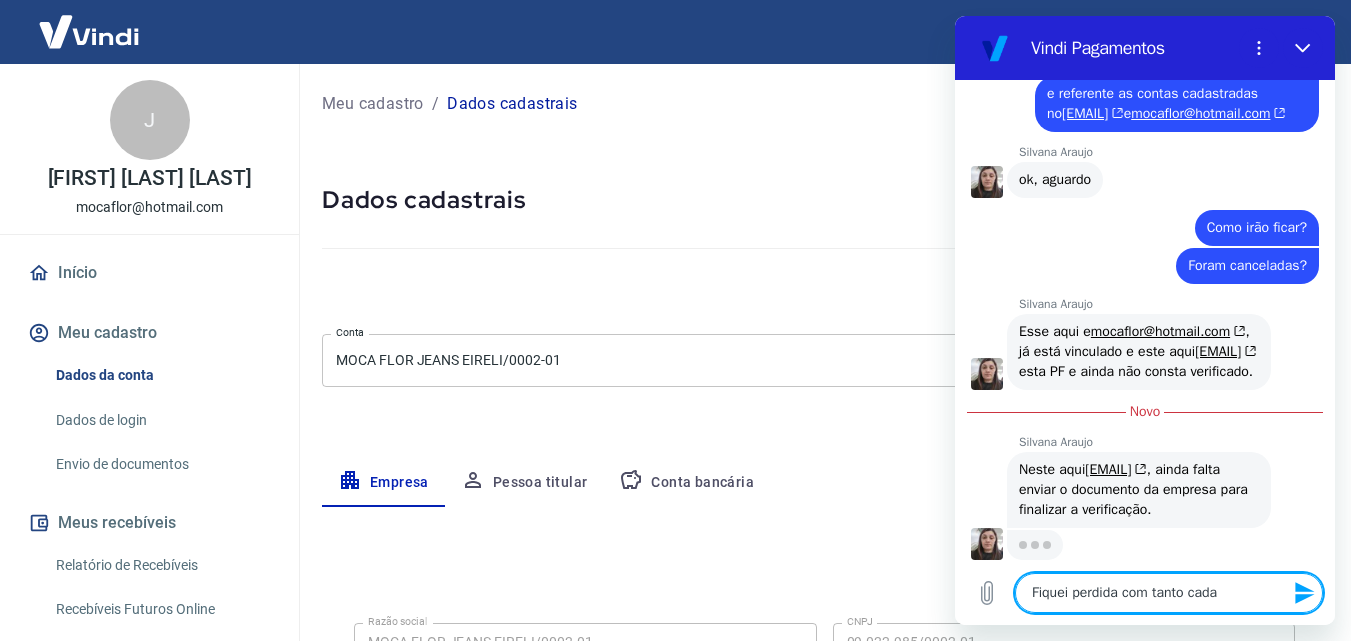 type on "Fiquei perdida com tanto cadas" 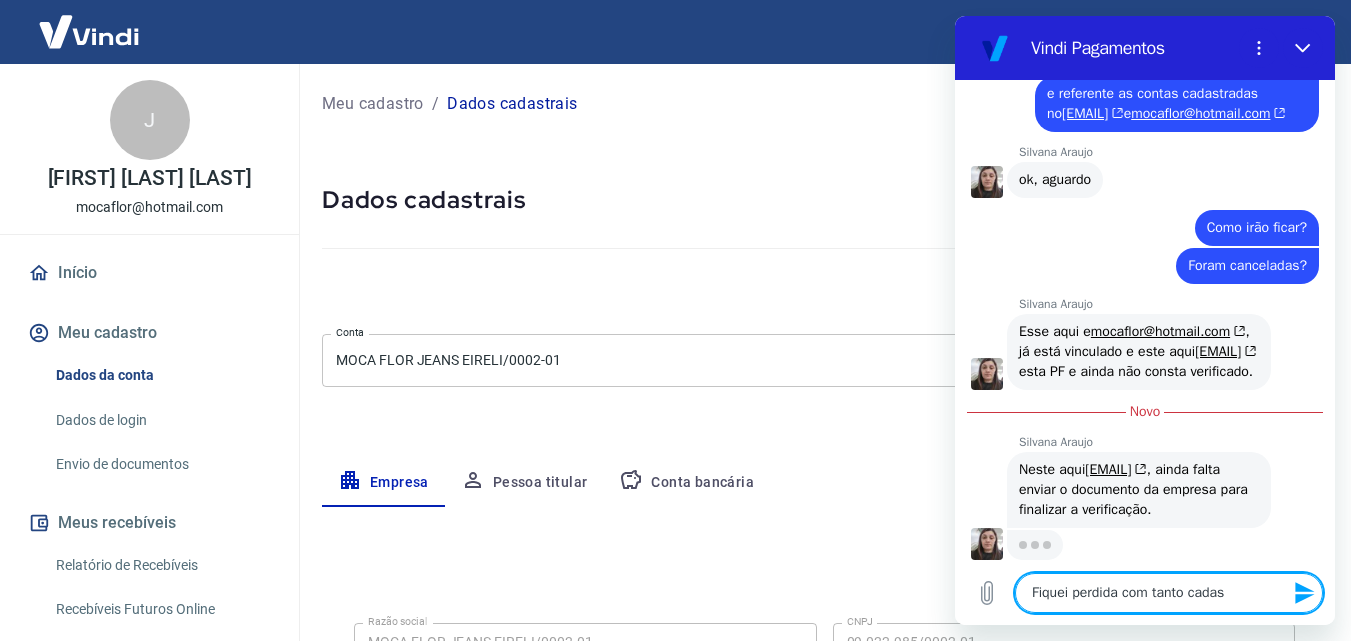 type on "Fiquei perdida com tanto cadast" 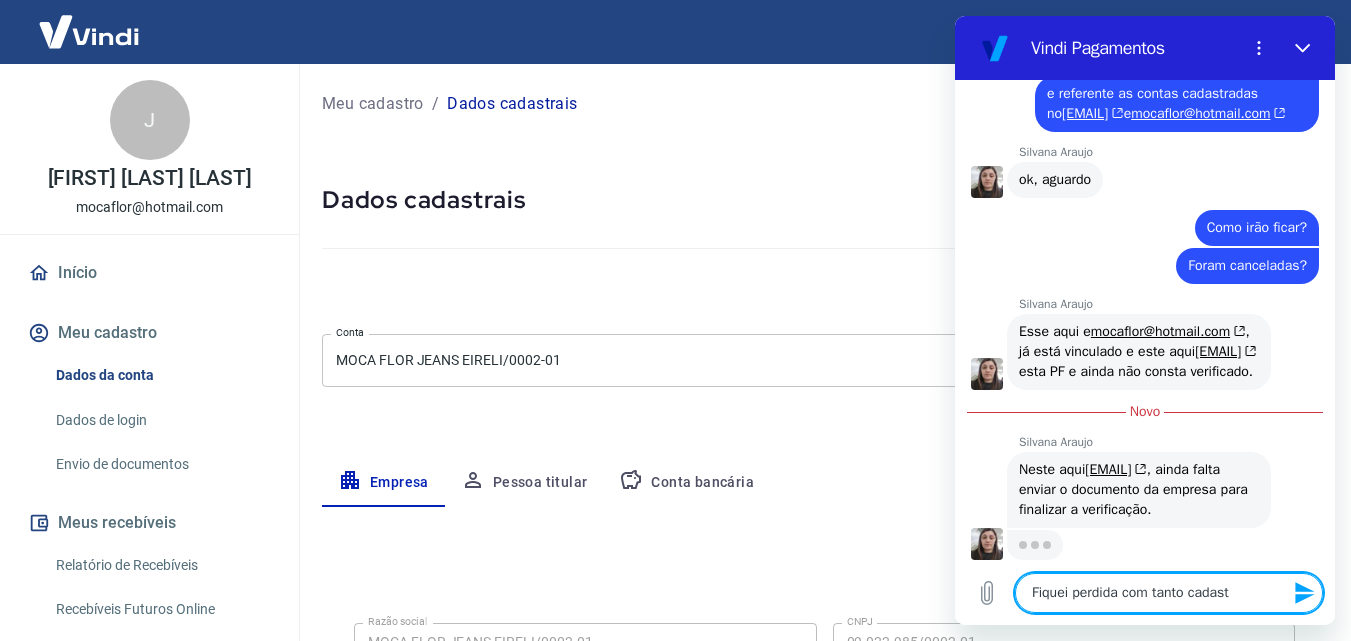type on "Fiquei perdida com tanto cadastr" 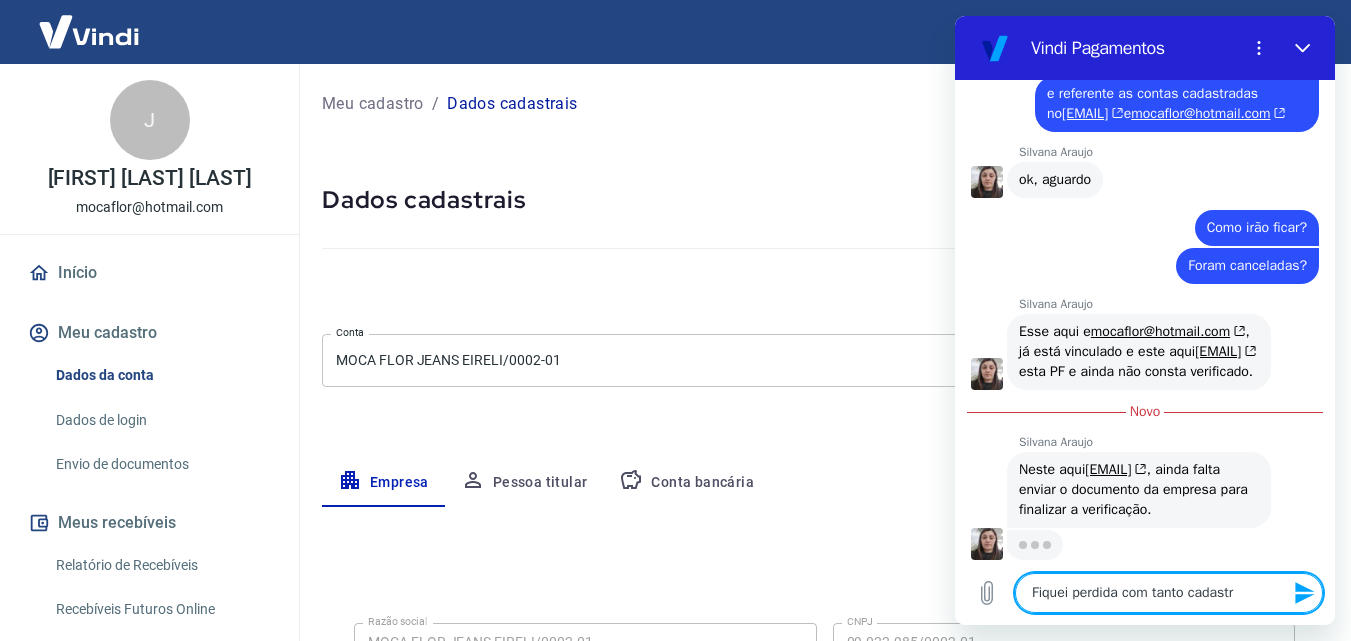 type on "Fiquei perdida com tanto cadastro" 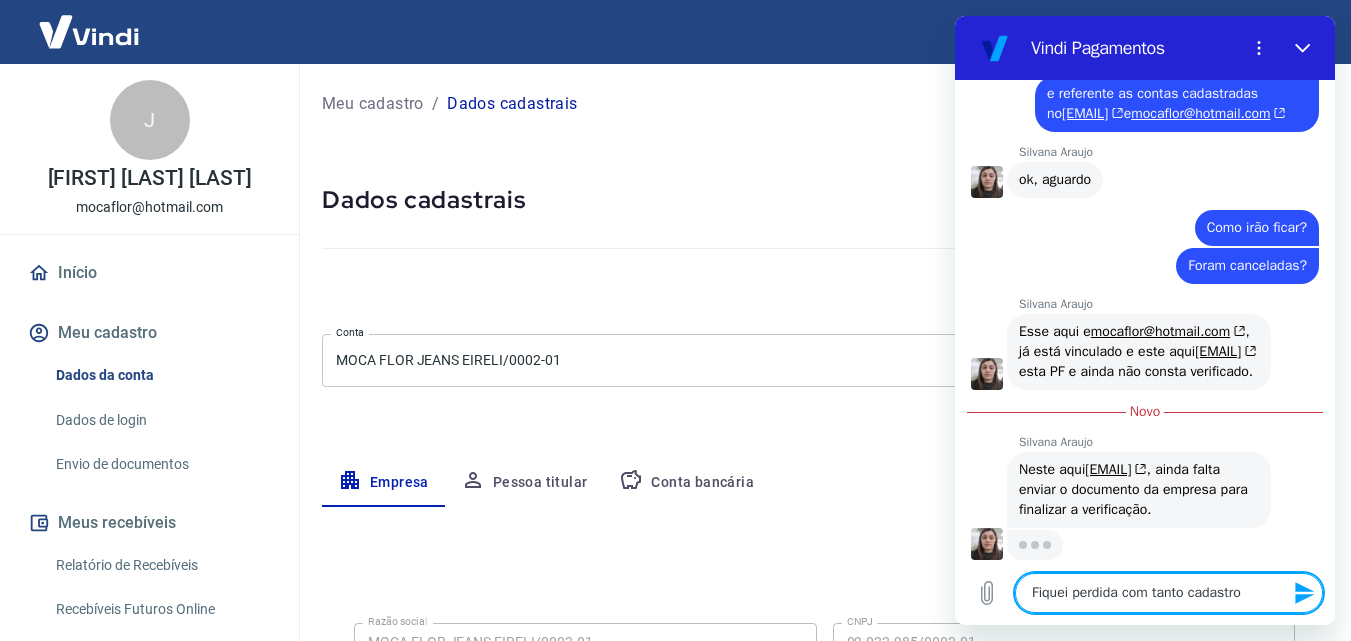 type on "Fiquei perdida com tanto cadastro" 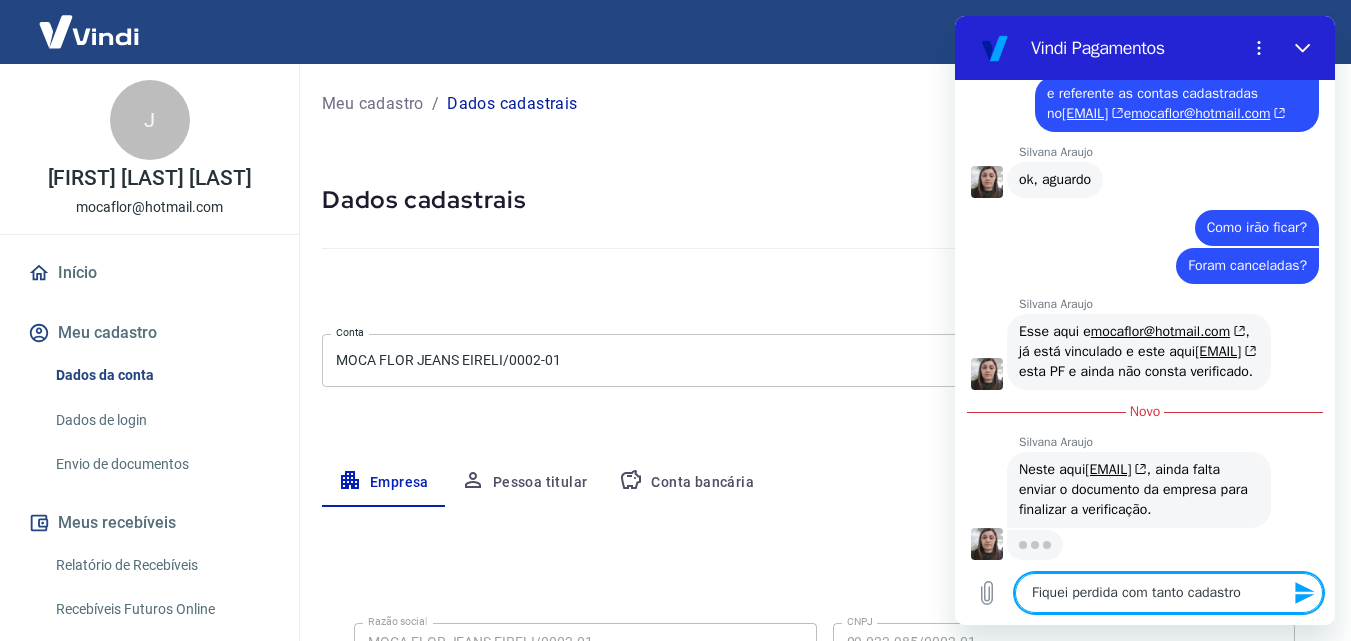 type 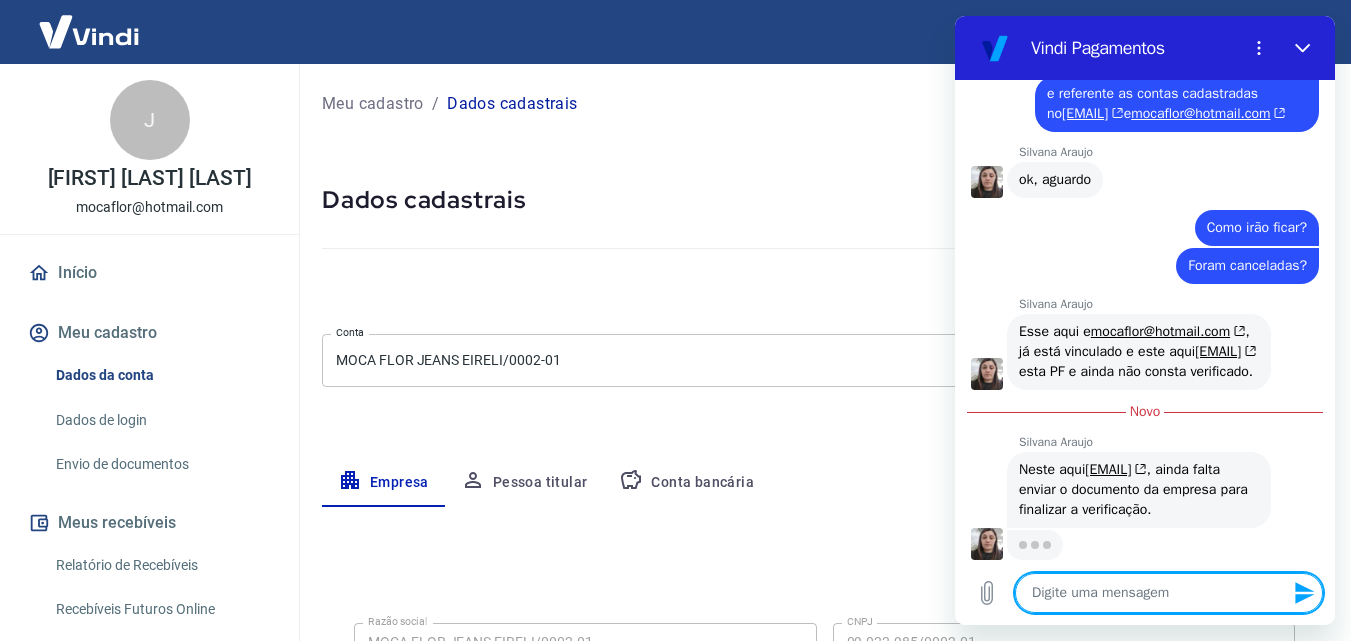 type on "x" 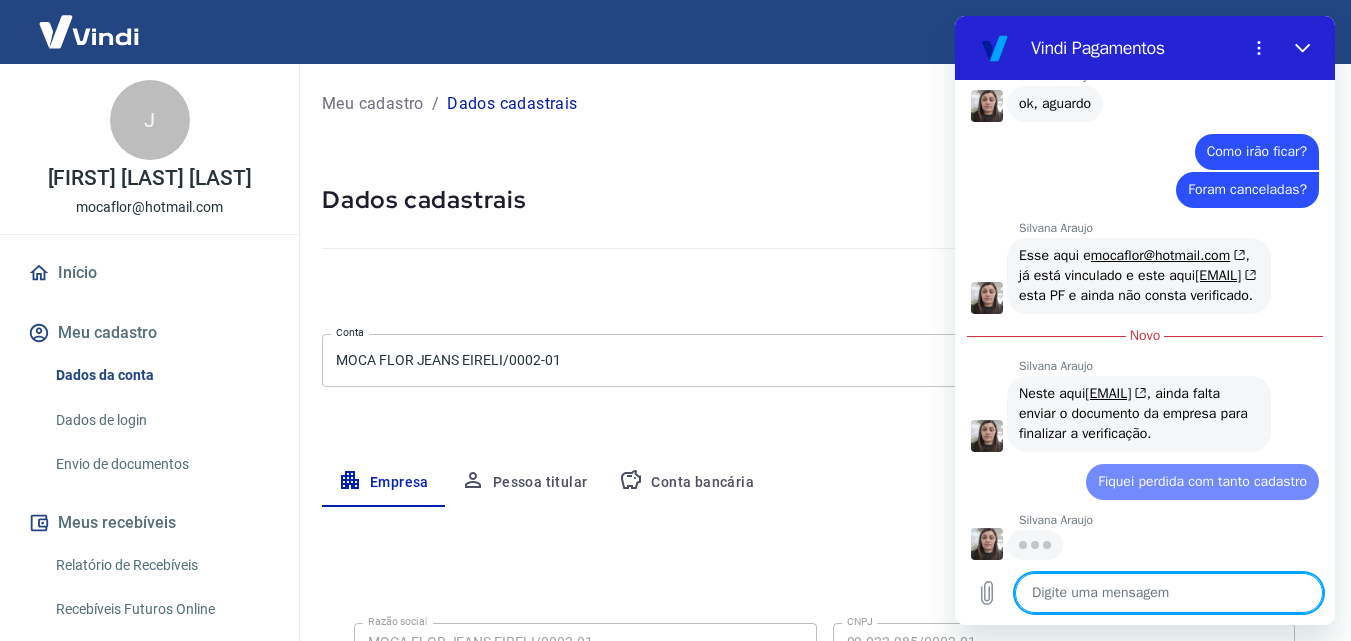 scroll, scrollTop: 7582, scrollLeft: 0, axis: vertical 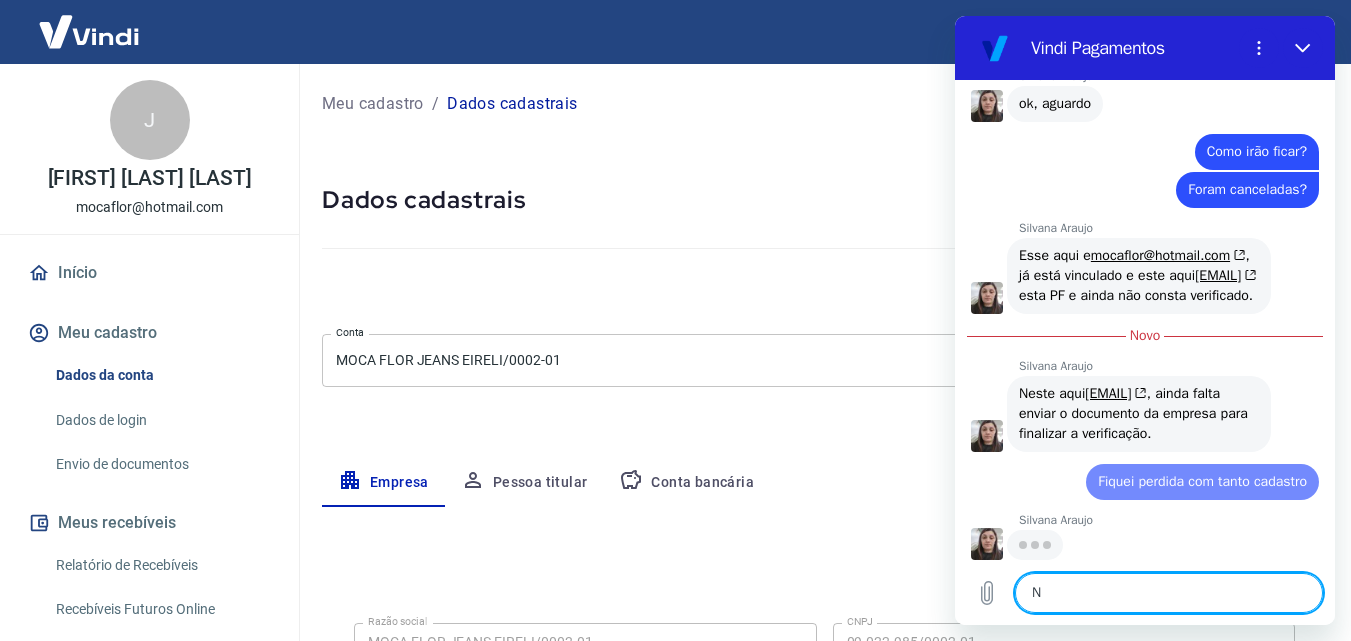type on "x" 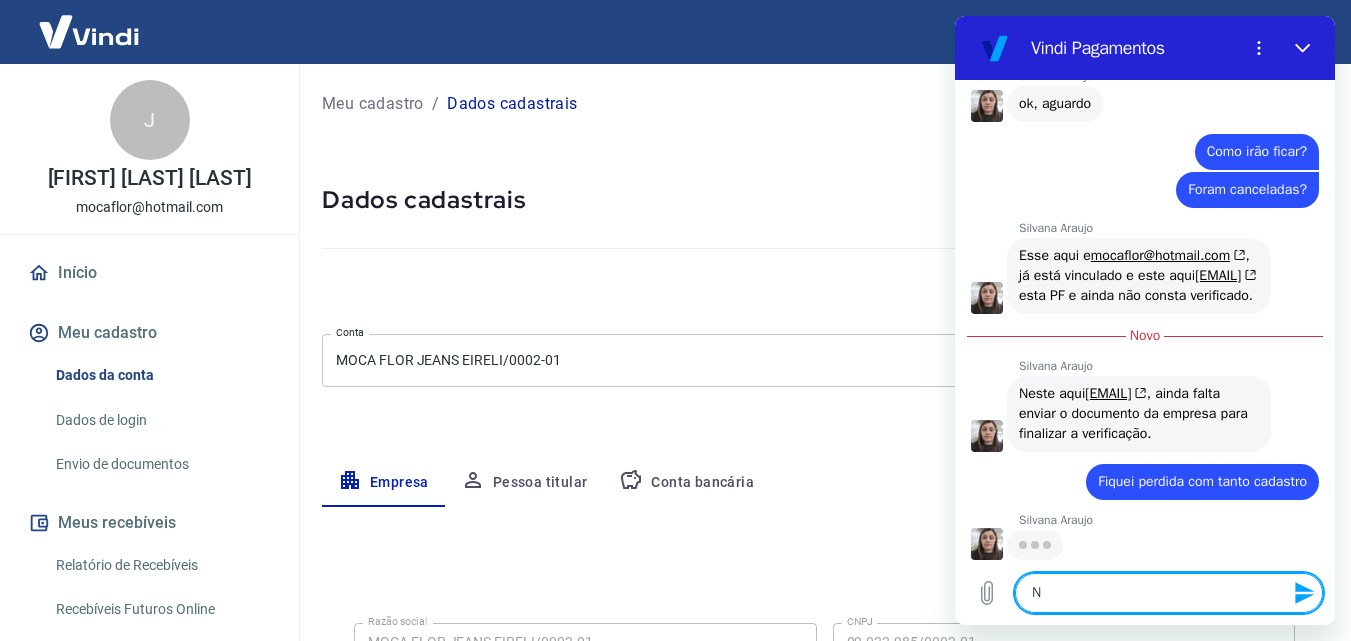 type 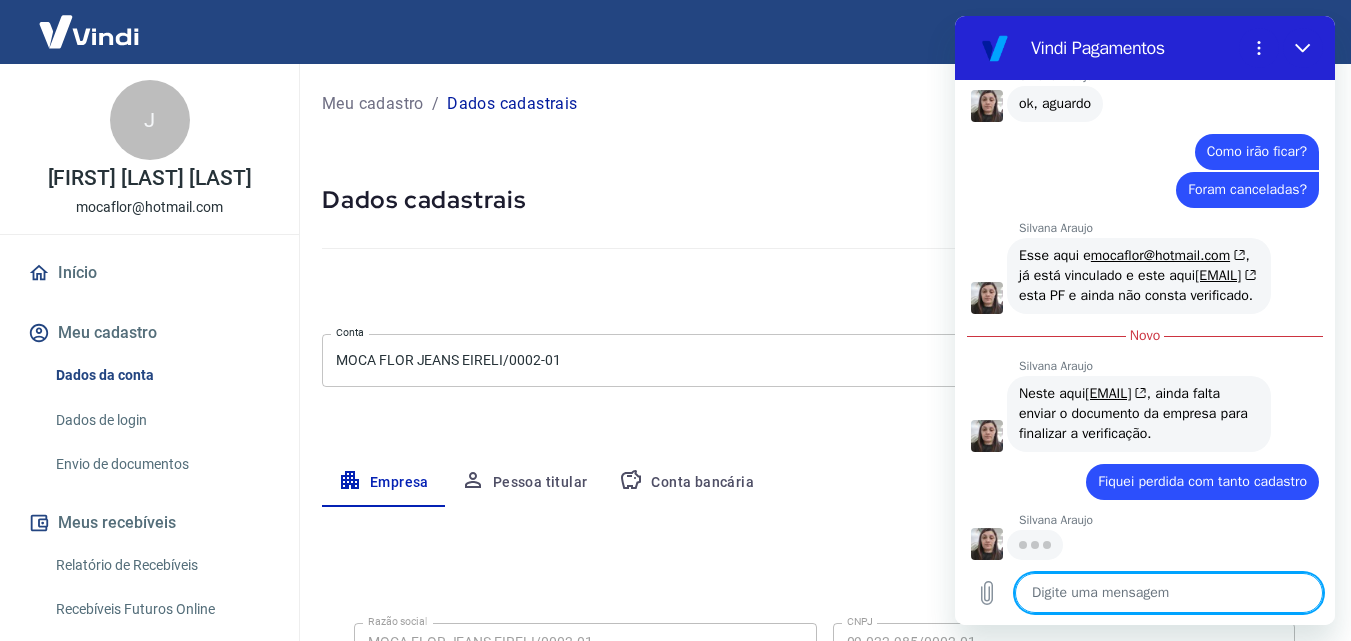 type on "N" 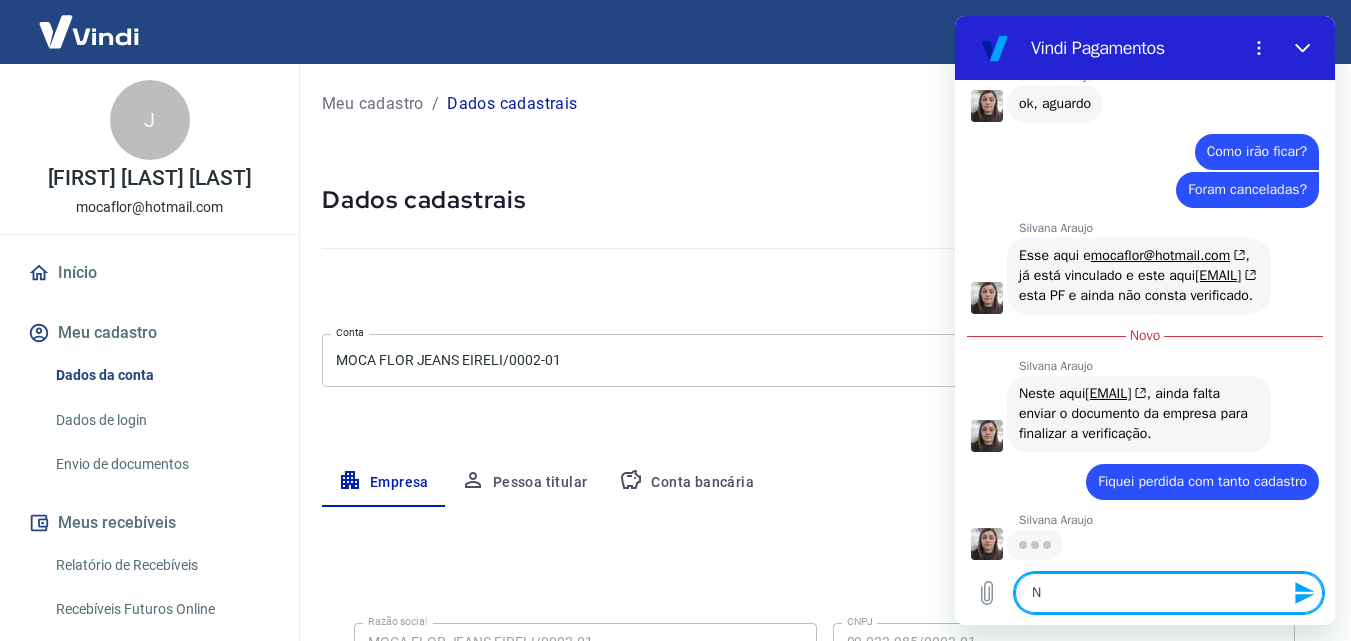type 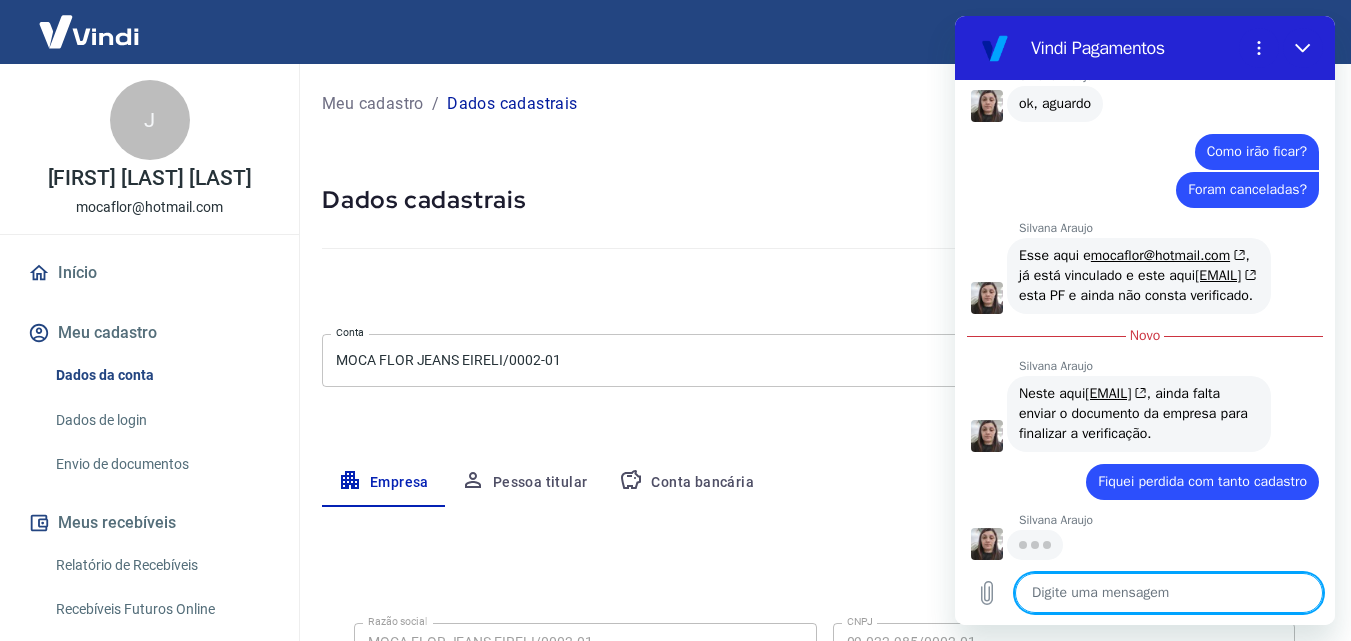 type on "N" 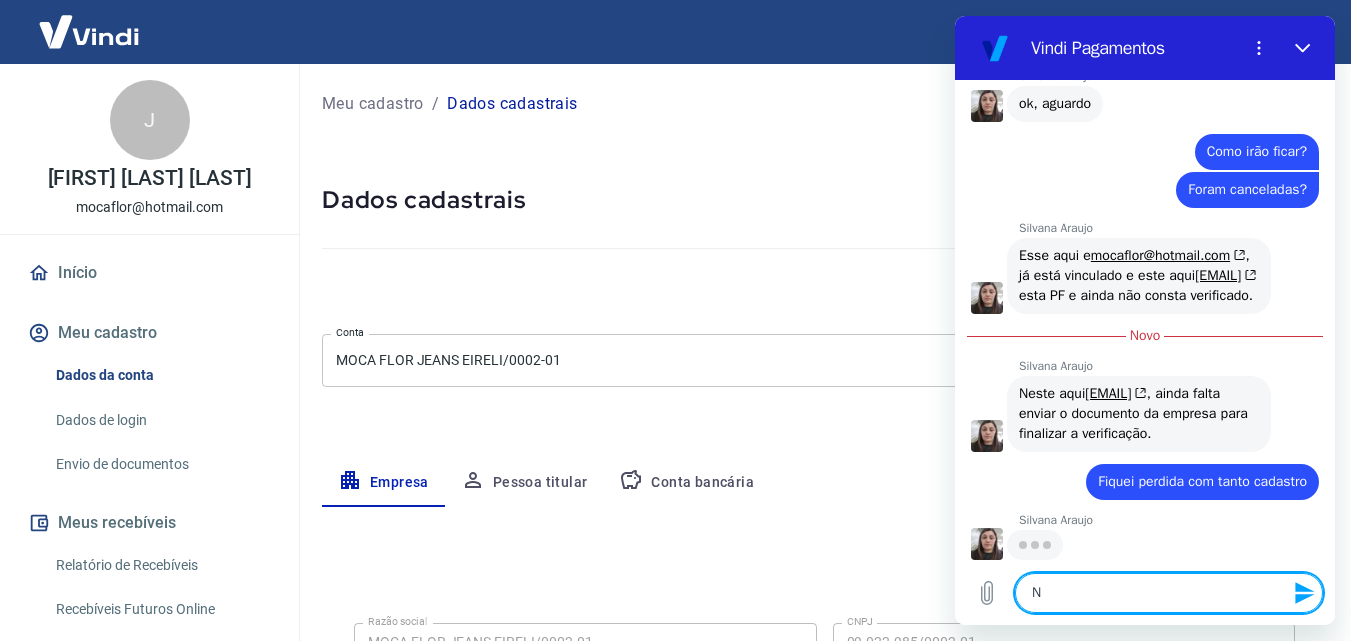 type on "Nã" 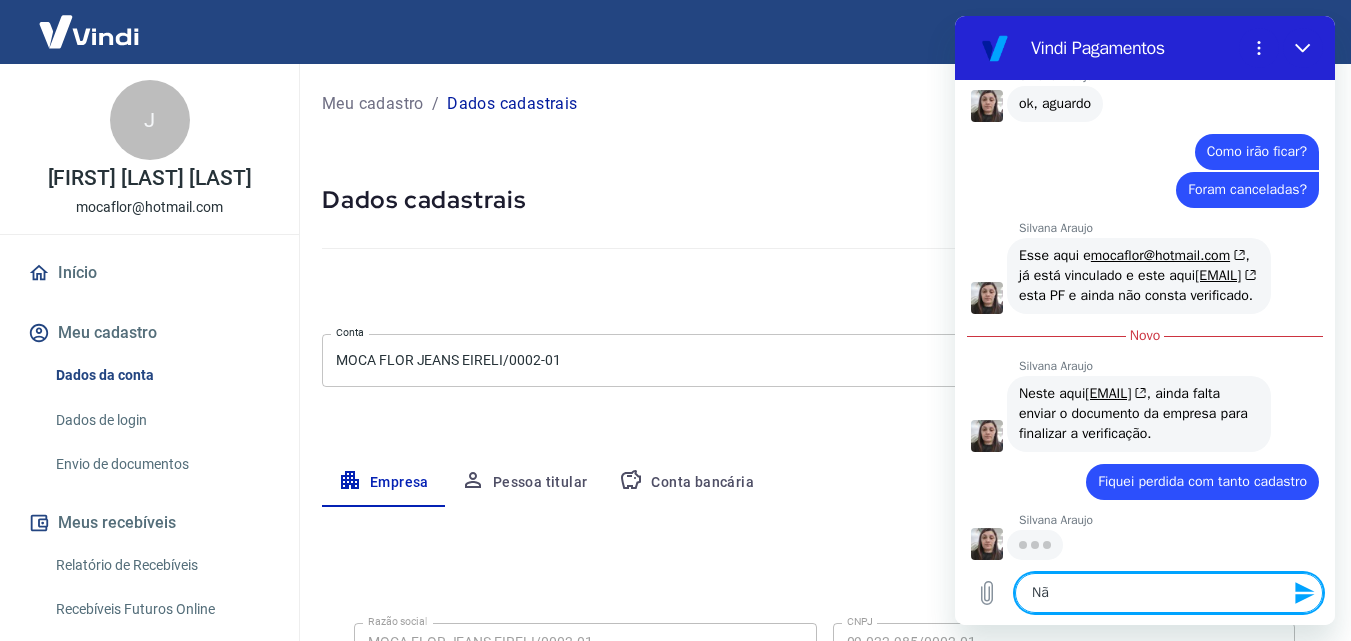 type on "Não" 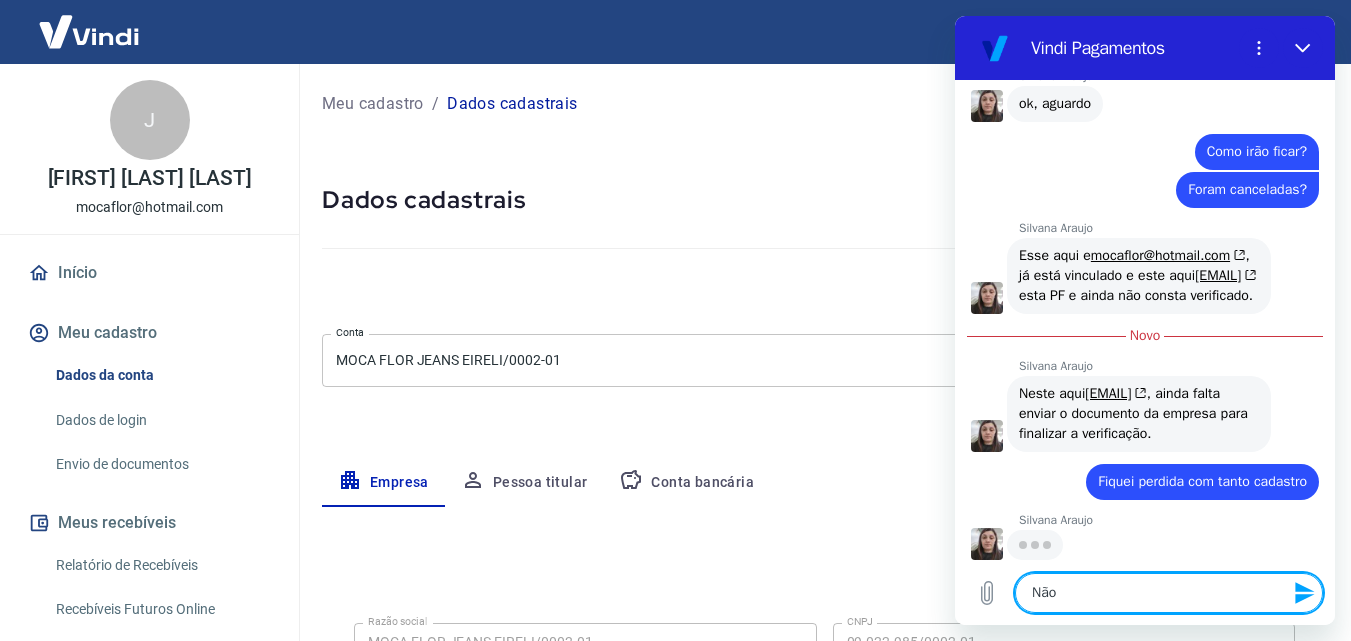 type on "Não" 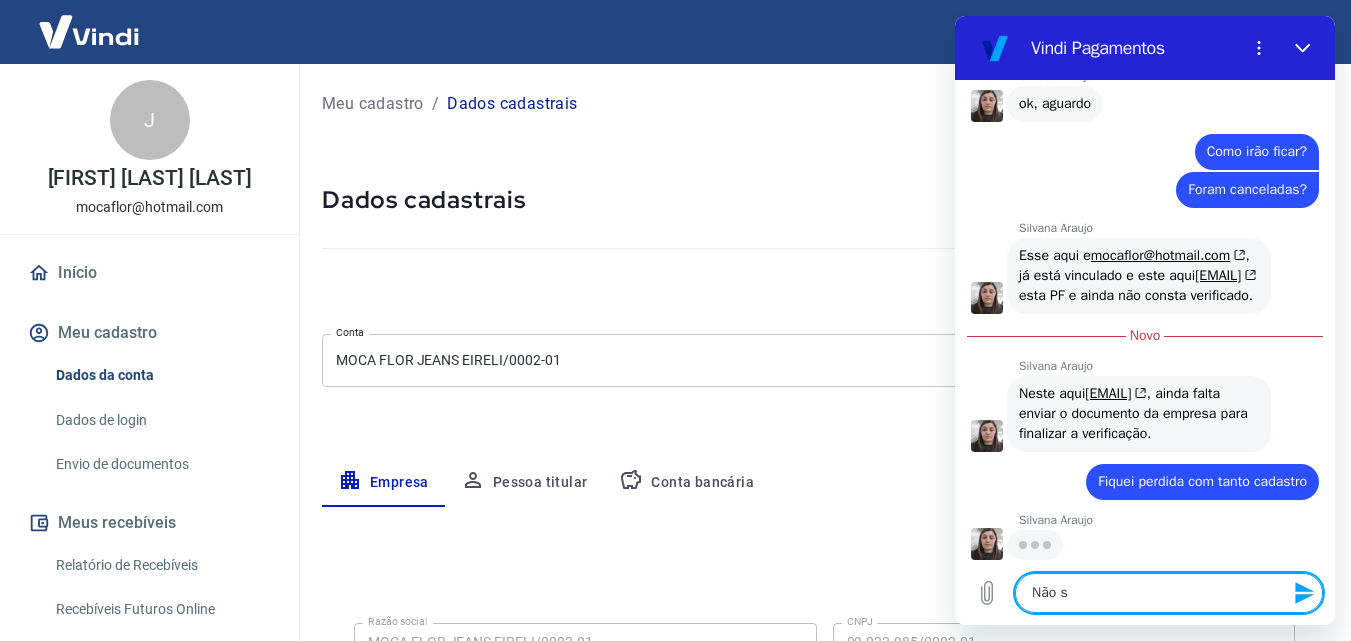 type on "Não sa" 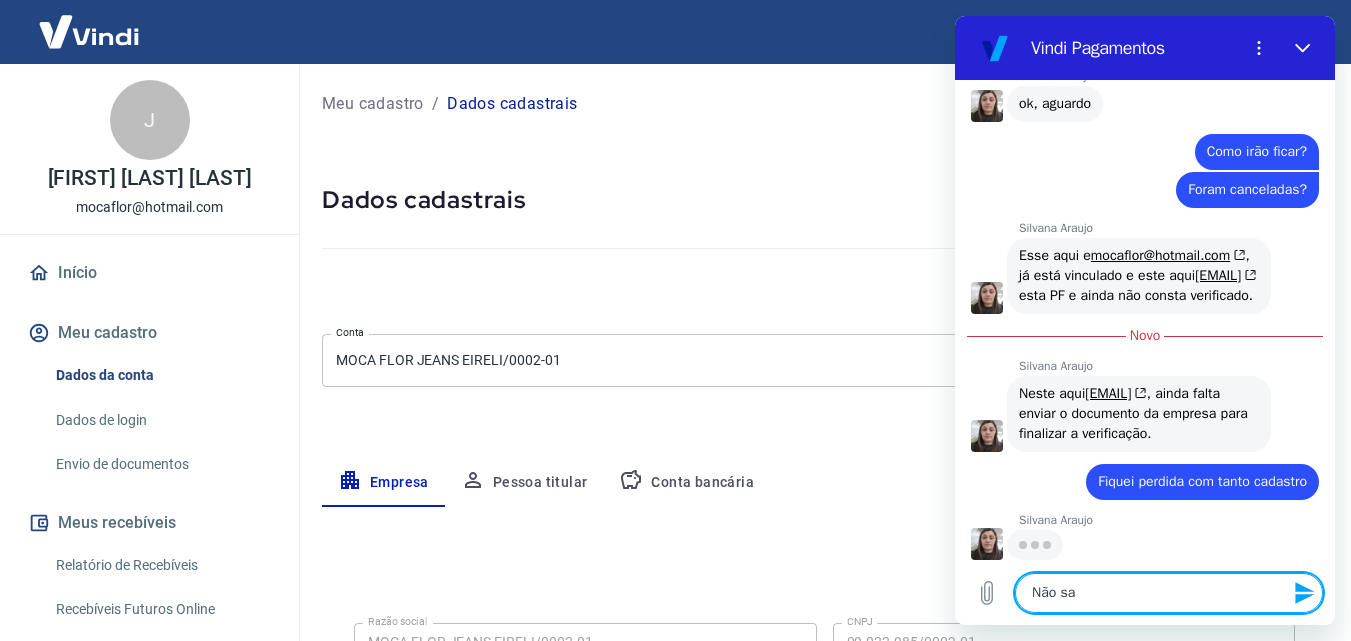 type on "Não sab" 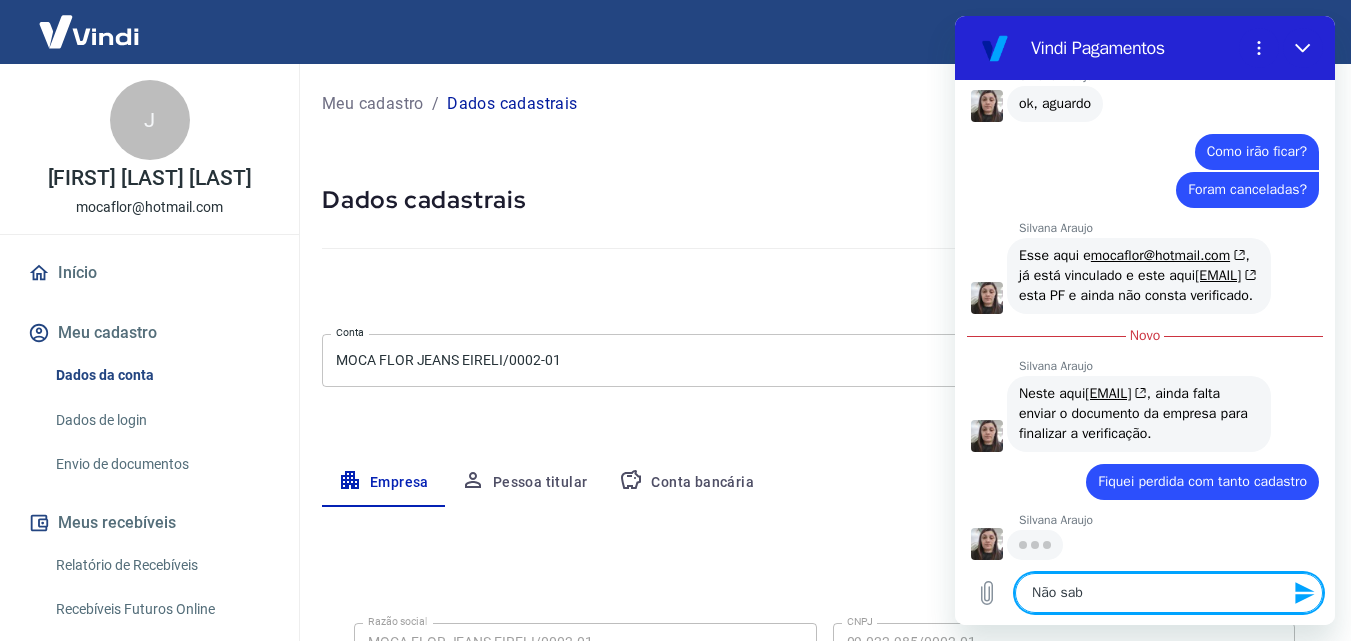 type on "x" 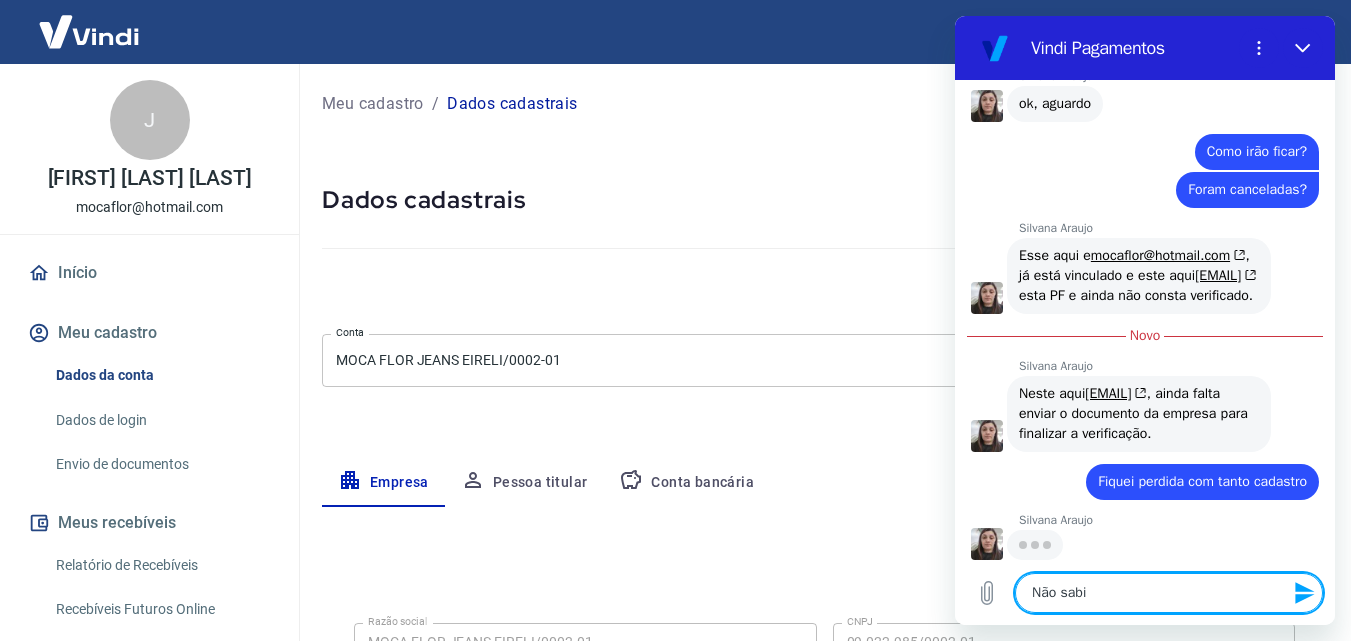 type on "Não sabia" 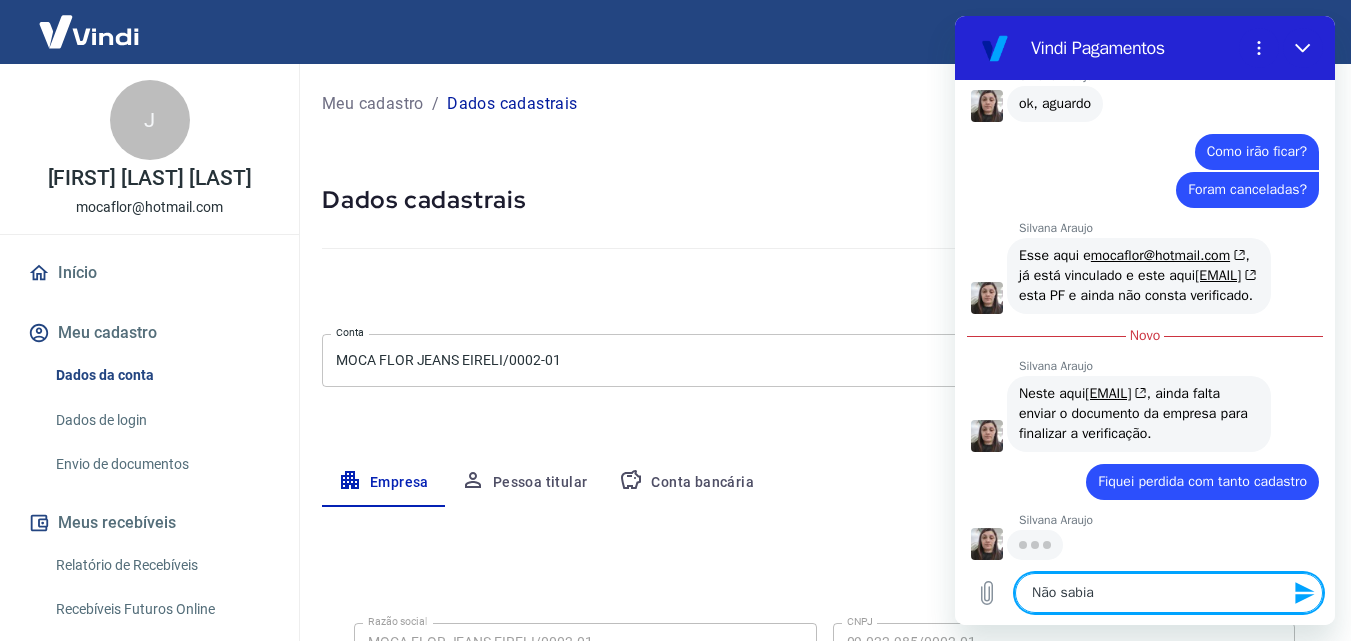 type on "Não sabia" 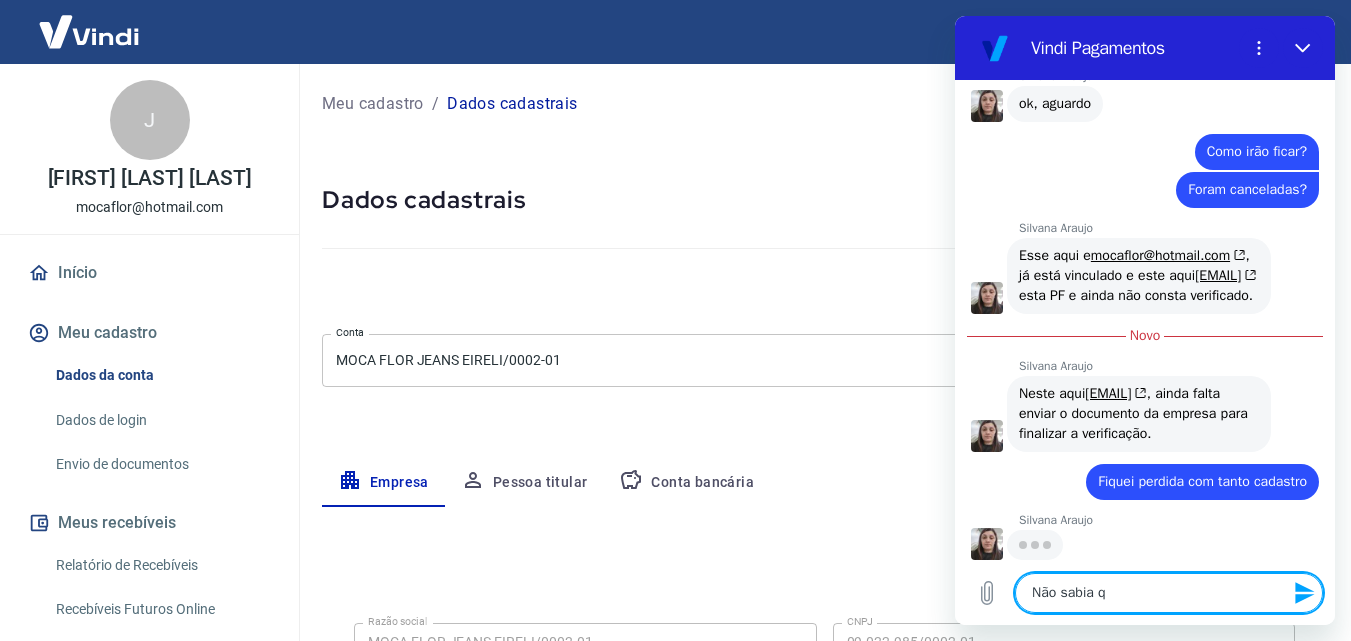 type on "Não sabia qu" 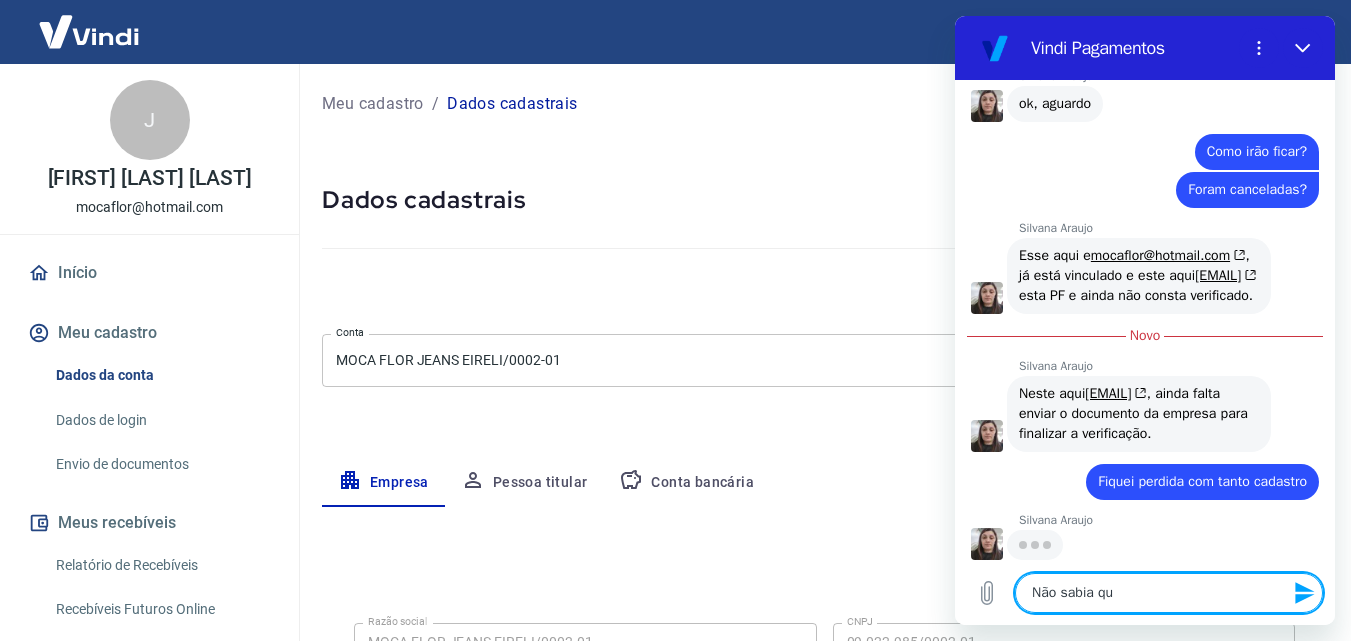 type on "x" 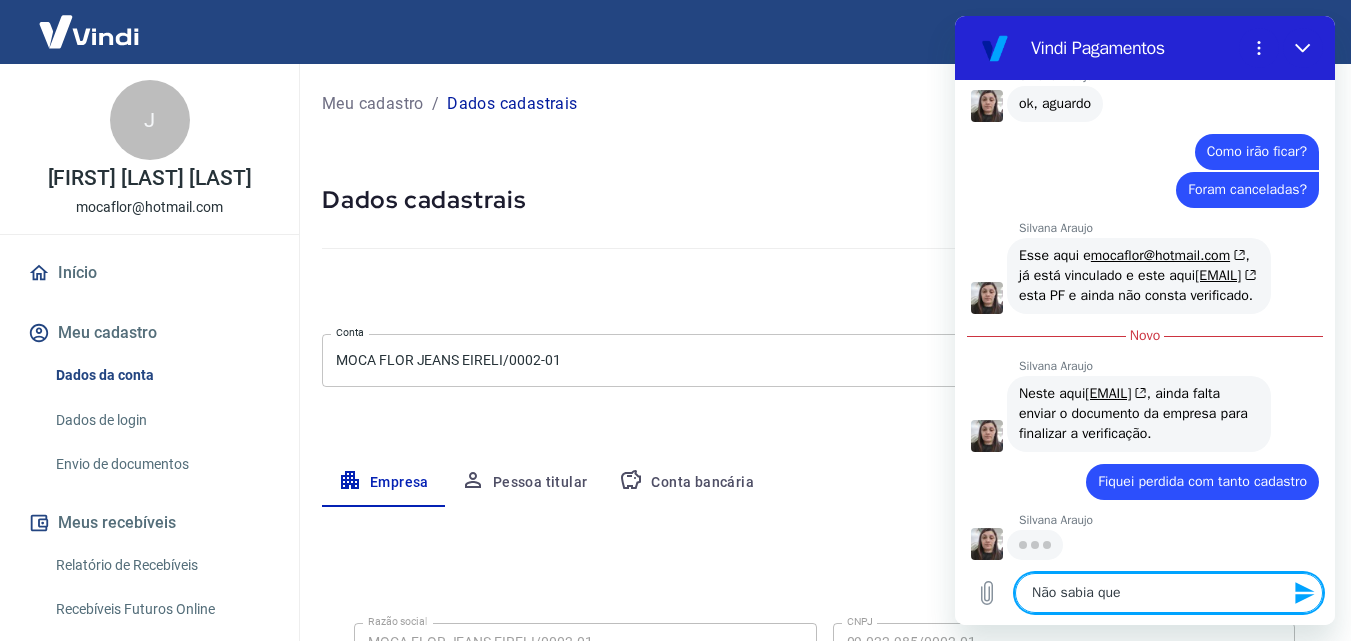 type on "Não sabia que" 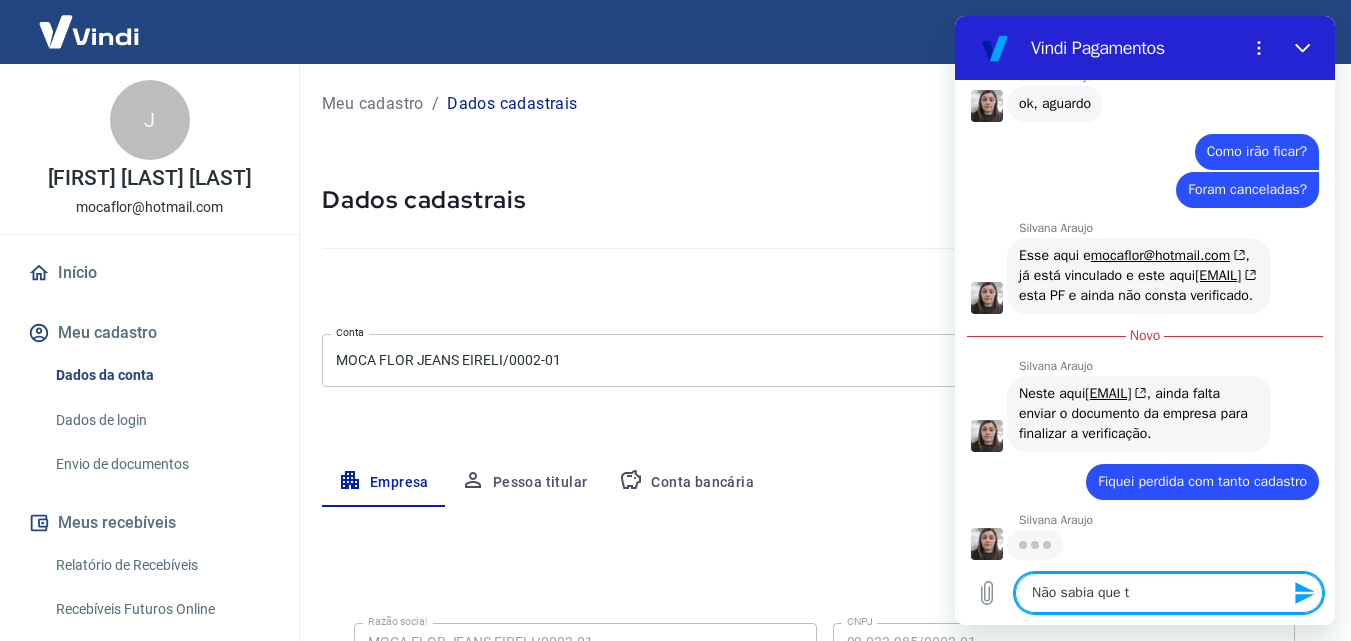 type on "Não sabia que ti" 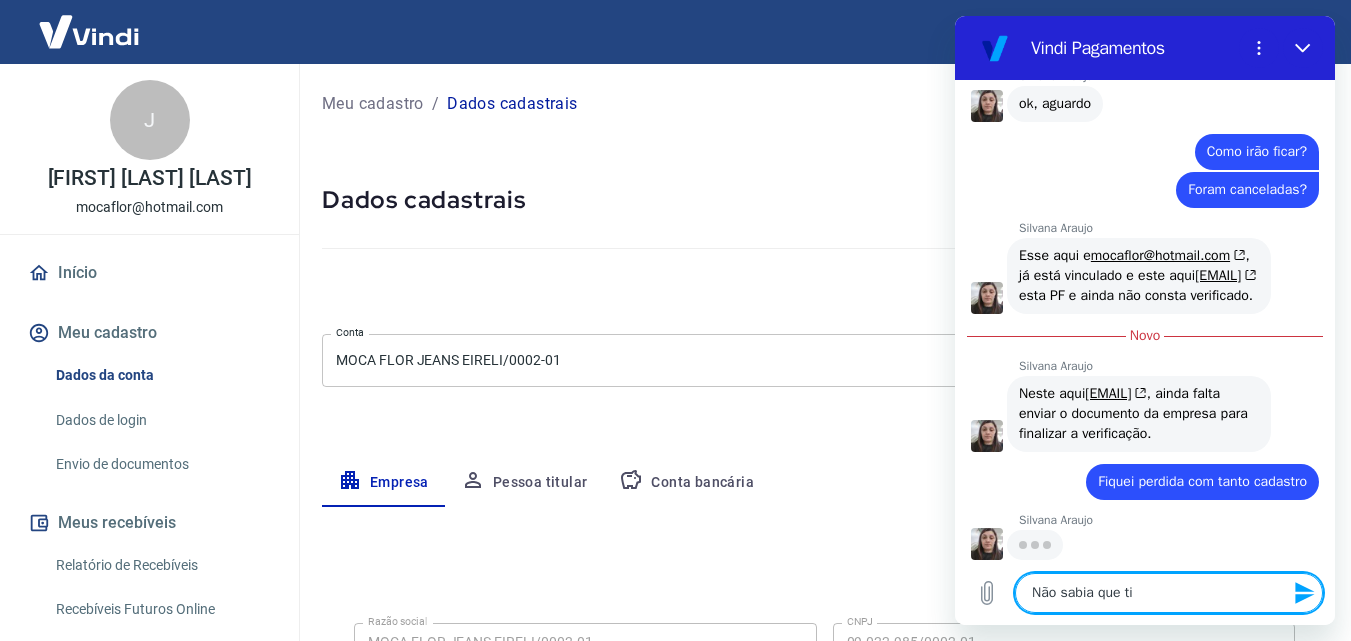 type on "Não sabia que tin" 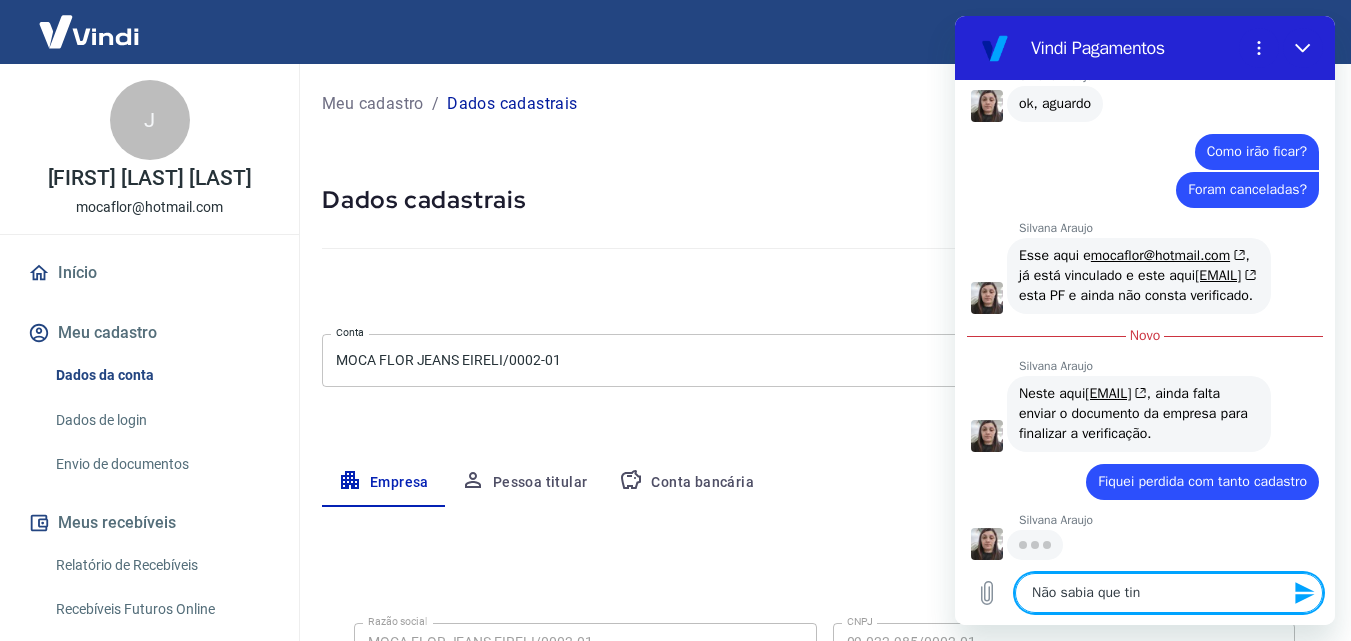 type on "Não sabia que tina" 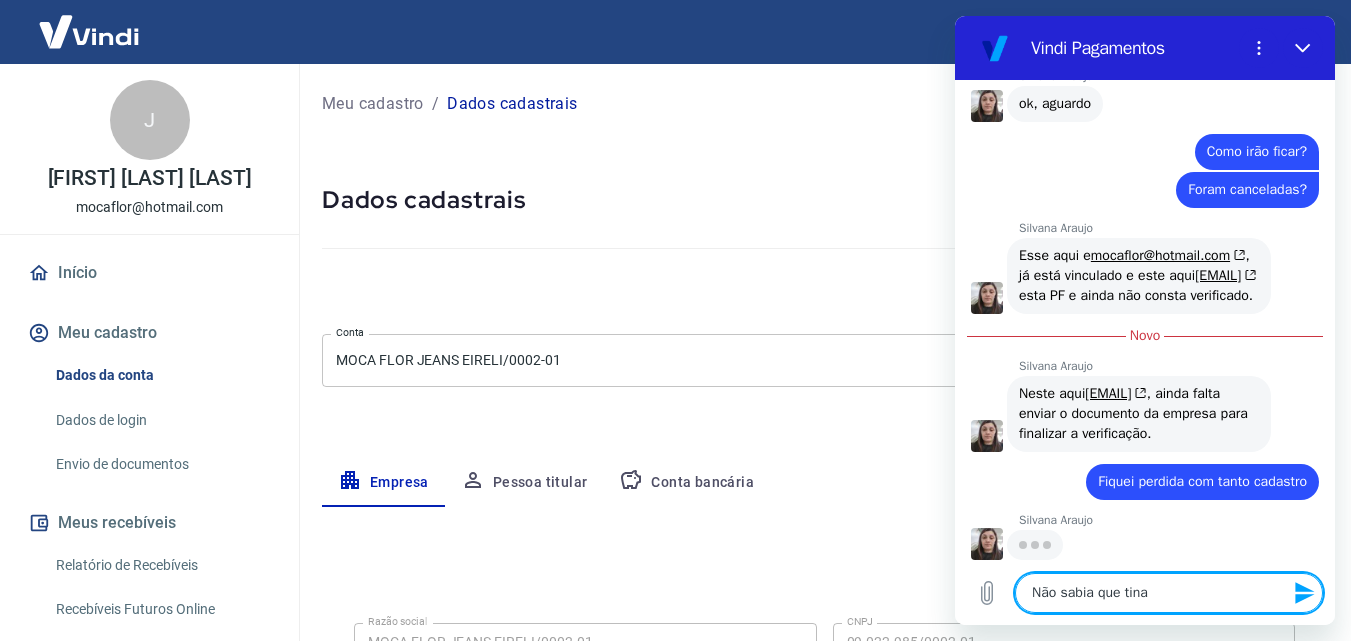 type on "Não sabia que tina" 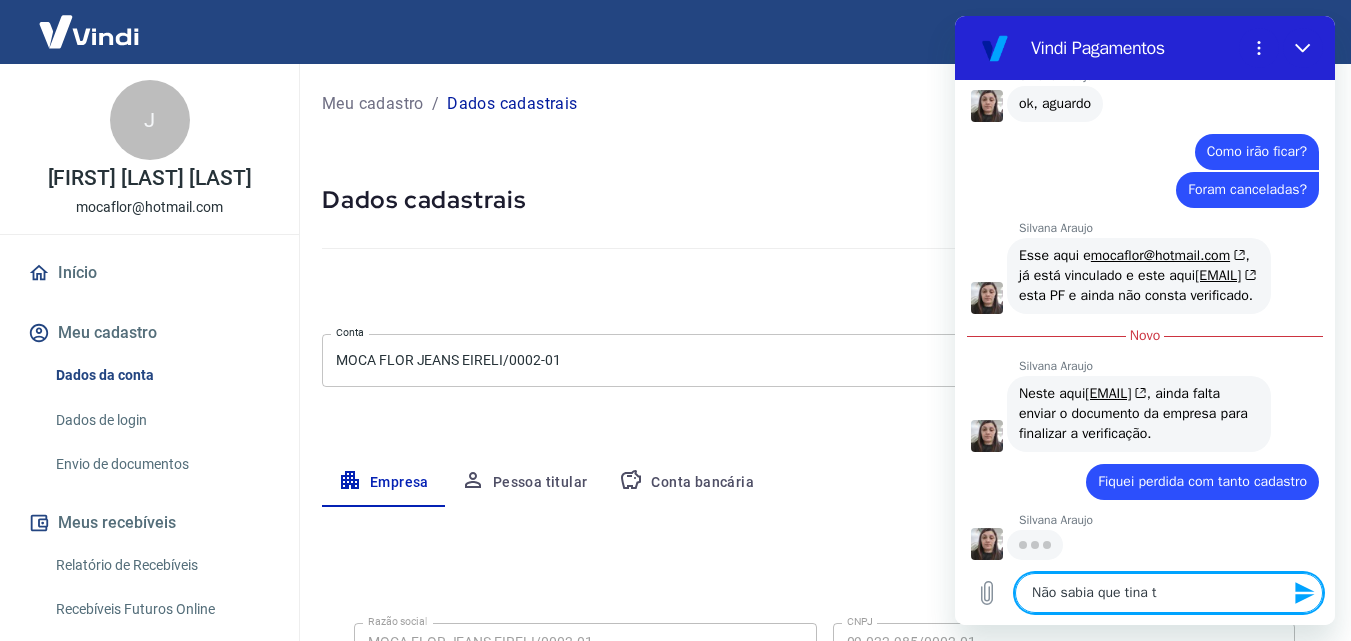 type on "Não sabia que tina ta" 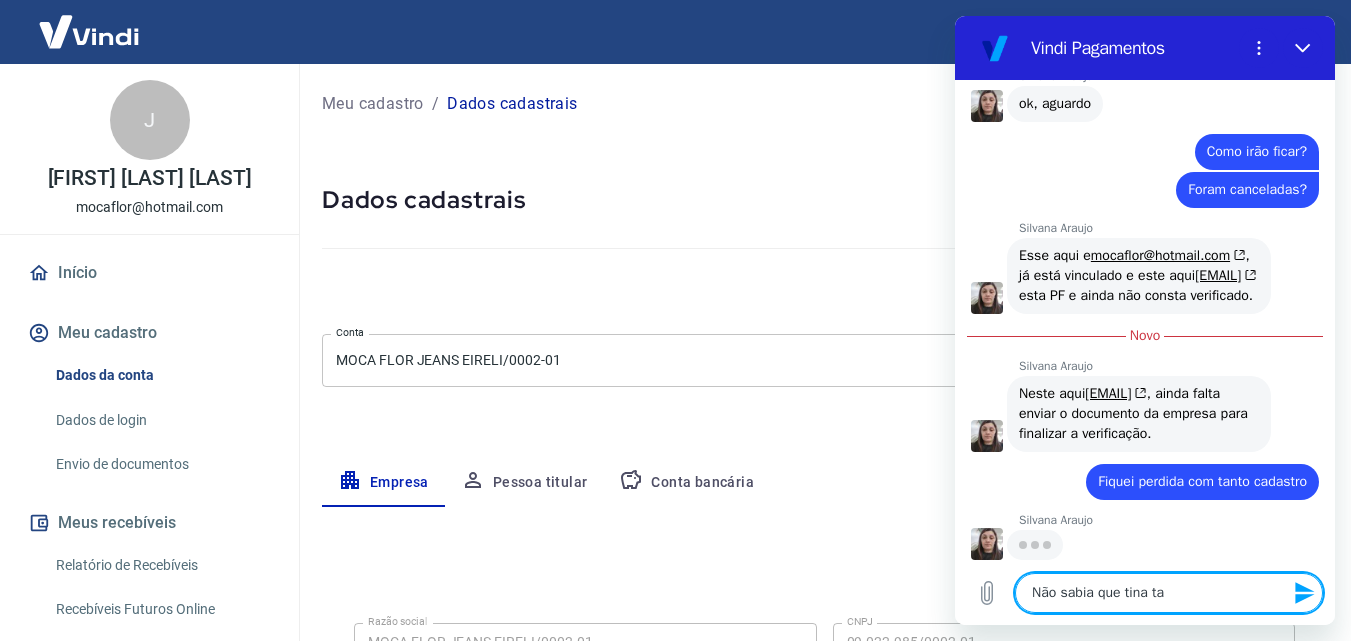 type on "Não sabia que tina tan" 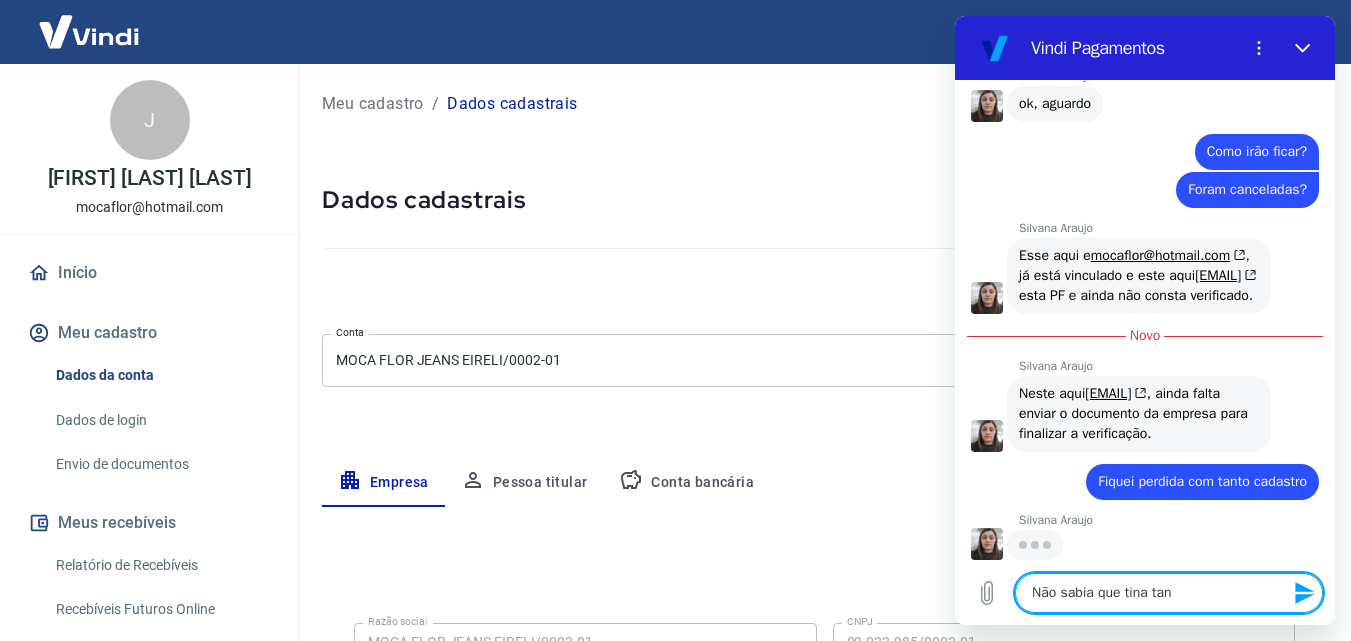 type on "Não sabia que tina tant" 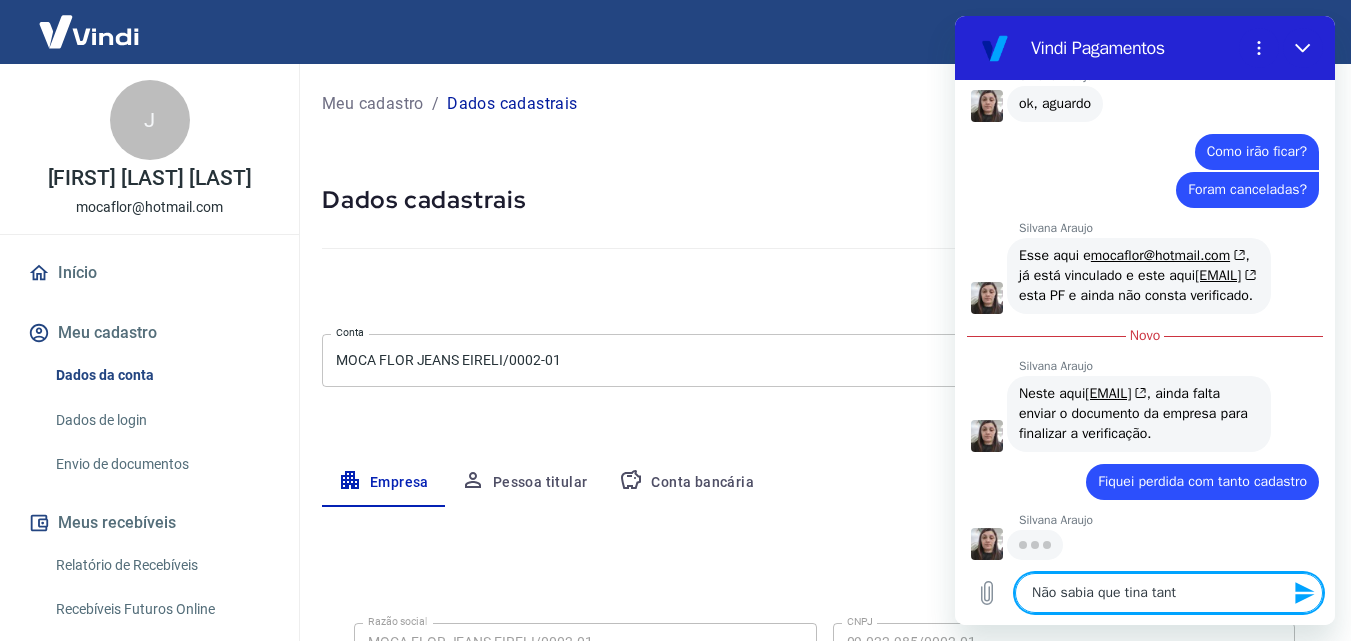 type on "Não sabia que tina tanto" 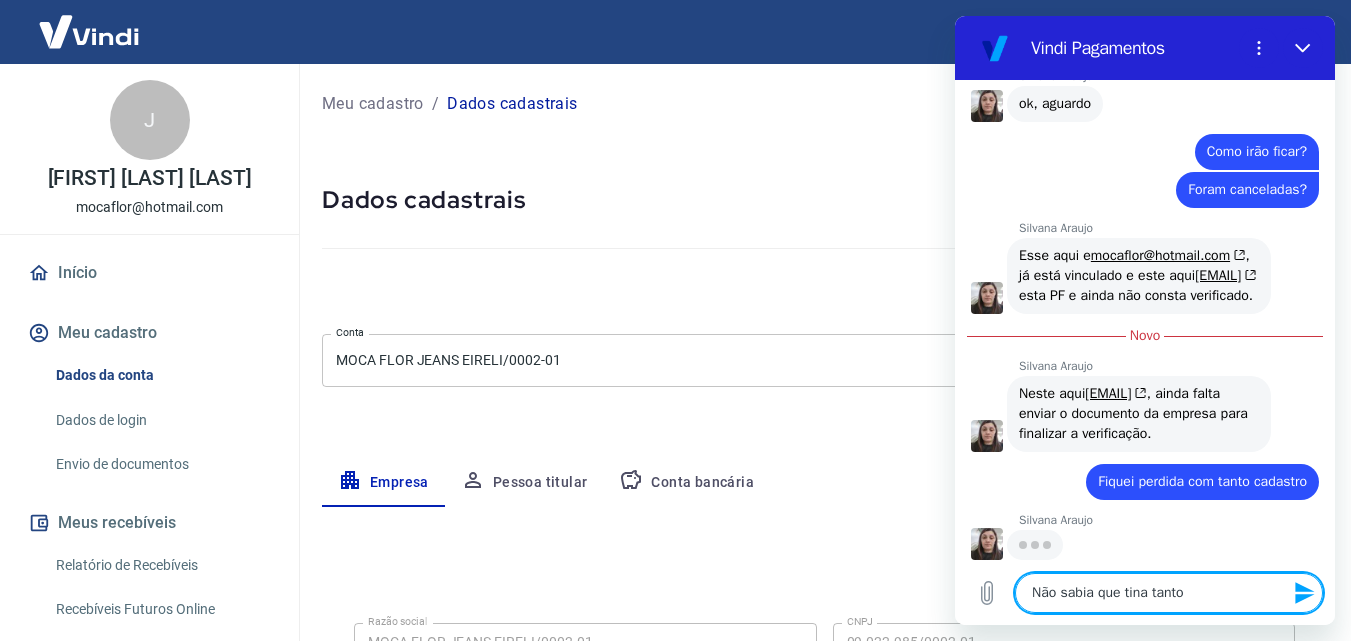 type on "Não sabia que tina tantos" 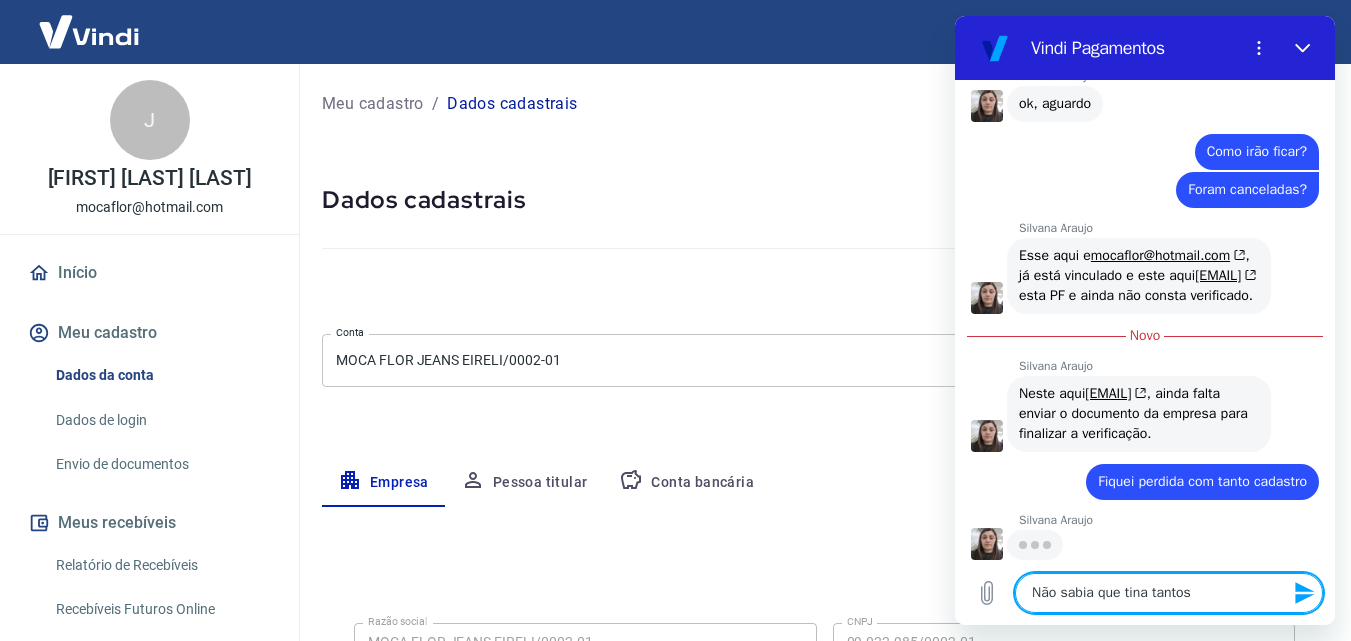 type on "Não sabia que tina tantos" 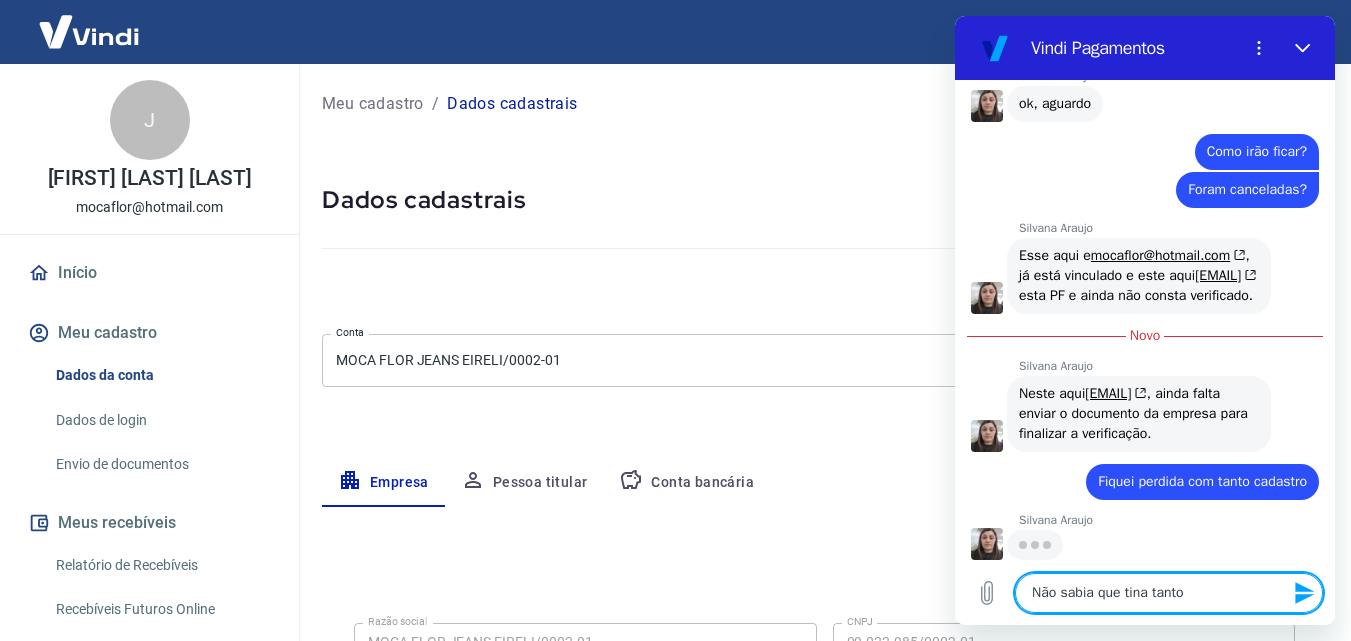 type on "Não sabia que tina tant" 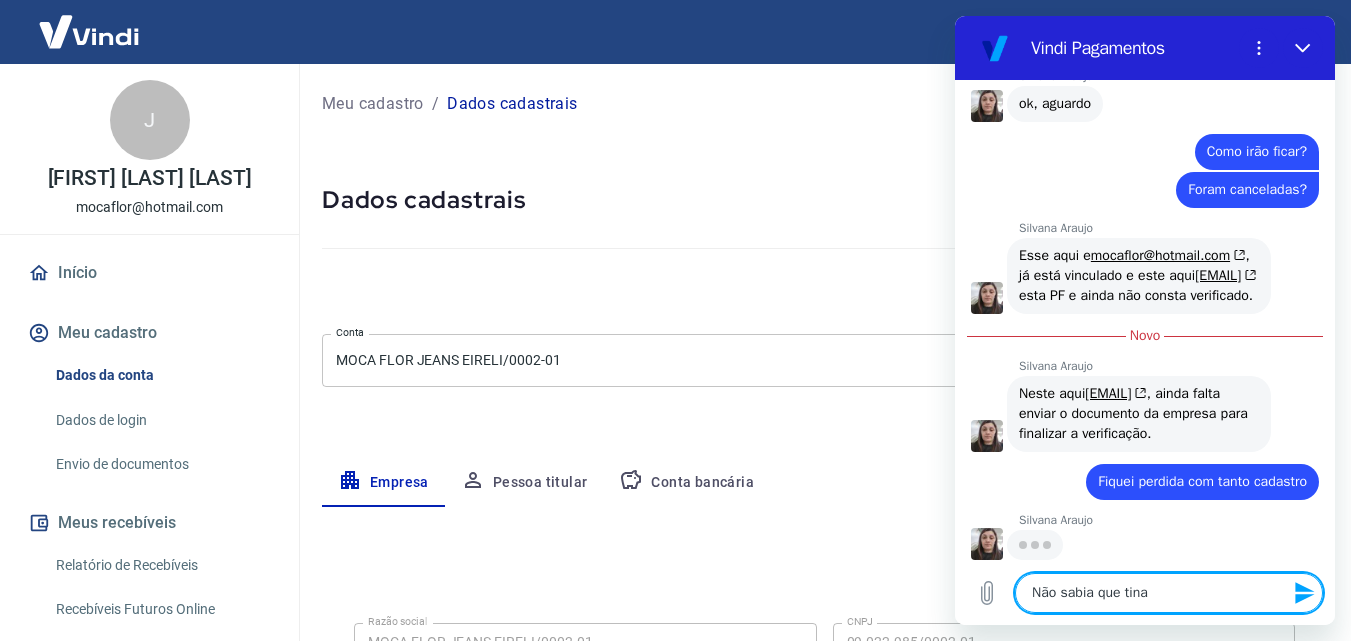 type on "Não sabia que tin" 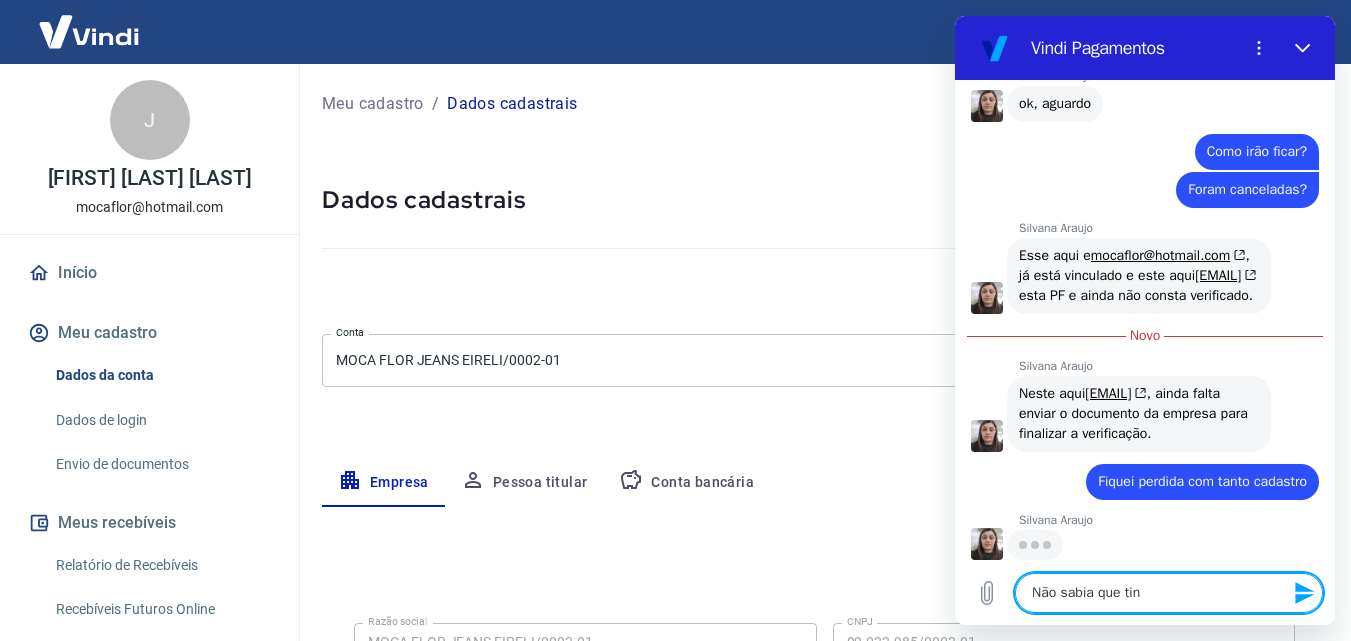 type on "x" 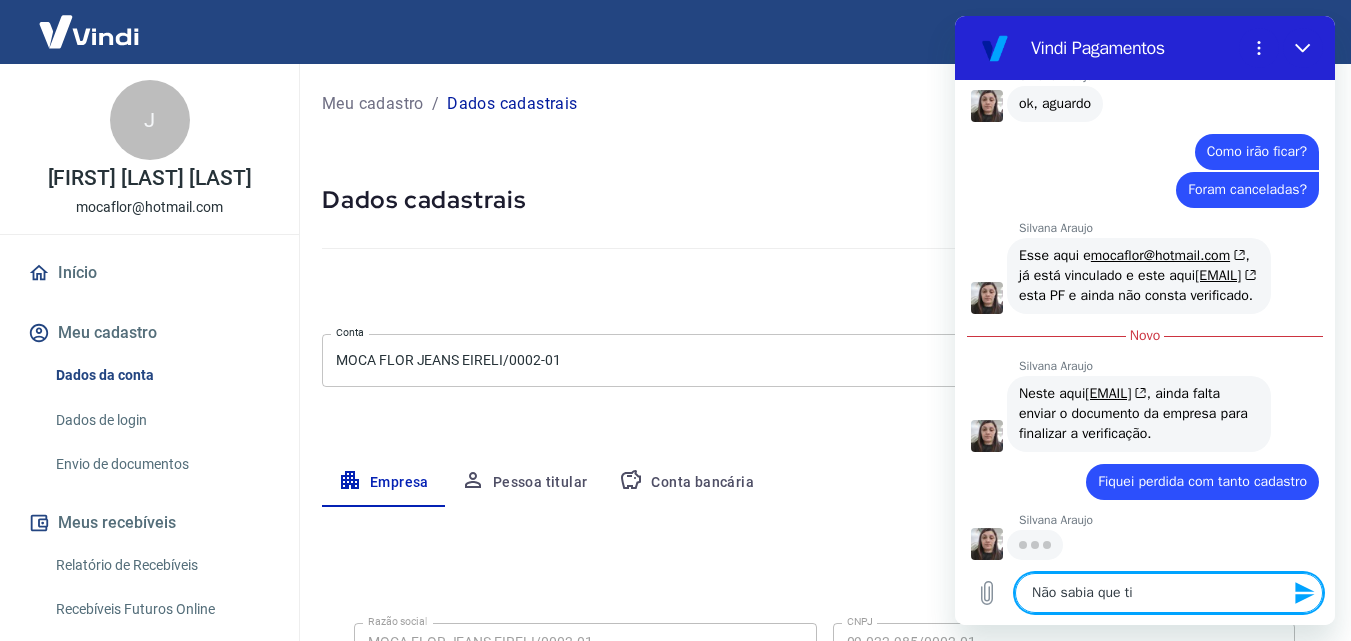type on "x" 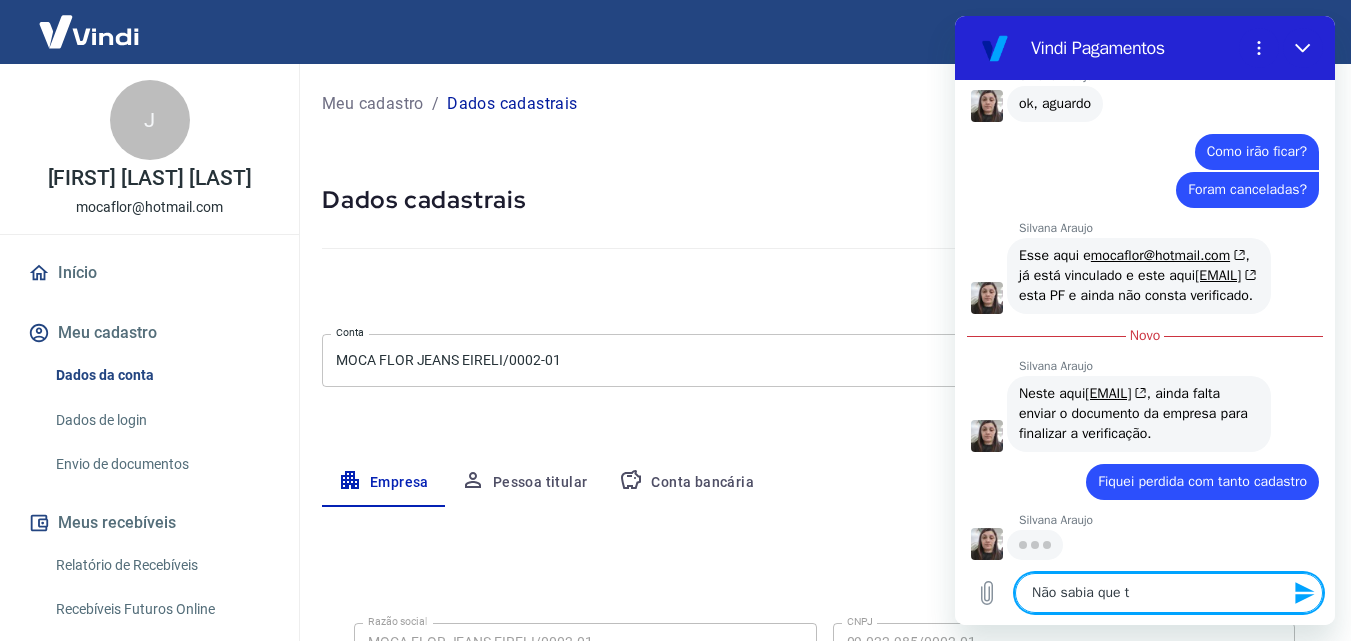 type on "x" 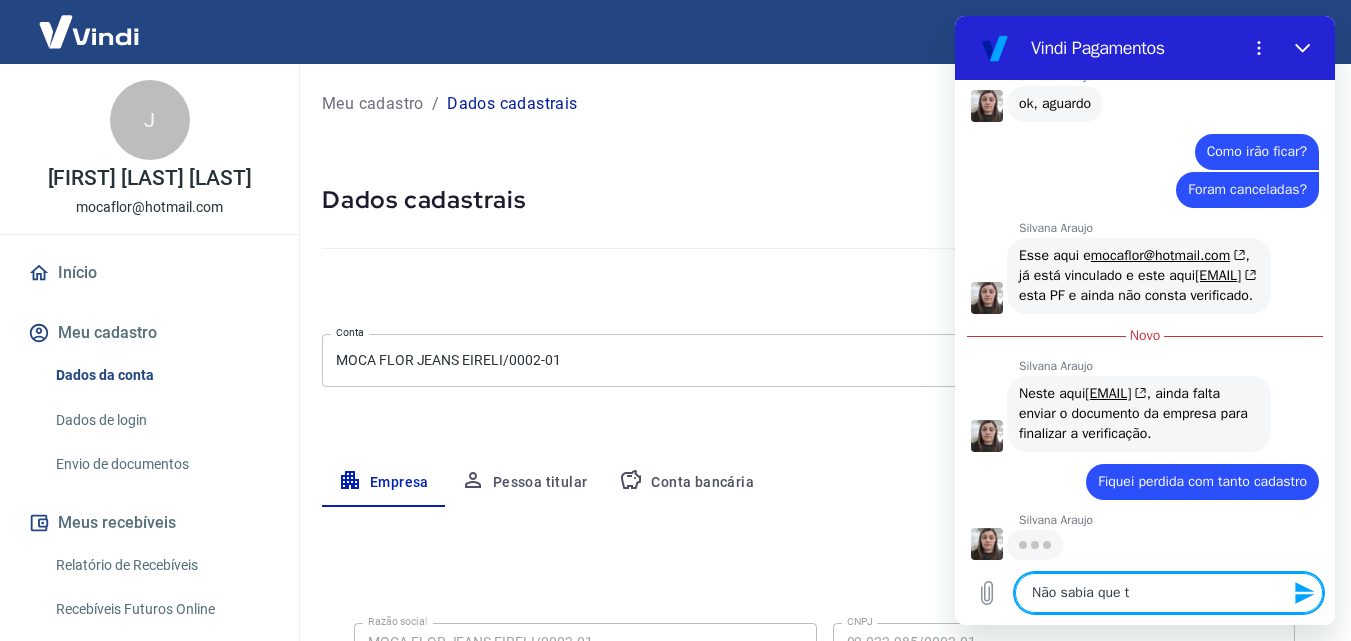 type on "Não sabia que tn" 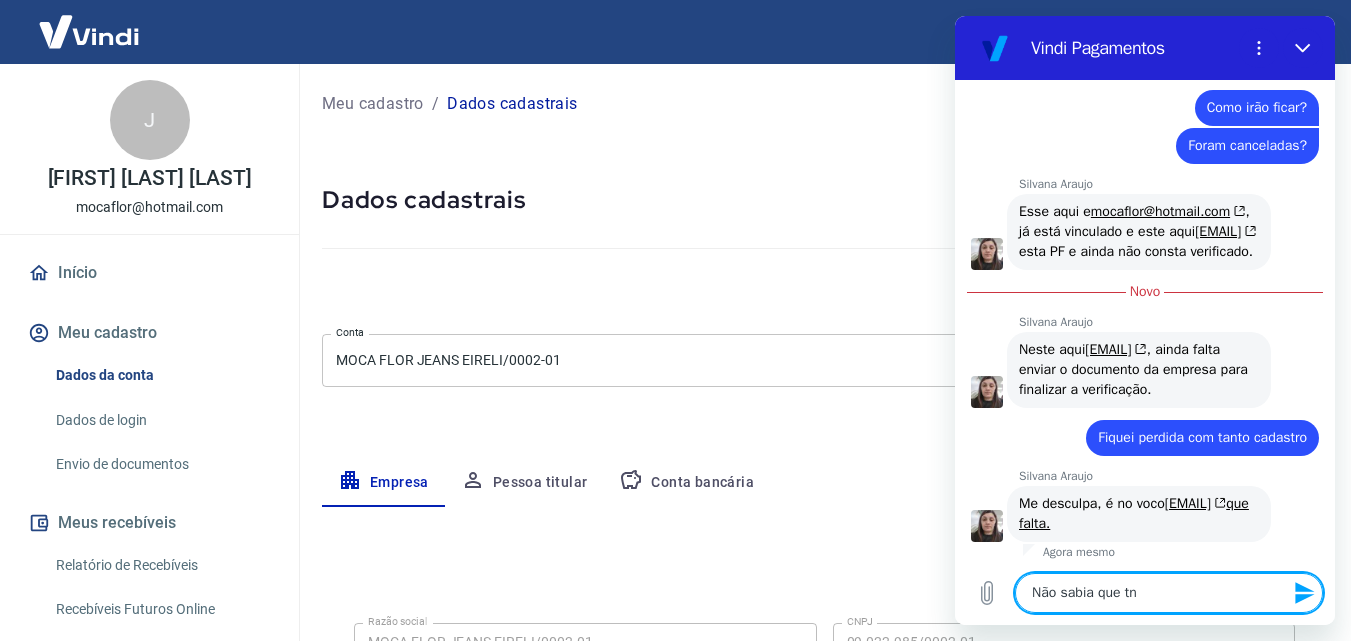 type on "x" 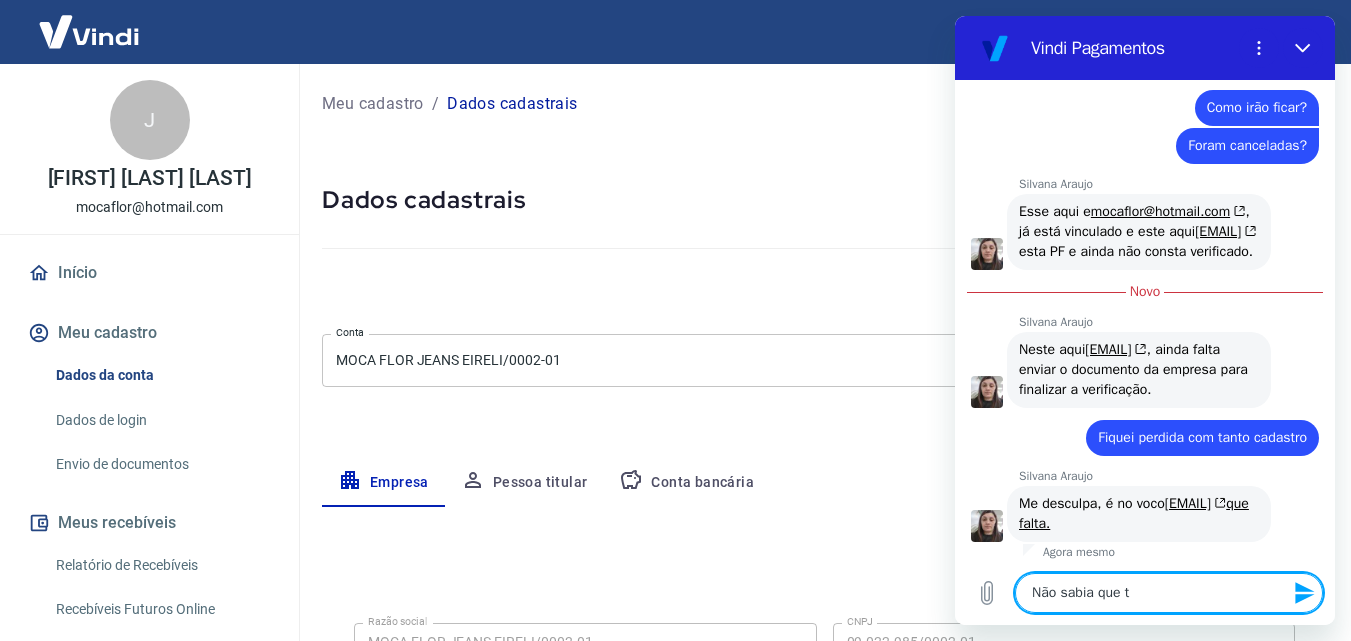 type on "Não sabia que ti" 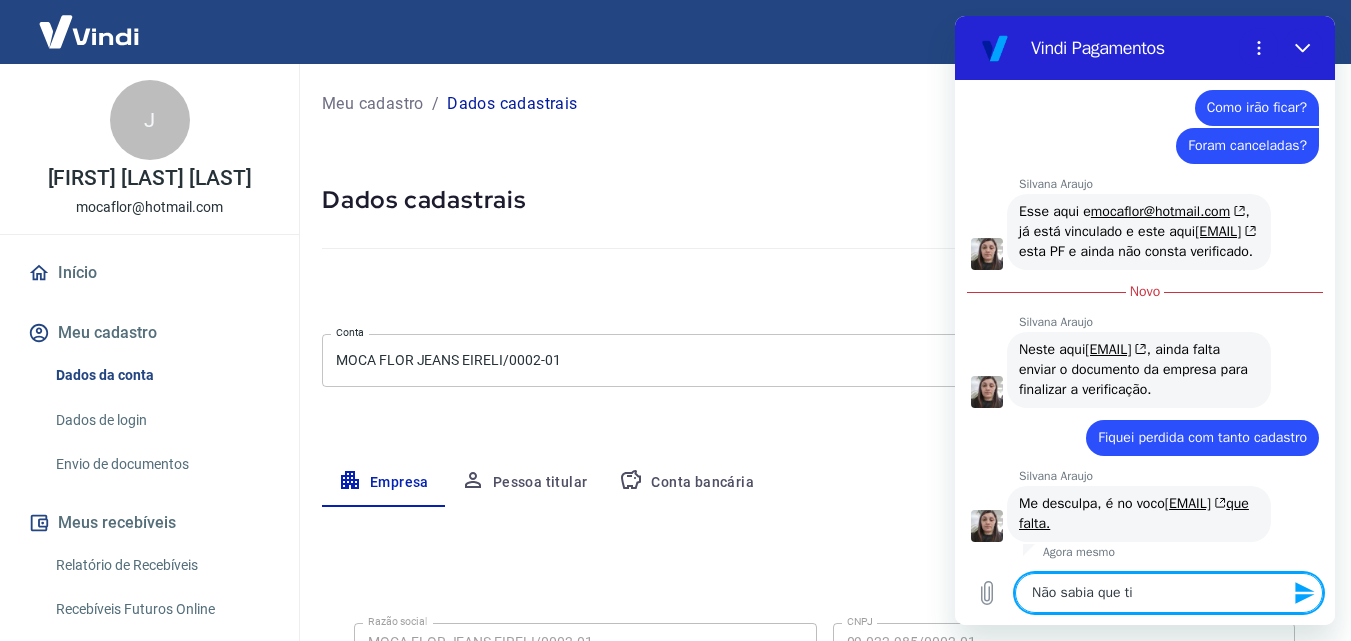 type on "Não sabia que tin" 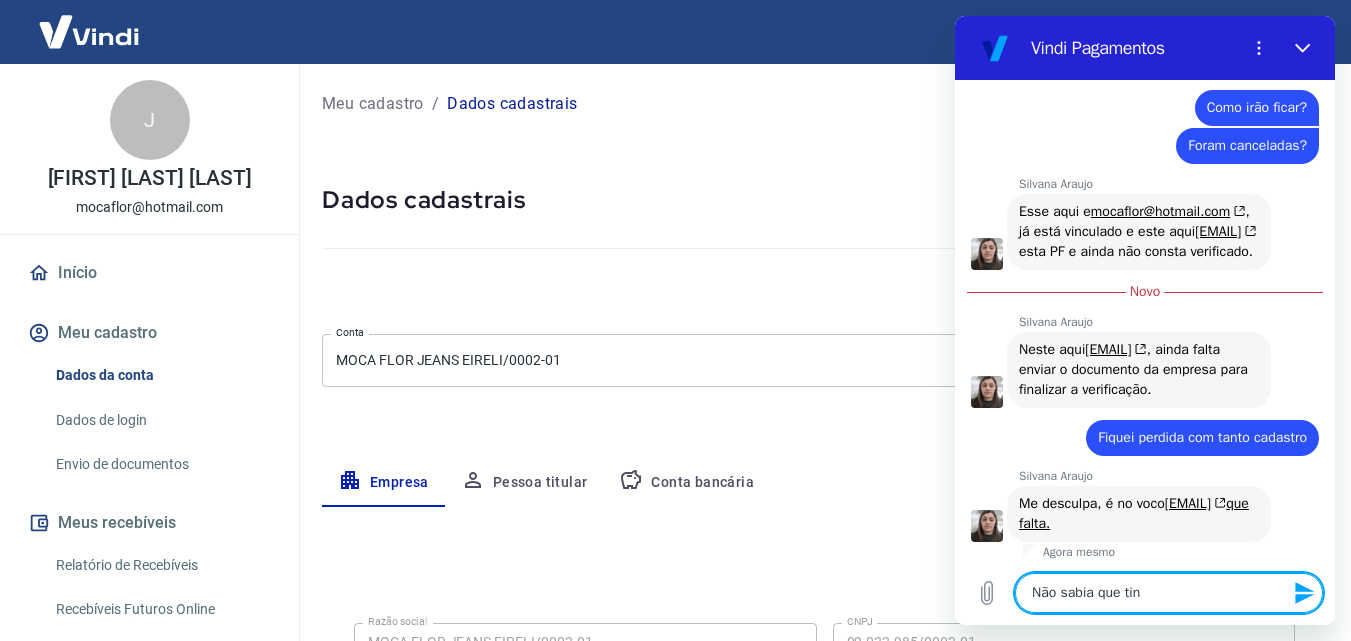 type on "x" 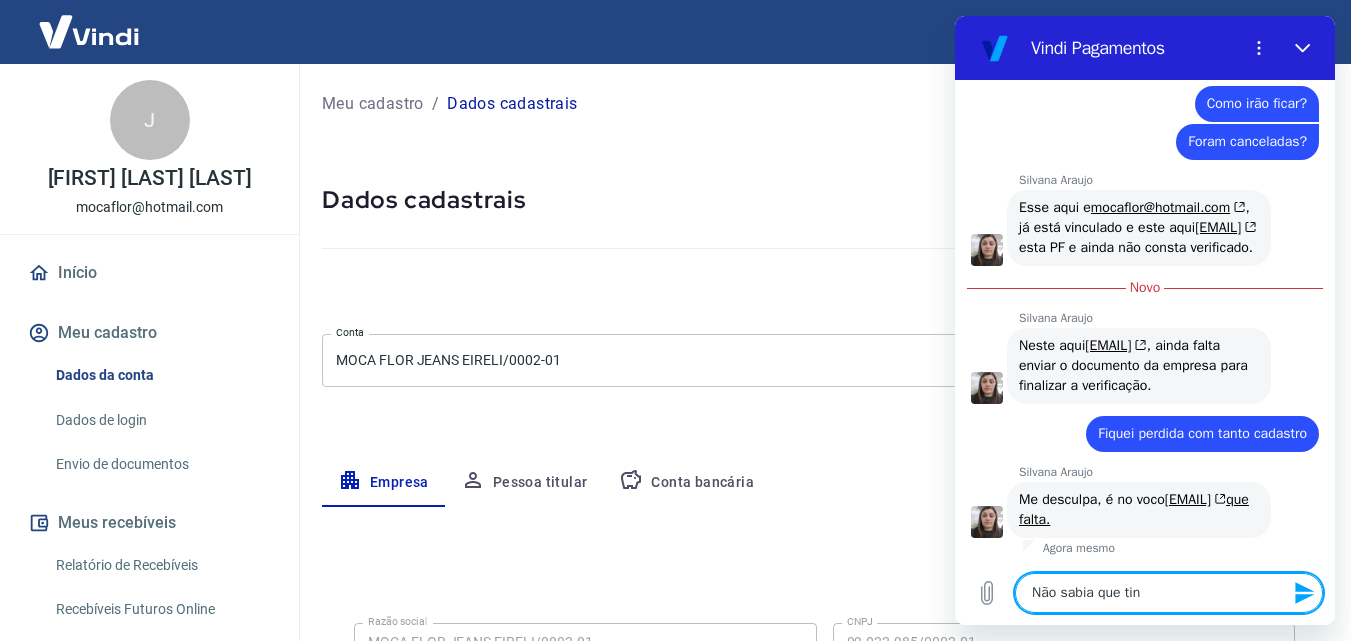 type on "Não sabia que tinh" 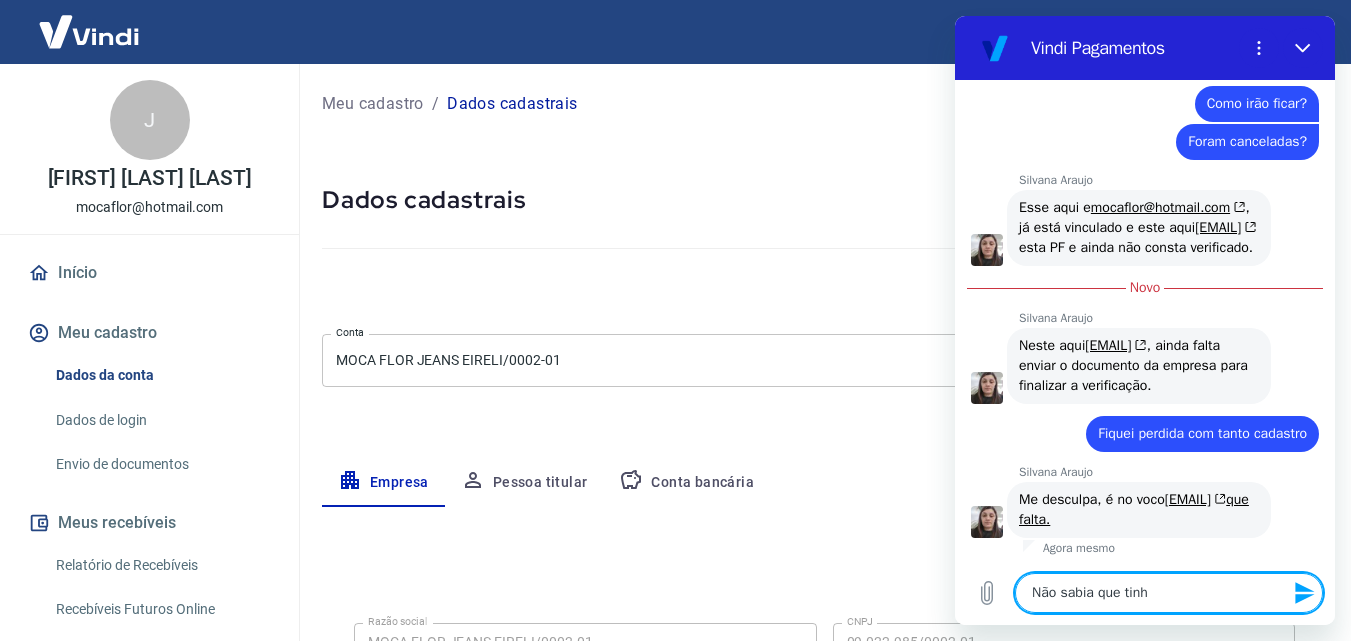 type 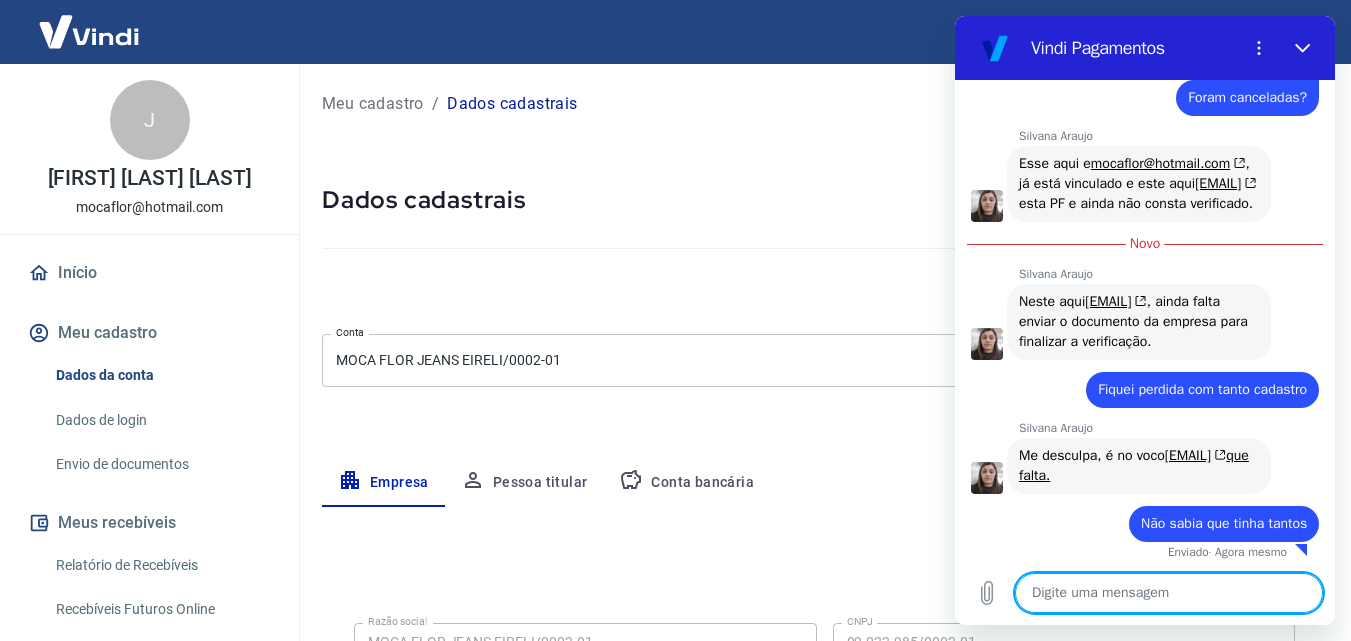 scroll, scrollTop: 7698, scrollLeft: 0, axis: vertical 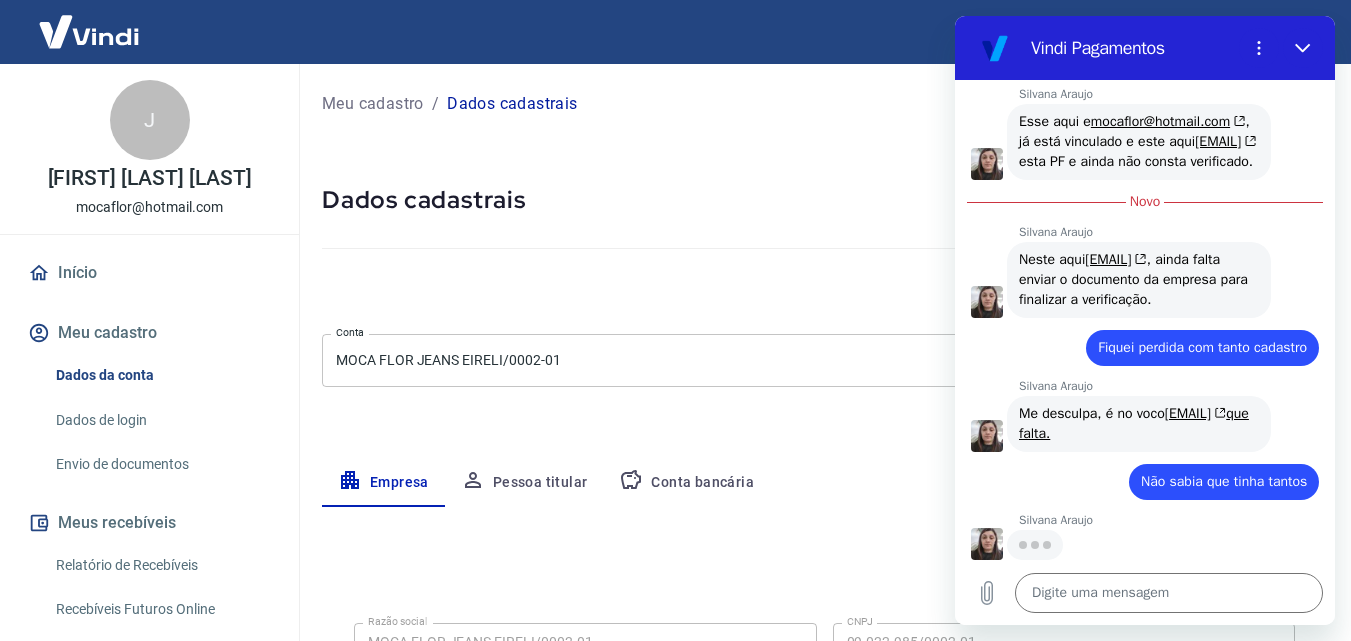 drag, startPoint x: 1107, startPoint y: 111, endPoint x: 1214, endPoint y: 141, distance: 111.12605 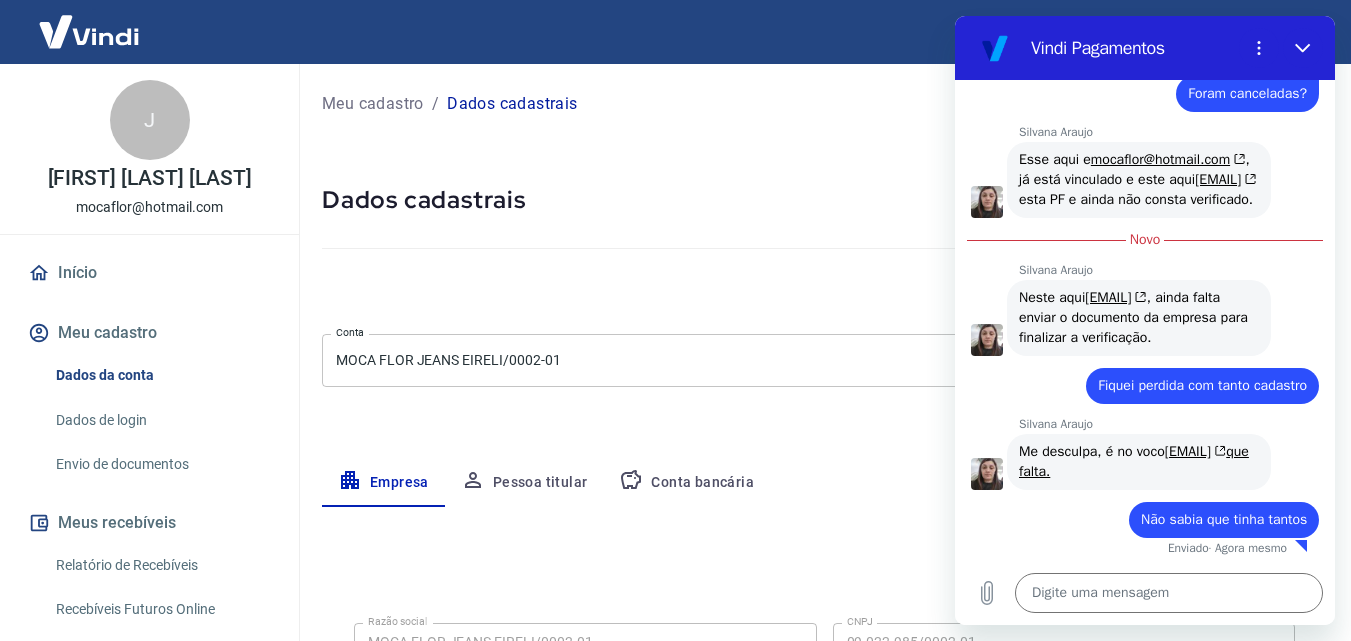 scroll, scrollTop: 7698, scrollLeft: 0, axis: vertical 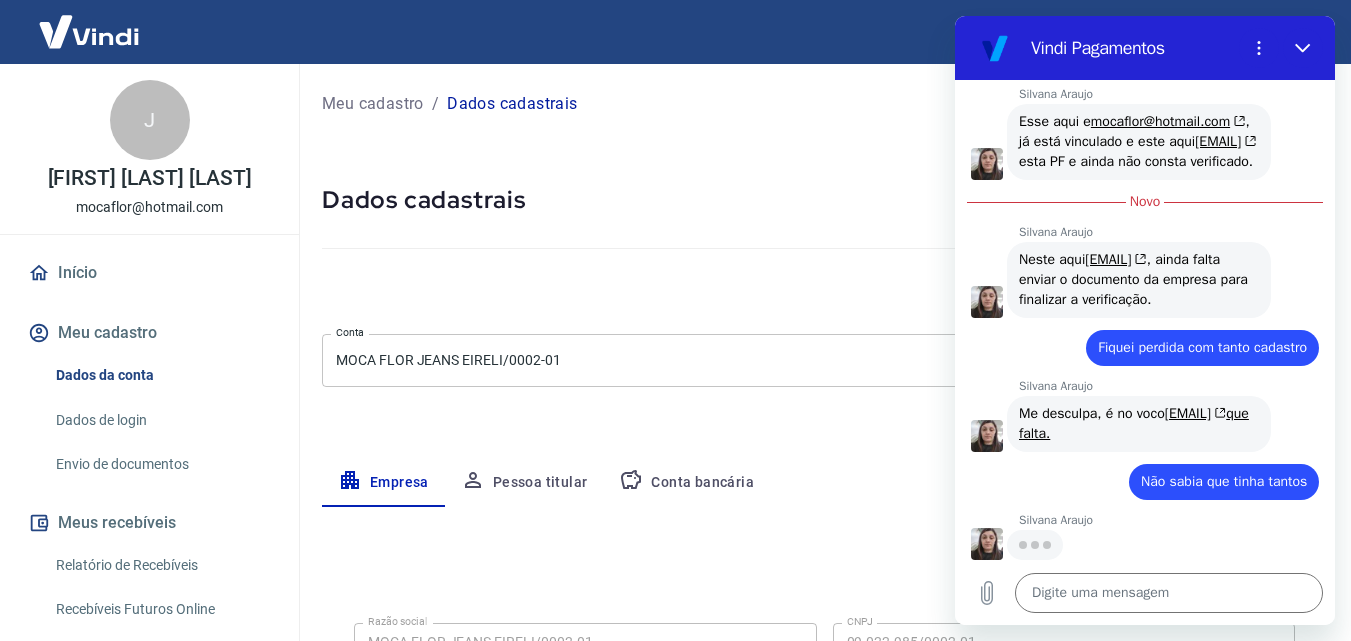 drag, startPoint x: 1127, startPoint y: 126, endPoint x: 1230, endPoint y: 177, distance: 114.93476 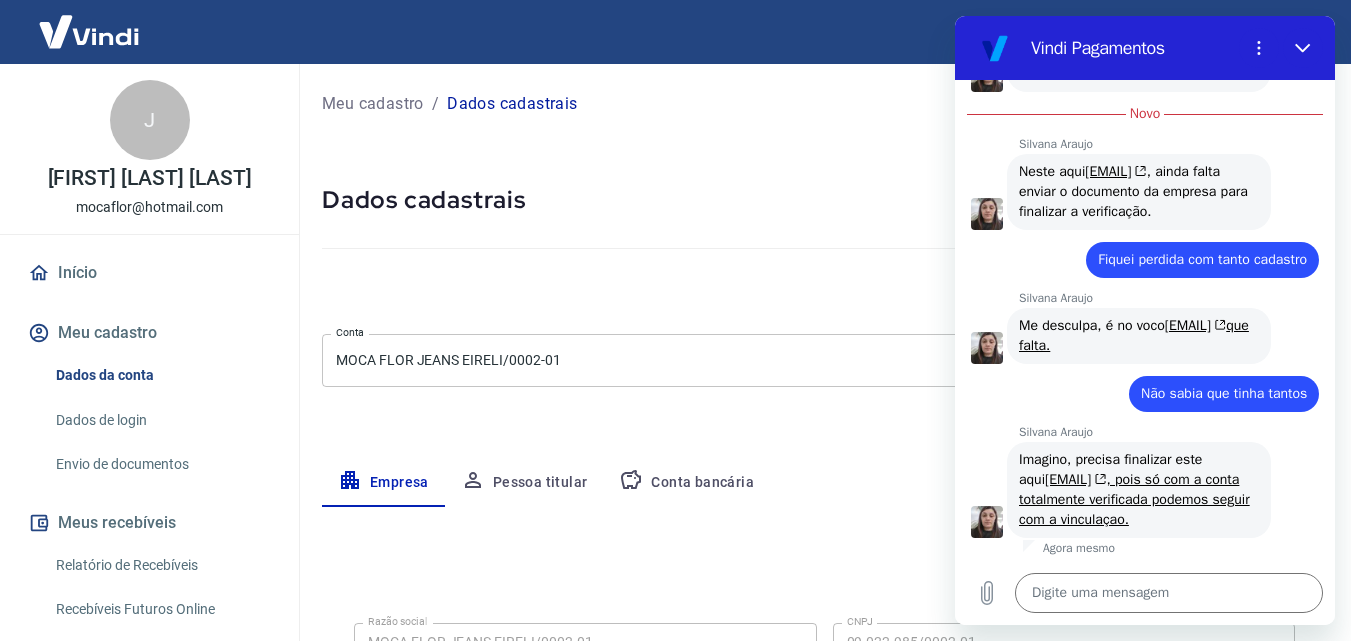 scroll, scrollTop: 7824, scrollLeft: 0, axis: vertical 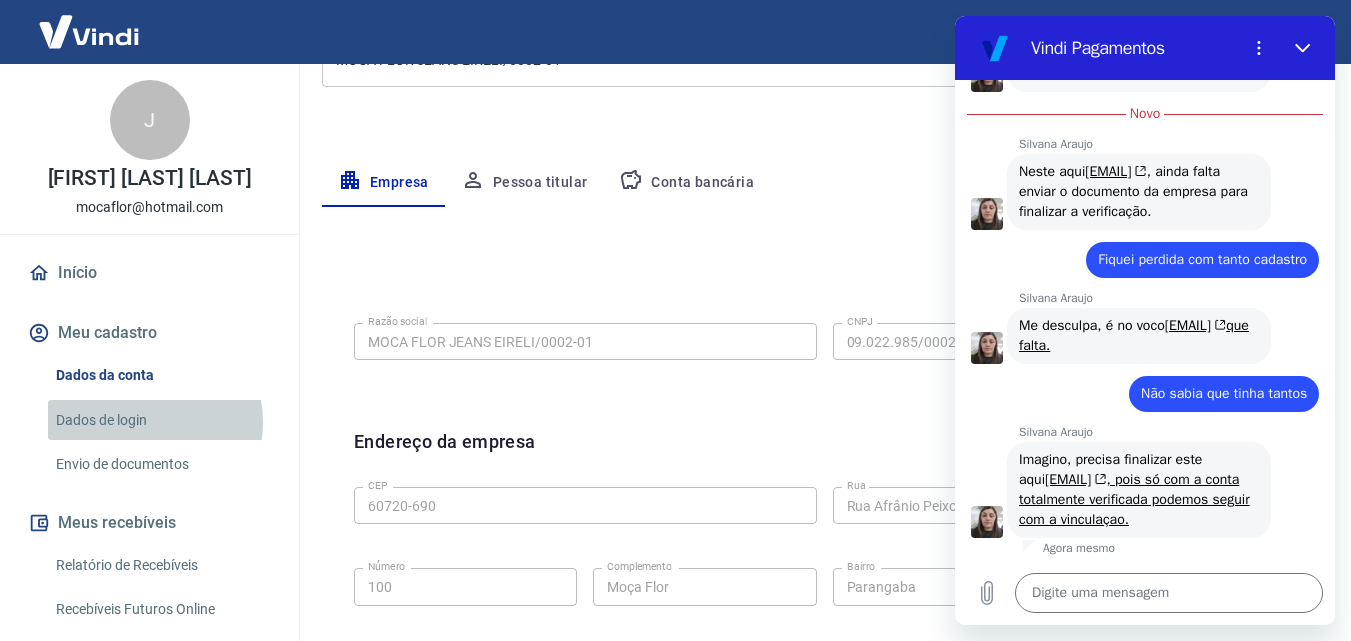 click on "Dados de login" at bounding box center (161, 420) 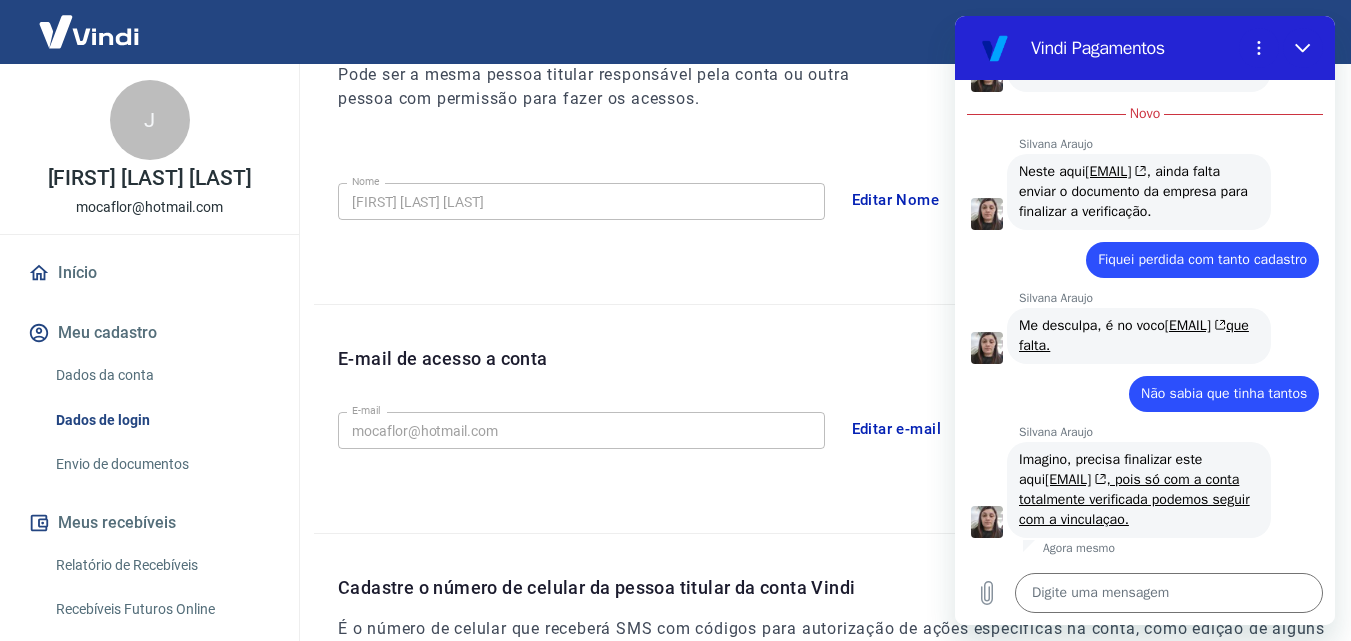 click on "Envio de documentos" at bounding box center (161, 464) 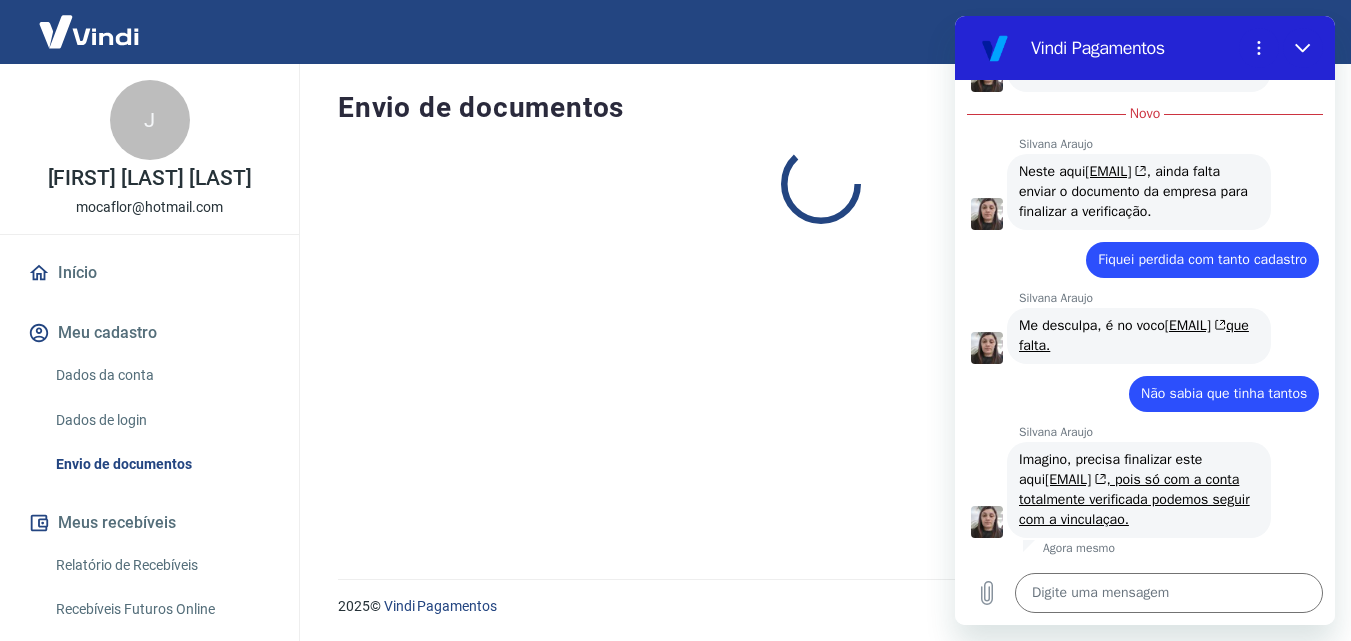 scroll, scrollTop: 0, scrollLeft: 0, axis: both 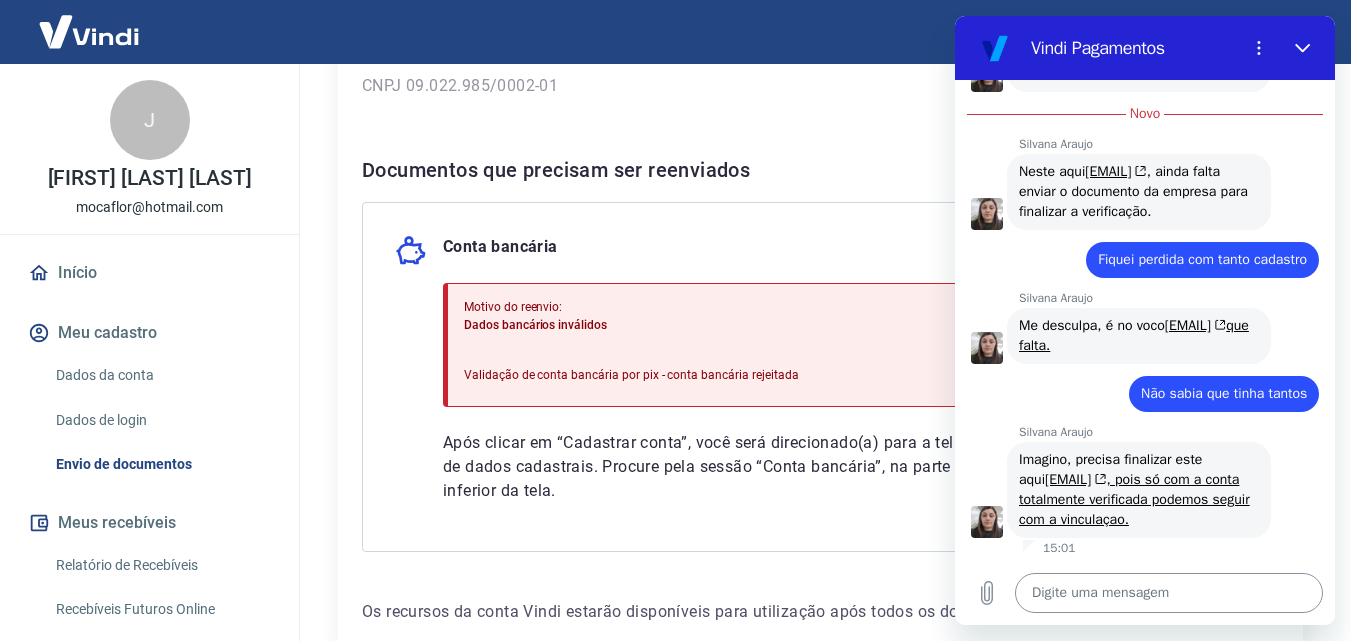 click at bounding box center (1169, 593) 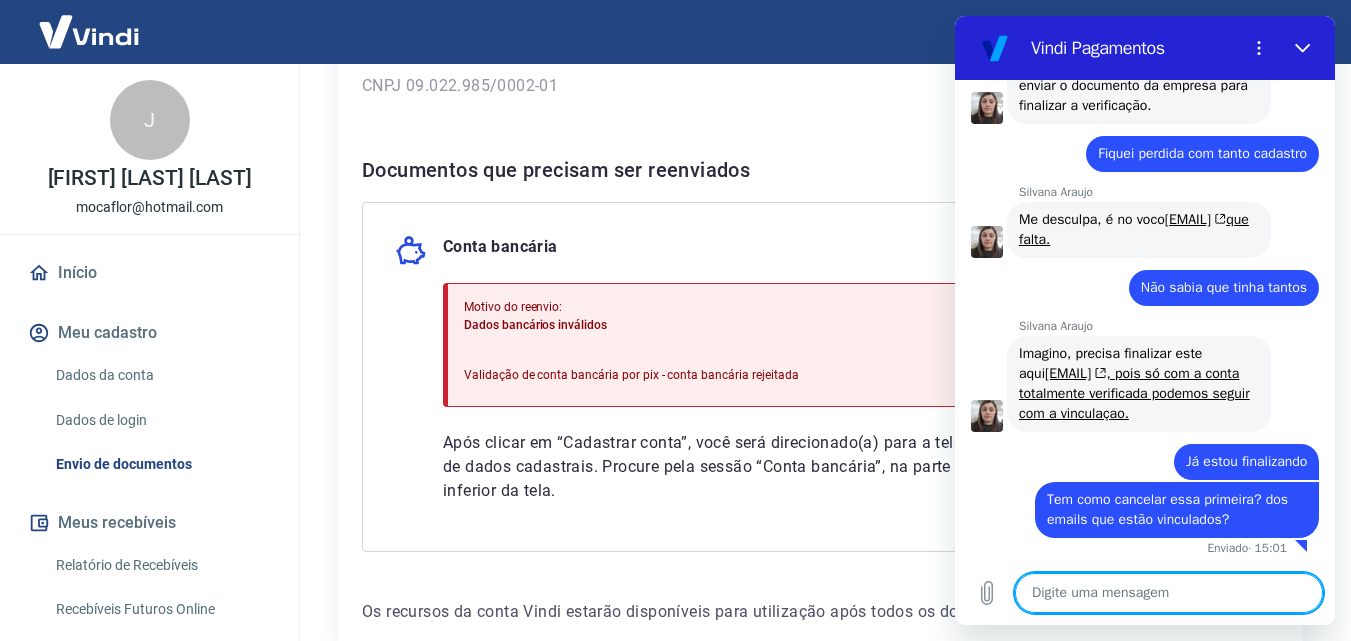 scroll, scrollTop: 7930, scrollLeft: 0, axis: vertical 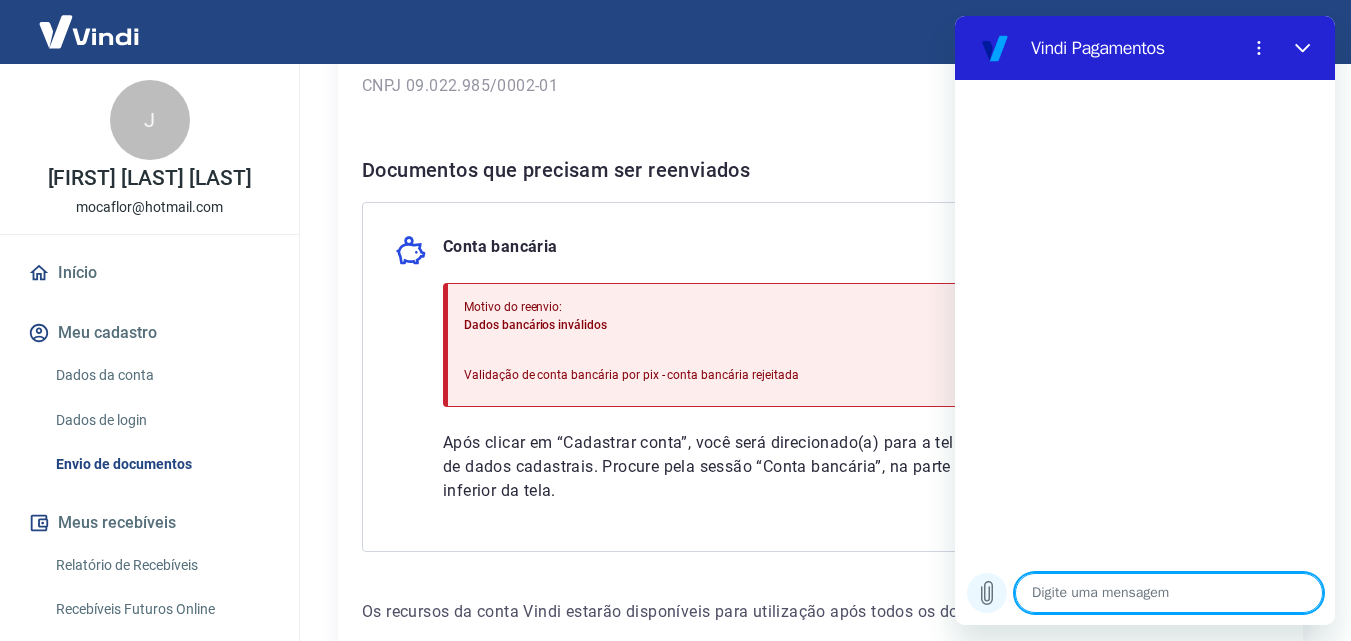 click 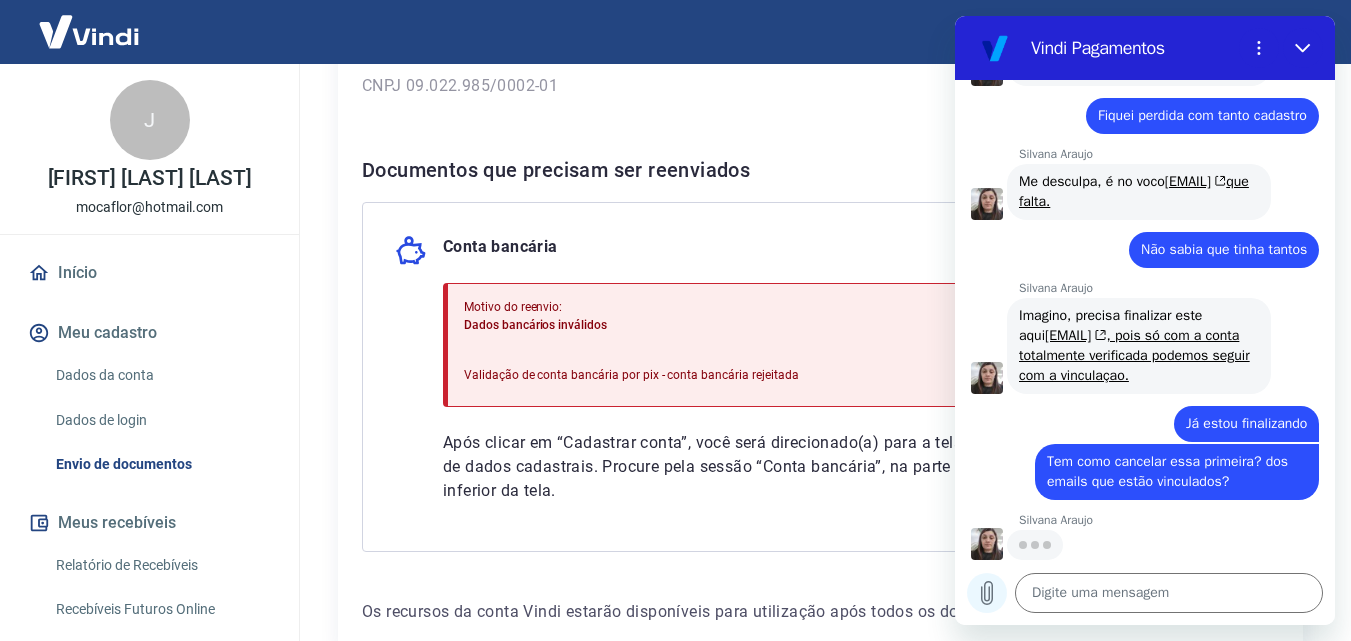 scroll, scrollTop: 6618, scrollLeft: 0, axis: vertical 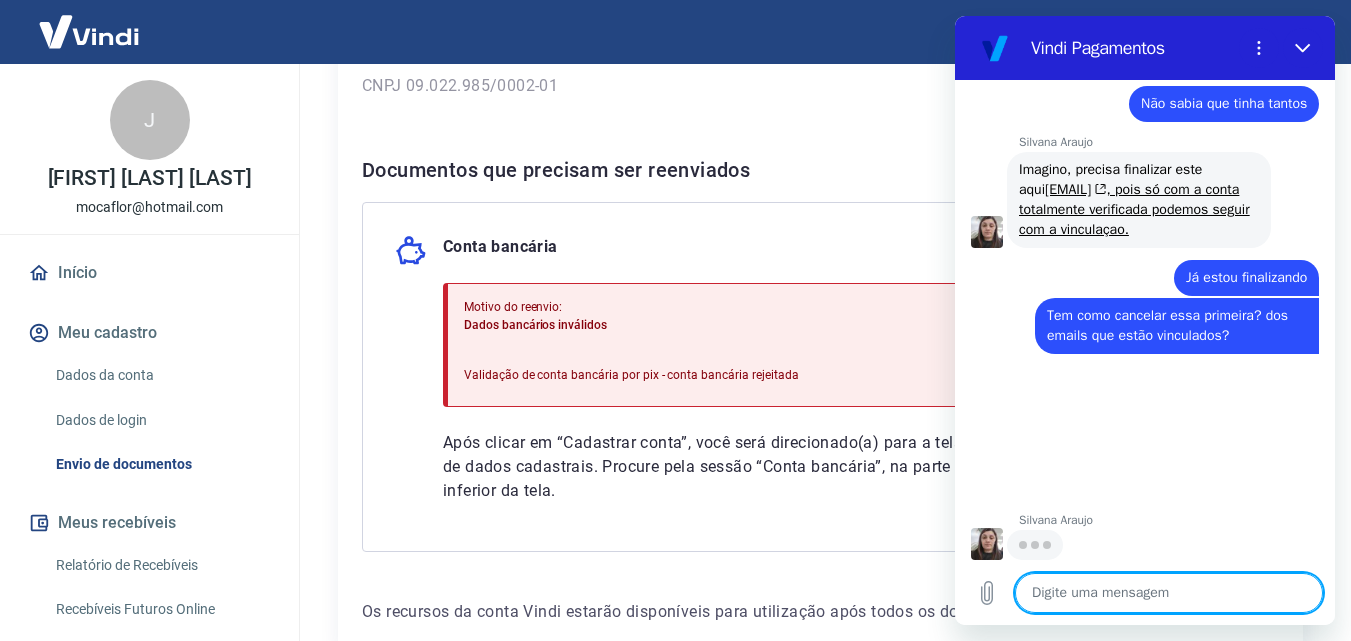 click at bounding box center (1169, 593) 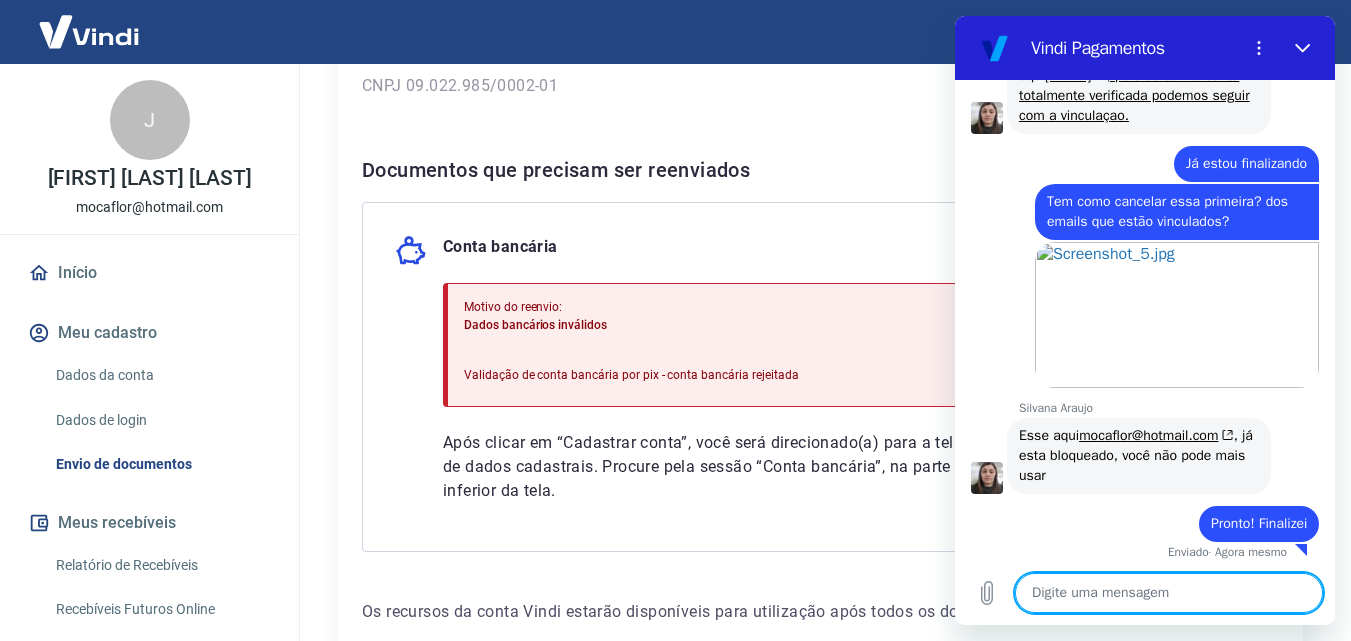 scroll, scrollTop: 6882, scrollLeft: 0, axis: vertical 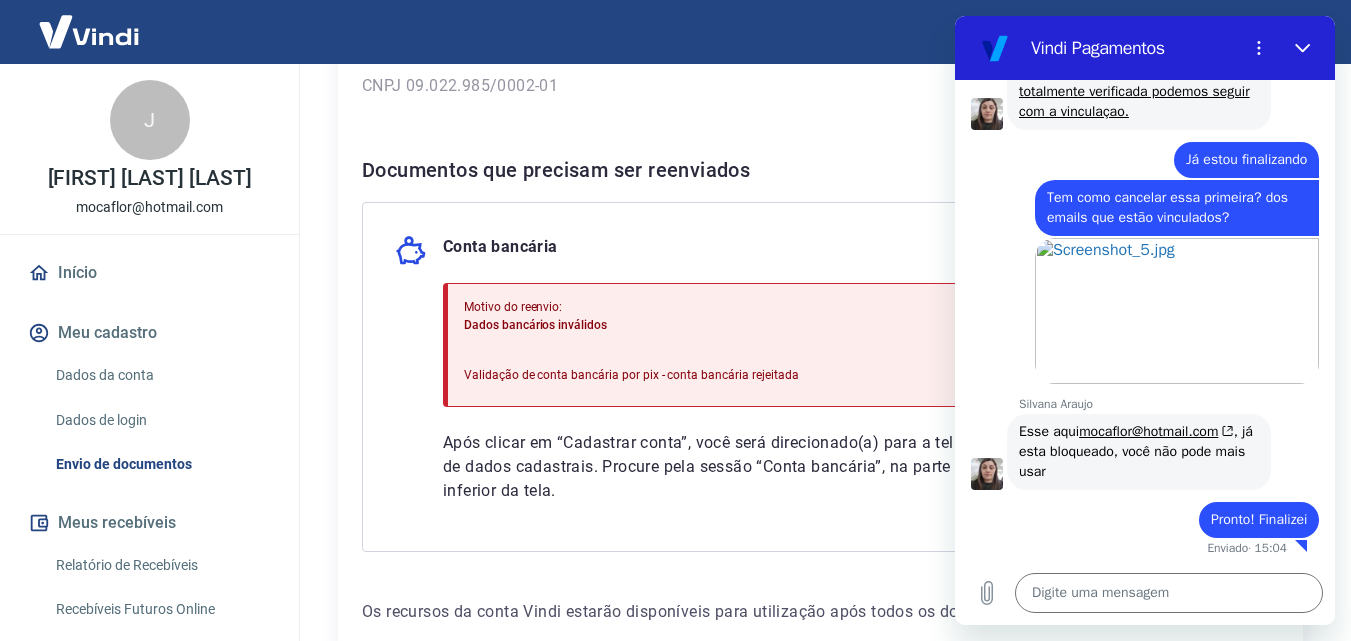 click on "diz:  Pronto! Finalizei" at bounding box center (1137, 514) 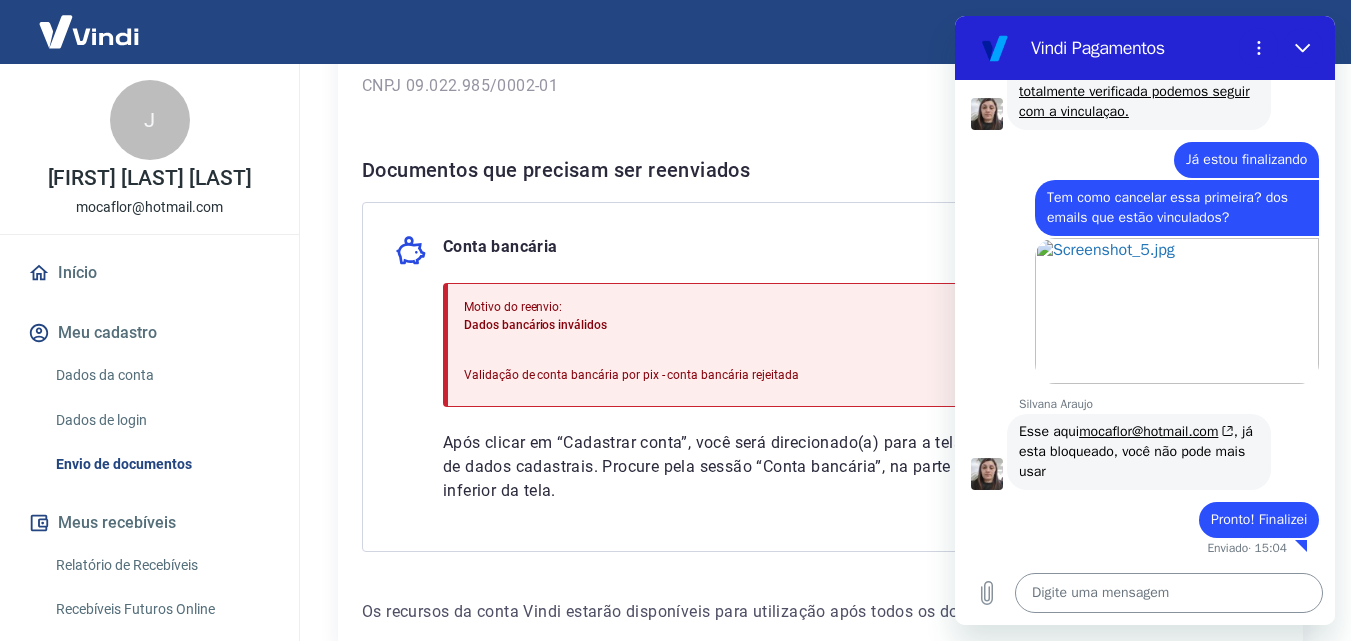 click at bounding box center (1169, 593) 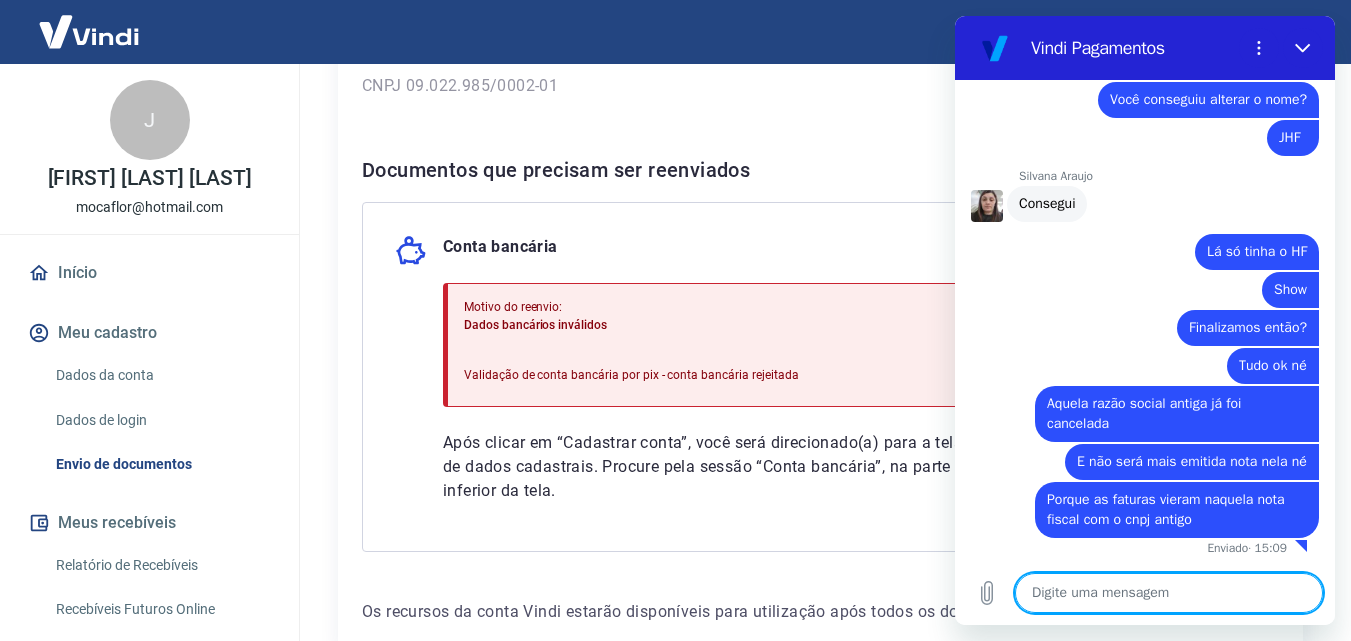scroll, scrollTop: 7514, scrollLeft: 0, axis: vertical 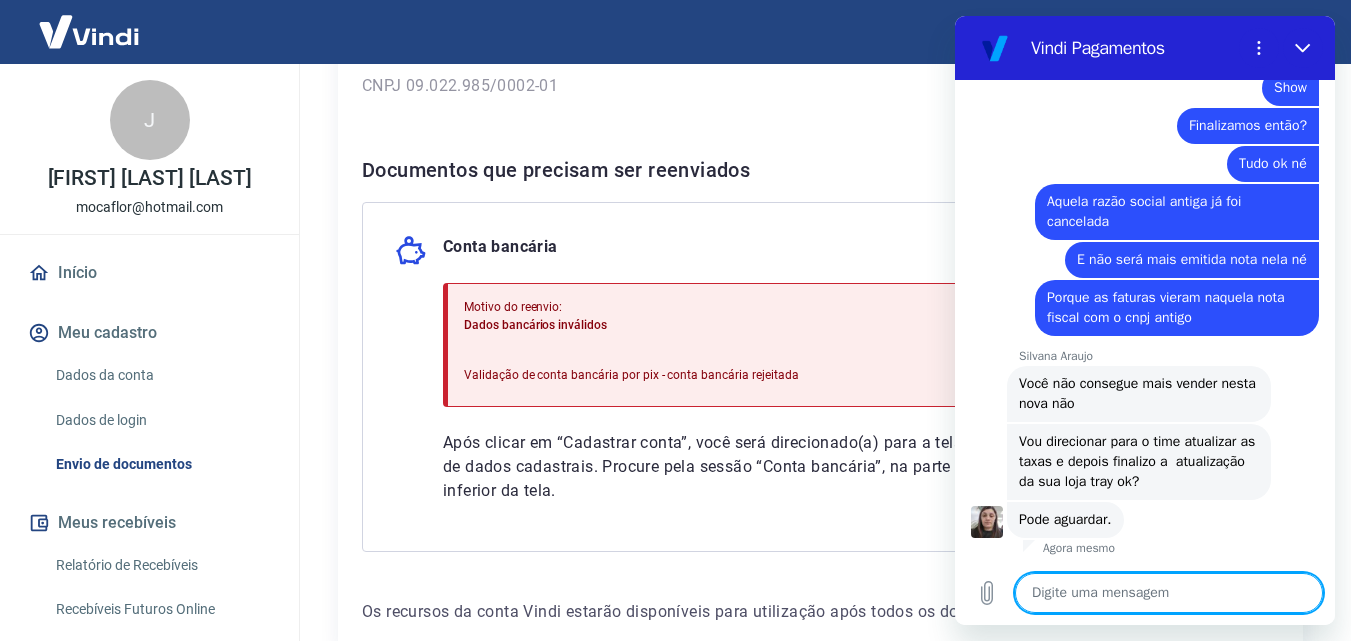 click at bounding box center [1169, 593] 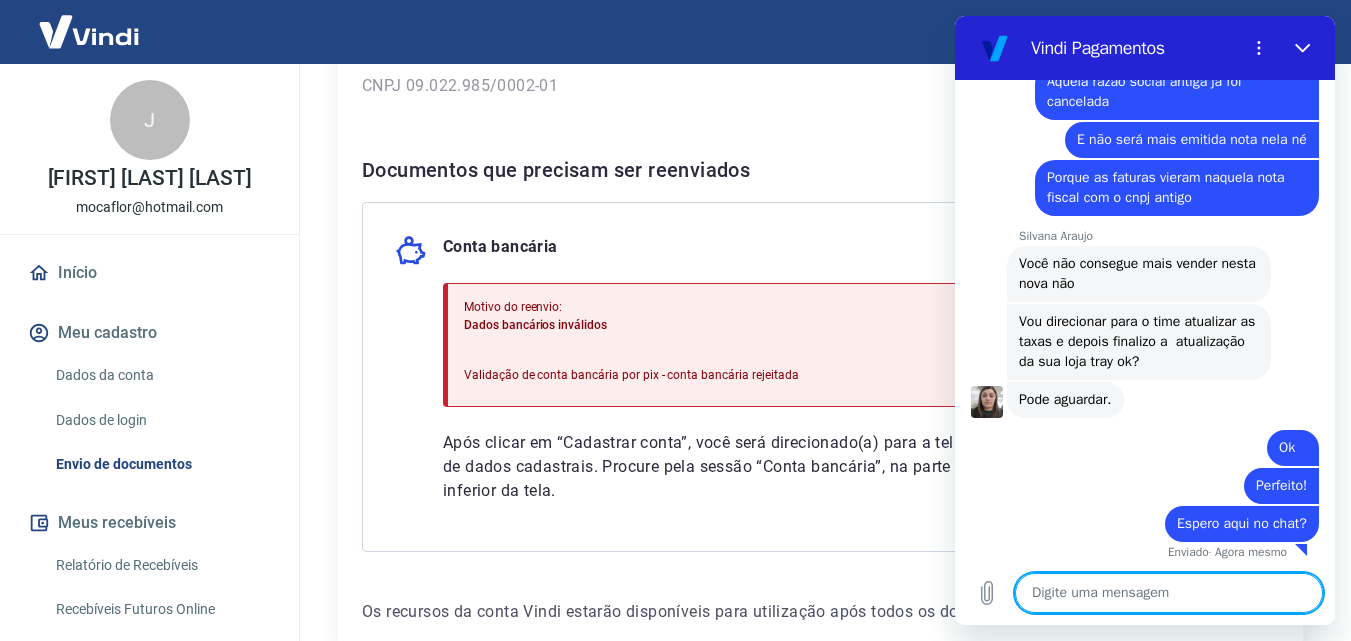 scroll, scrollTop: 7840, scrollLeft: 0, axis: vertical 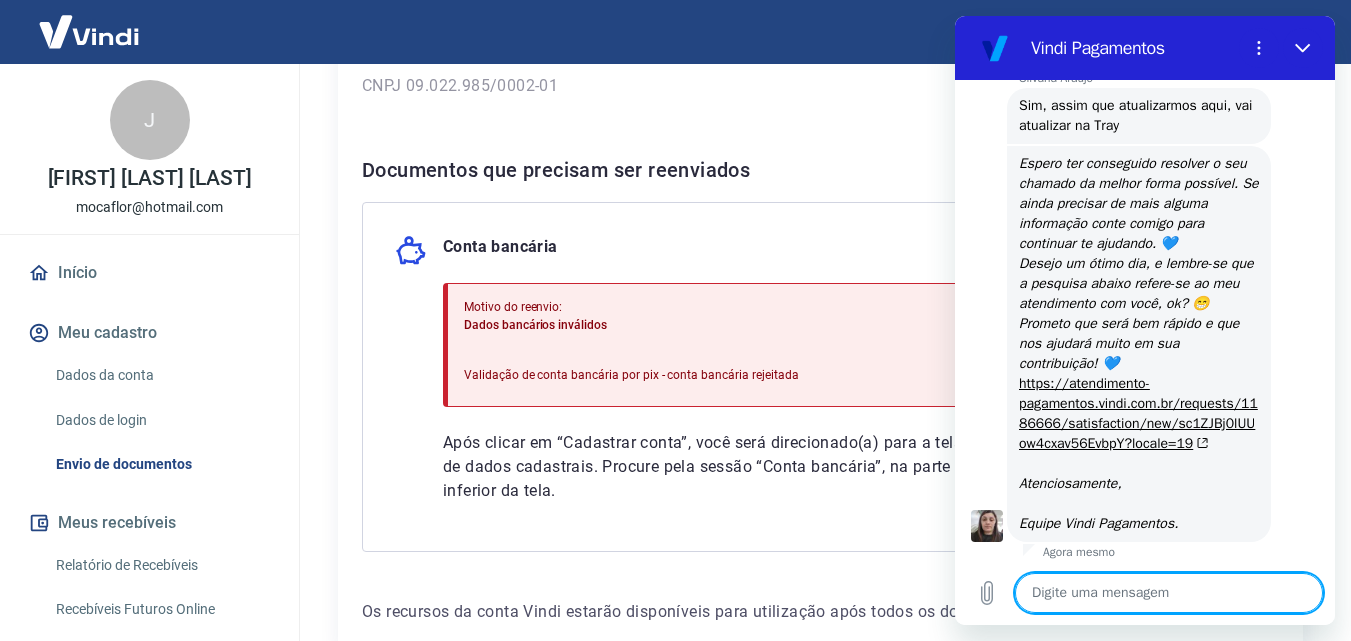 drag, startPoint x: 1329, startPoint y: 539, endPoint x: 2291, endPoint y: 545, distance: 962.01874 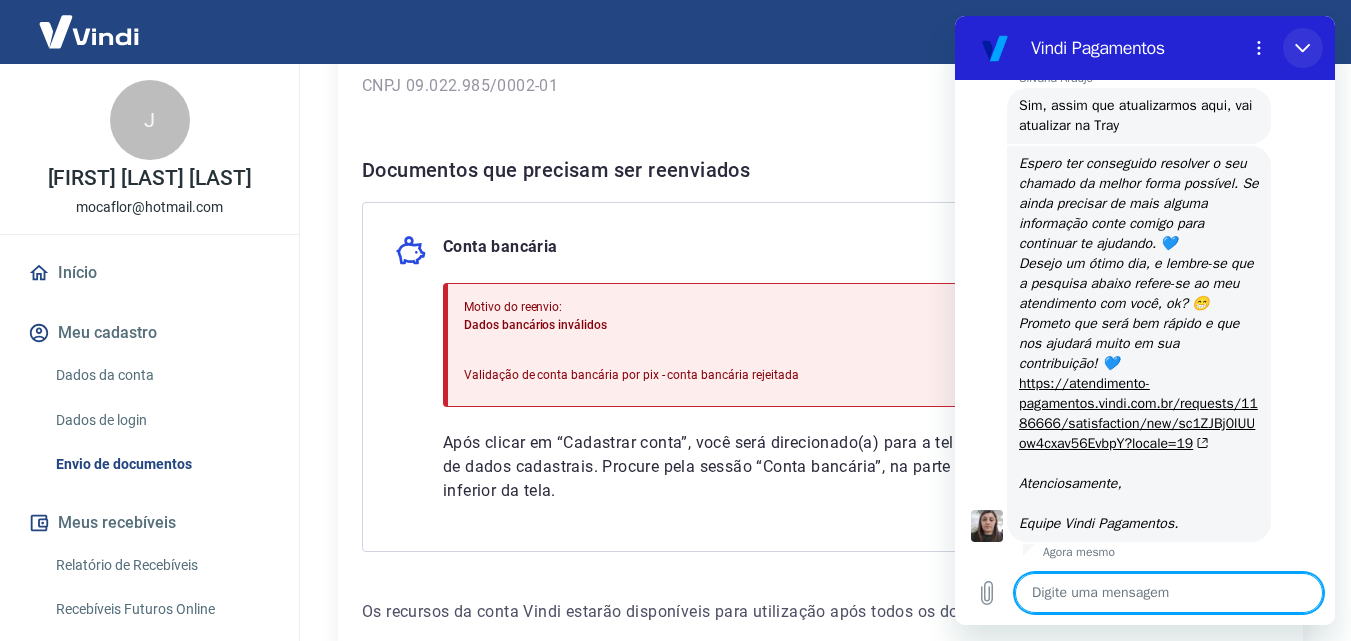click 